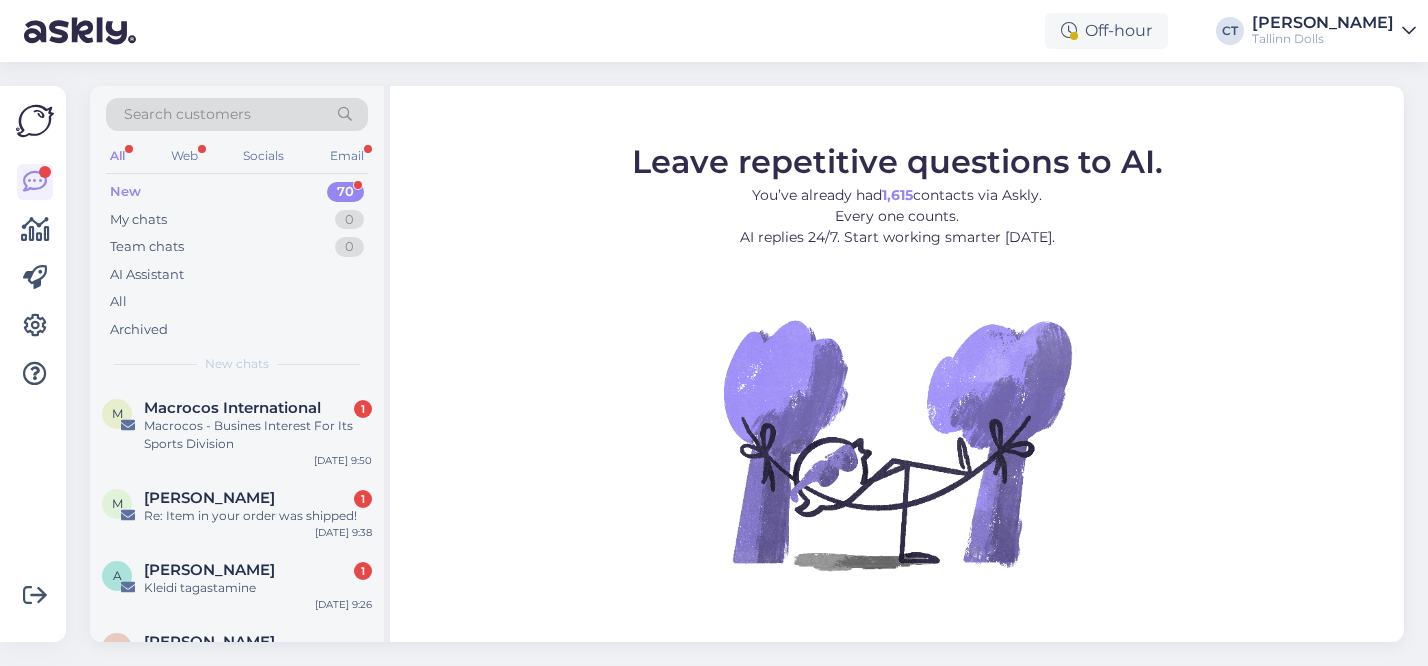 scroll, scrollTop: 0, scrollLeft: 0, axis: both 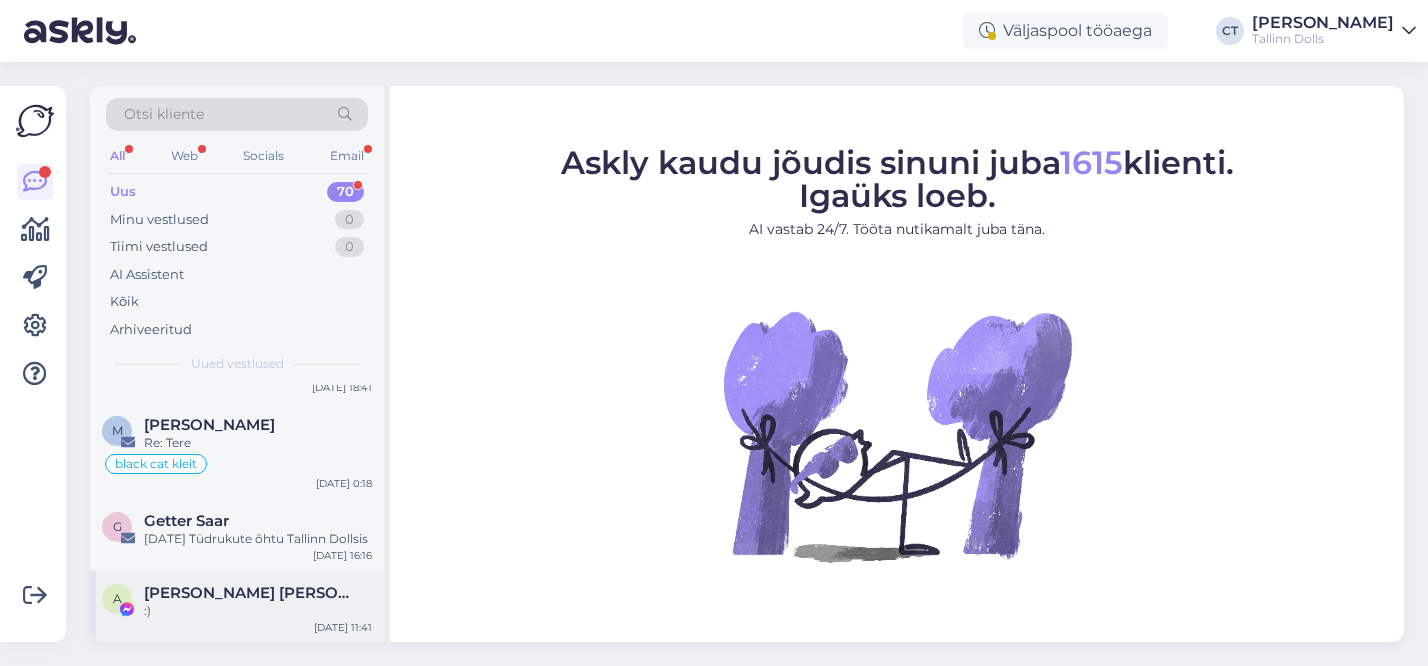 click on "[PERSON_NAME] [PERSON_NAME]" at bounding box center [248, 593] 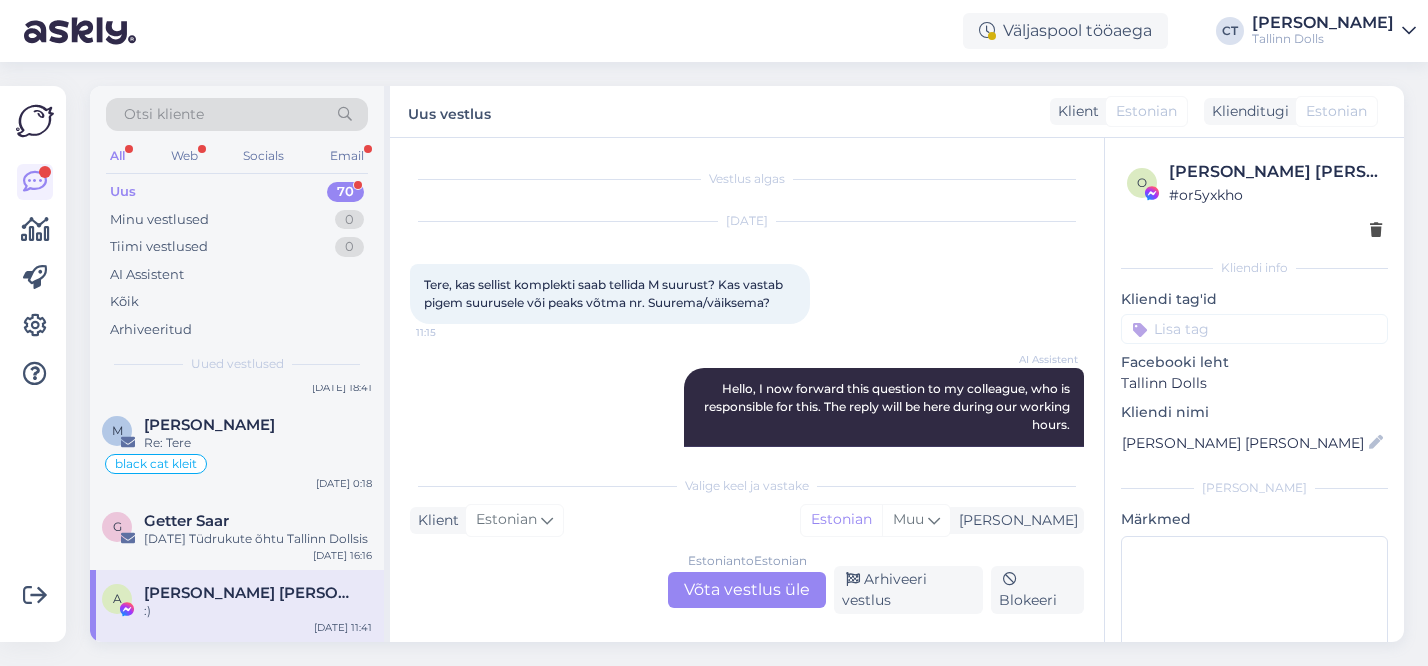scroll, scrollTop: 1162, scrollLeft: 0, axis: vertical 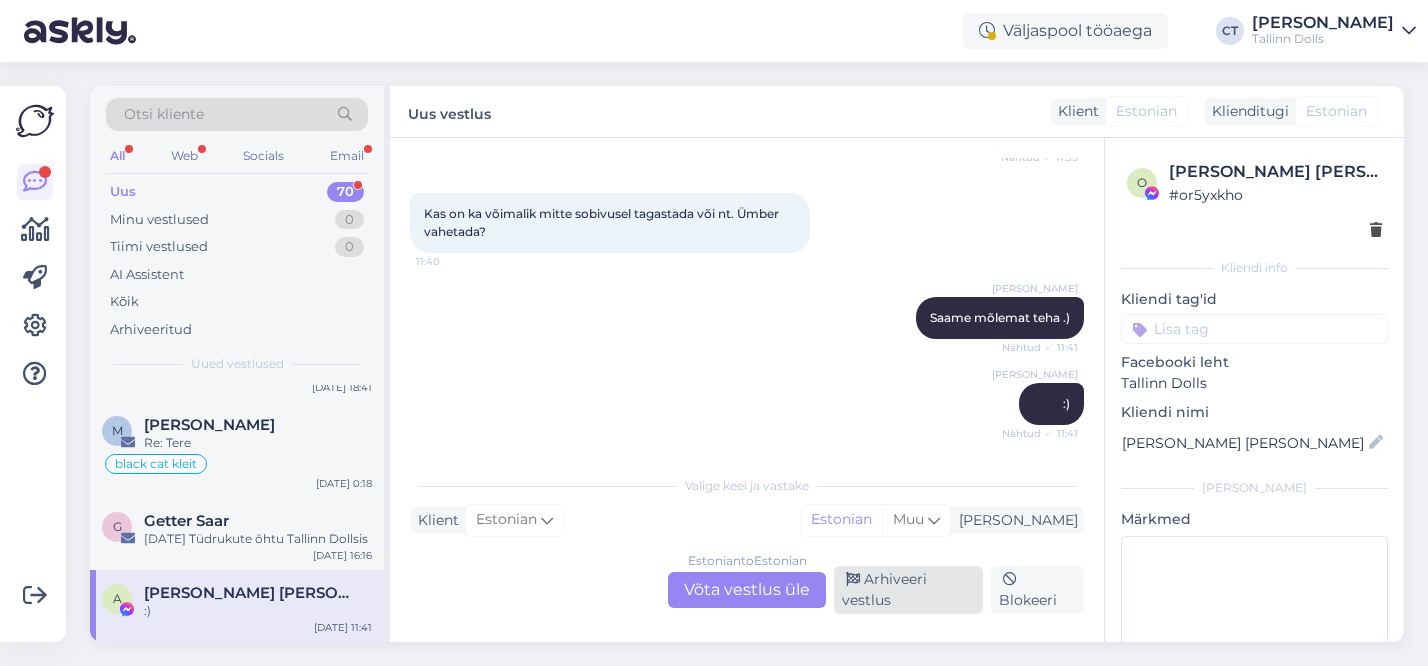 click on "Arhiveeri vestlus" at bounding box center (908, 590) 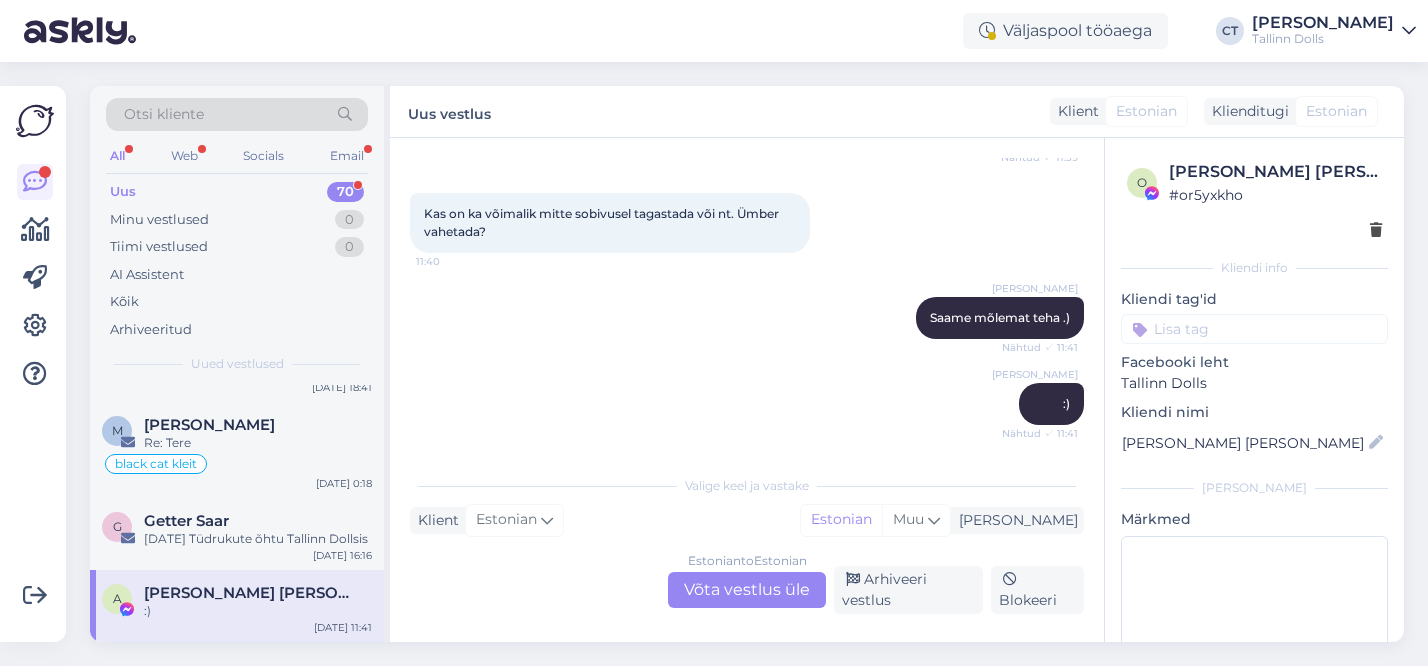 scroll, scrollTop: 0, scrollLeft: 0, axis: both 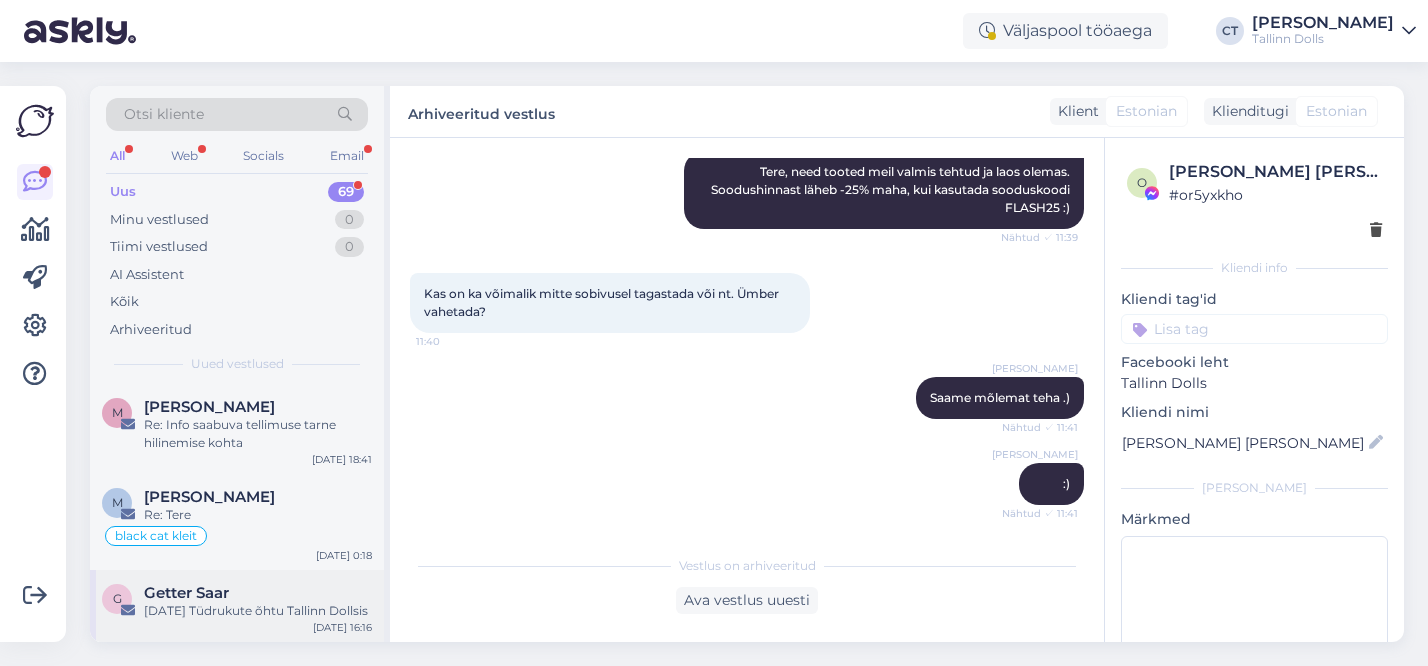 click on "[DATE] Tüdrukute õhtu Tallinn Dollsis" at bounding box center [258, 611] 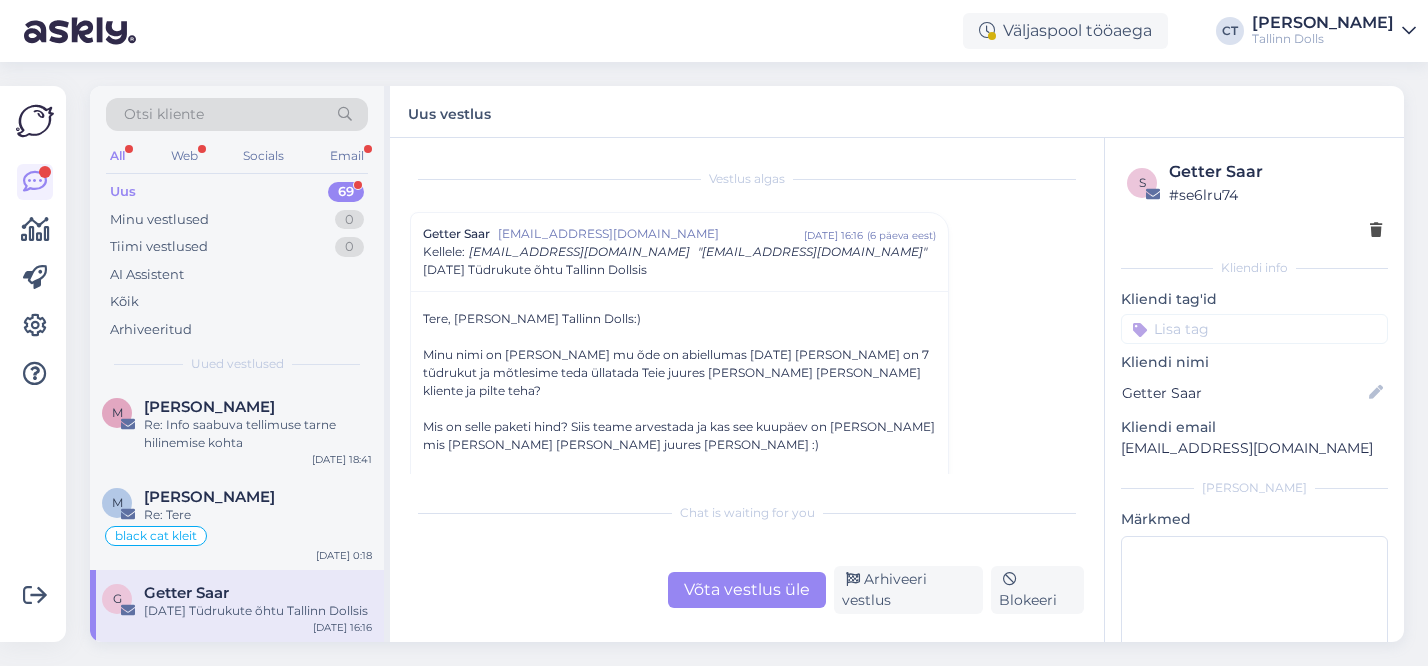 click on "Võta vestlus üle" at bounding box center [747, 590] 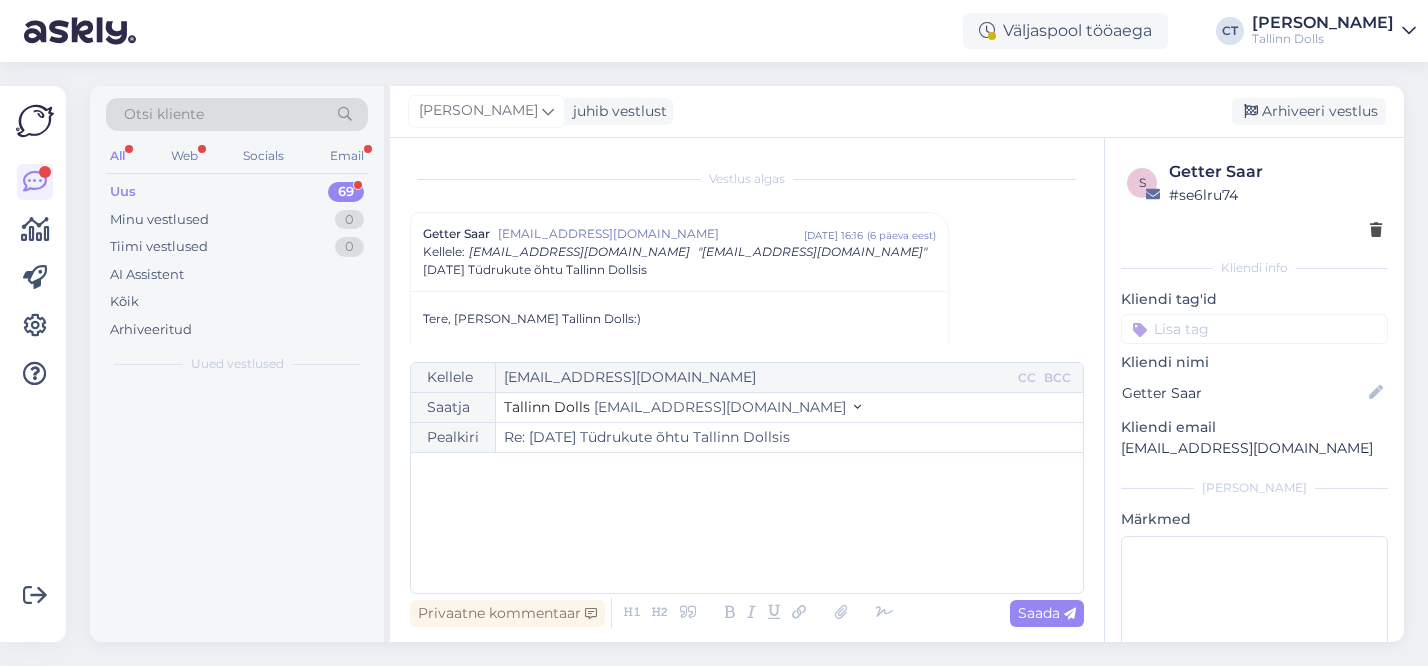 scroll, scrollTop: 54, scrollLeft: 0, axis: vertical 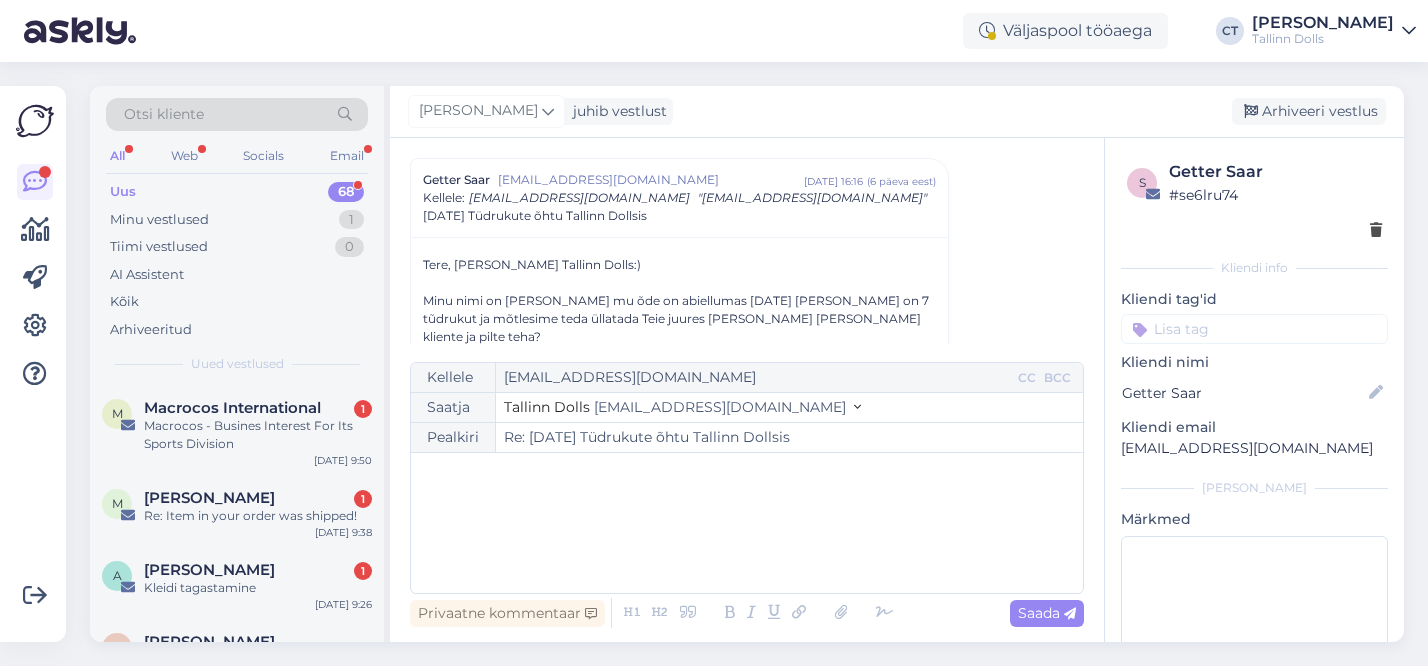 click on "﻿" at bounding box center [747, 523] 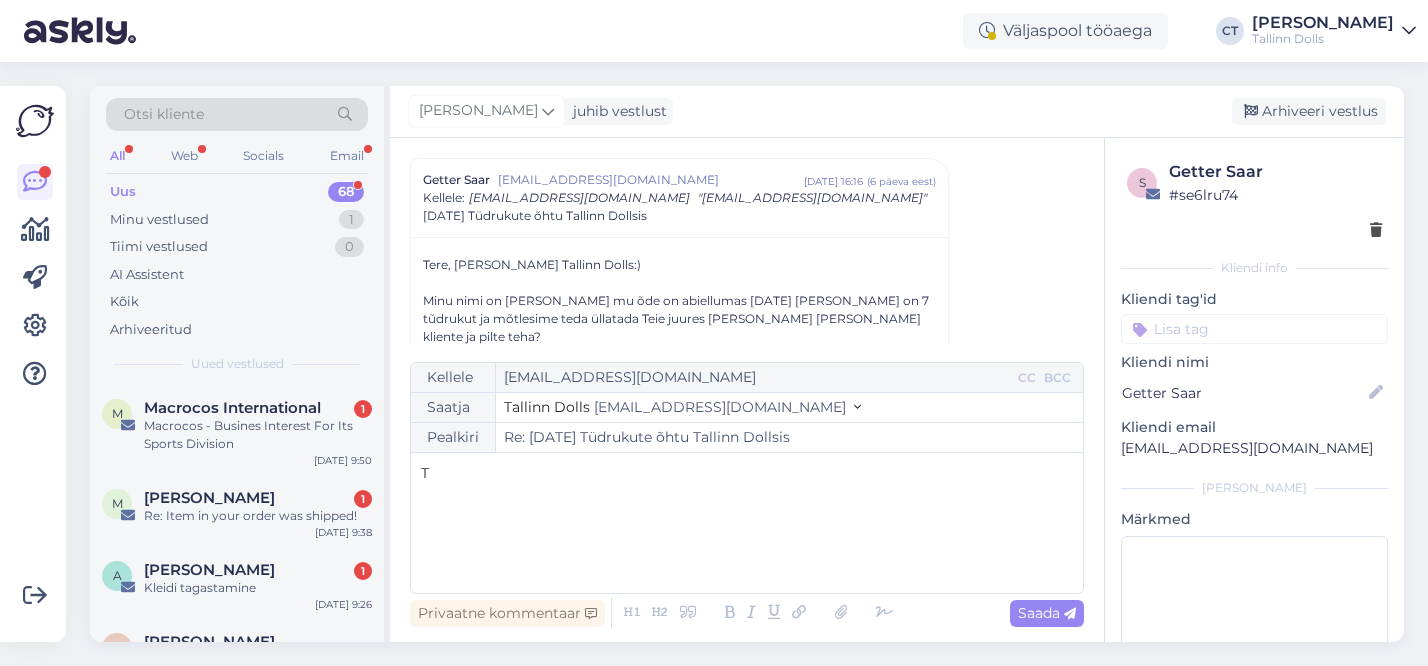 type 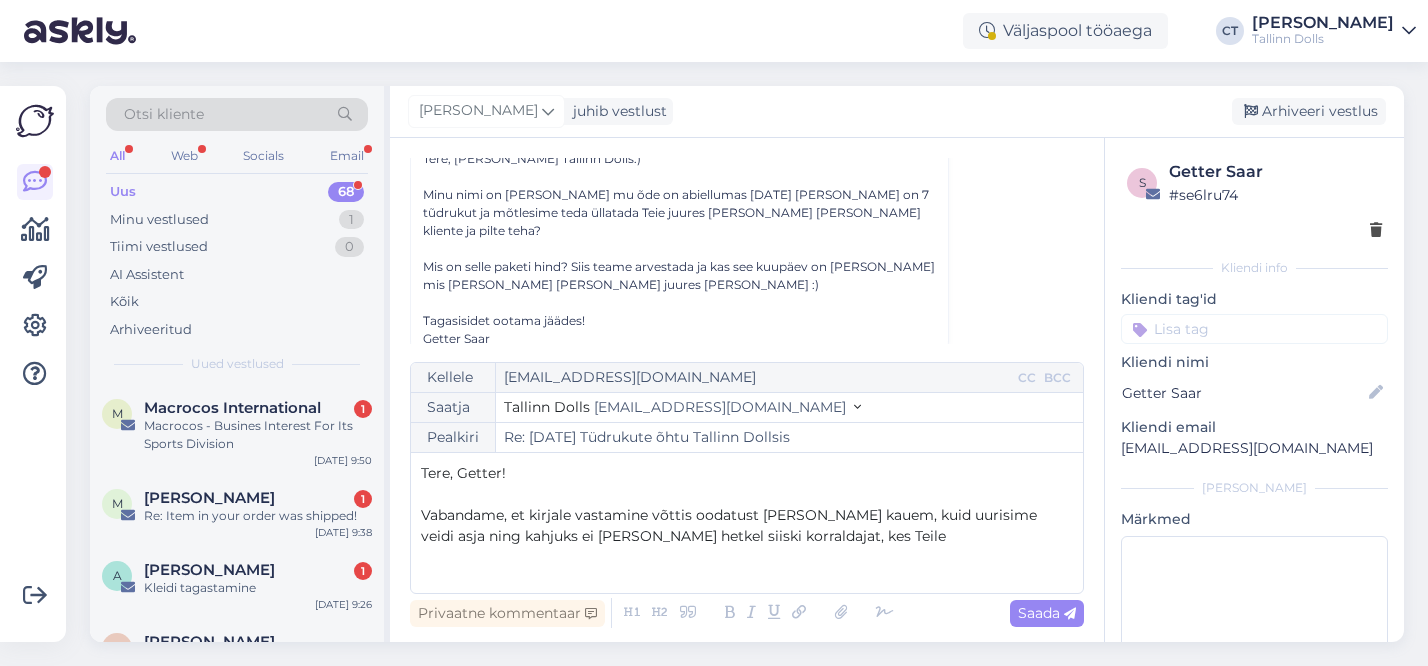 scroll, scrollTop: 170, scrollLeft: 0, axis: vertical 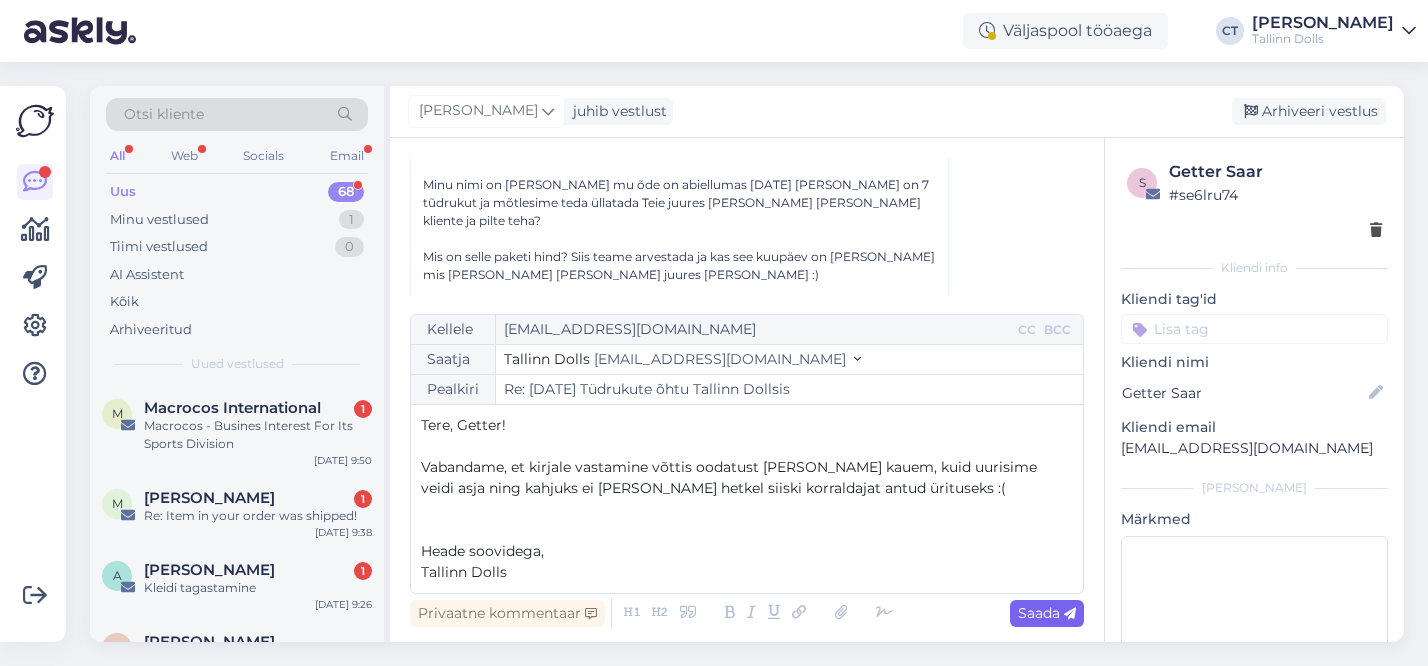 click on "Saada" at bounding box center [1047, 613] 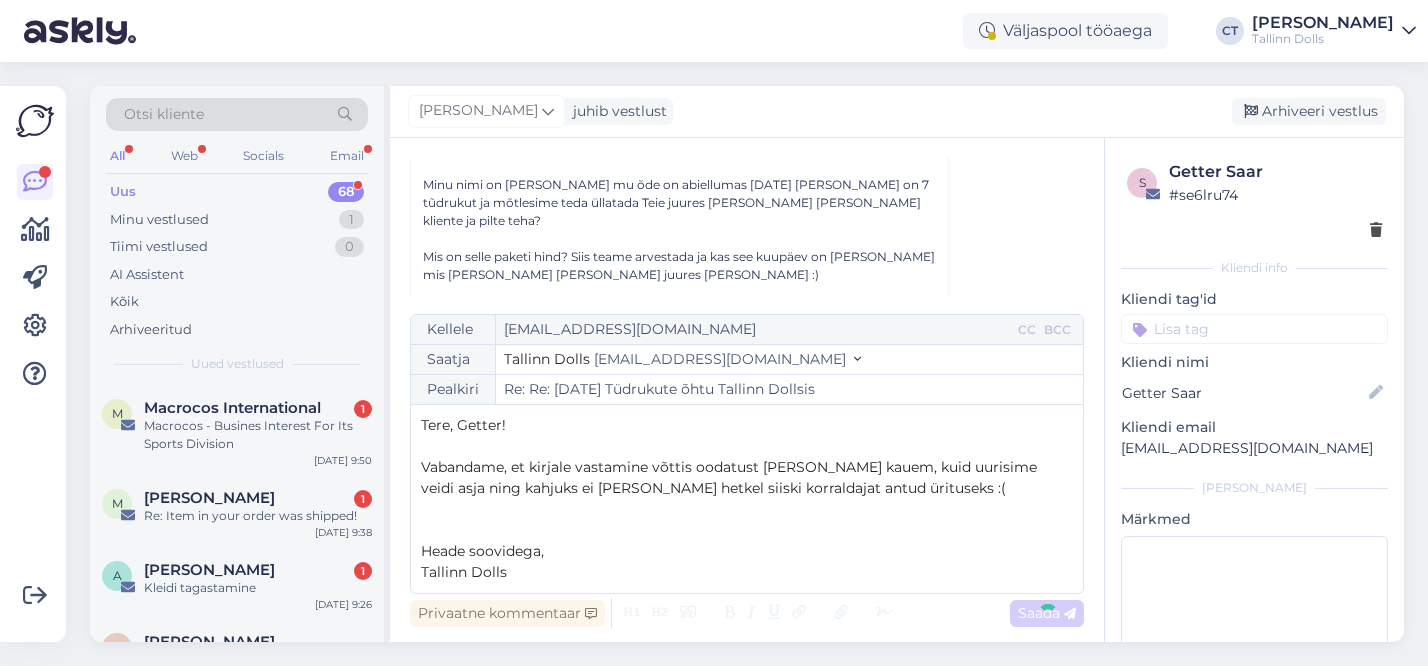 type on "Re: [DATE] Tüdrukute õhtu Tallinn Dollsis" 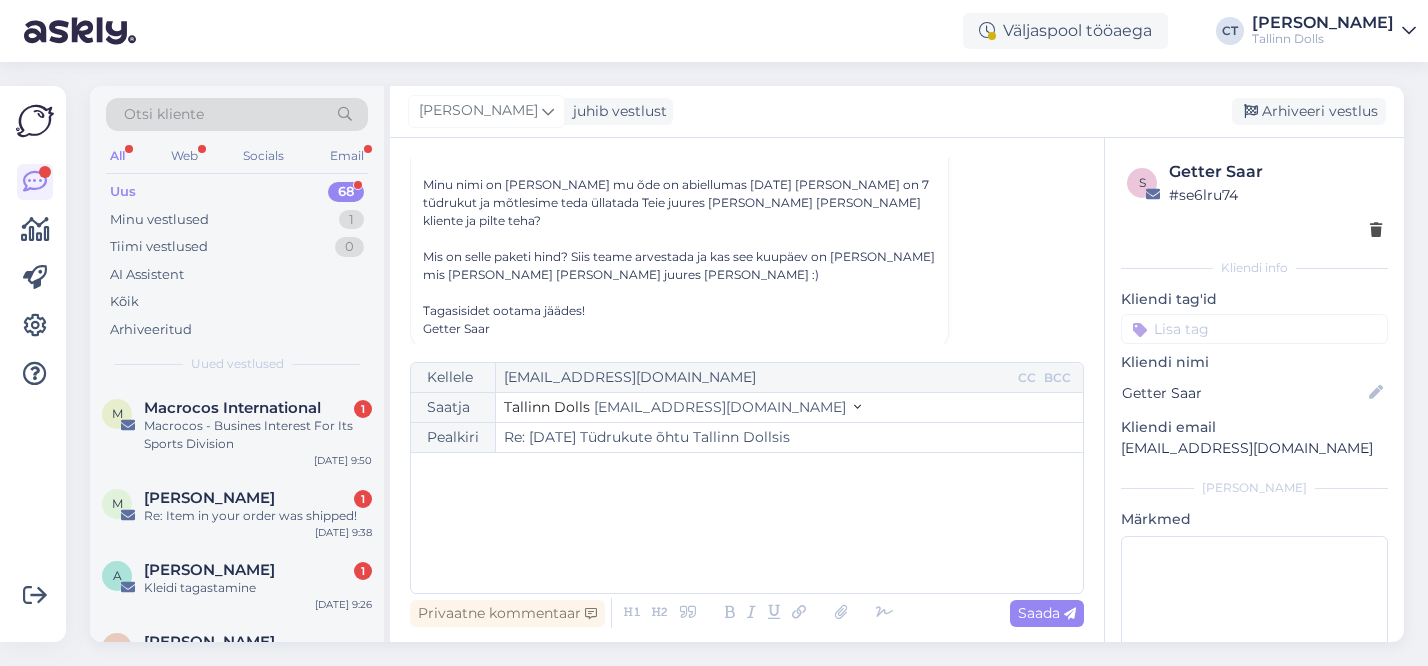 scroll, scrollTop: 327, scrollLeft: 0, axis: vertical 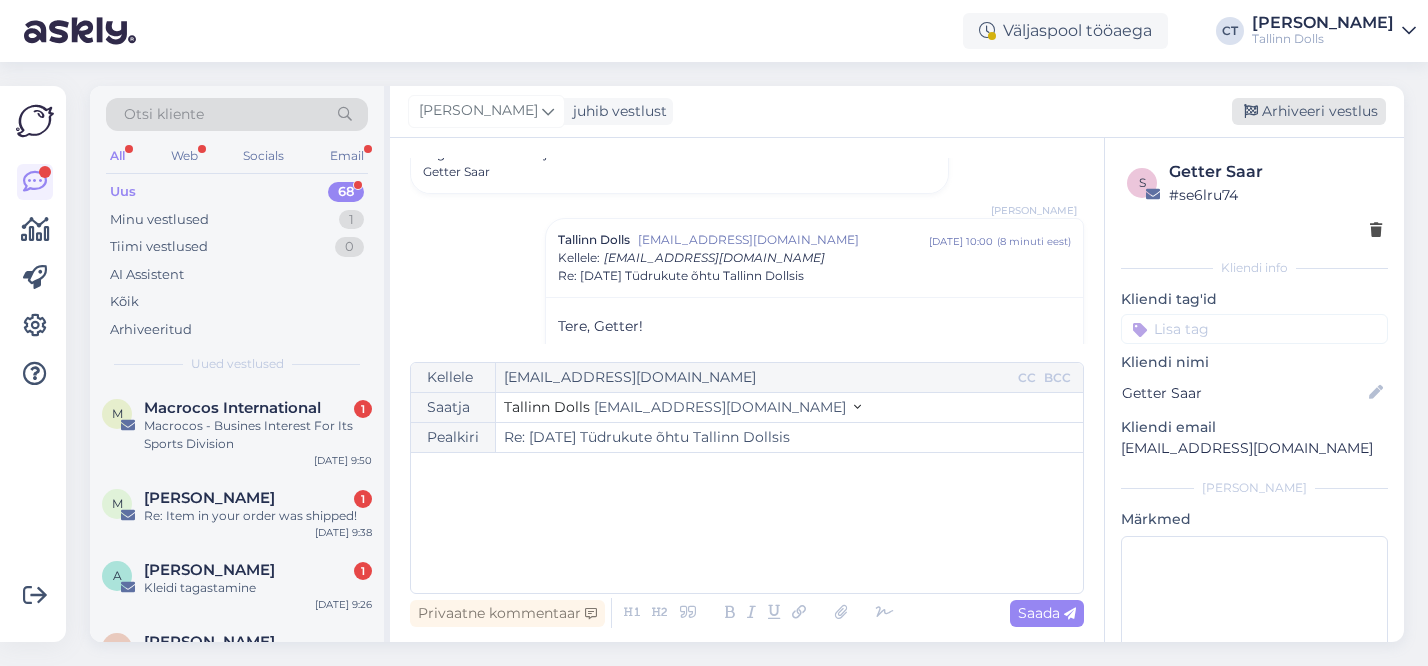 click on "Arhiveeri vestlus" at bounding box center [1309, 111] 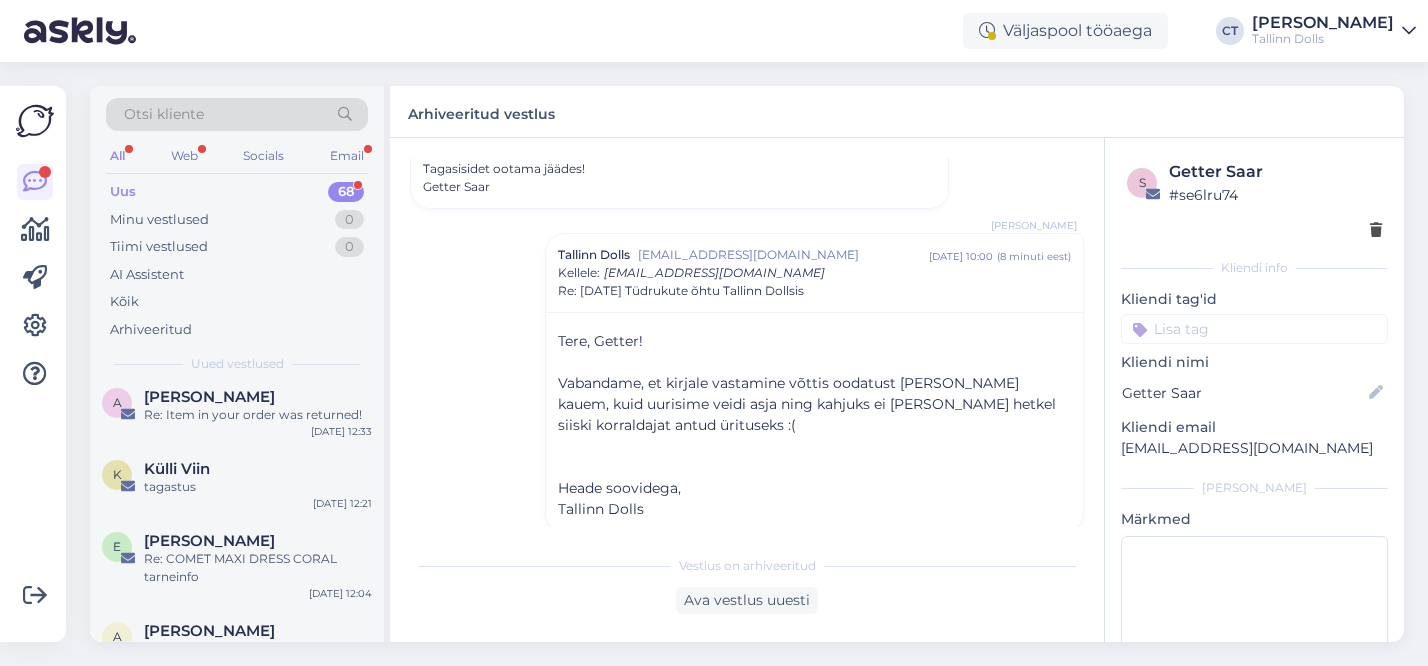 scroll, scrollTop: 5149, scrollLeft: 0, axis: vertical 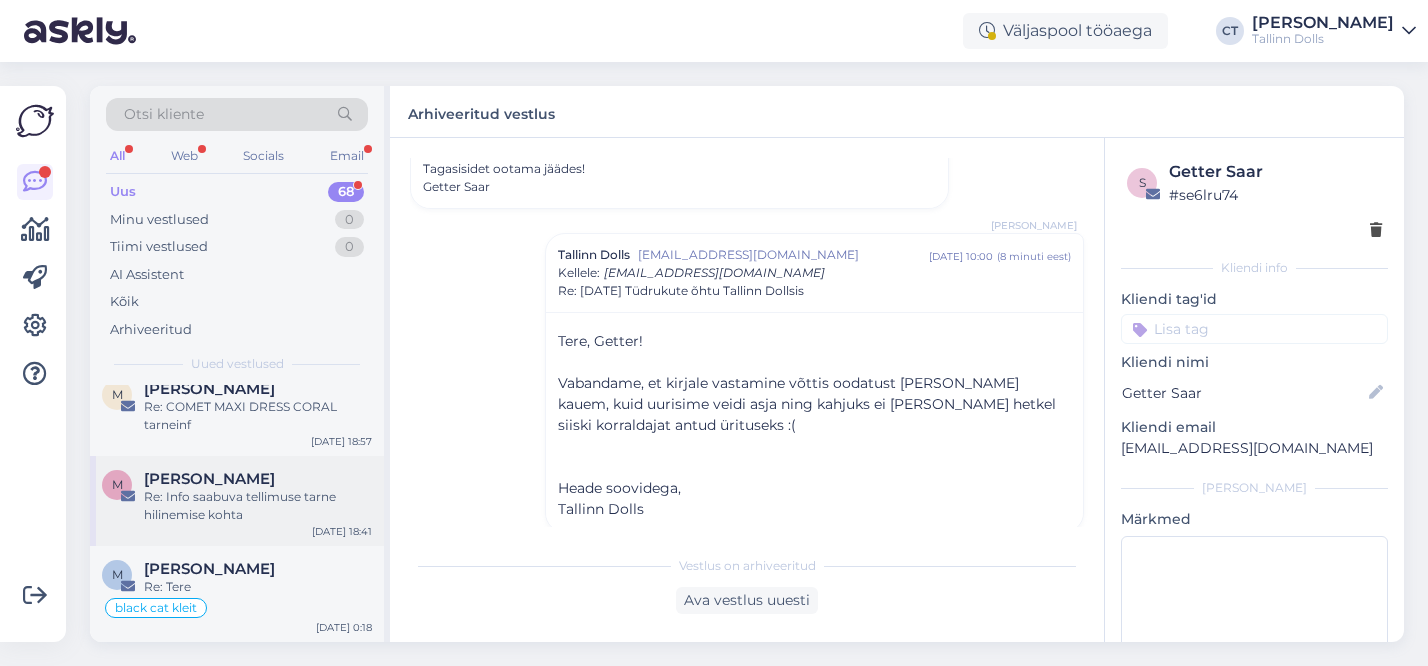 click on "Re: Info saabuva tellimuse tarne hilinemise kohta" at bounding box center (258, 506) 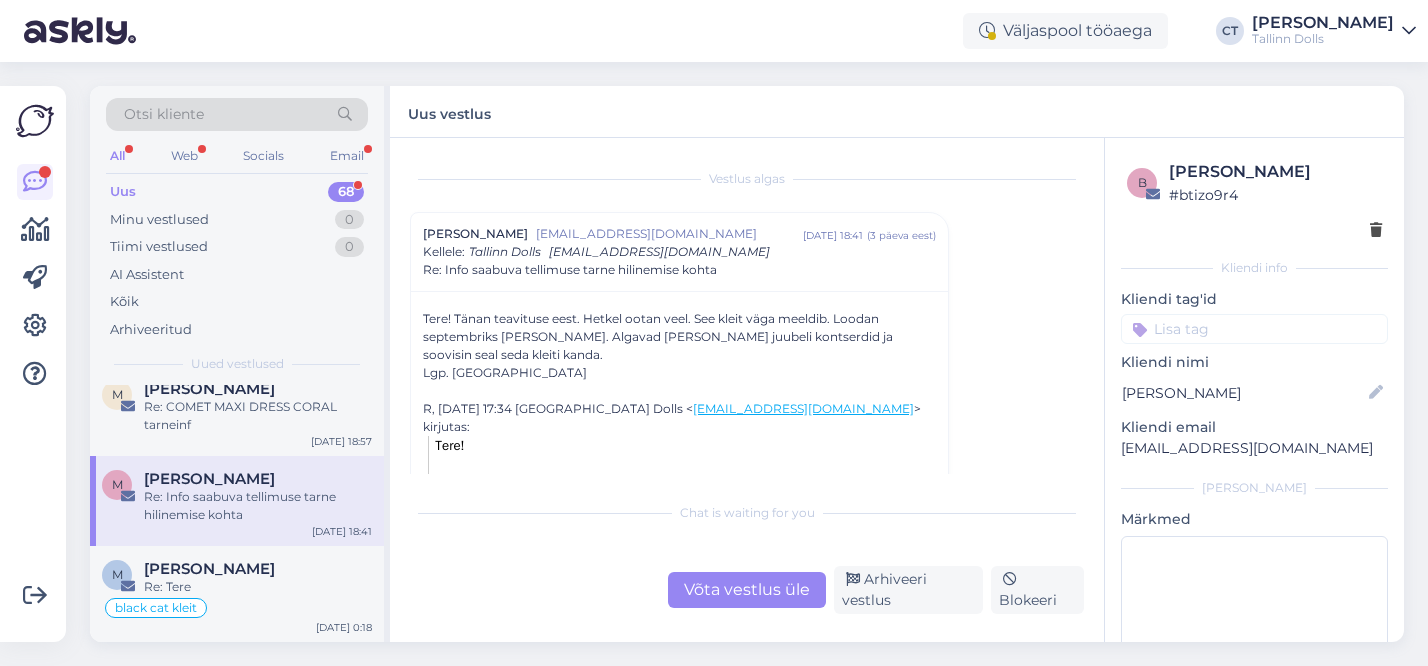 click on "Võta vestlus üle" at bounding box center [747, 590] 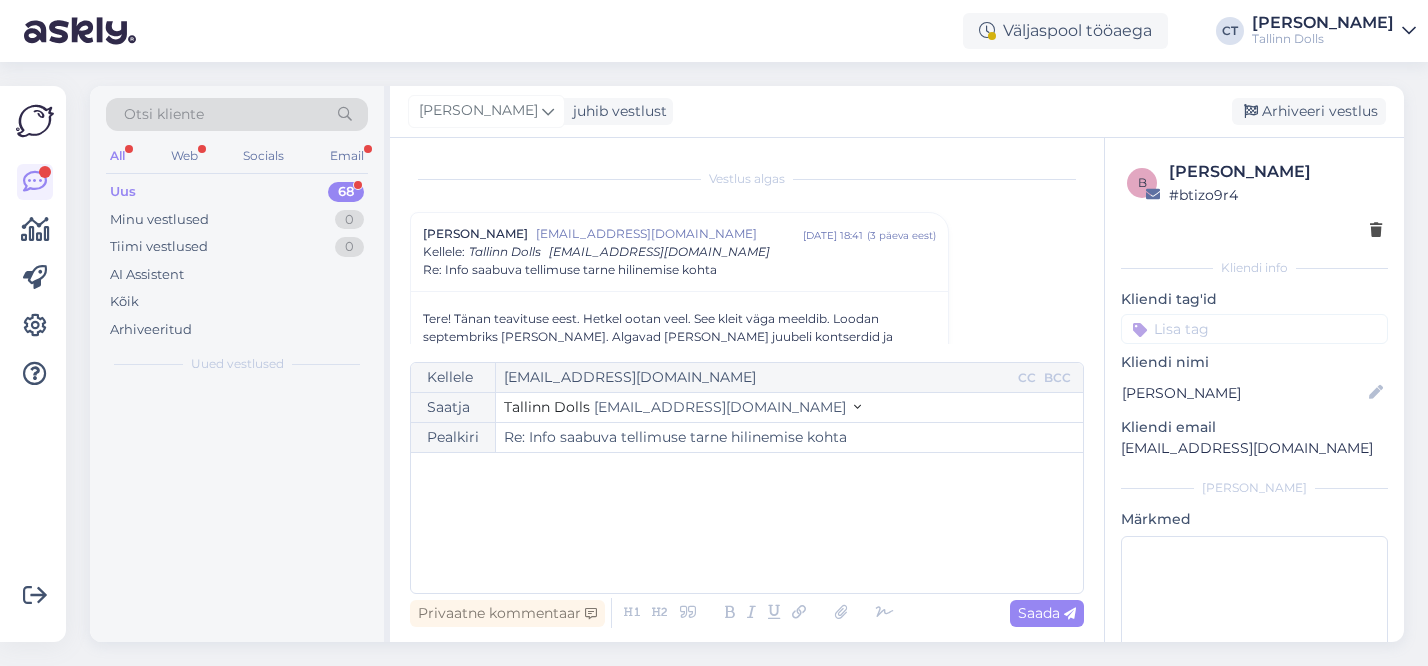 scroll, scrollTop: 54, scrollLeft: 0, axis: vertical 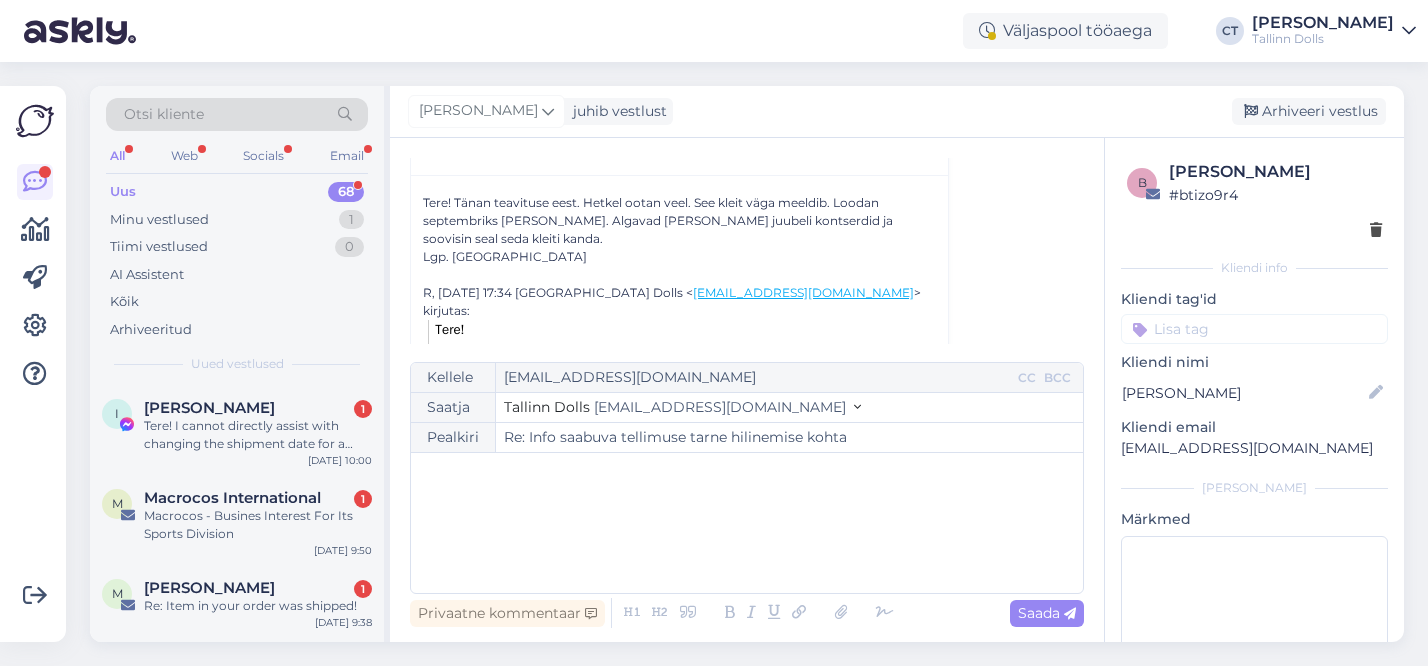 click on "﻿" at bounding box center (747, 523) 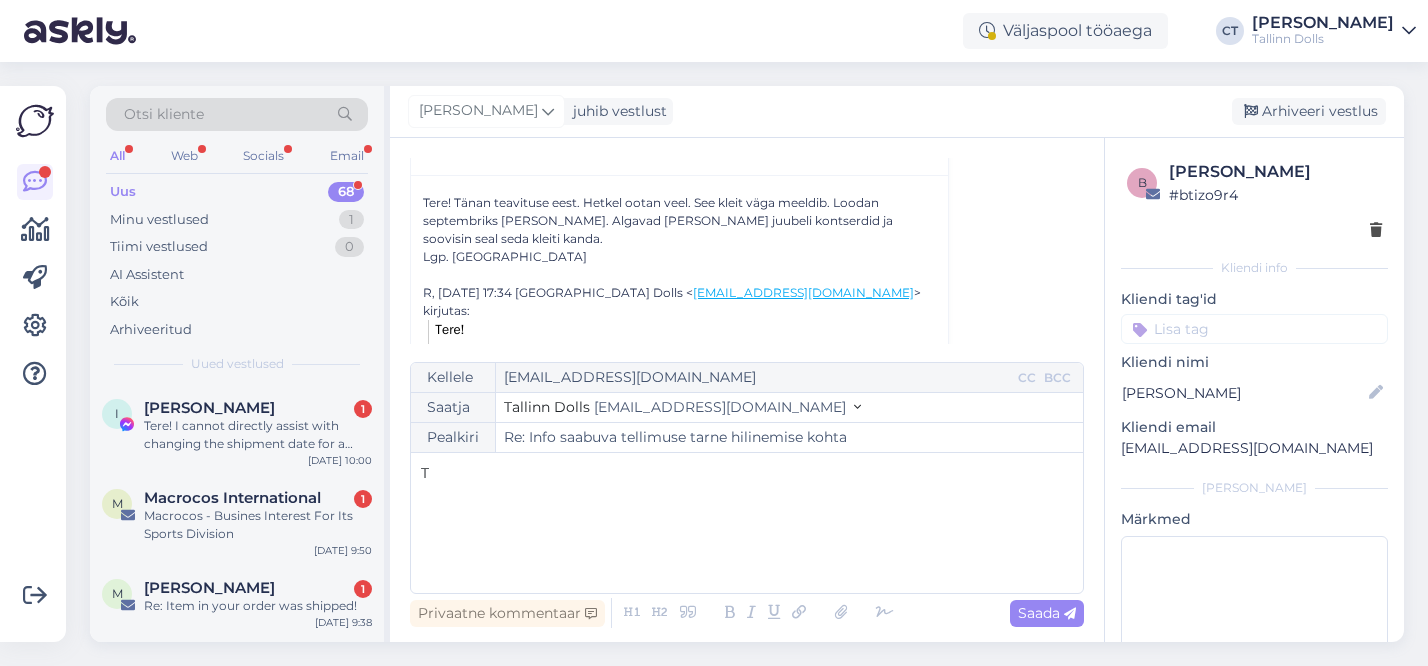 type 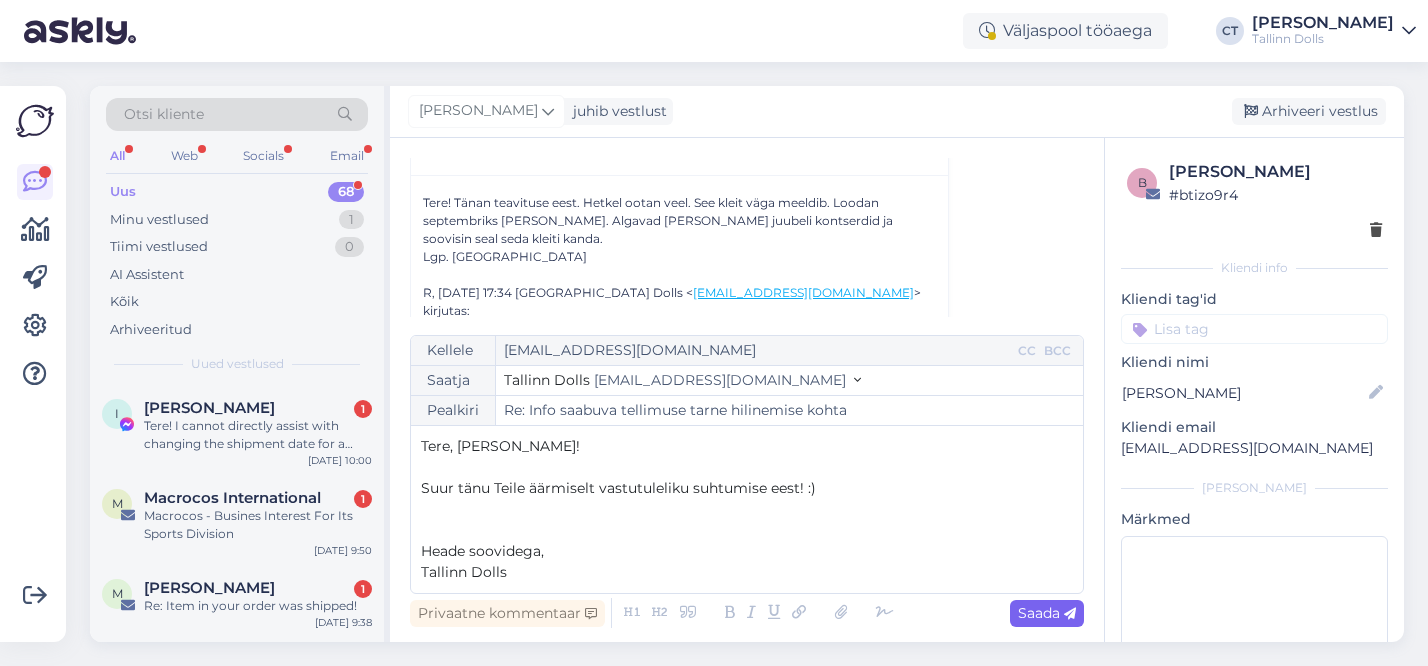 click at bounding box center (1070, 614) 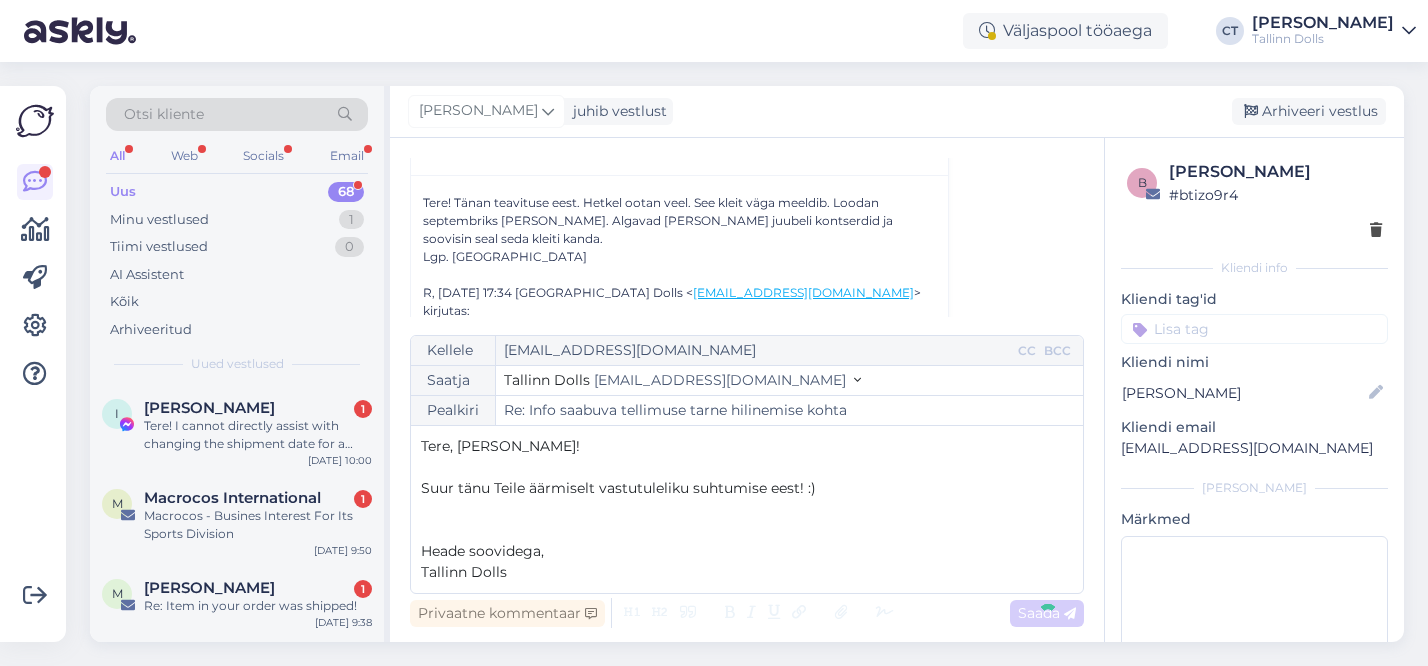 type on "Re: Re: Info saabuva tellimuse tarne hilinemise kohta" 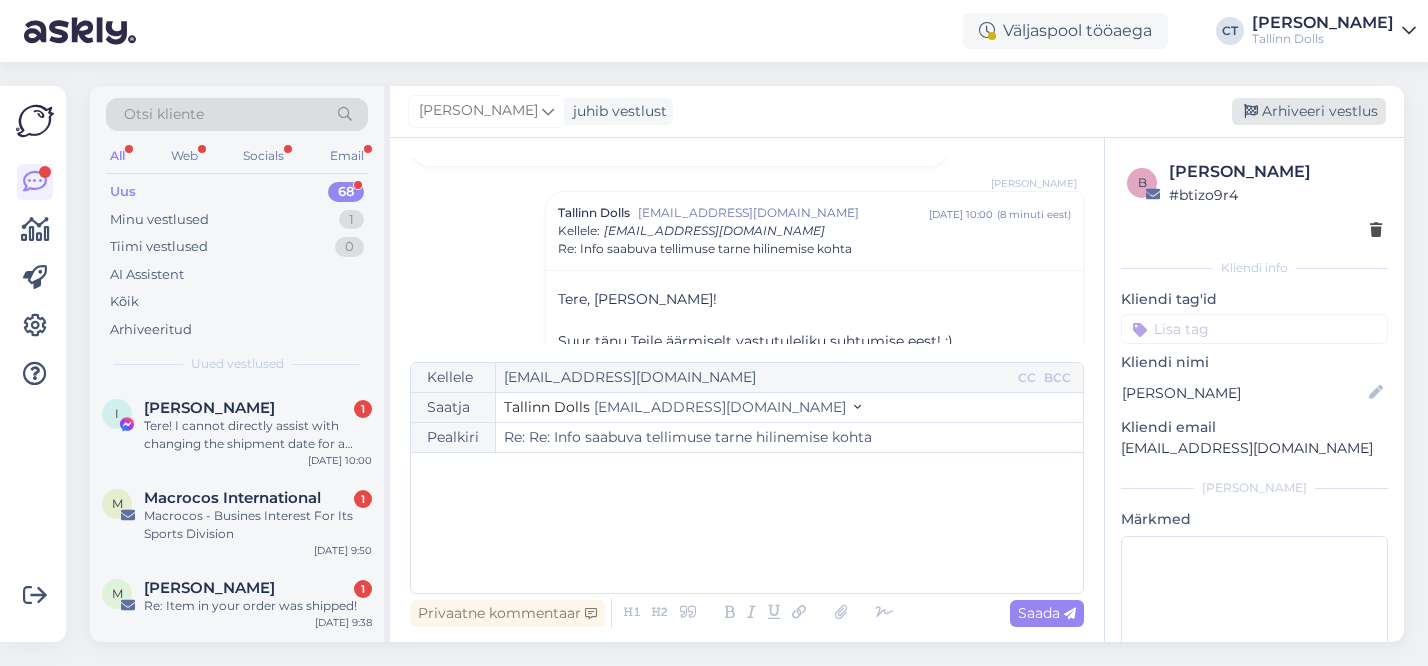 click on "Arhiveeri vestlus" at bounding box center [1309, 111] 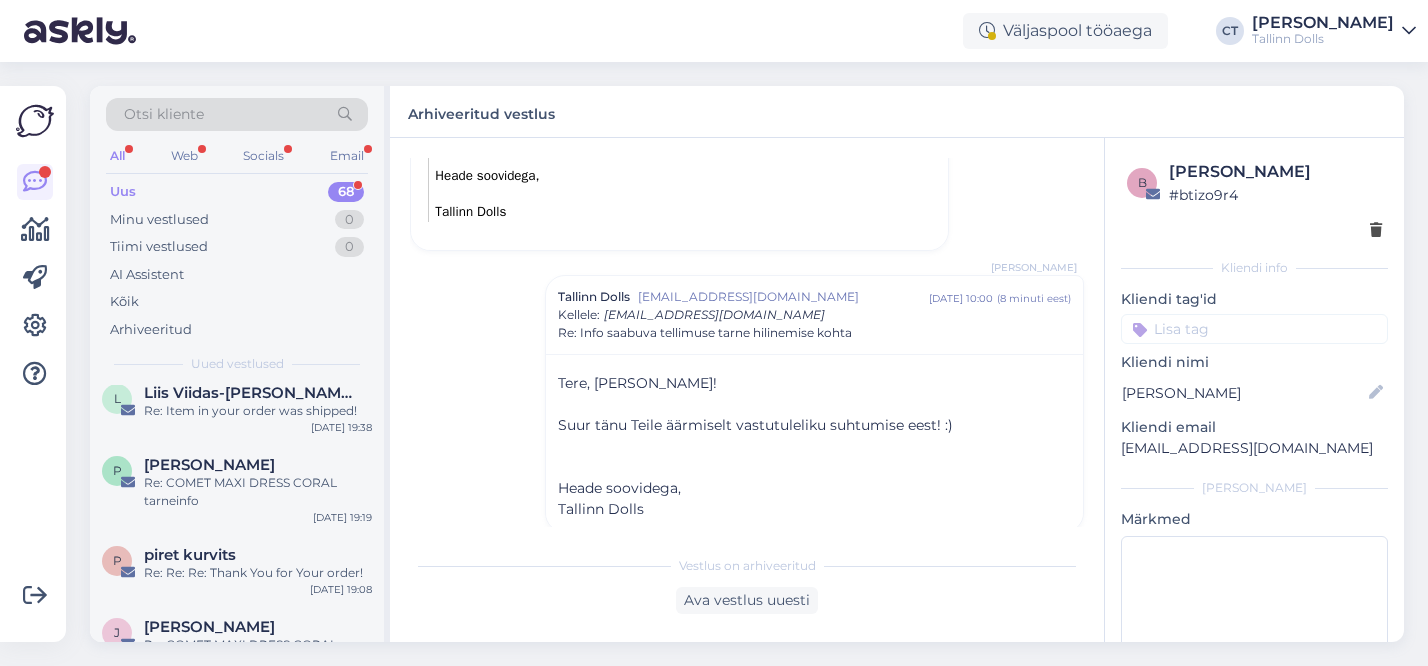 scroll, scrollTop: 5131, scrollLeft: 0, axis: vertical 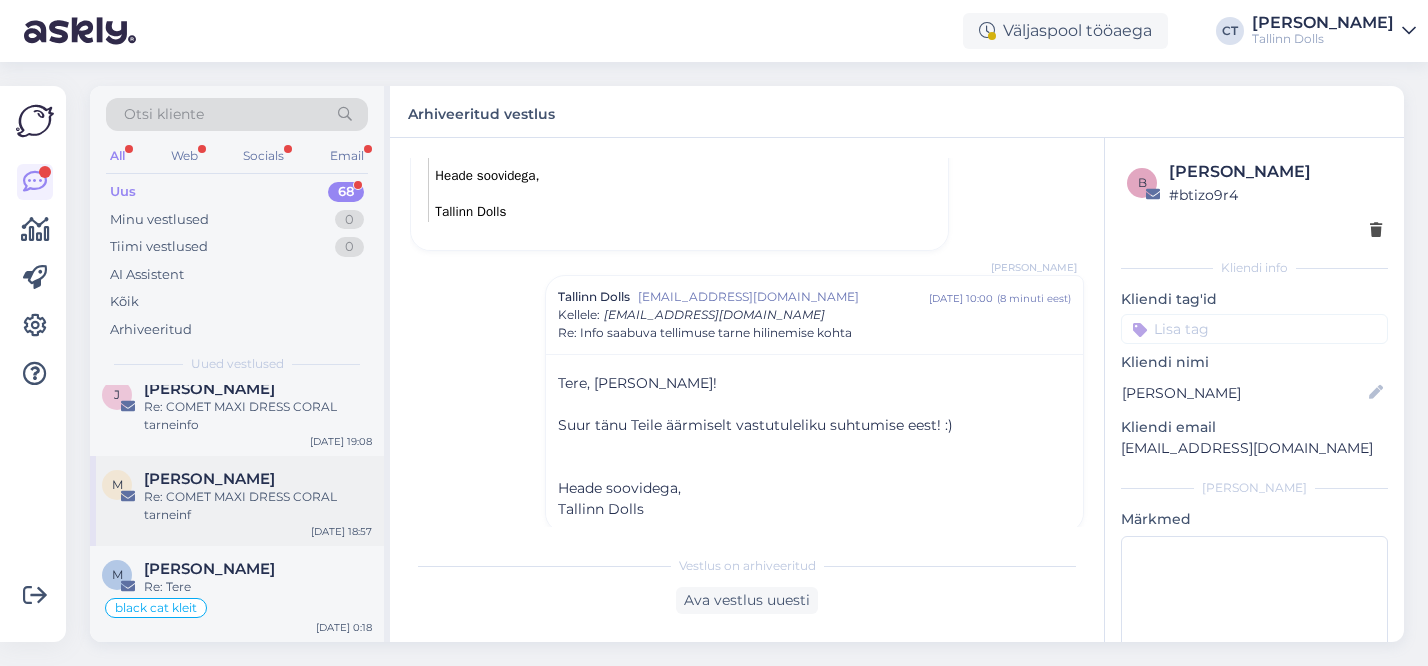 click on "M [PERSON_NAME] Re: COMET MAXI DRESS CORAL tarneinf [DATE] 18:57" at bounding box center [237, 501] 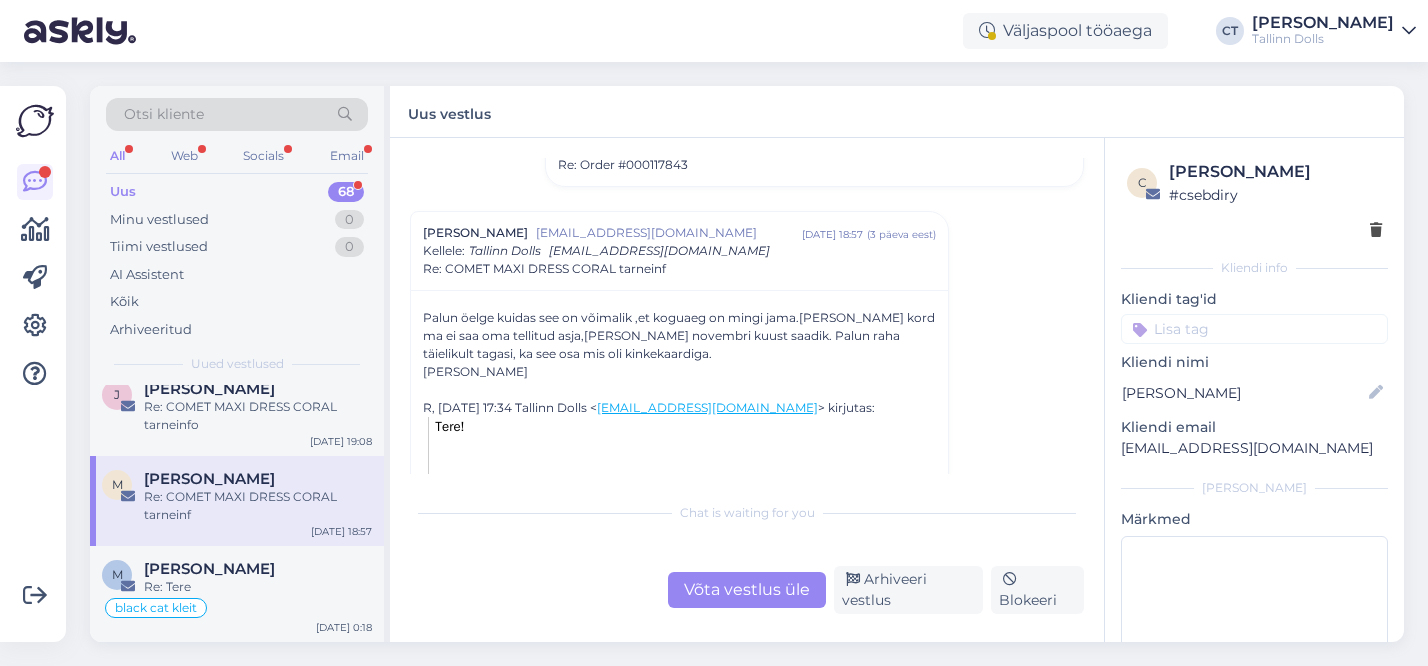 scroll, scrollTop: 348, scrollLeft: 0, axis: vertical 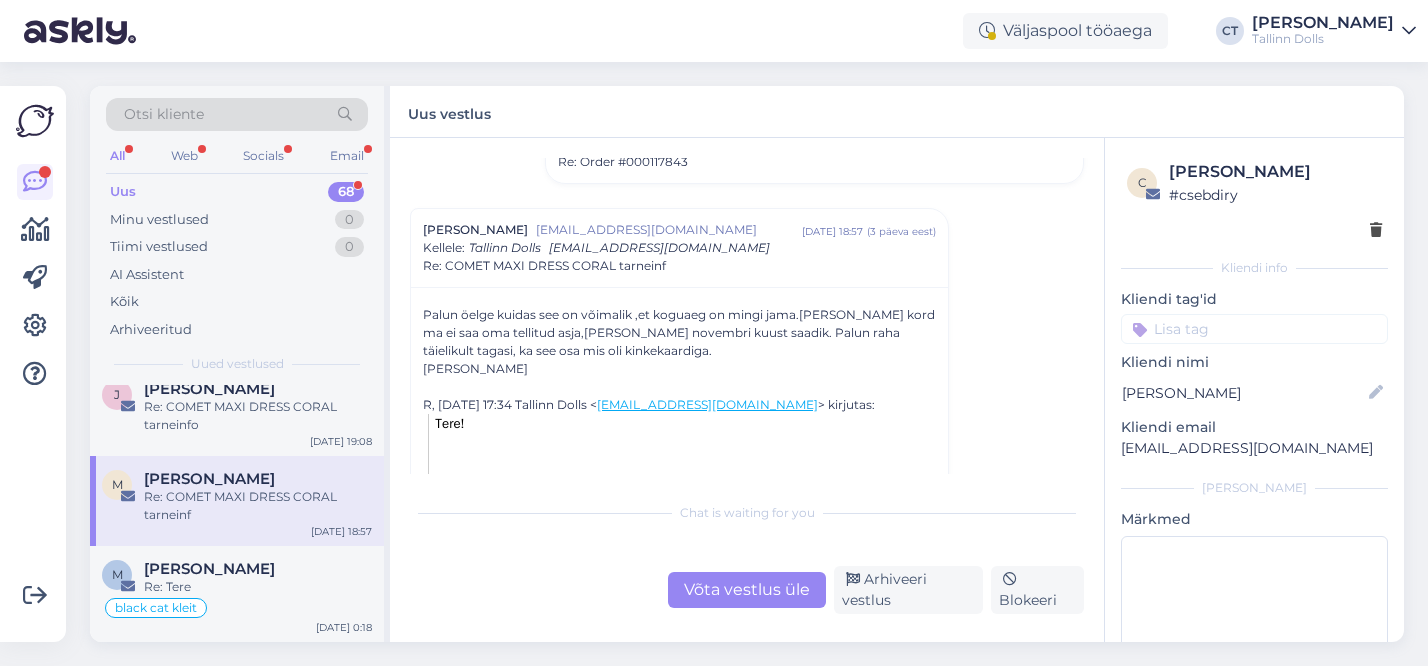 click on "Võta vestlus üle" at bounding box center [747, 590] 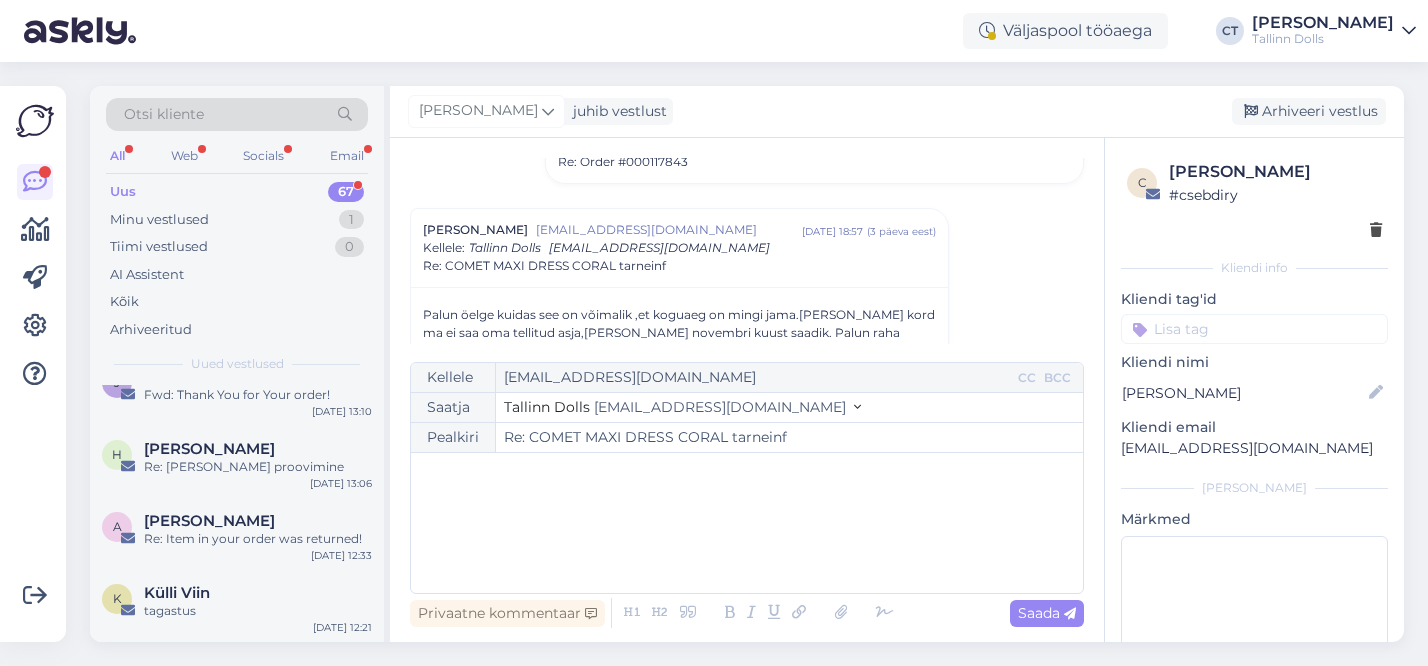scroll, scrollTop: 398, scrollLeft: 0, axis: vertical 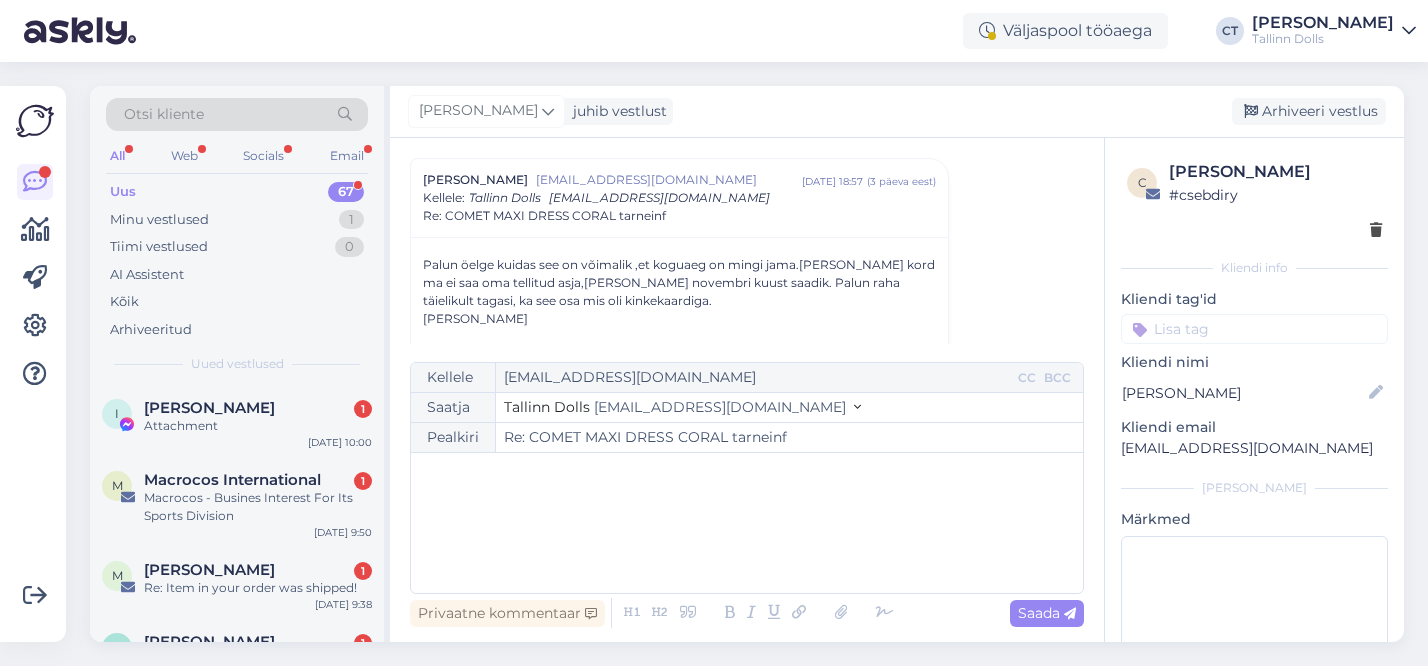 click on "﻿" at bounding box center (747, 523) 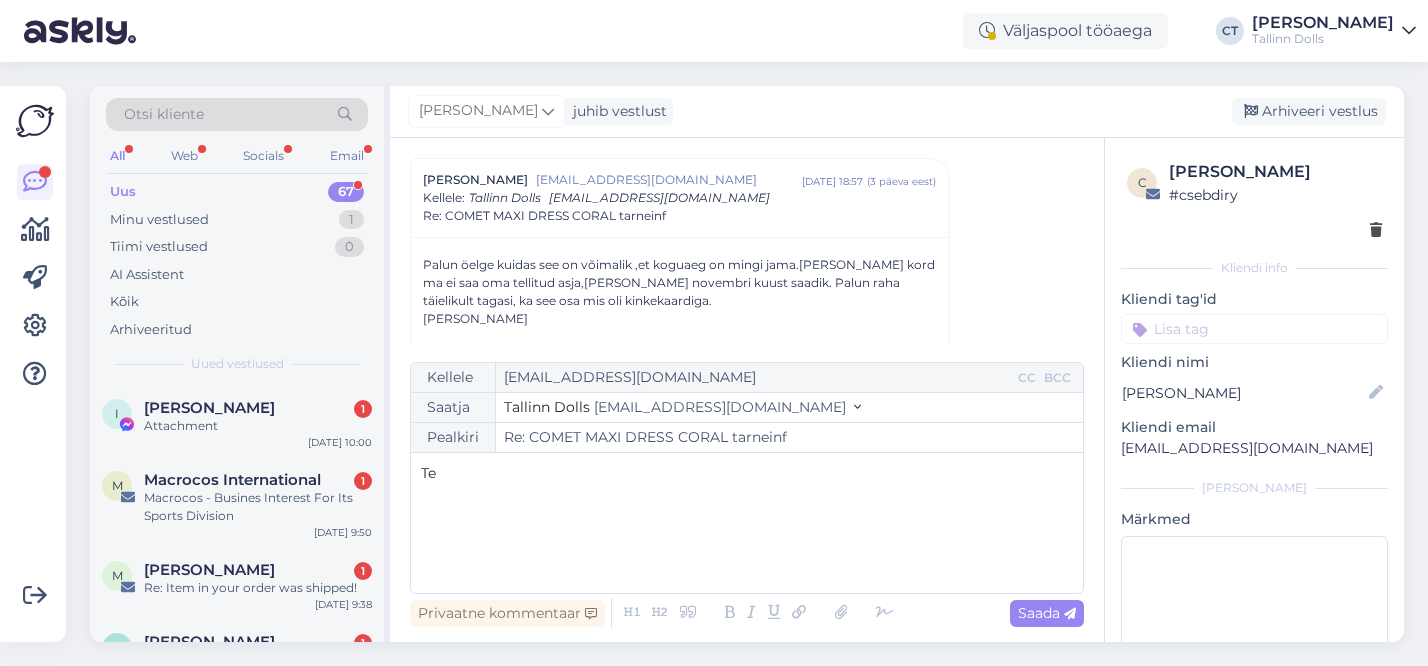 type 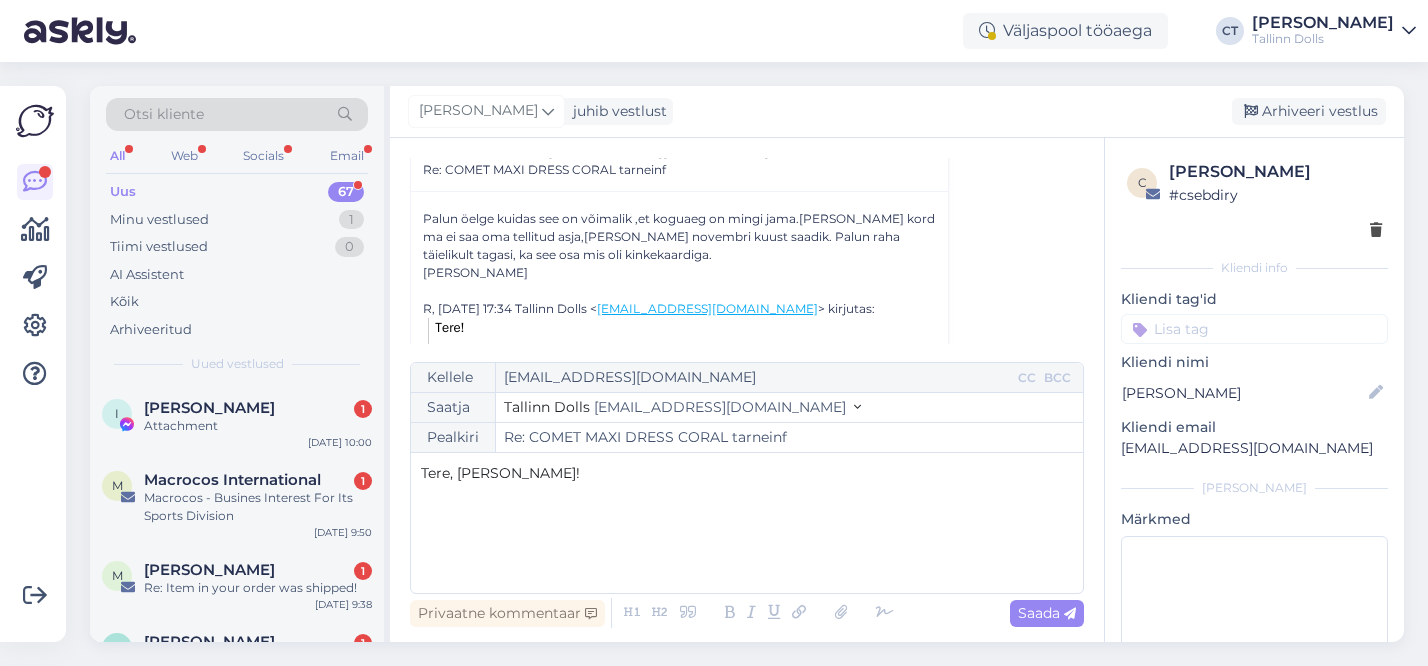 scroll, scrollTop: 434, scrollLeft: 0, axis: vertical 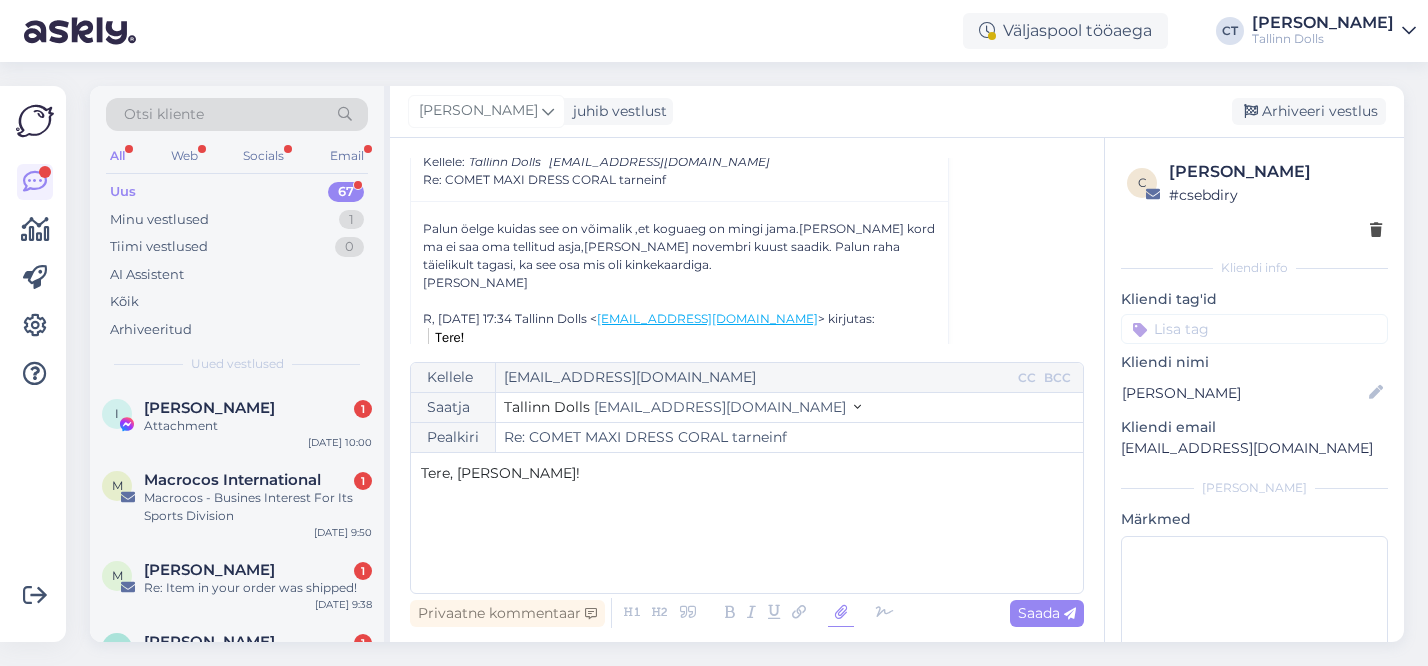 click at bounding box center [841, 613] 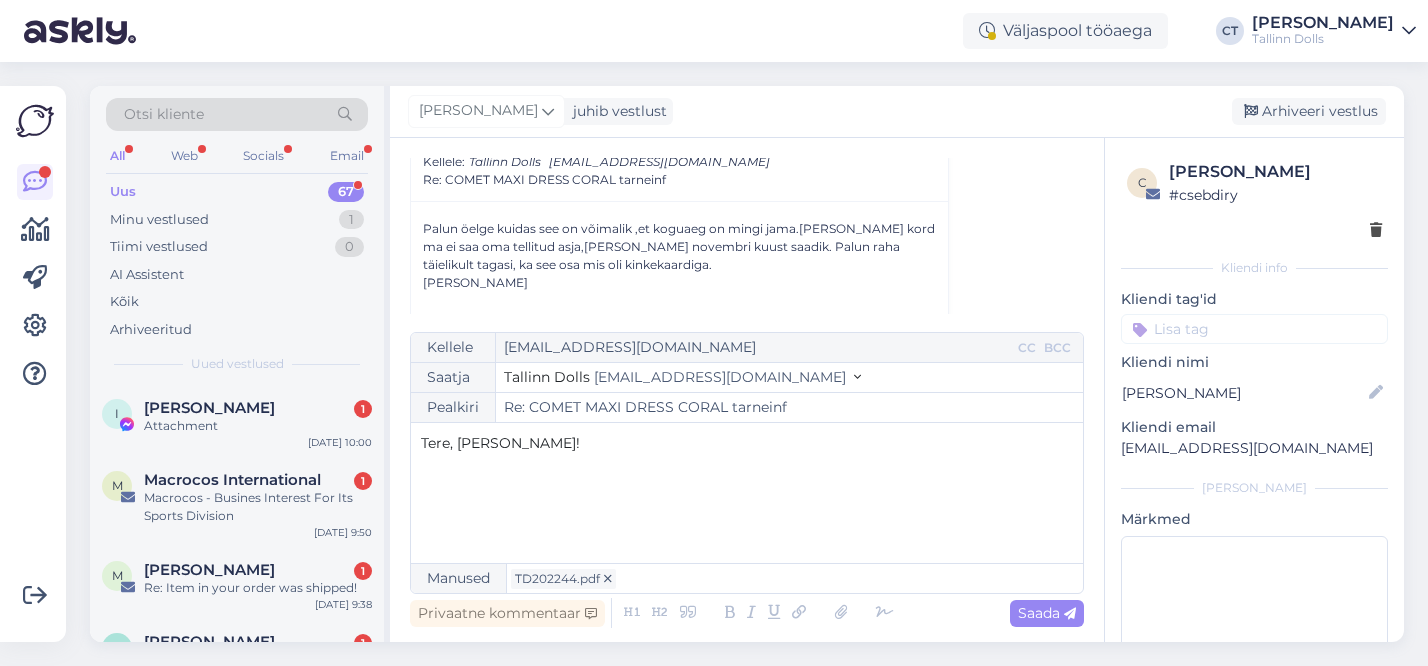 click on "Tere, [PERSON_NAME]! ﻿ ﻿" at bounding box center (747, 493) 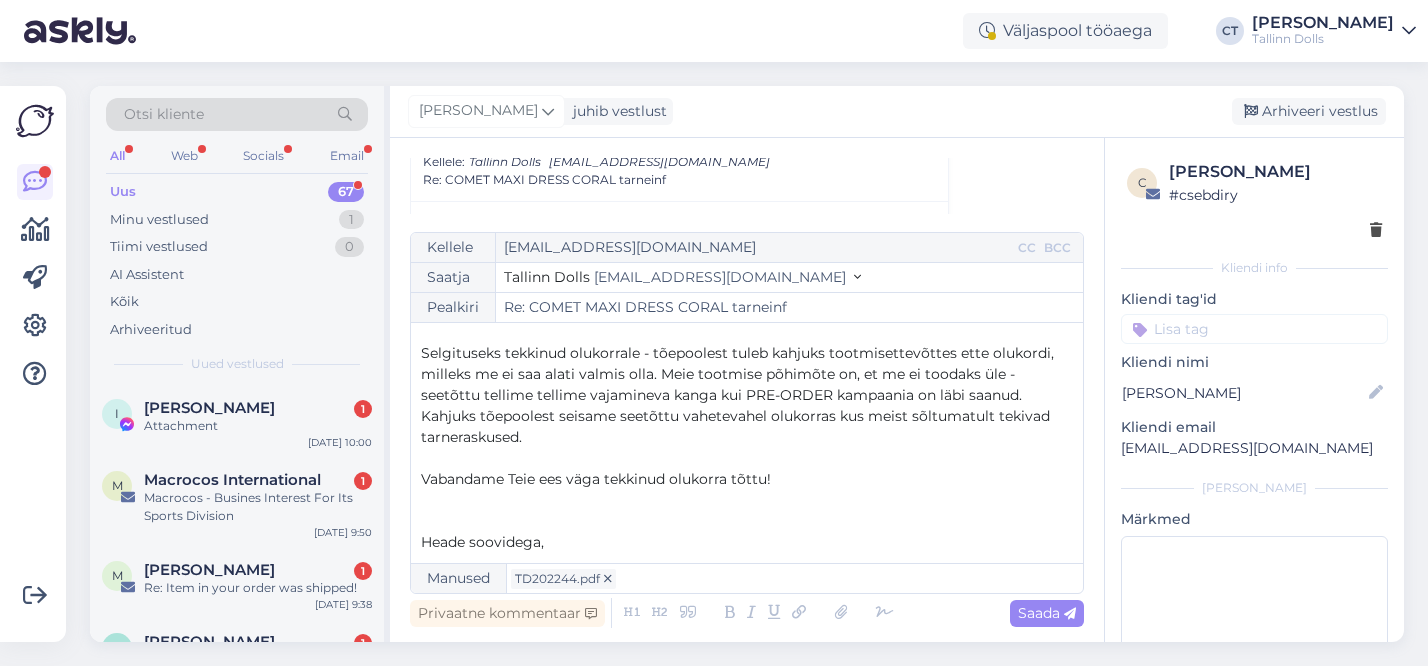 scroll, scrollTop: 116, scrollLeft: 0, axis: vertical 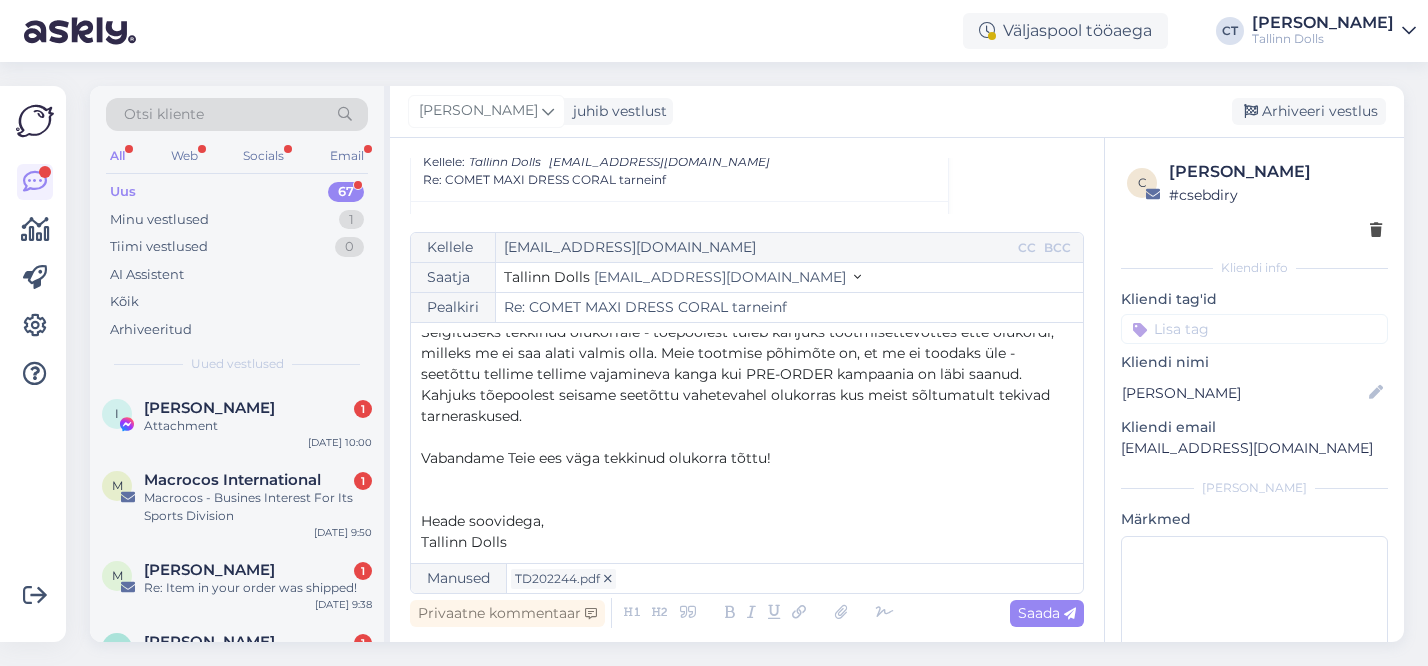 click on "Selgituseks tekkinud olukorrale - tõepoolest tuleb kahjuks tootmisettevõttes ette olukordi, milleks me ei saa alati valmis olla. Meie tootmise põhimõte on, et me ei toodaks üle - seetõttu tellime tellime vajamineva kanga kui PRE-ORDER kampaania on läbi saanud." at bounding box center [739, 353] 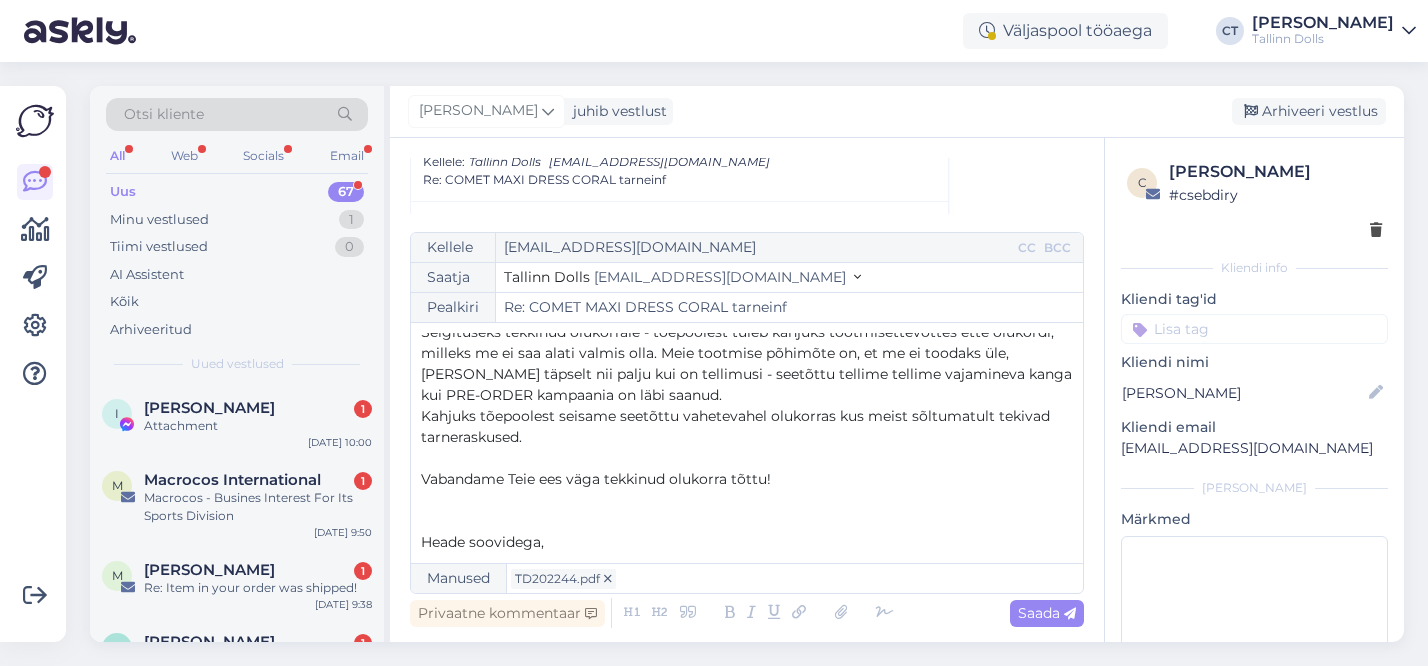 click on "Selgituseks tekkinud olukorrale - tõepoolest tuleb kahjuks tootmisettevõttes ette olukordi, milleks me ei saa alati valmis olla. Meie tootmise põhimõte on, et me ei toodaks üle, [PERSON_NAME] täpselt nii palju kui on tellimusi - seetõttu tellime tellime vajamineva kanga kui PRE-ORDER kampaania on läbi saanud." at bounding box center [748, 363] 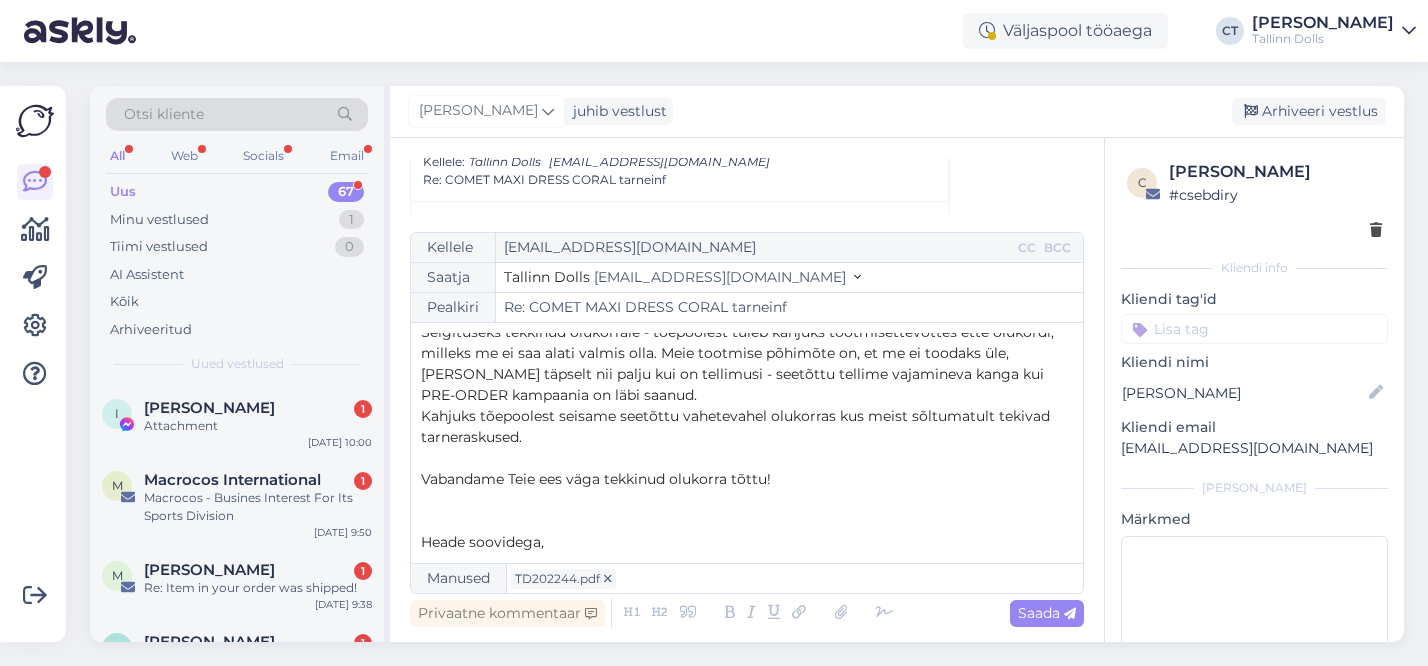 click on "Selgituseks tekkinud olukorrale - tõepoolest tuleb kahjuks tootmisettevõttes ette olukordi, milleks me ei saa alati valmis olla. Meie tootmise põhimõte on, et me ei toodaks üle, [PERSON_NAME] täpselt nii palju kui on tellimusi - seetõttu tellime vajamineva kanga kui PRE-ORDER kampaania on läbi saanud." at bounding box center [739, 363] 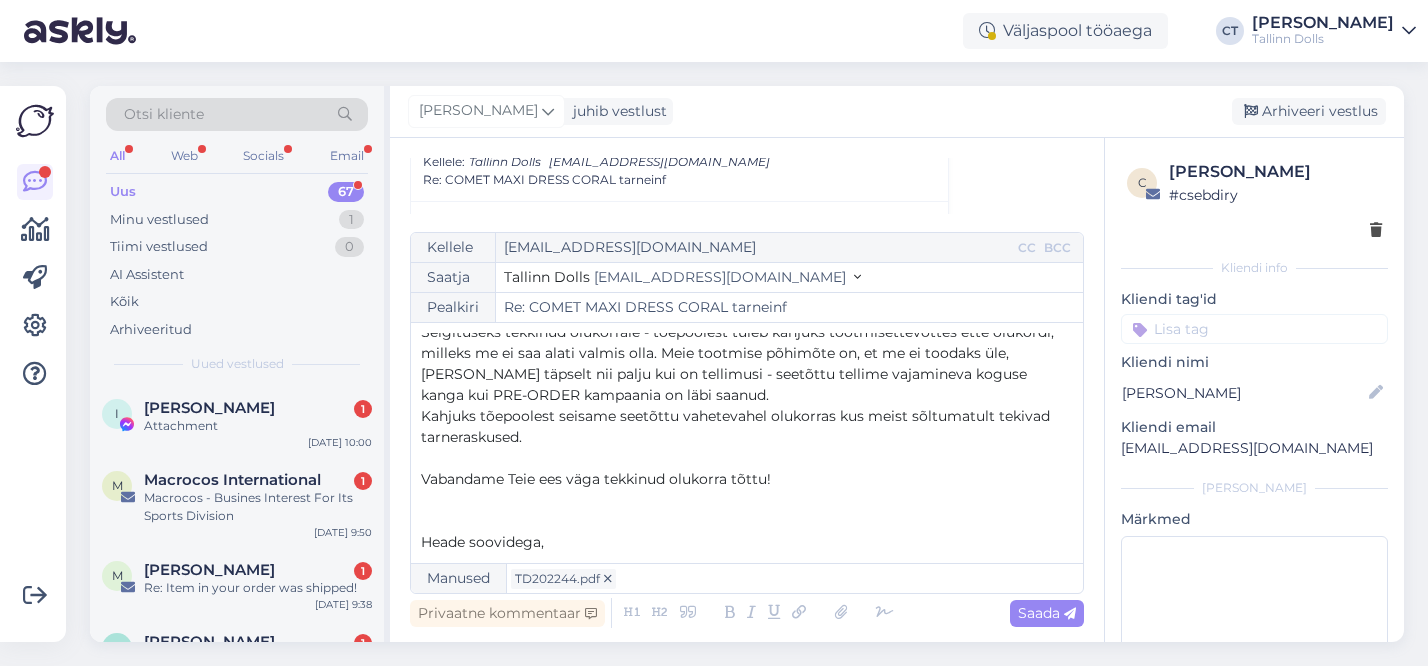 click on "Selgituseks tekkinud olukorrale - tõepoolest tuleb kahjuks tootmisettevõttes ette olukordi, milleks me ei saa alati valmis olla. Meie tootmise põhimõte on, et me ei toodaks üle, [PERSON_NAME] täpselt nii palju kui on tellimusi - seetõttu tellime vajamineva koguse kanga kui PRE-ORDER kampaania on läbi saanud." at bounding box center [739, 363] 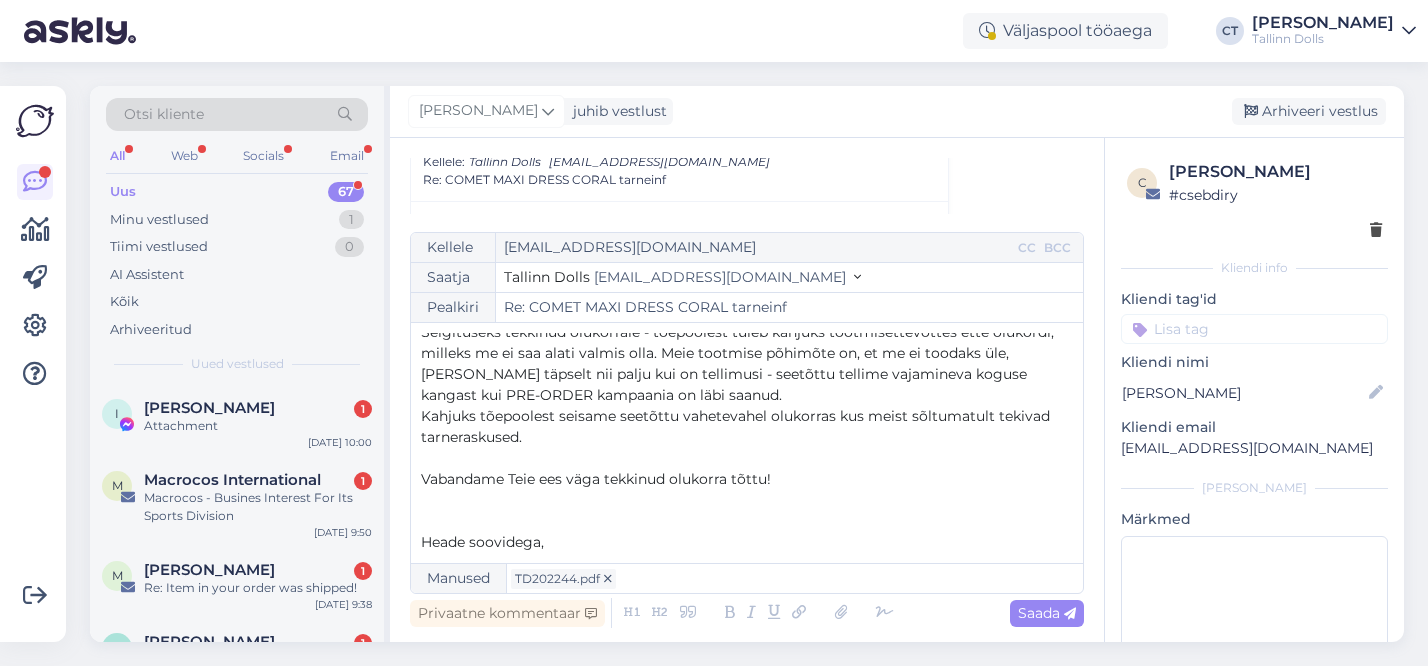 click on "Kahjuks tõepoolest seisame seetõttu vahetevahel olukorras kus meist sõltumatult tekivad tarneraskused." at bounding box center (747, 427) 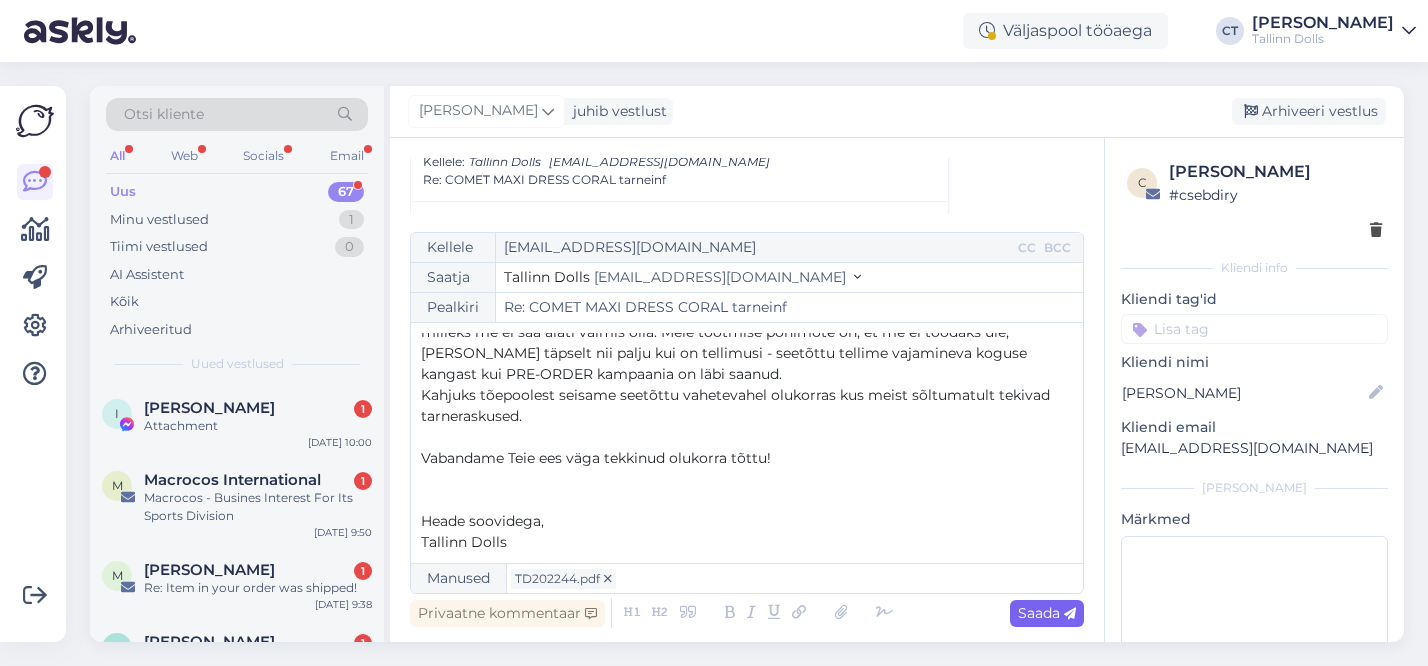click at bounding box center [1070, 614] 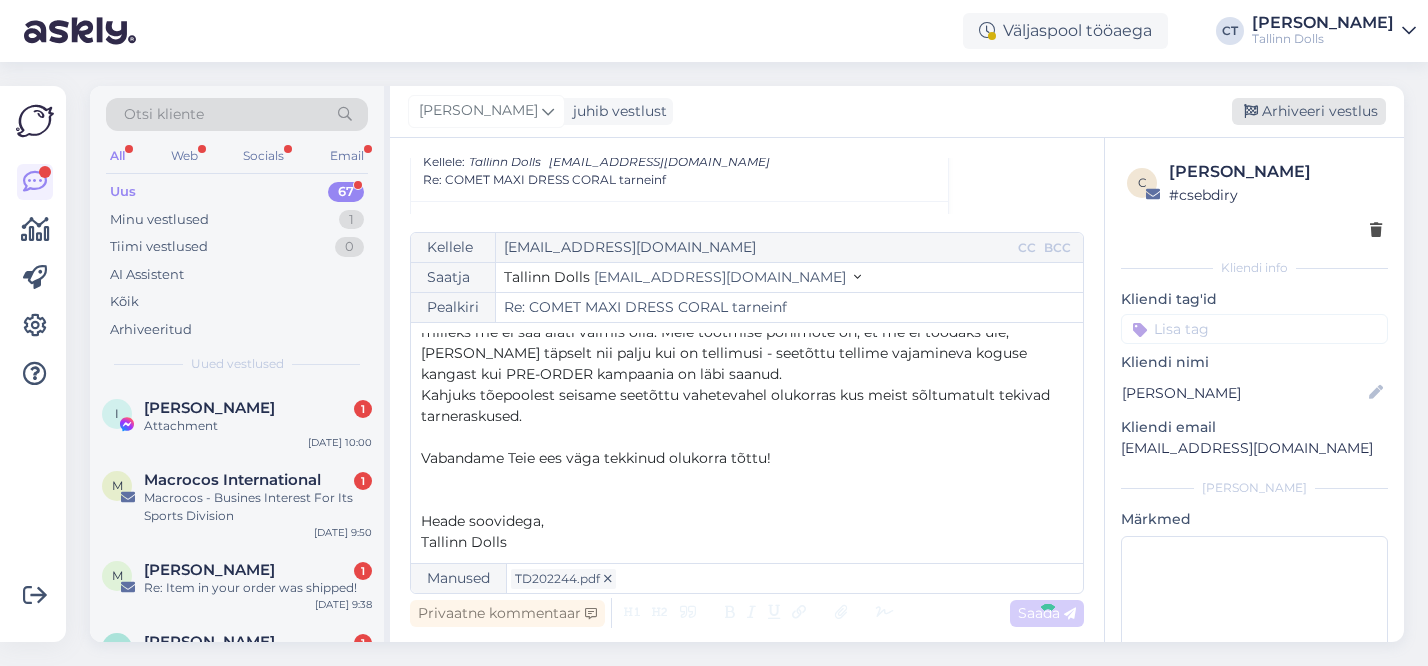 type on "Re: Re: COMET MAXI DRESS CORAL tarneinf" 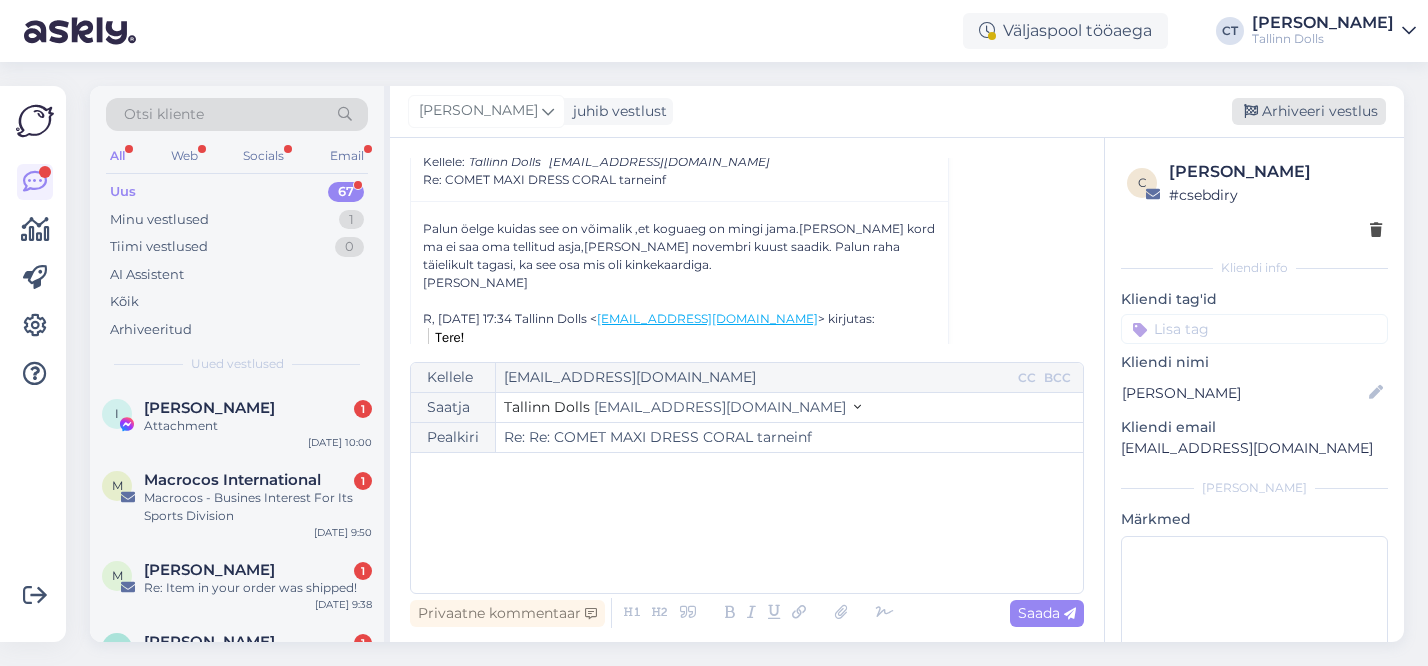 scroll, scrollTop: 1337, scrollLeft: 0, axis: vertical 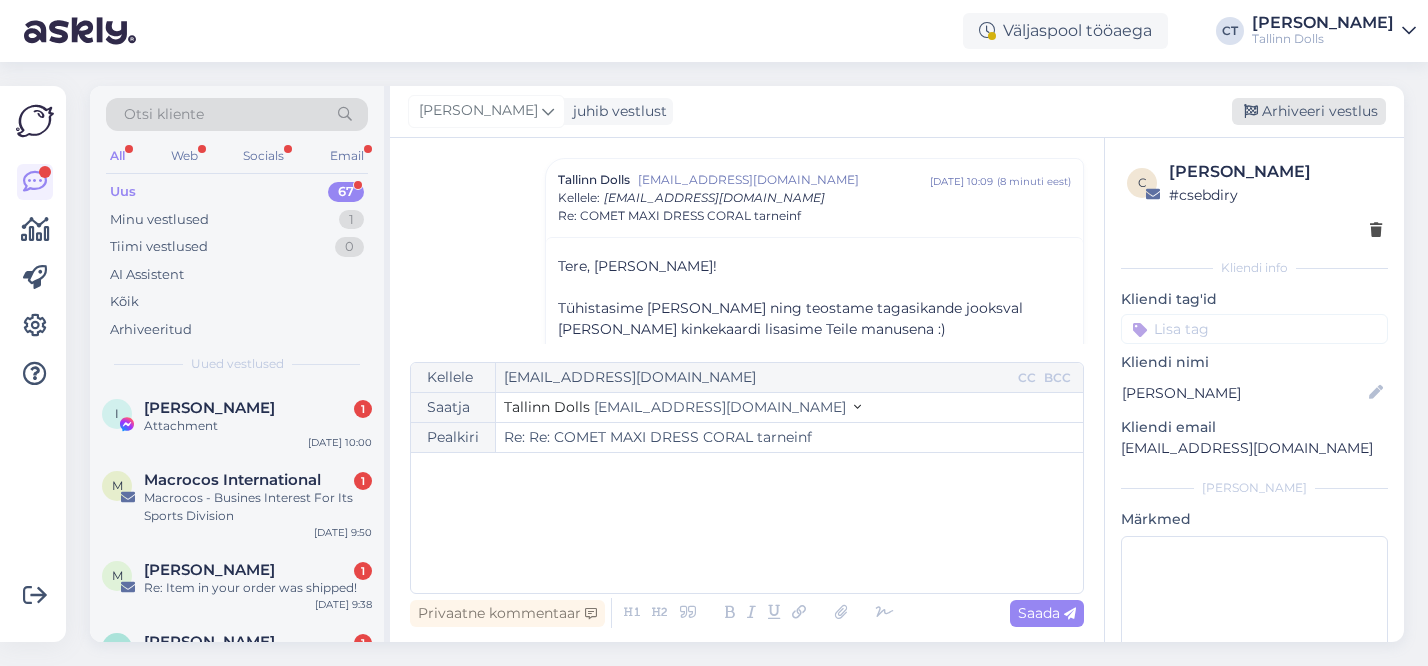 click on "Arhiveeri vestlus" at bounding box center (1309, 111) 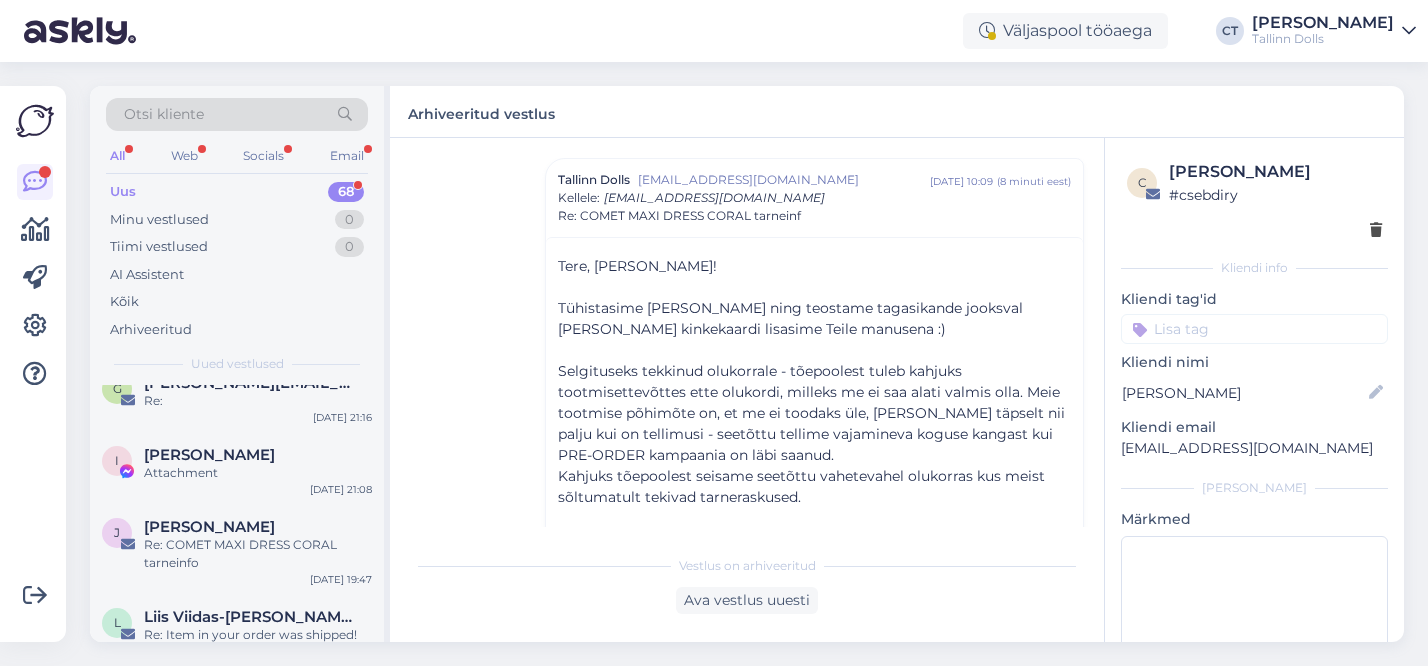 scroll, scrollTop: 5113, scrollLeft: 0, axis: vertical 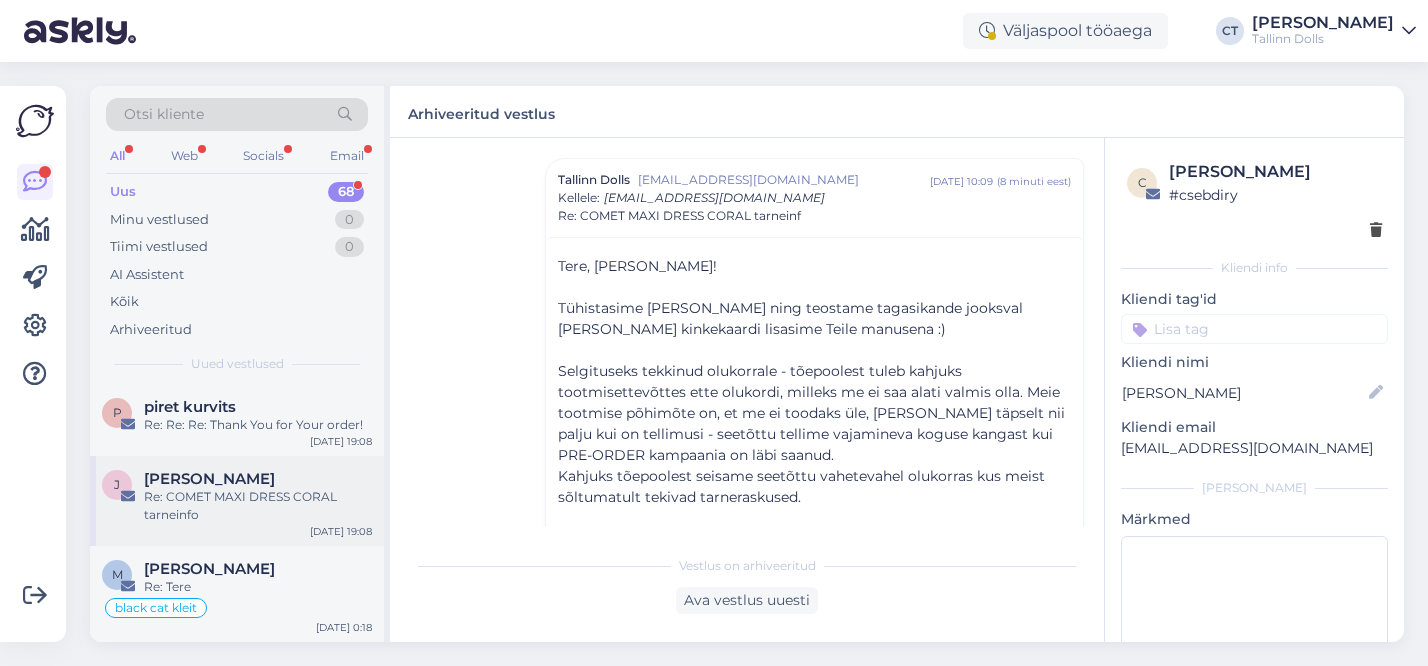 click on "Re: COMET MAXI DRESS CORAL tarneinfo" at bounding box center (258, 506) 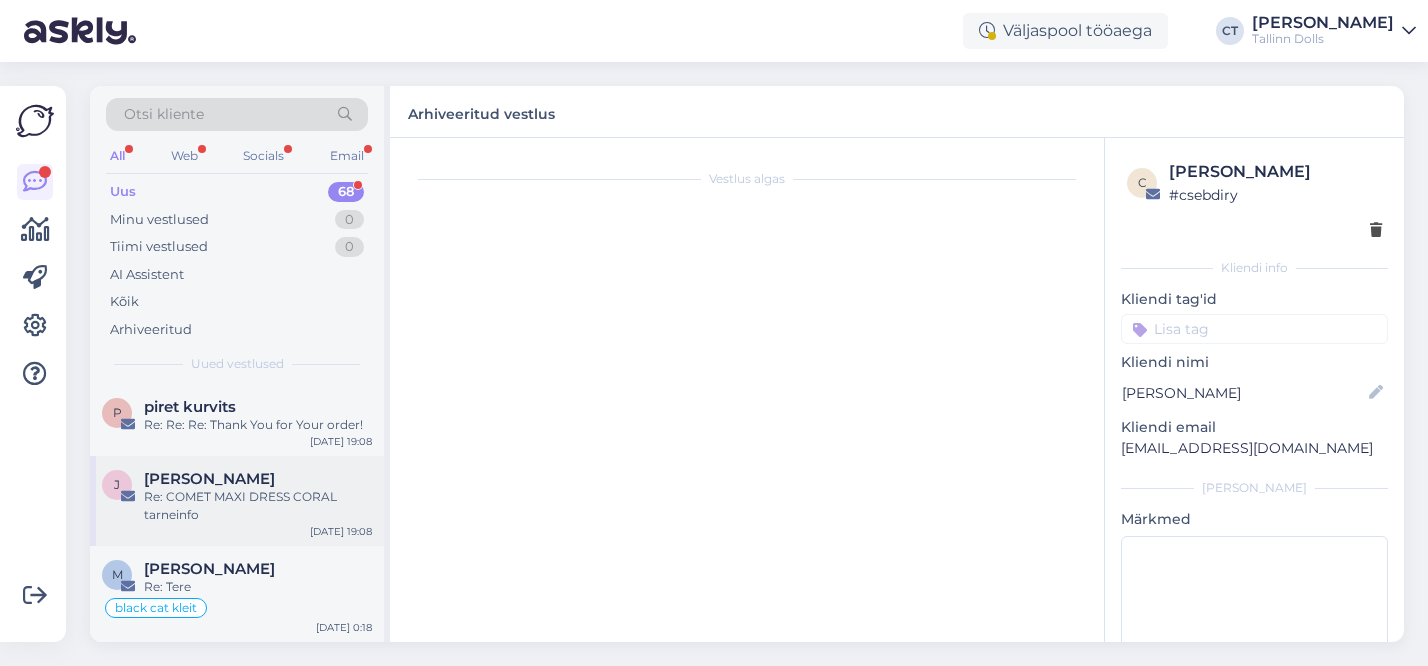 scroll, scrollTop: 0, scrollLeft: 0, axis: both 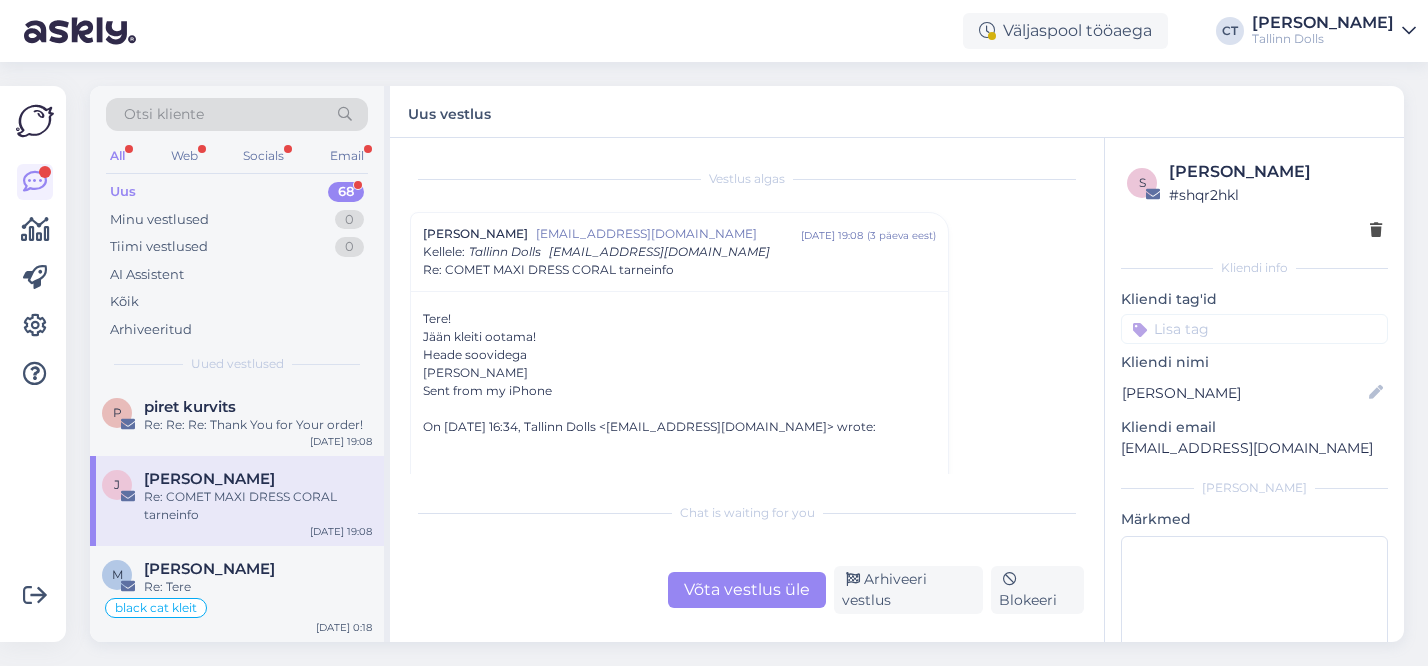 click on "Võta vestlus üle" at bounding box center (747, 590) 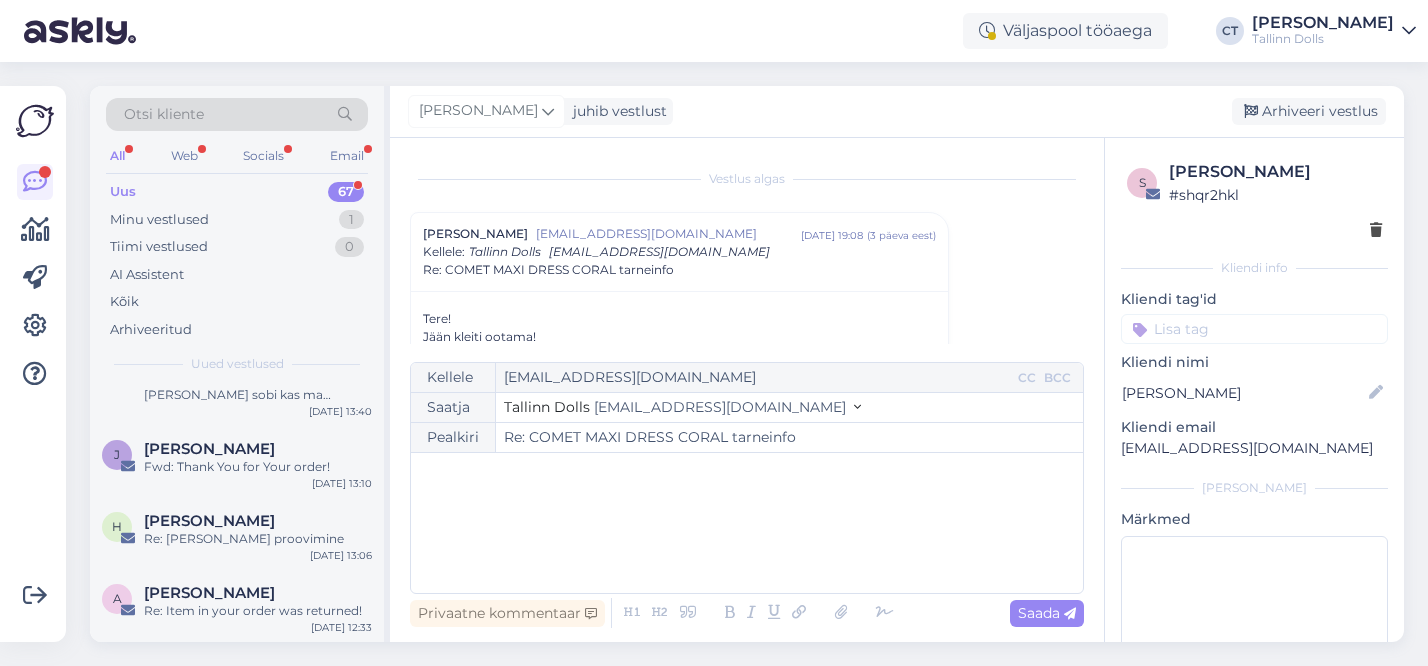 scroll, scrollTop: 54, scrollLeft: 0, axis: vertical 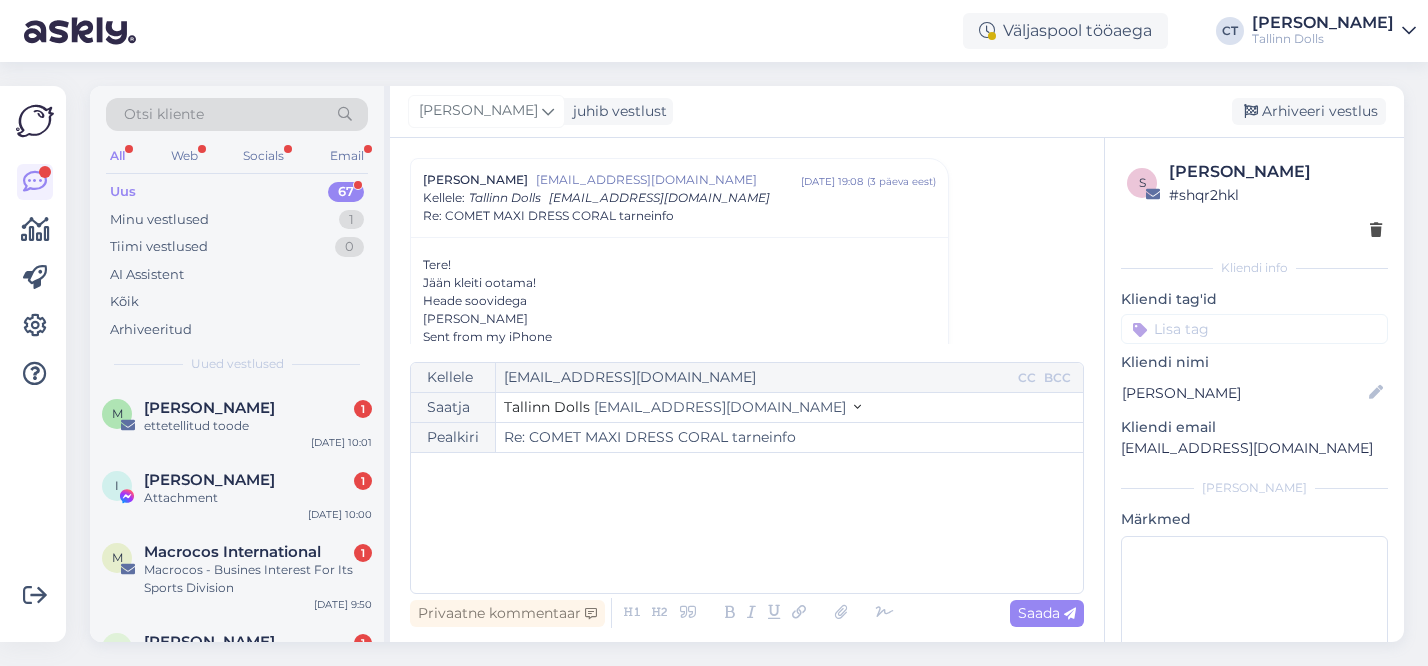 click on "﻿" at bounding box center [747, 523] 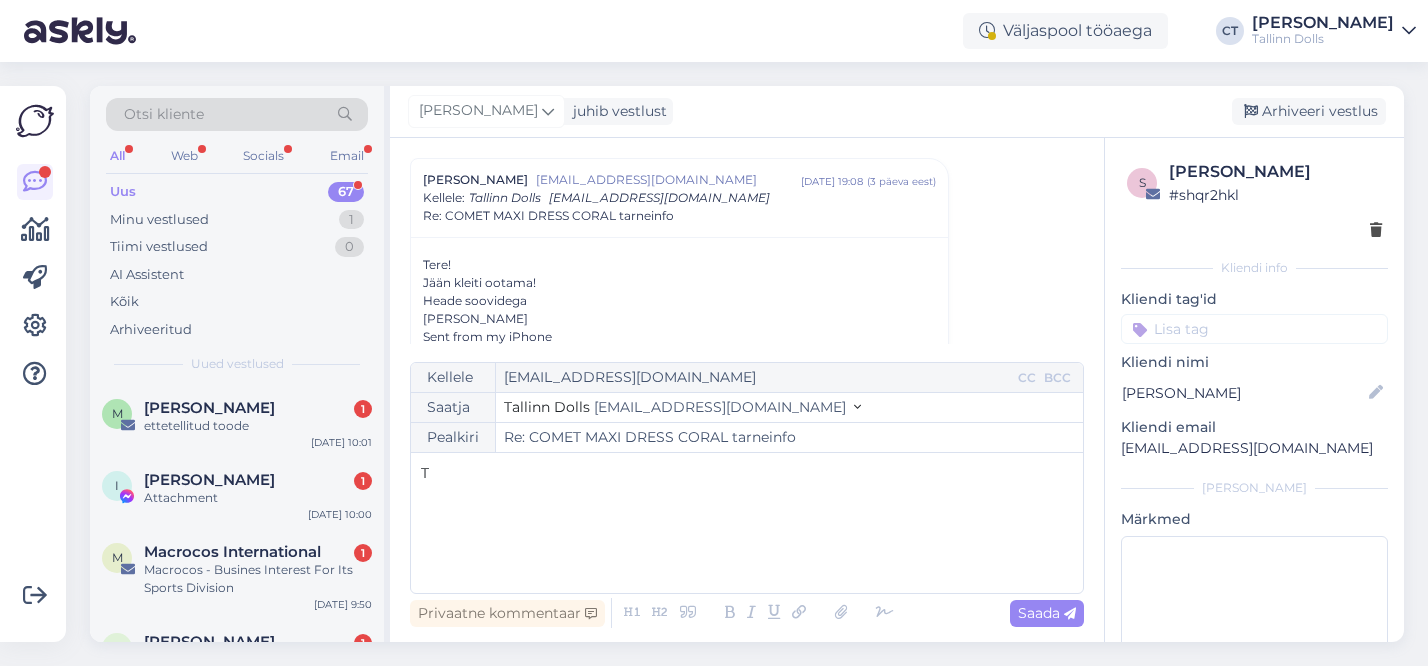 type 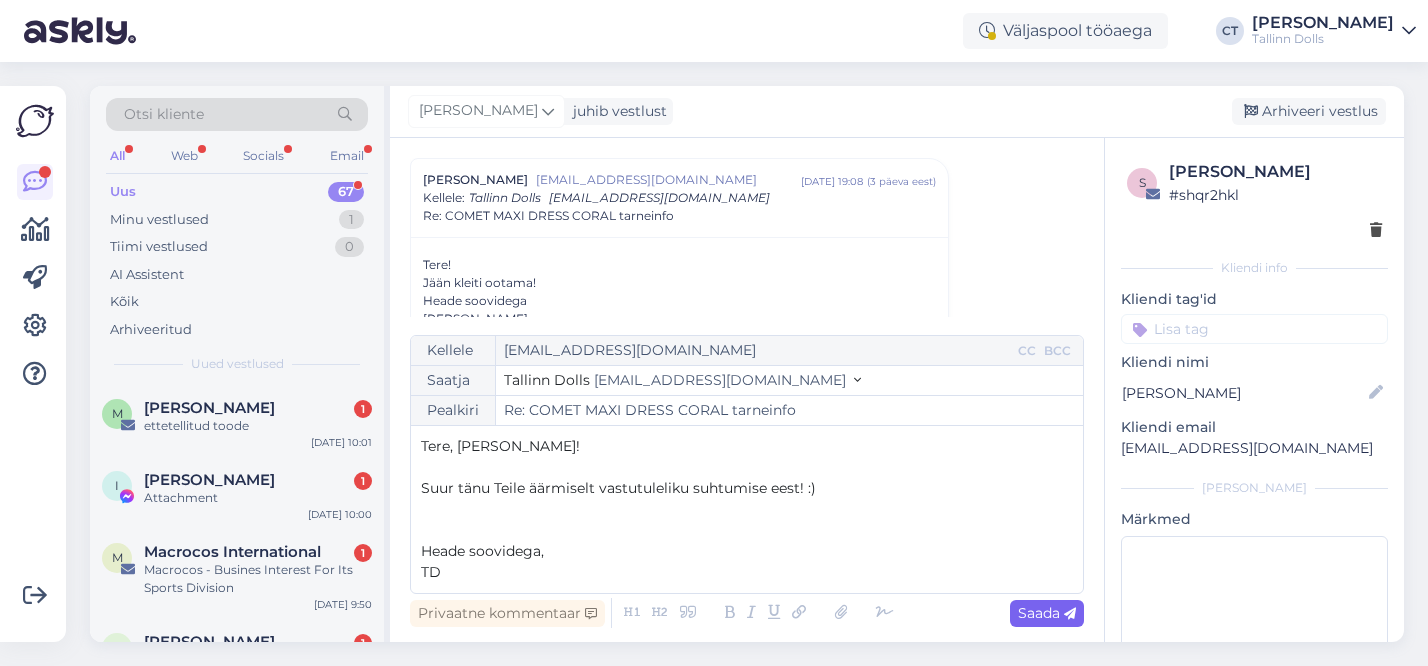 click on "Saada" at bounding box center [1047, 613] 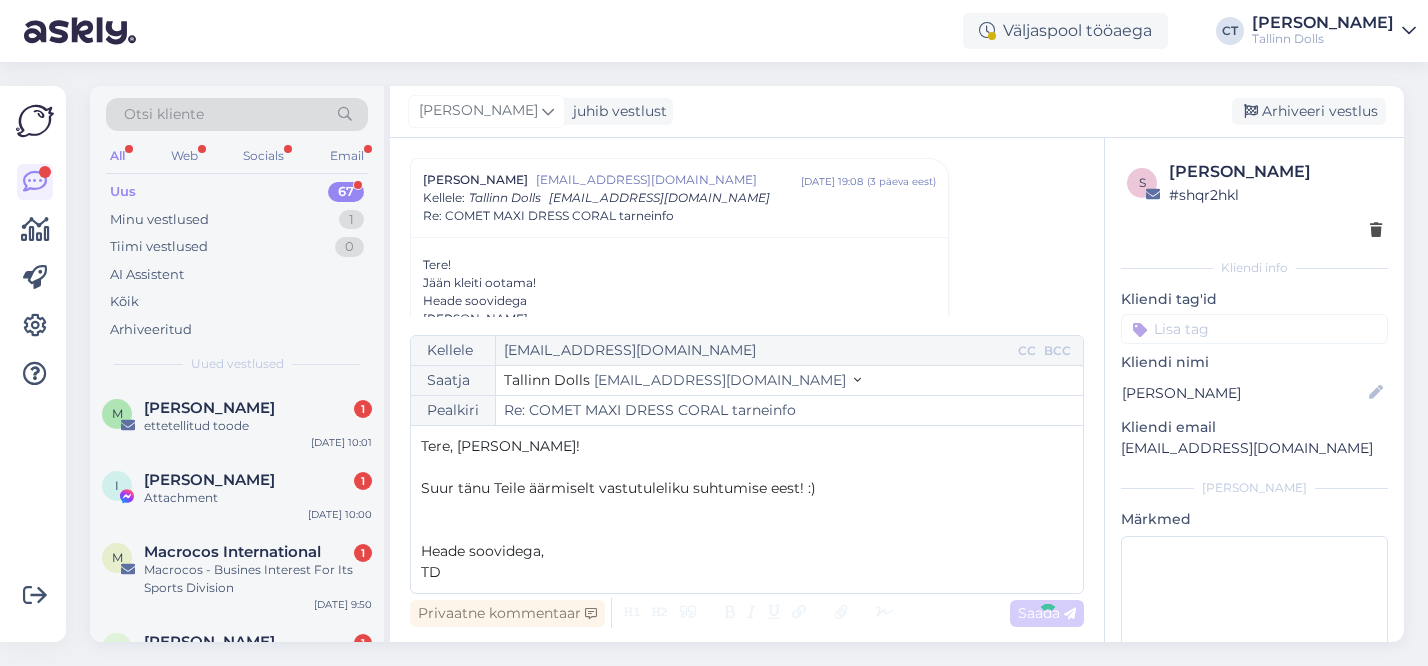 type on "Re: Re: COMET MAXI DRESS CORAL tarneinfo" 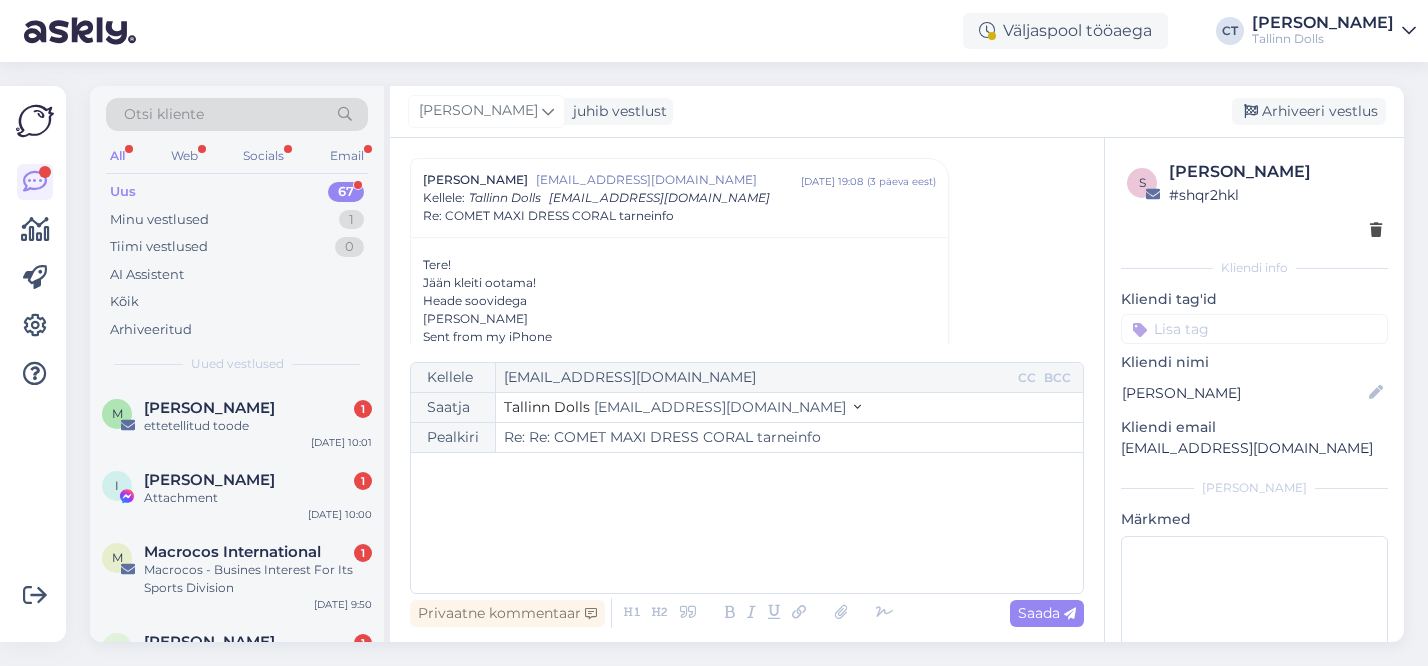scroll, scrollTop: 1048, scrollLeft: 0, axis: vertical 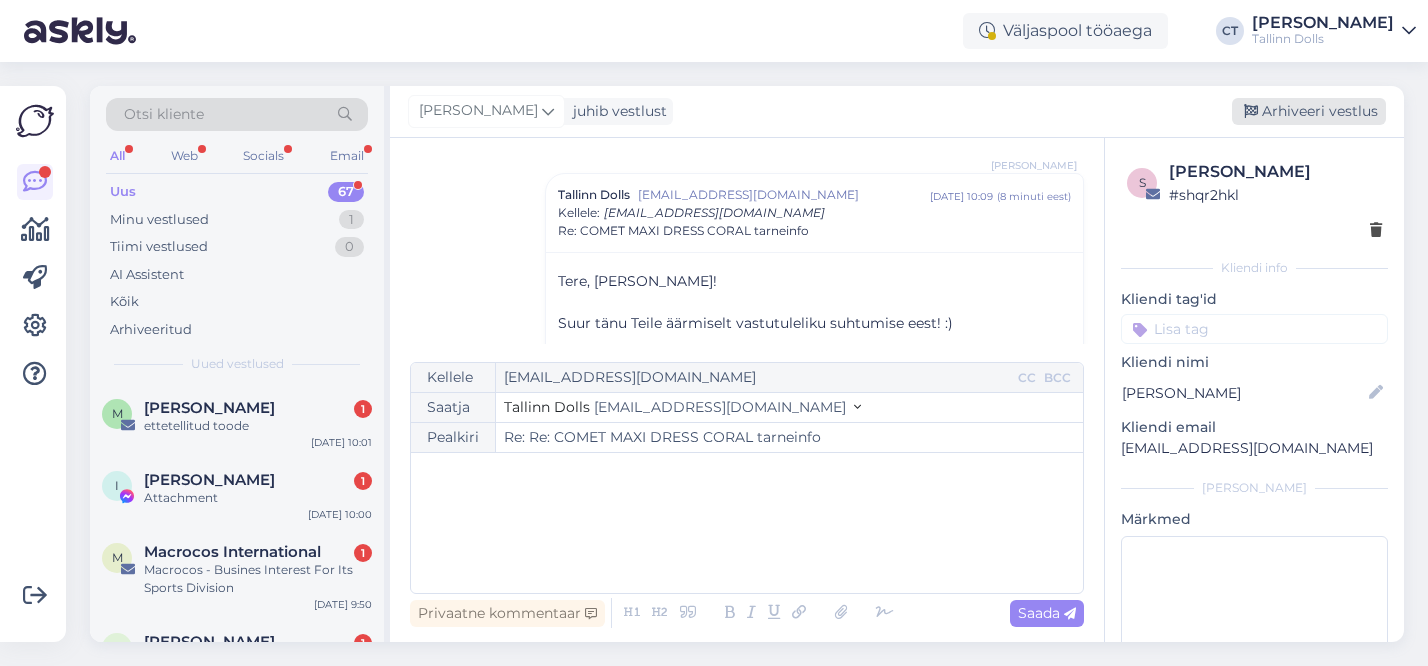 click on "Arhiveeri vestlus" at bounding box center (1309, 111) 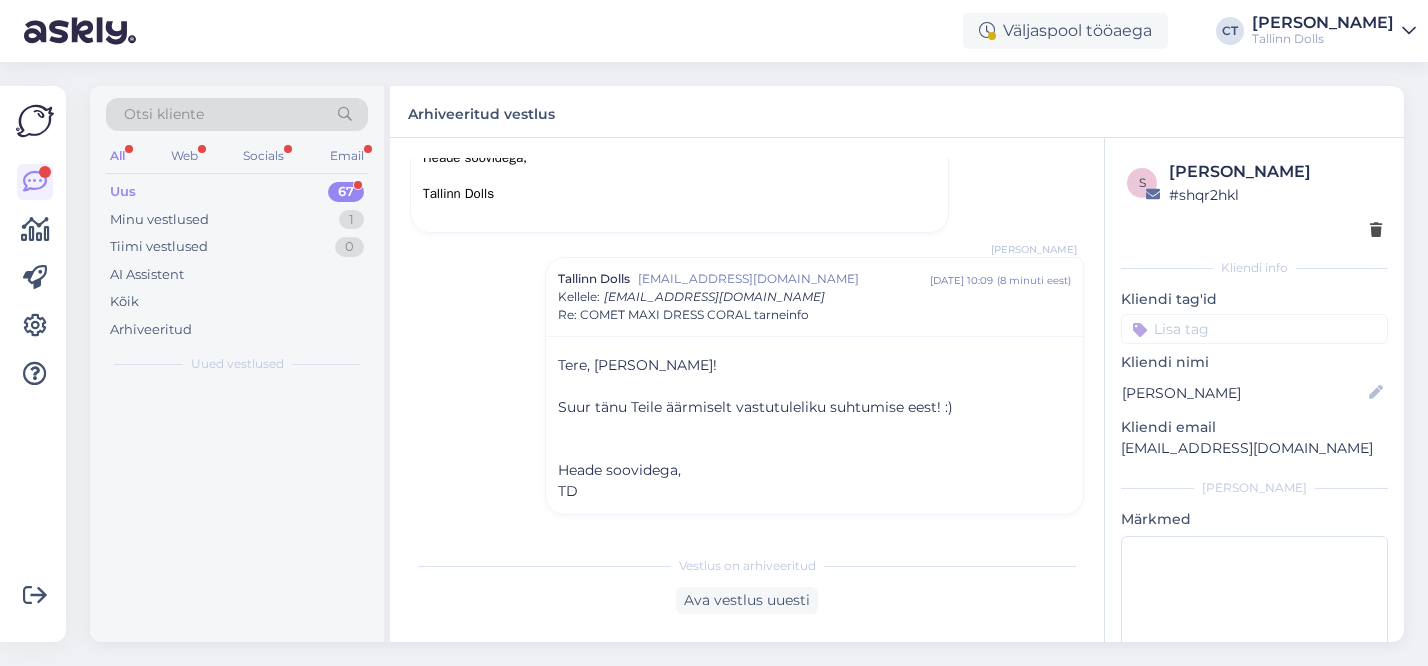 scroll, scrollTop: 964, scrollLeft: 0, axis: vertical 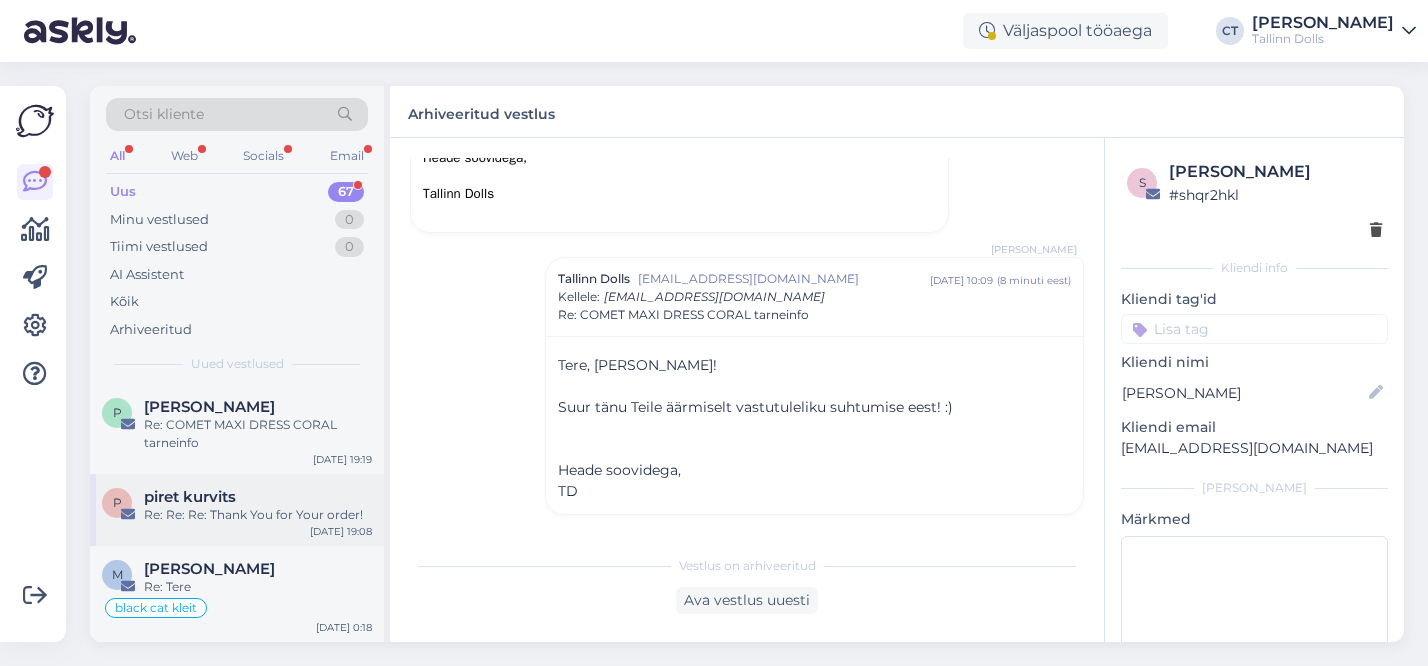 click on "p piret kurvits Re: Re: Re: Thank You for Your order! [DATE] 19:08" at bounding box center (237, 510) 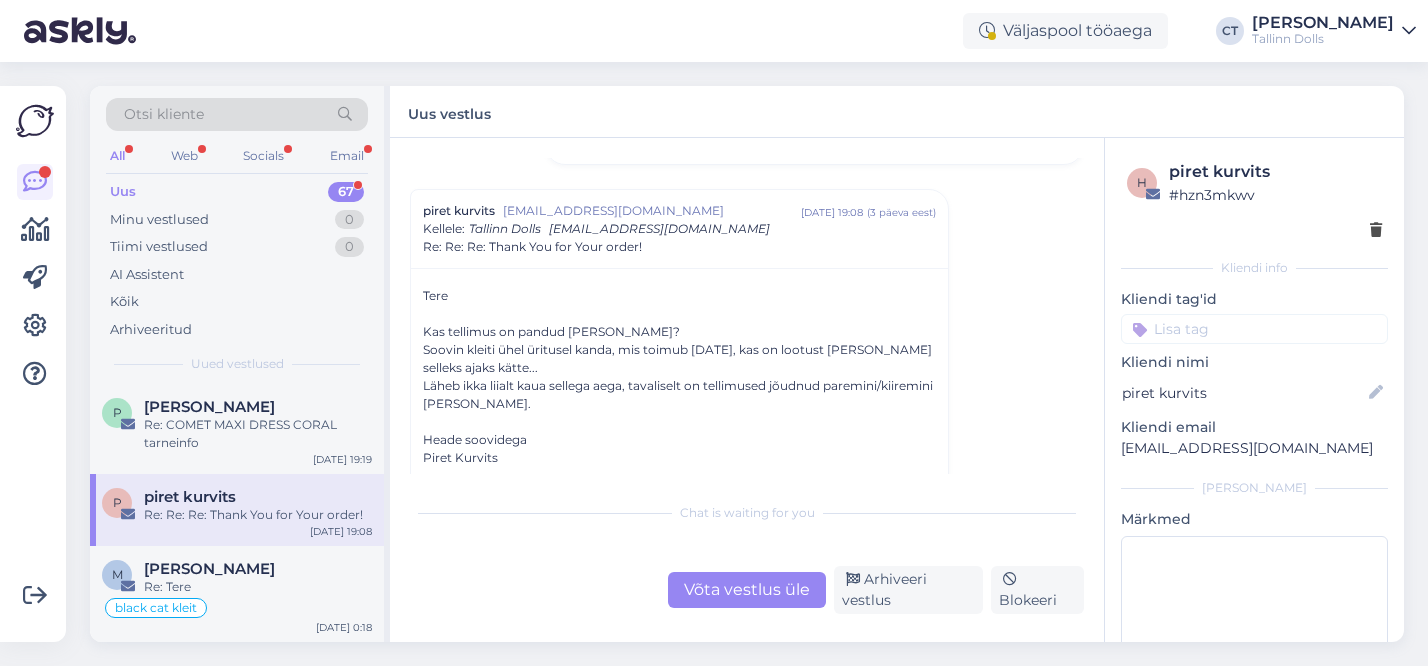 scroll, scrollTop: 366, scrollLeft: 0, axis: vertical 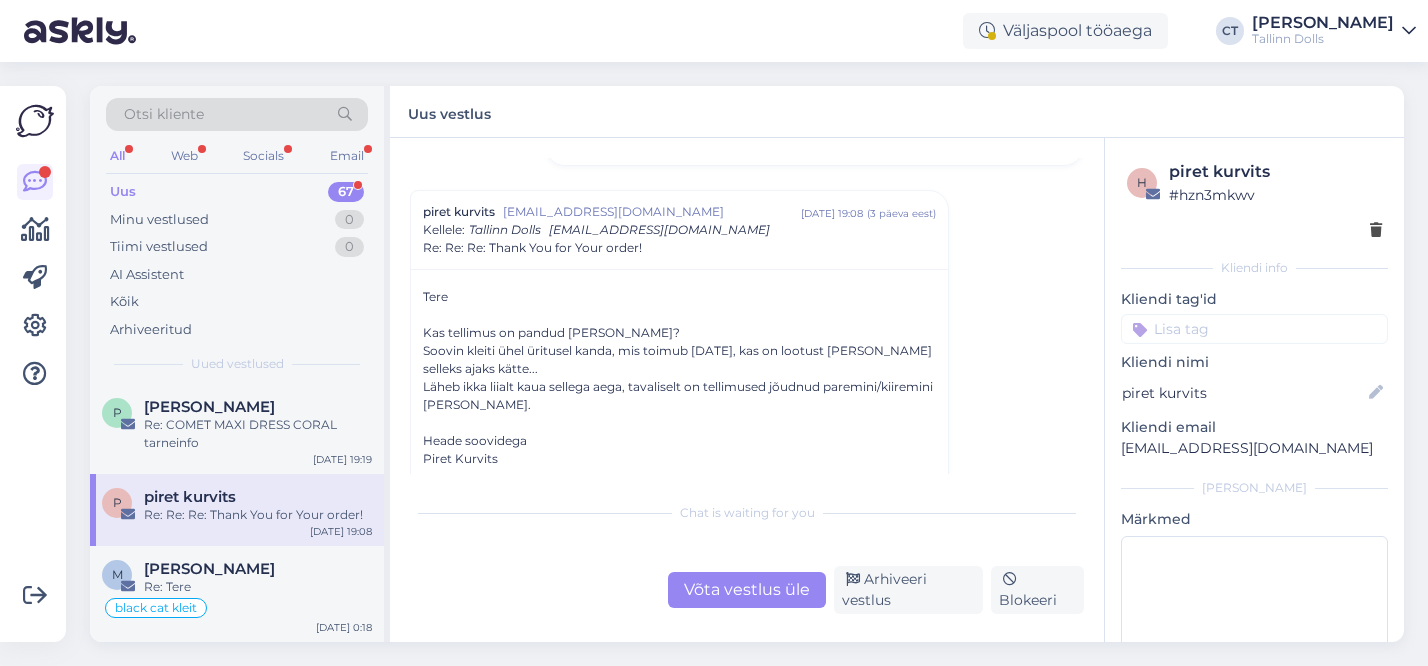 click on "Võta vestlus üle" at bounding box center [747, 590] 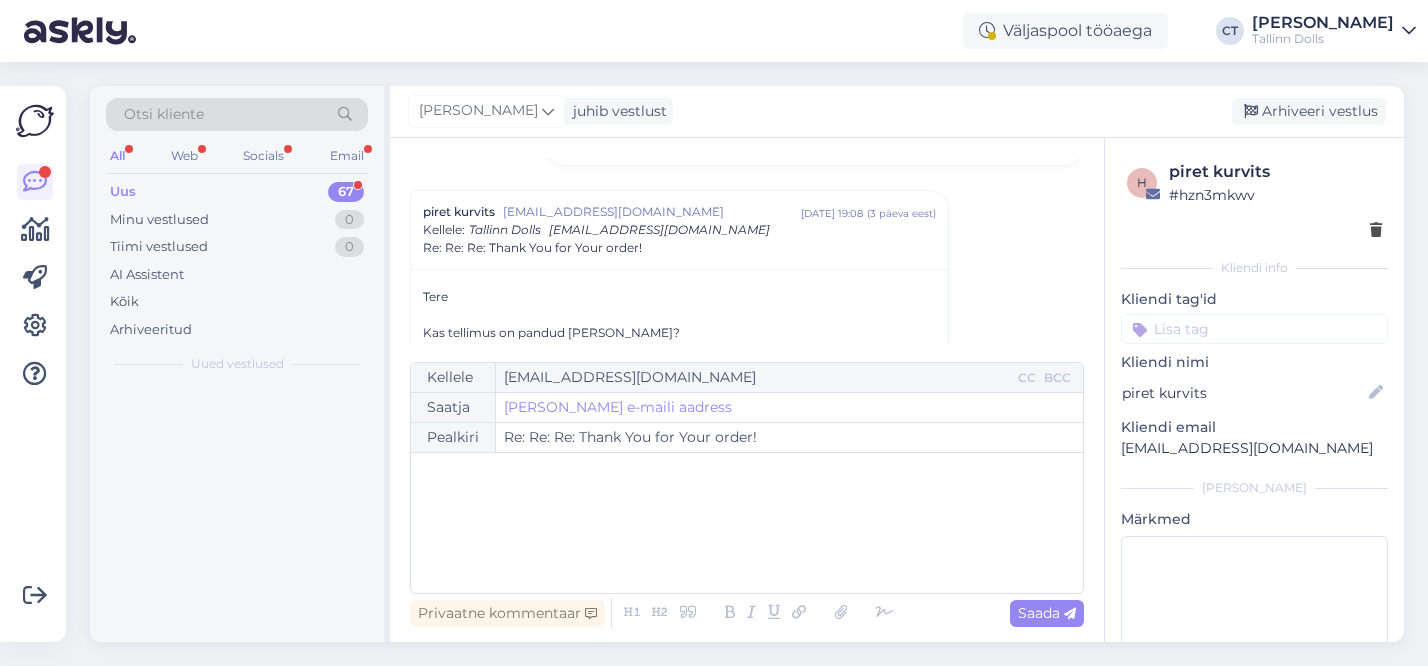 scroll, scrollTop: 398, scrollLeft: 0, axis: vertical 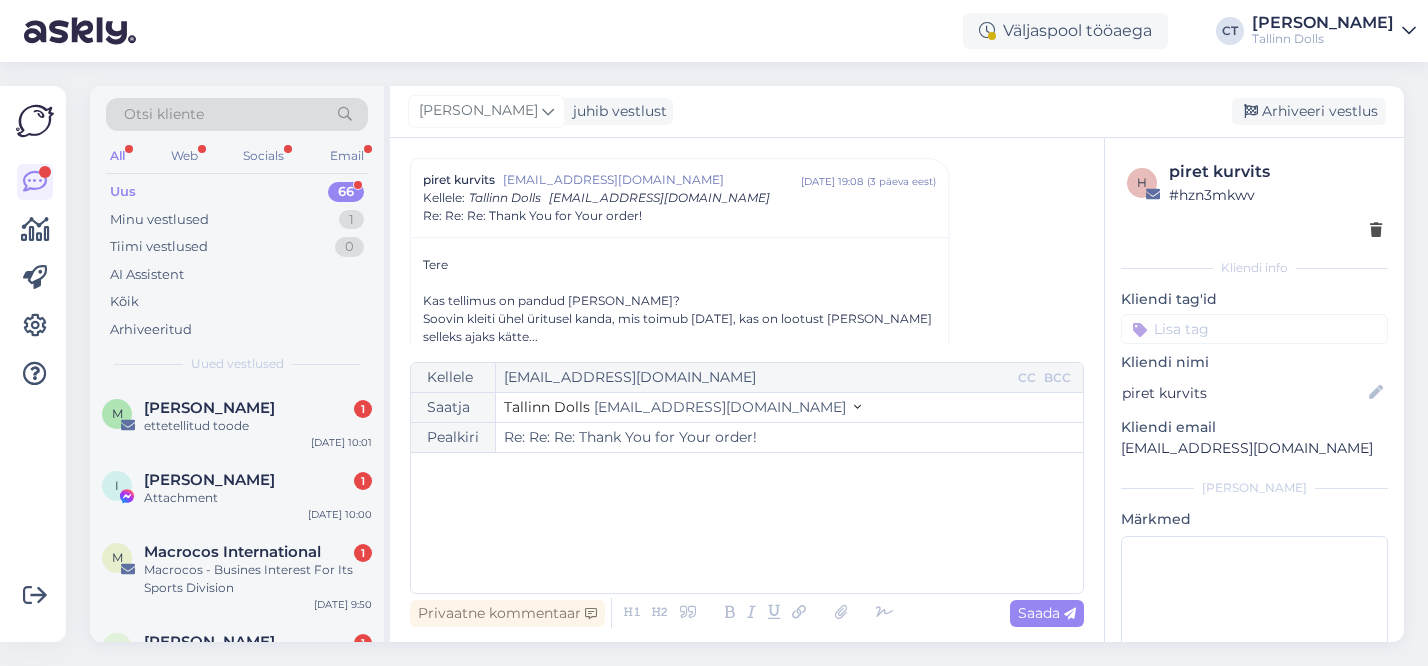 click on "﻿" at bounding box center [747, 523] 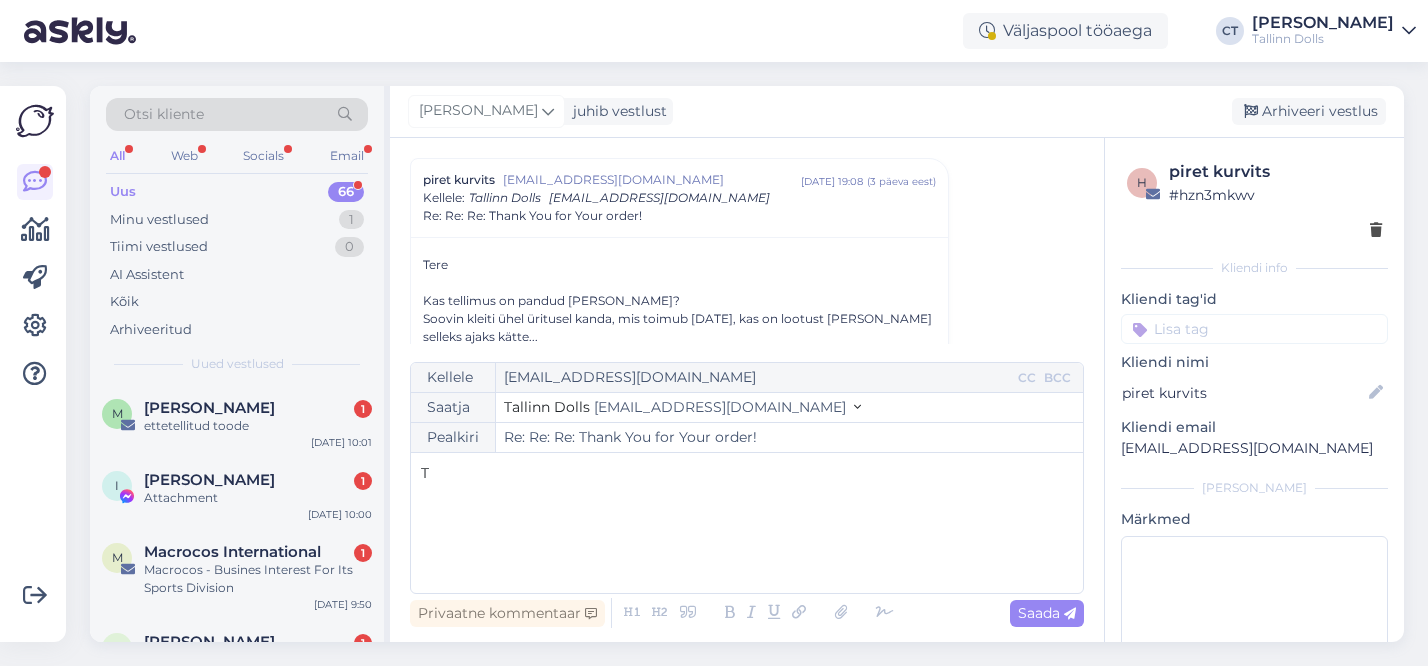 type 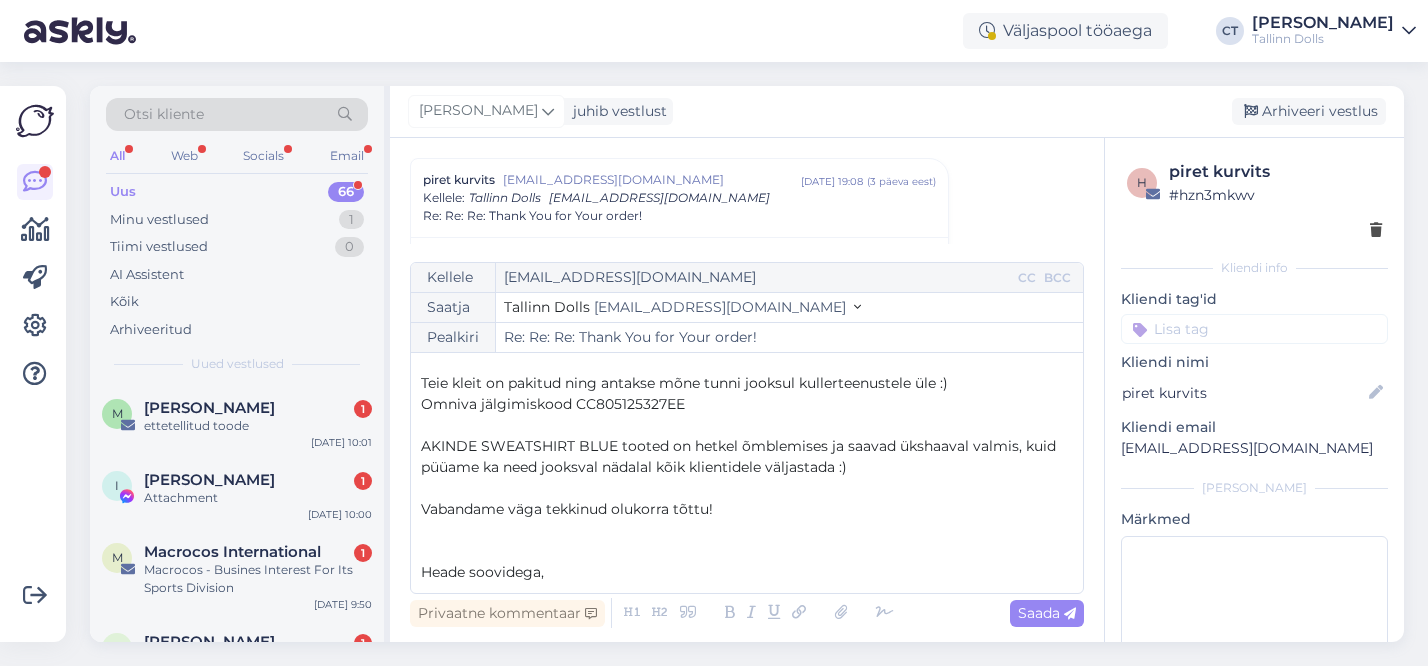 scroll, scrollTop: 53, scrollLeft: 0, axis: vertical 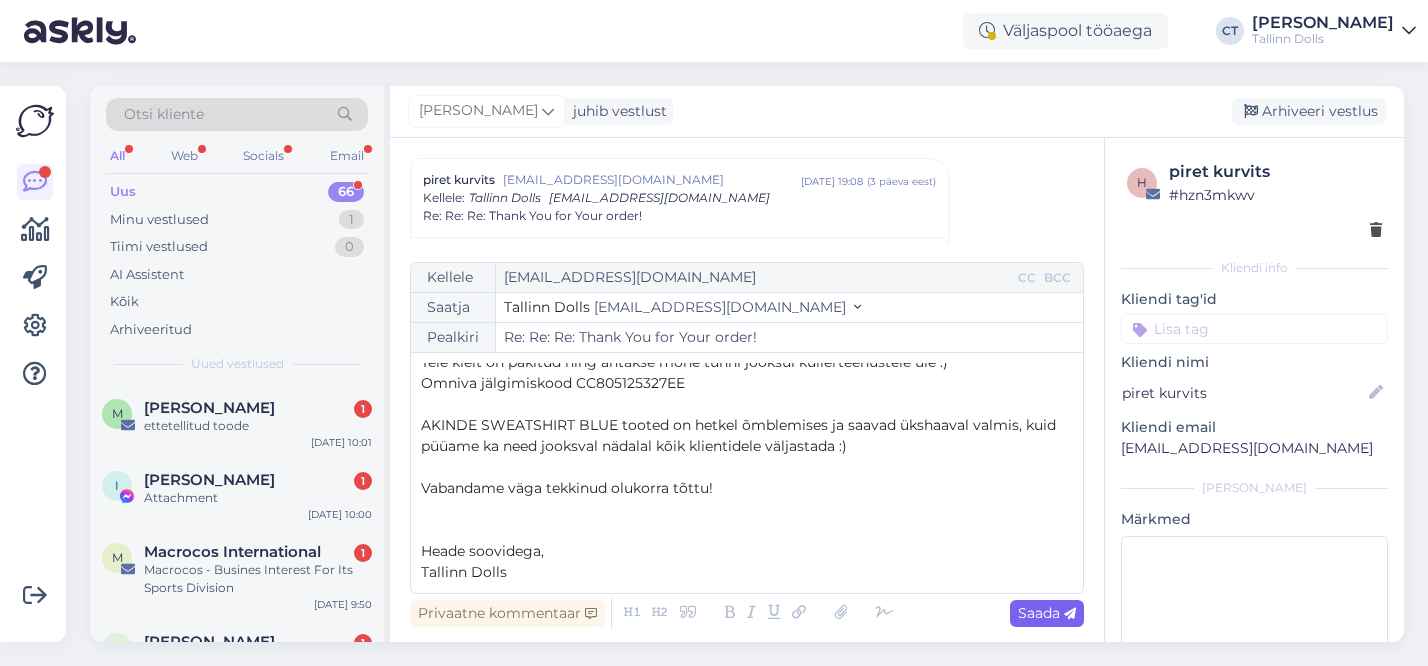click on "Saada" at bounding box center [1047, 613] 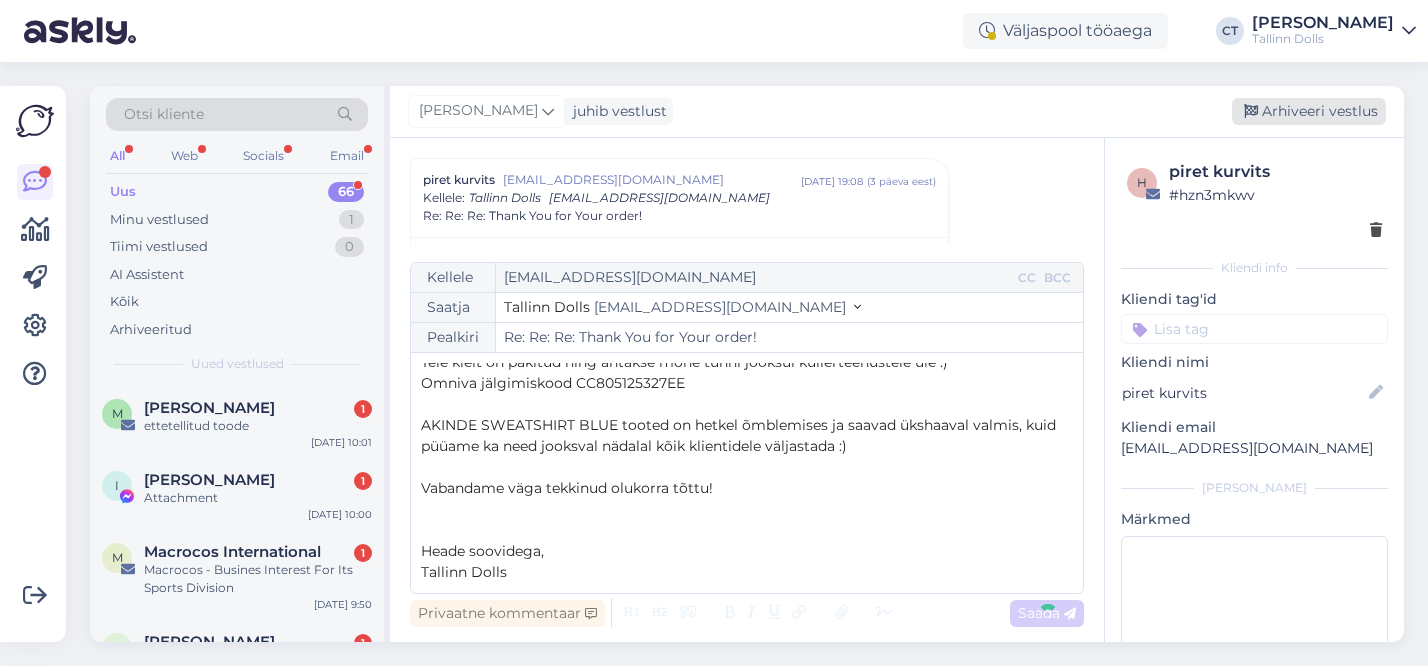 type on "Re: Re: Re: Re: Thank You for Your order!" 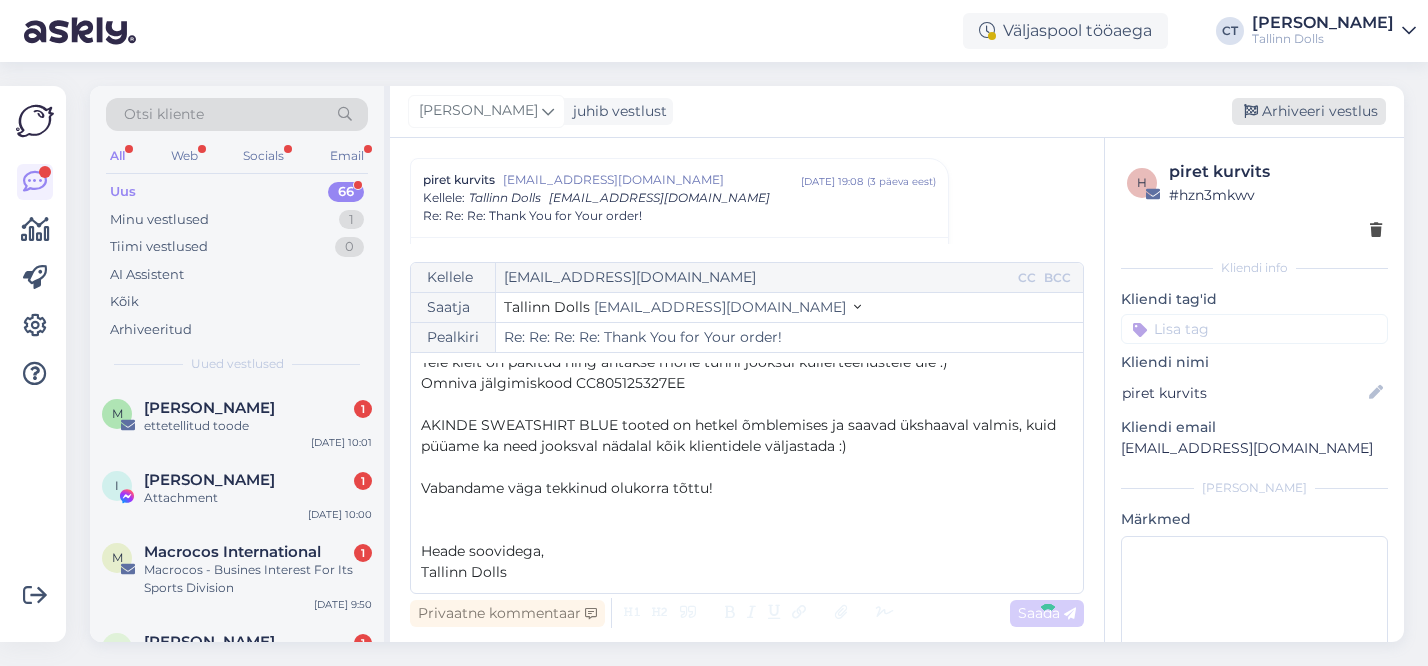 scroll, scrollTop: 1080, scrollLeft: 0, axis: vertical 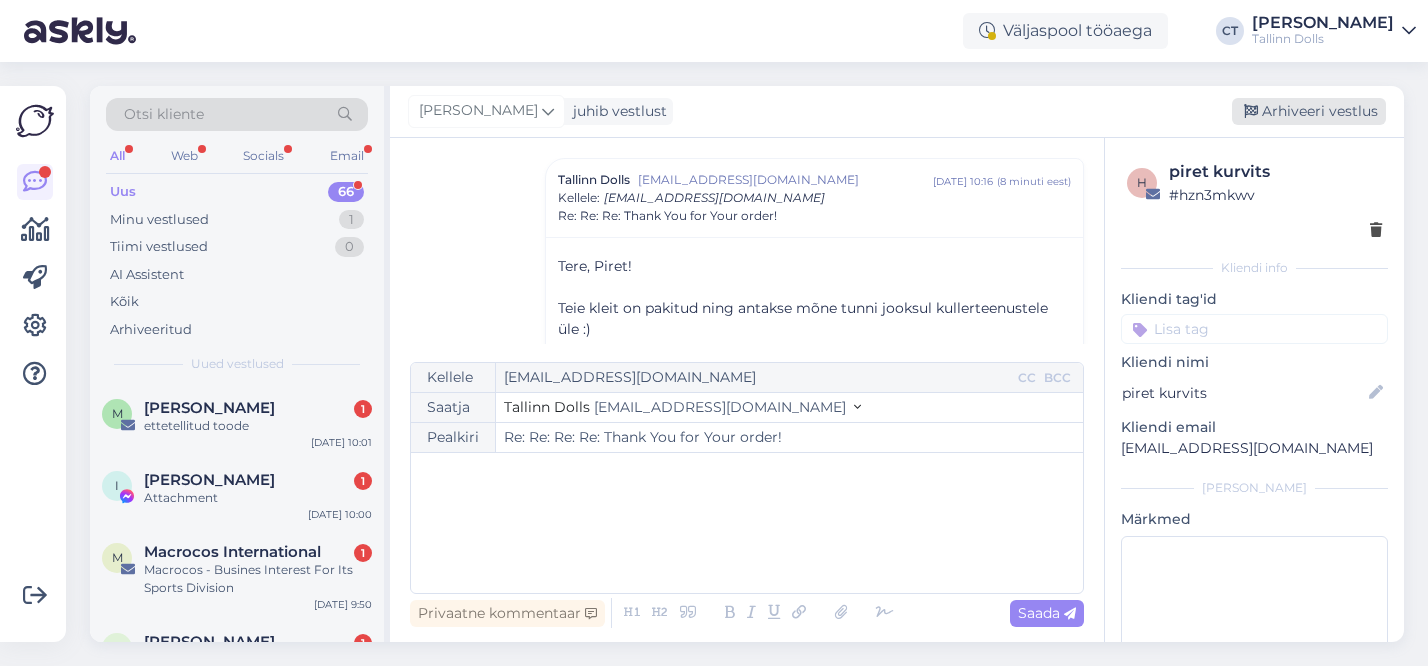 click on "Arhiveeri vestlus" at bounding box center (1309, 111) 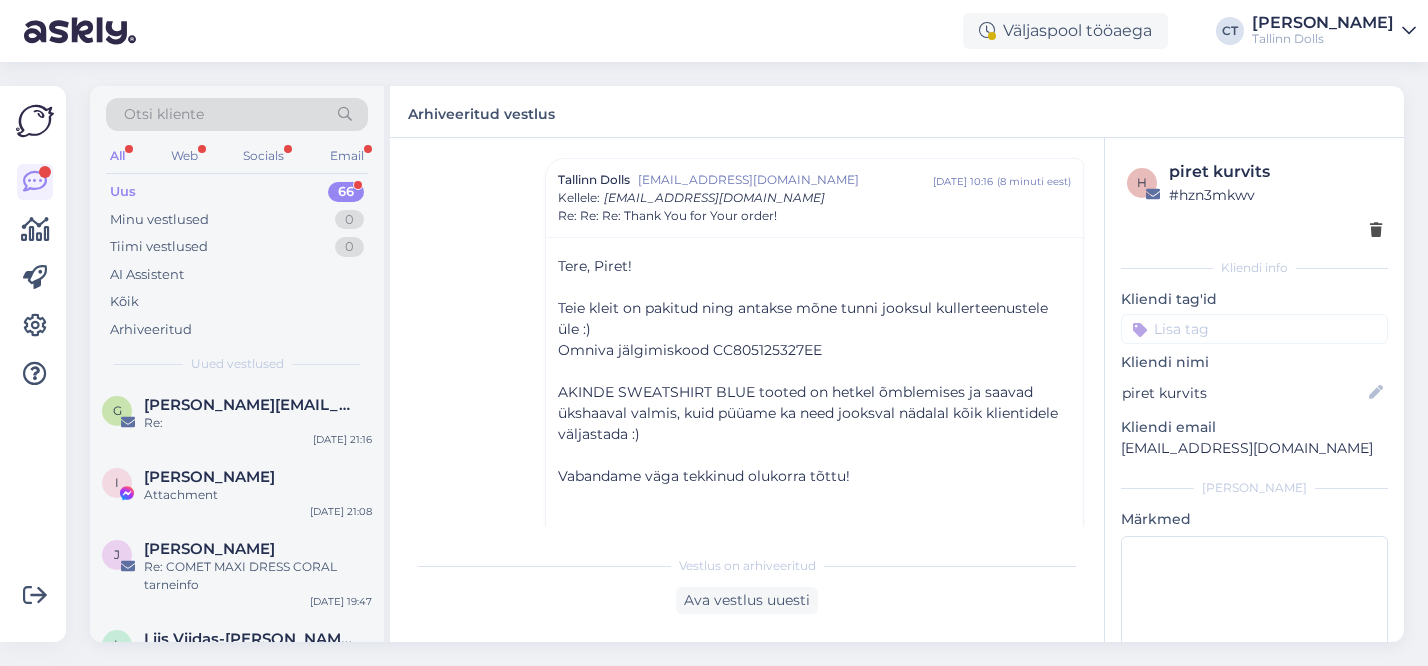 scroll, scrollTop: 4951, scrollLeft: 0, axis: vertical 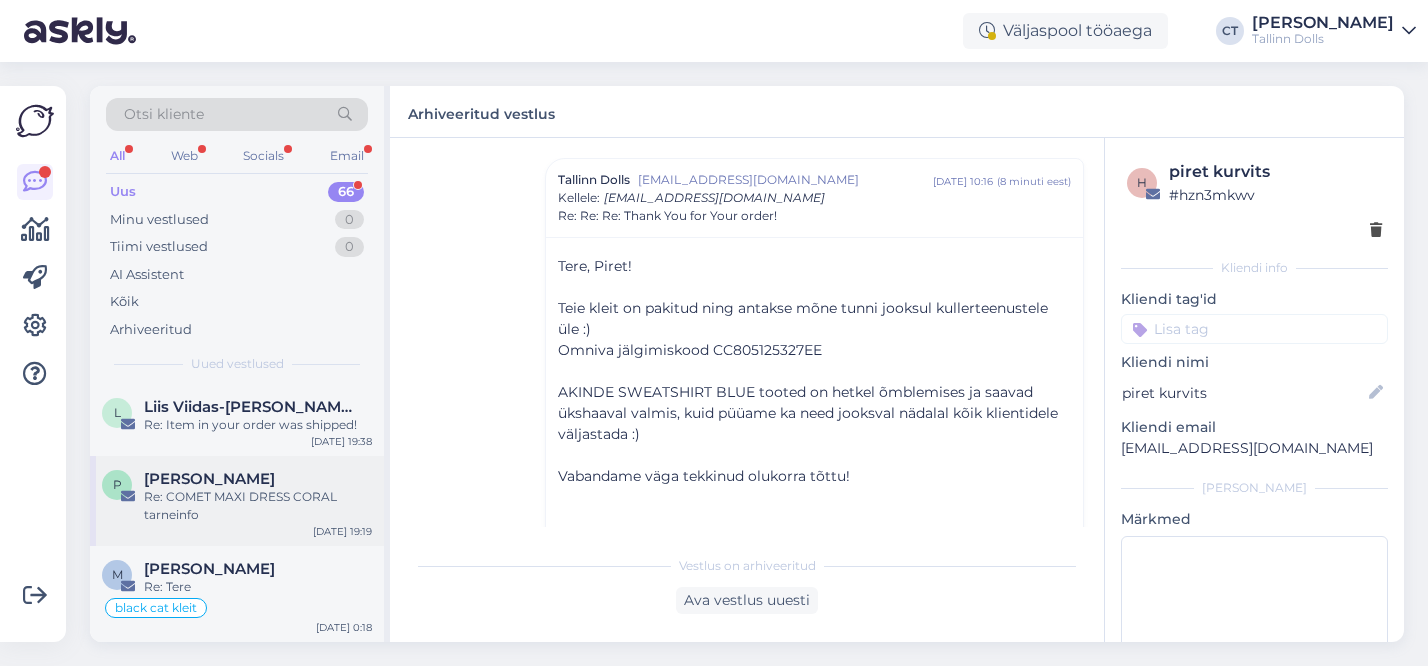 click on "Re: COMET MAXI DRESS CORAL tarneinfo" at bounding box center (258, 506) 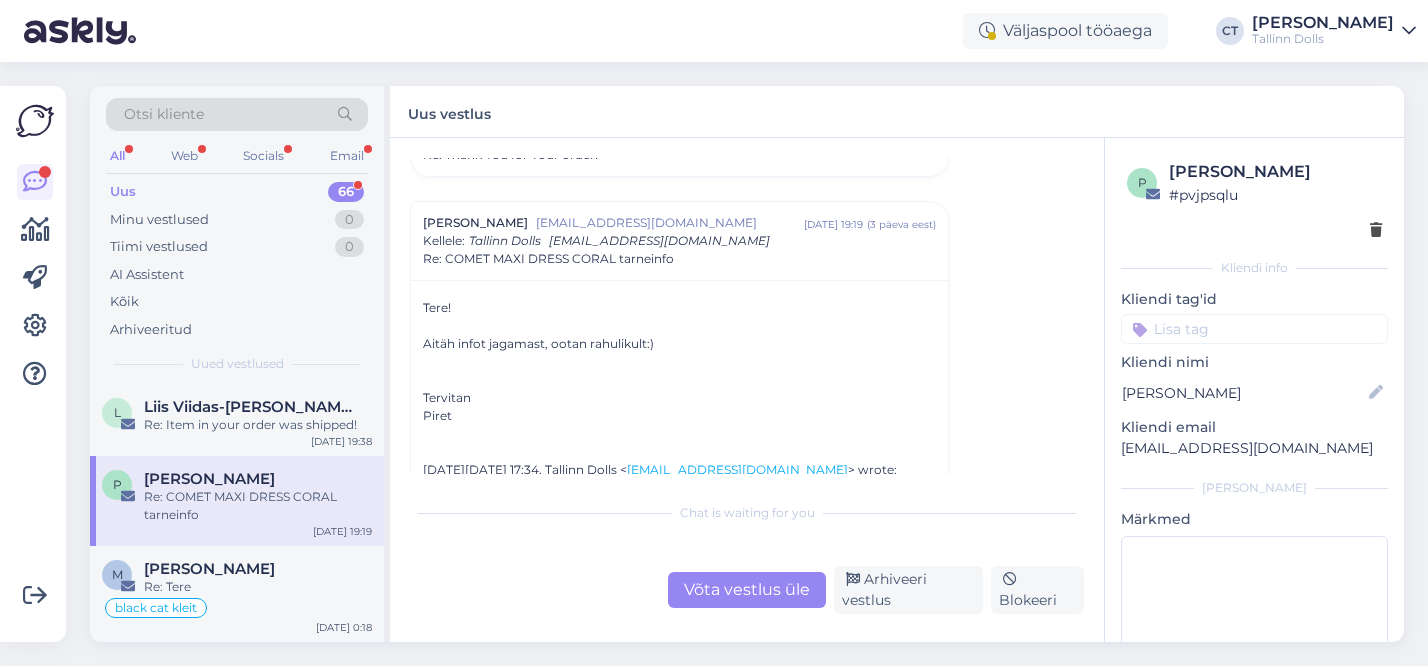 scroll, scrollTop: 1520, scrollLeft: 0, axis: vertical 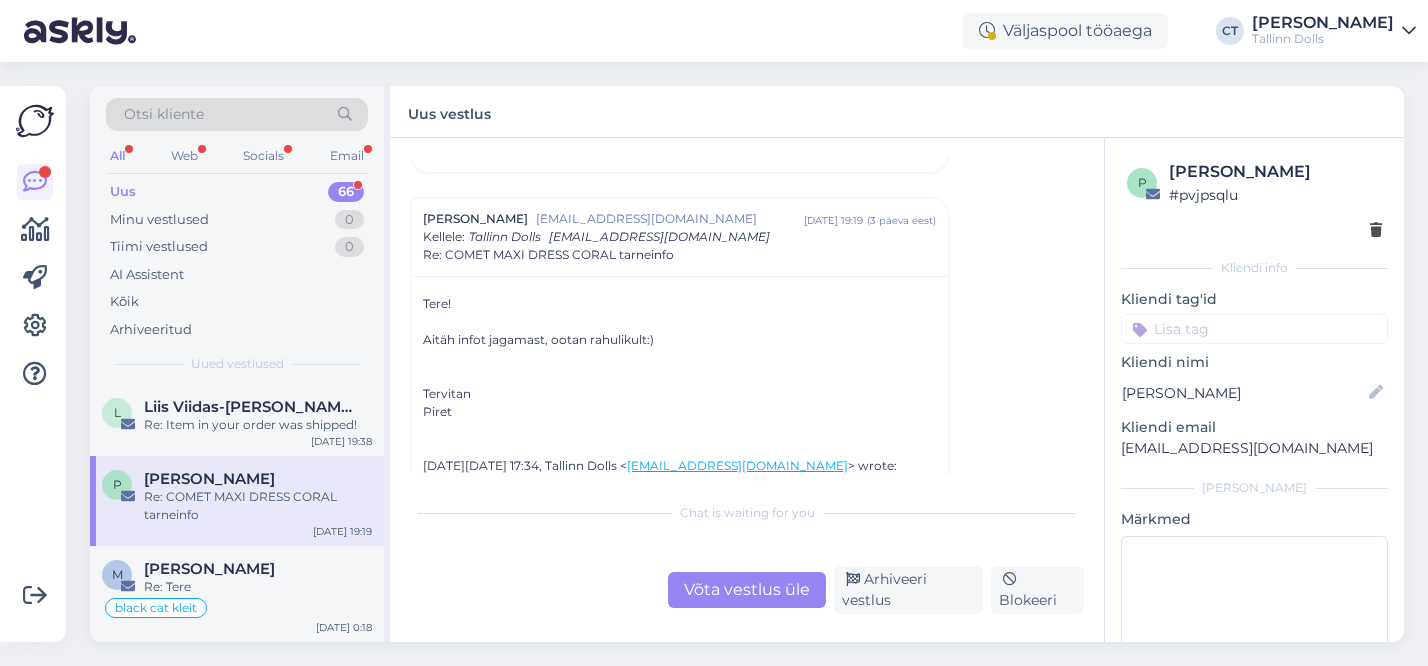 click on "Võta vestlus üle" at bounding box center (747, 590) 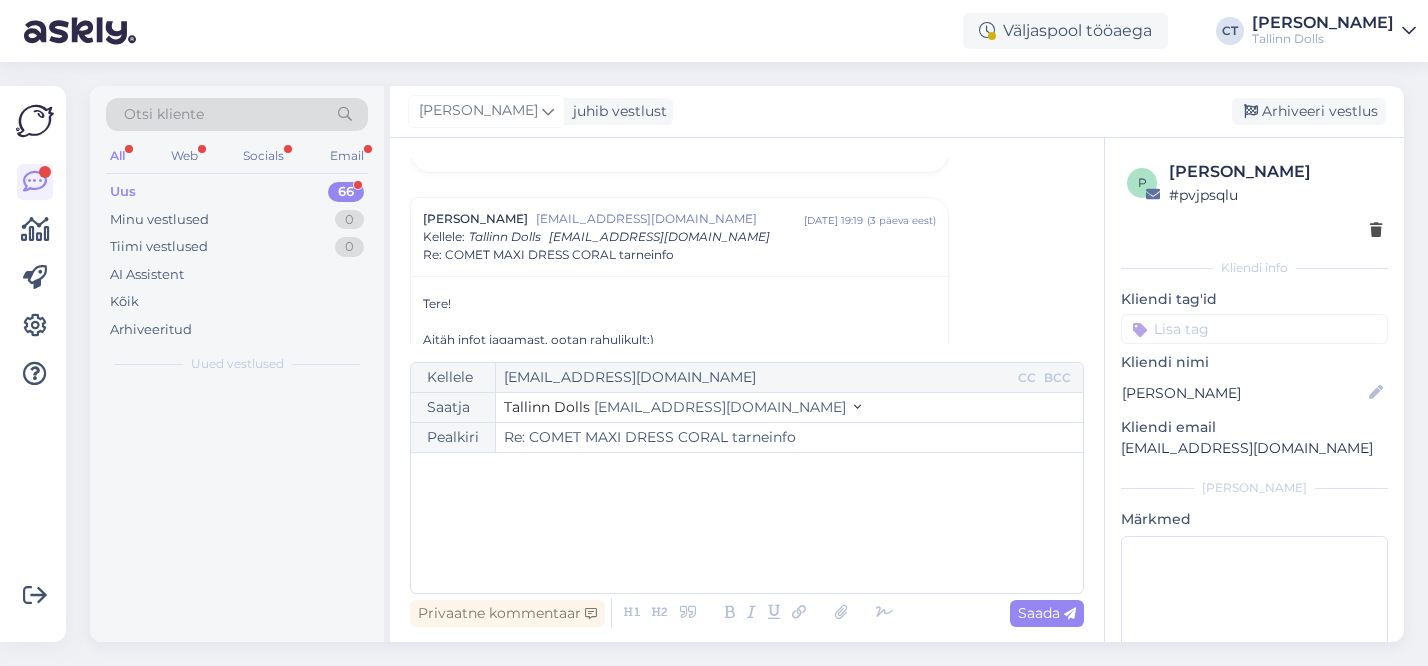 scroll, scrollTop: 1559, scrollLeft: 0, axis: vertical 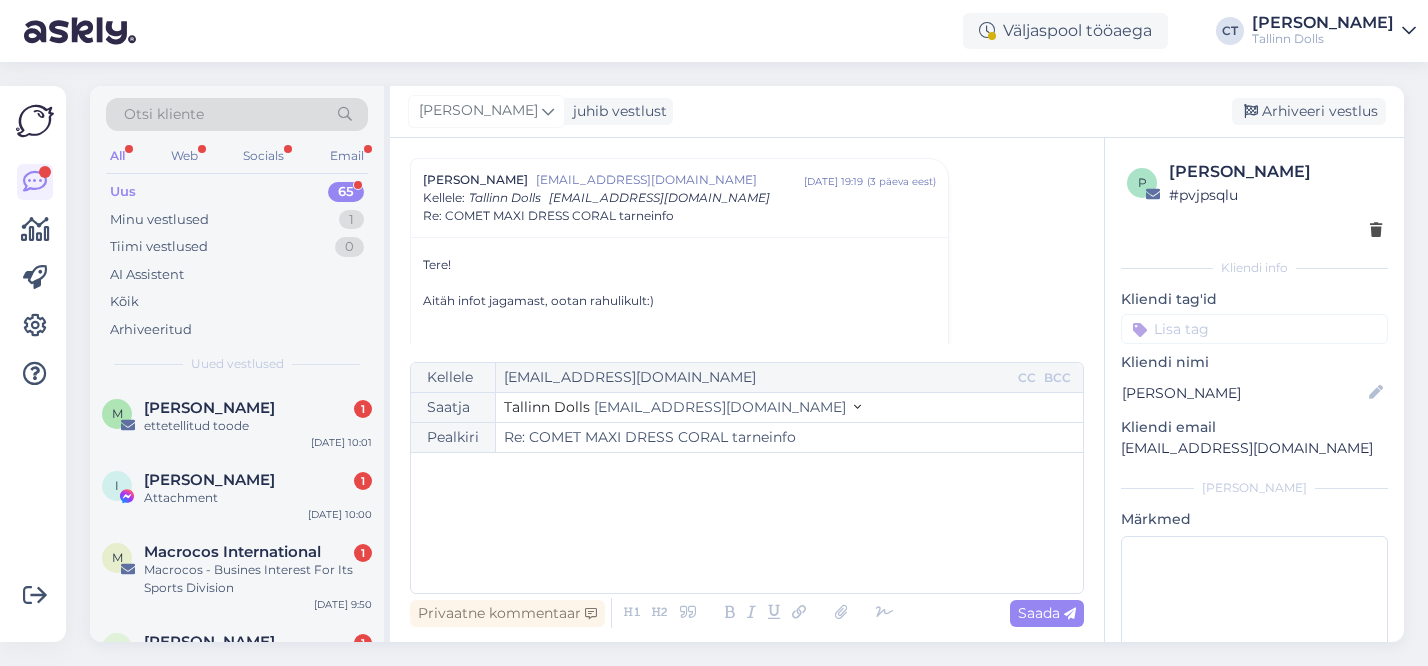 click on "﻿" at bounding box center [747, 523] 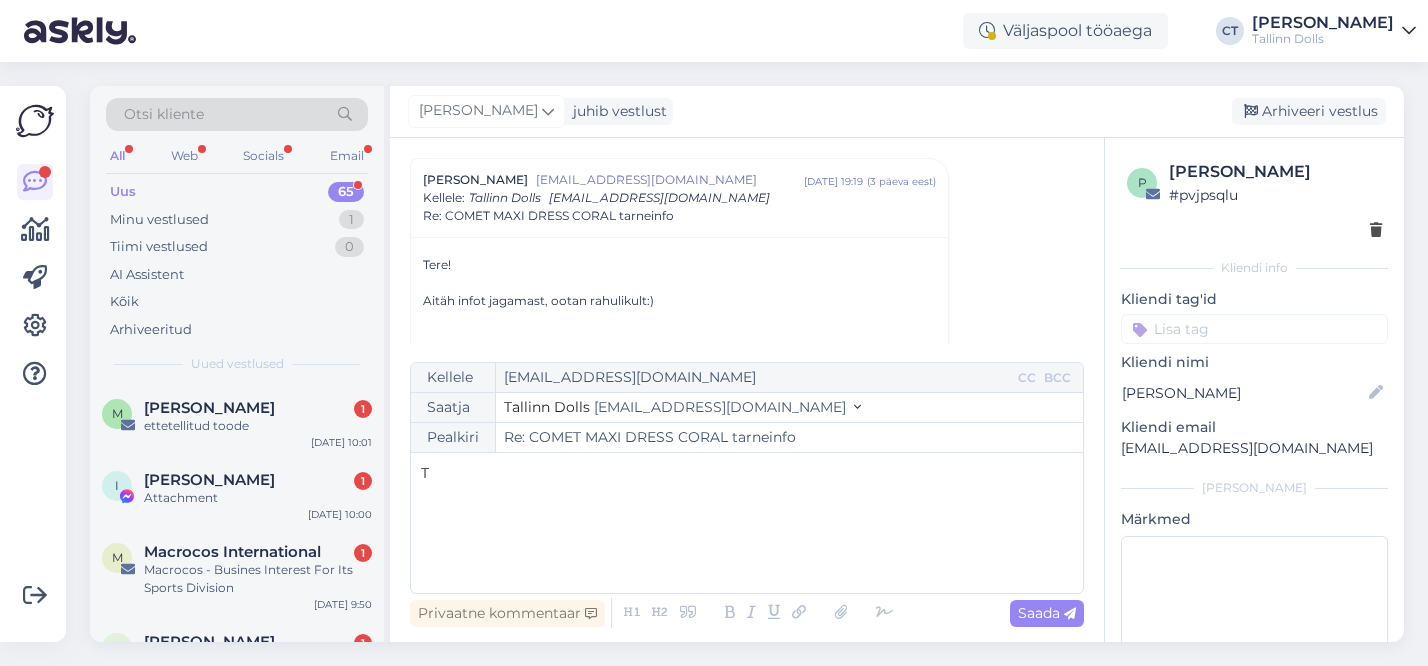 type 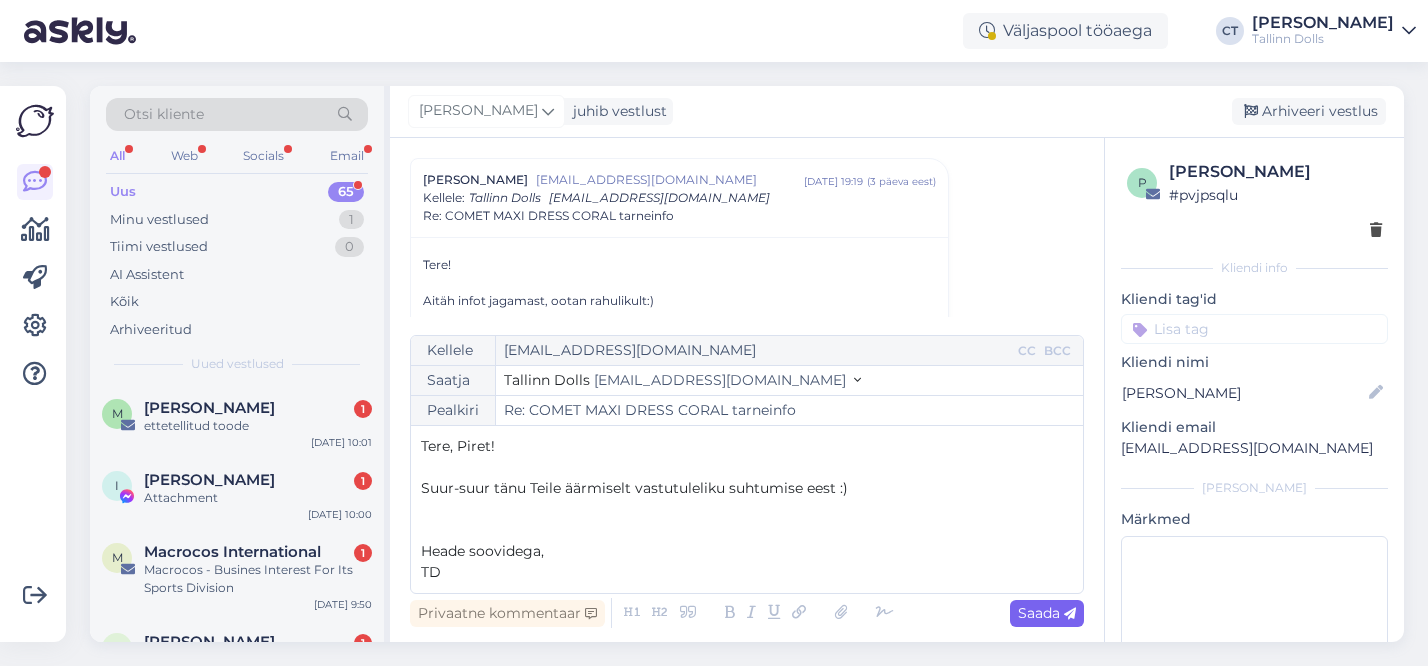 click on "Saada" at bounding box center [1047, 613] 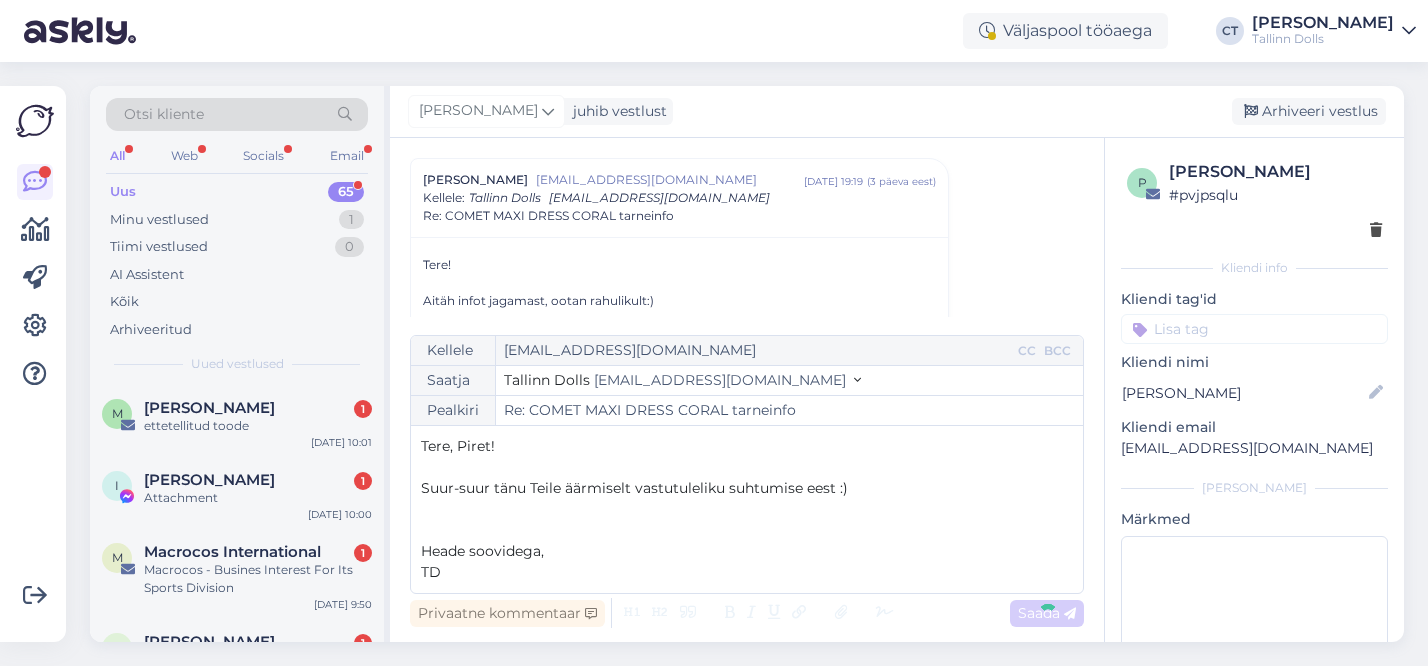 type on "Re: Re: COMET MAXI DRESS CORAL tarneinfo" 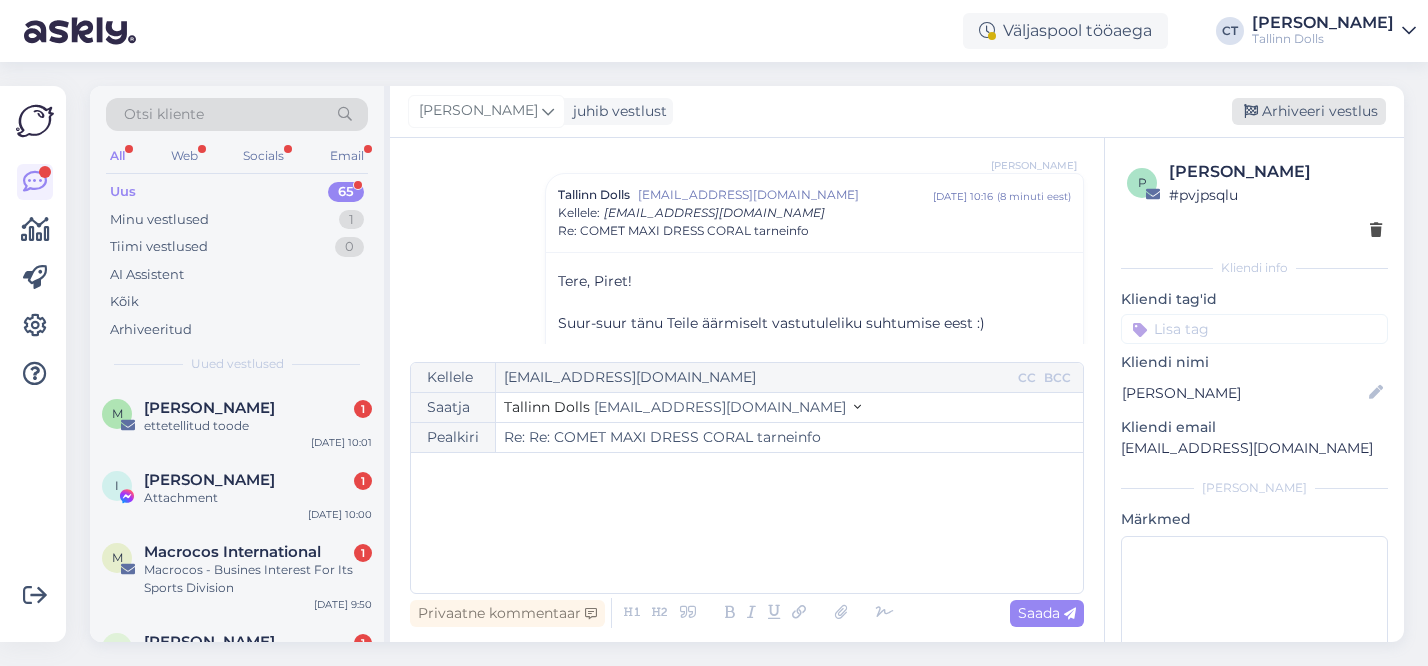 click on "Arhiveeri vestlus" at bounding box center (1309, 111) 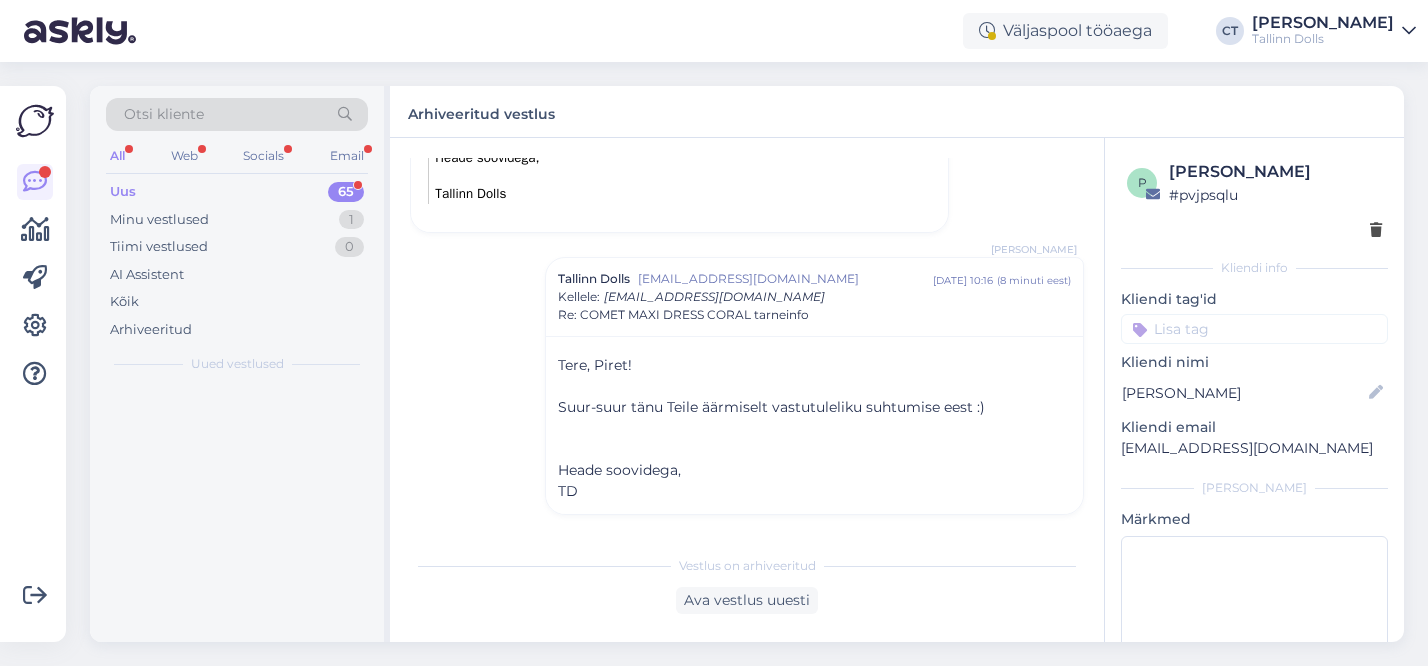 scroll, scrollTop: 2471, scrollLeft: 0, axis: vertical 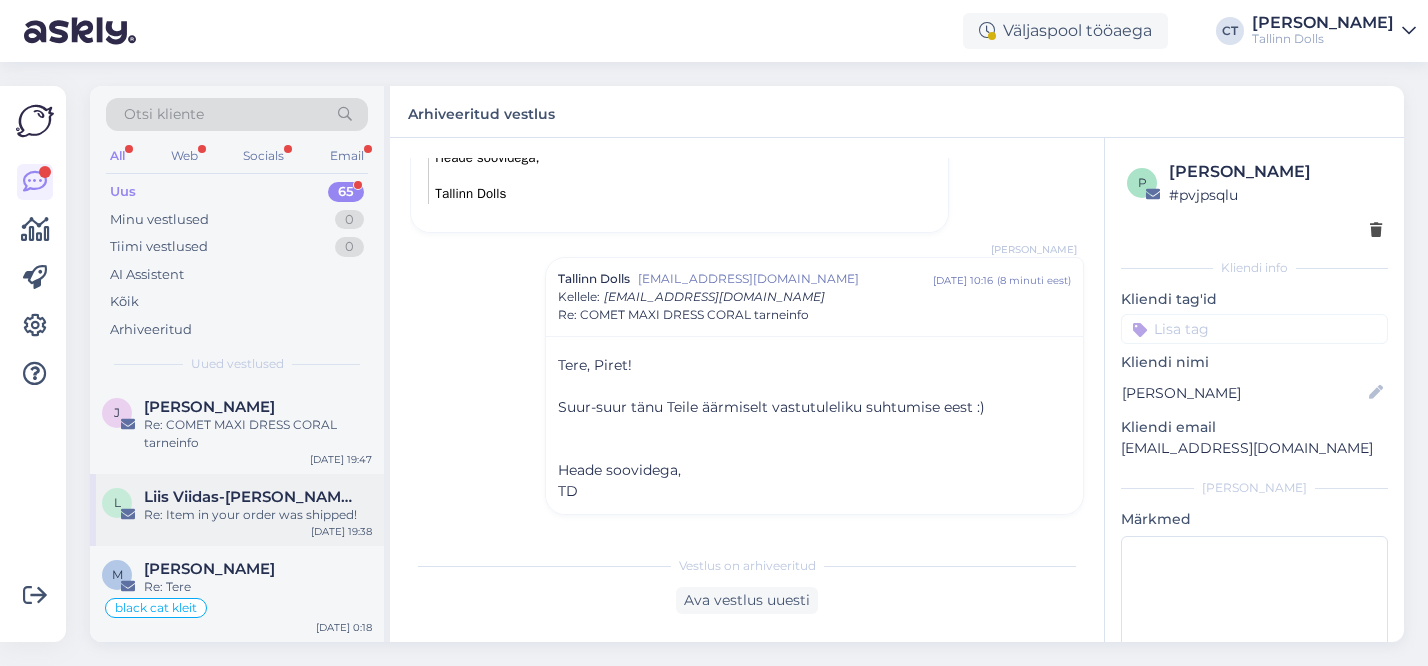 click on "Re: Item in your order was shipped!" at bounding box center (258, 515) 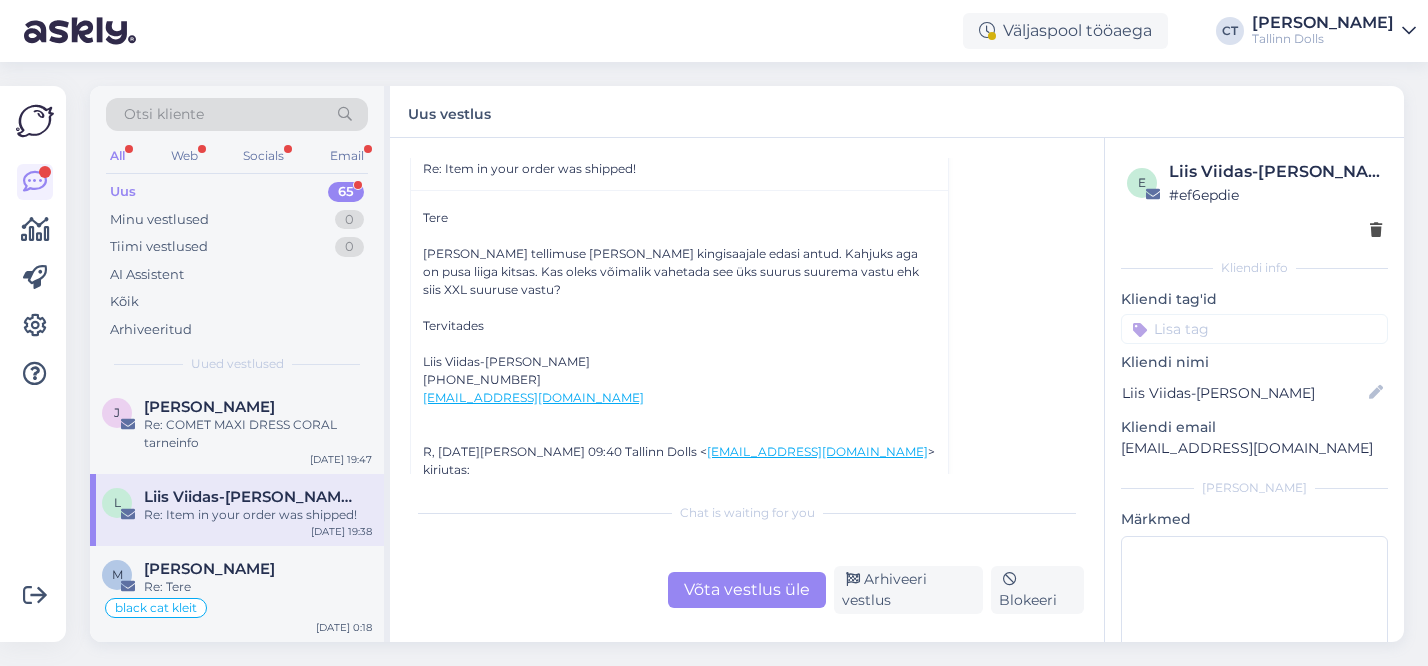 scroll, scrollTop: 101, scrollLeft: 0, axis: vertical 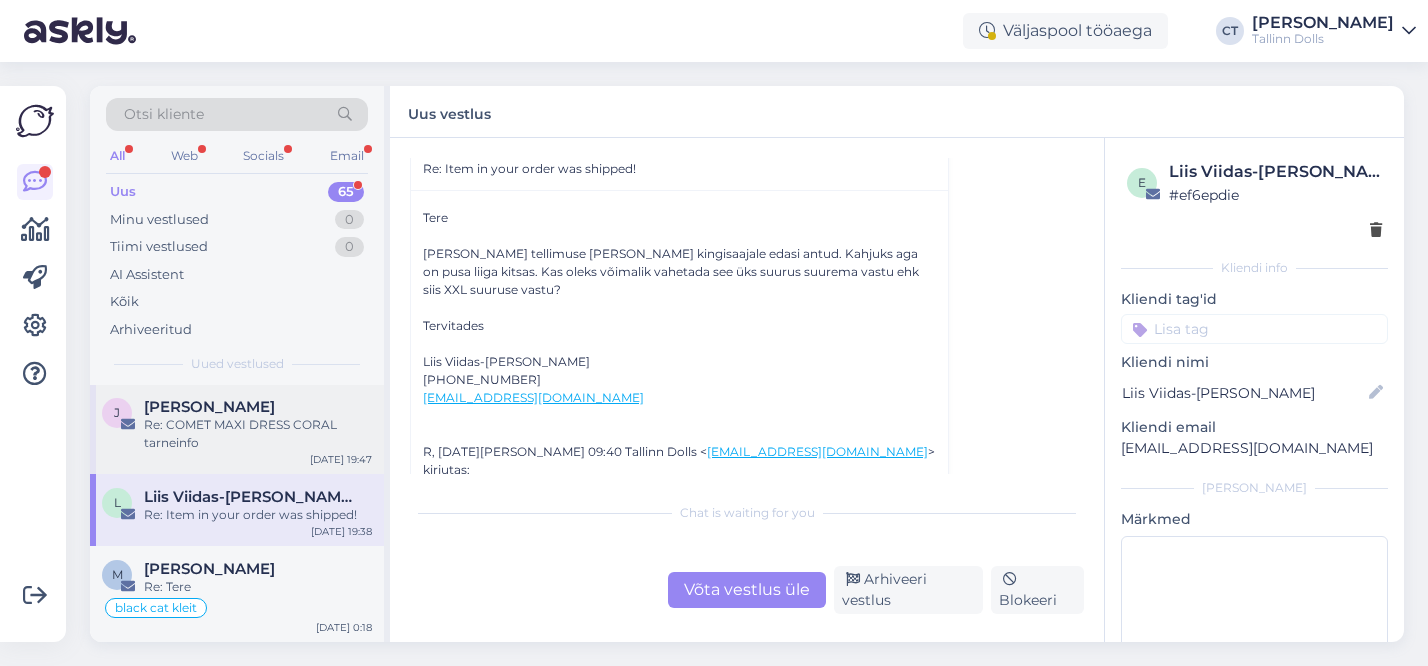click on "[PERSON_NAME] Re: COMET MAXI DRESS CORAL tarneinfo [DATE] 19:47" at bounding box center (237, 429) 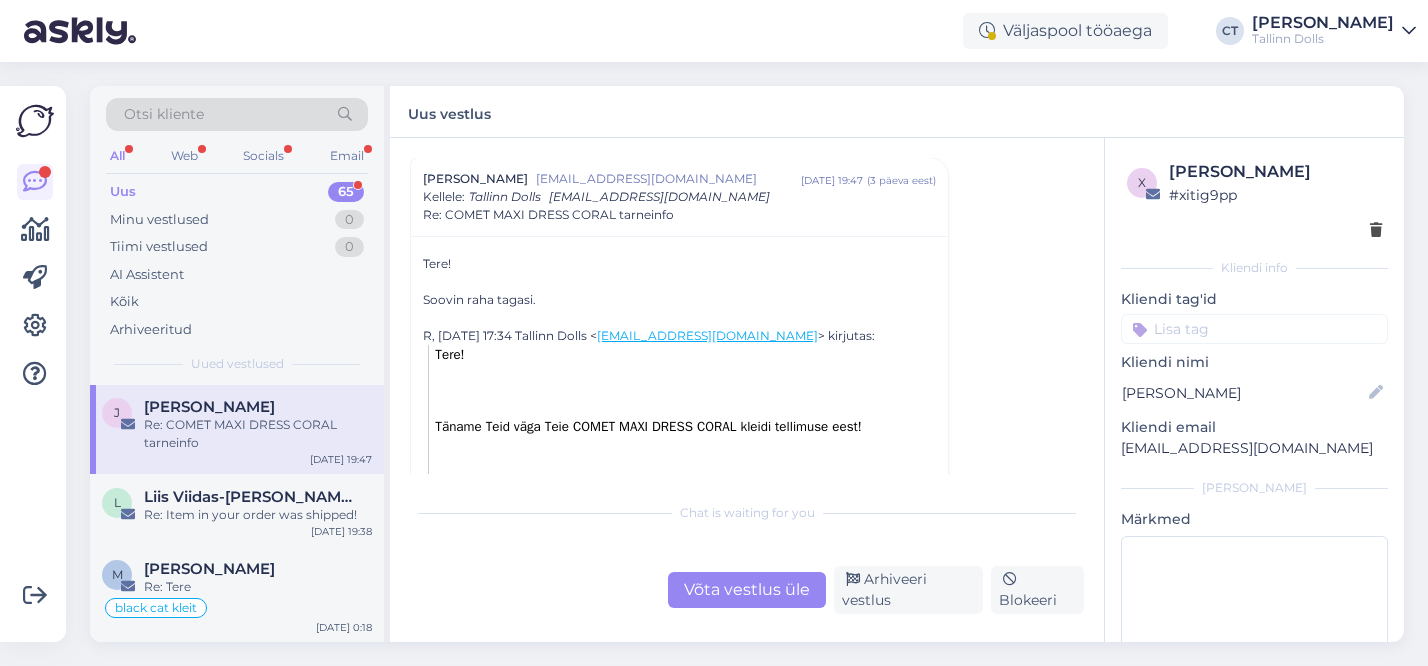 scroll, scrollTop: 69, scrollLeft: 0, axis: vertical 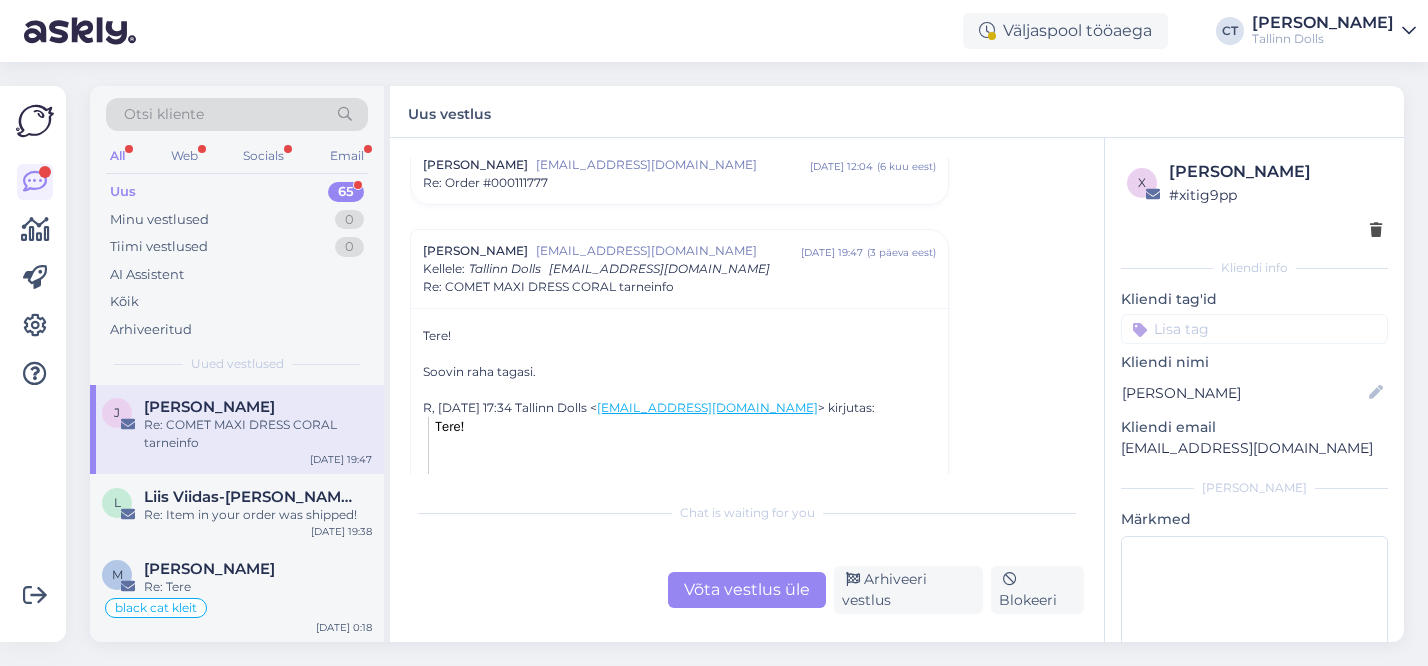 click on "Võta vestlus üle" at bounding box center [747, 590] 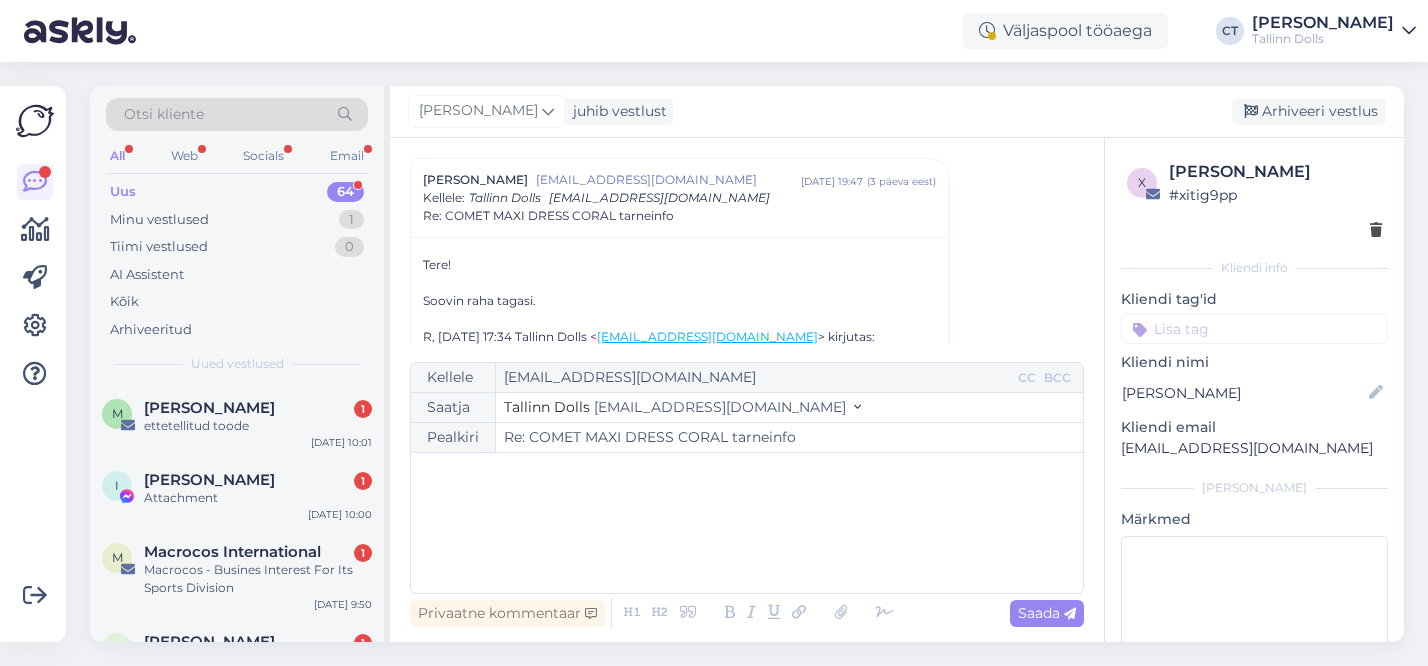 click on "﻿" at bounding box center (747, 523) 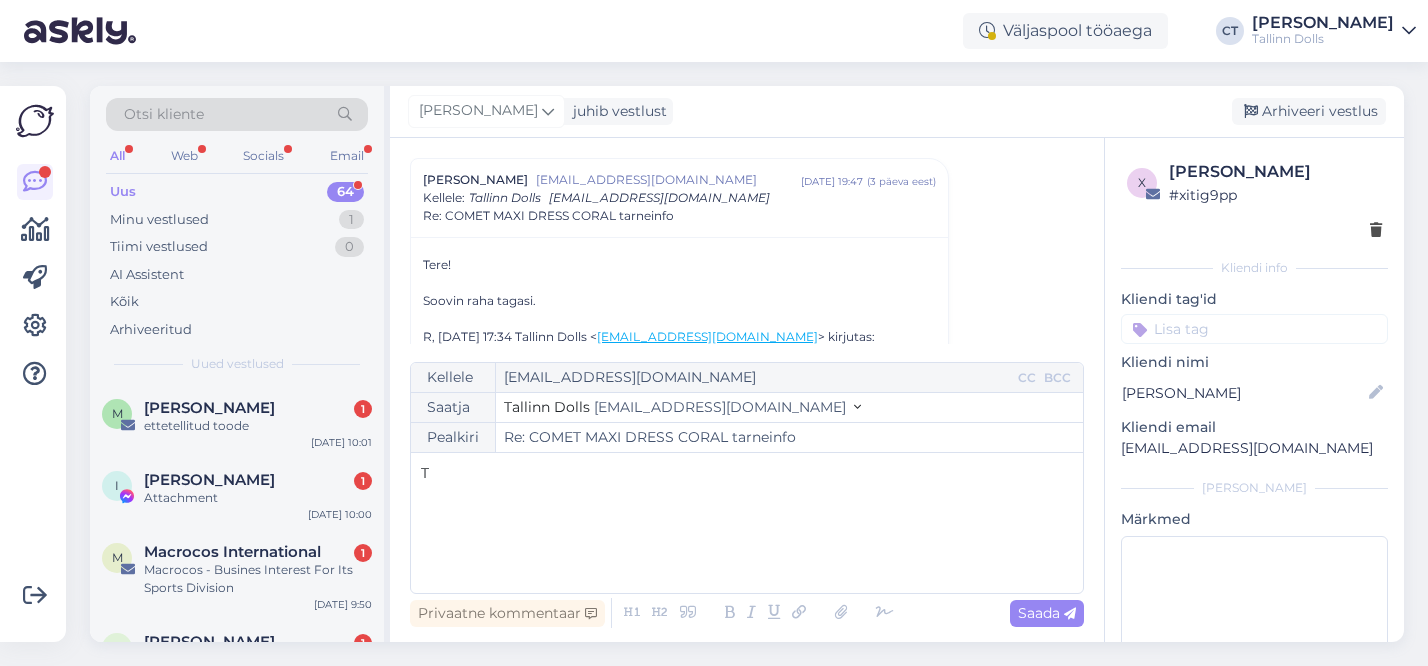 type 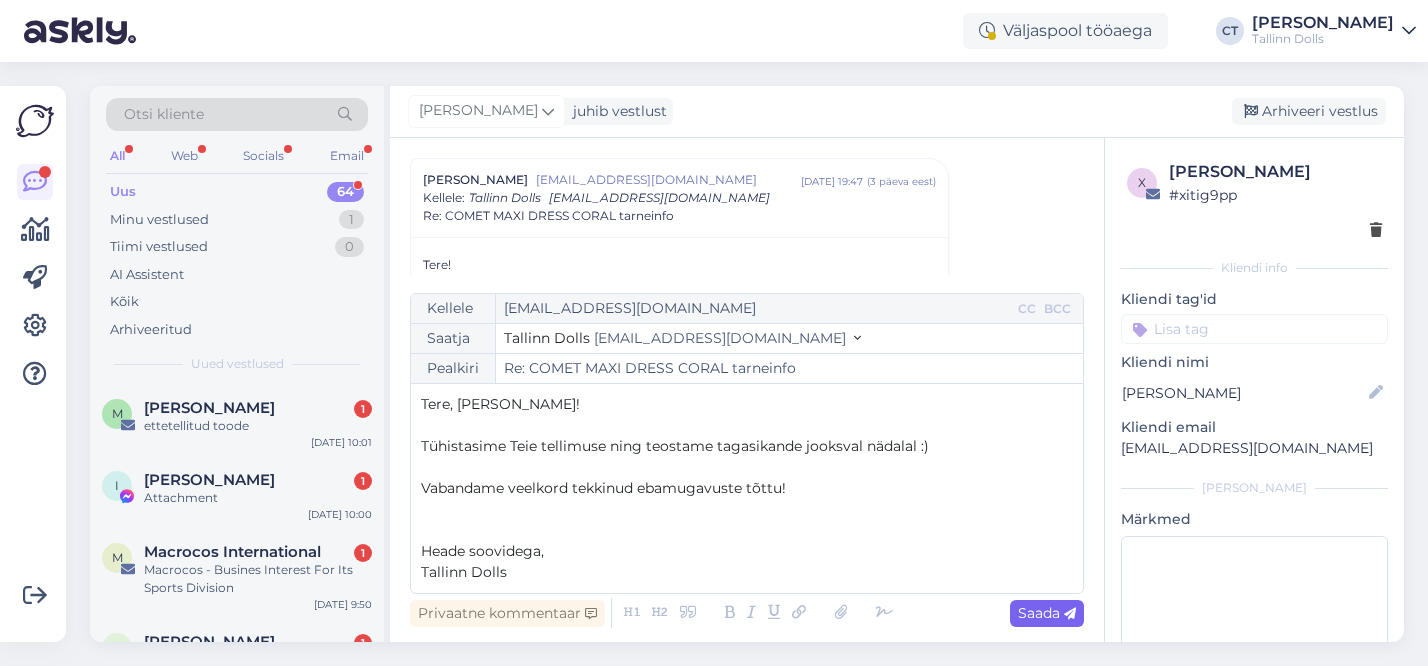 click on "Saada" at bounding box center (1047, 613) 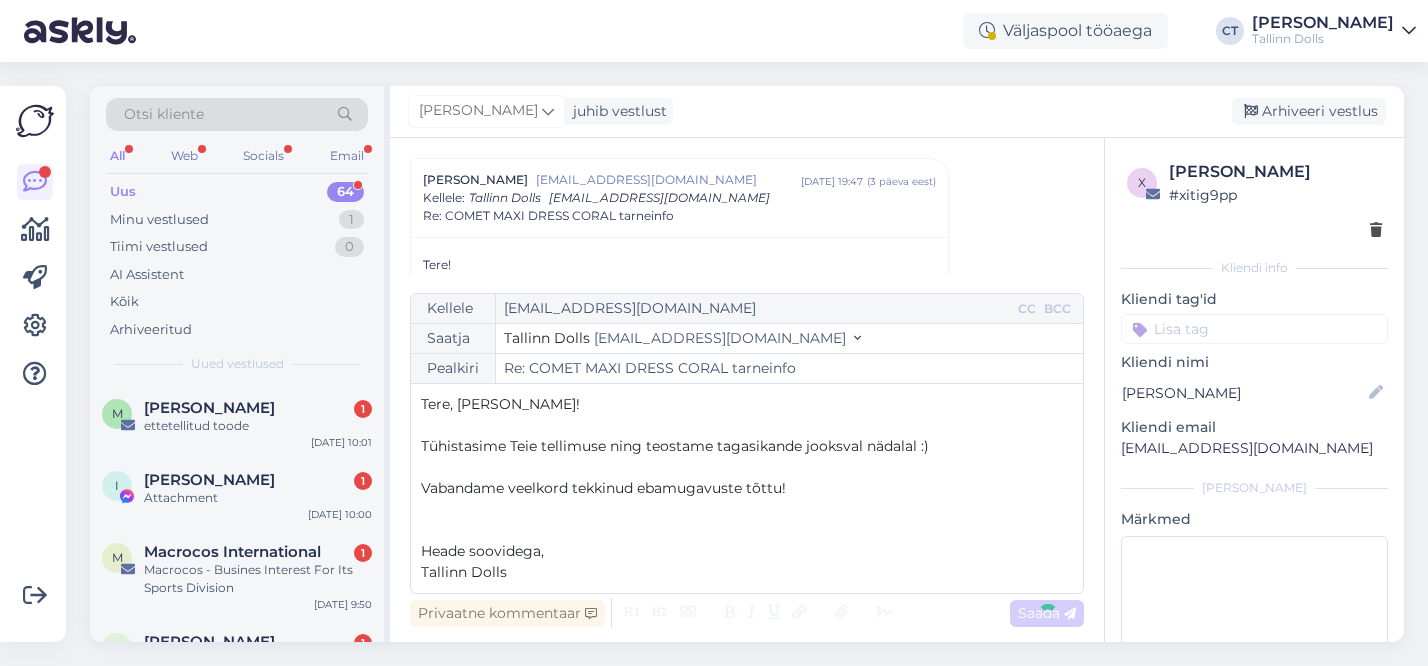 type on "Re: Re: COMET MAXI DRESS CORAL tarneinfo" 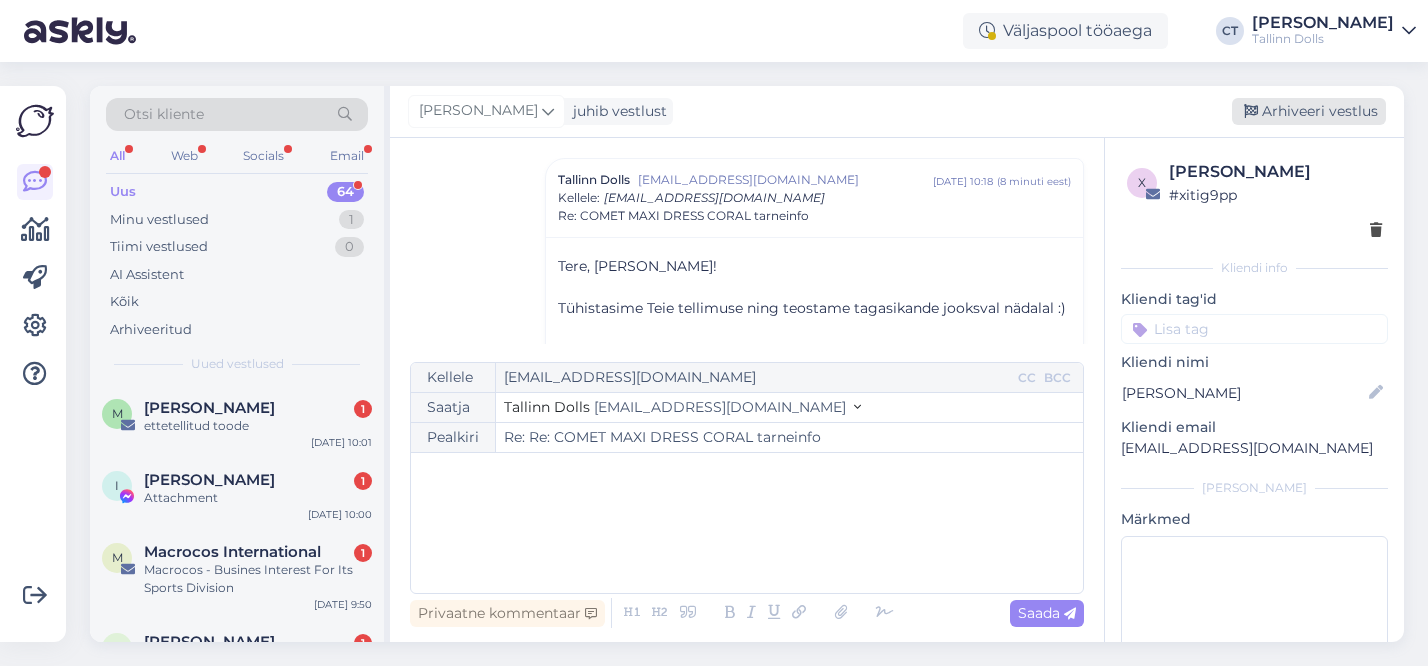 click on "Arhiveeri vestlus" at bounding box center [1309, 111] 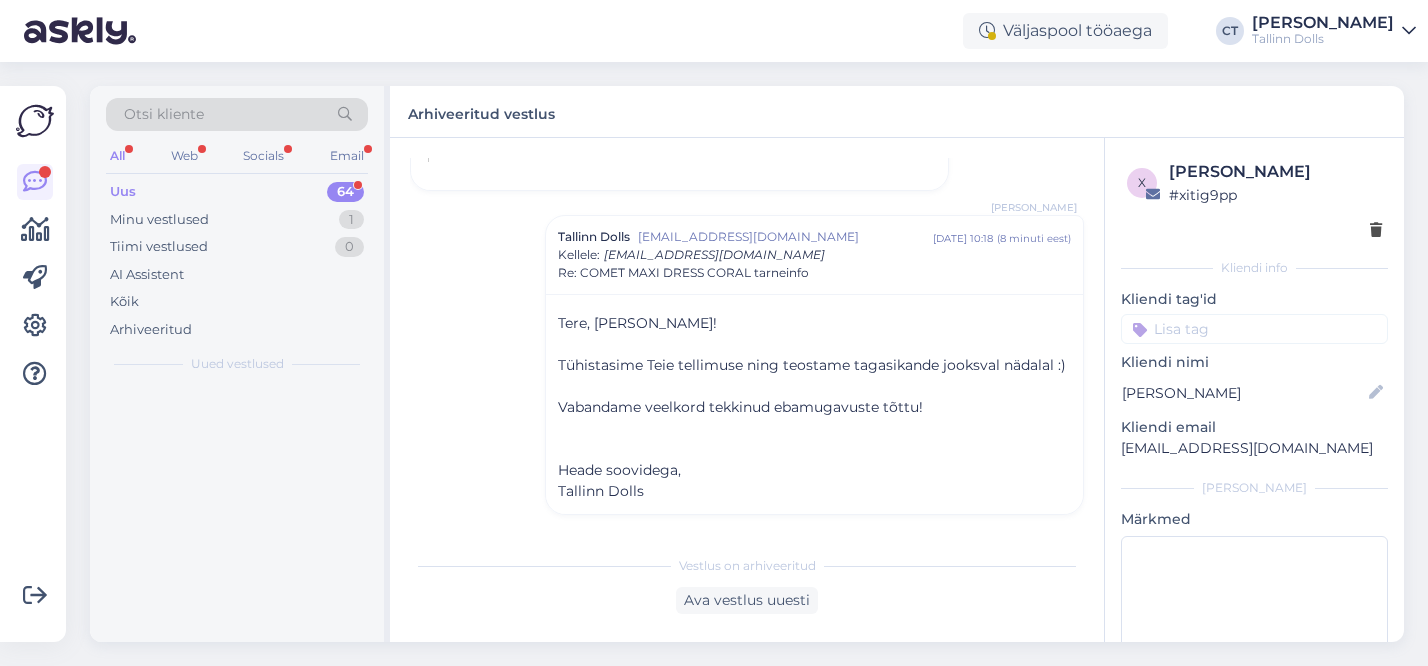 scroll, scrollTop: 1004, scrollLeft: 0, axis: vertical 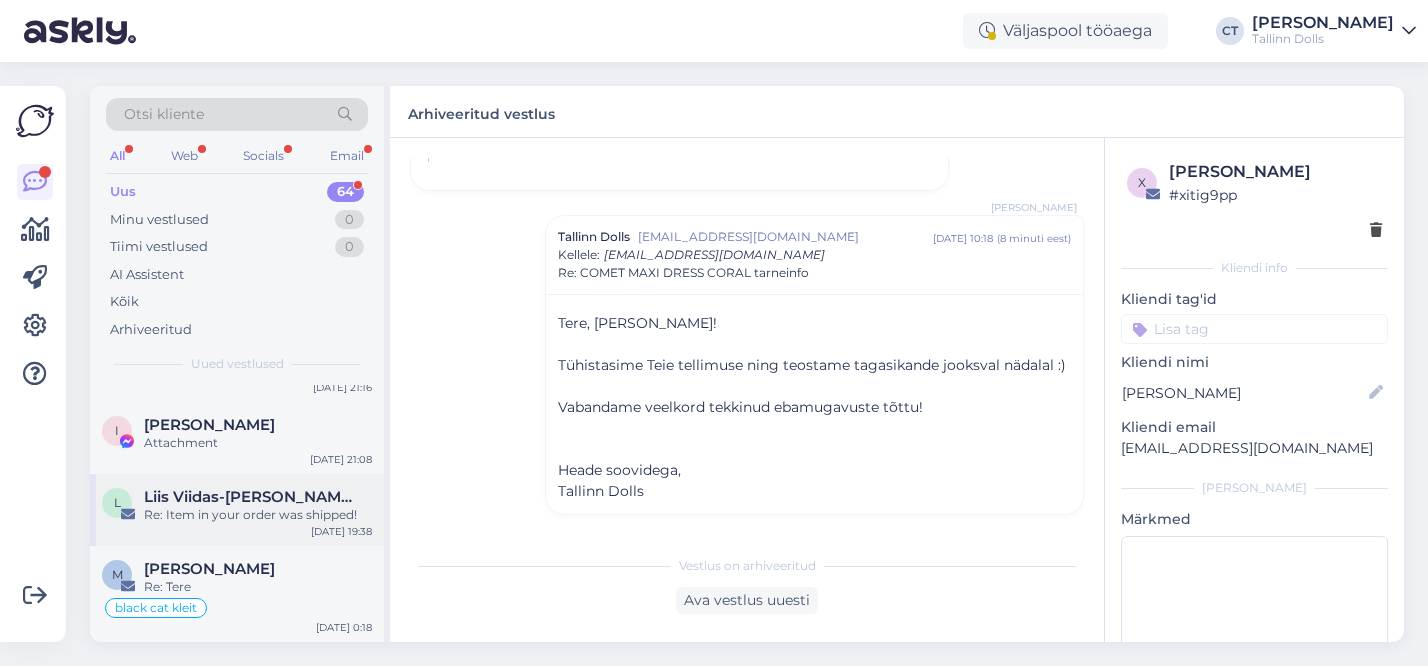 click on "Re: Item in your order was shipped!" at bounding box center (258, 515) 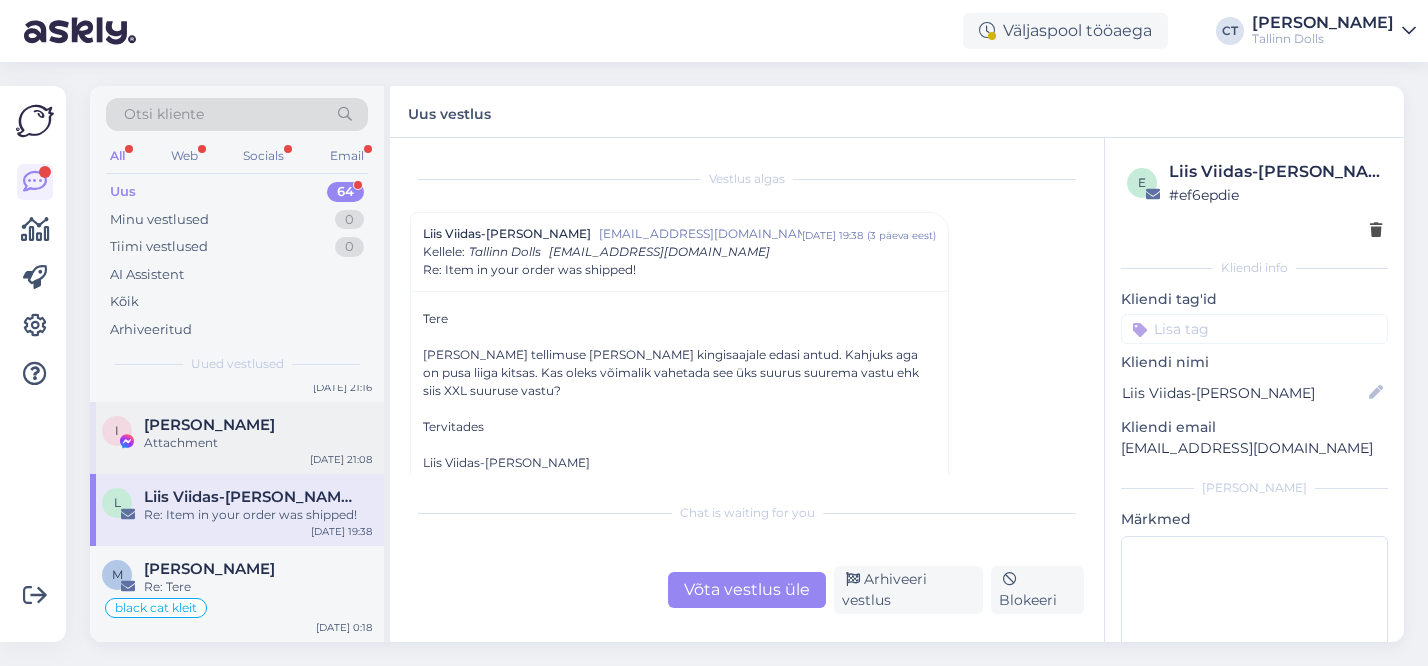 click on "Attachment" at bounding box center (258, 443) 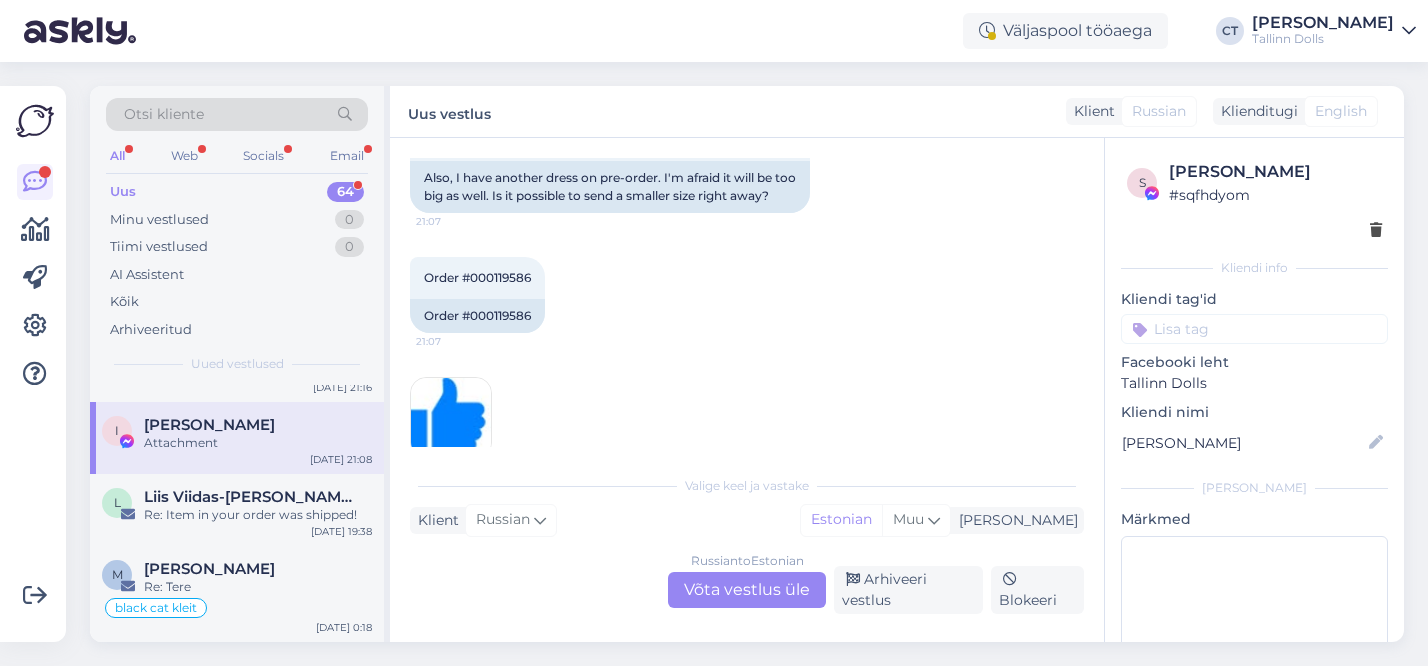 scroll, scrollTop: 2522, scrollLeft: 0, axis: vertical 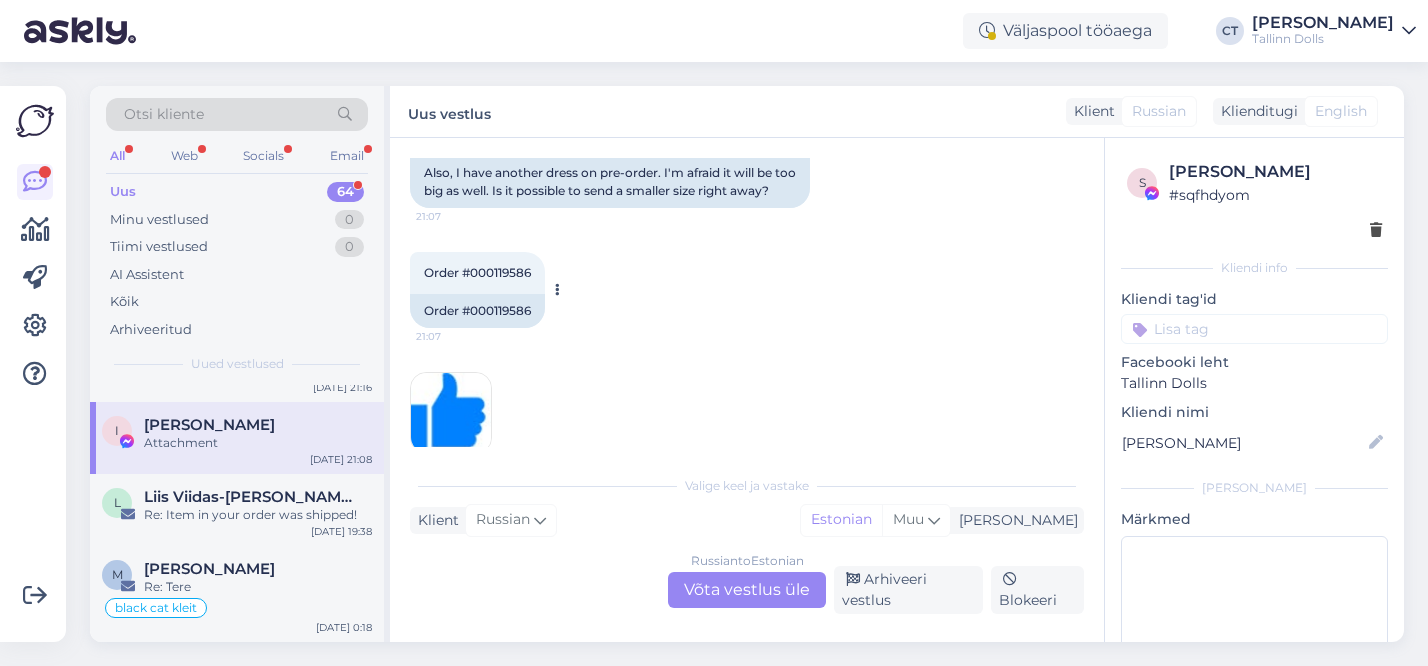 click on "Order #000119586" at bounding box center (477, 272) 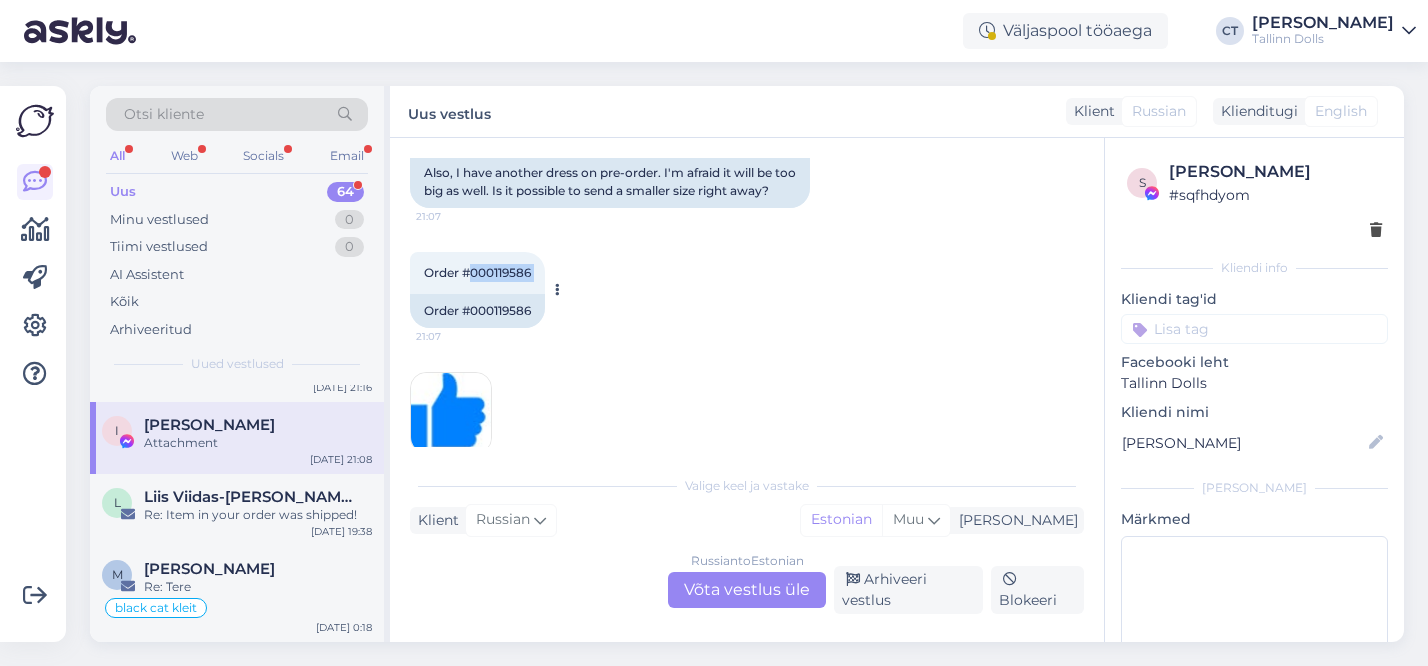 click on "Order #000119586" at bounding box center [477, 272] 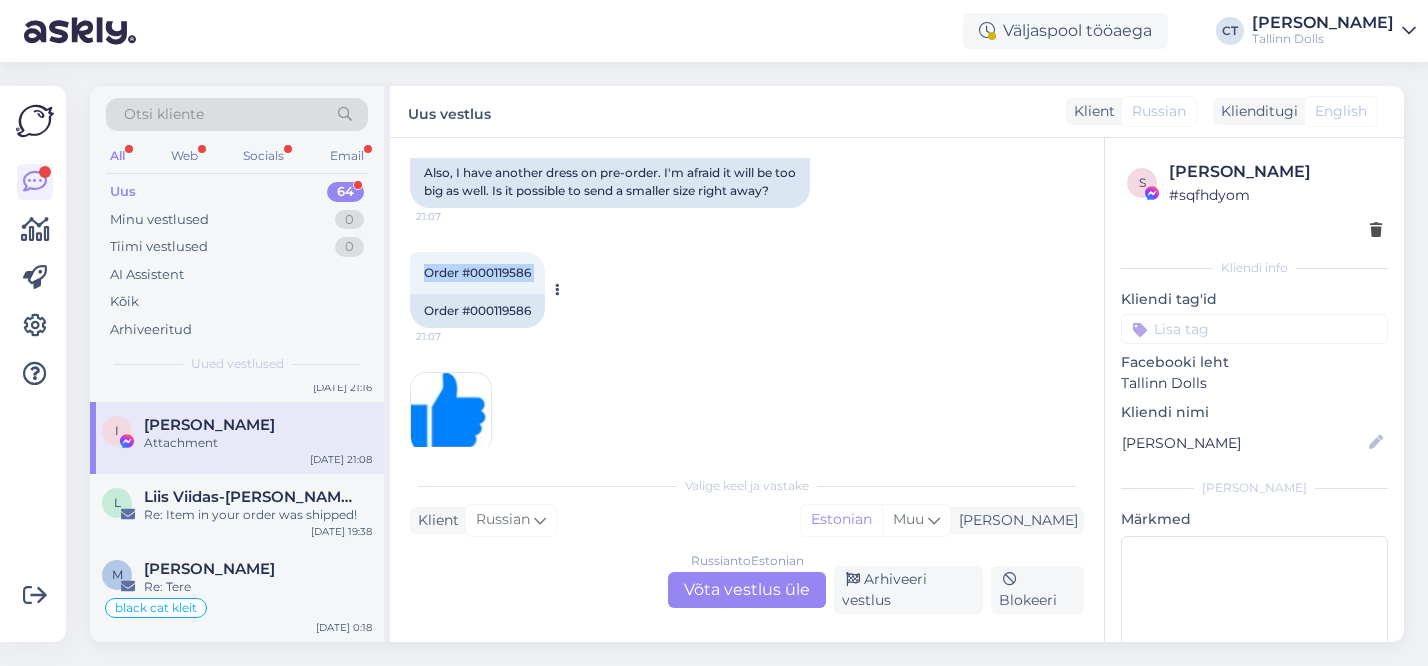 click on "Order #000119586" at bounding box center (477, 272) 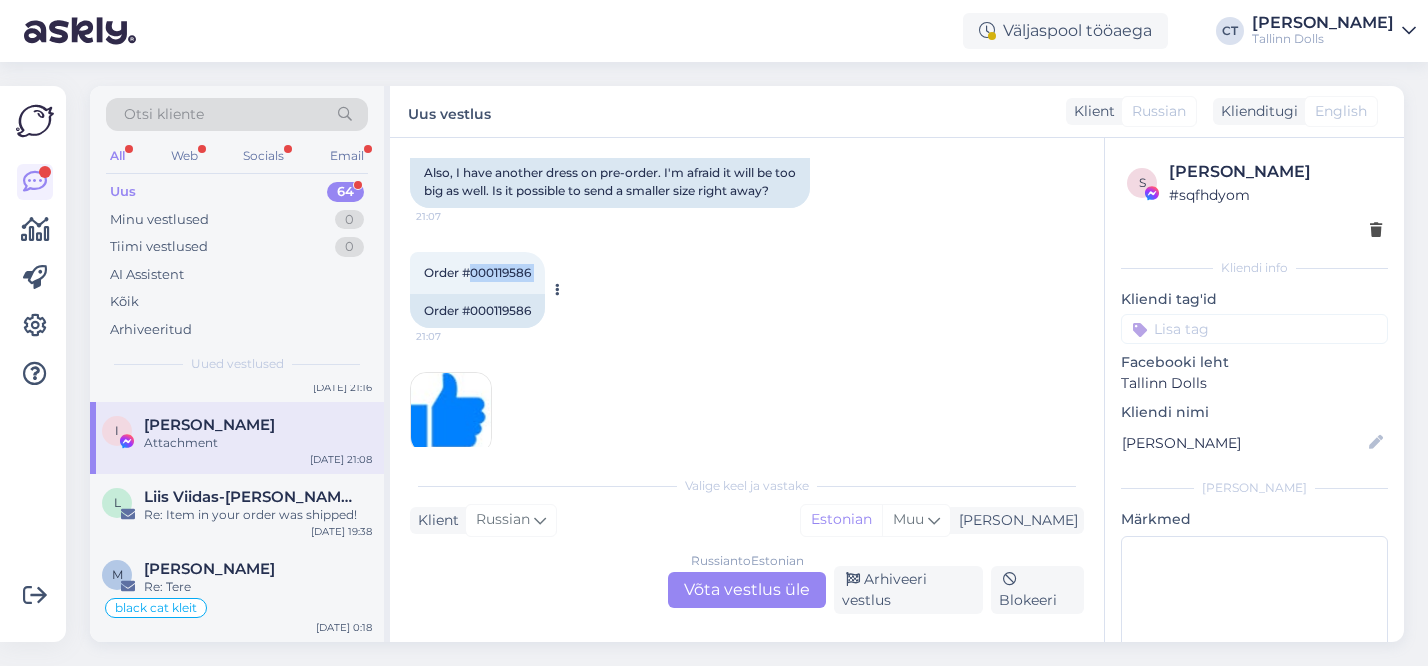 click on "Order #000119586" at bounding box center (477, 272) 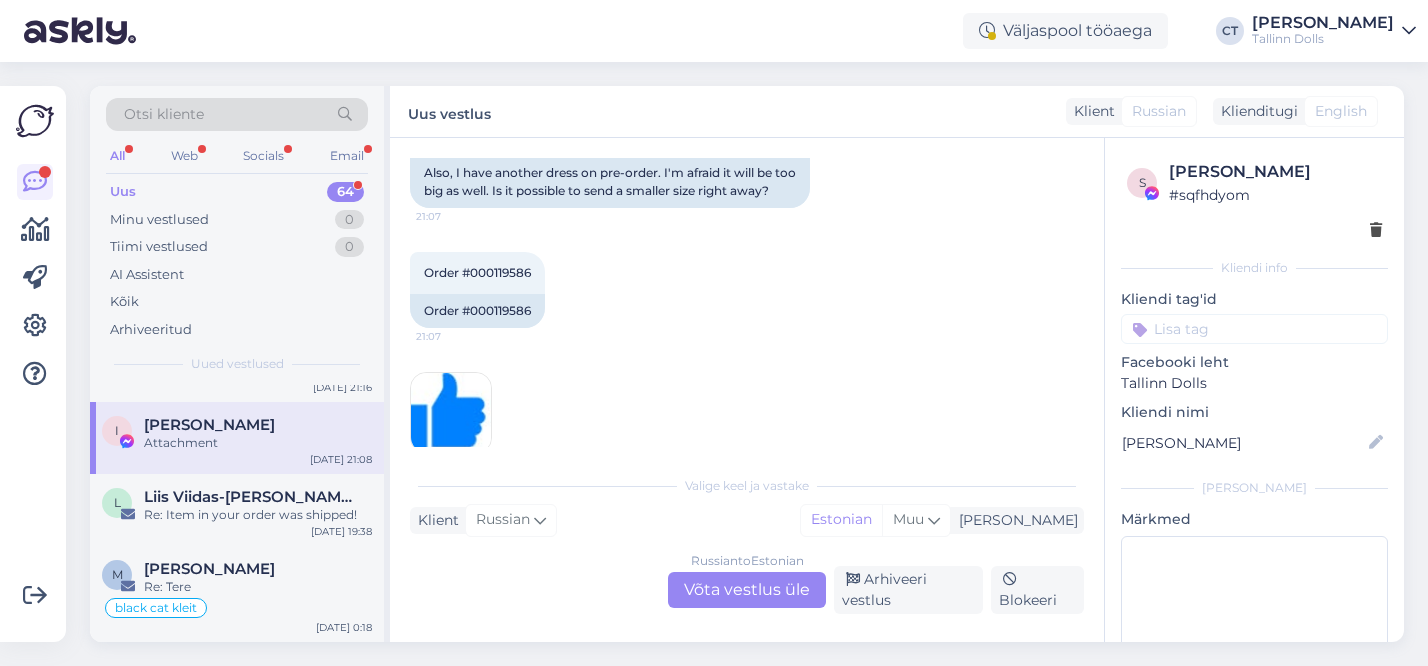click on "Russian  to  Estonian Võta vestlus üle" at bounding box center [747, 590] 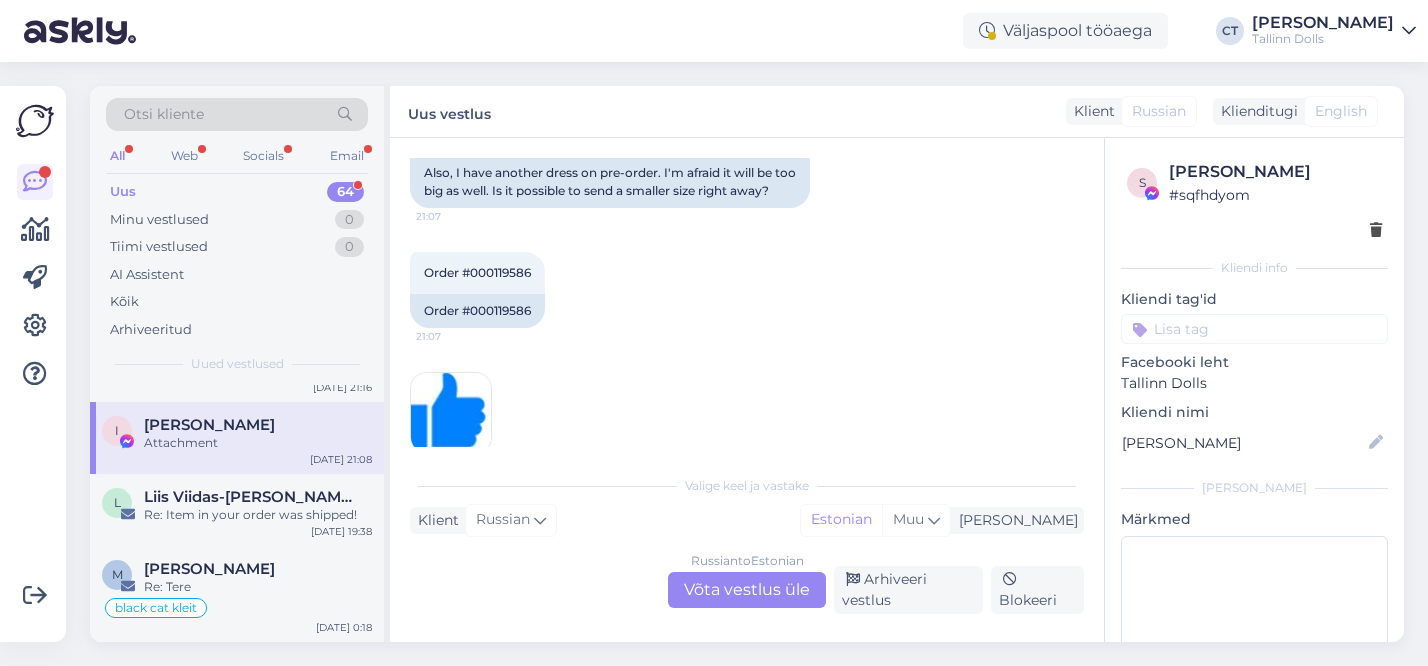 scroll, scrollTop: 0, scrollLeft: 0, axis: both 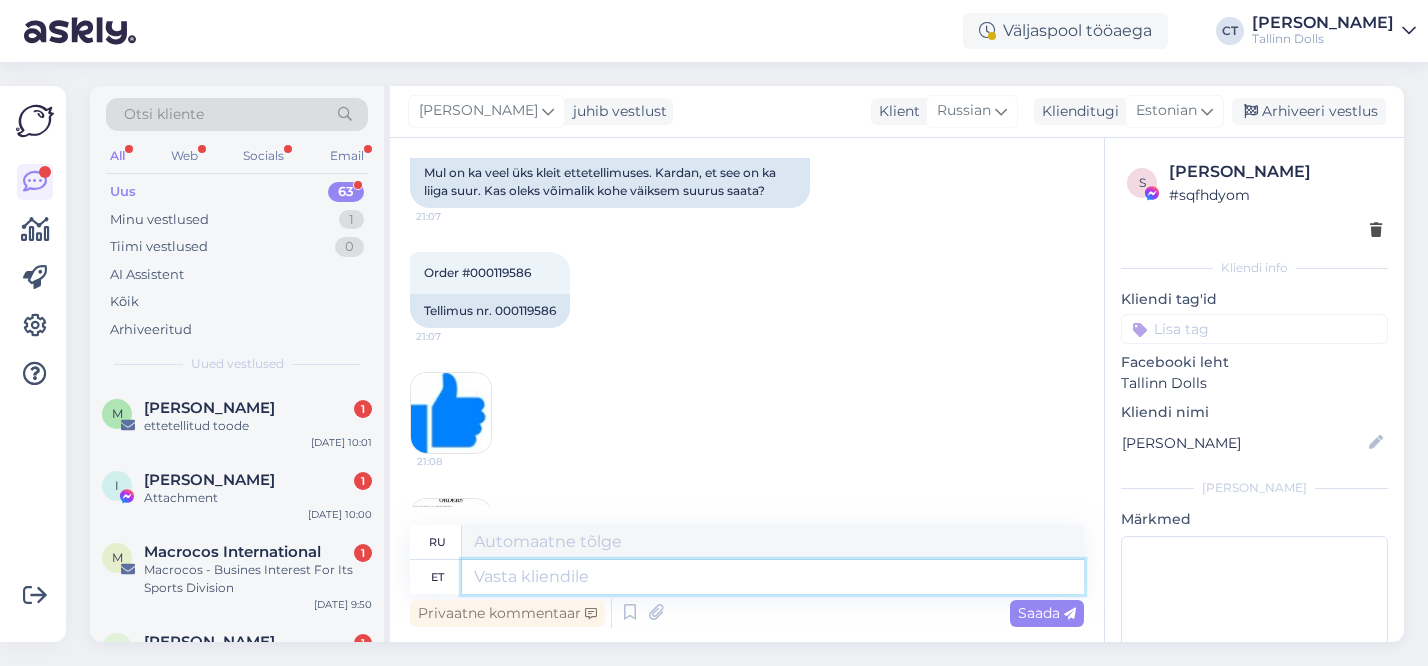 click at bounding box center [773, 577] 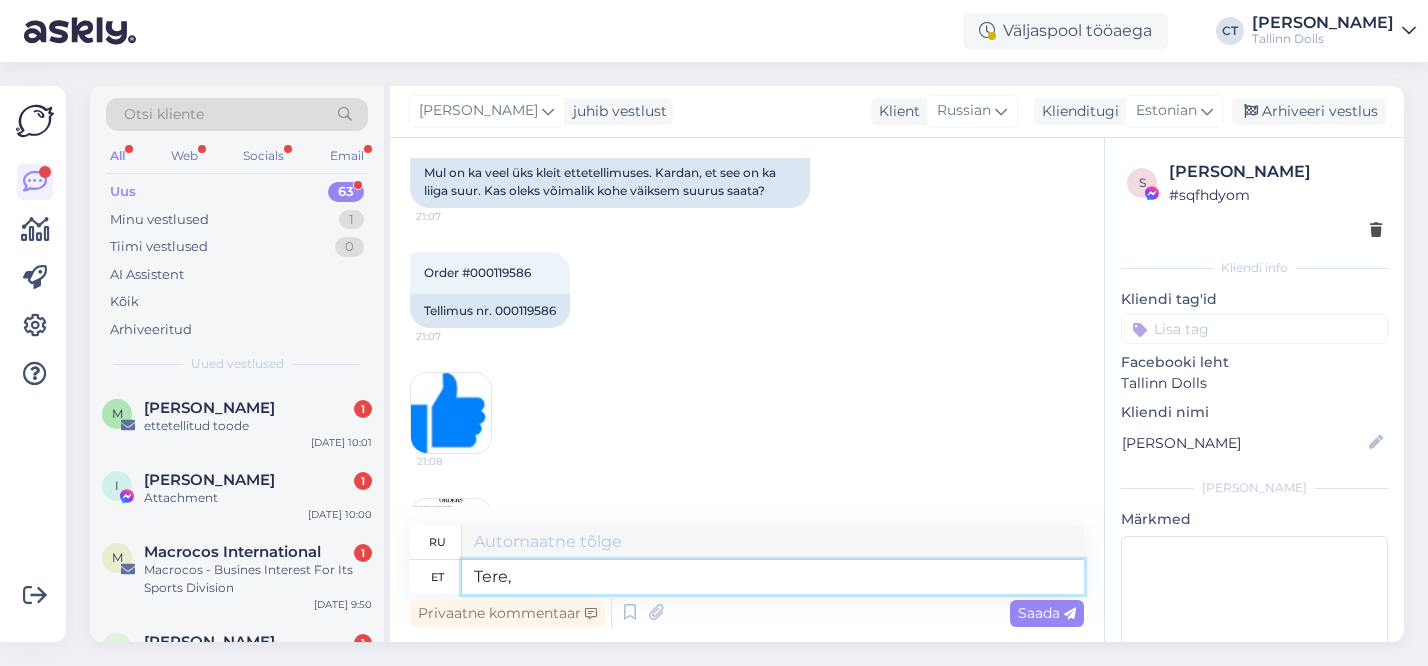 type on "Tere," 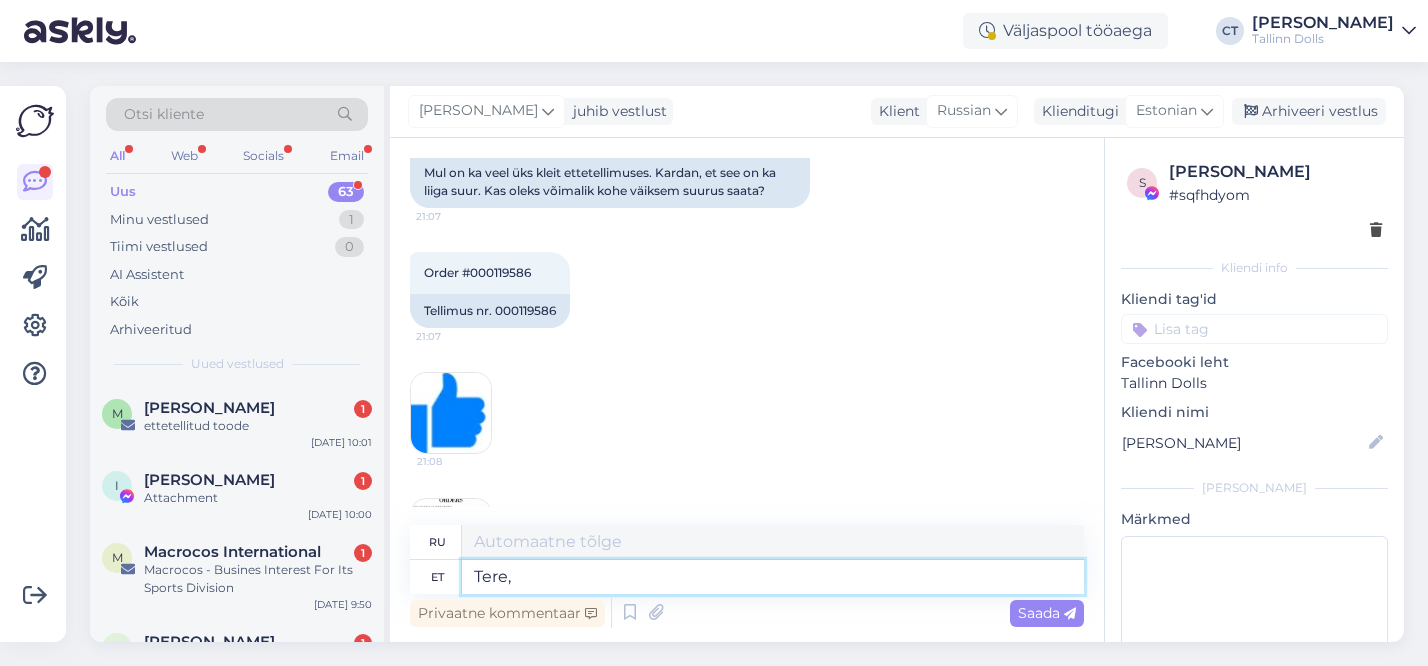 type on "Здравствуйте," 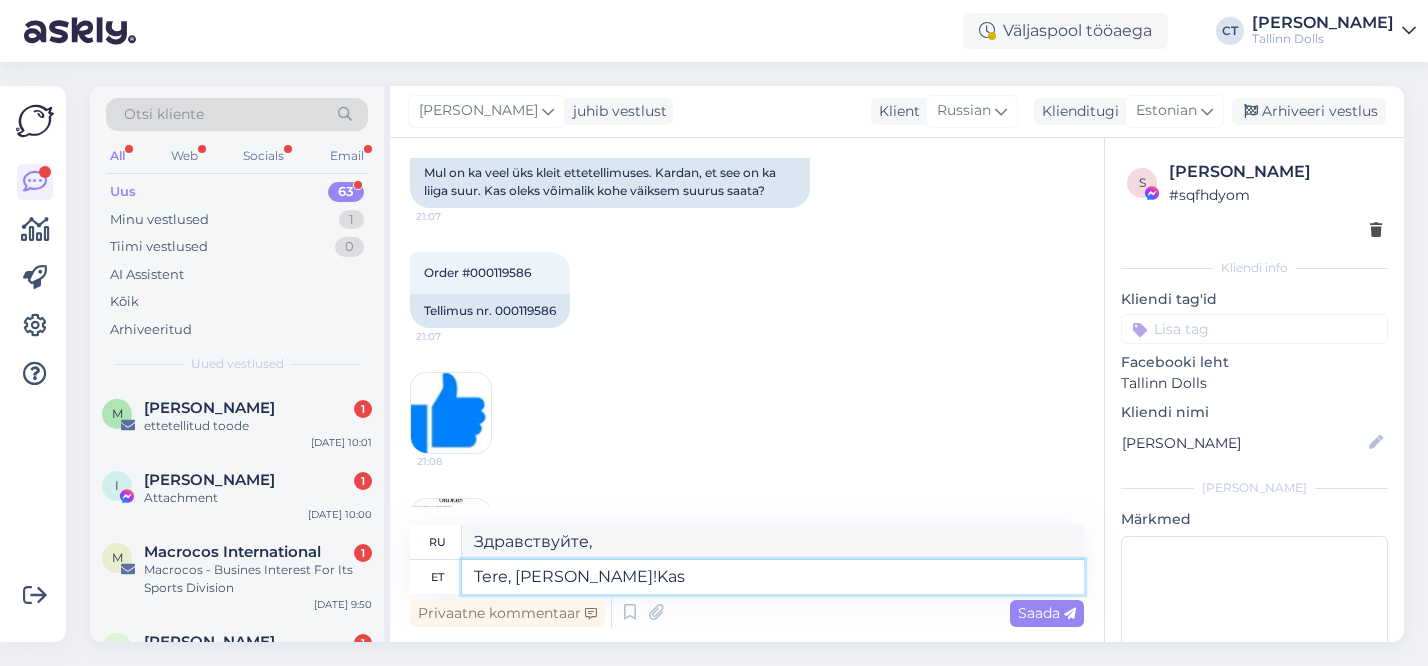 type on "Tere, [PERSON_NAME]!Ka" 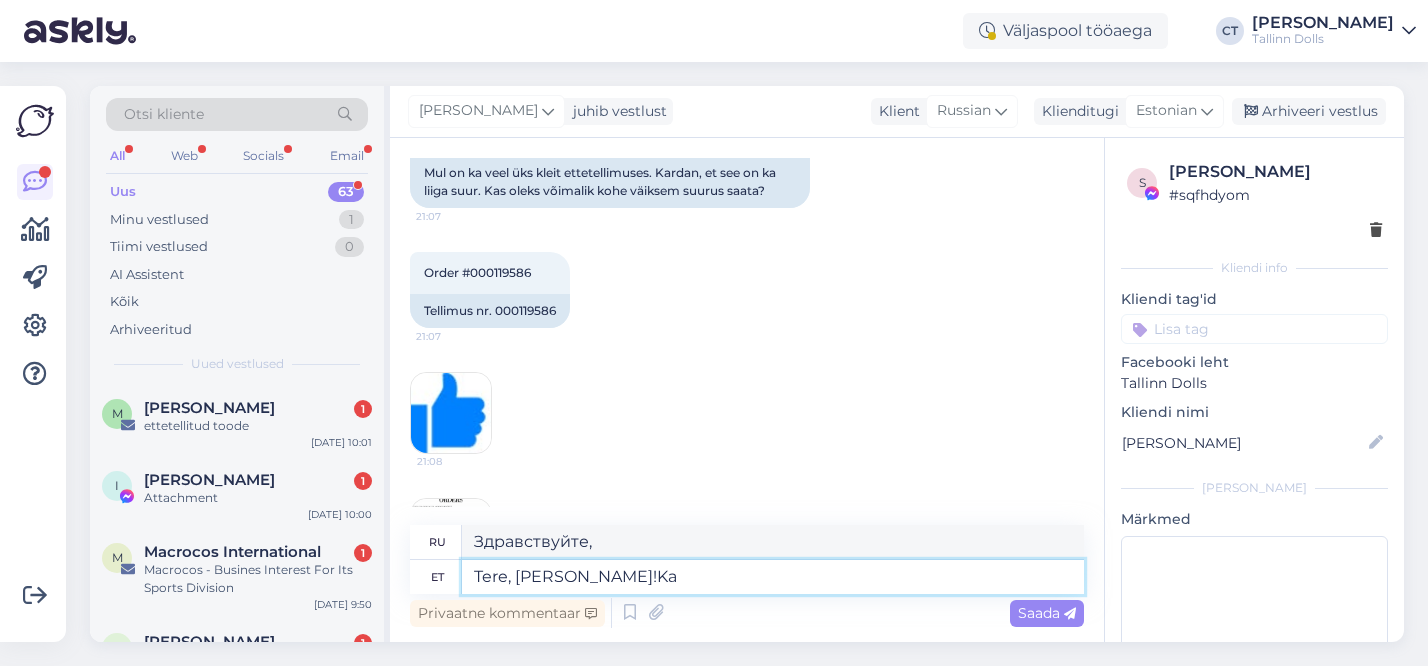 type on "Привет, [PERSON_NAME]! Как" 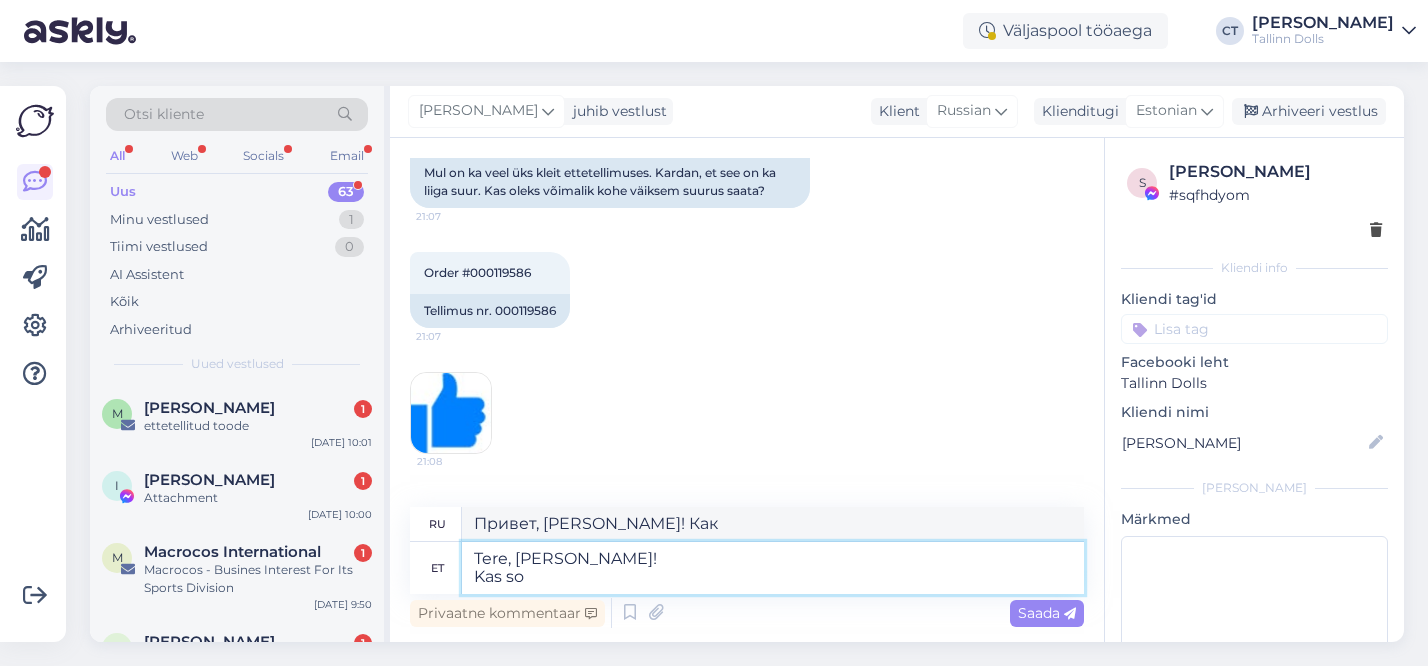 type on "Tere, [PERSON_NAME]!
Kas soo" 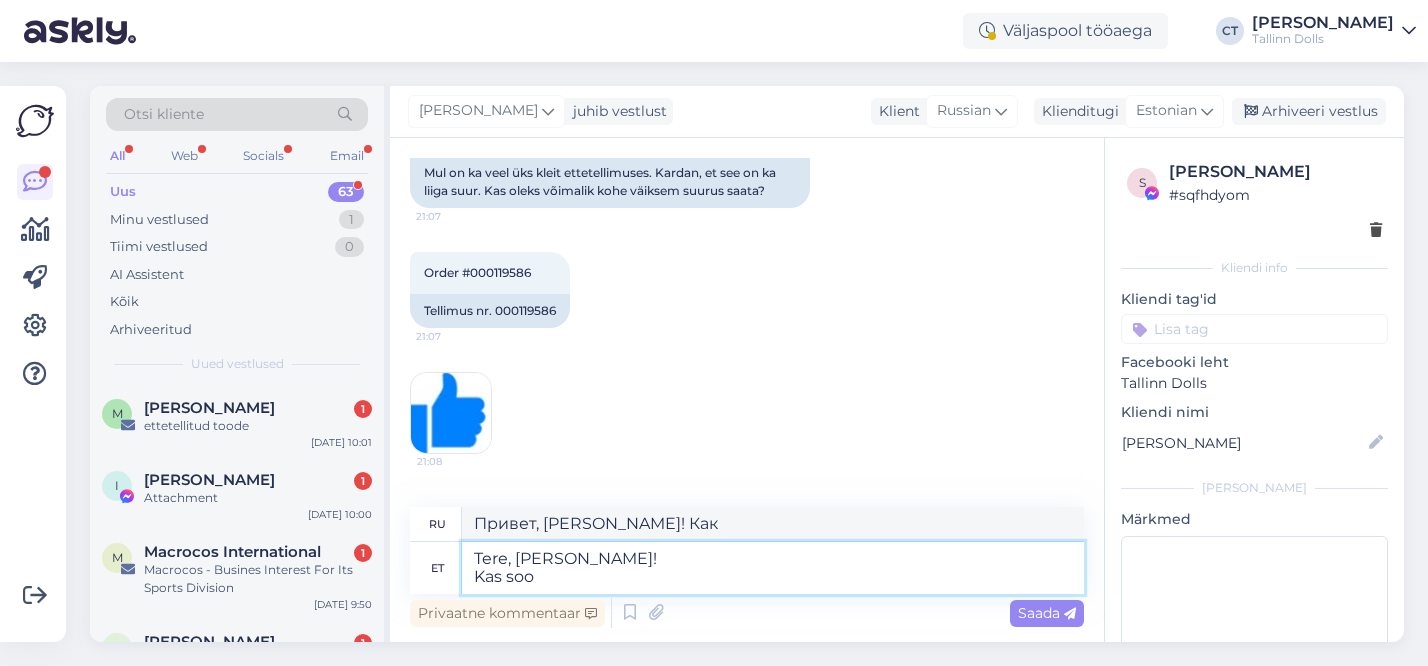 type on "Привет, [PERSON_NAME]!
Как" 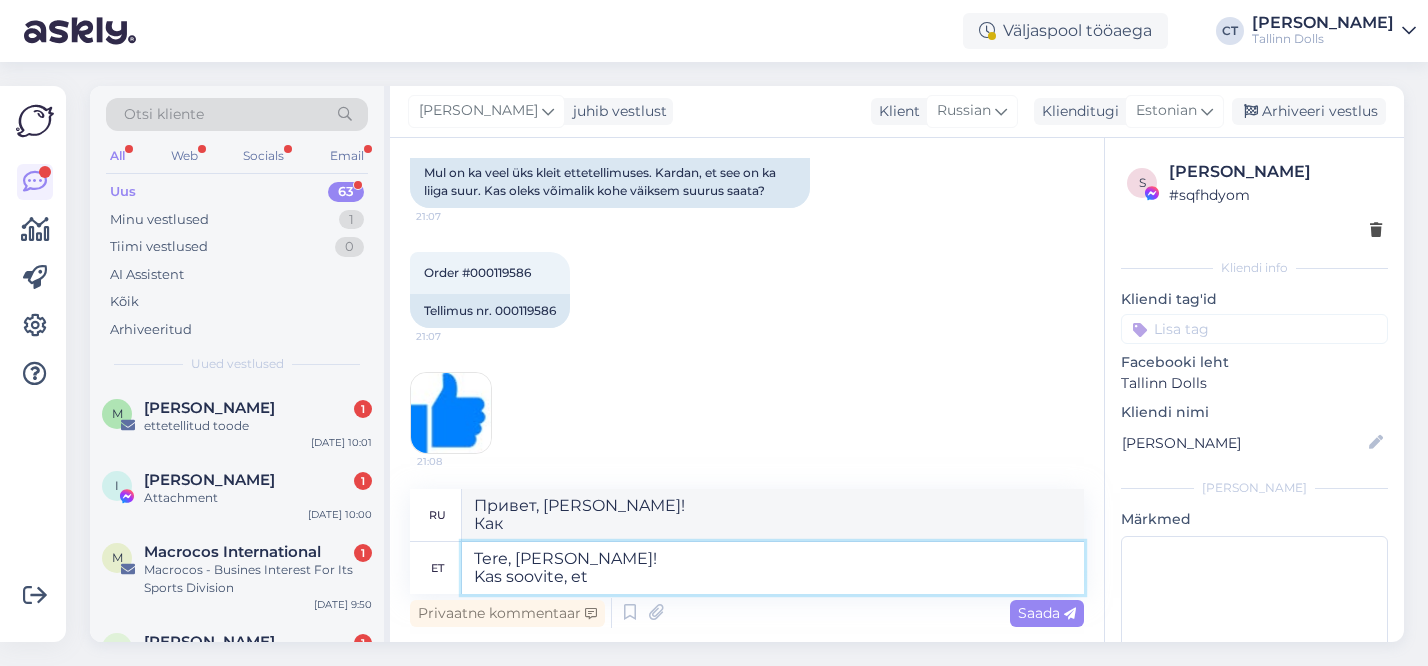 type on "Tere, [PERSON_NAME]!
Kas soovite, et" 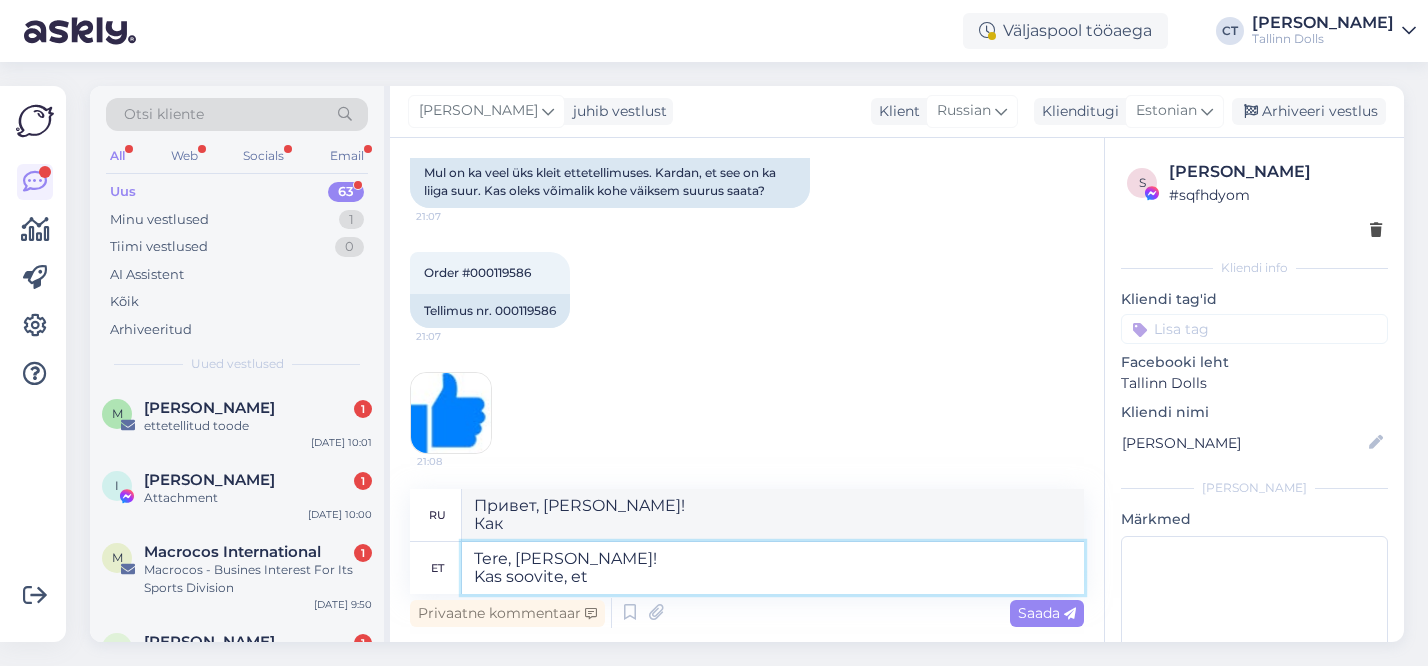 type on "Привет, [PERSON_NAME]!
Хотите ли вы," 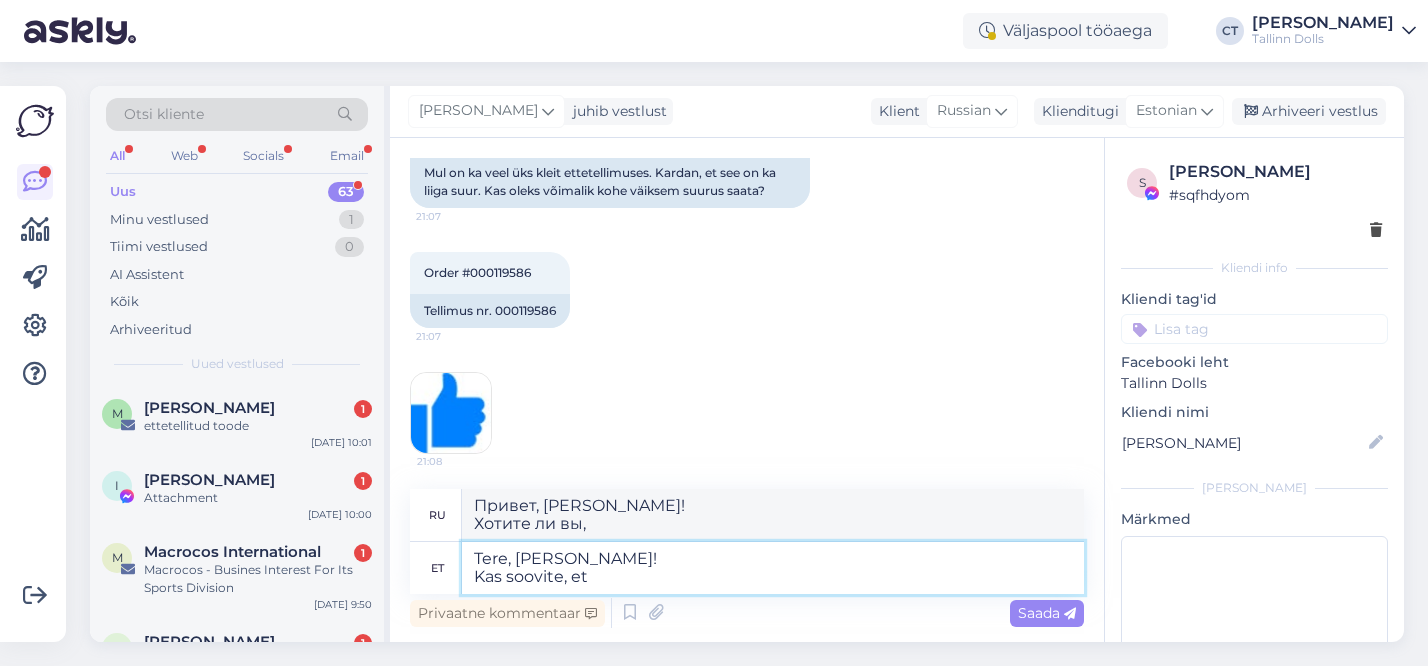 type on "Tere, [PERSON_NAME]!
Kas soovite, et m" 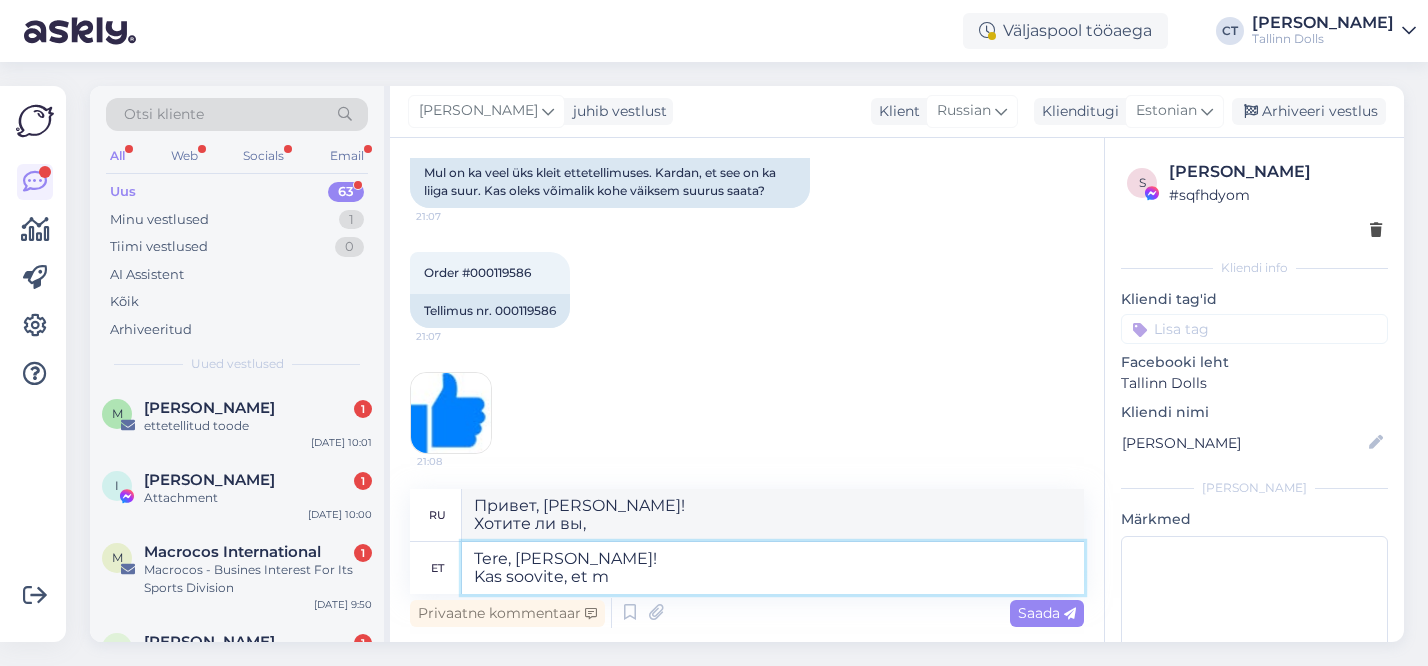 type on "Привет, [PERSON_NAME]!
Хотите ли вы, чтобы" 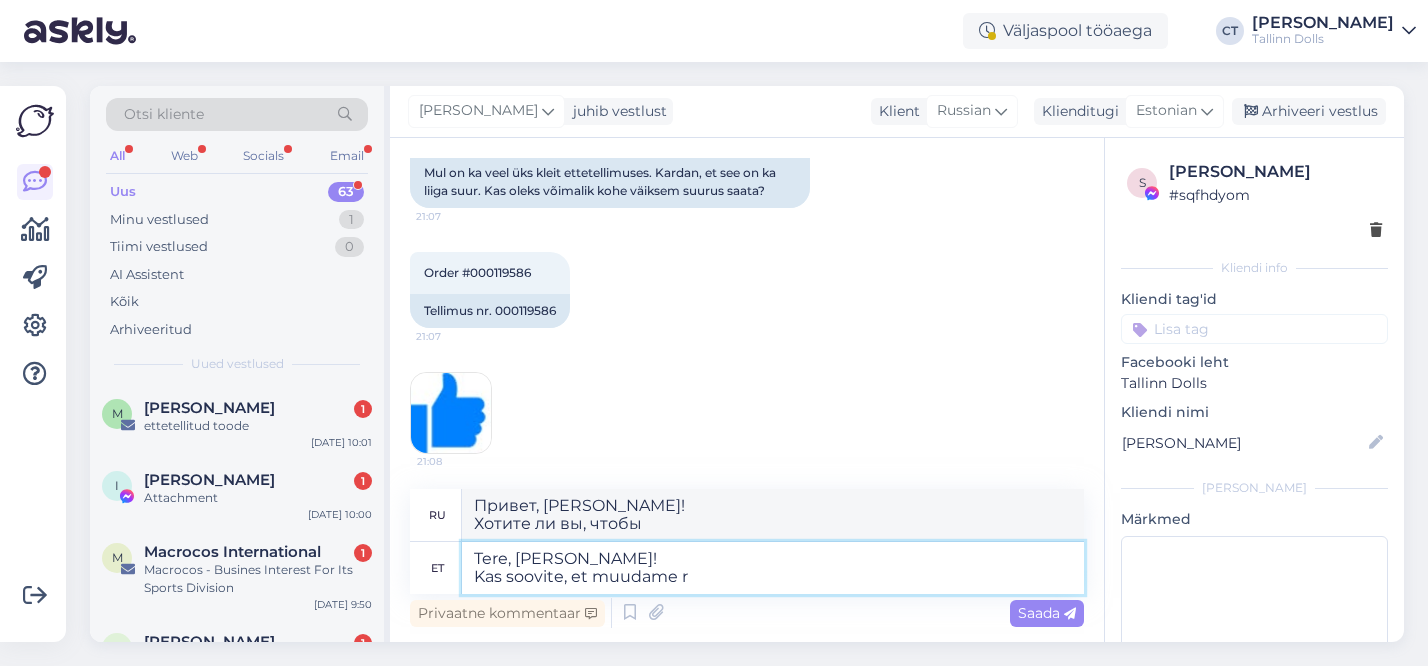 type on "Tere, [PERSON_NAME]!
Kas soovite, et muudame" 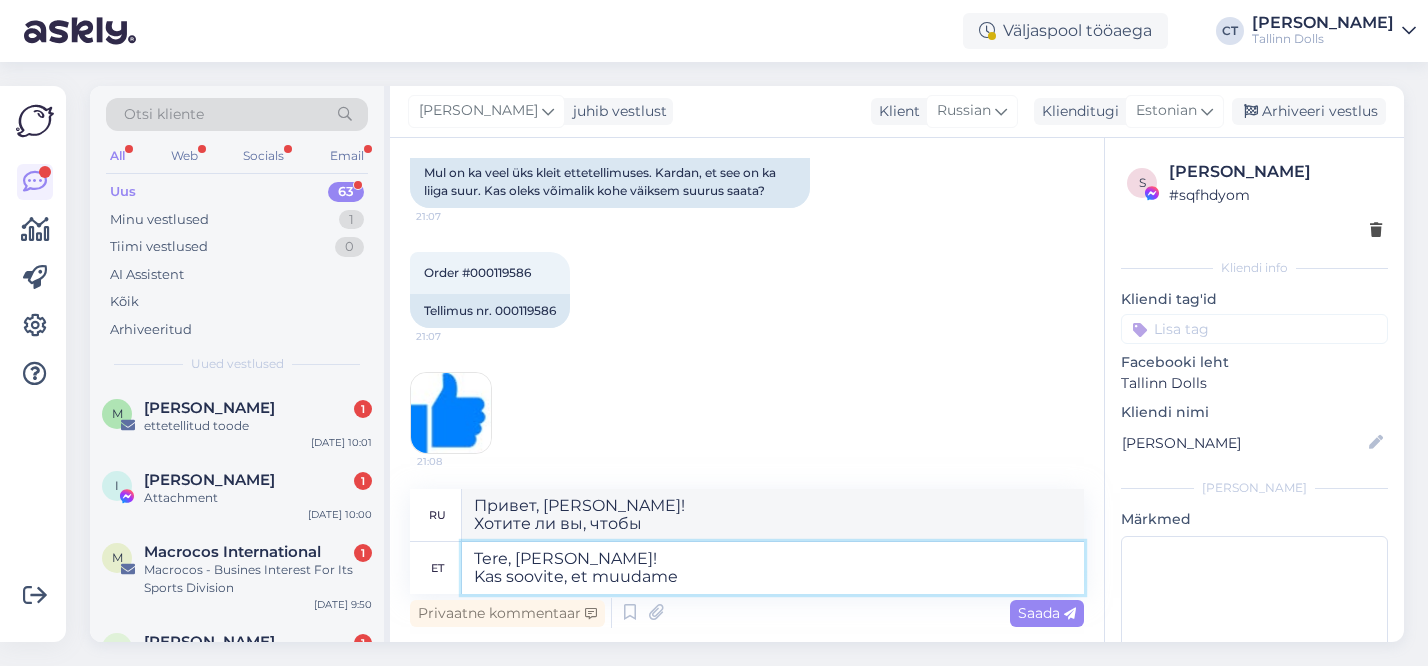 type on "Привет, [PERSON_NAME]!
Хотите, чтобы мы изменили" 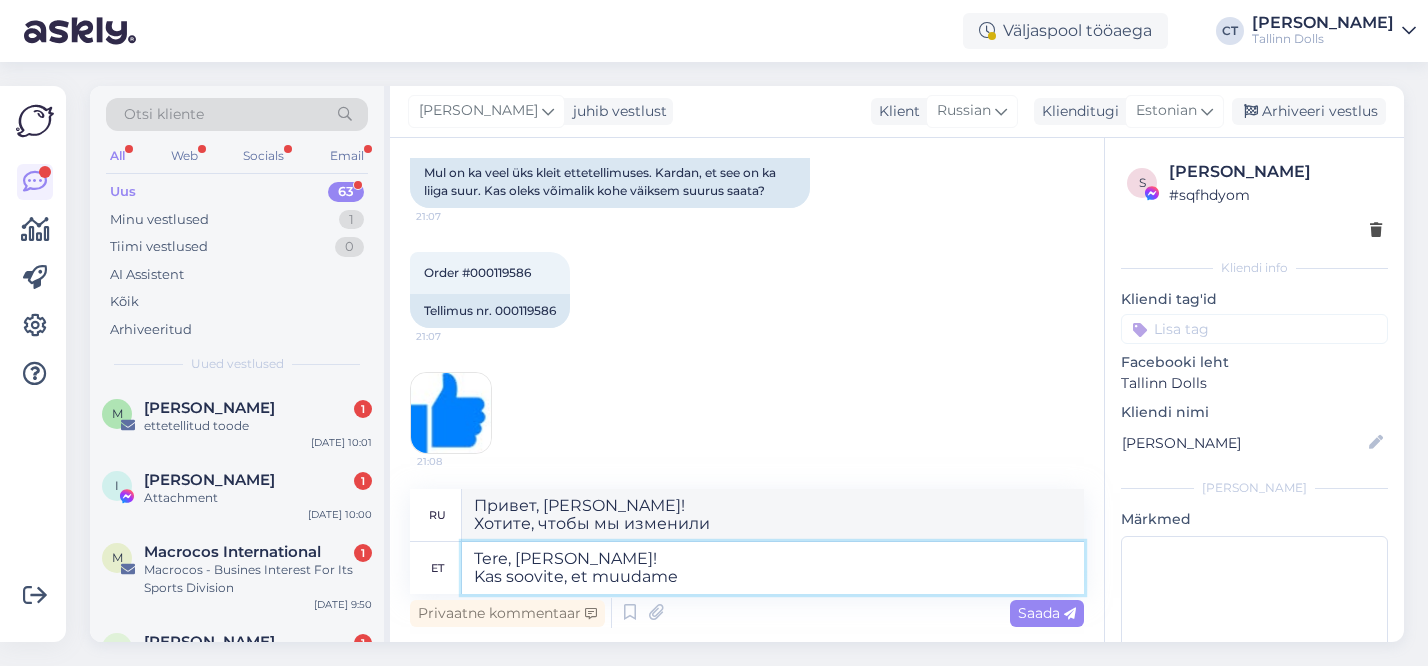 paste on "000119586" 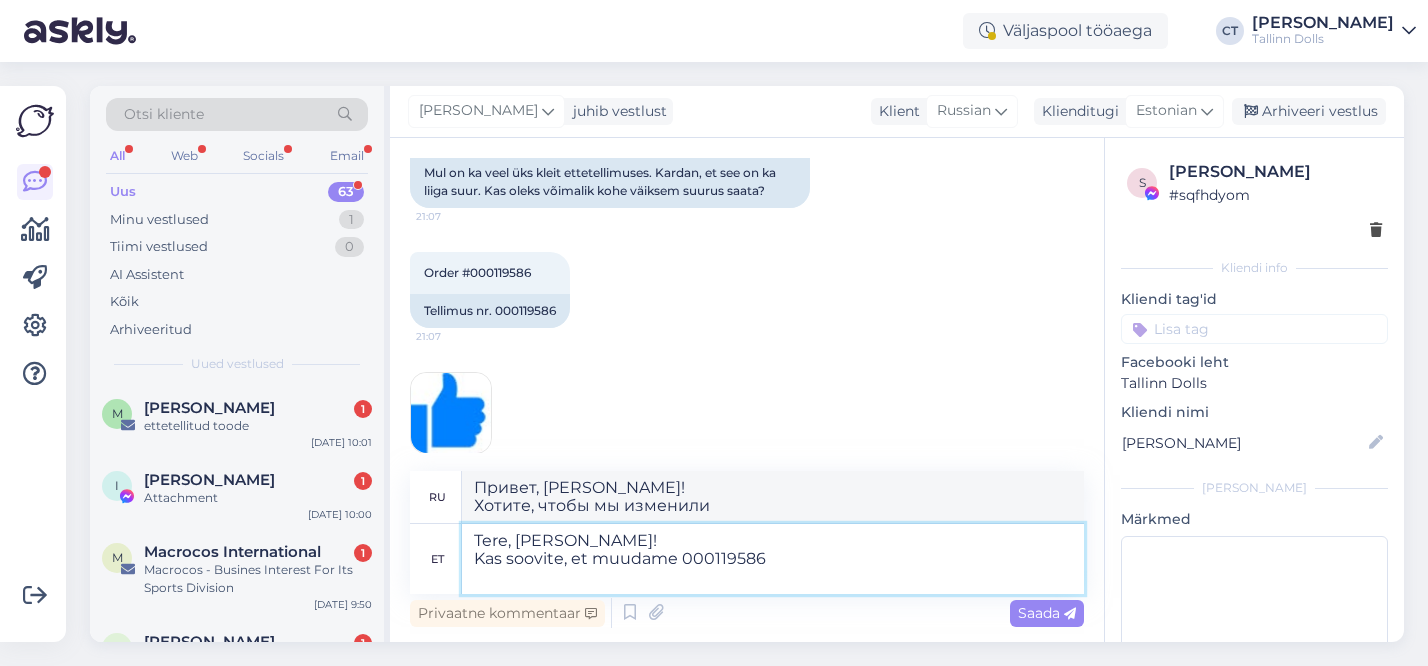 type on "Привет, [PERSON_NAME]!
Хотите, чтобы мы изменили 000119586?" 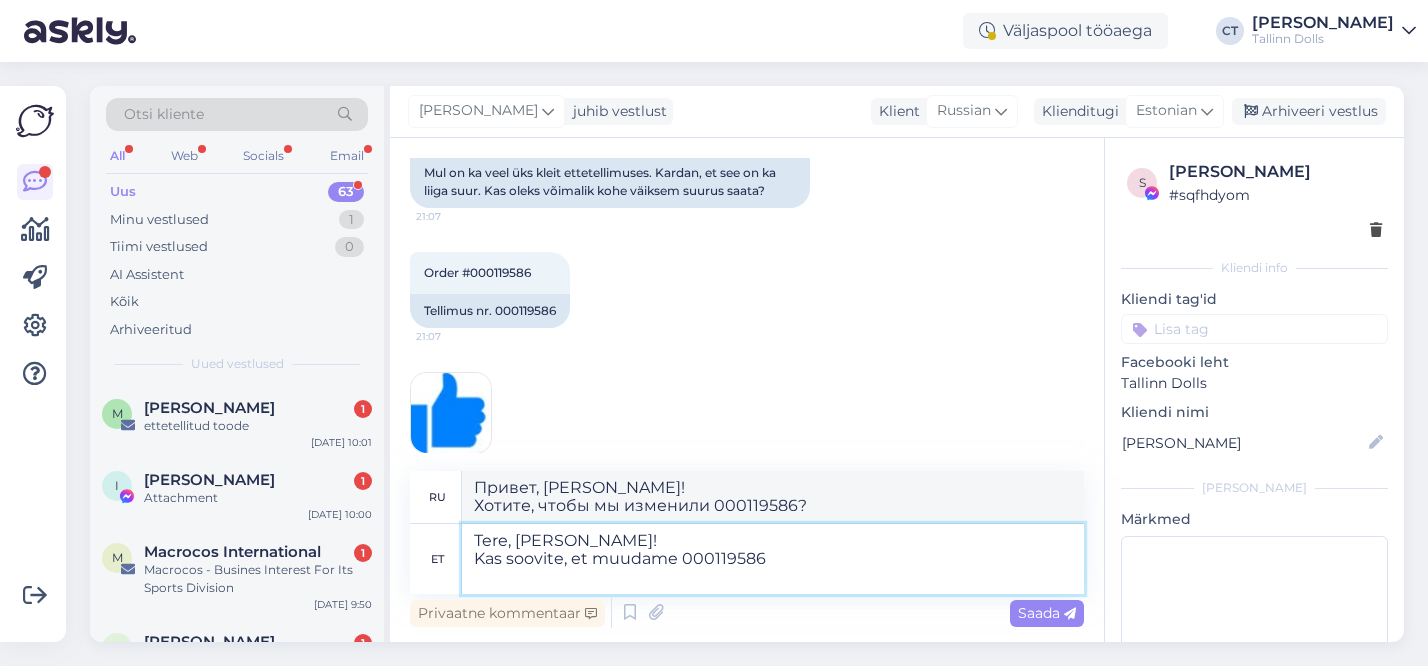 click on "Tere, [PERSON_NAME]!
Kas soovite, et muudame 000119586" at bounding box center [773, 559] 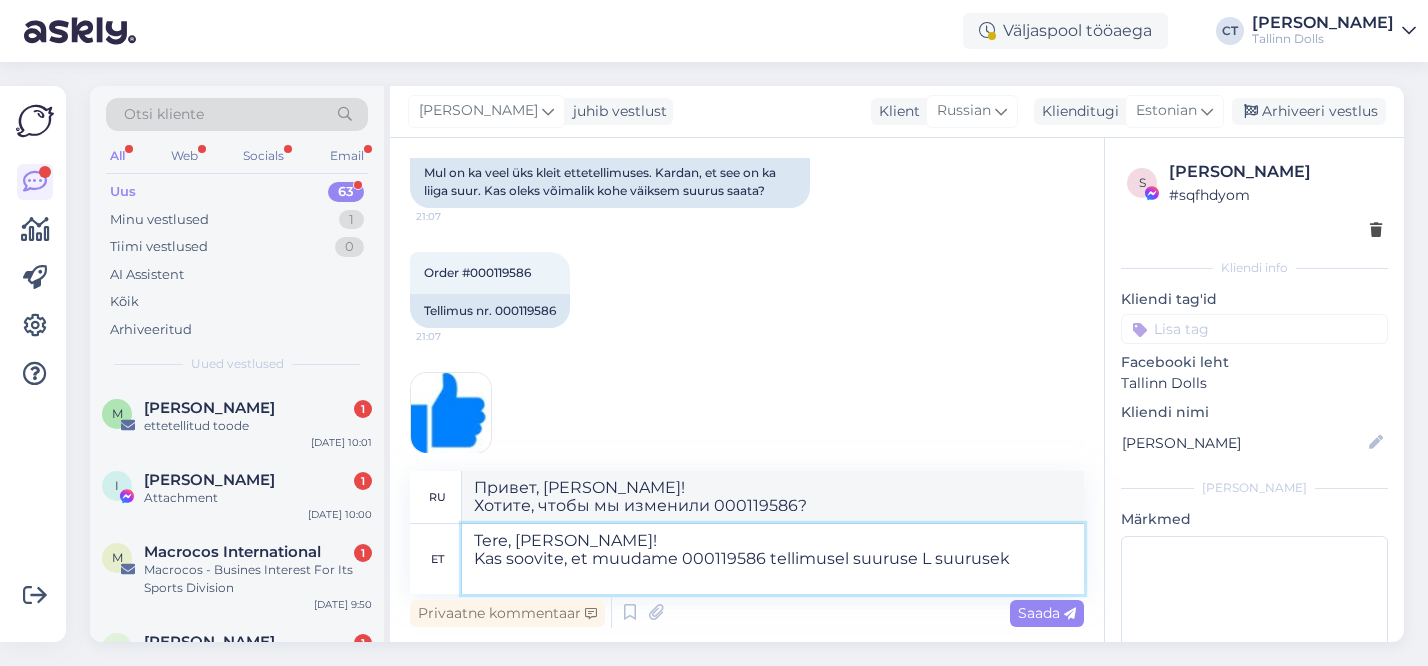 type on "Tere, [PERSON_NAME]!
Kas soovite, et muudame 000119586 tellimusel suuruse L suuruseks" 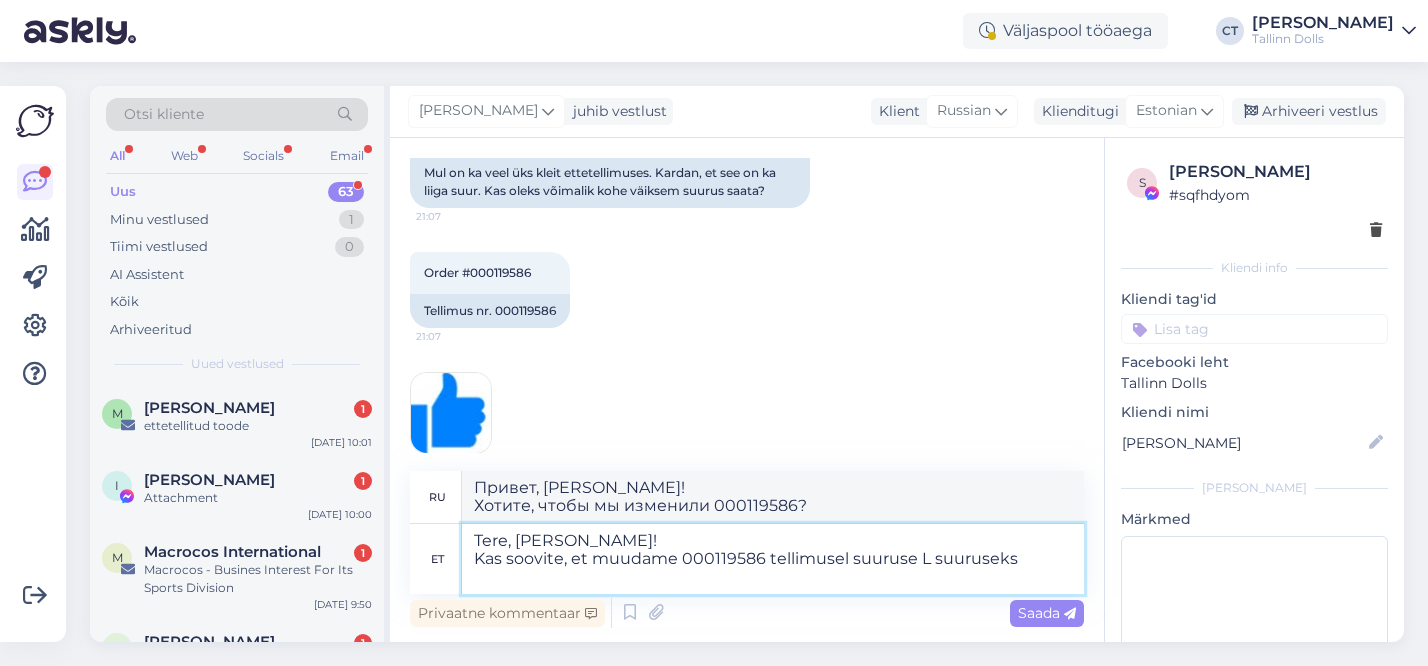 type on "Привет, [PERSON_NAME]!  Хотите,
мы изменили размер заказа 000119586 на размер L?" 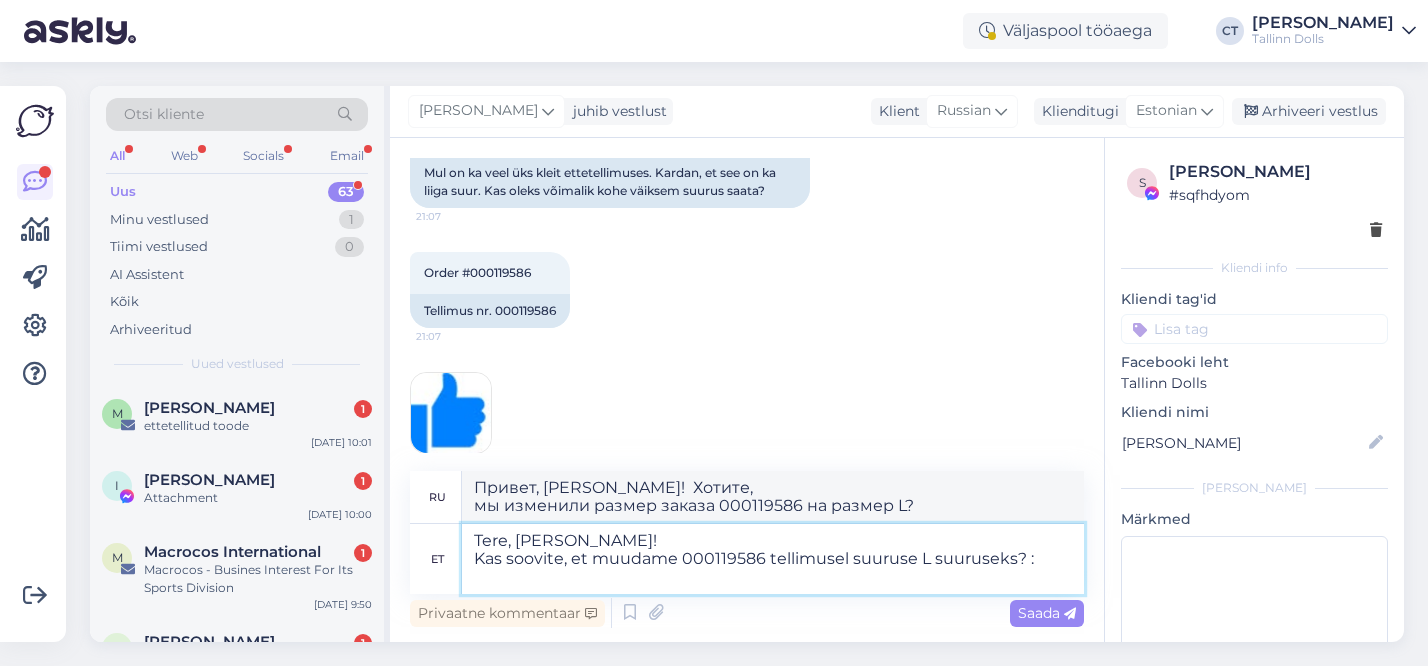 type on "Tere, [PERSON_NAME]!
Kas soovite, et muudame 000119586 tellimusel suuruse L suuruseks? :)" 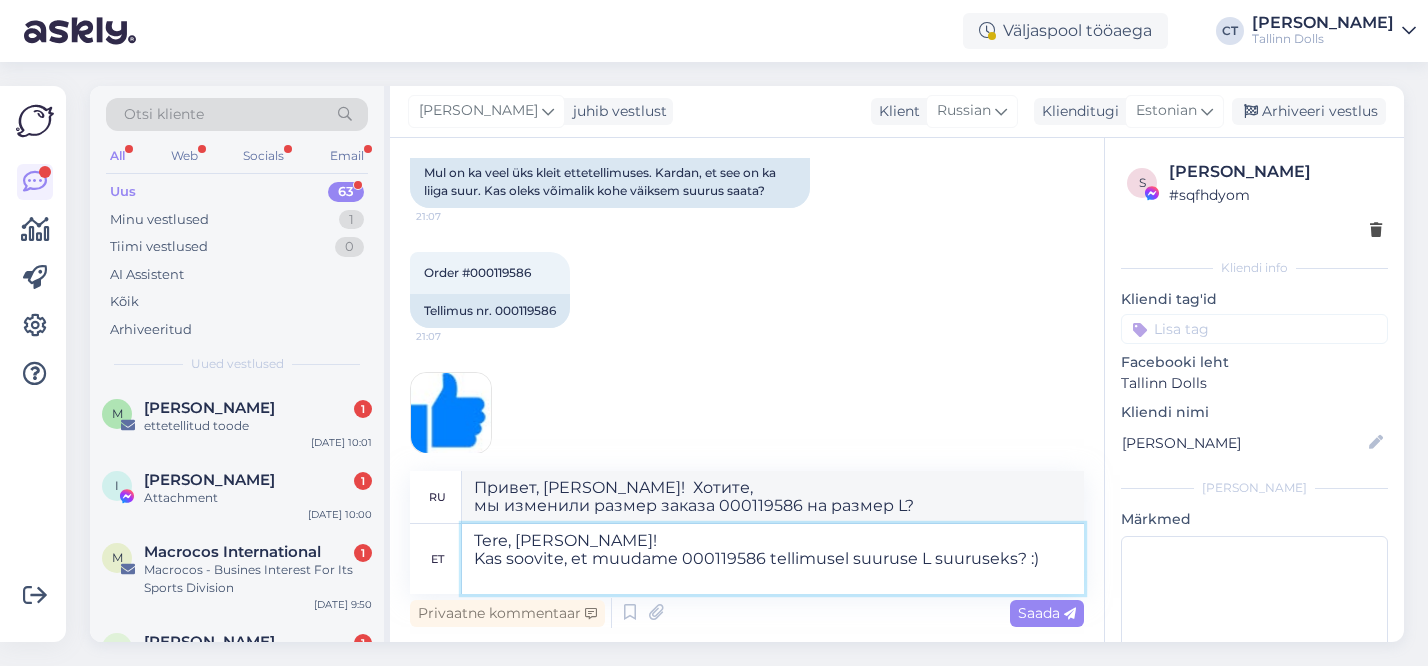 type on "Привет, [PERSON_NAME]!
, чтобы мы изменили размер заказа 000119586 на L? :)" 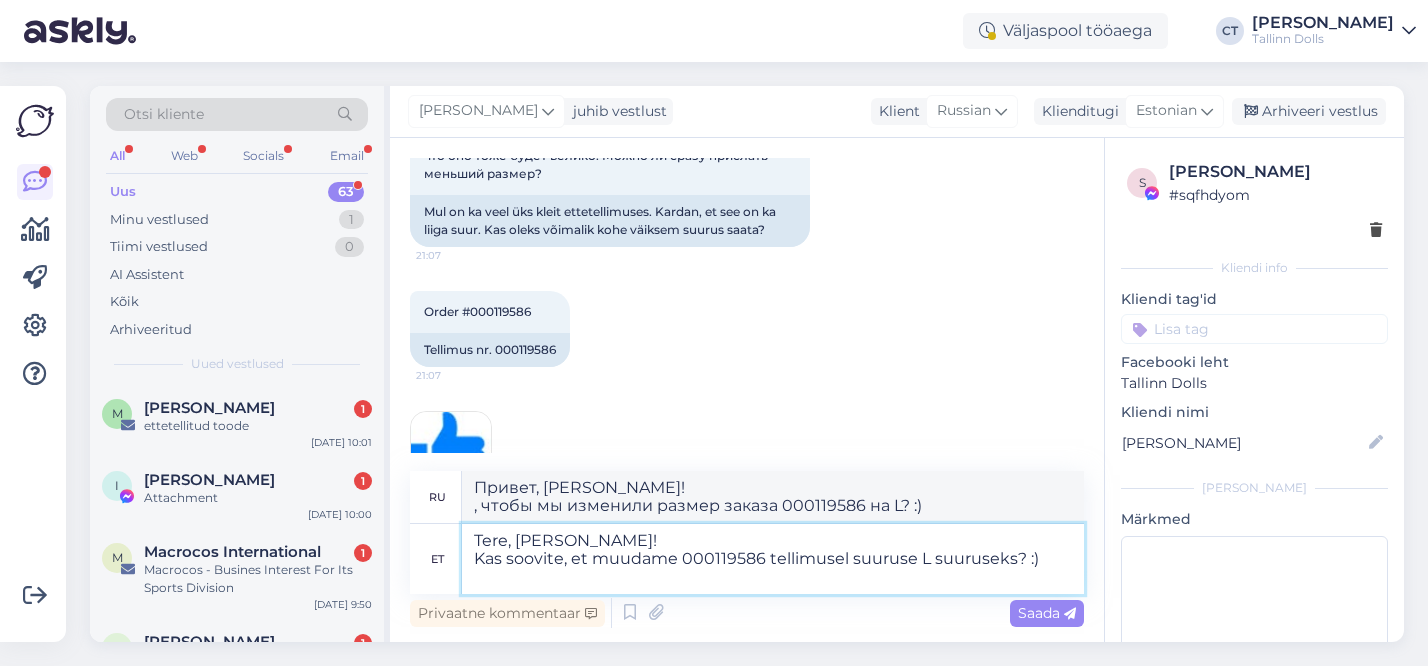 scroll, scrollTop: 2434, scrollLeft: 0, axis: vertical 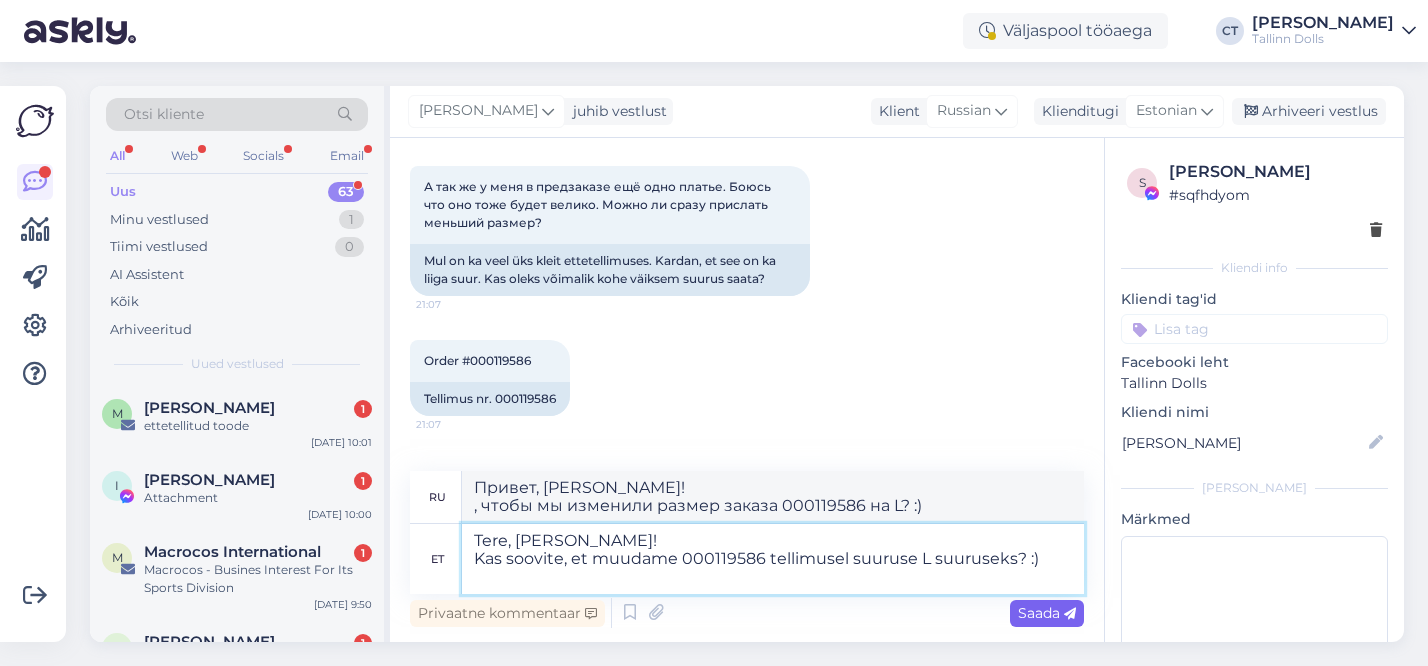 type on "Tere, [PERSON_NAME]!
Kas soovite, et muudame 000119586 tellimusel suuruse L suuruseks? :)" 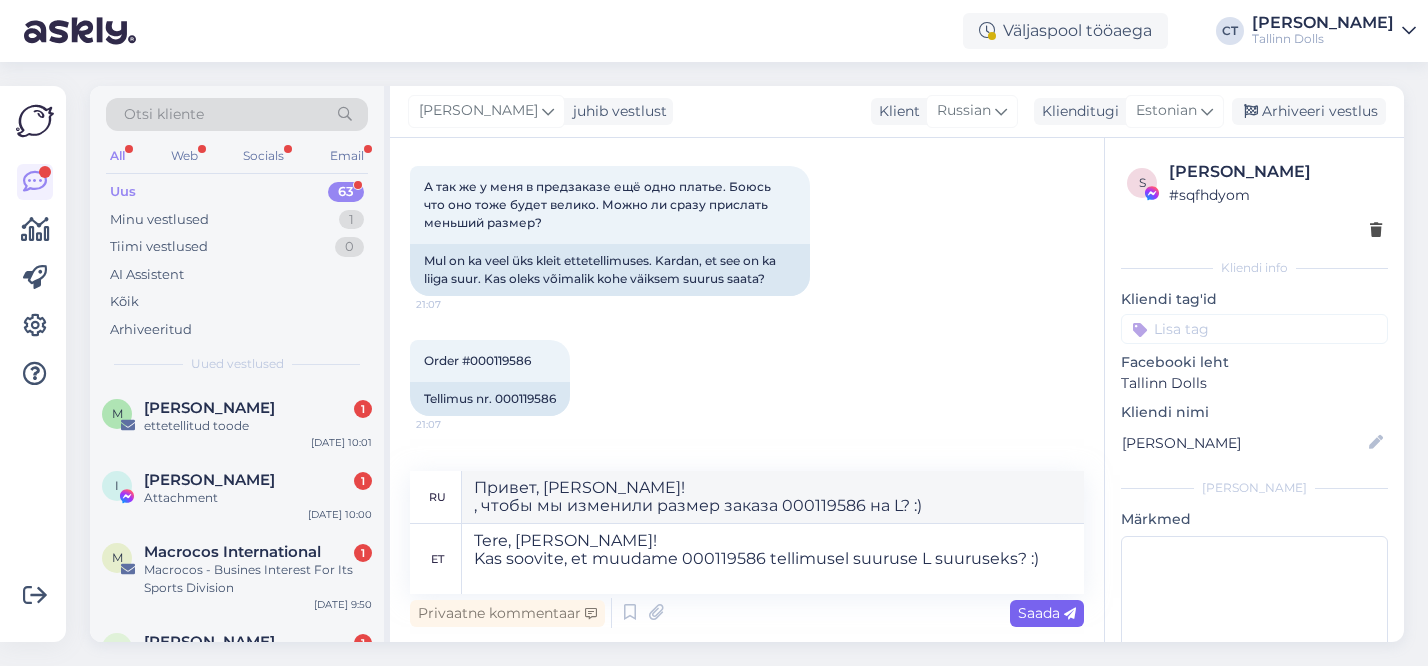click on "Saada" at bounding box center [1047, 613] 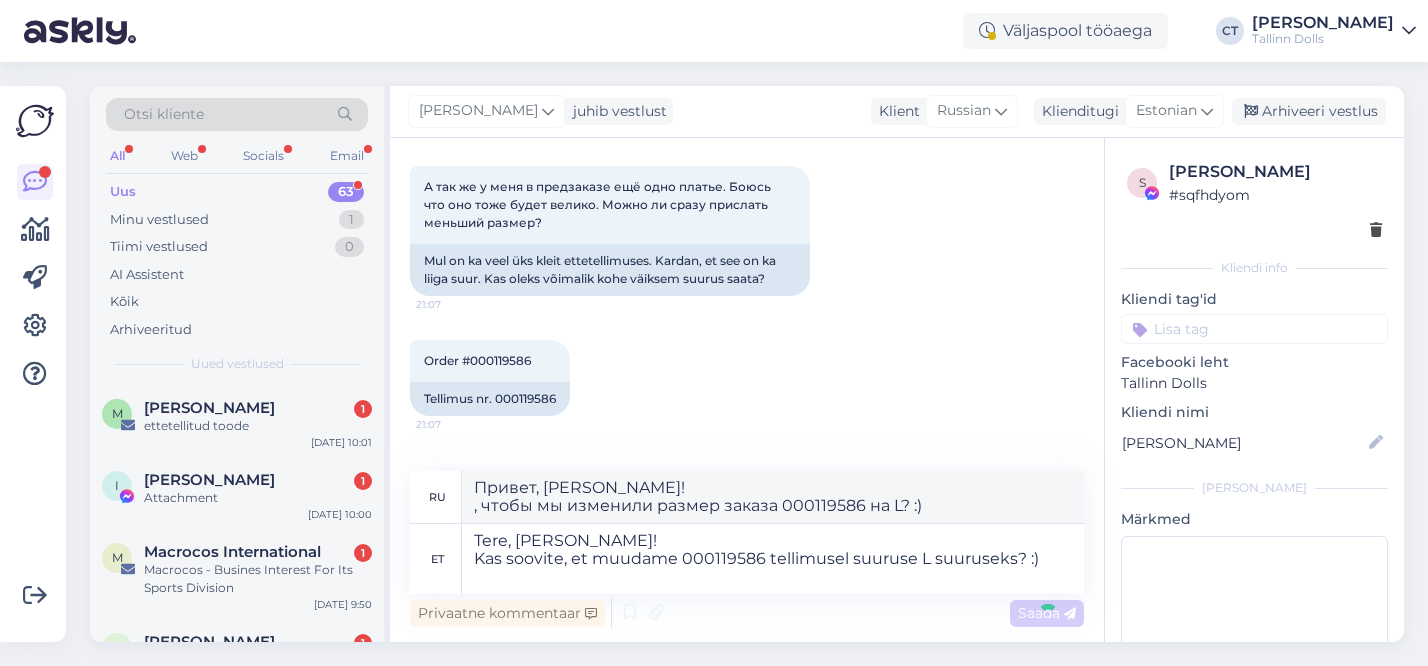 type 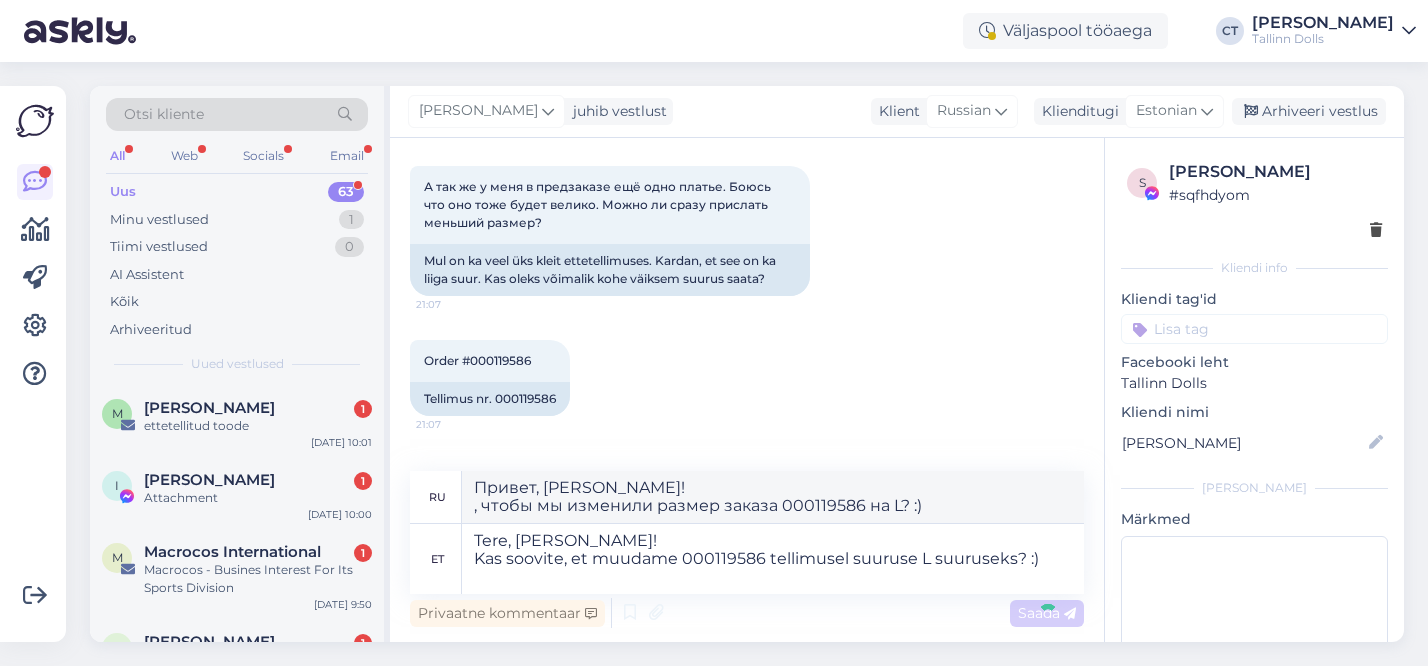 type 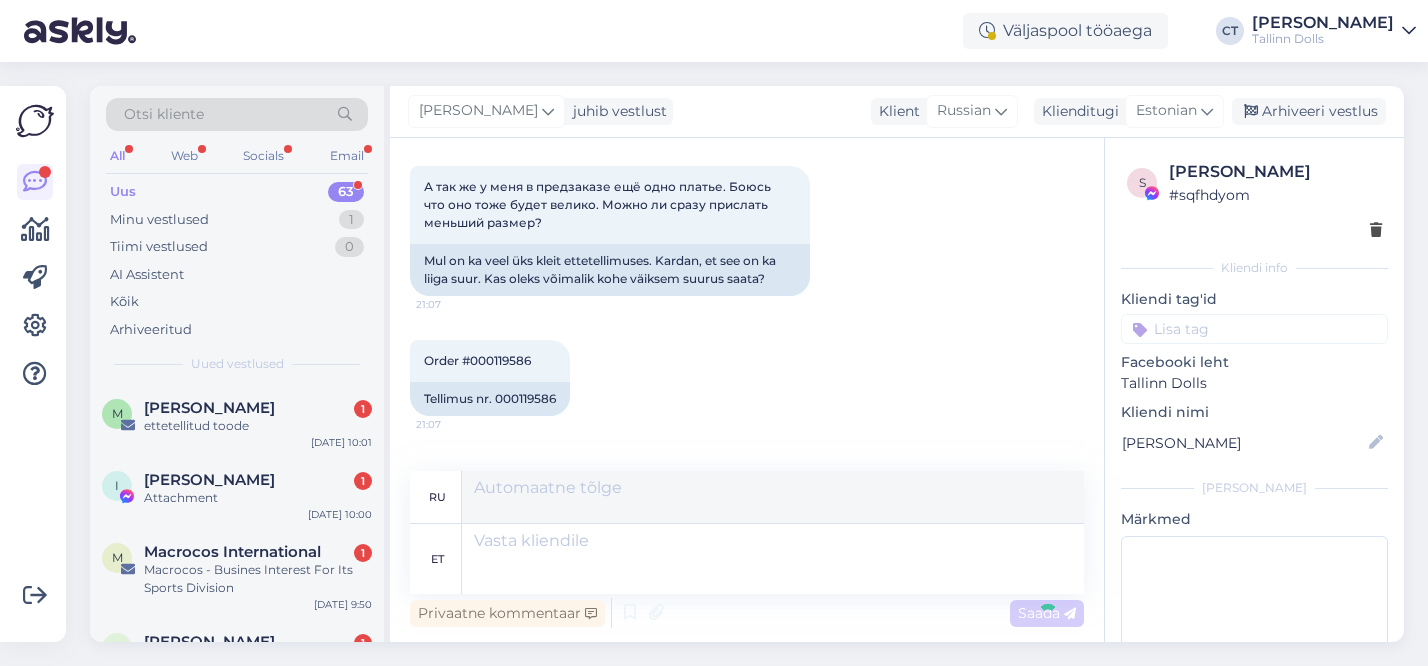 scroll, scrollTop: 2833, scrollLeft: 0, axis: vertical 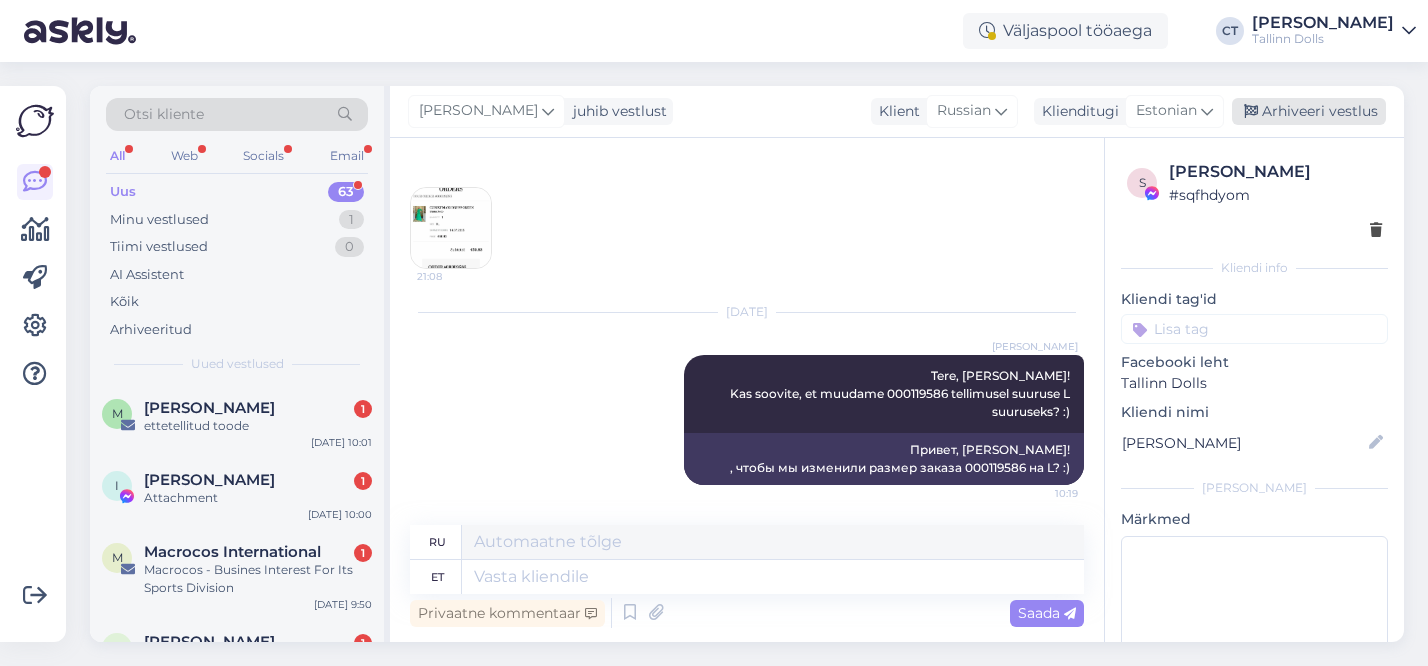 click on "Arhiveeri vestlus" at bounding box center [1309, 111] 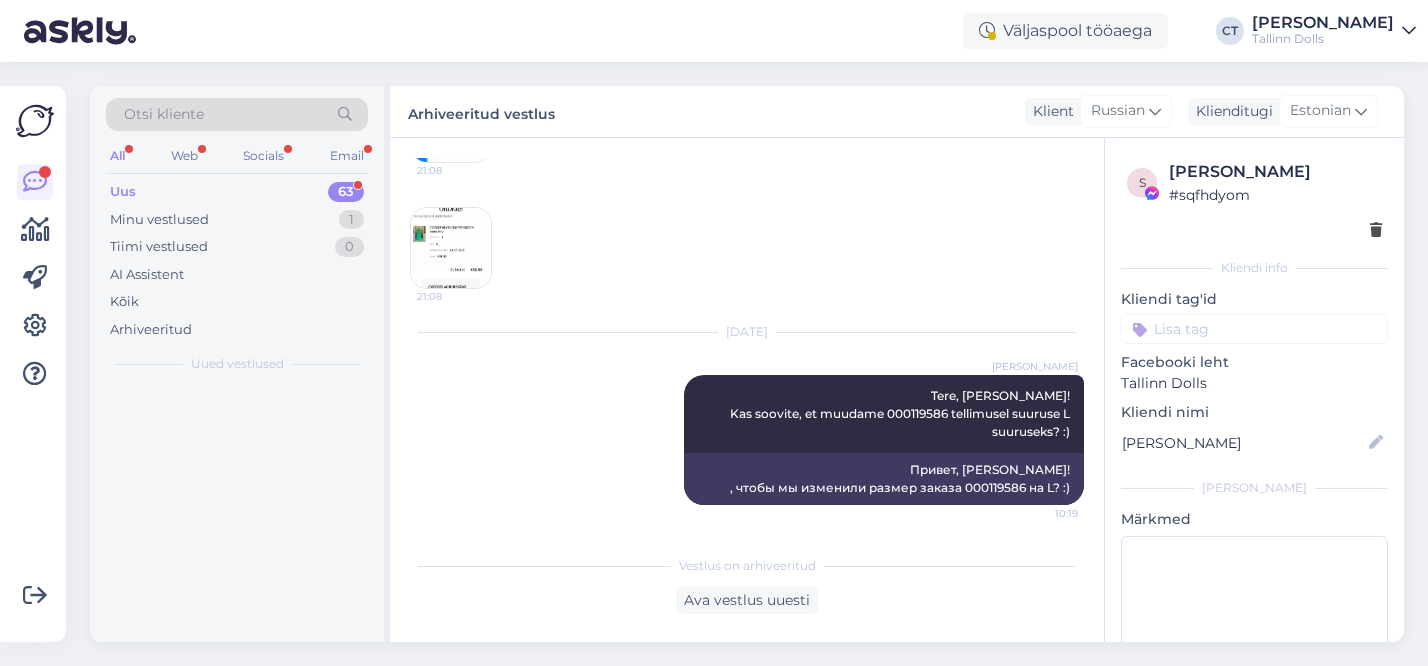 scroll, scrollTop: 2813, scrollLeft: 0, axis: vertical 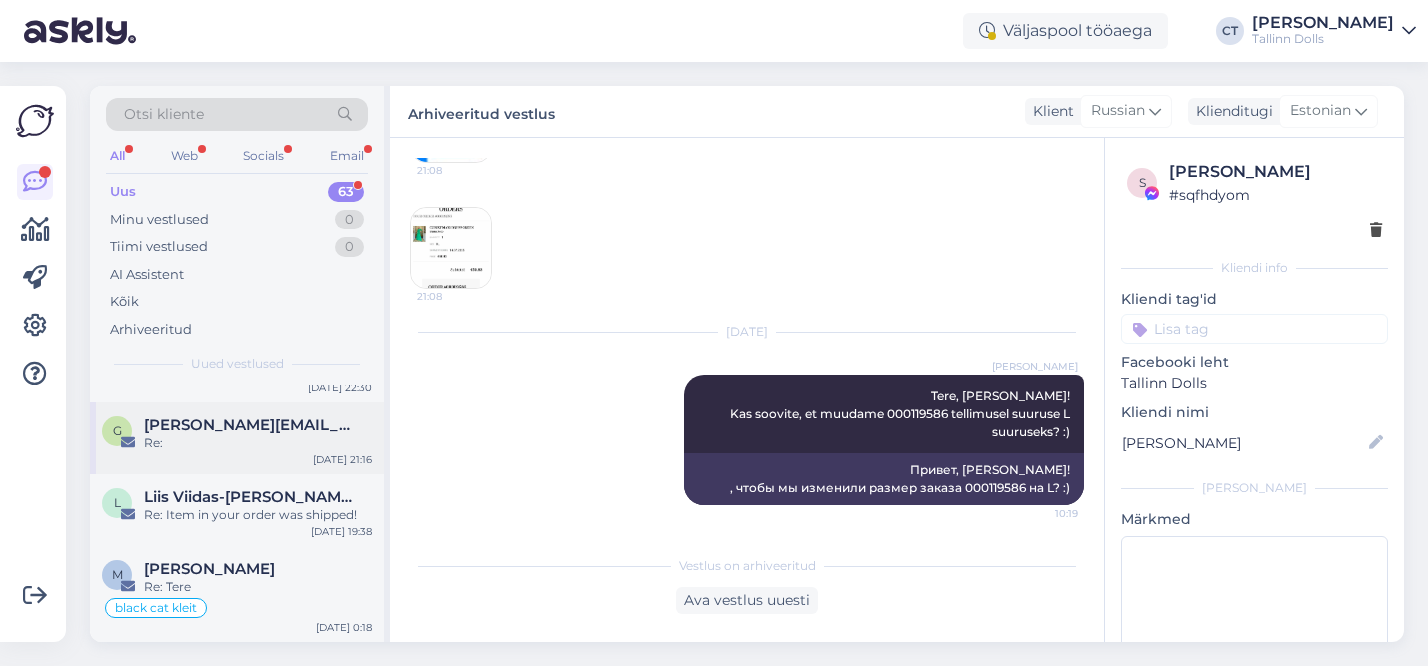click on "Re:" at bounding box center (258, 443) 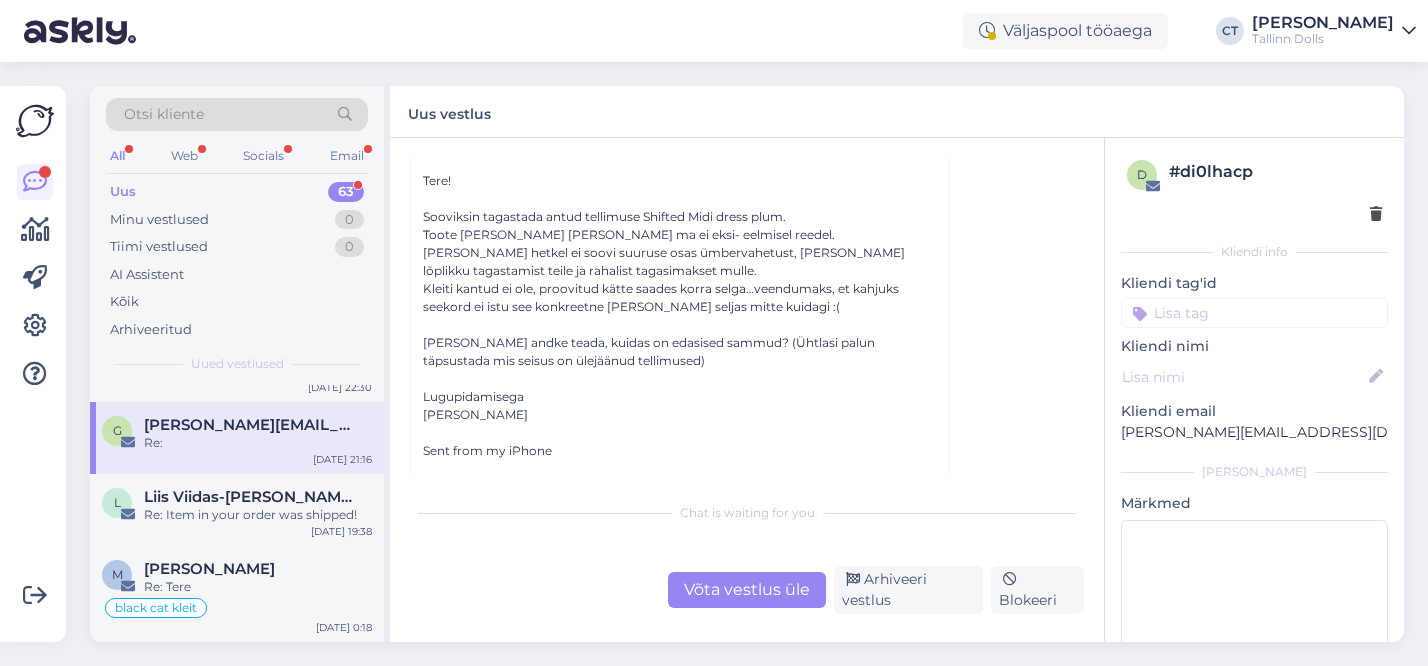 scroll, scrollTop: 143, scrollLeft: 0, axis: vertical 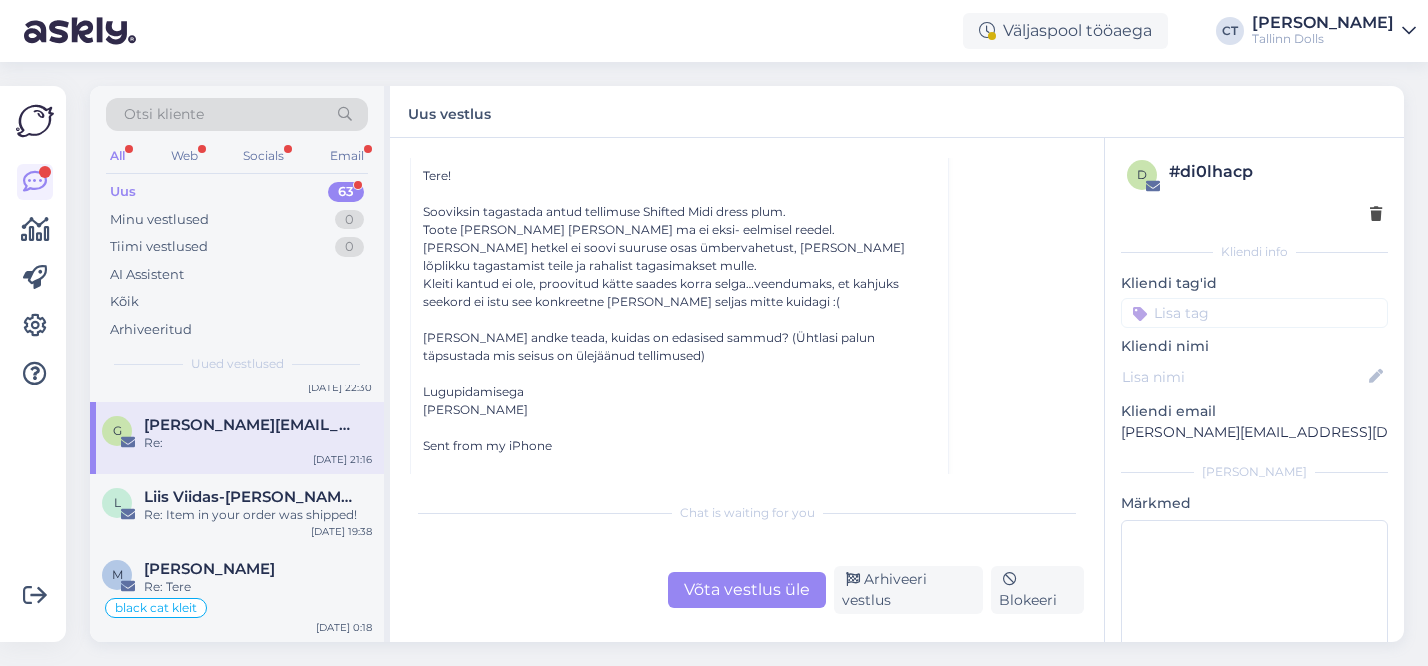 click on "Võta vestlus üle" at bounding box center (747, 590) 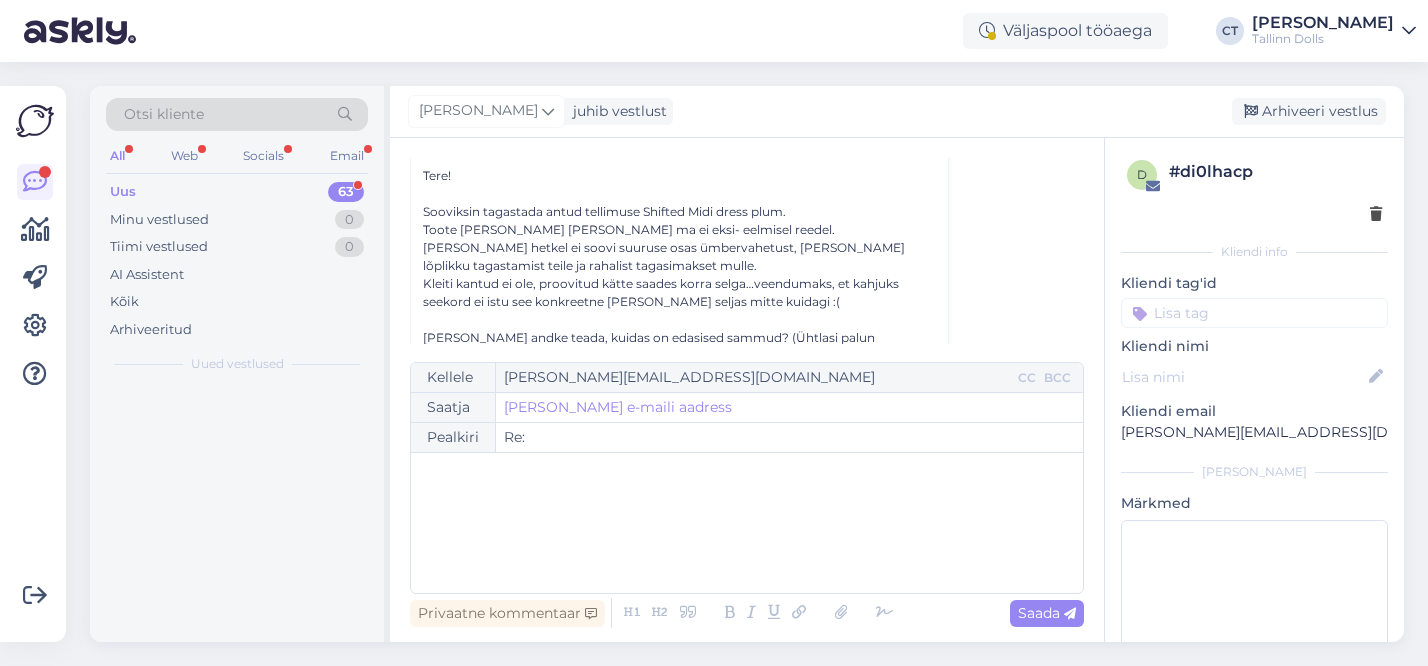 scroll, scrollTop: 54, scrollLeft: 0, axis: vertical 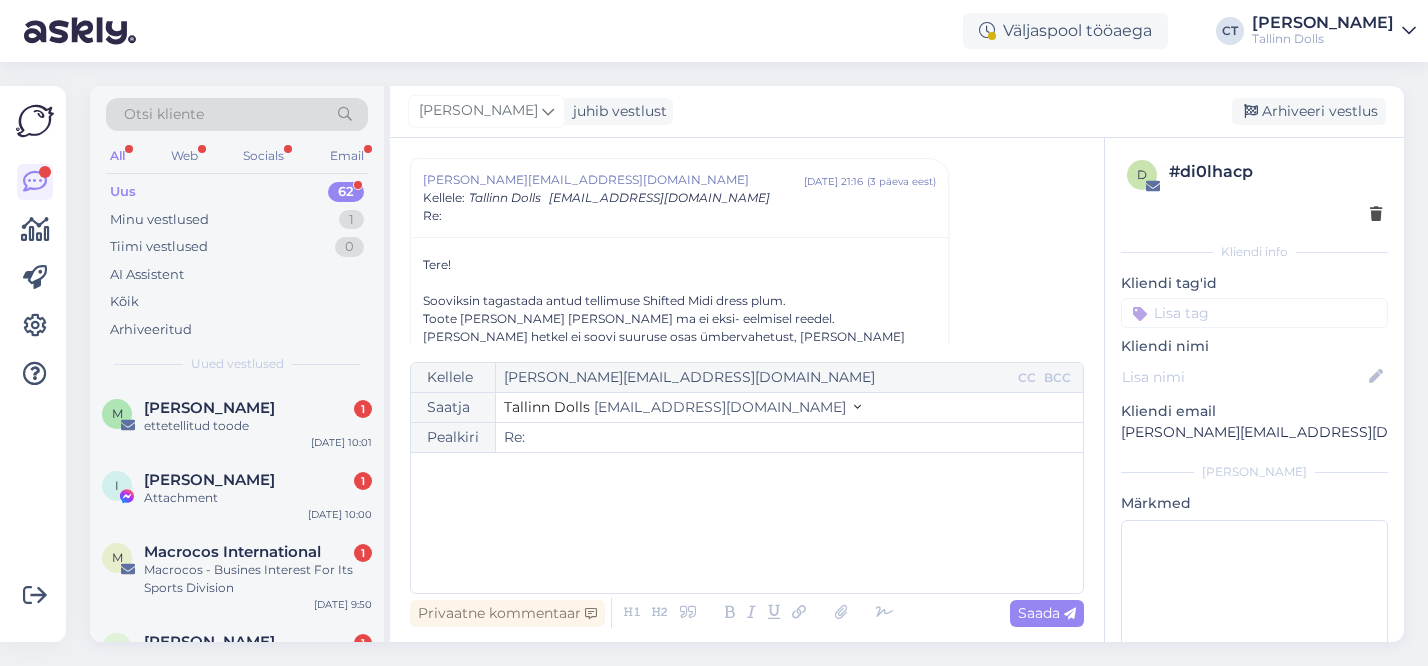click on "﻿" at bounding box center [747, 523] 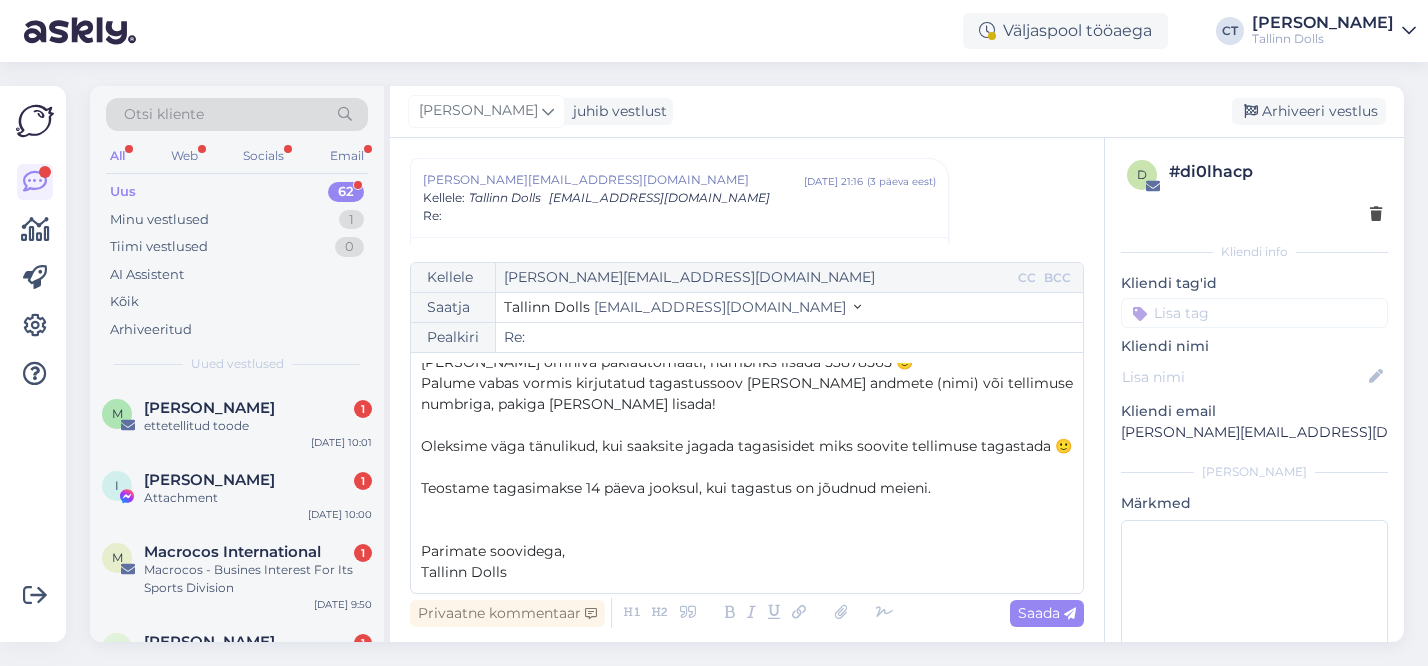scroll, scrollTop: 0, scrollLeft: 0, axis: both 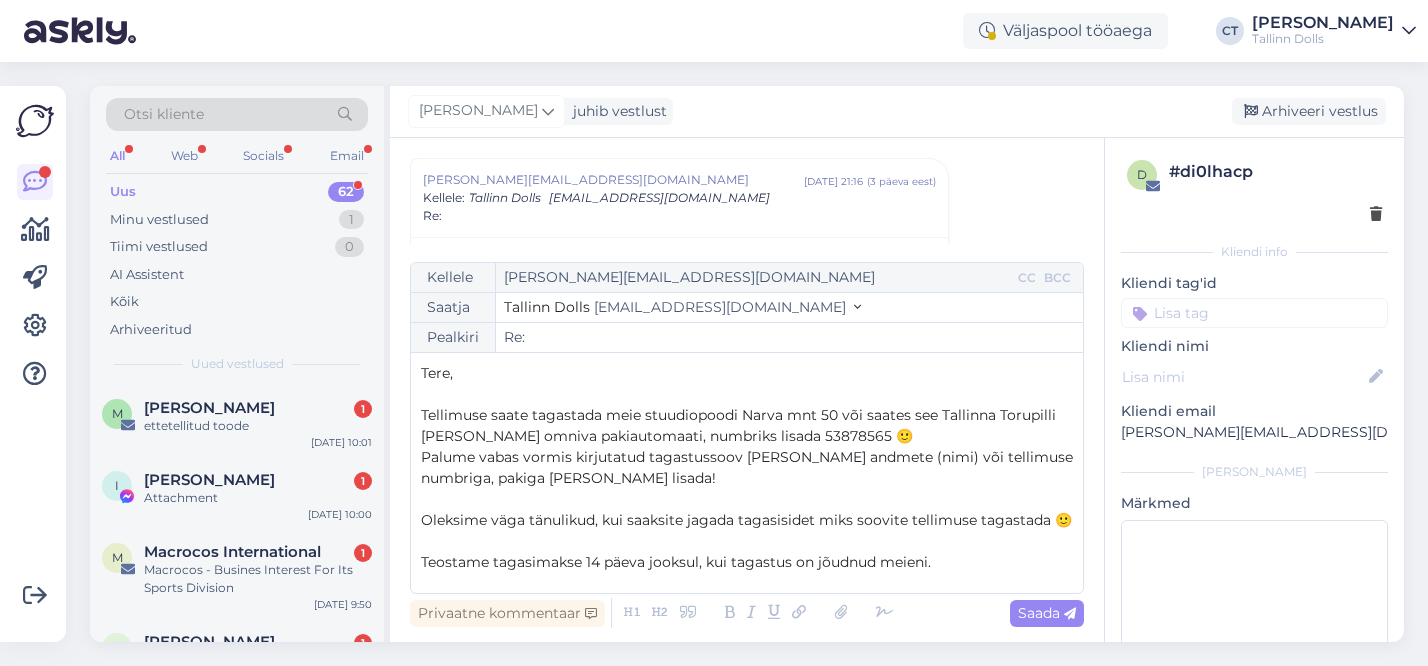 click on "Tere," at bounding box center (747, 373) 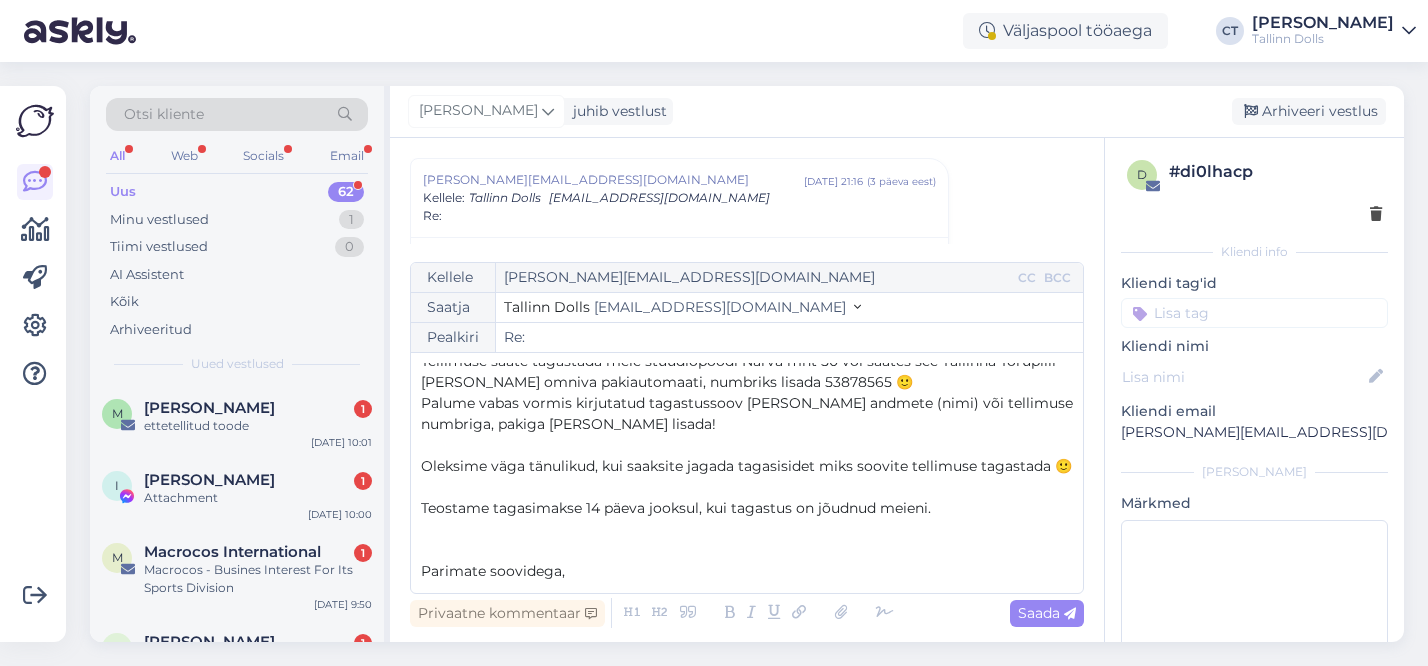 scroll, scrollTop: 60, scrollLeft: 0, axis: vertical 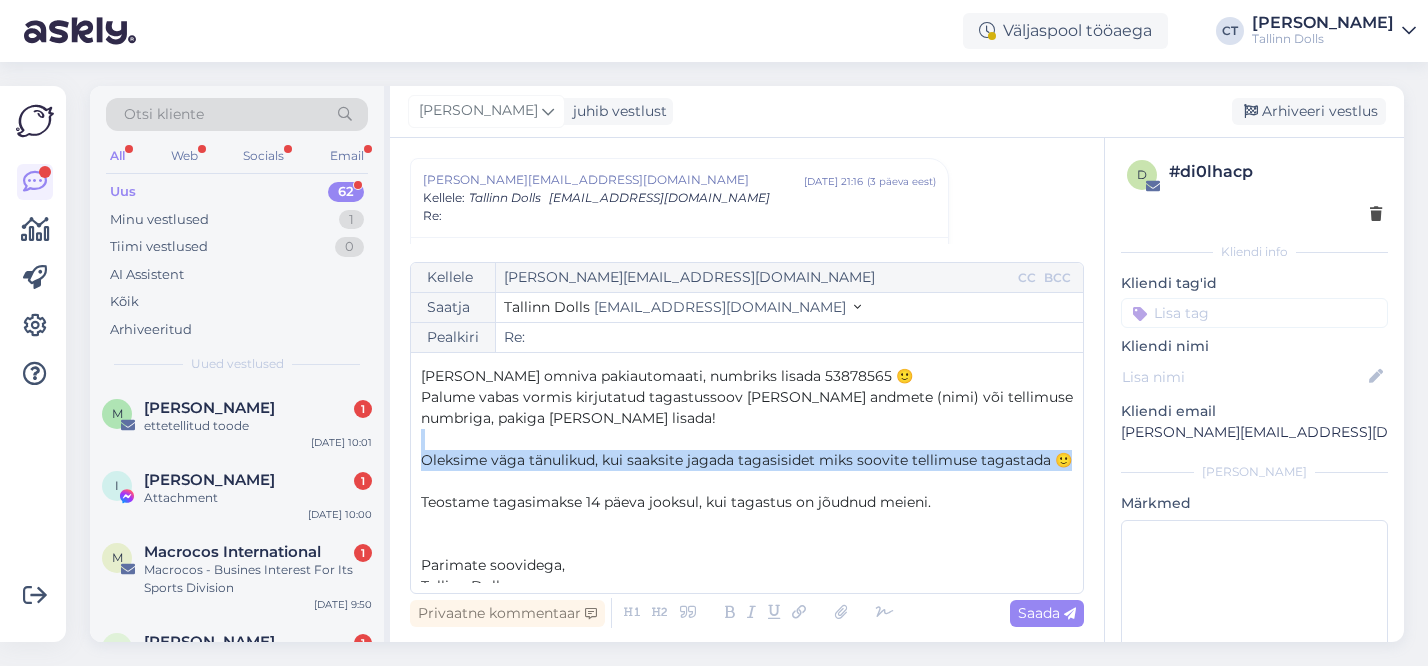 drag, startPoint x: 420, startPoint y: 458, endPoint x: 438, endPoint y: 443, distance: 23.43075 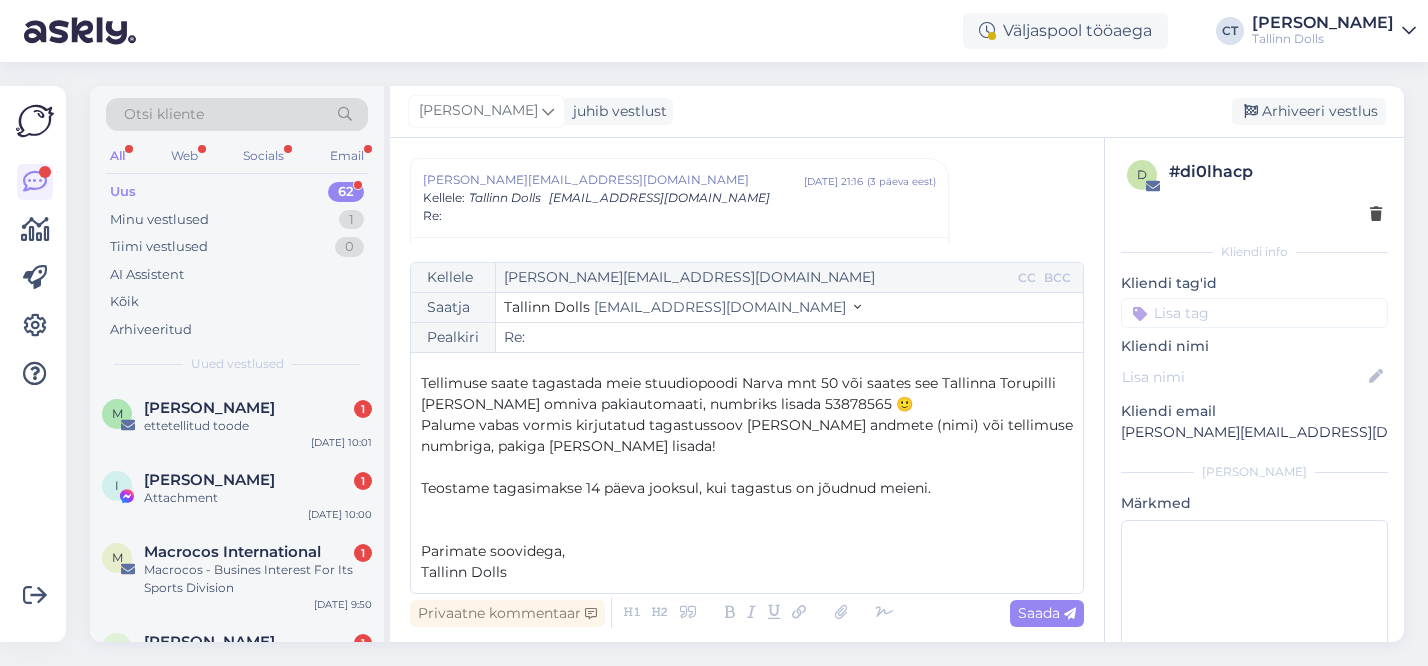 scroll, scrollTop: 32, scrollLeft: 0, axis: vertical 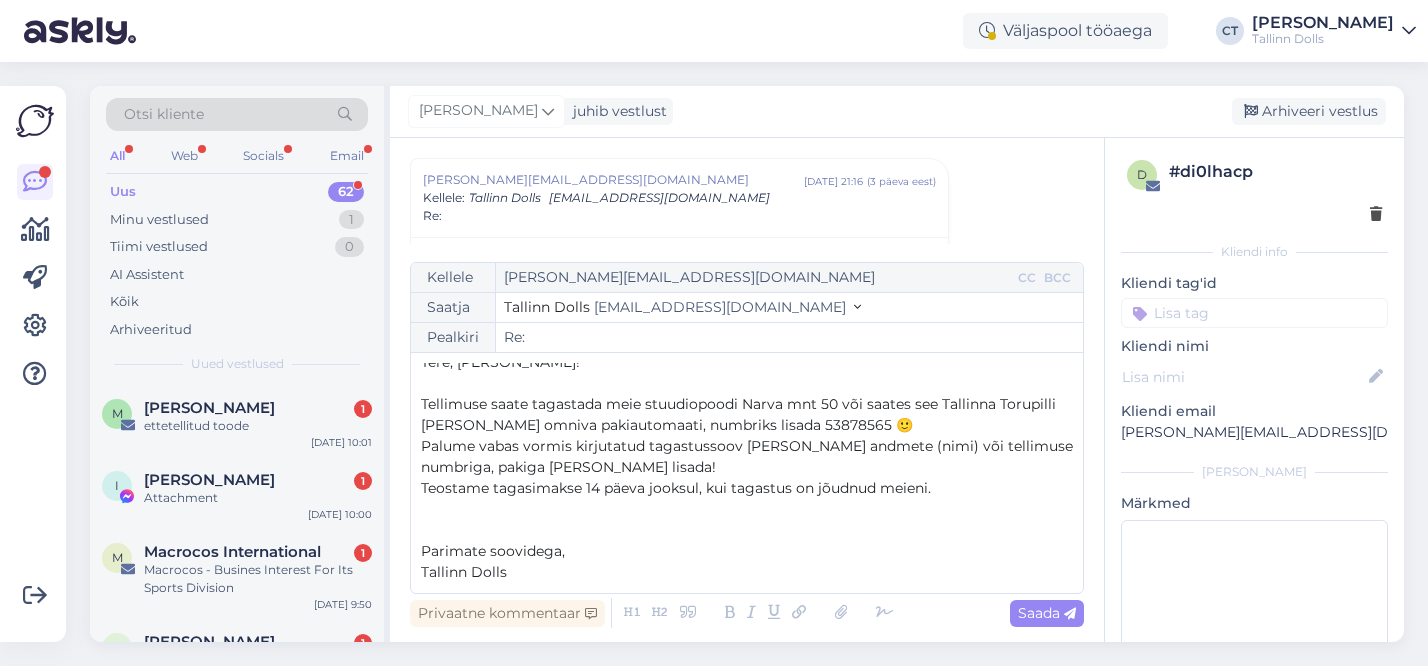 click on "Teostame tagasimakse 14 päeva jooksul, kui tagastus on jõudnud meieni." at bounding box center (747, 488) 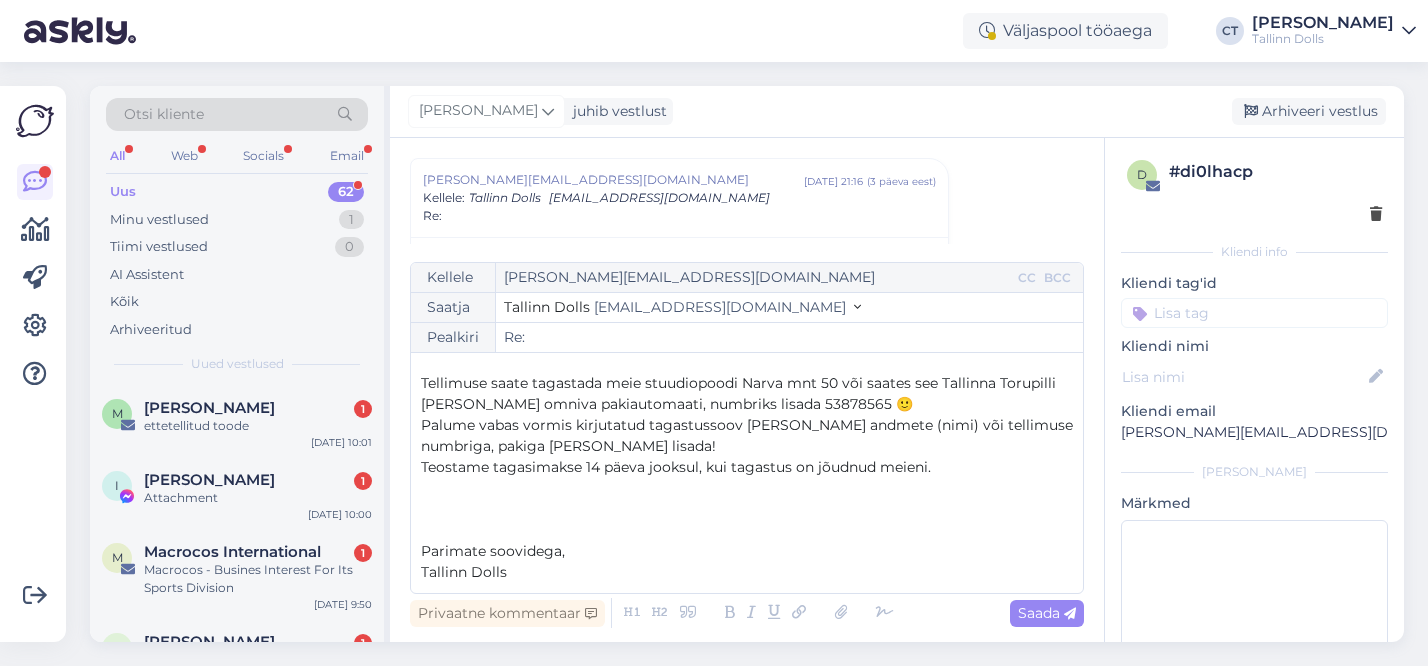 scroll, scrollTop: 53, scrollLeft: 0, axis: vertical 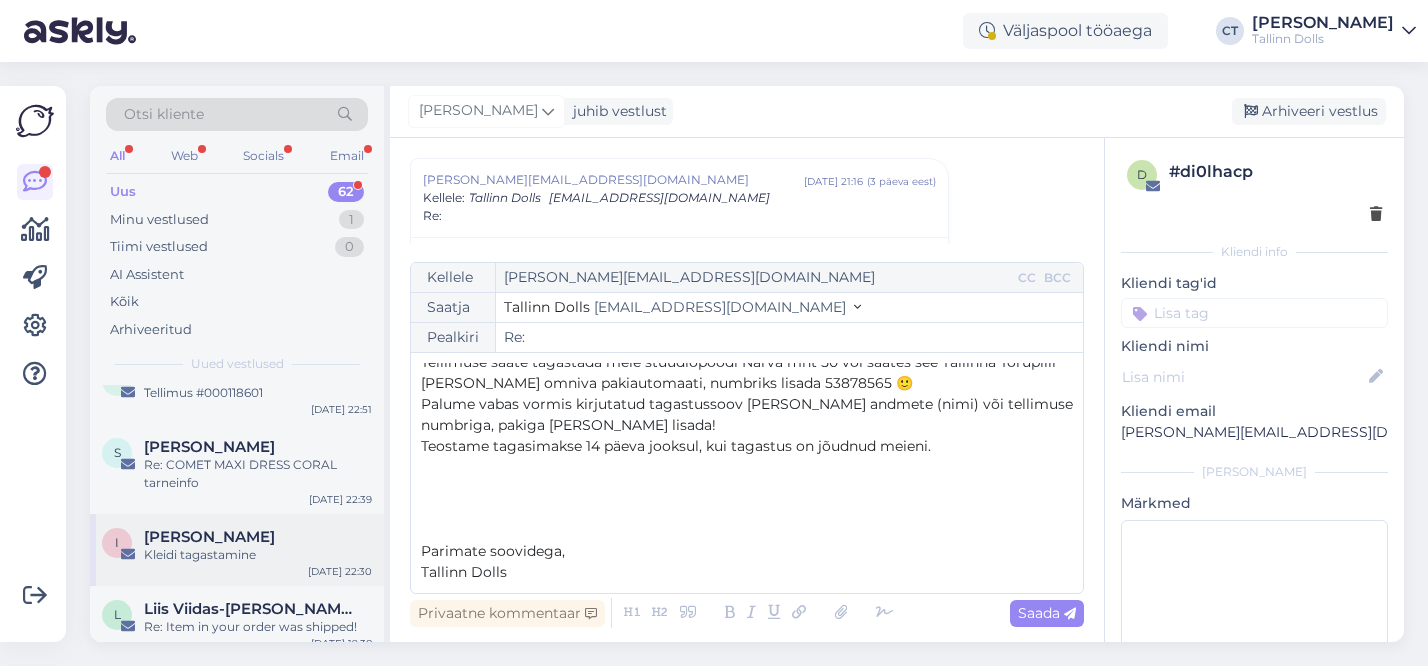 click on "[PERSON_NAME]" at bounding box center [209, 537] 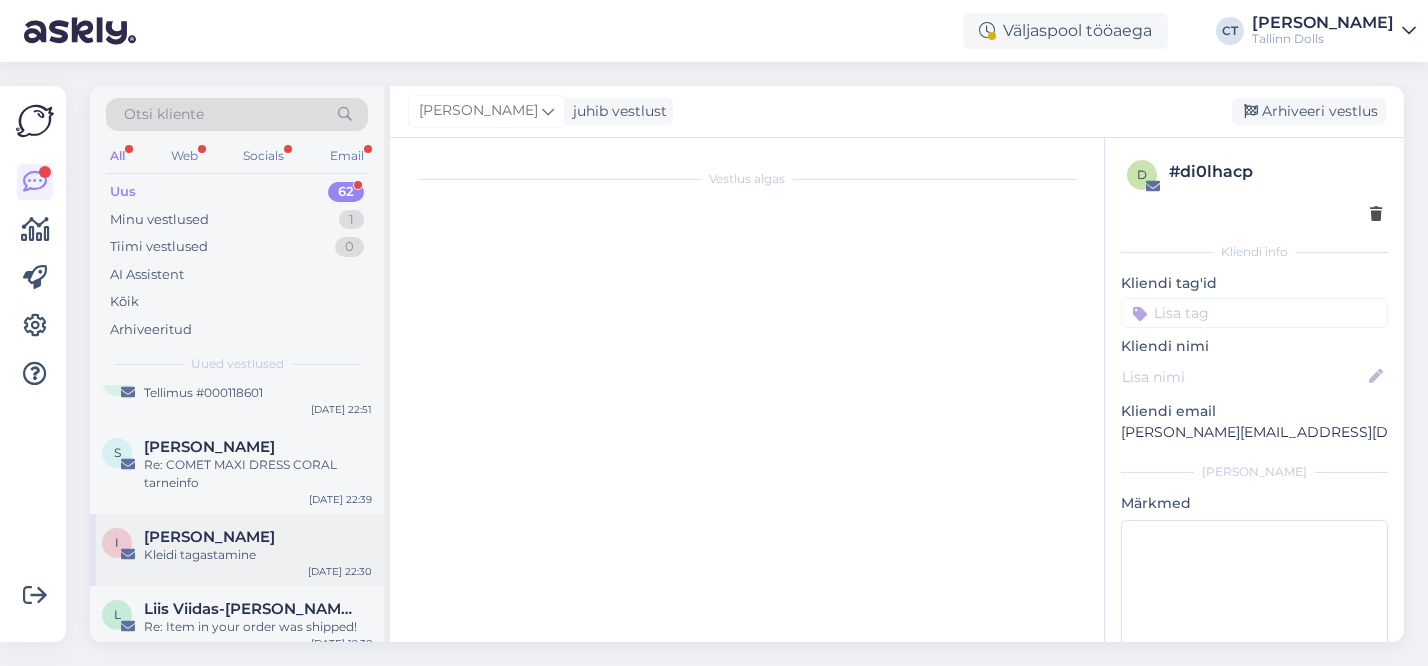 scroll, scrollTop: 0, scrollLeft: 0, axis: both 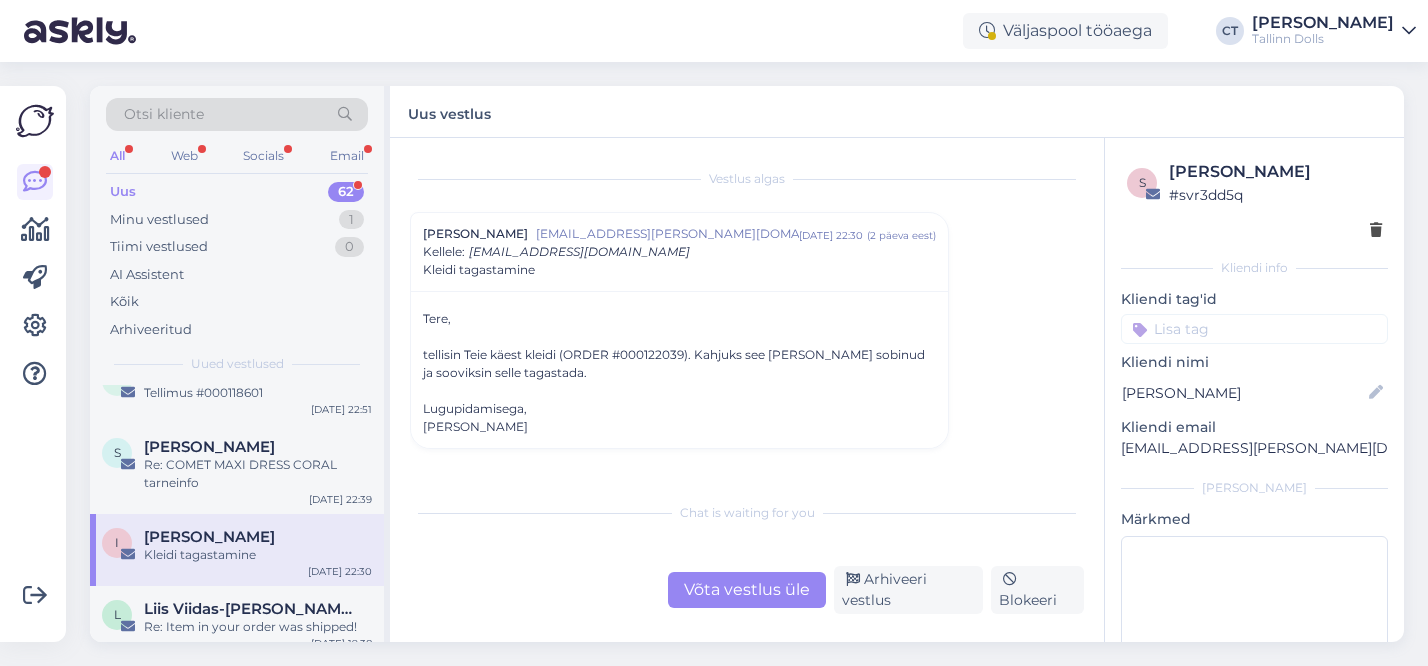 click on "Võta vestlus üle" at bounding box center (747, 590) 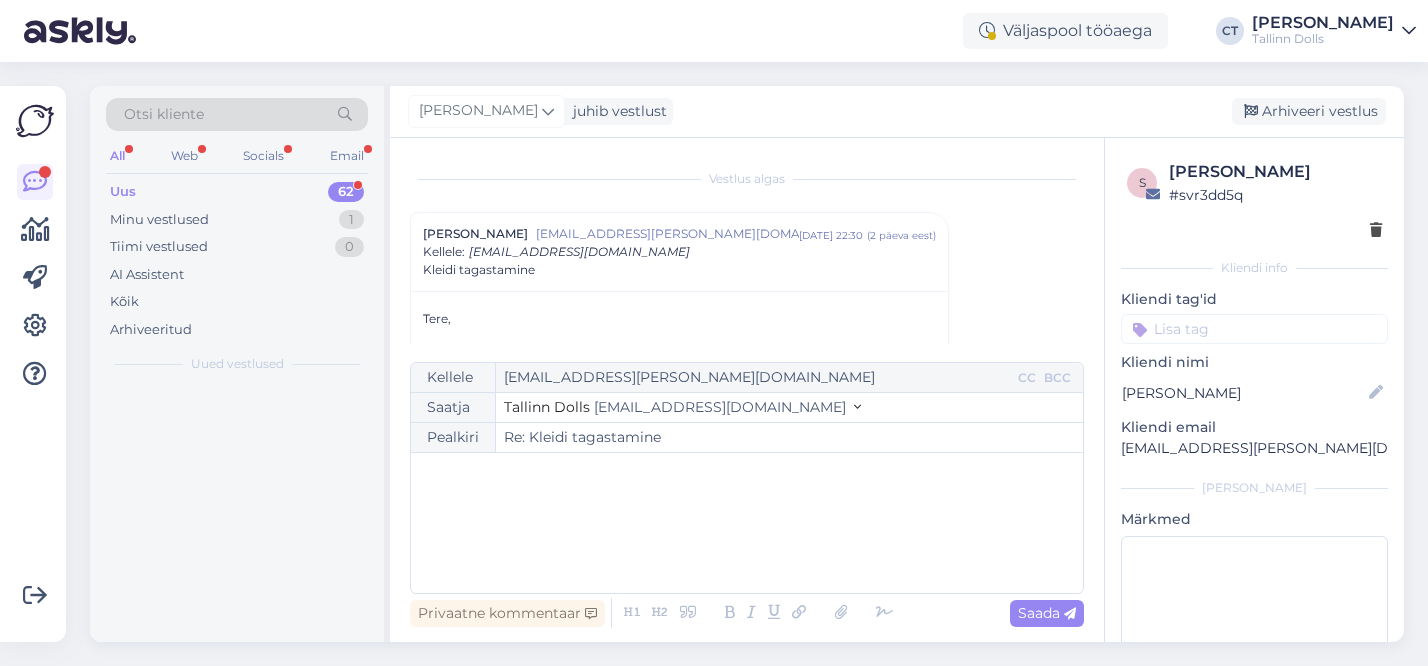 scroll, scrollTop: 54, scrollLeft: 0, axis: vertical 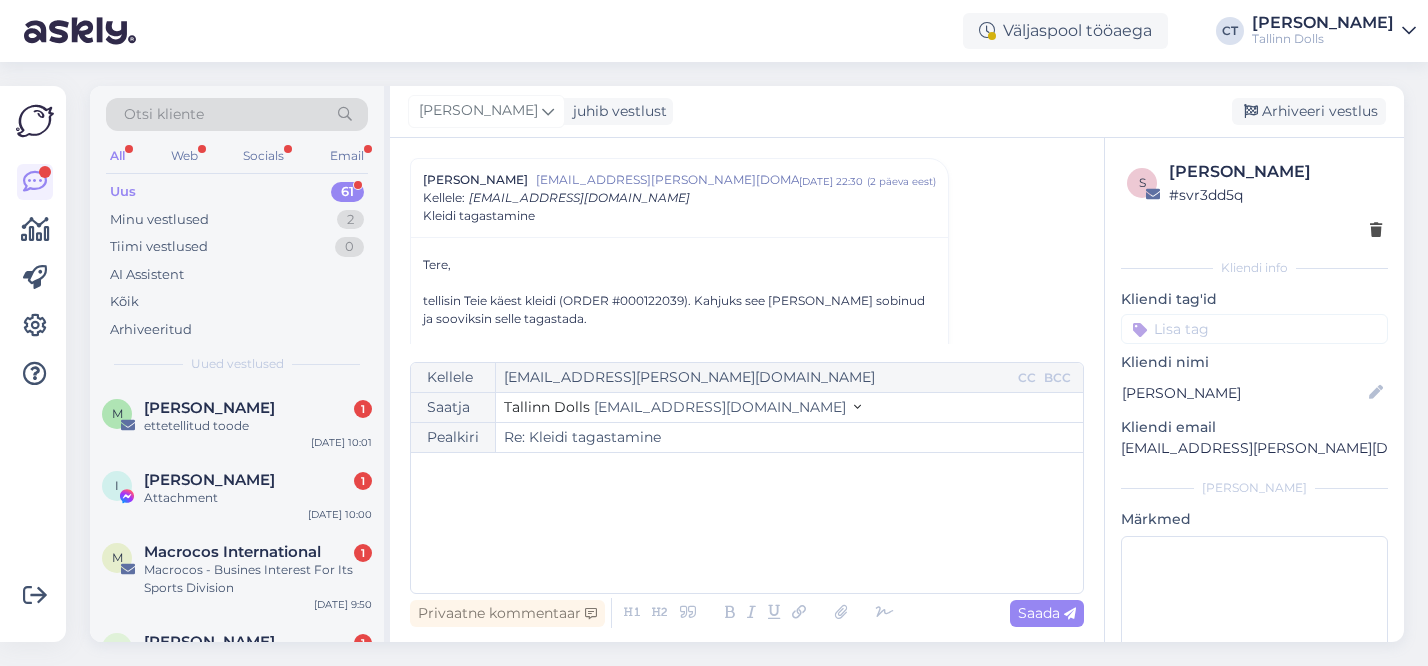 click on "﻿" at bounding box center (747, 523) 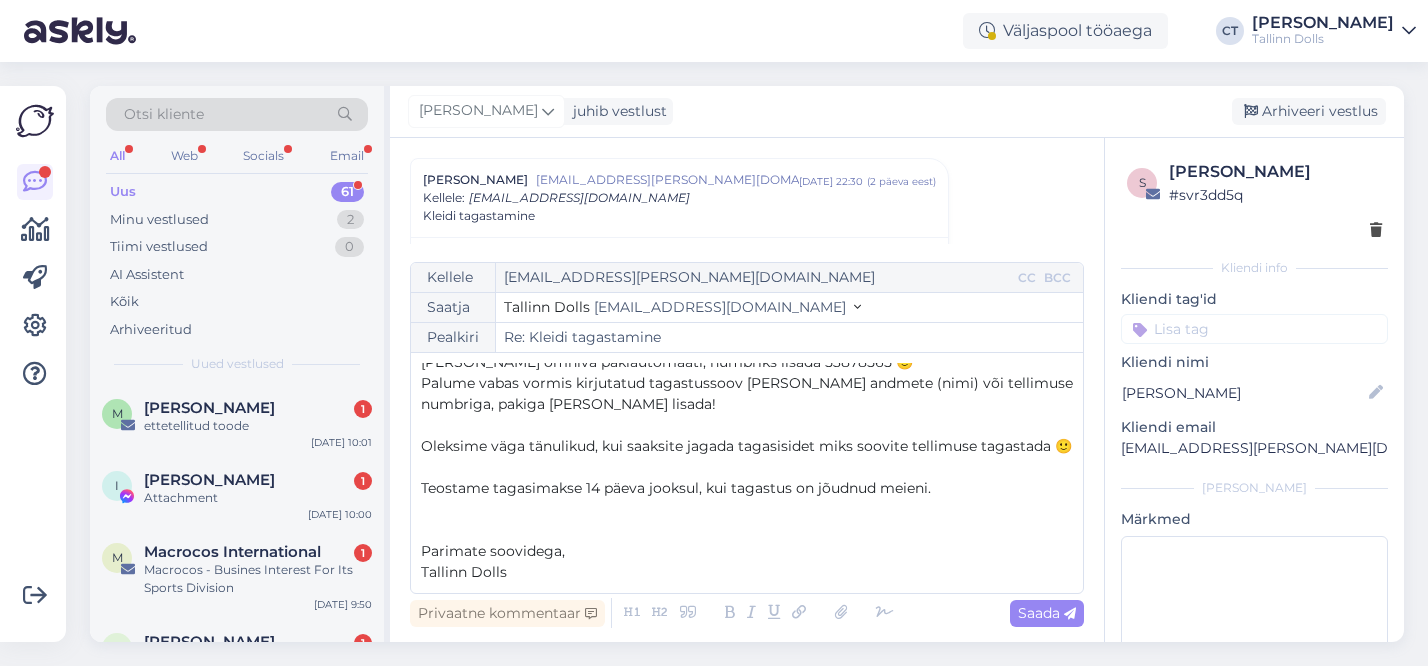 scroll, scrollTop: 0, scrollLeft: 0, axis: both 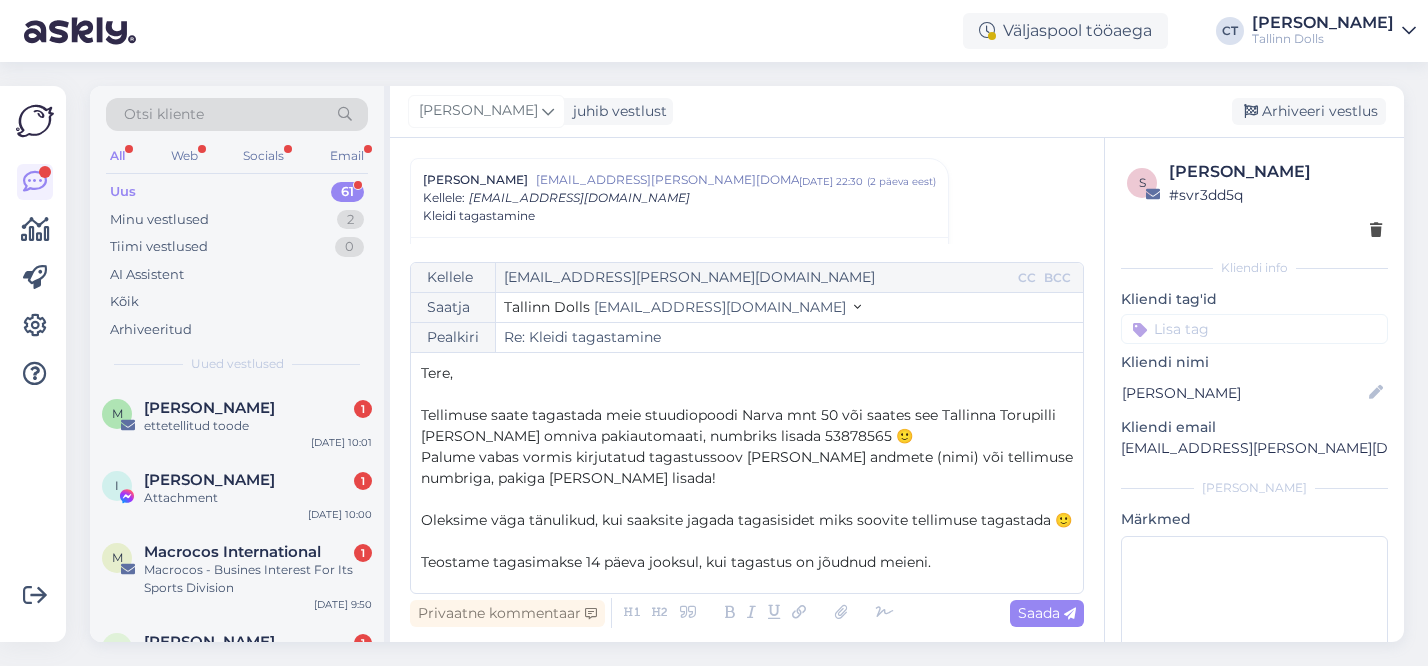 click on "Tere," at bounding box center [747, 373] 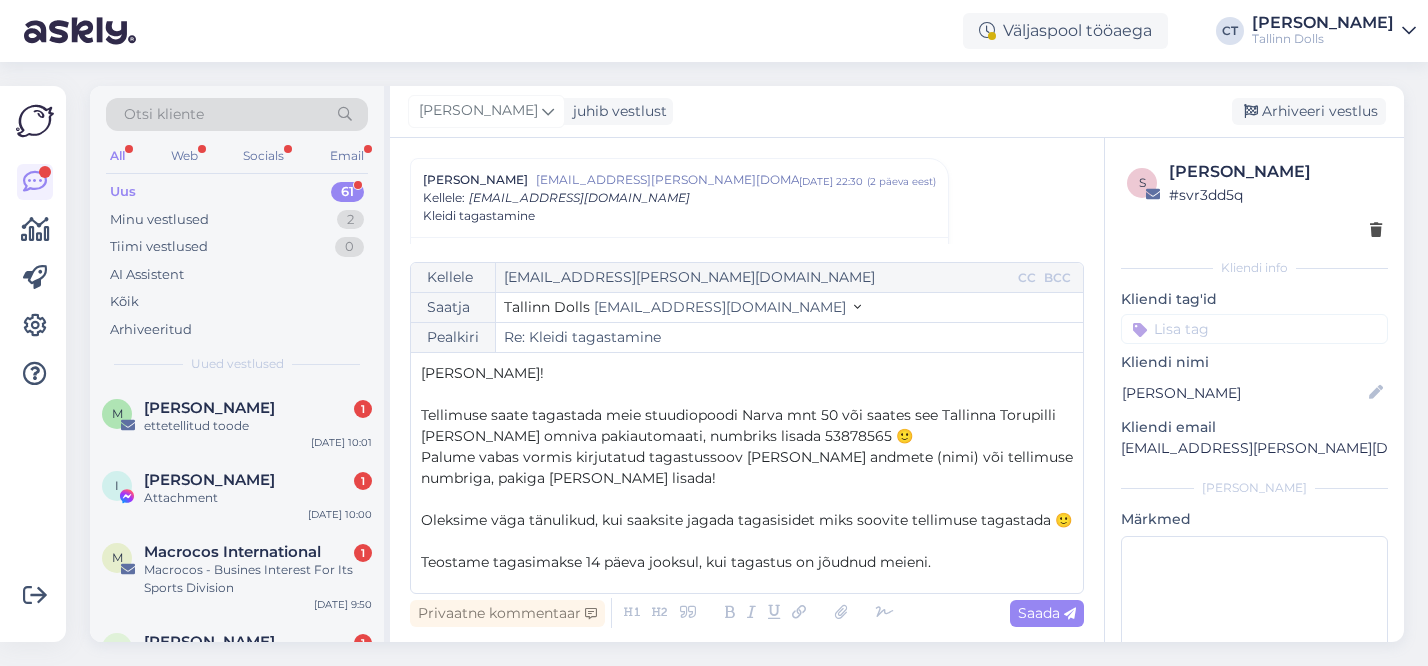 click on "Oleksime väga tänulikud, kui saaksite jagada tagasisidet miks soovite tellimuse tagastada 🙂" at bounding box center (746, 520) 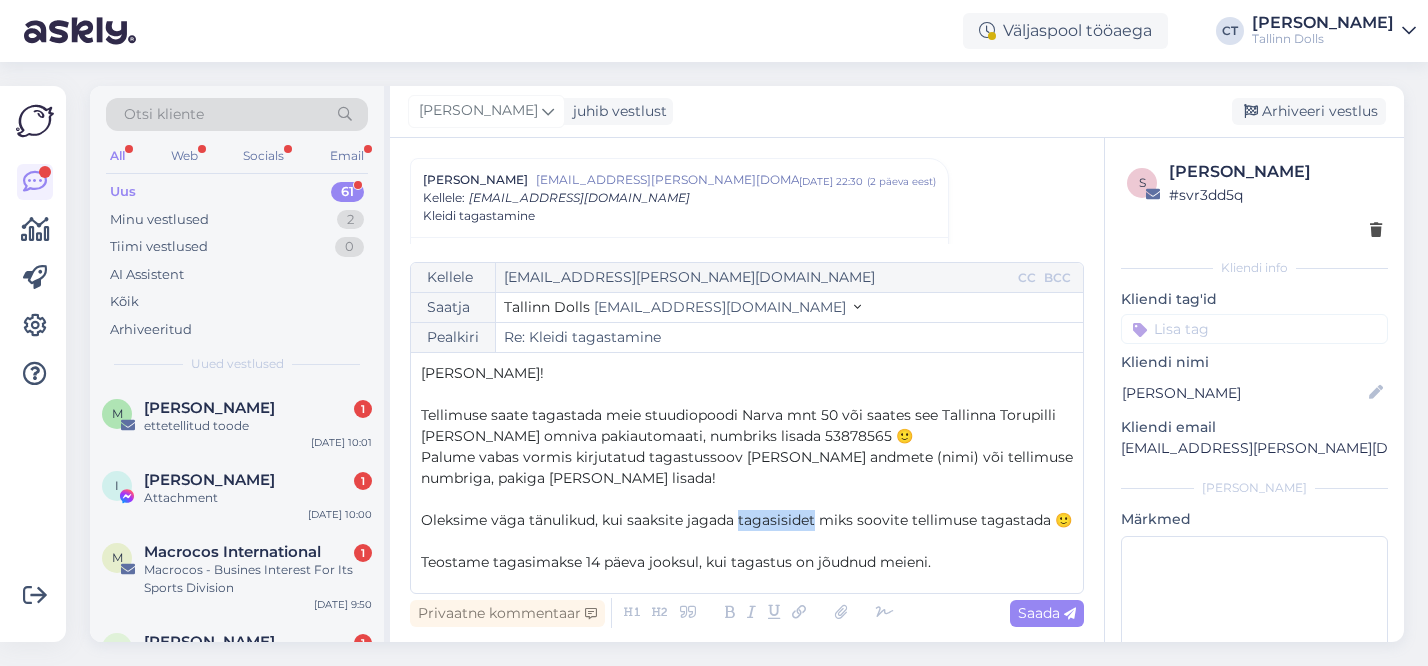 click on "Oleksime väga tänulikud, kui saaksite jagada tagasisidet miks soovite tellimuse tagastada 🙂" at bounding box center (746, 520) 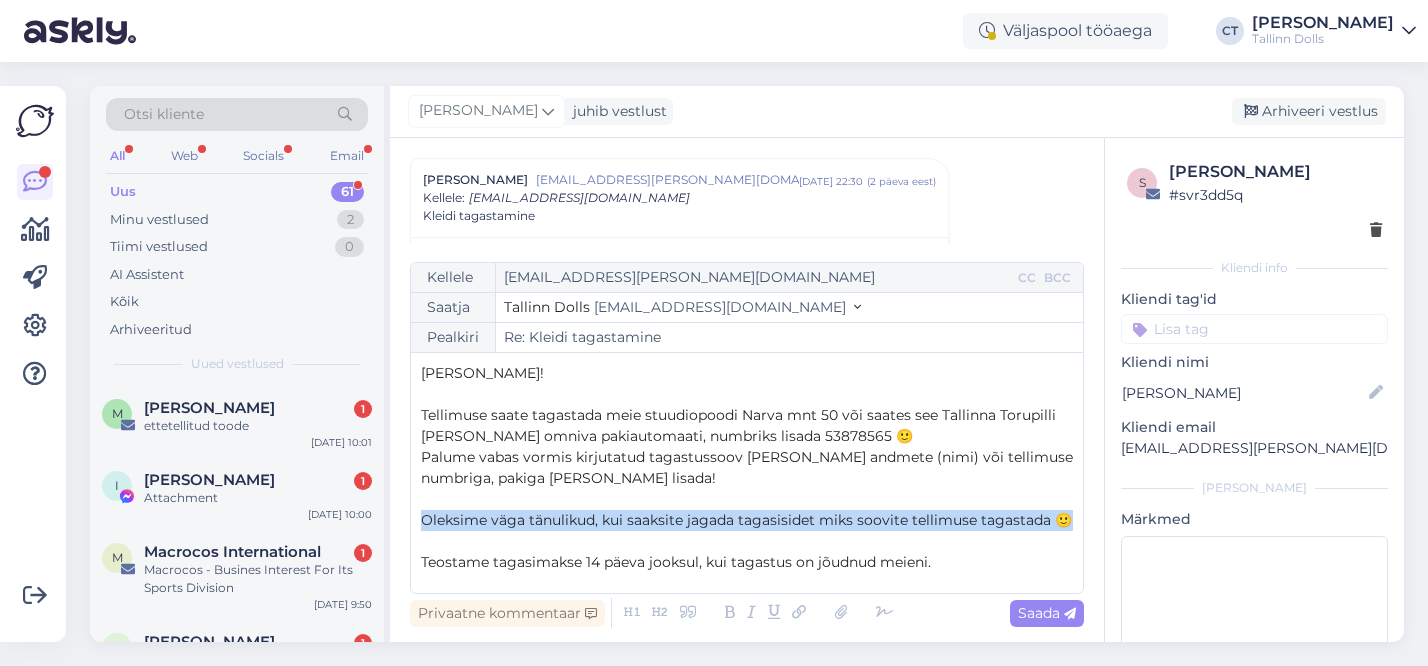 click on "Oleksime väga tänulikud, kui saaksite jagada tagasisidet miks soovite tellimuse tagastada 🙂" at bounding box center (746, 520) 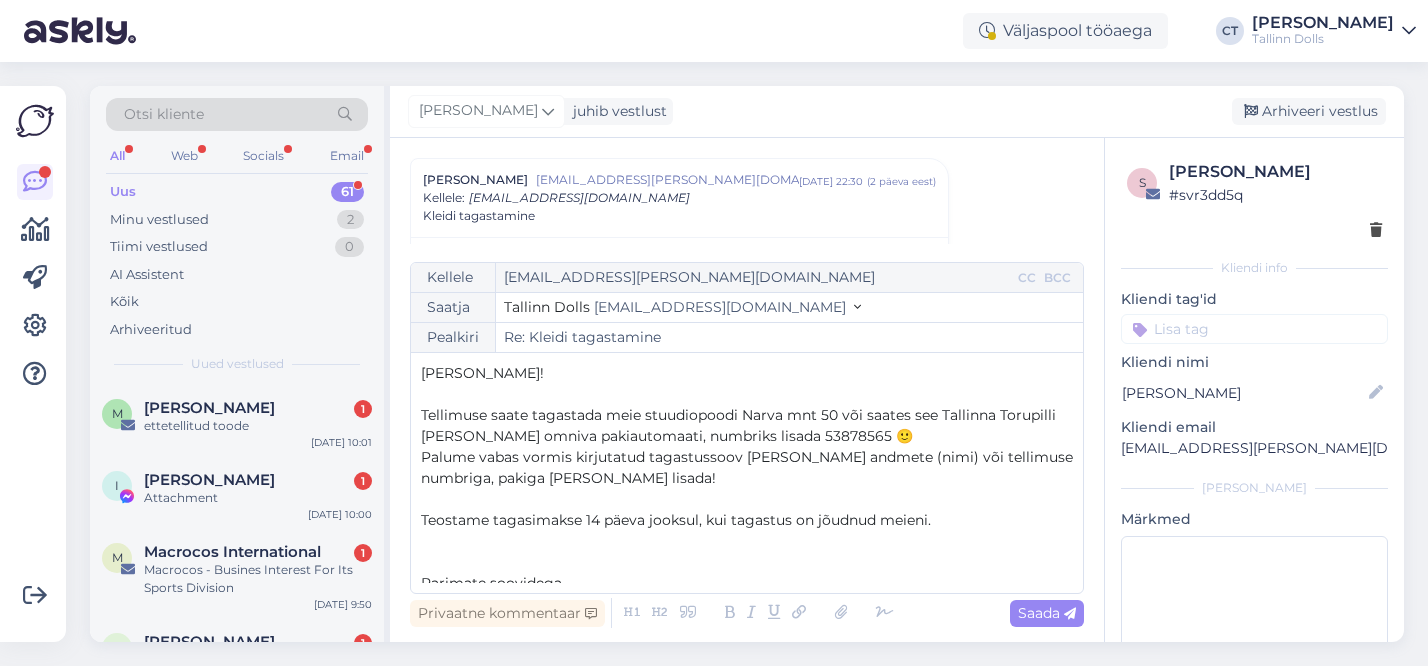 click on "﻿" at bounding box center [747, 499] 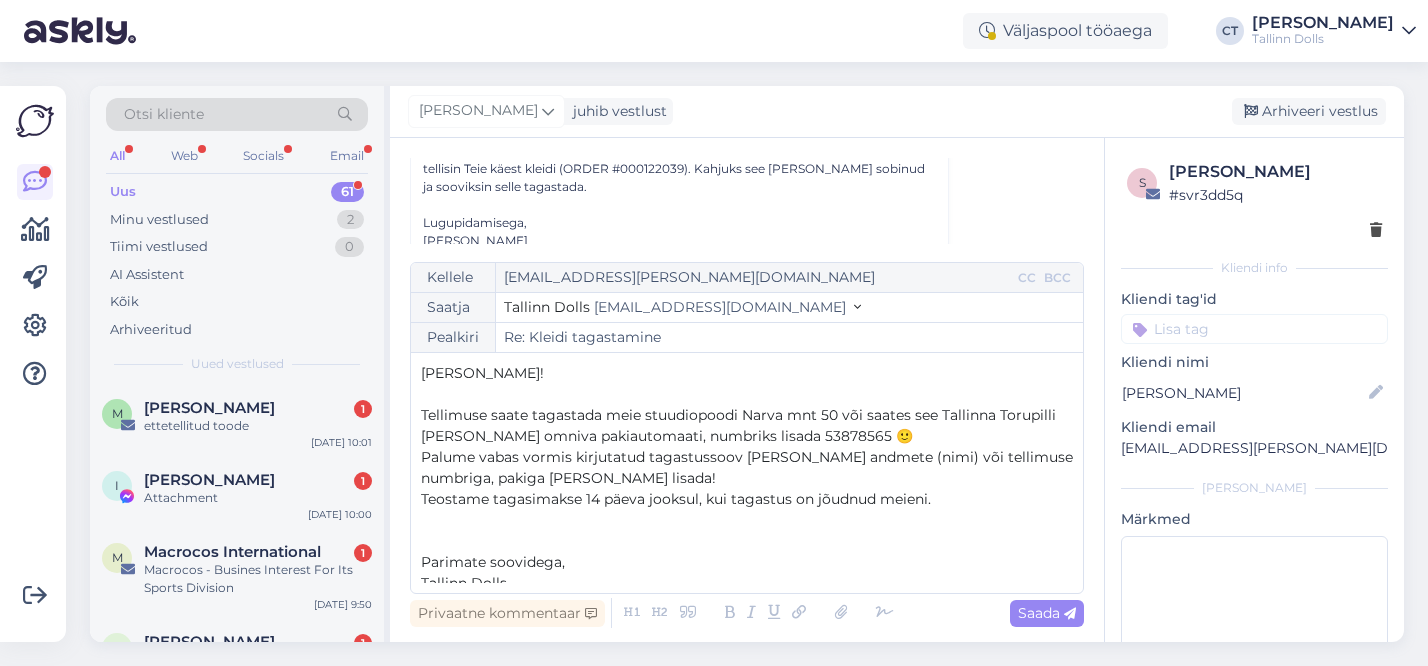scroll, scrollTop: 184, scrollLeft: 0, axis: vertical 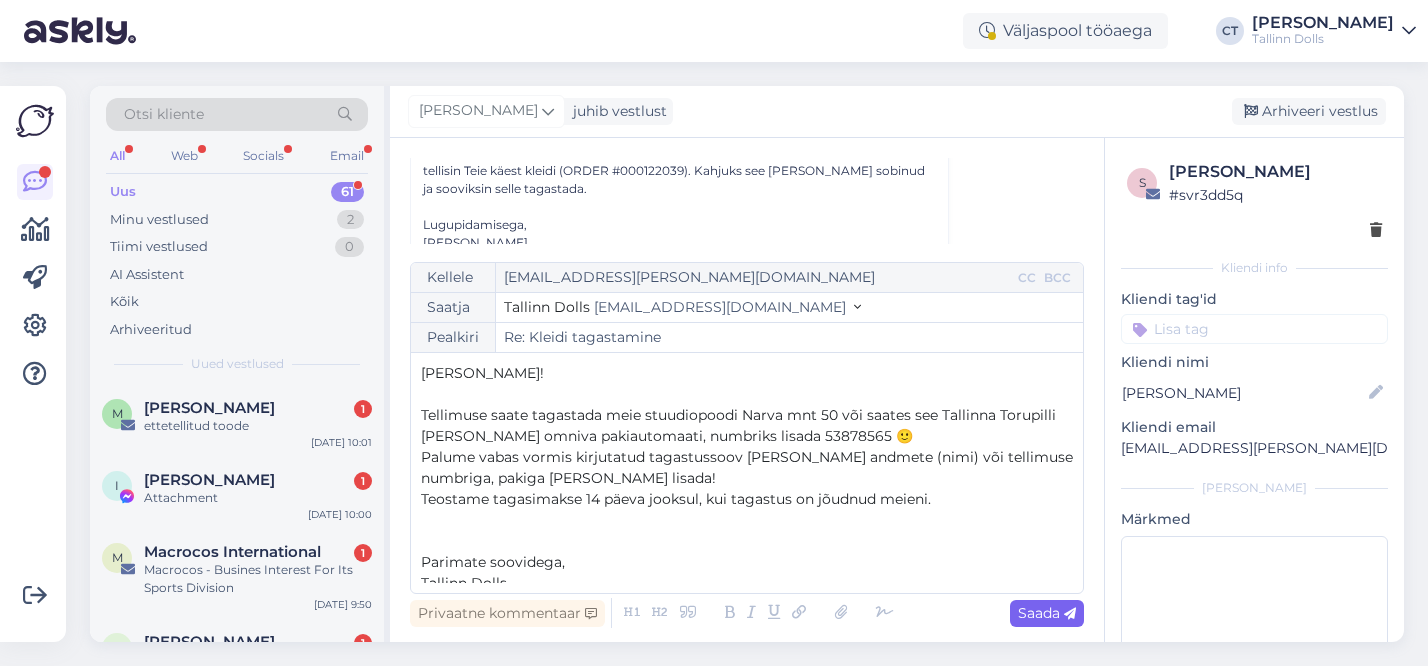 click on "Saada" at bounding box center (1047, 613) 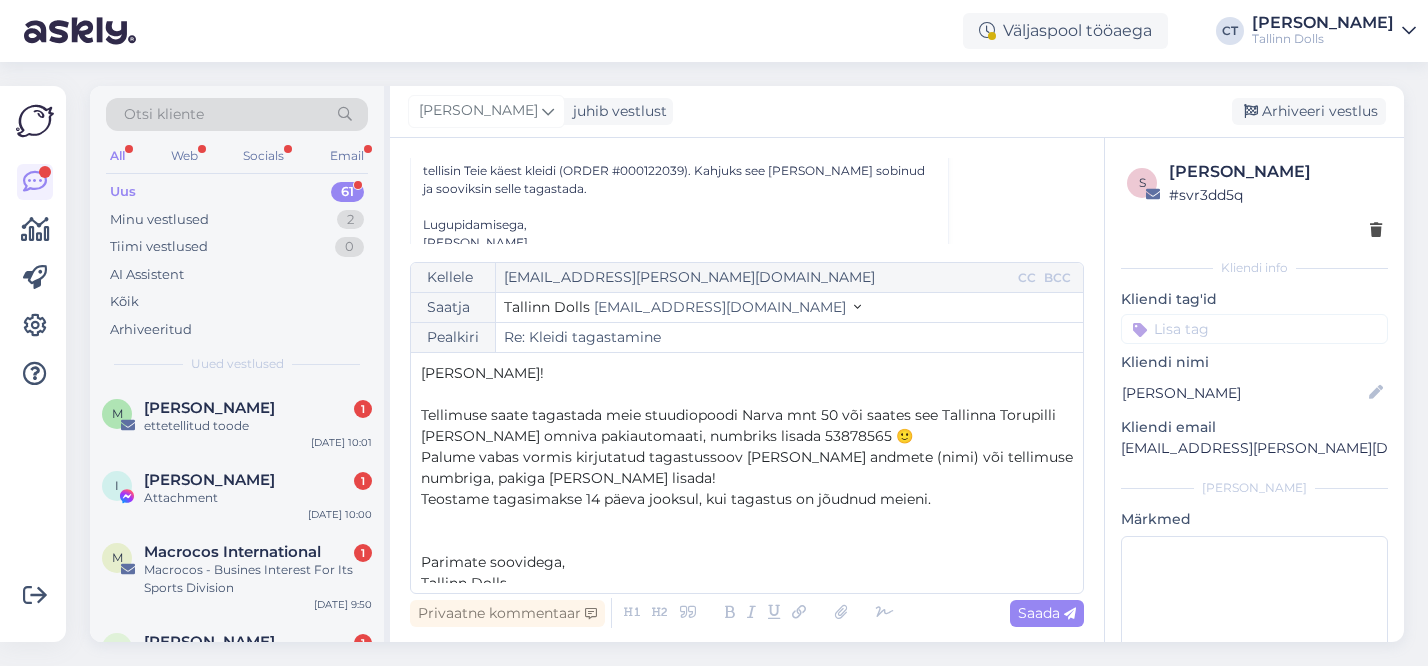 type on "Re: Re: Kleidi tagastamine" 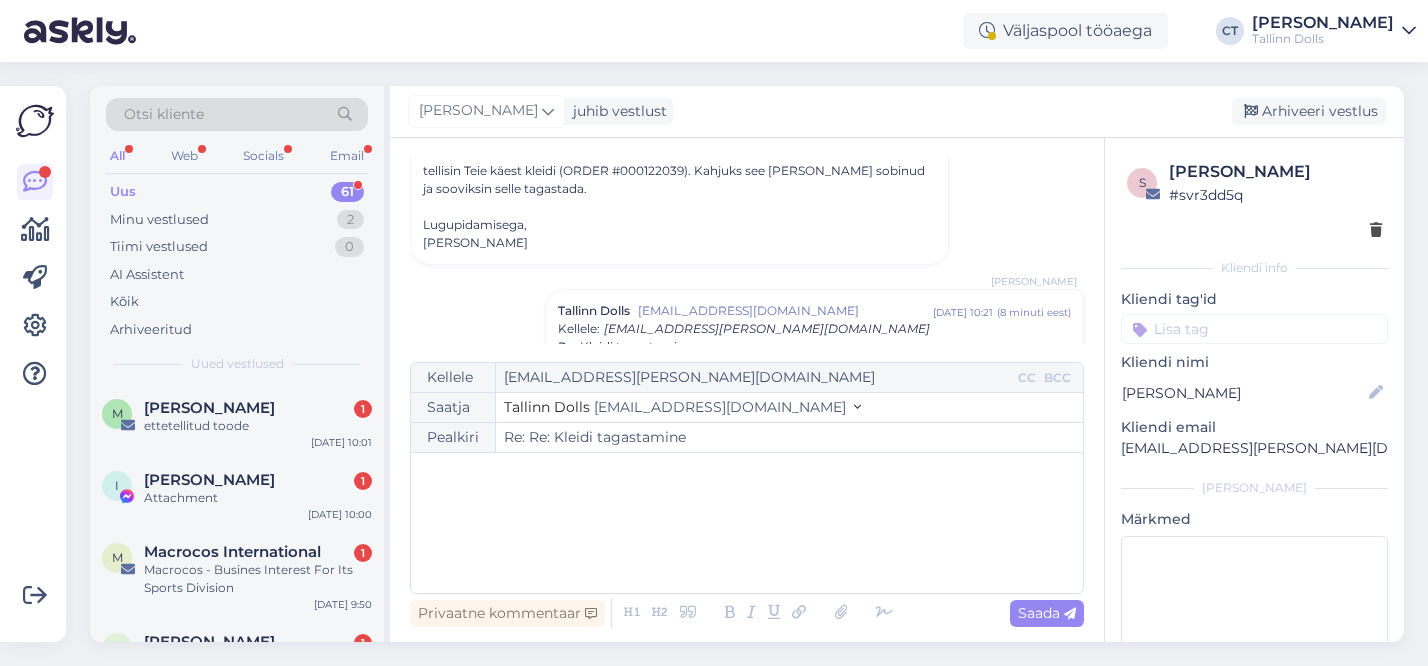 scroll, scrollTop: 315, scrollLeft: 0, axis: vertical 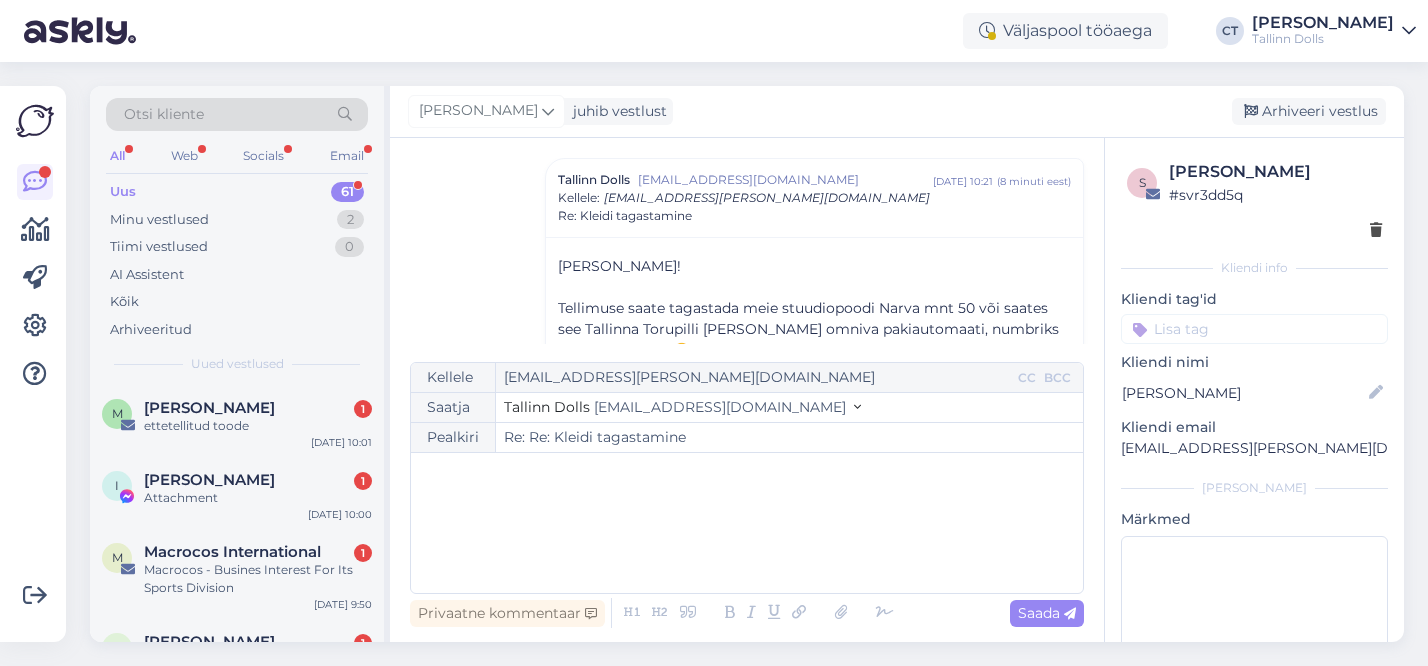 click on "[PERSON_NAME] juhib vestlust [GEOGRAPHIC_DATA] vestlus" at bounding box center (897, 112) 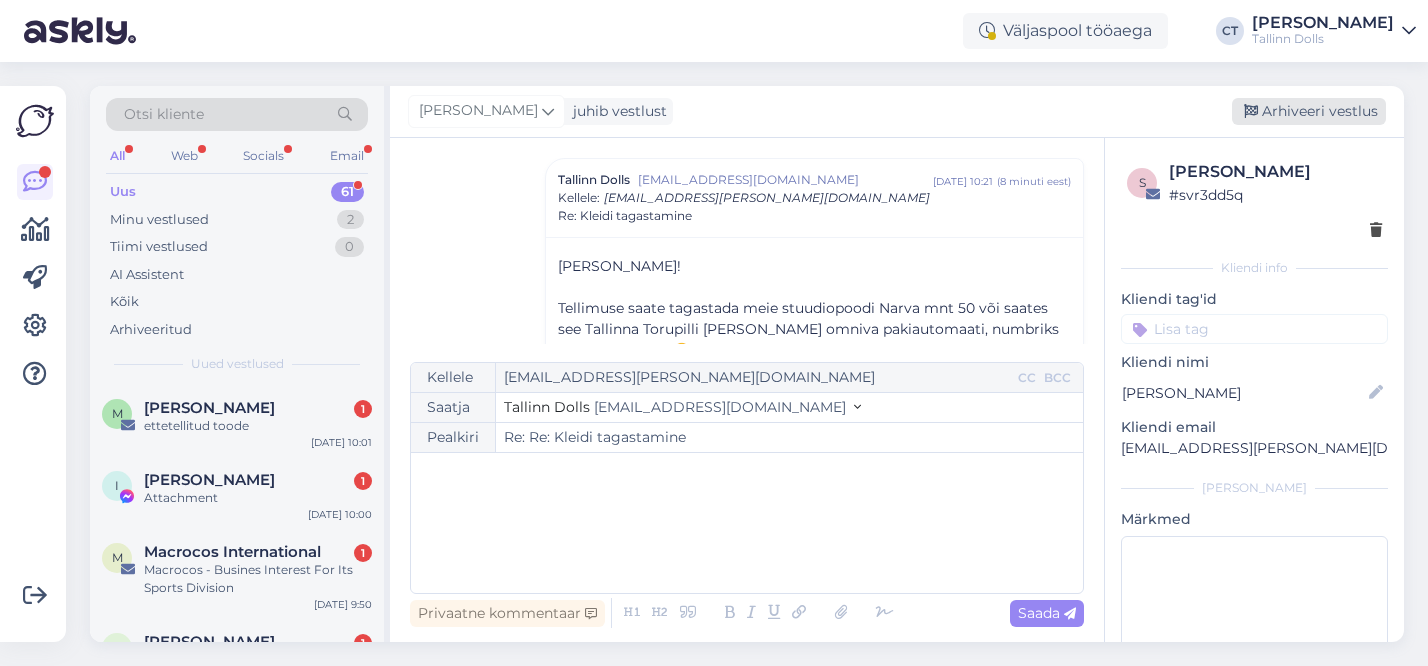 click on "Arhiveeri vestlus" at bounding box center (1309, 111) 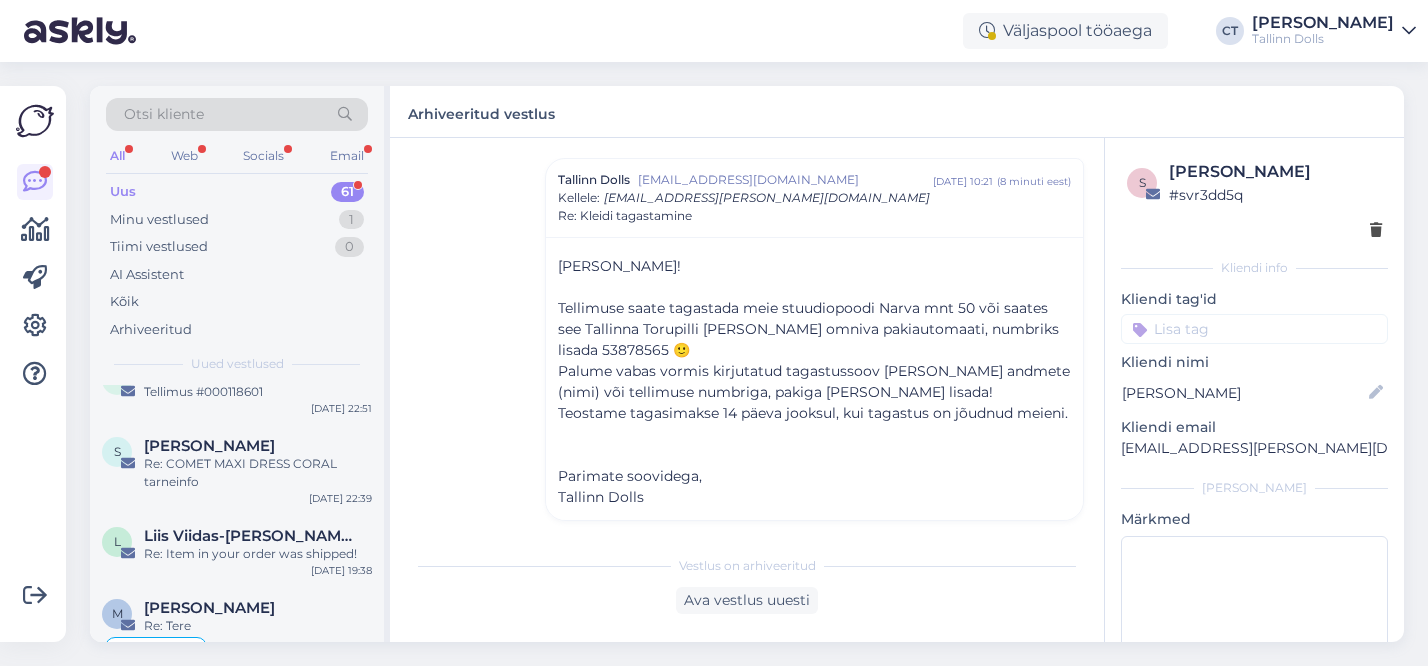 scroll, scrollTop: 4555, scrollLeft: 0, axis: vertical 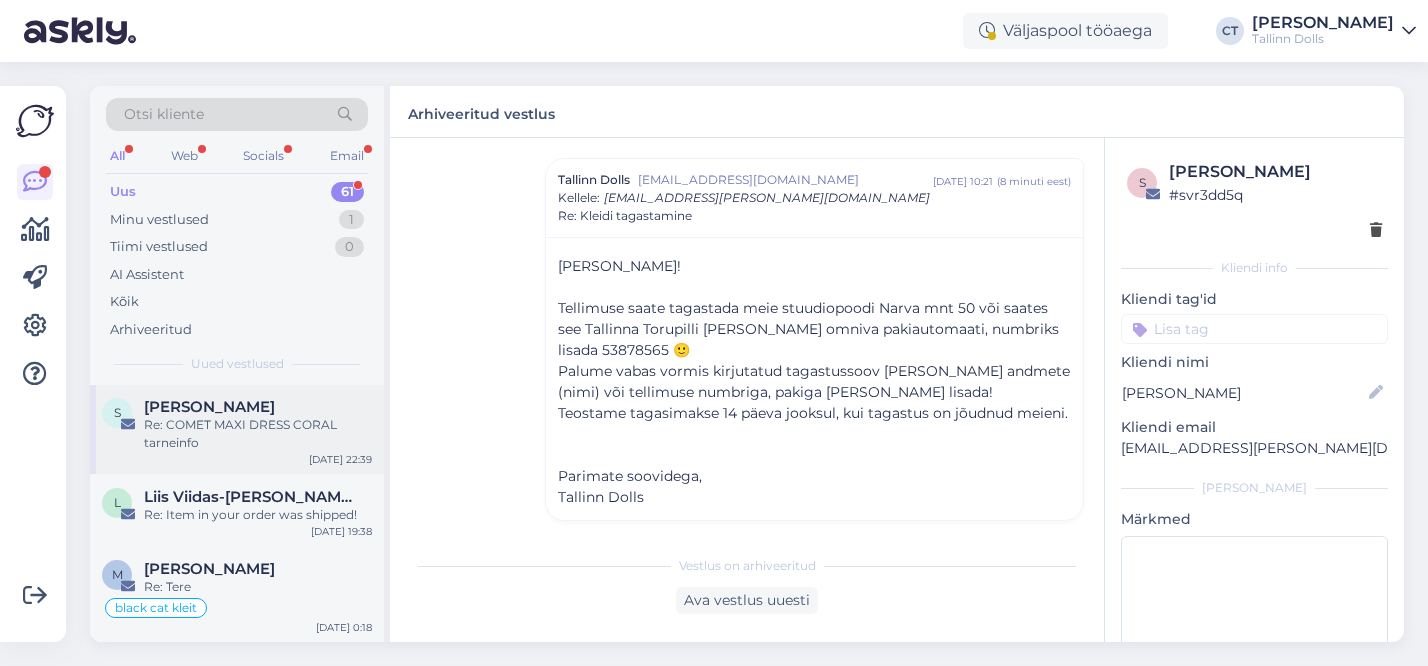 click on "Re: COMET MAXI DRESS CORAL tarneinfo" at bounding box center (258, 434) 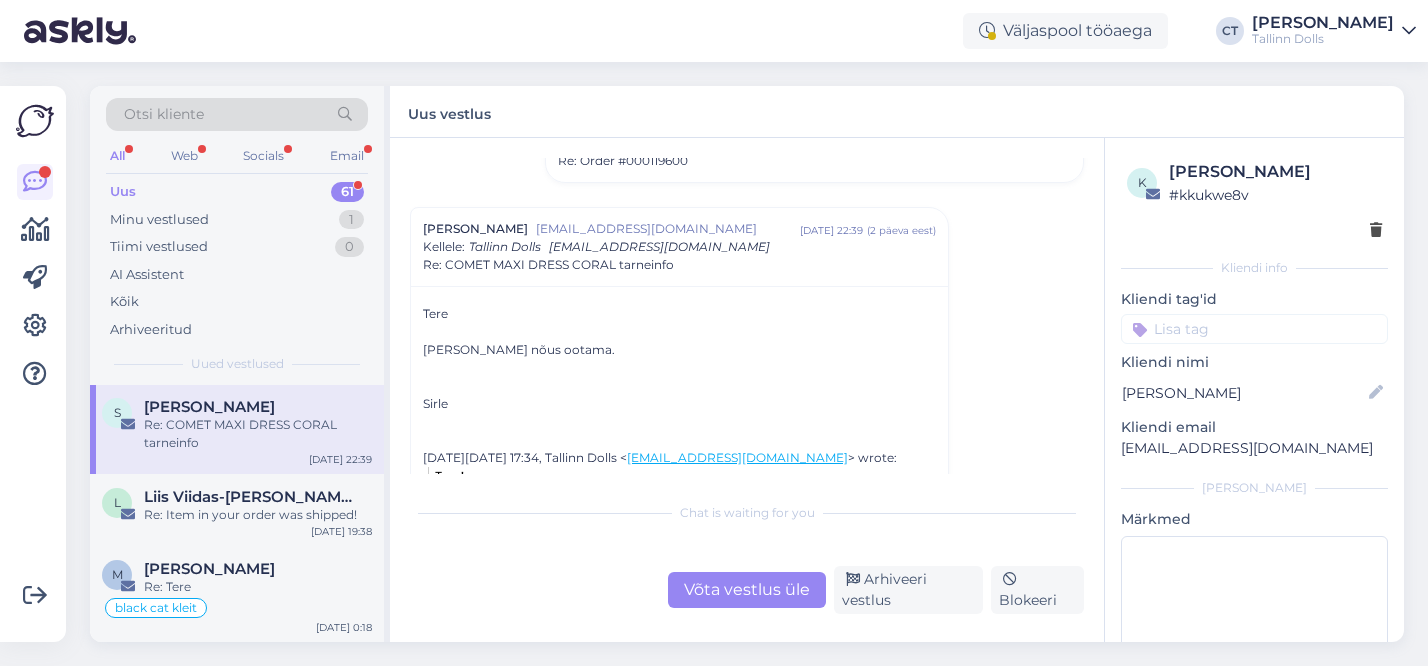 click on "Võta vestlus üle" at bounding box center (747, 590) 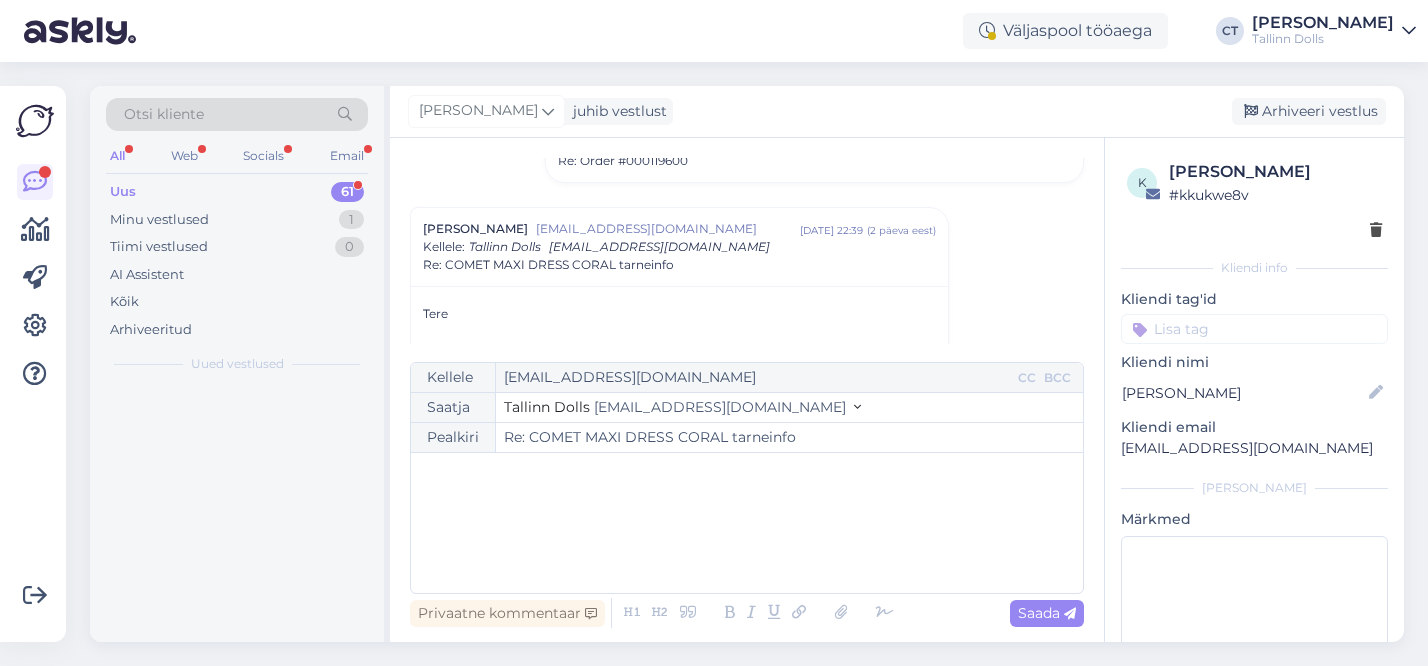 scroll, scrollTop: 226, scrollLeft: 0, axis: vertical 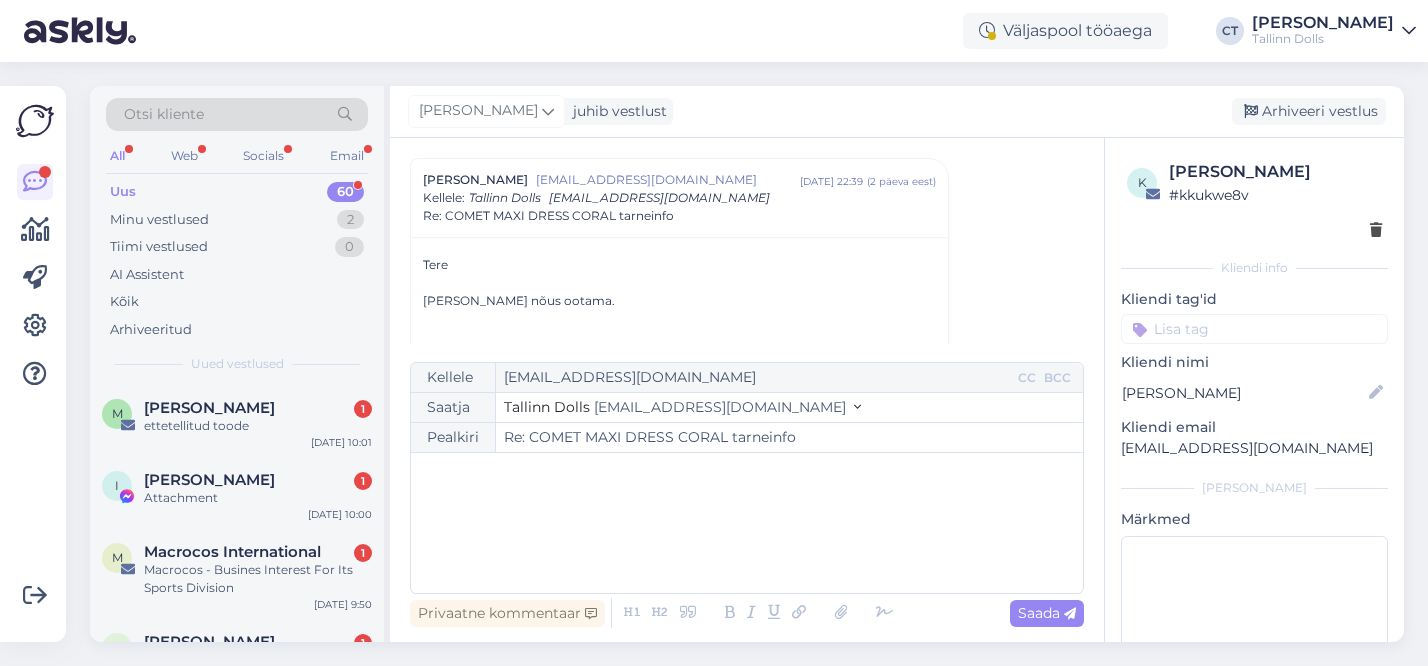click on "﻿" at bounding box center (747, 523) 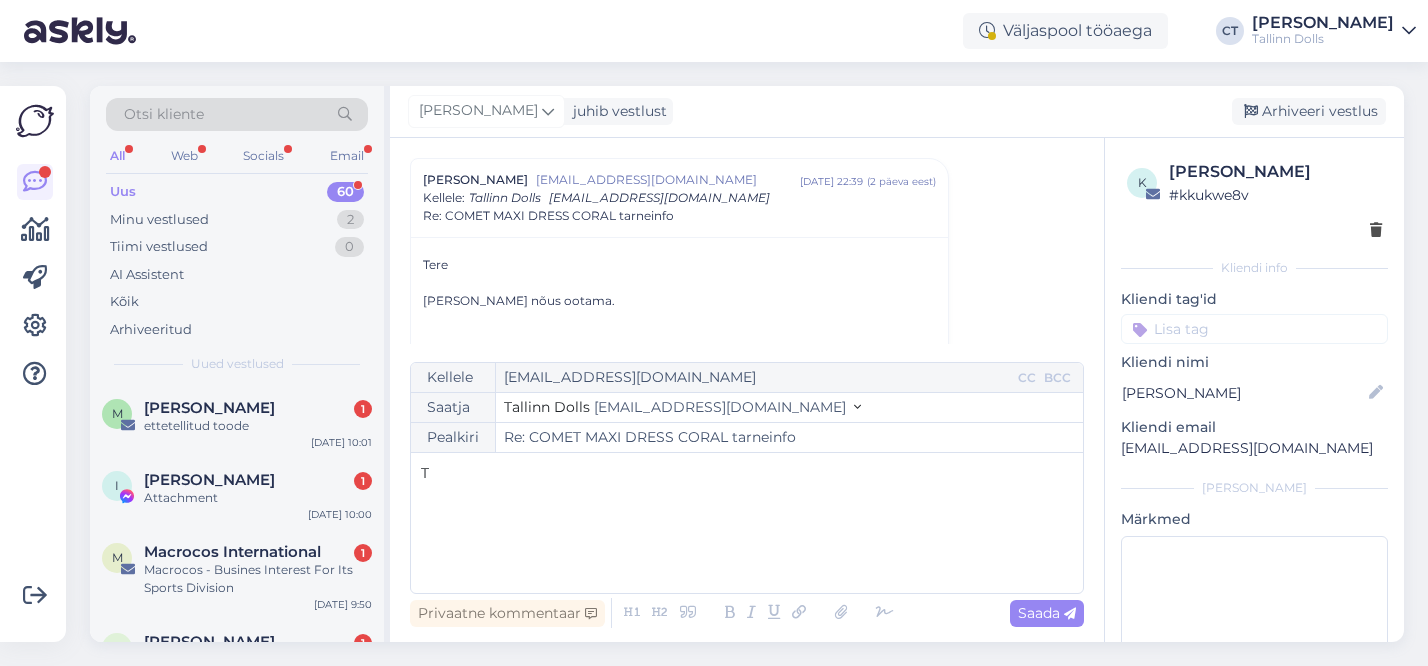 type 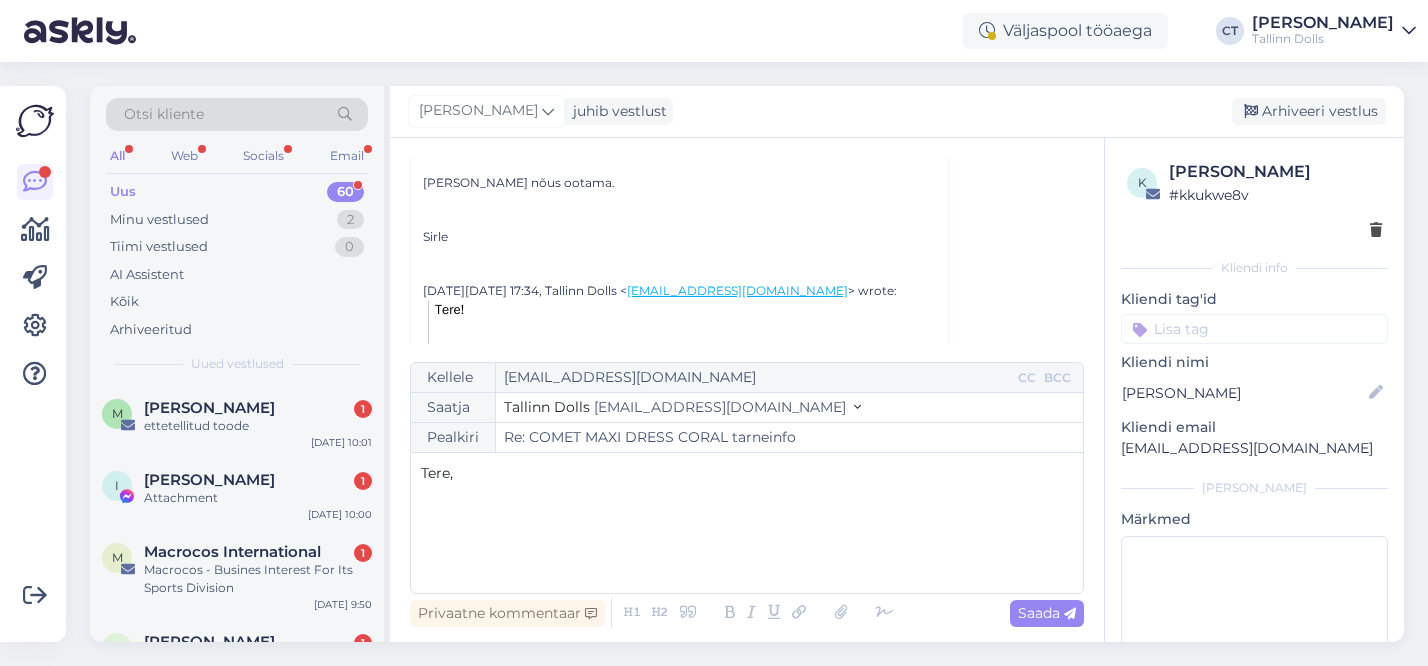 scroll, scrollTop: 342, scrollLeft: 0, axis: vertical 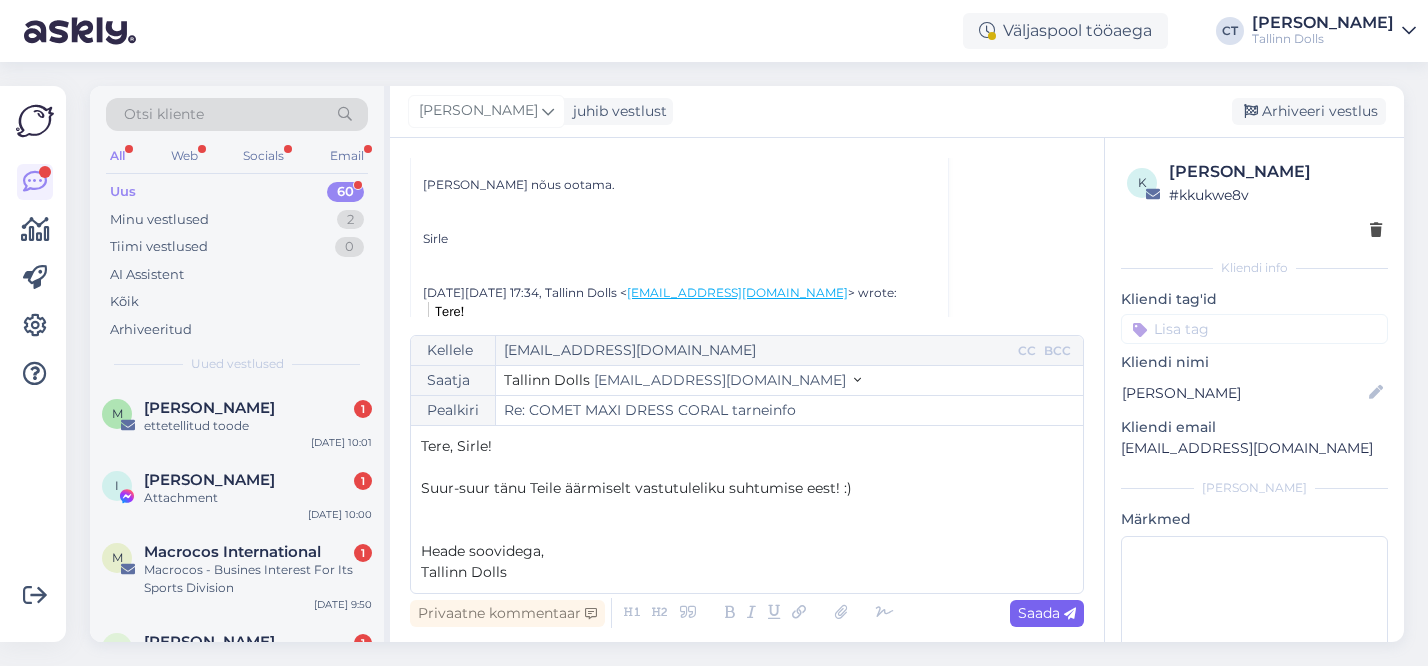 click on "Saada" at bounding box center [1047, 613] 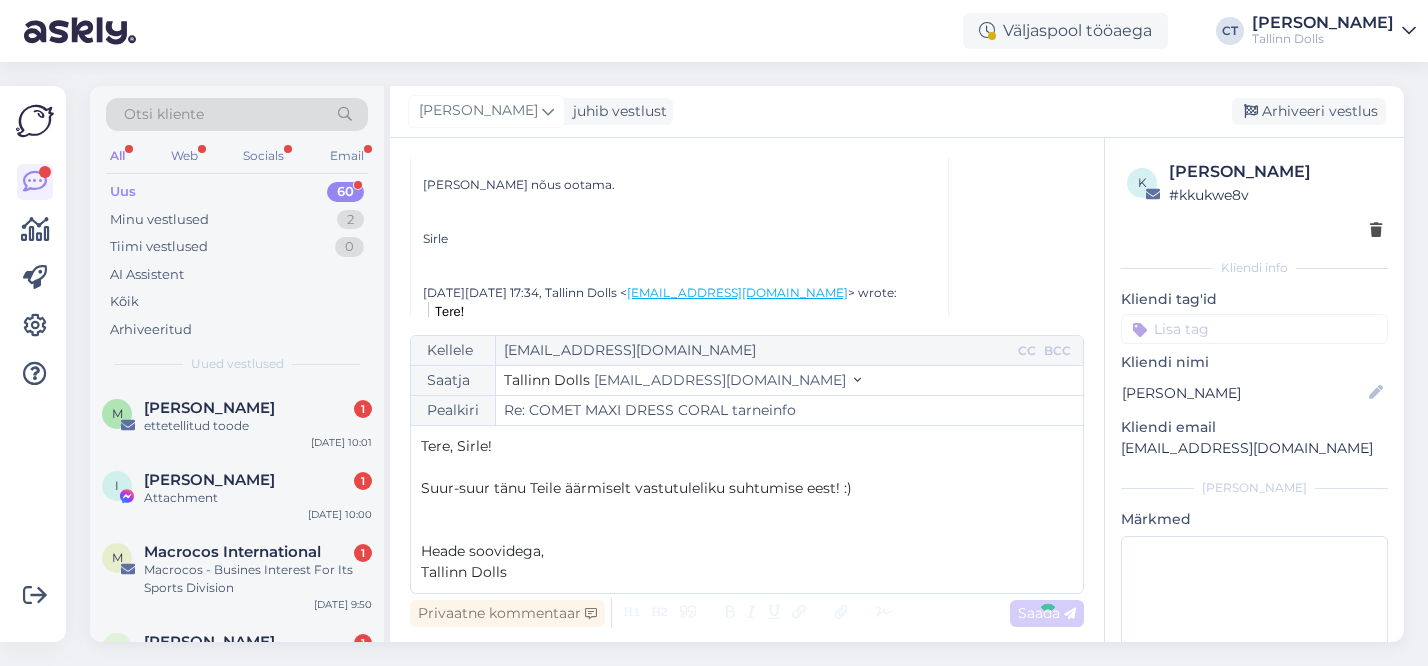 type on "Re: Re: COMET MAXI DRESS CORAL tarneinfo" 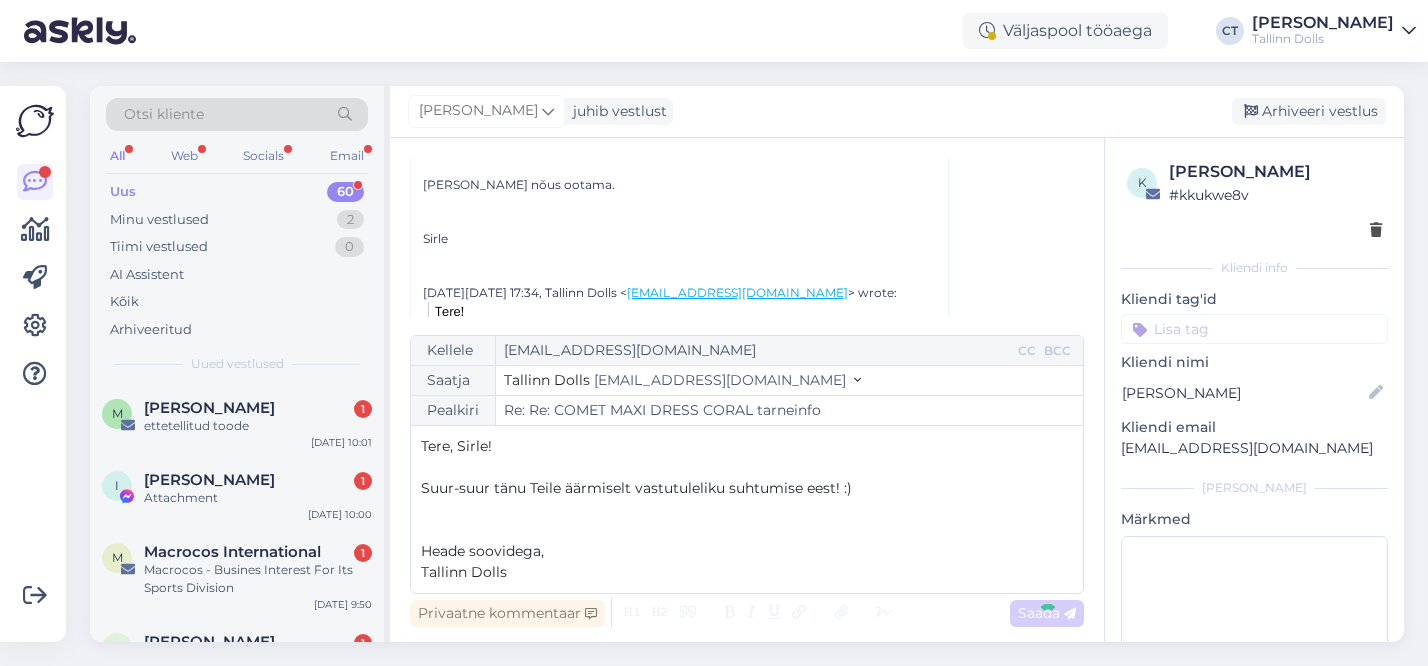 scroll, scrollTop: 1204, scrollLeft: 0, axis: vertical 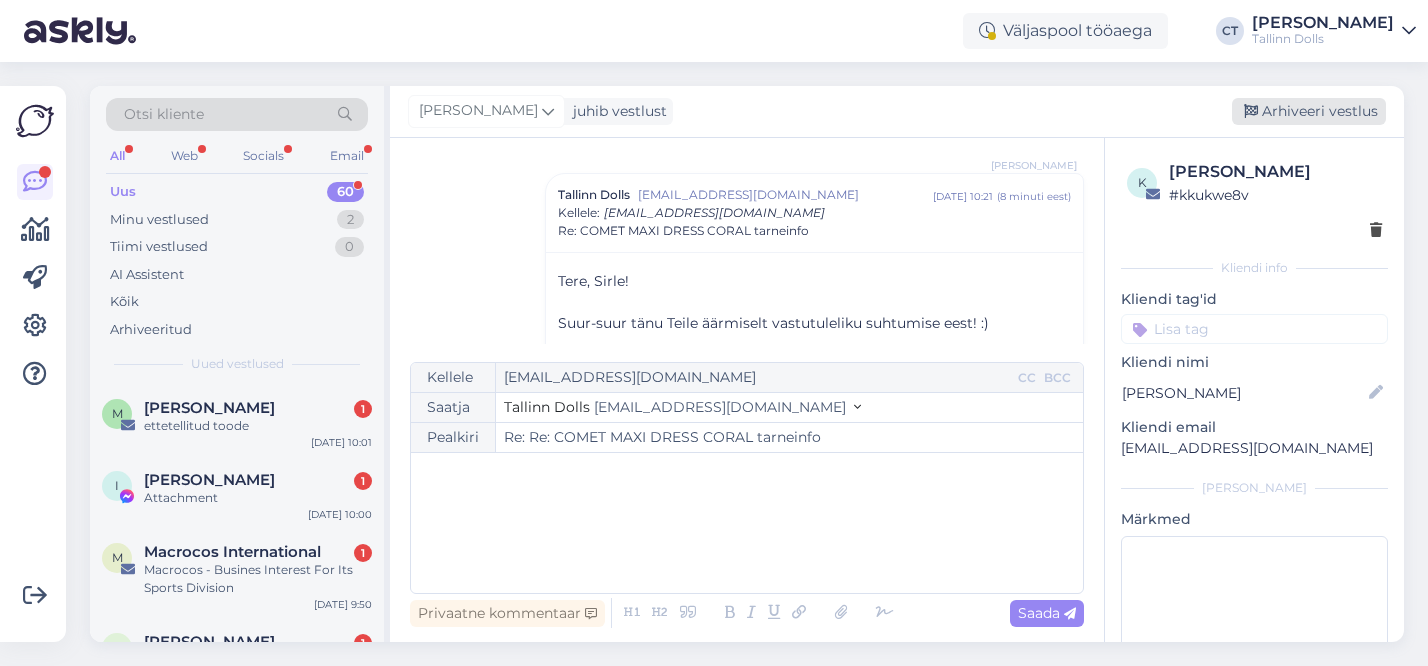 click on "Arhiveeri vestlus" at bounding box center [1309, 111] 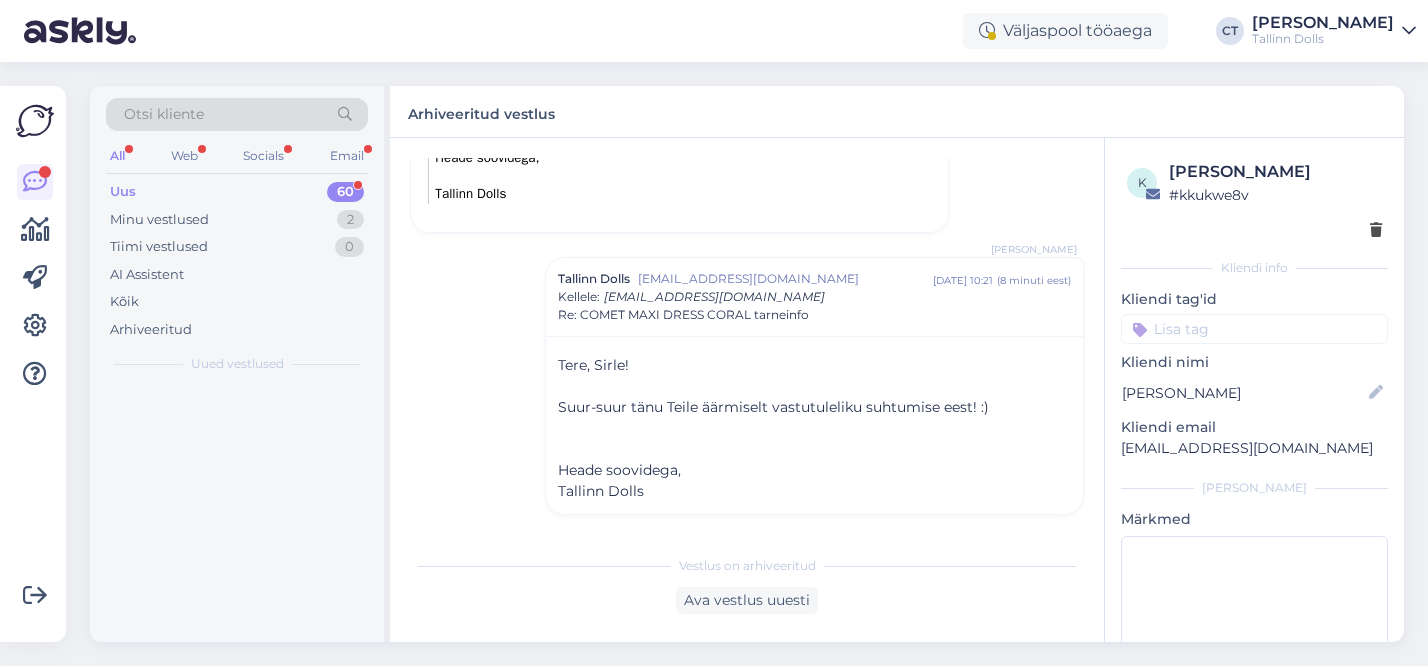 scroll, scrollTop: 1120, scrollLeft: 0, axis: vertical 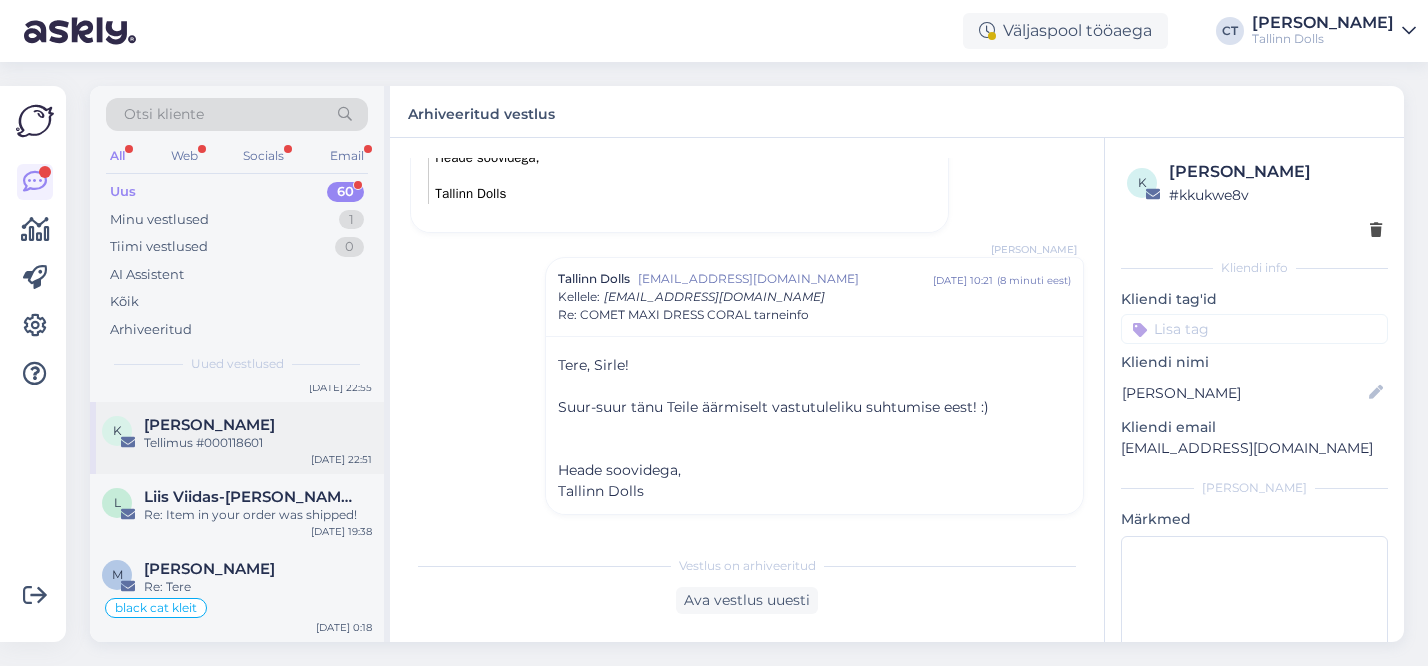 click on "[PERSON_NAME]" at bounding box center (209, 425) 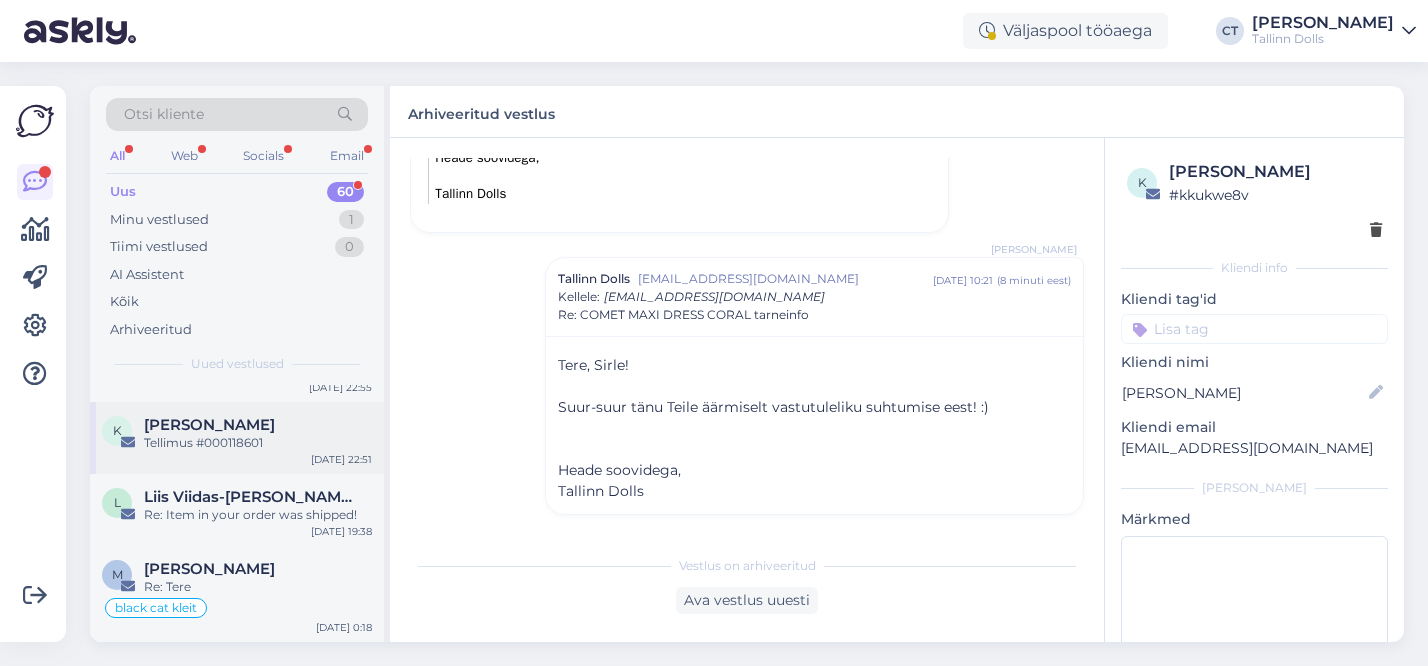 scroll, scrollTop: 0, scrollLeft: 0, axis: both 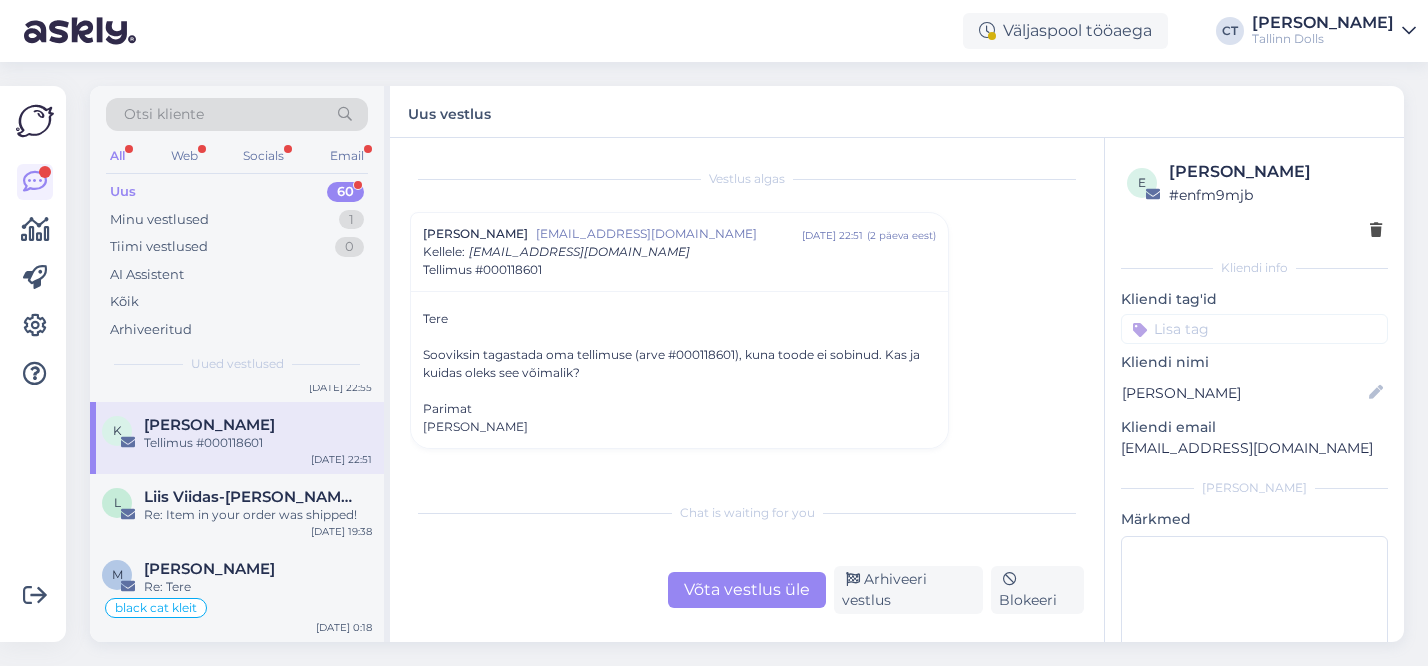 click on "Võta vestlus üle" at bounding box center [747, 590] 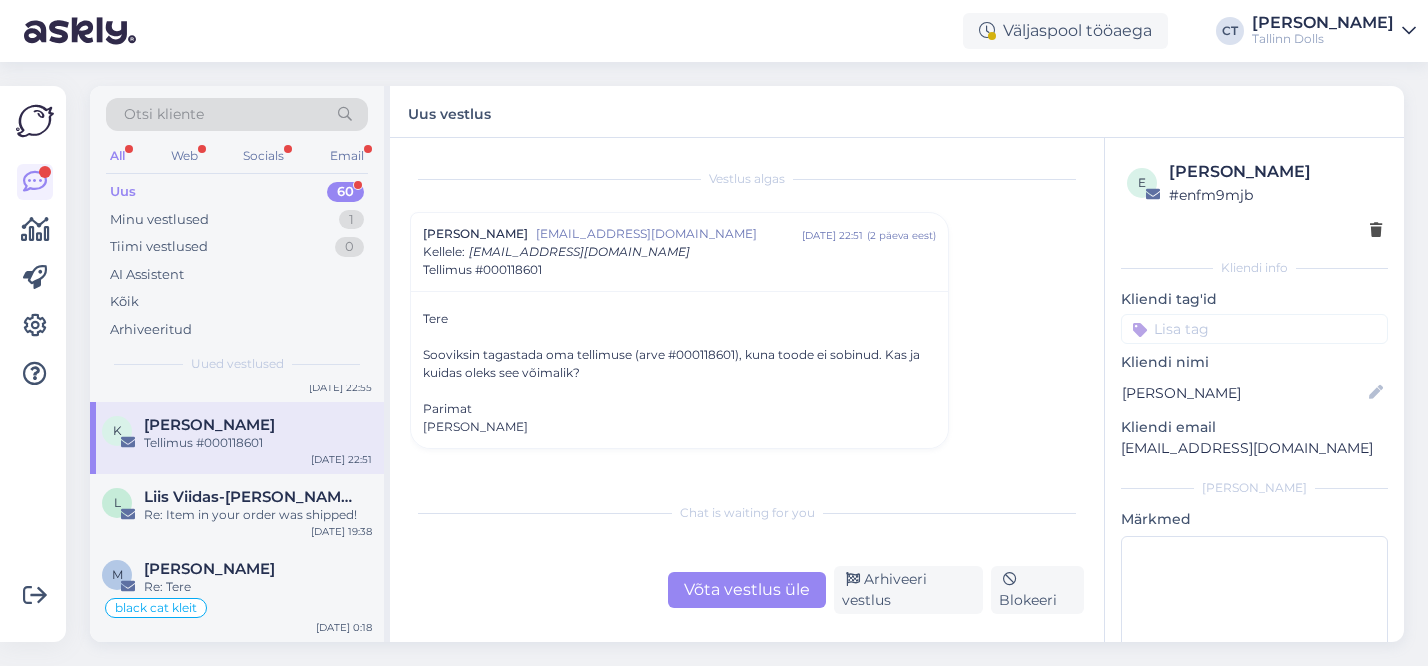 scroll, scrollTop: 54, scrollLeft: 0, axis: vertical 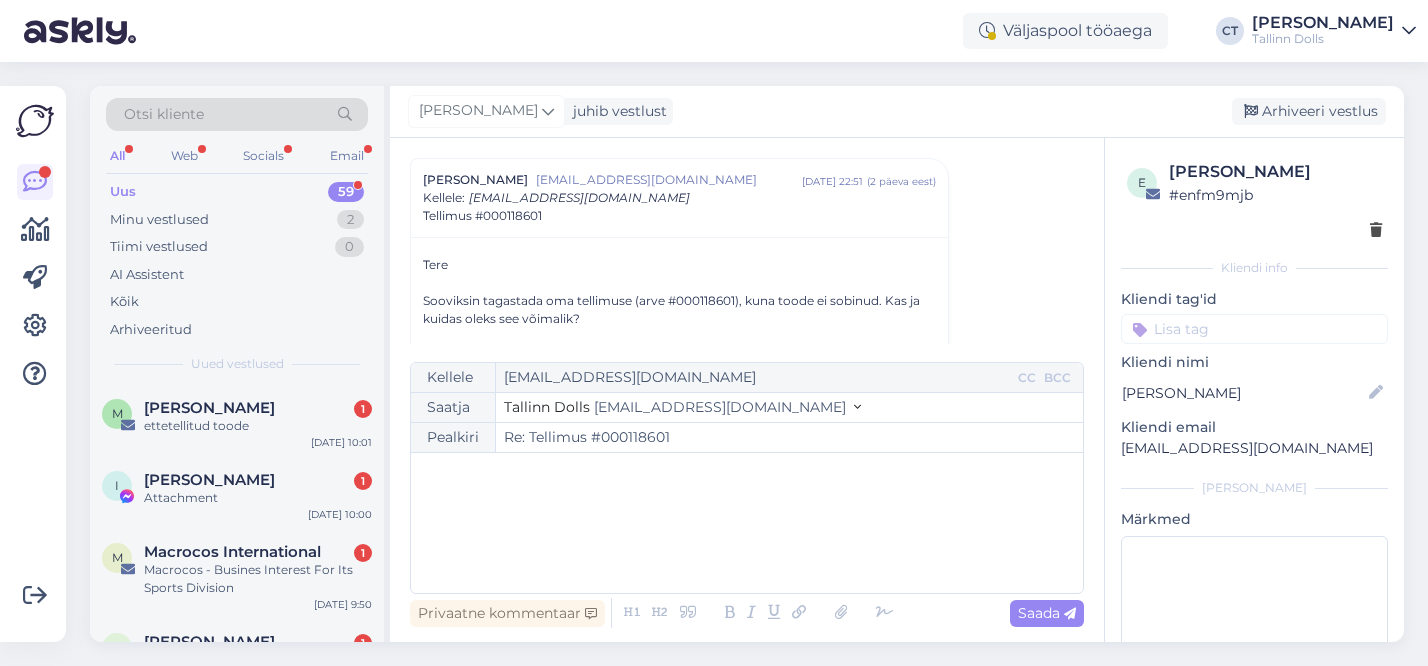 click on "﻿" at bounding box center [747, 523] 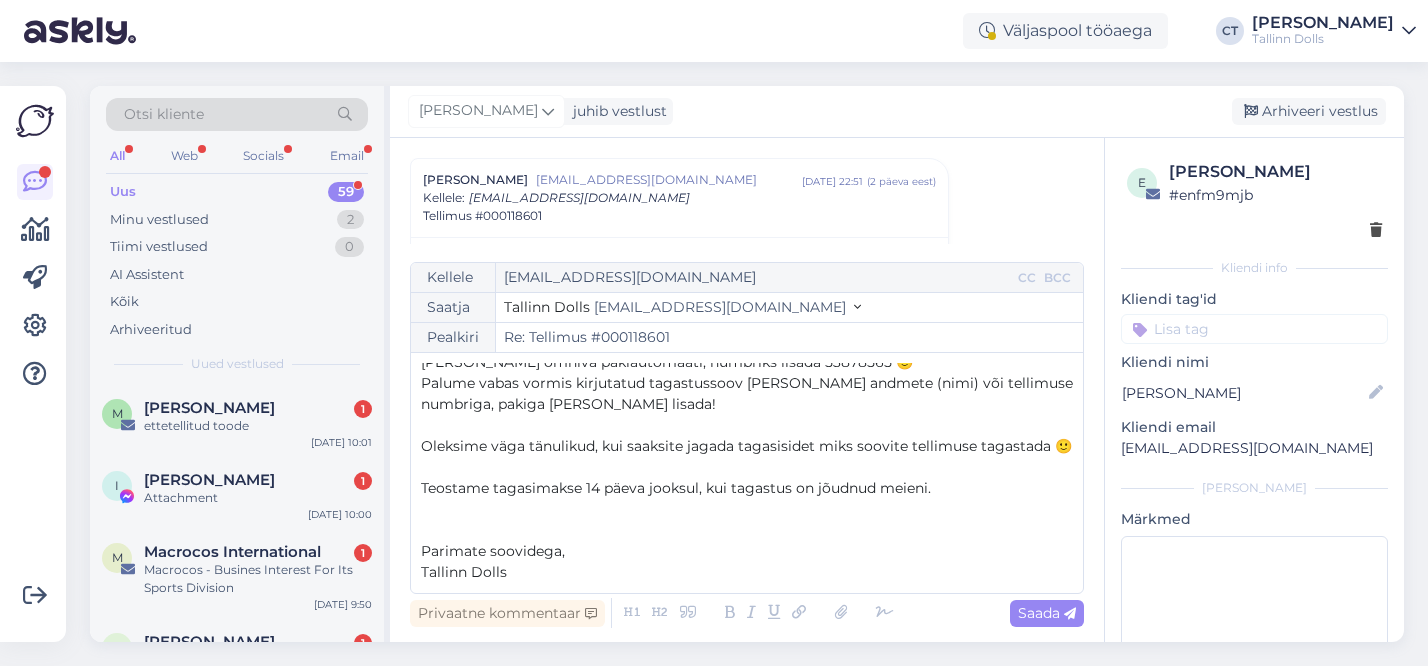 scroll, scrollTop: 0, scrollLeft: 0, axis: both 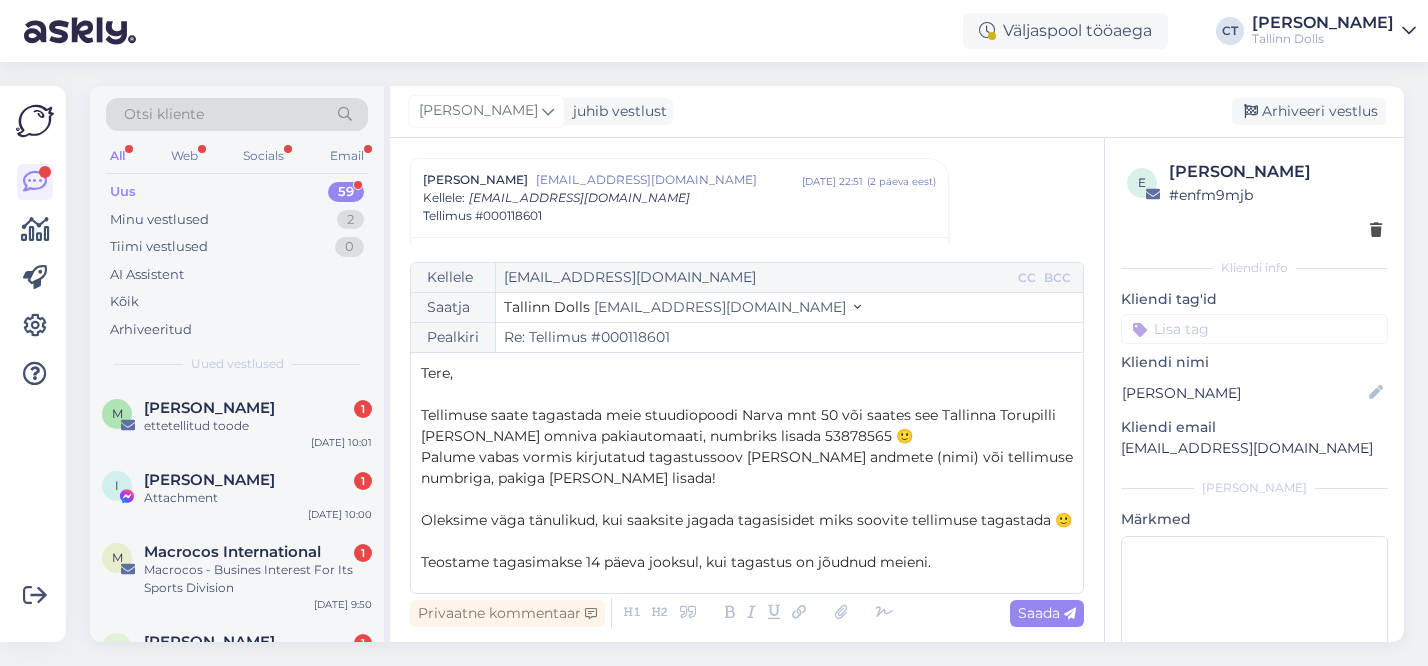 click on "Tere," at bounding box center (747, 373) 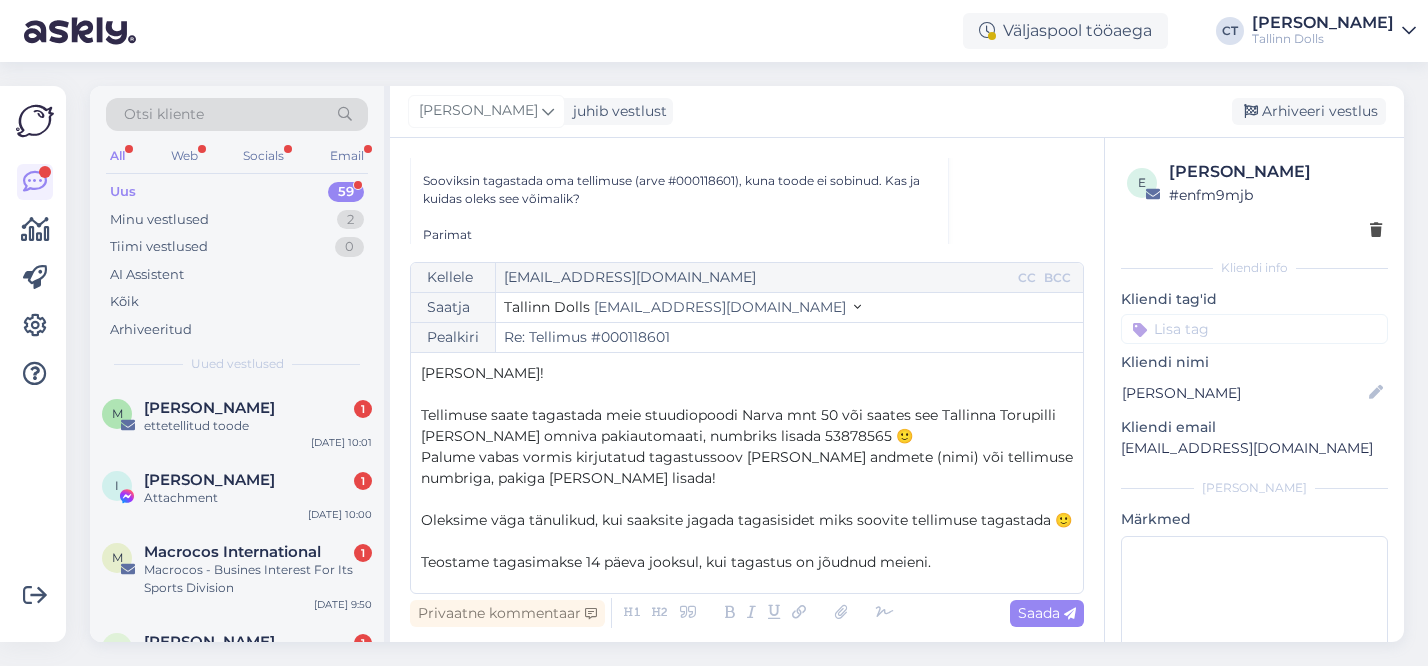 scroll, scrollTop: 179, scrollLeft: 0, axis: vertical 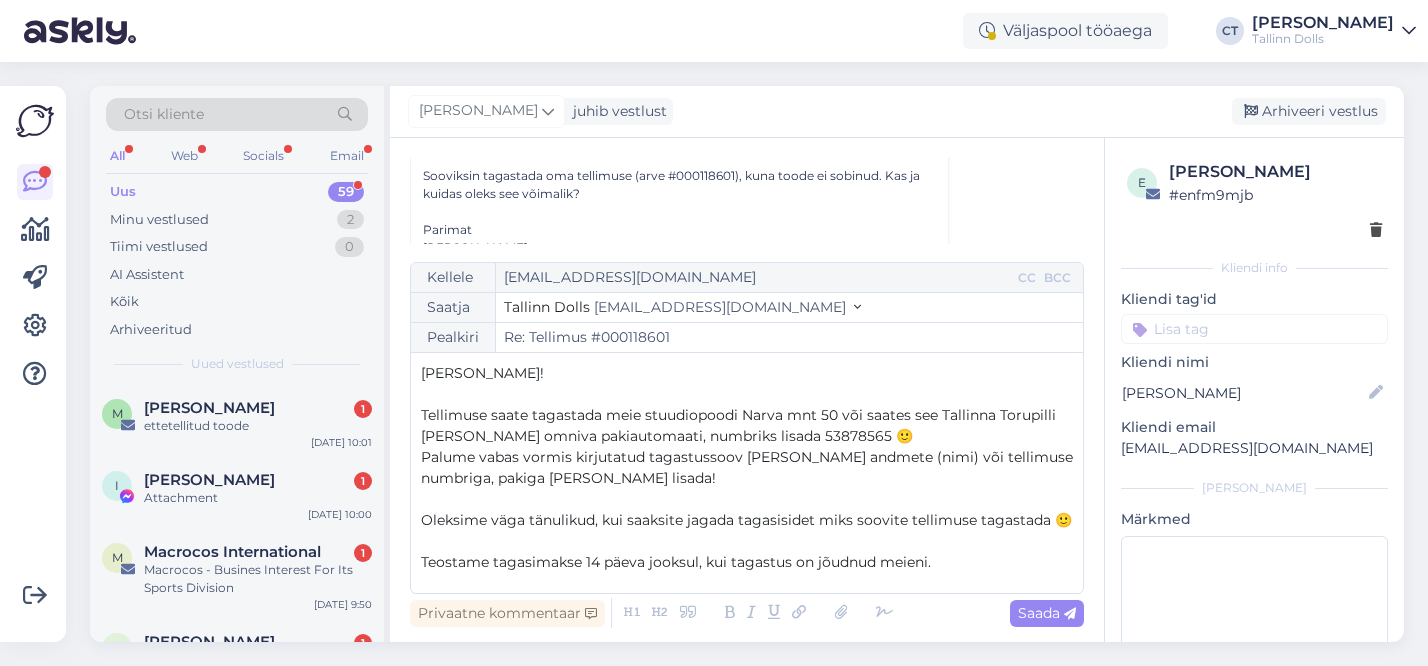 click on "Oleksime väga tänulikud, kui saaksite jagada tagasisidet miks soovite tellimuse tagastada 🙂" at bounding box center (746, 520) 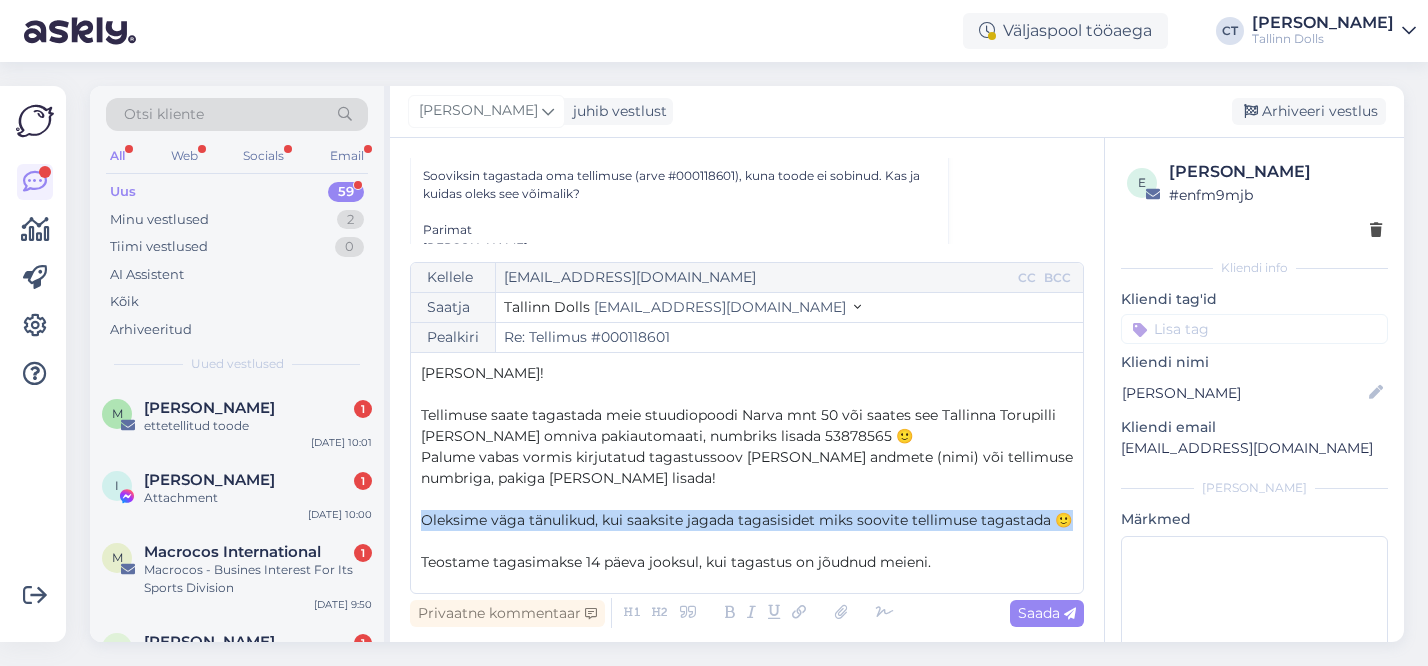 click on "Oleksime väga tänulikud, kui saaksite jagada tagasisidet miks soovite tellimuse tagastada 🙂" at bounding box center (746, 520) 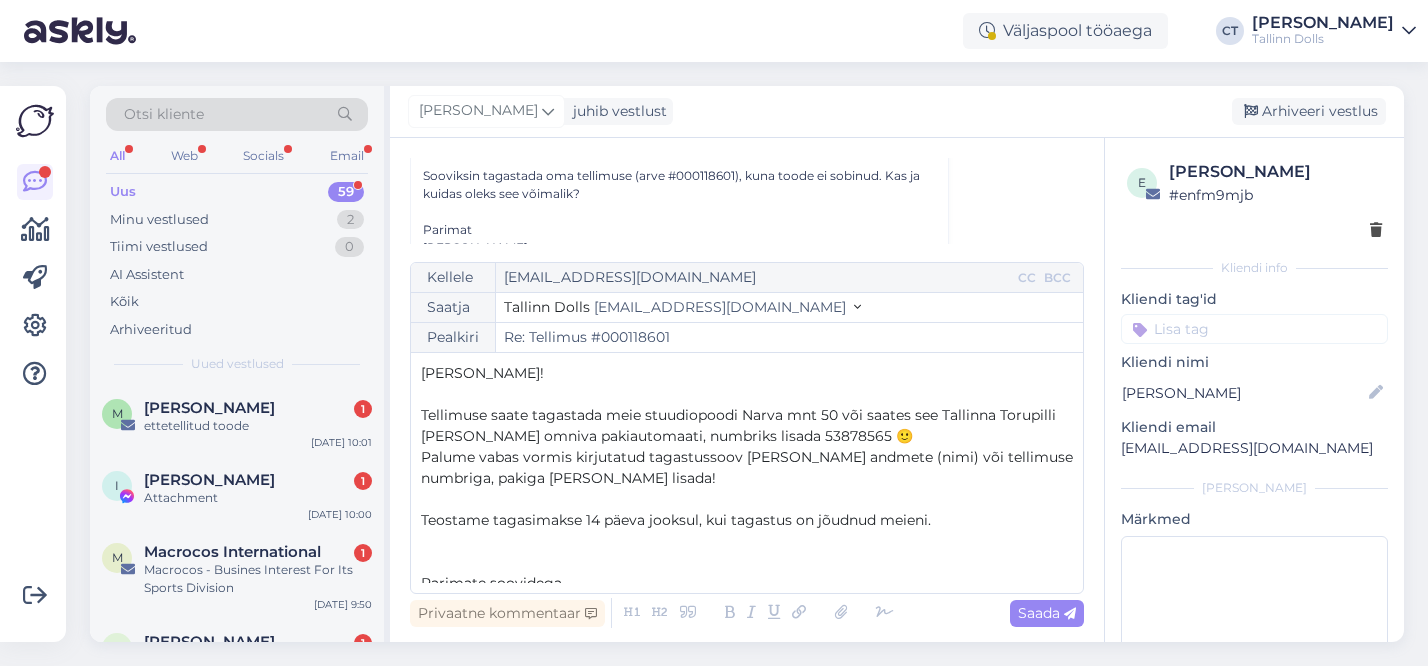 click on "﻿" at bounding box center [747, 499] 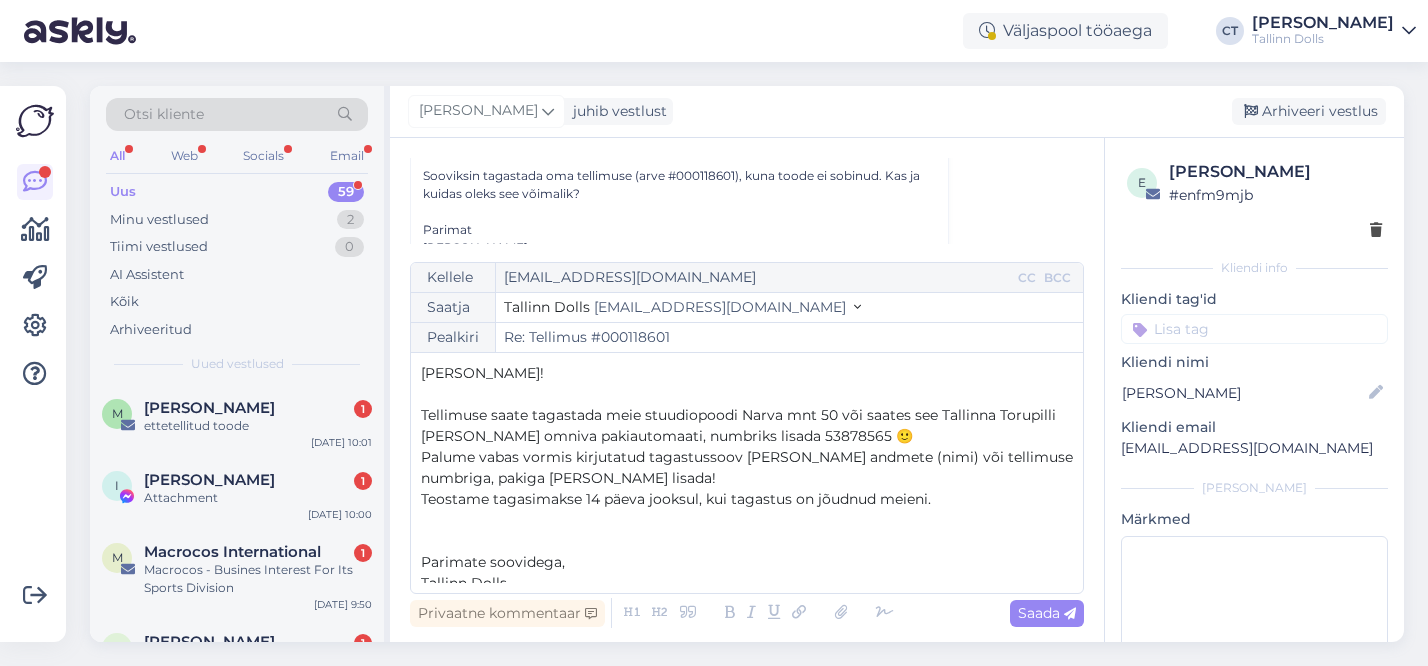 scroll, scrollTop: 11, scrollLeft: 0, axis: vertical 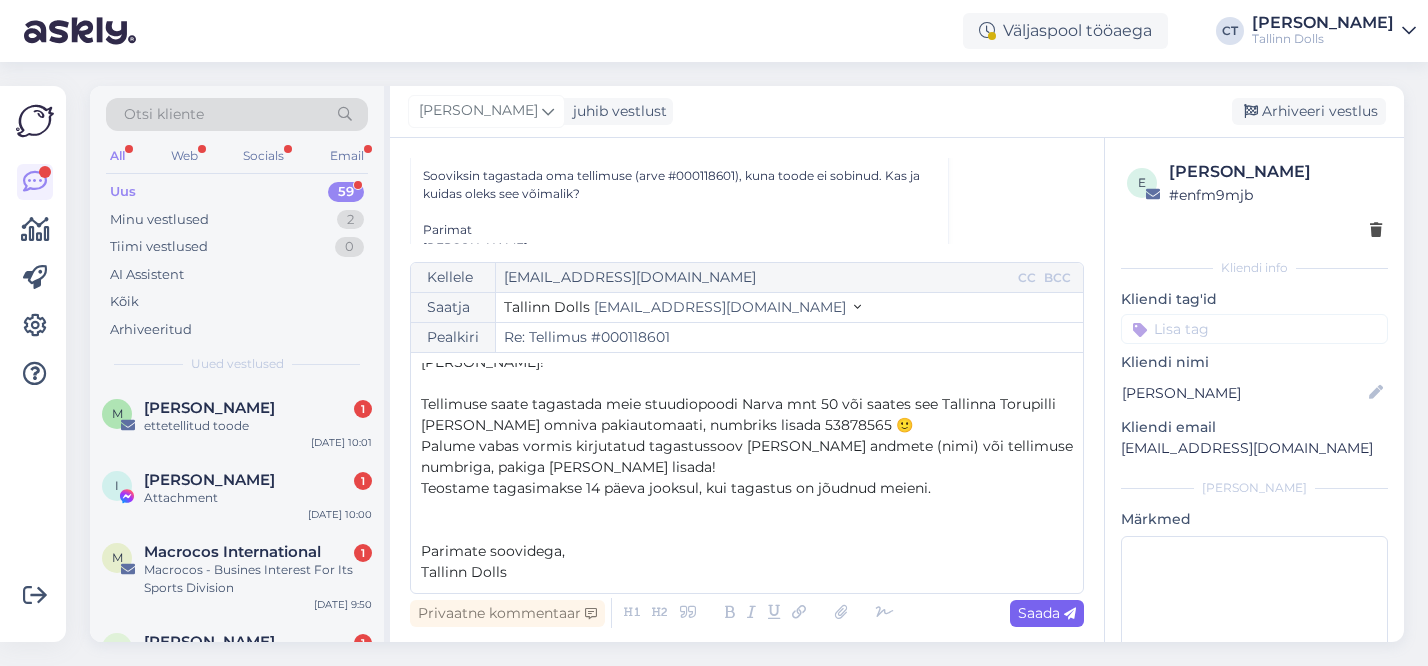 click on "Saada" at bounding box center (1047, 613) 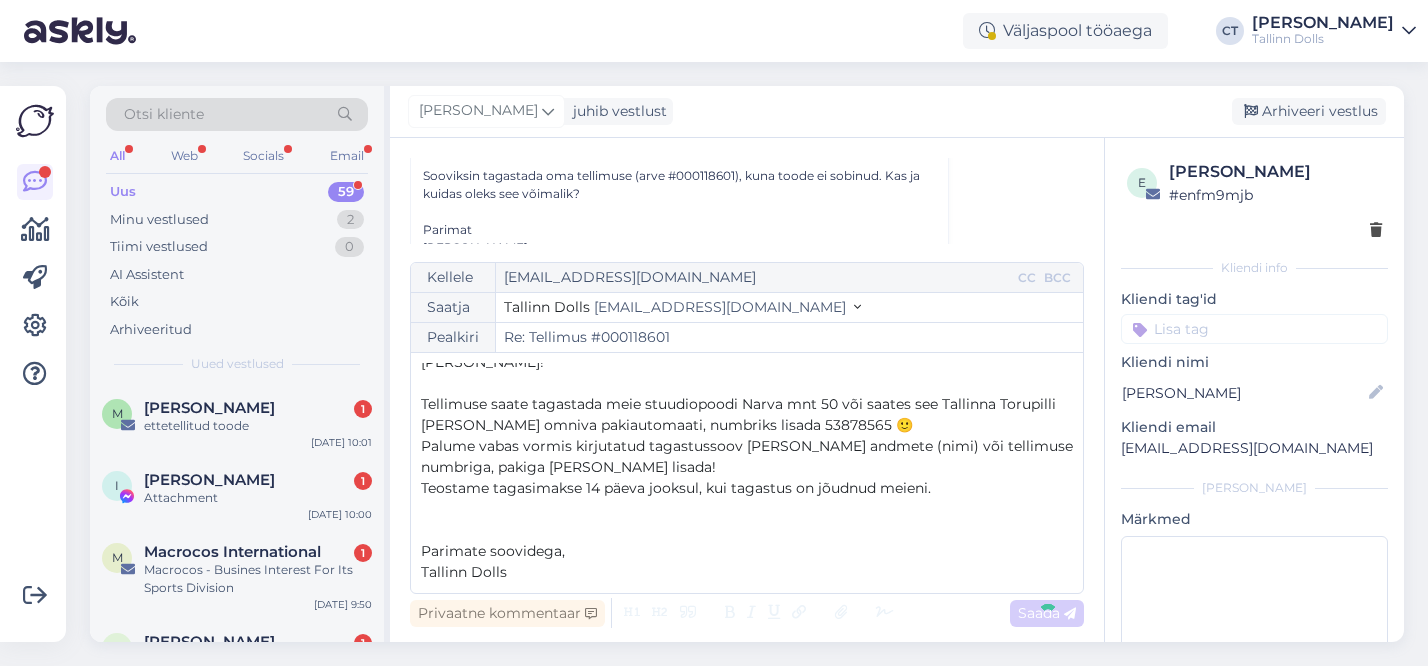 type on "Re: Re: Tellimus #000118601" 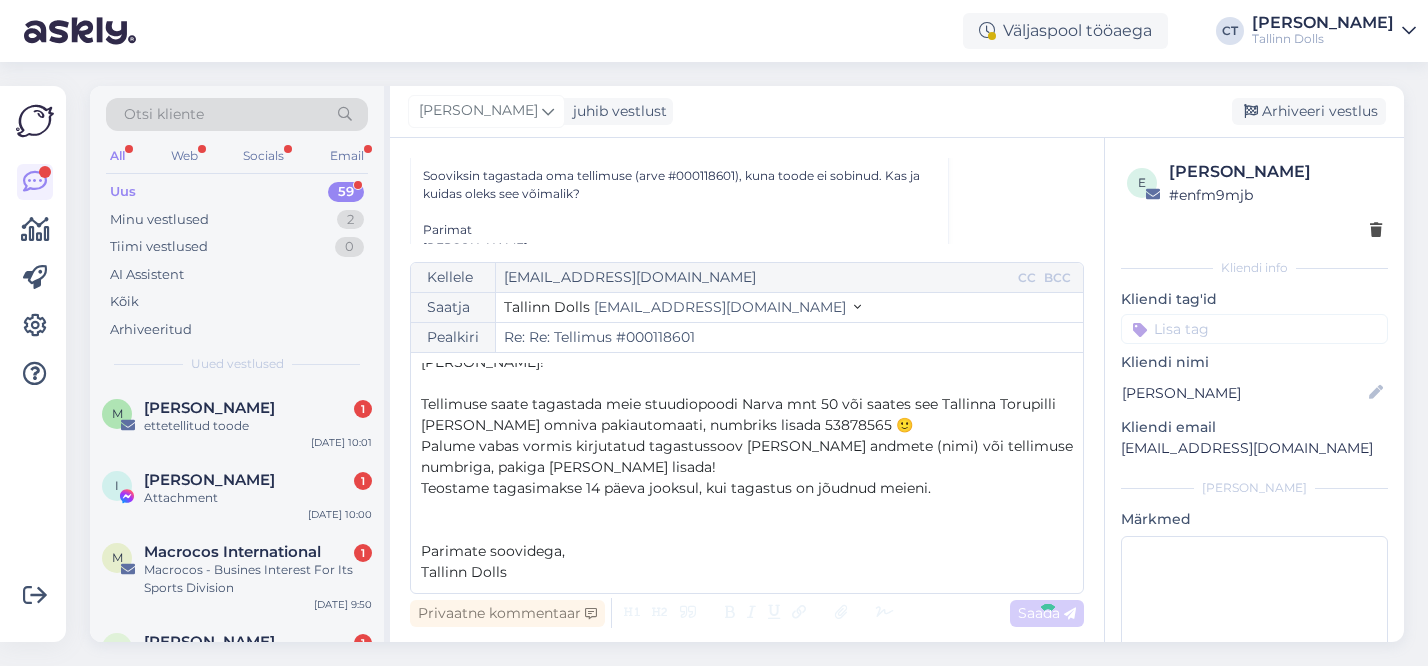 scroll, scrollTop: 315, scrollLeft: 0, axis: vertical 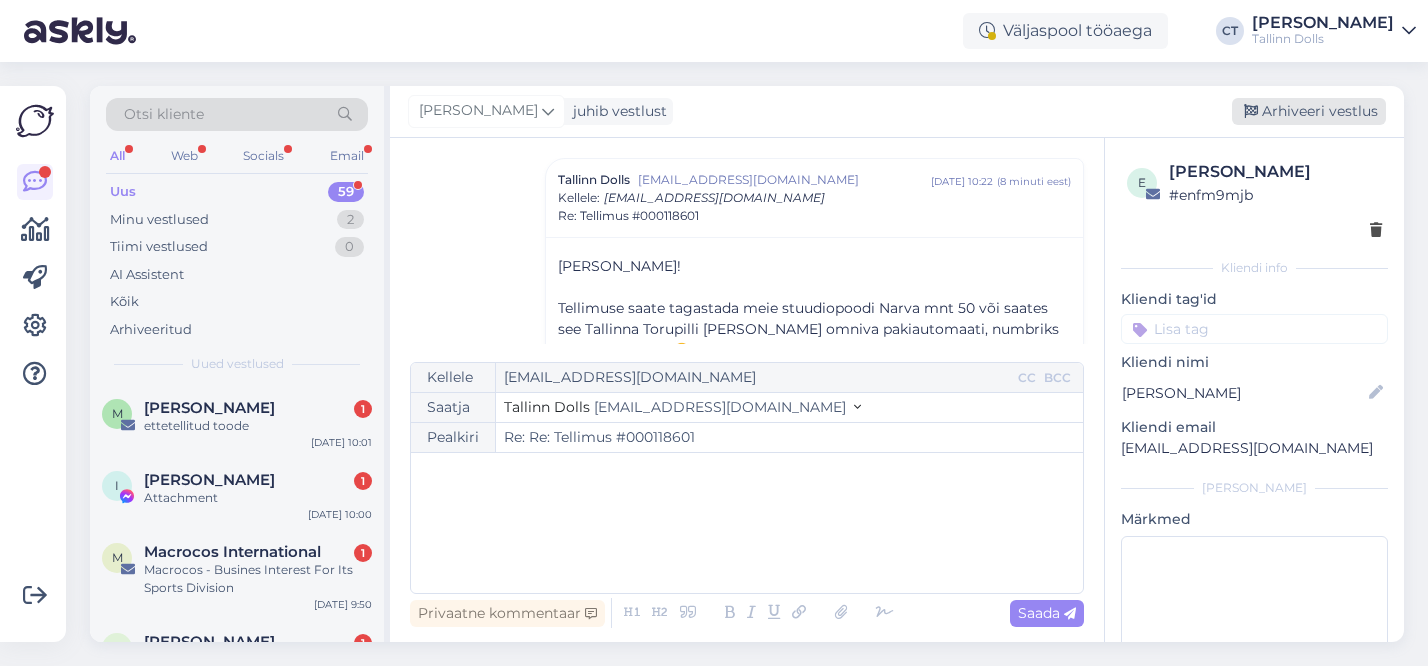 click on "Arhiveeri vestlus" at bounding box center [1309, 111] 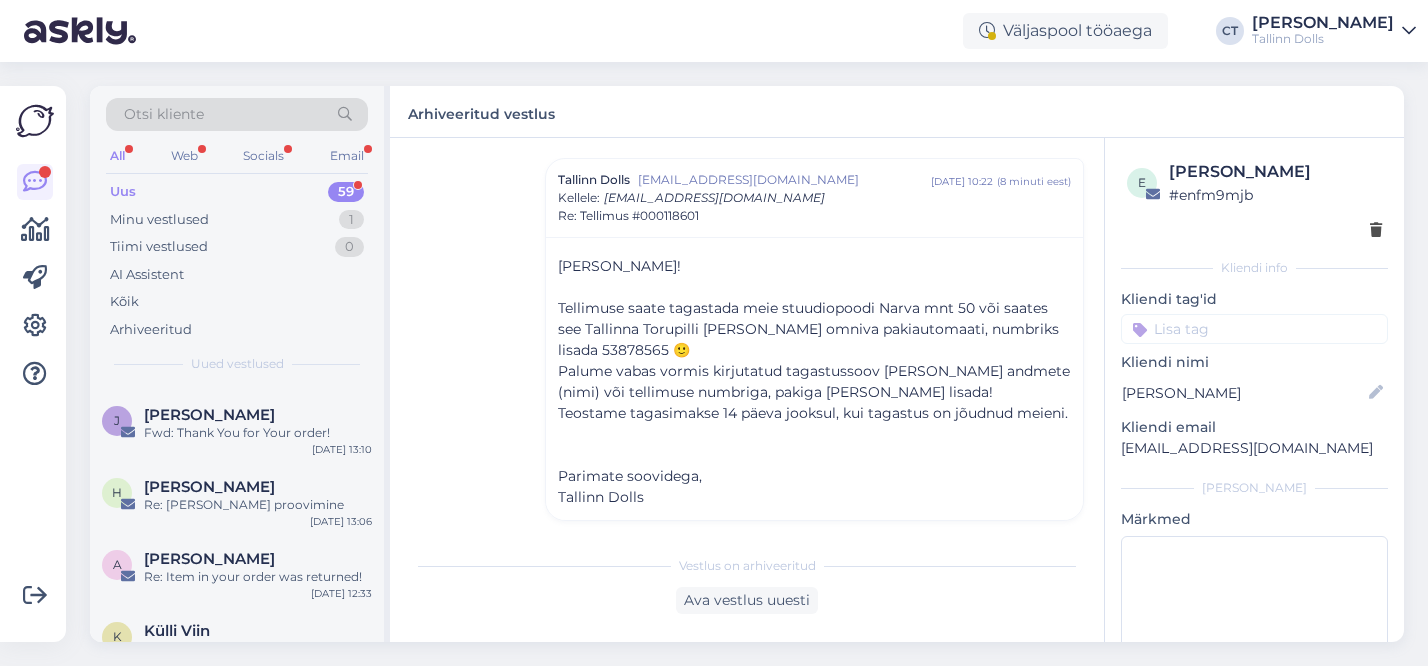 scroll, scrollTop: 4393, scrollLeft: 0, axis: vertical 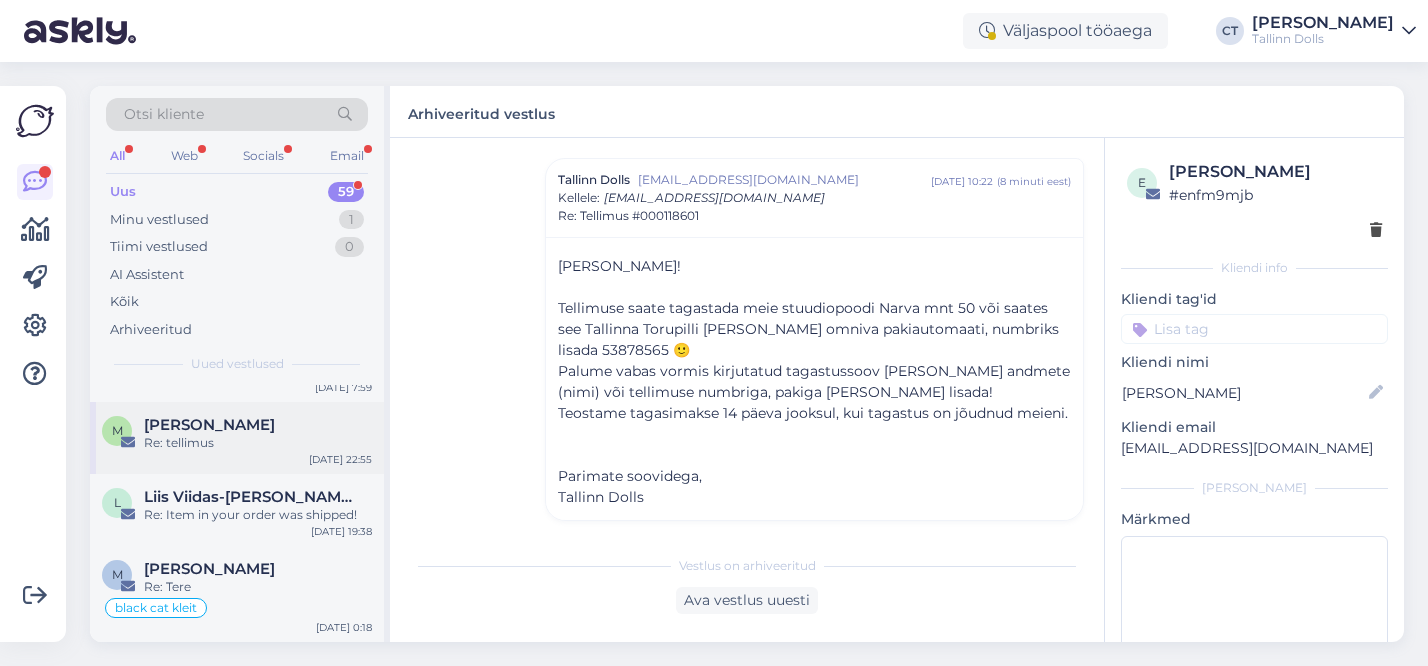 click on "[PERSON_NAME]" at bounding box center [258, 425] 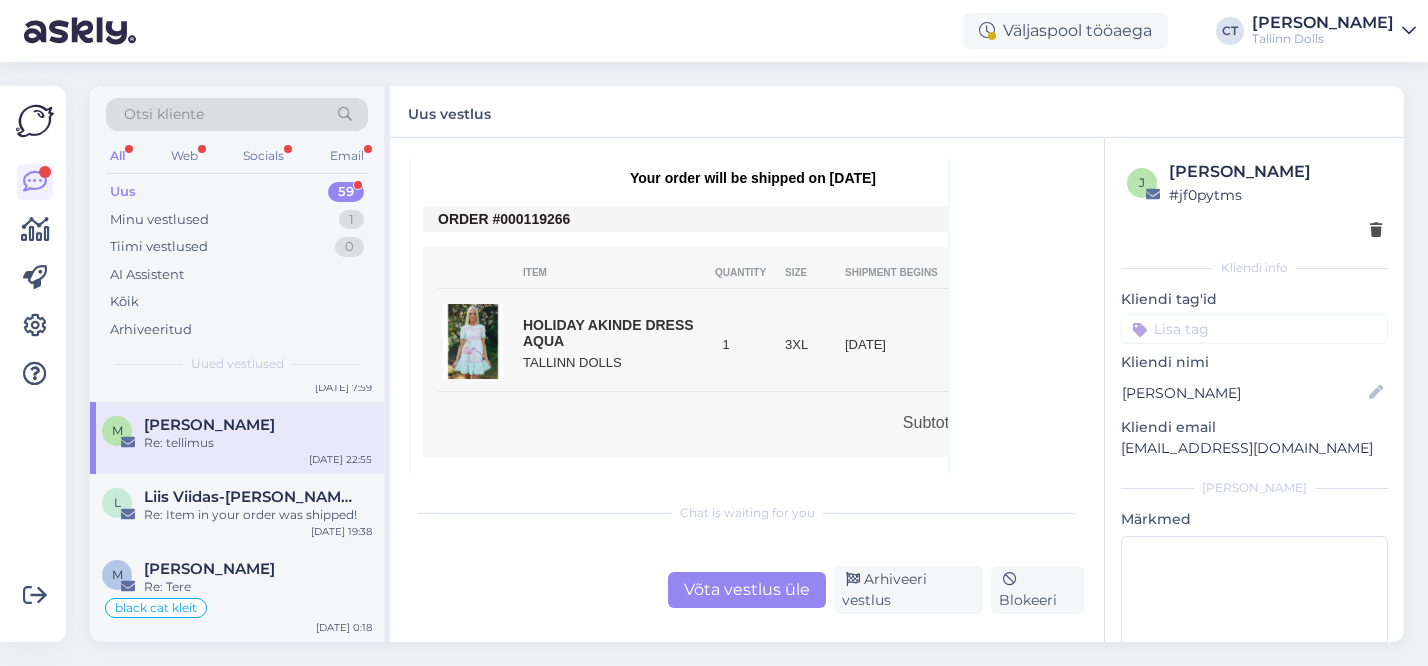 scroll, scrollTop: 540, scrollLeft: 0, axis: vertical 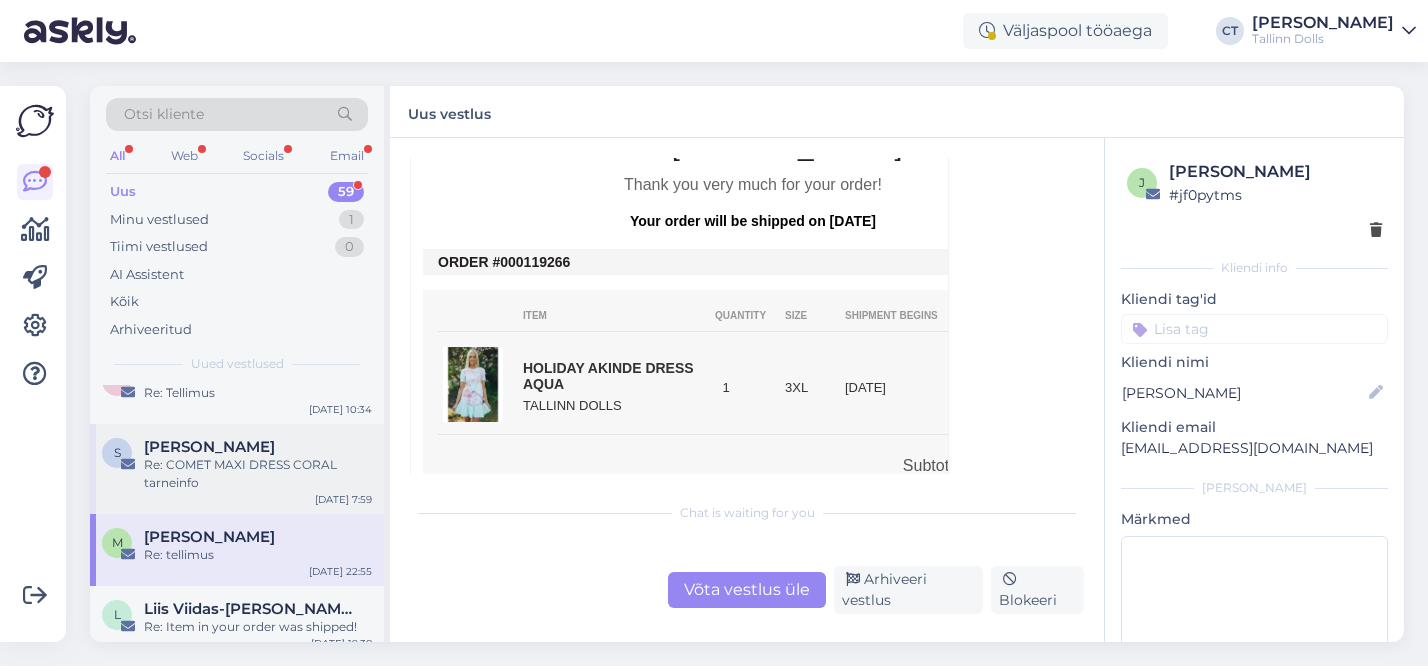 click on "Re: COMET MAXI DRESS CORAL tarneinfo" at bounding box center (258, 474) 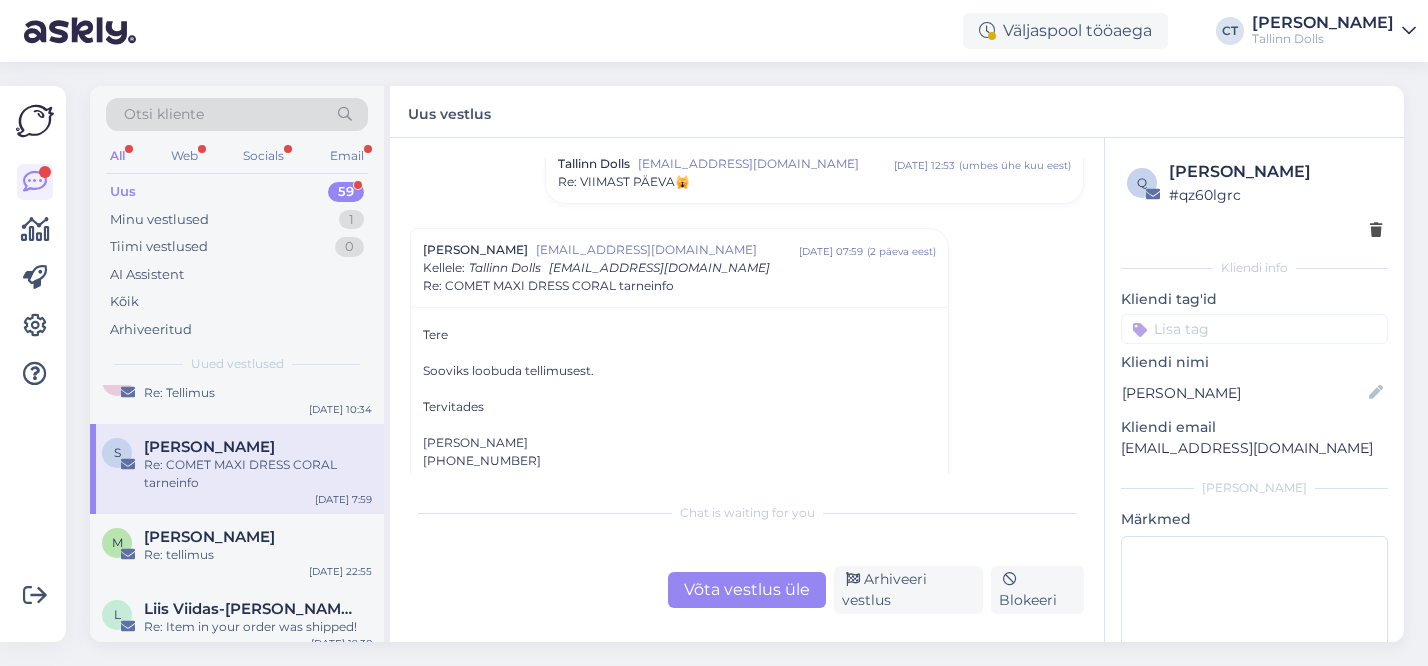 scroll, scrollTop: 381, scrollLeft: 0, axis: vertical 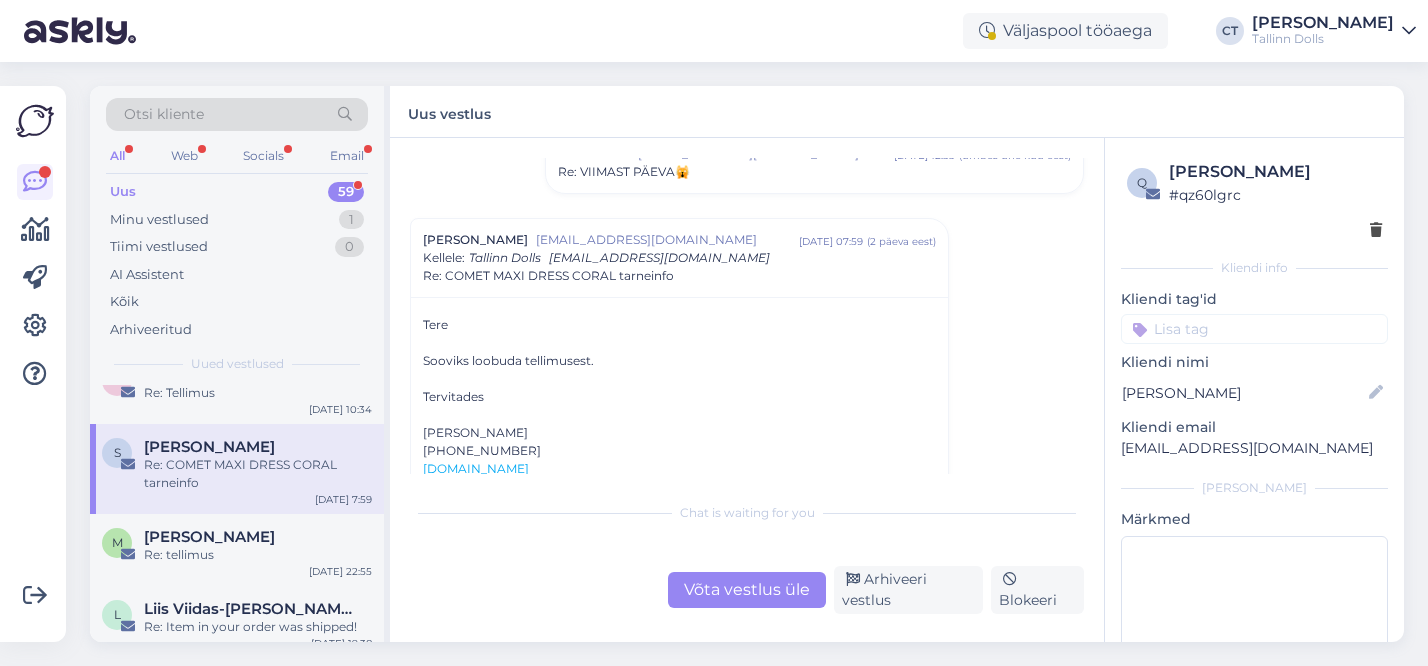 click on "[PERSON_NAME]" at bounding box center (679, 433) 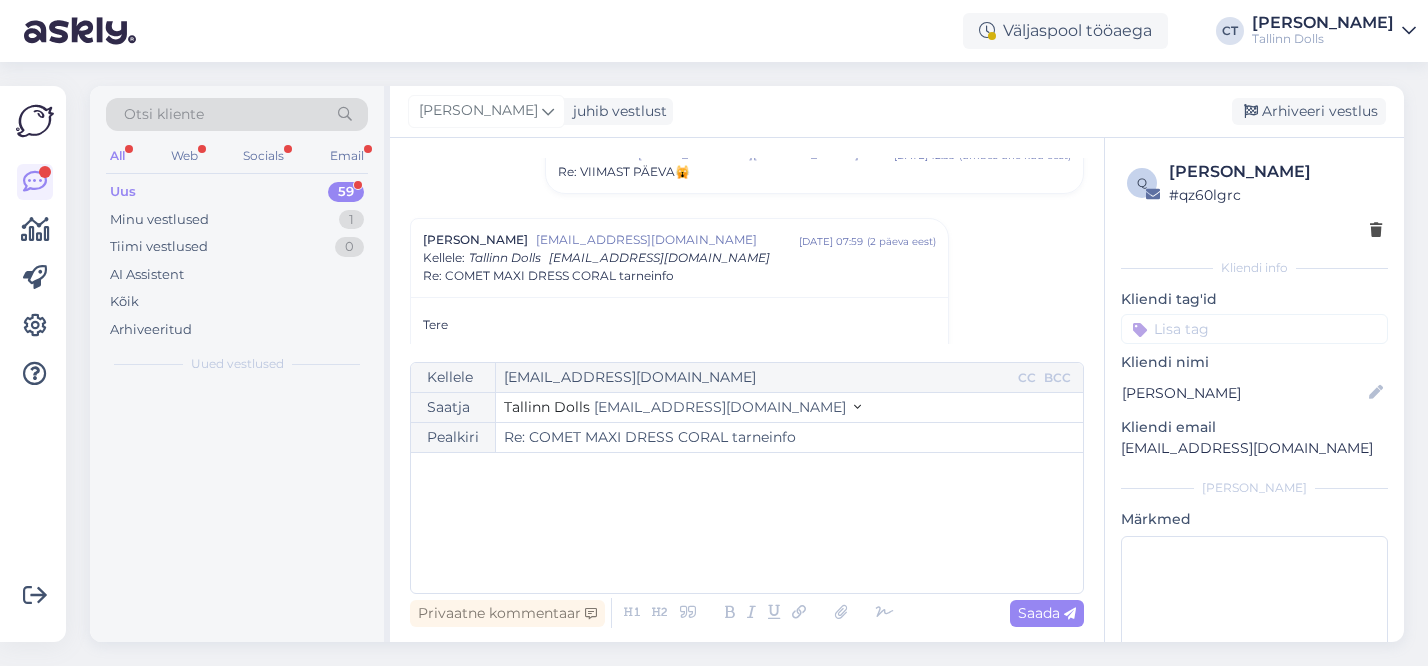 scroll, scrollTop: 441, scrollLeft: 0, axis: vertical 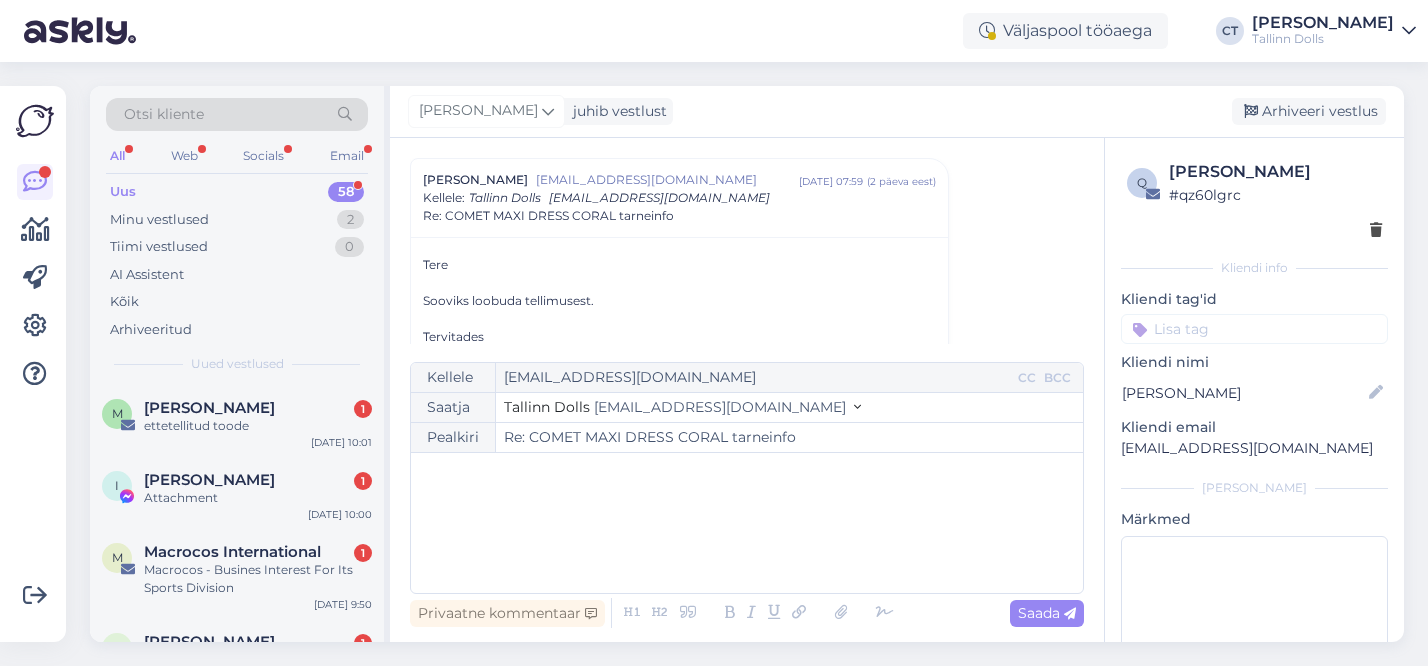 click on "﻿" at bounding box center (747, 523) 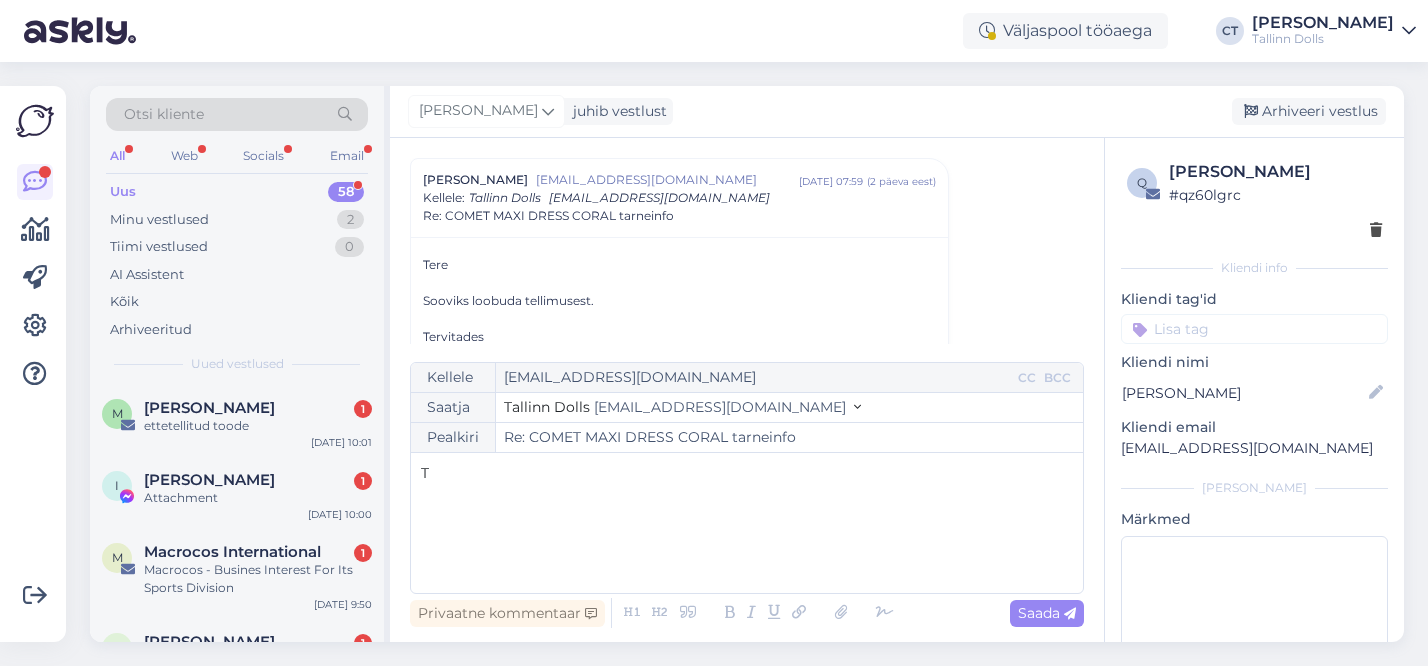 type 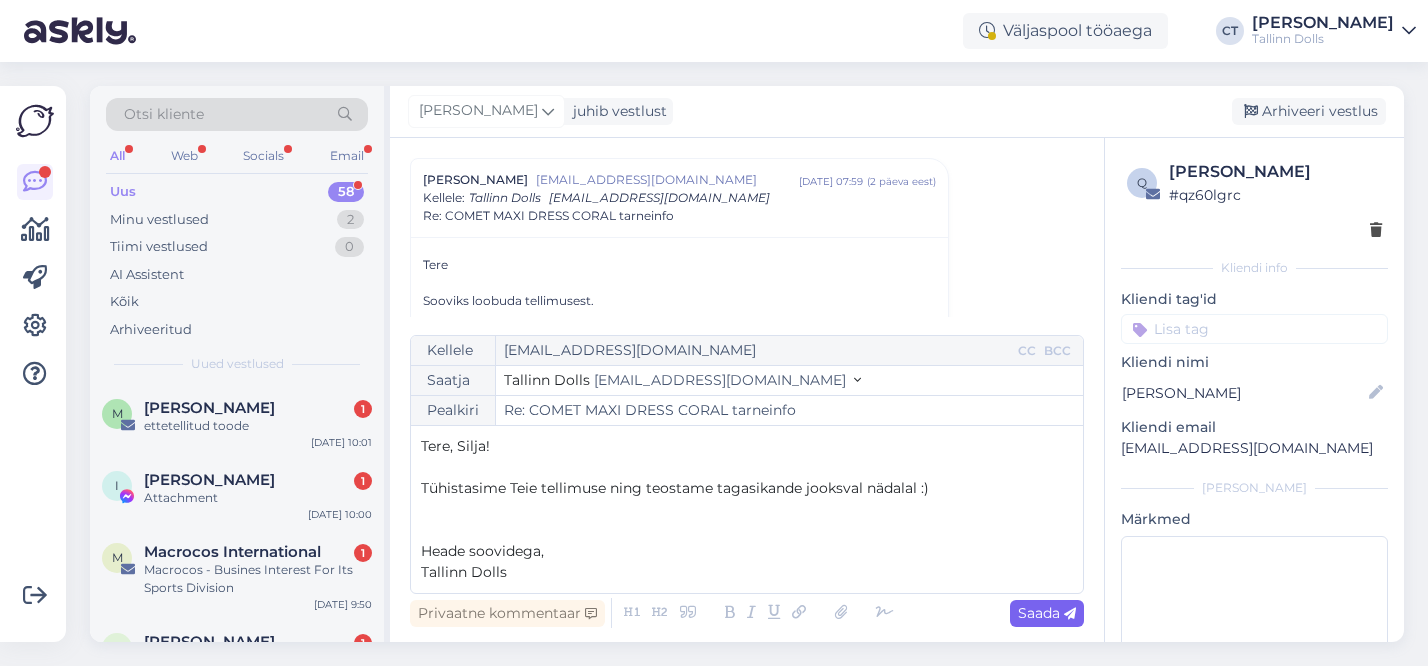 click on "Saada" at bounding box center (1047, 613) 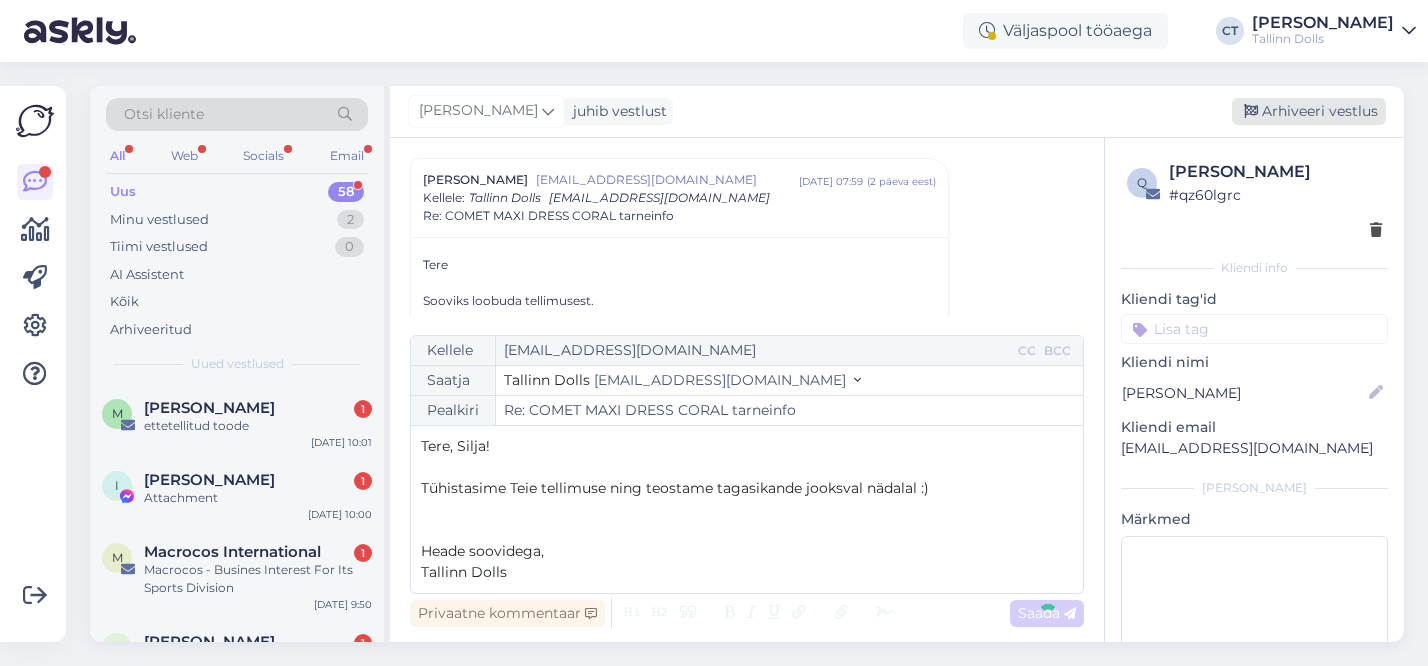 type on "Re: Re: COMET MAXI DRESS CORAL tarneinfo" 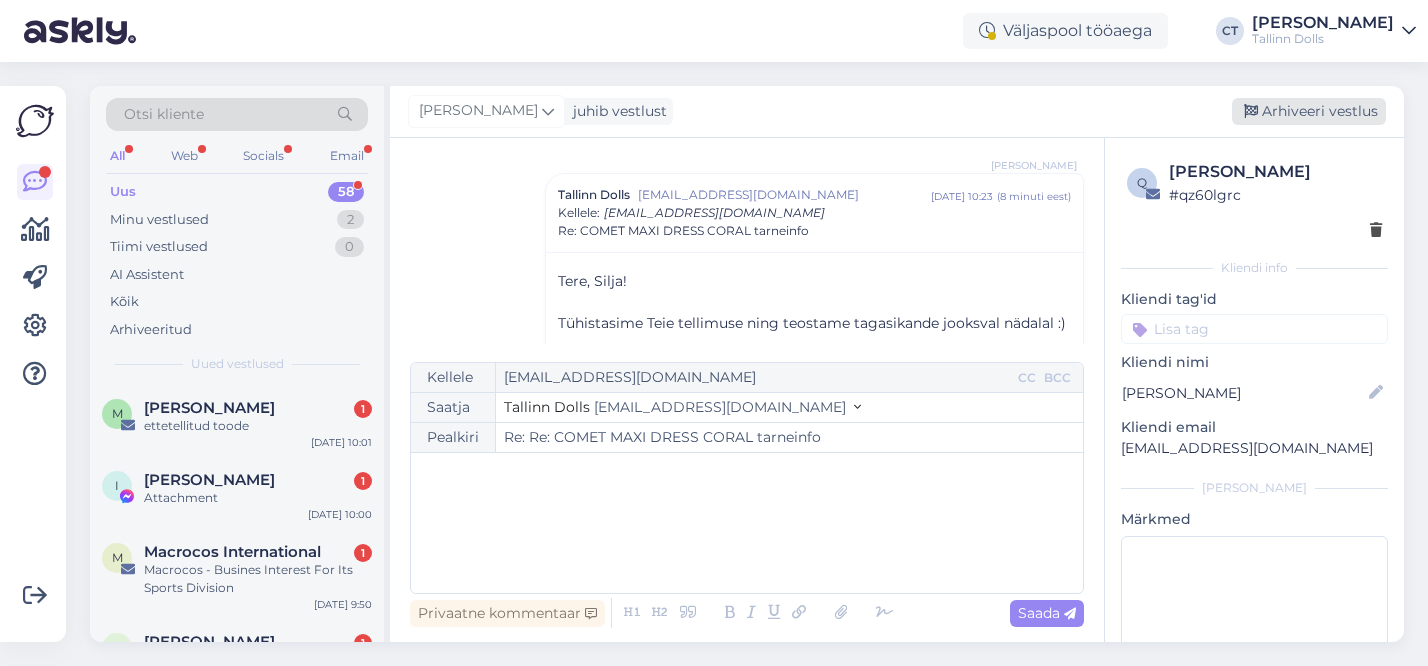 click on "Arhiveeri vestlus" at bounding box center [1309, 111] 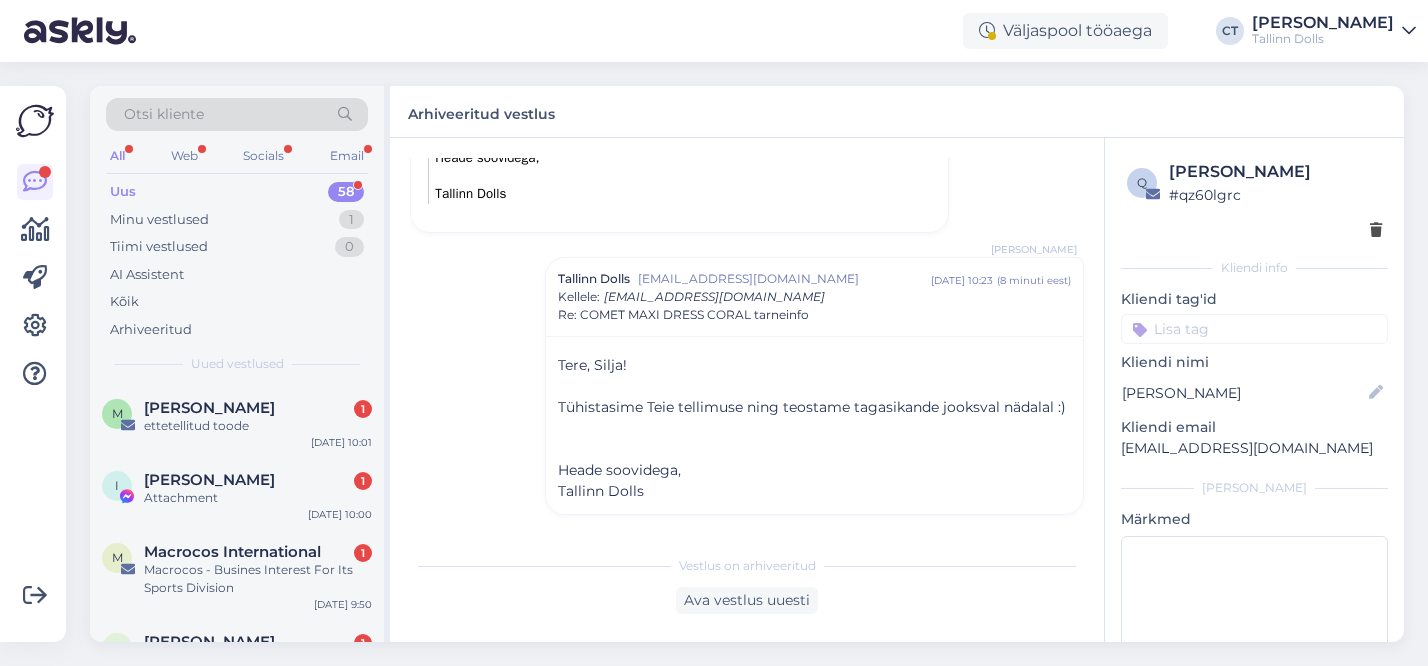 scroll, scrollTop: 1433, scrollLeft: 0, axis: vertical 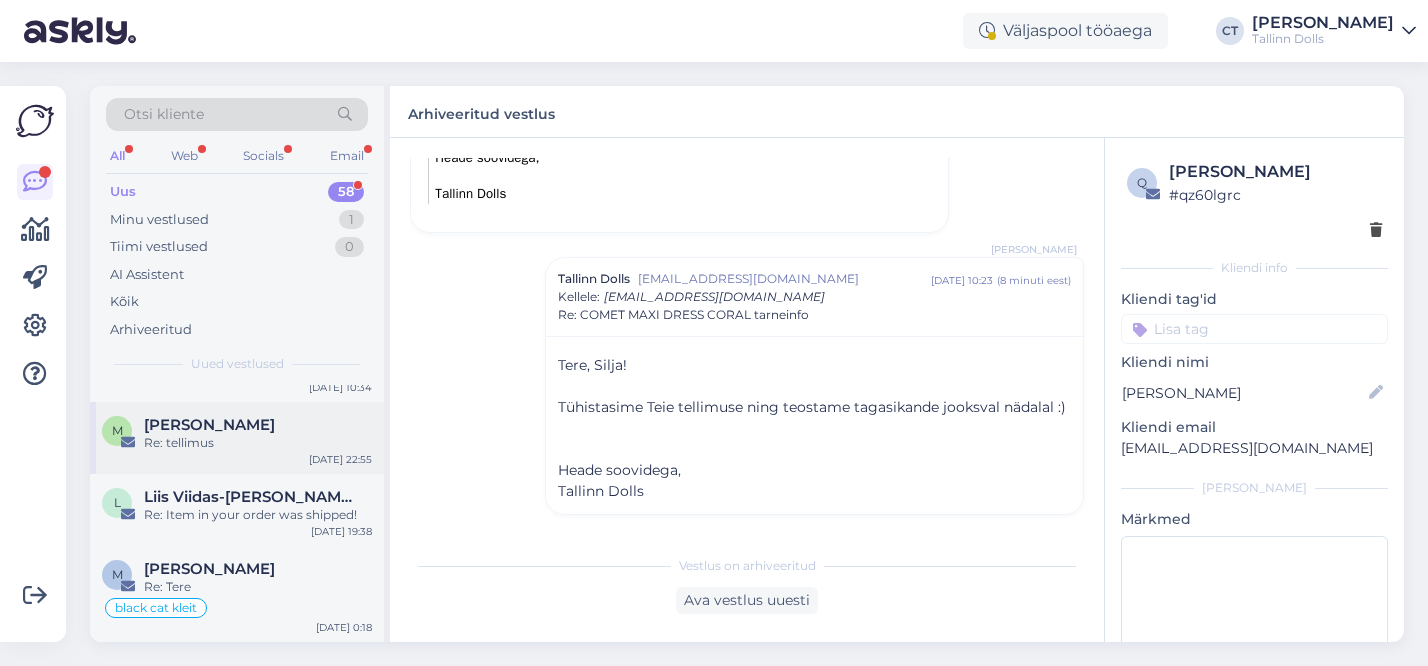 click on "[PERSON_NAME]" at bounding box center [258, 425] 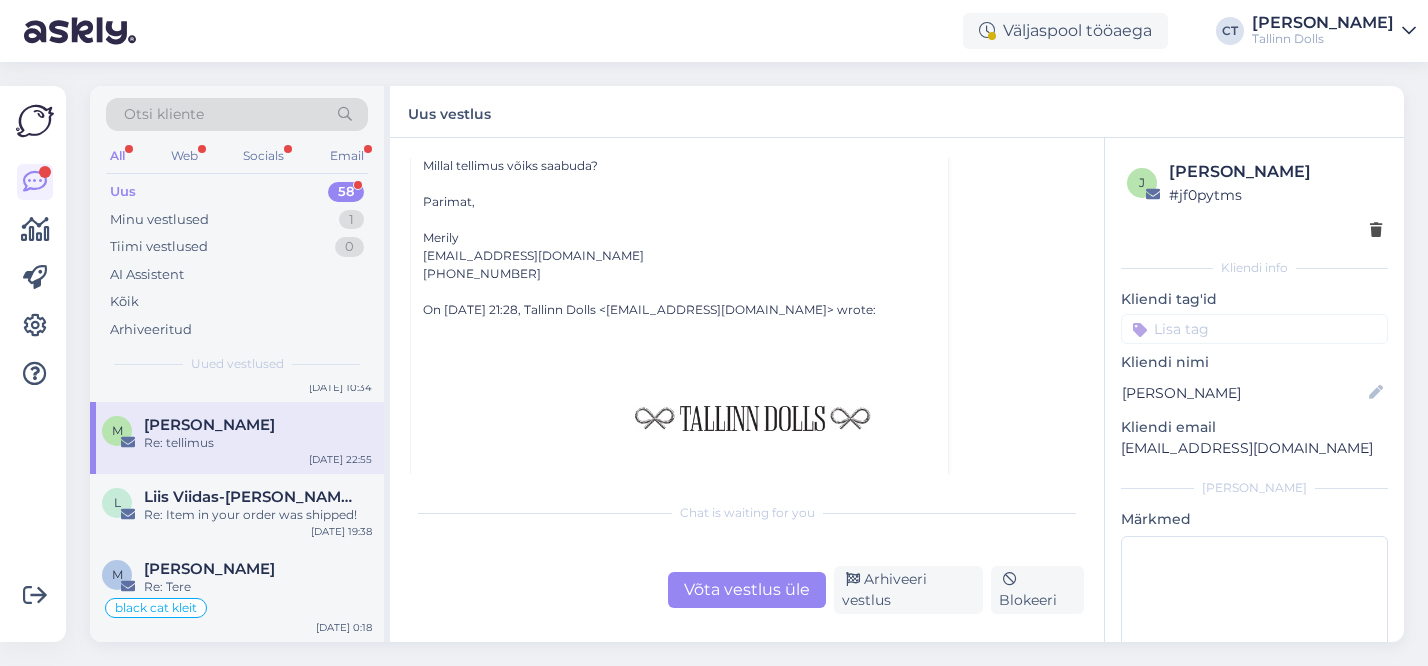 scroll, scrollTop: 190, scrollLeft: 0, axis: vertical 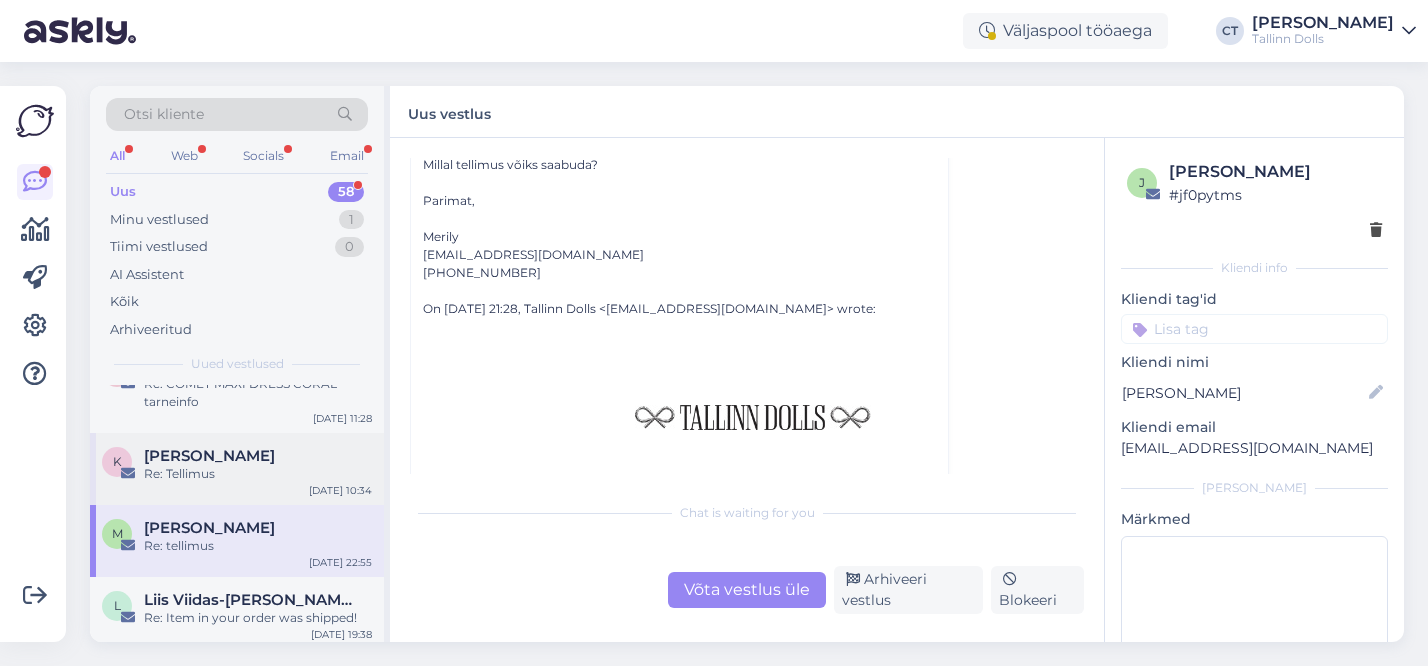 click on "[PERSON_NAME]" at bounding box center (258, 456) 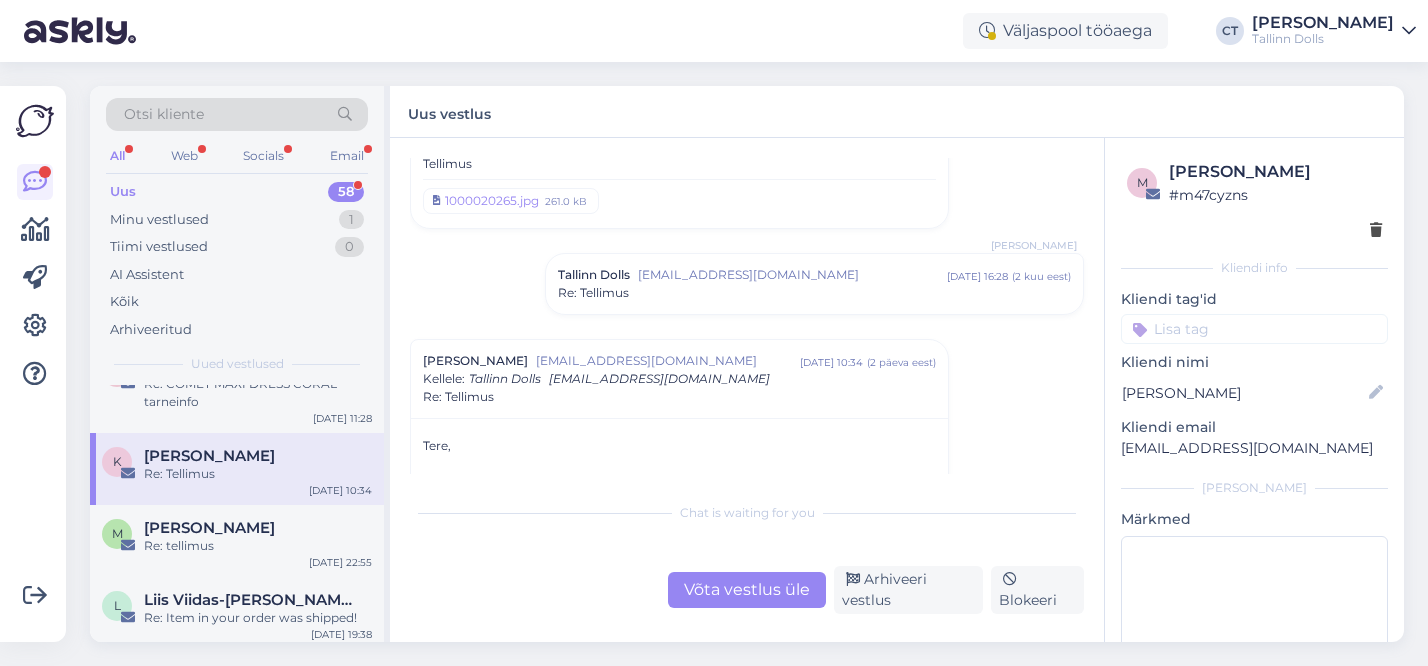 scroll, scrollTop: 65, scrollLeft: 0, axis: vertical 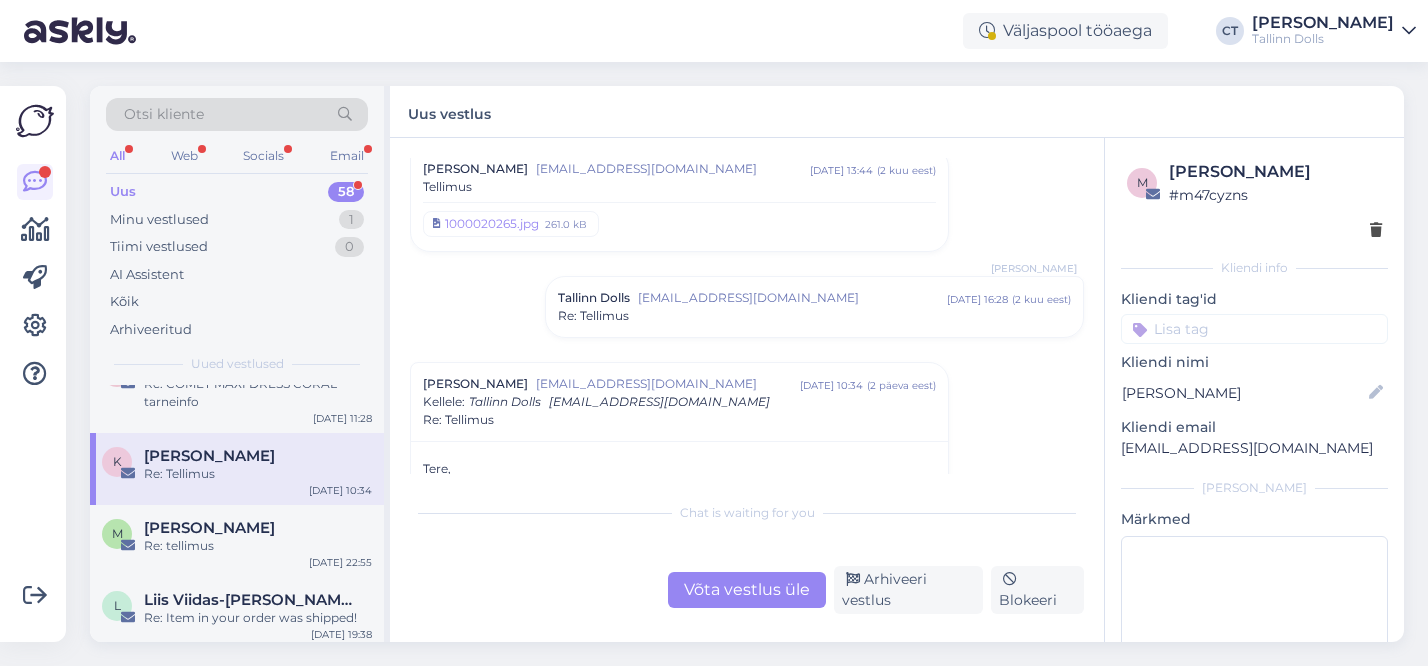 click on "Tellimus" at bounding box center [679, 187] 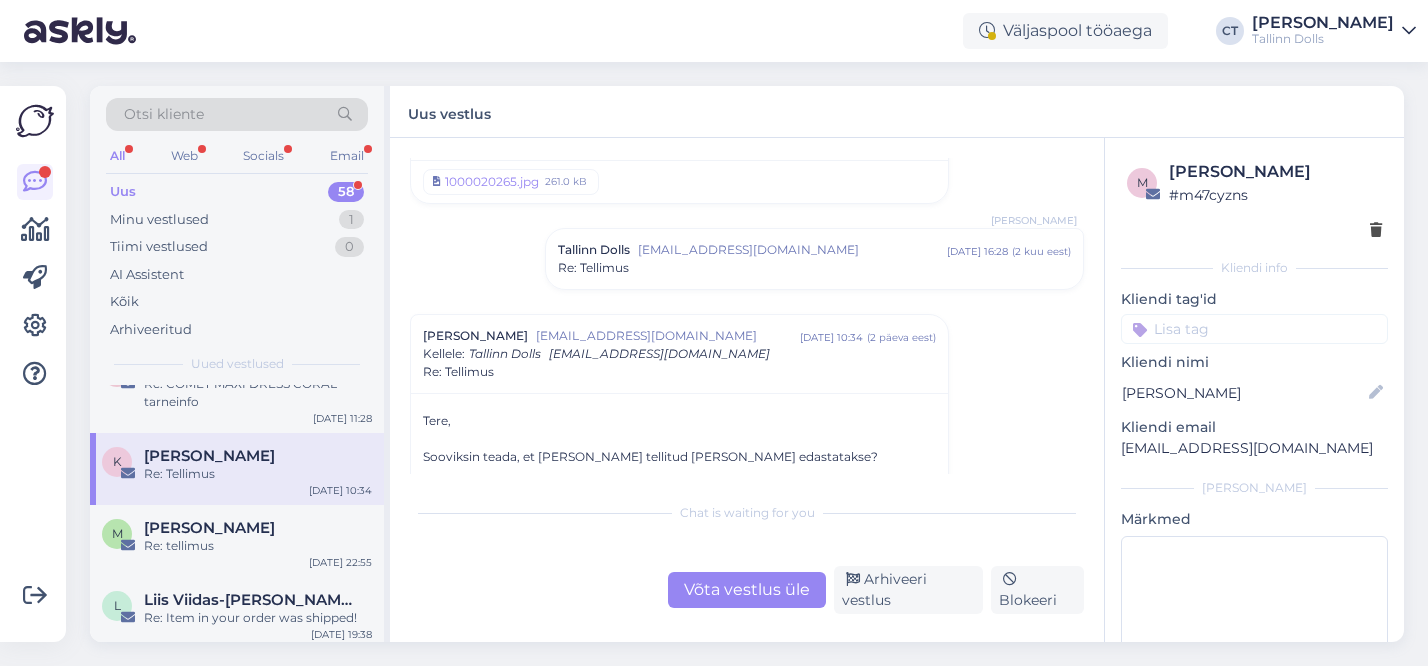 scroll, scrollTop: 1448, scrollLeft: 0, axis: vertical 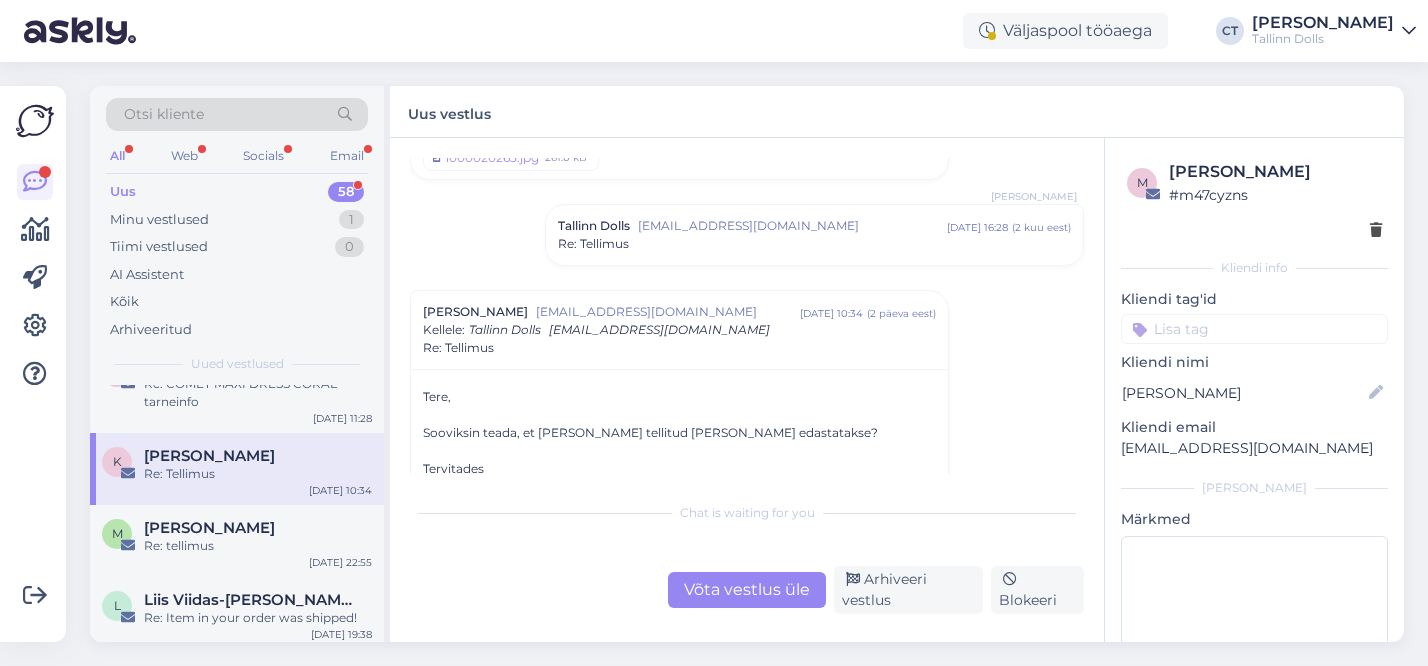 click on "Re: Tellimus" at bounding box center [814, 244] 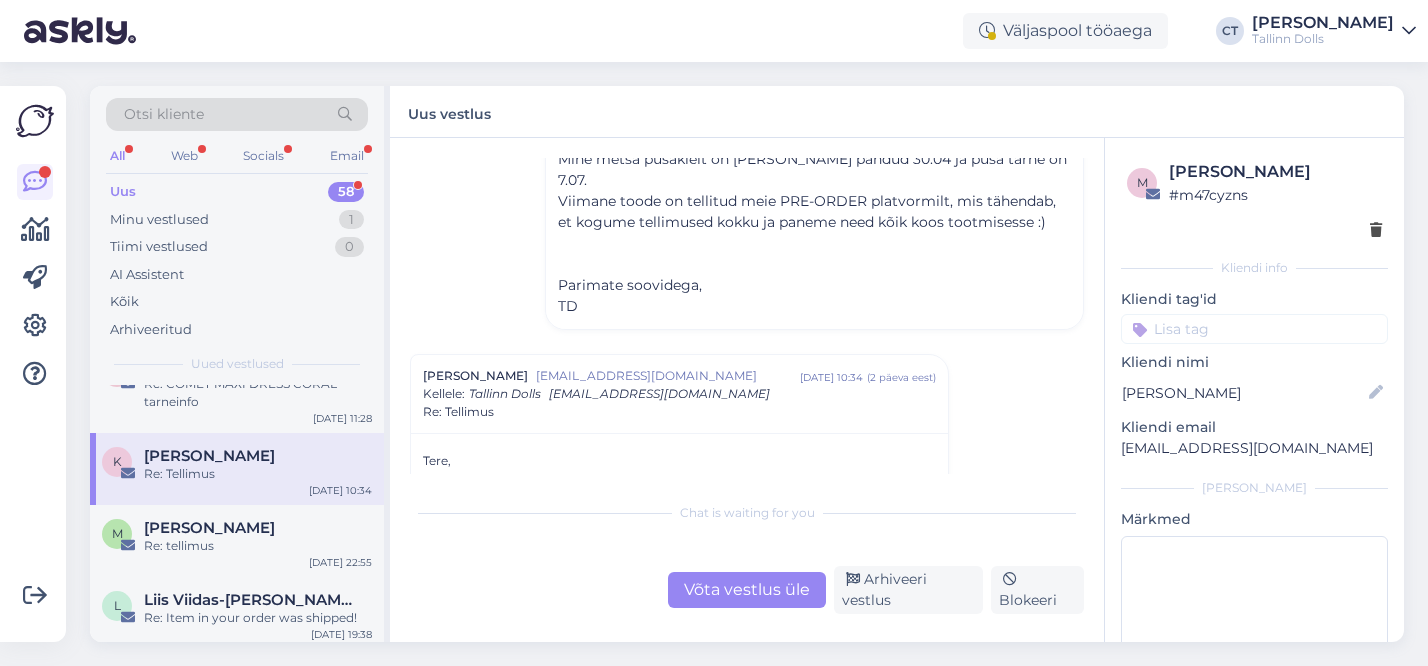 scroll, scrollTop: 1938, scrollLeft: 0, axis: vertical 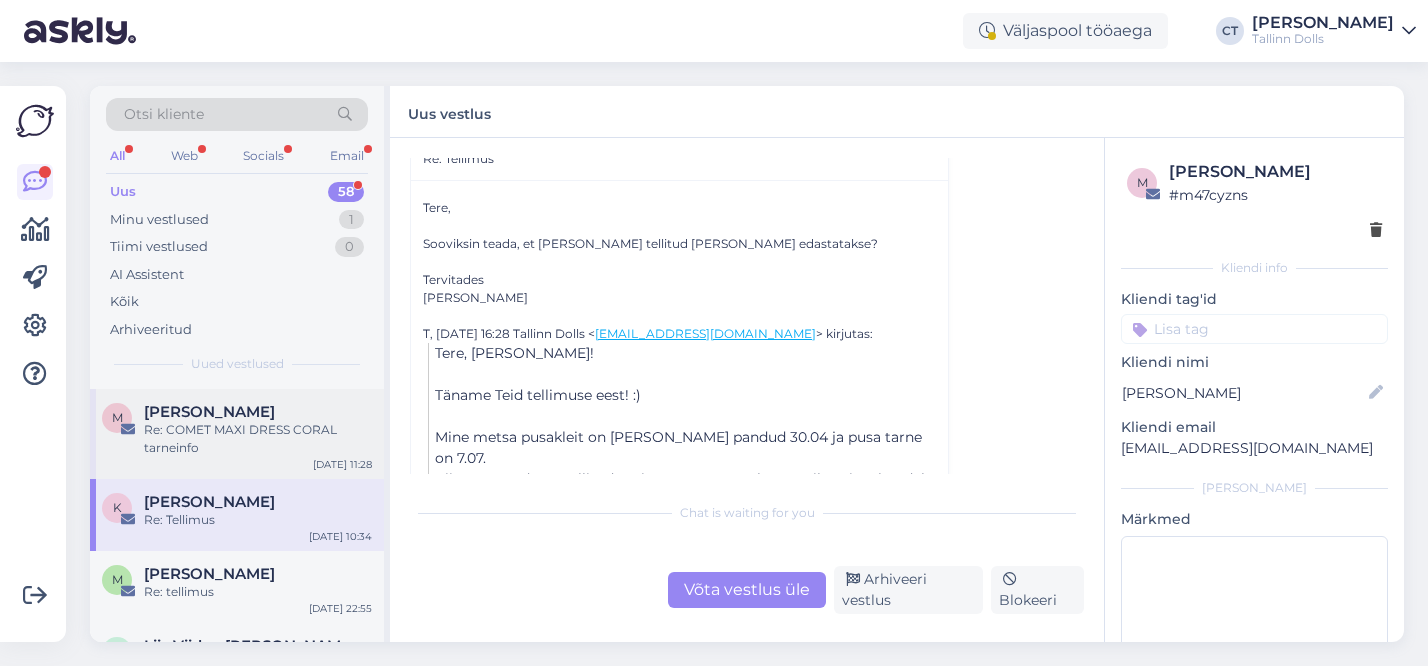 click on "Re: COMET MAXI DRESS CORAL tarneinfo" at bounding box center (258, 439) 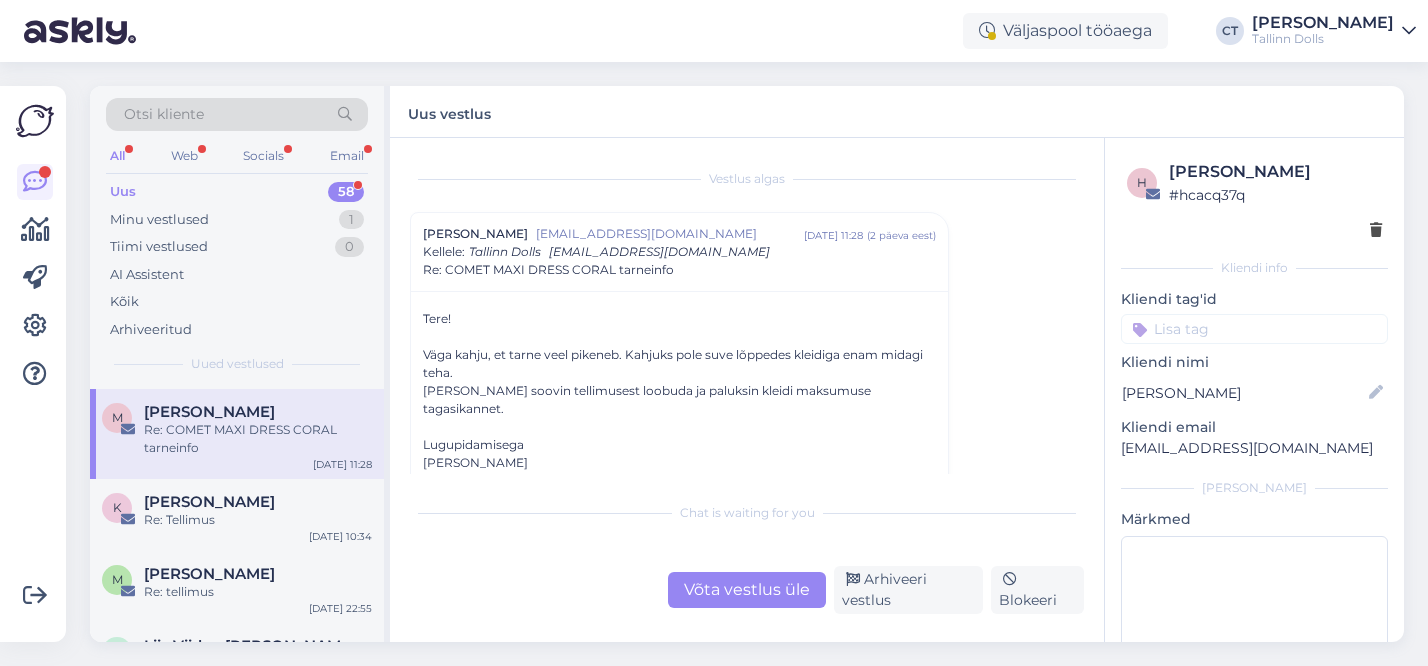 click on "Võta vestlus üle" at bounding box center (747, 590) 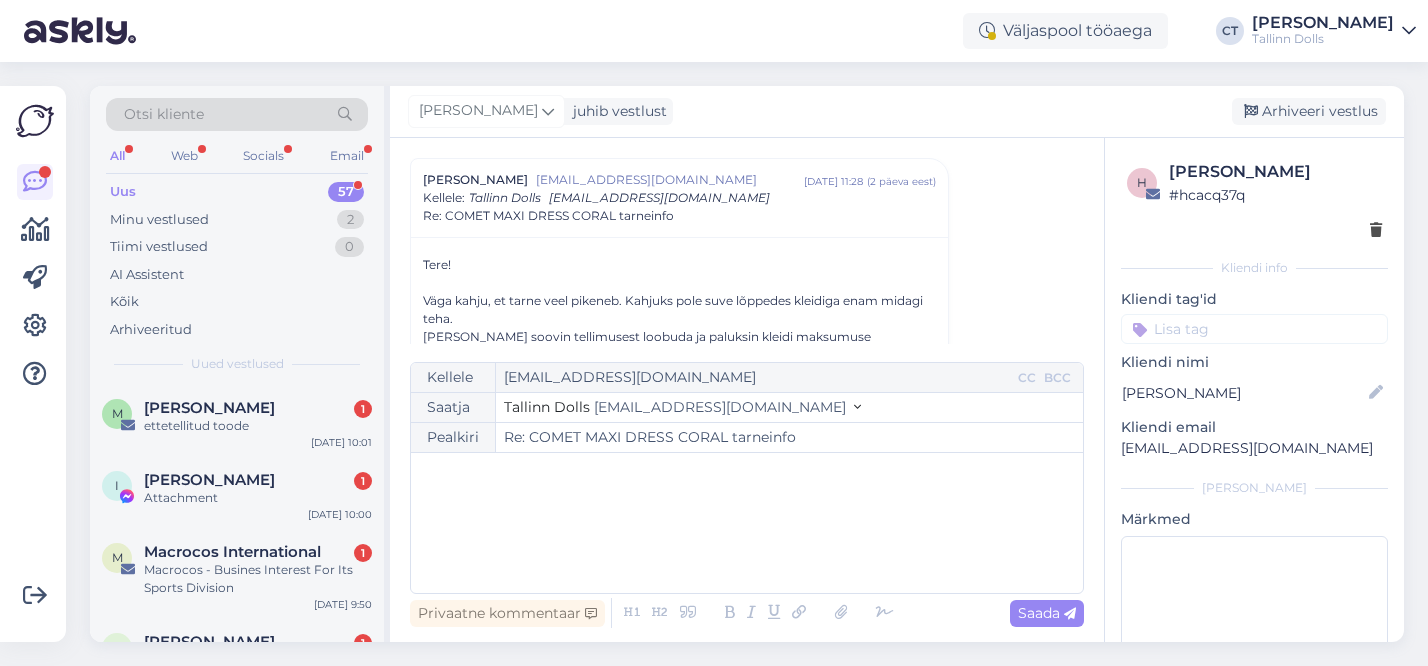 click on "﻿" at bounding box center (747, 523) 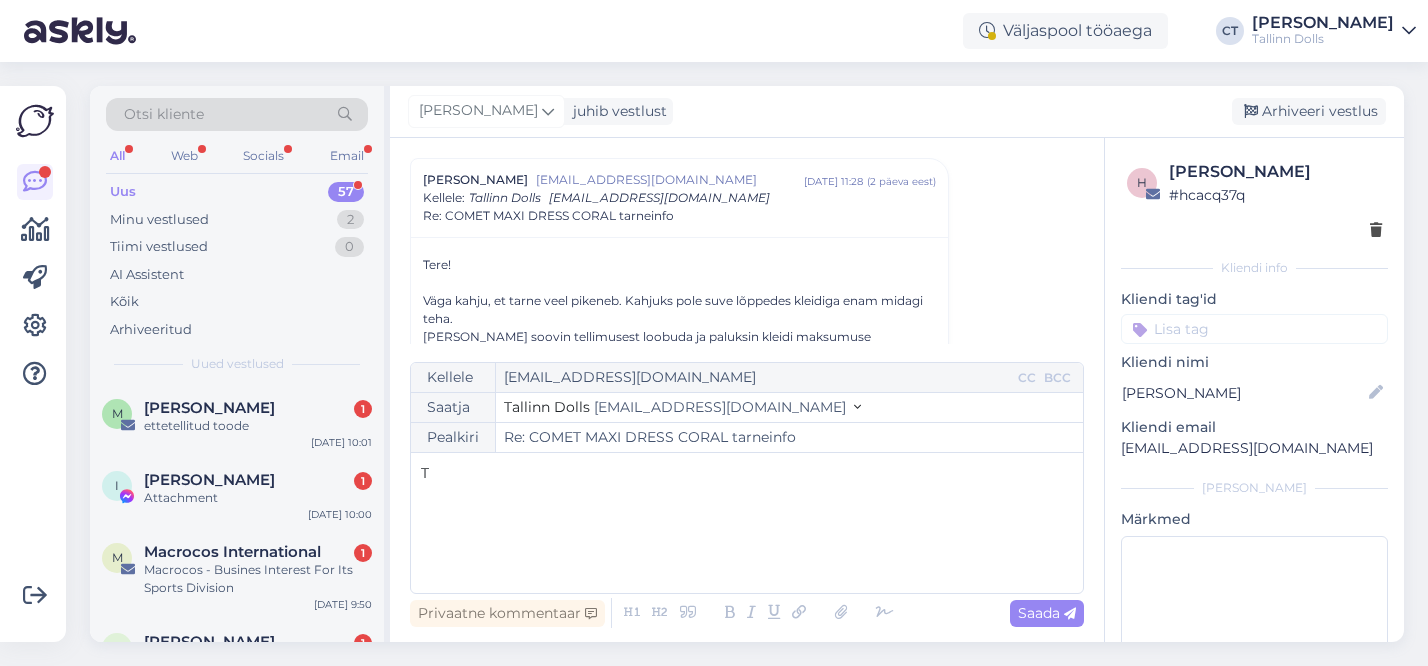type 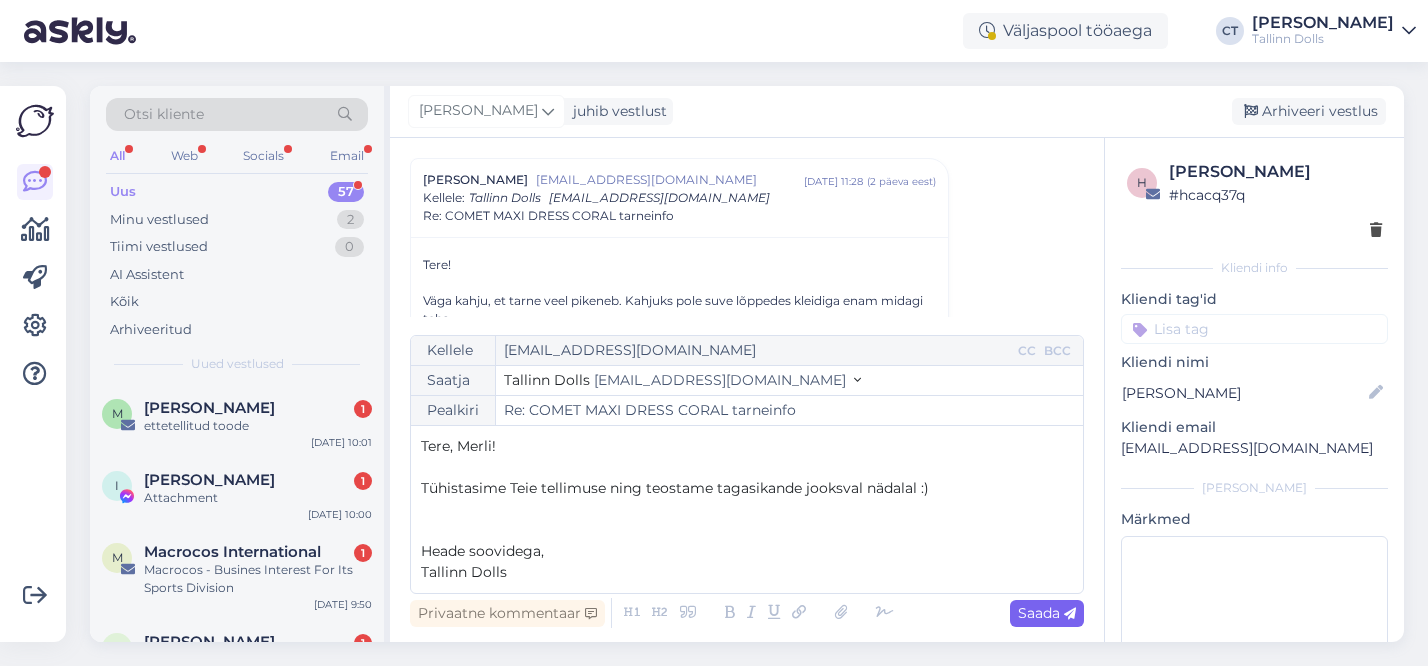 click on "Saada" at bounding box center [1047, 613] 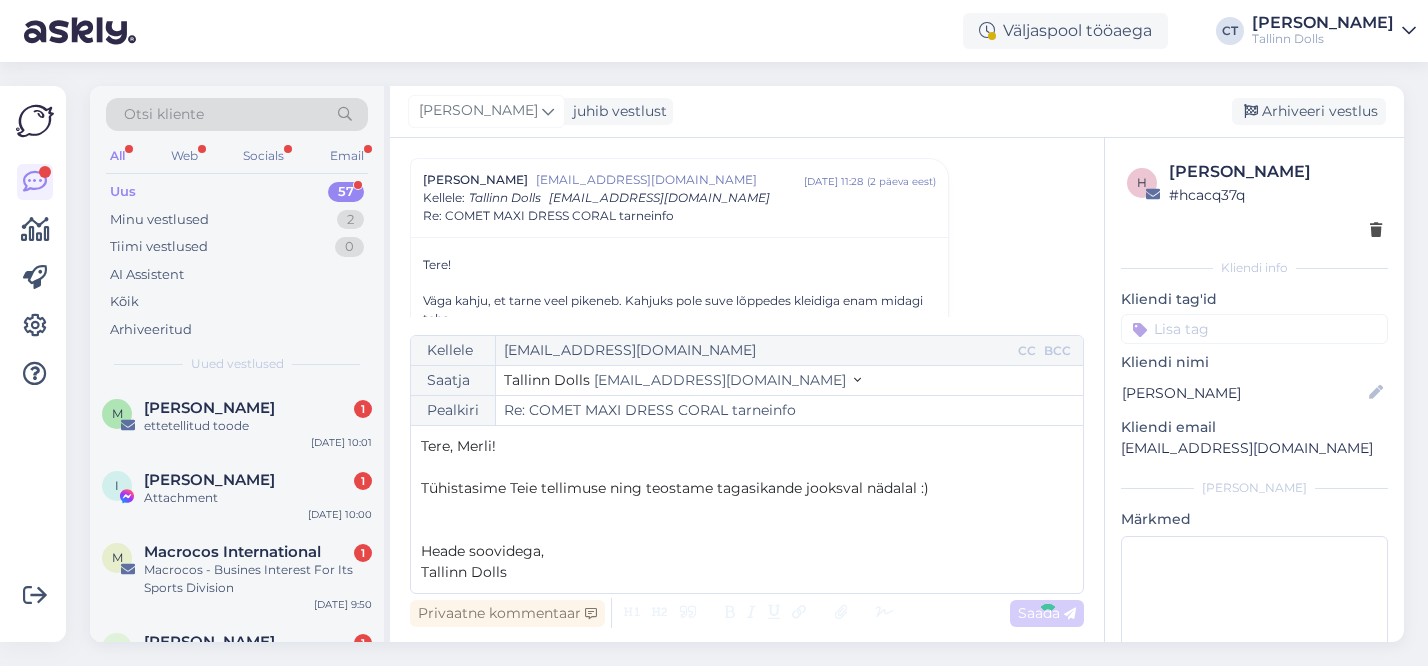 type on "Re: Re: COMET MAXI DRESS CORAL tarneinfo" 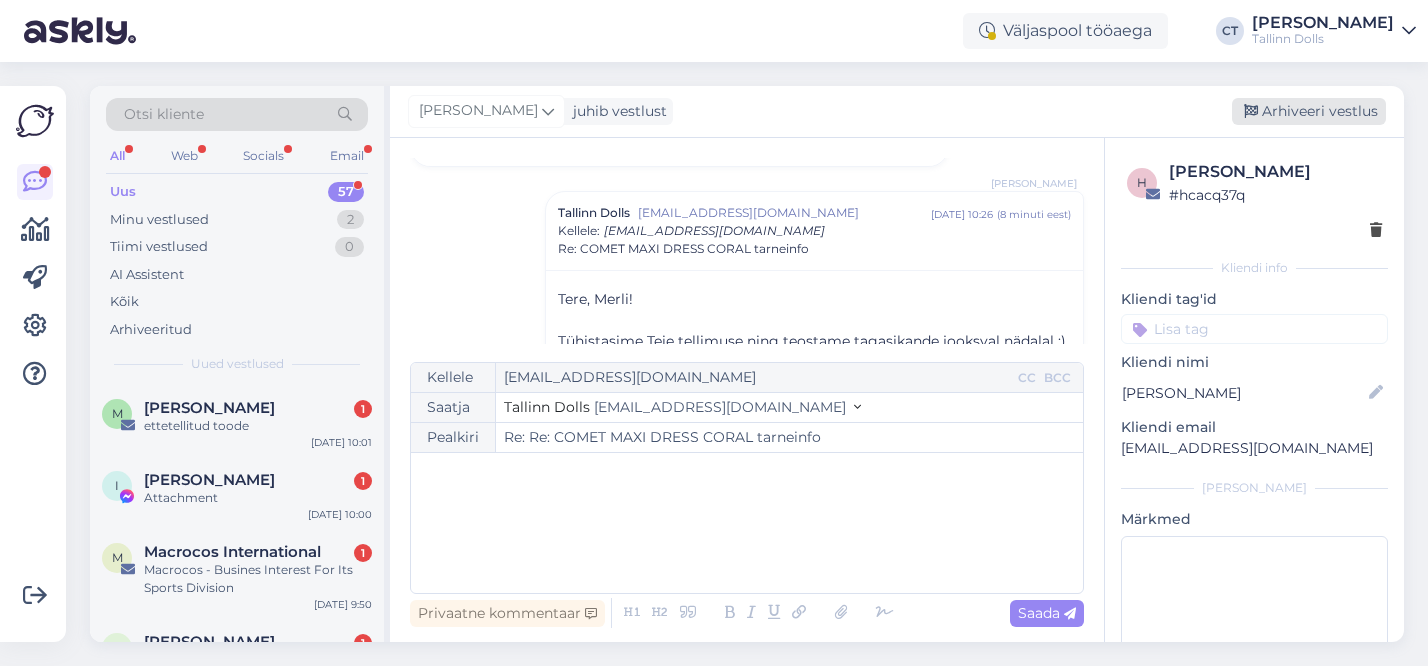 click on "Arhiveeri vestlus" at bounding box center [1309, 111] 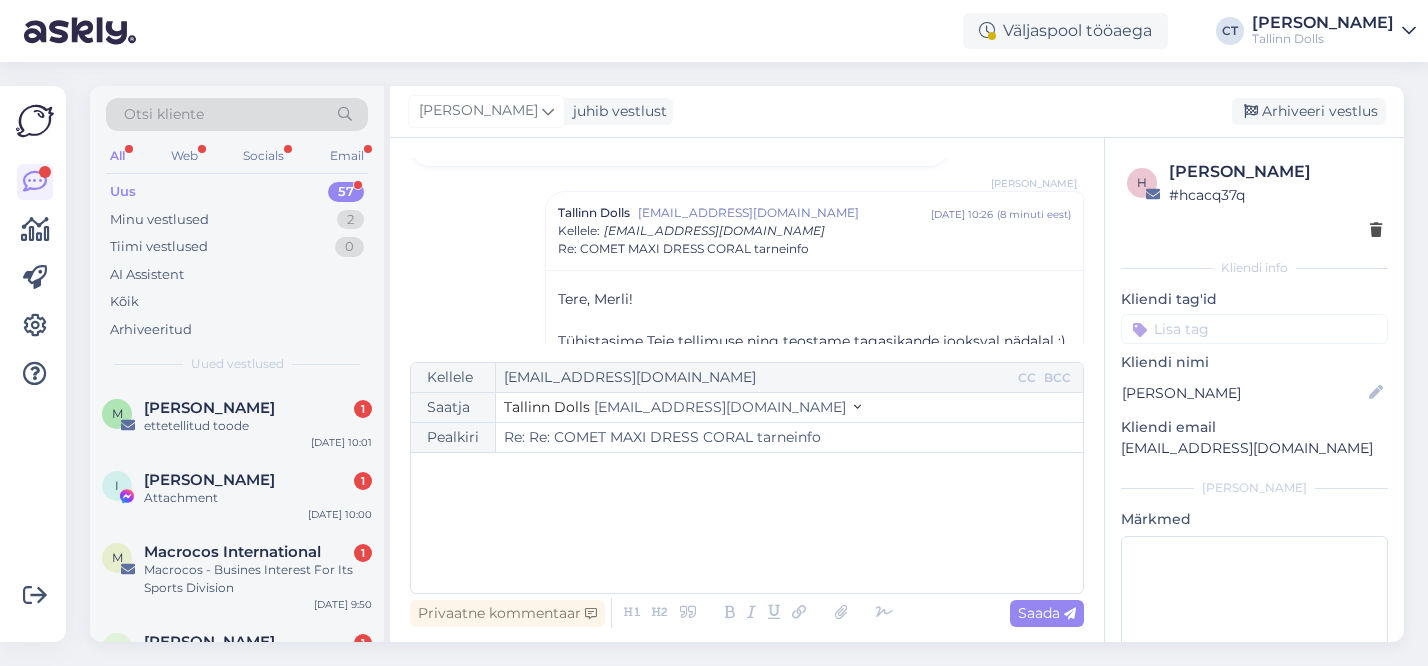 scroll, scrollTop: 1018, scrollLeft: 0, axis: vertical 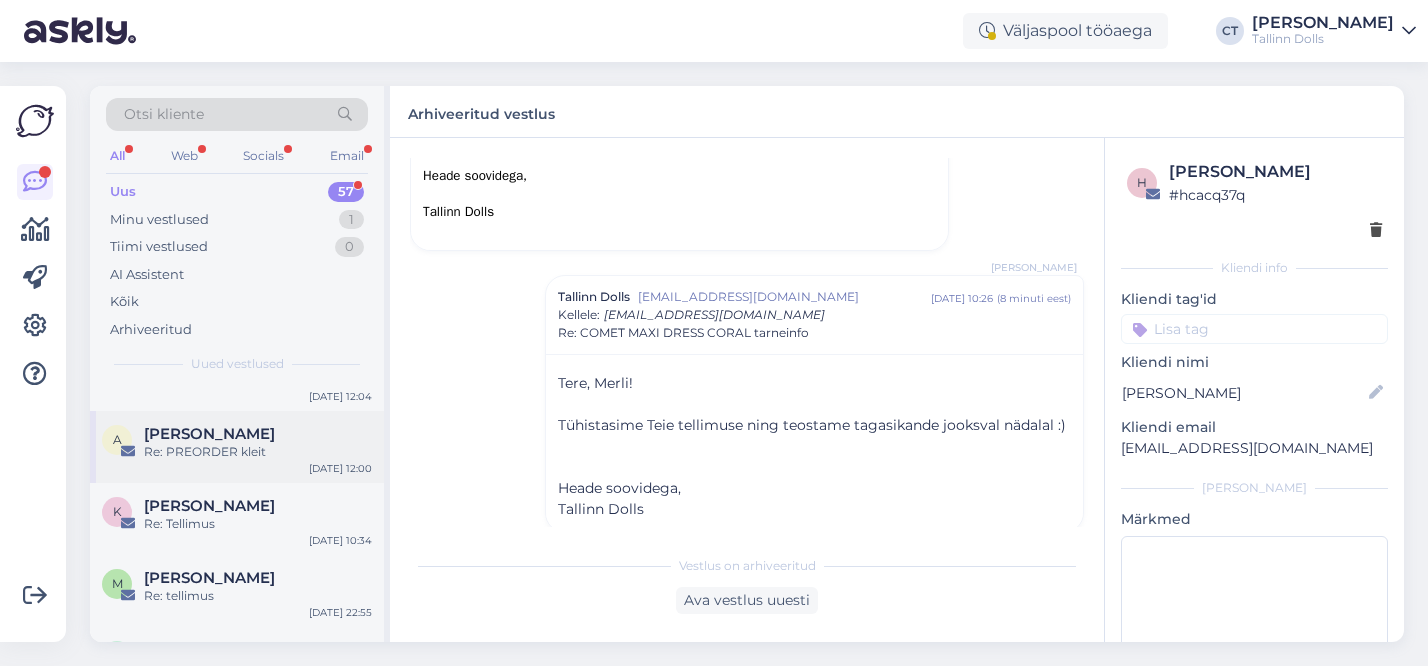 click on "Re: PREORDER kleit" at bounding box center (258, 452) 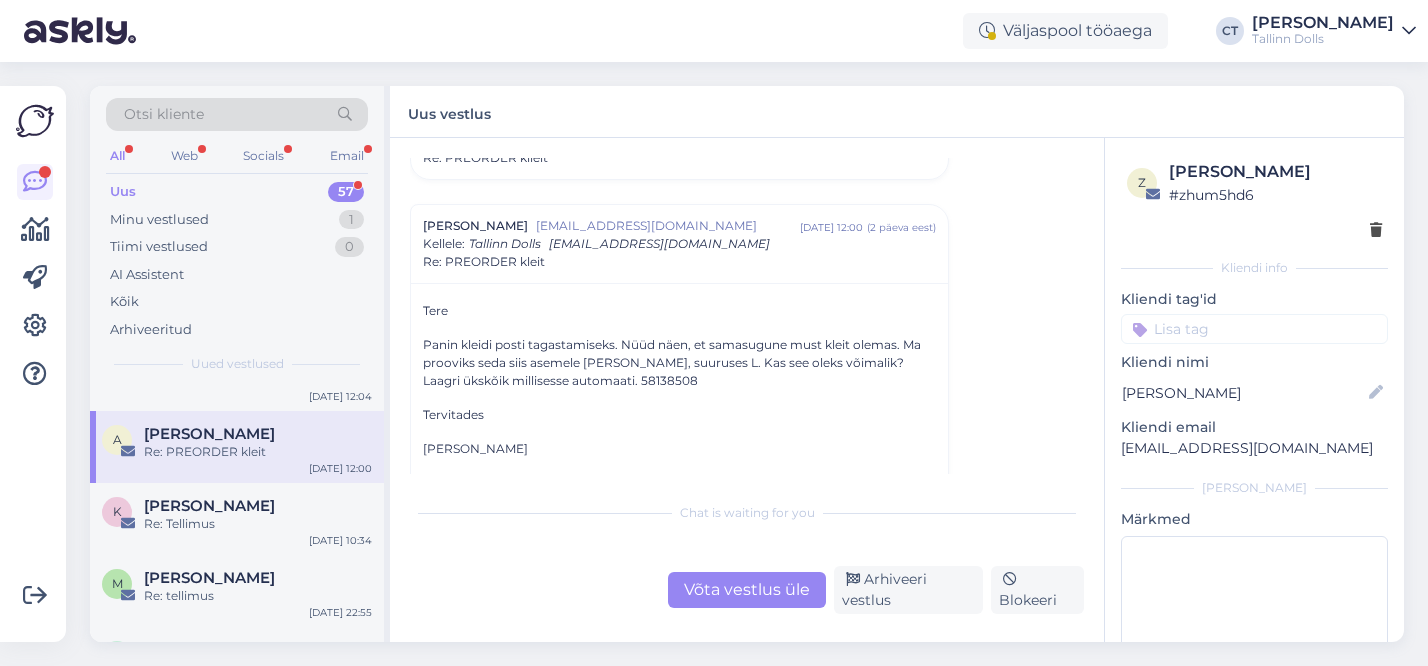 scroll, scrollTop: 307, scrollLeft: 0, axis: vertical 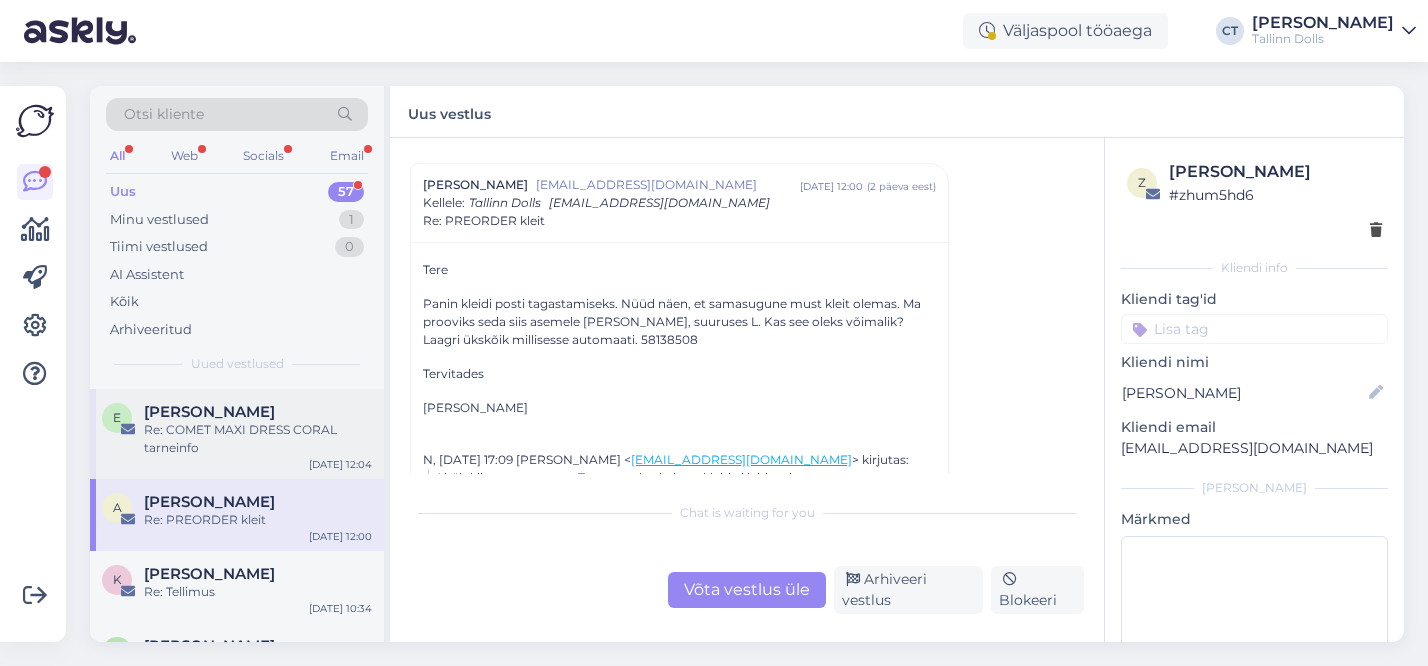 click on "Re: COMET MAXI DRESS CORAL tarneinfo" at bounding box center (258, 439) 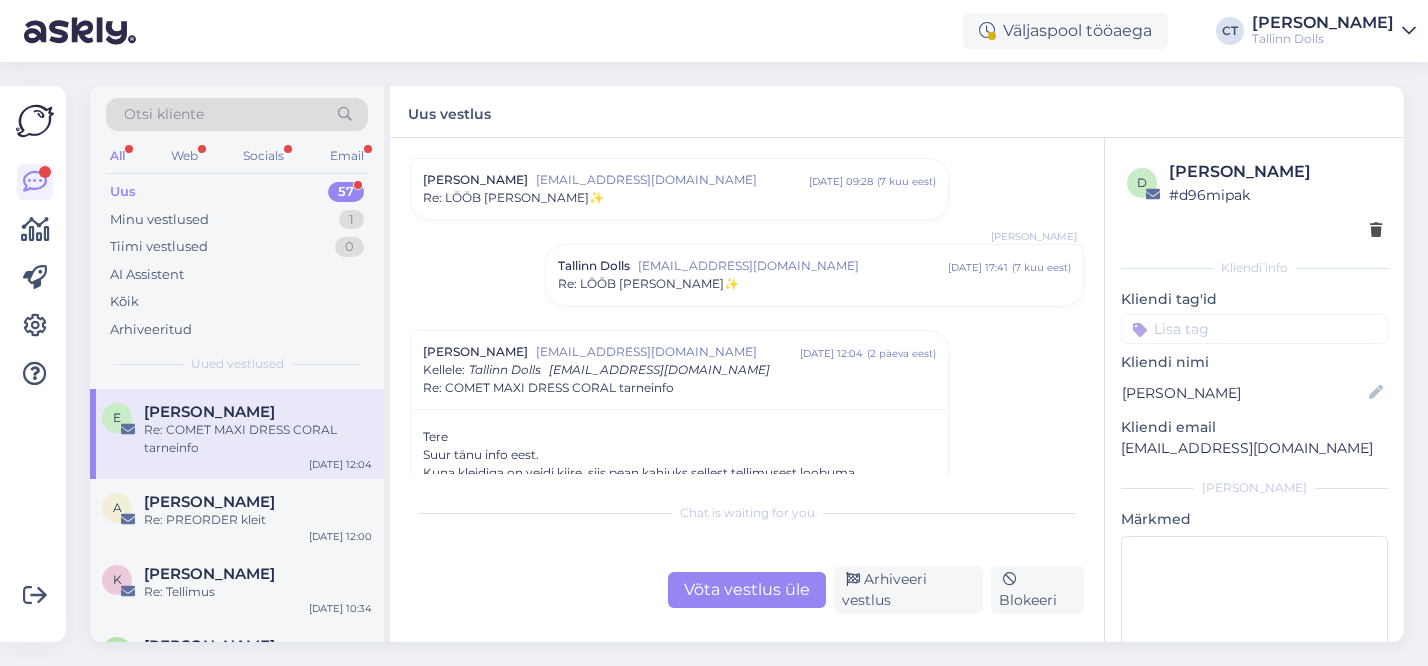 scroll, scrollTop: 382, scrollLeft: 0, axis: vertical 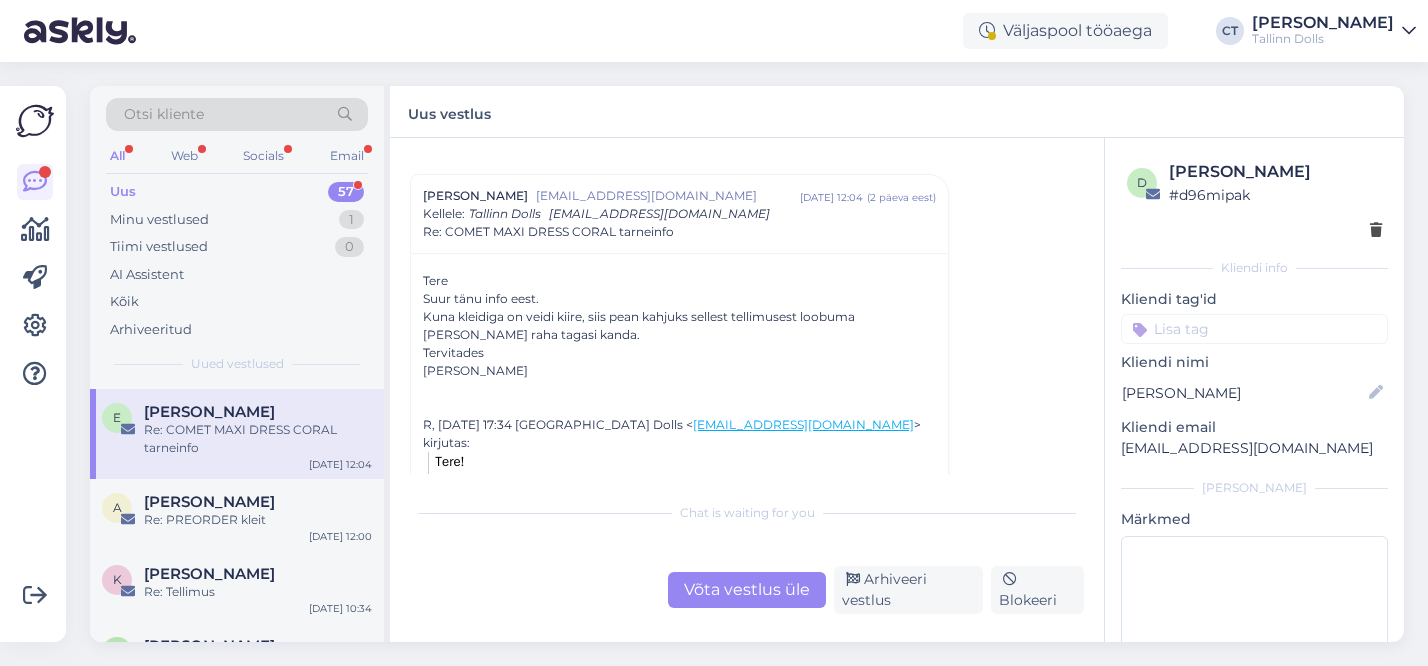 click on "Võta vestlus üle" at bounding box center (747, 590) 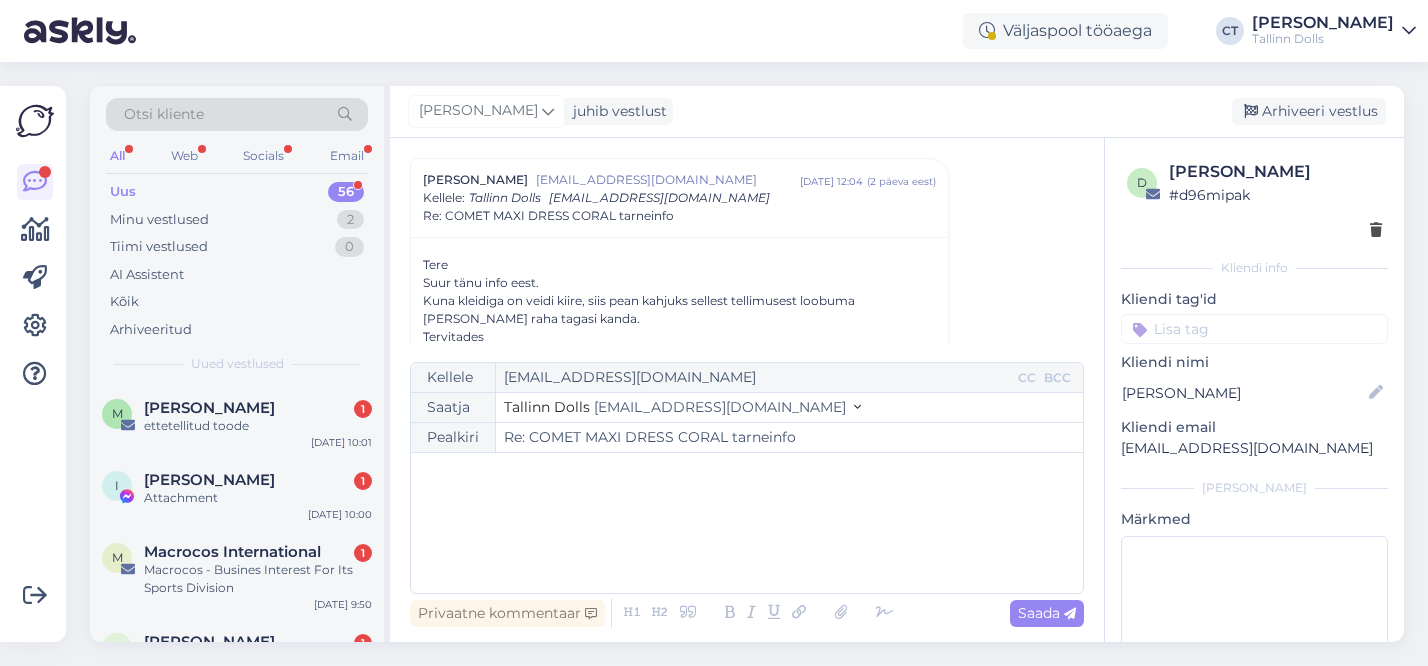 click on "﻿" at bounding box center [747, 523] 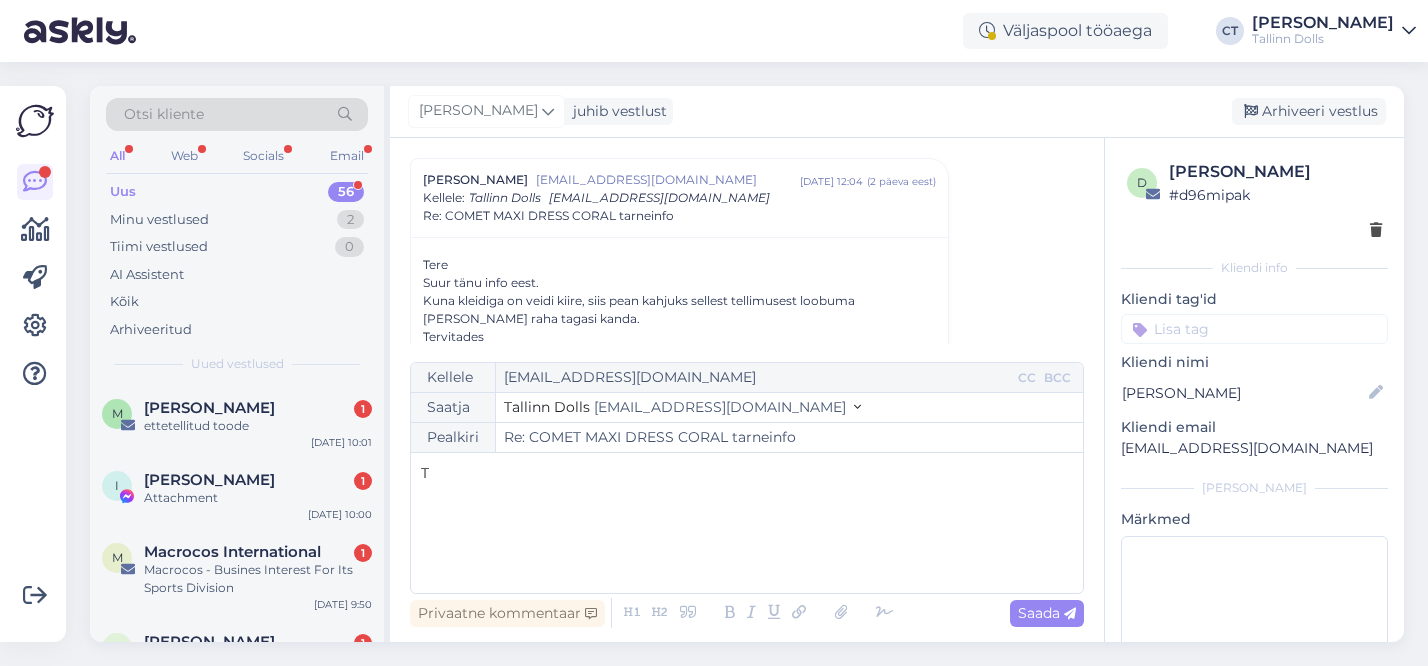 type 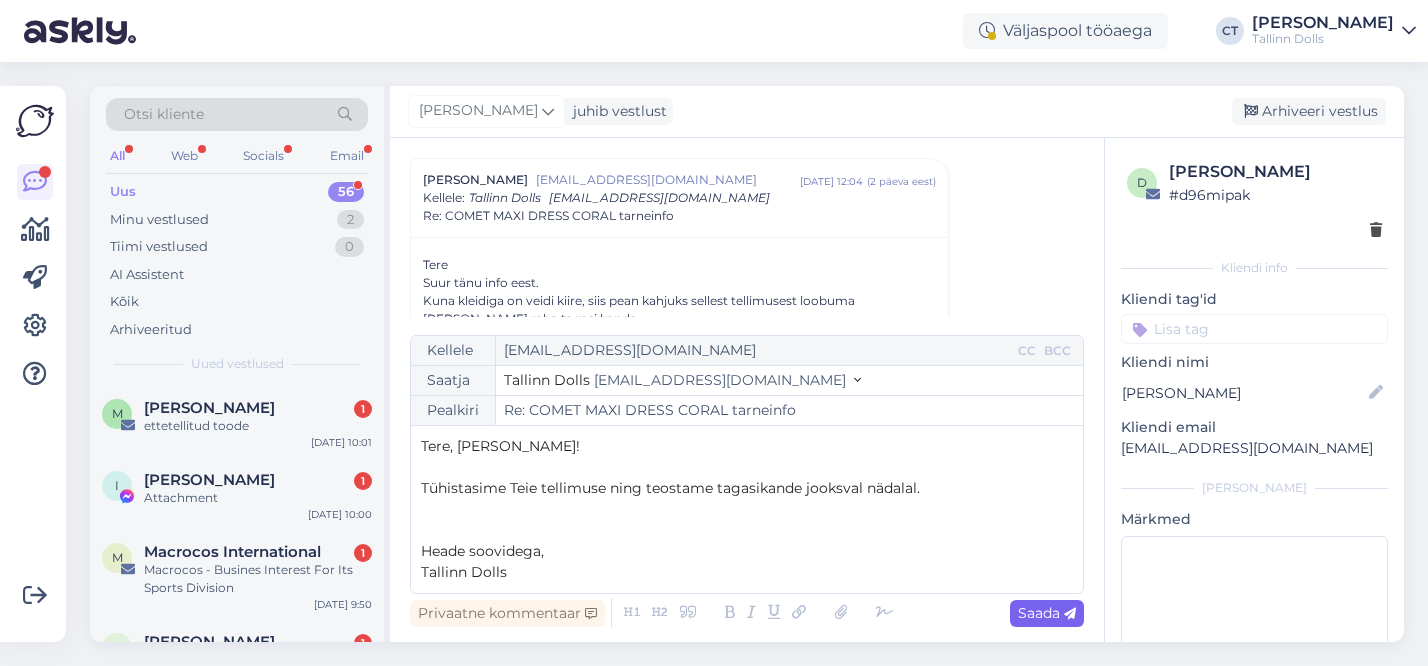 click on "Saada" at bounding box center (1047, 613) 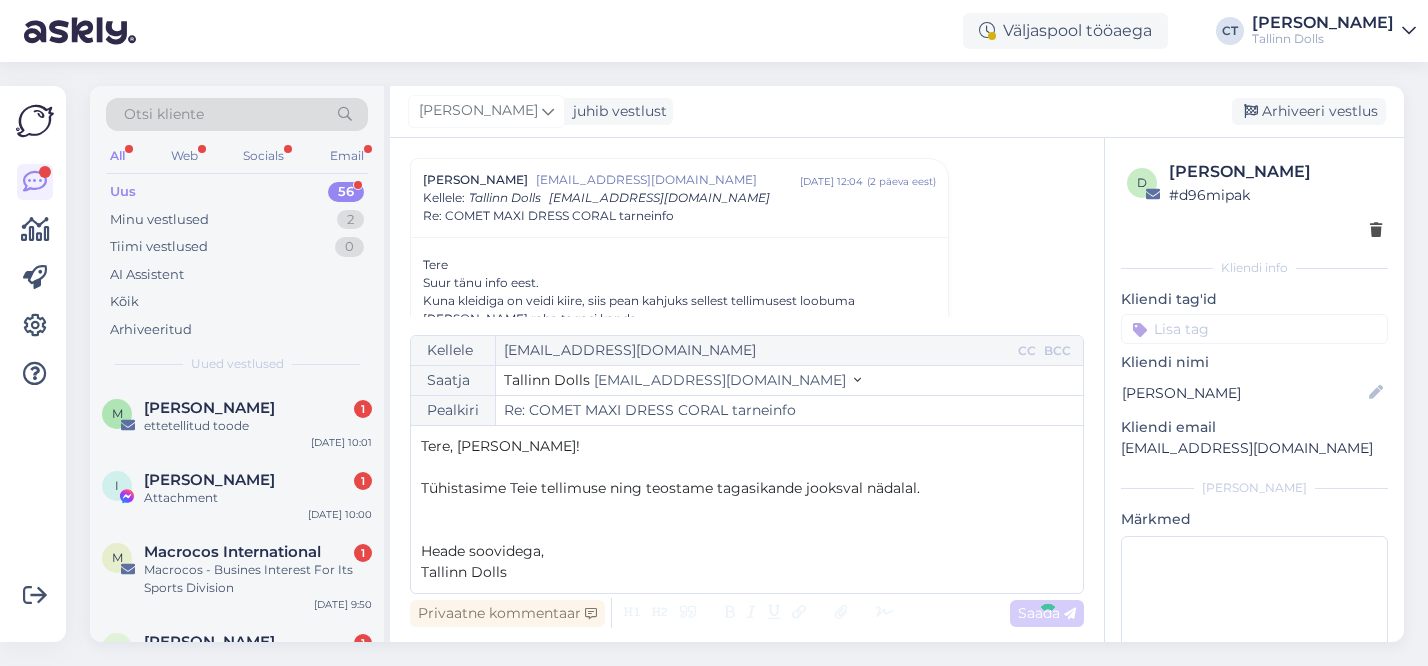 type on "Re: COMET MAXI DRESS CORAL tarneinfo" 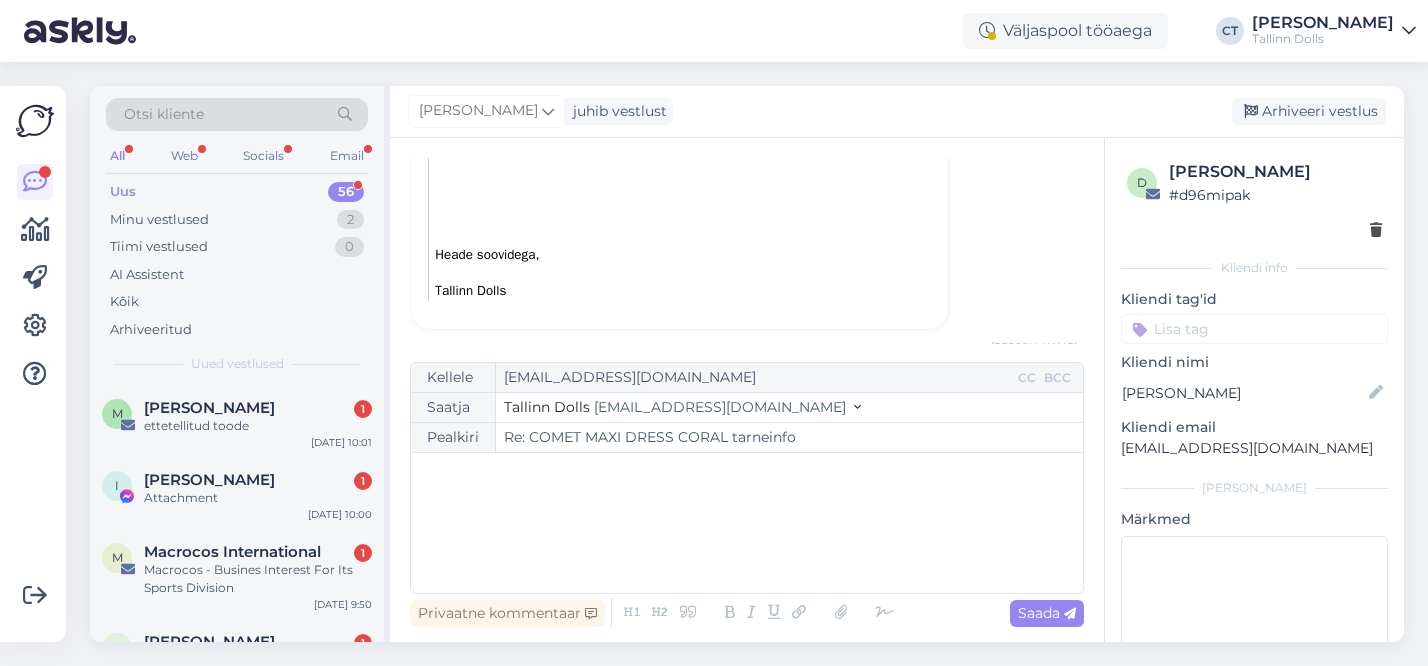 scroll, scrollTop: 1065, scrollLeft: 0, axis: vertical 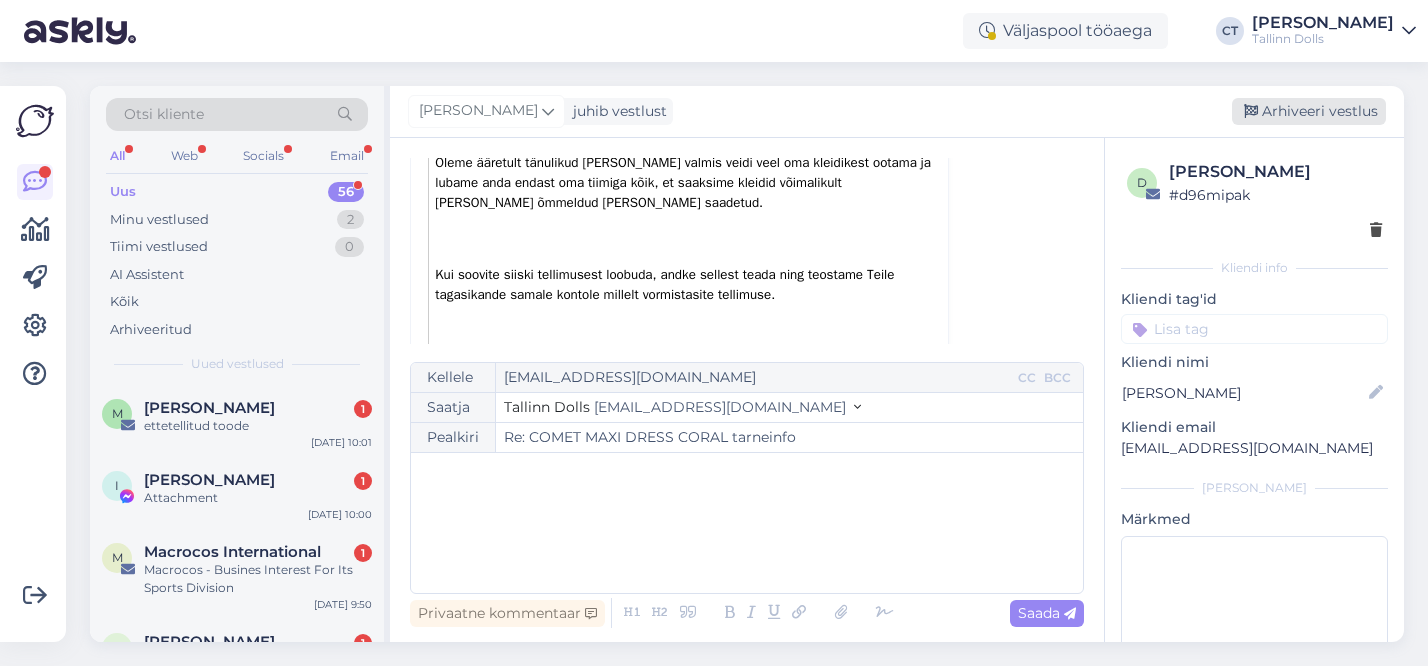 click on "Arhiveeri vestlus" at bounding box center (1309, 111) 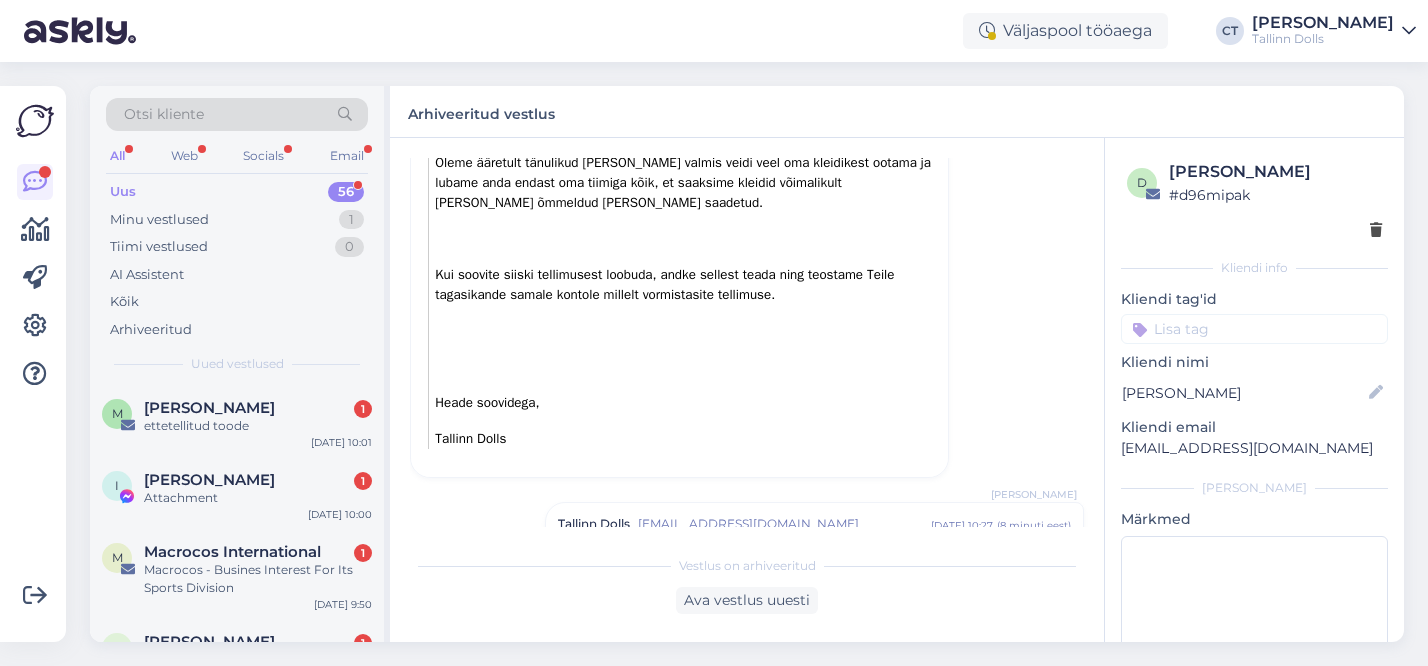 scroll, scrollTop: 1292, scrollLeft: 0, axis: vertical 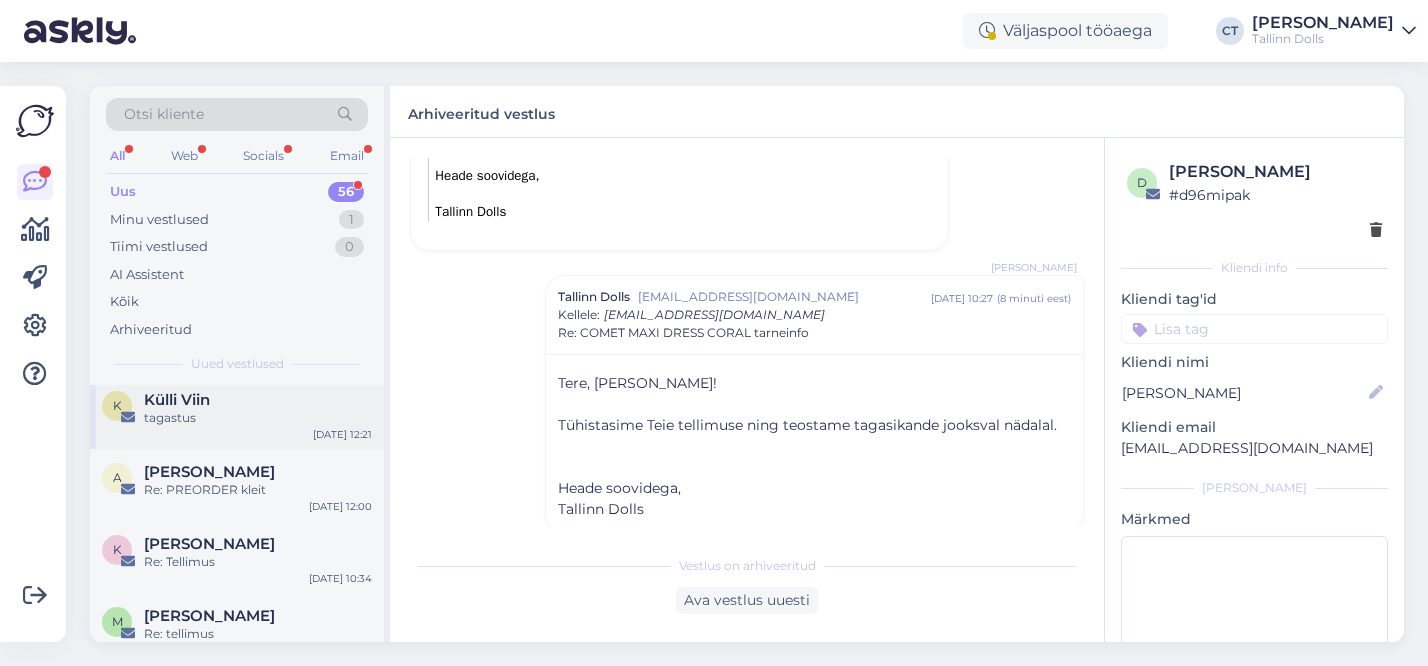 click on "Külli Viin" at bounding box center [258, 400] 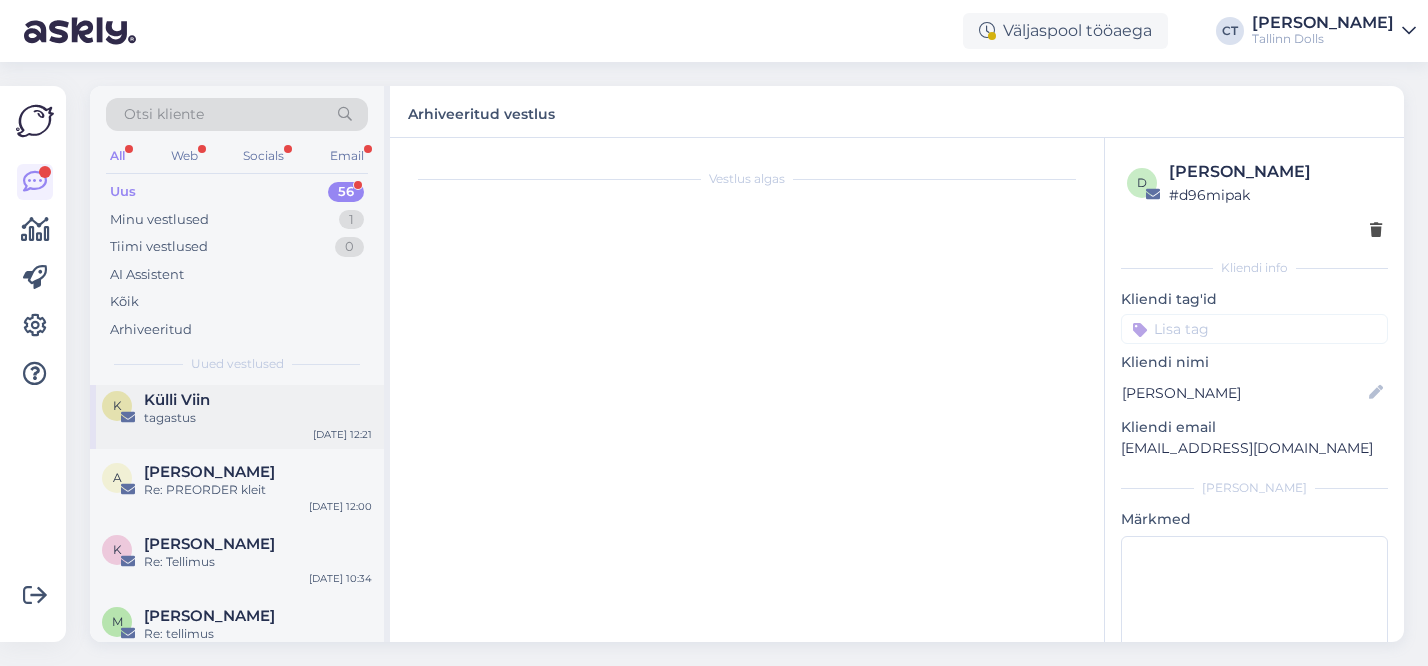 scroll, scrollTop: 143, scrollLeft: 0, axis: vertical 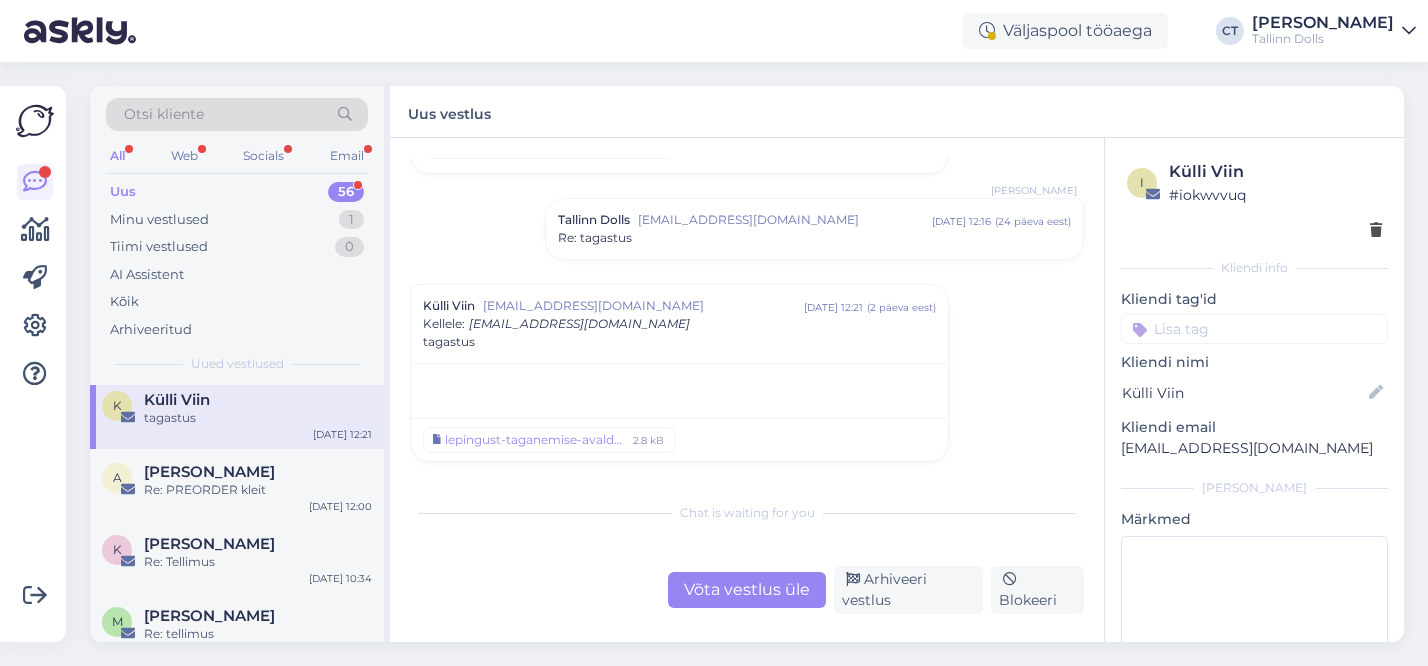 click on "Re: tagastus" at bounding box center (814, 238) 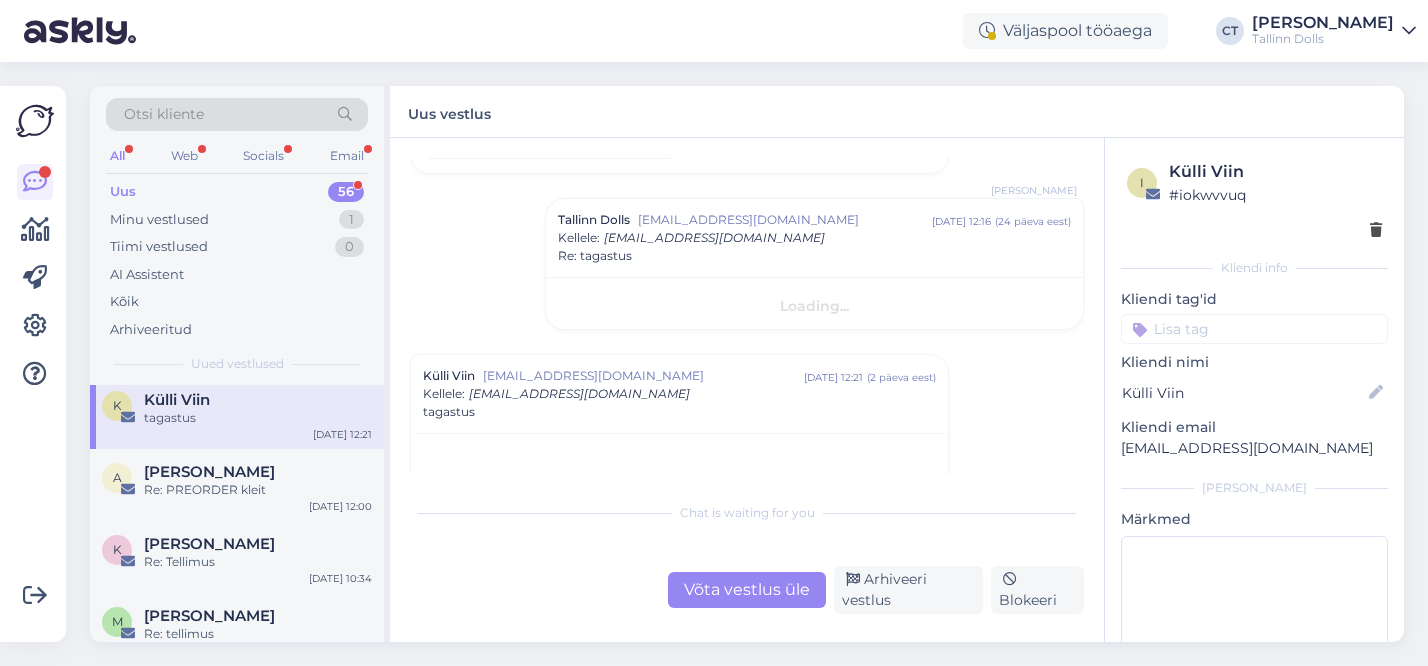scroll, scrollTop: 146, scrollLeft: 0, axis: vertical 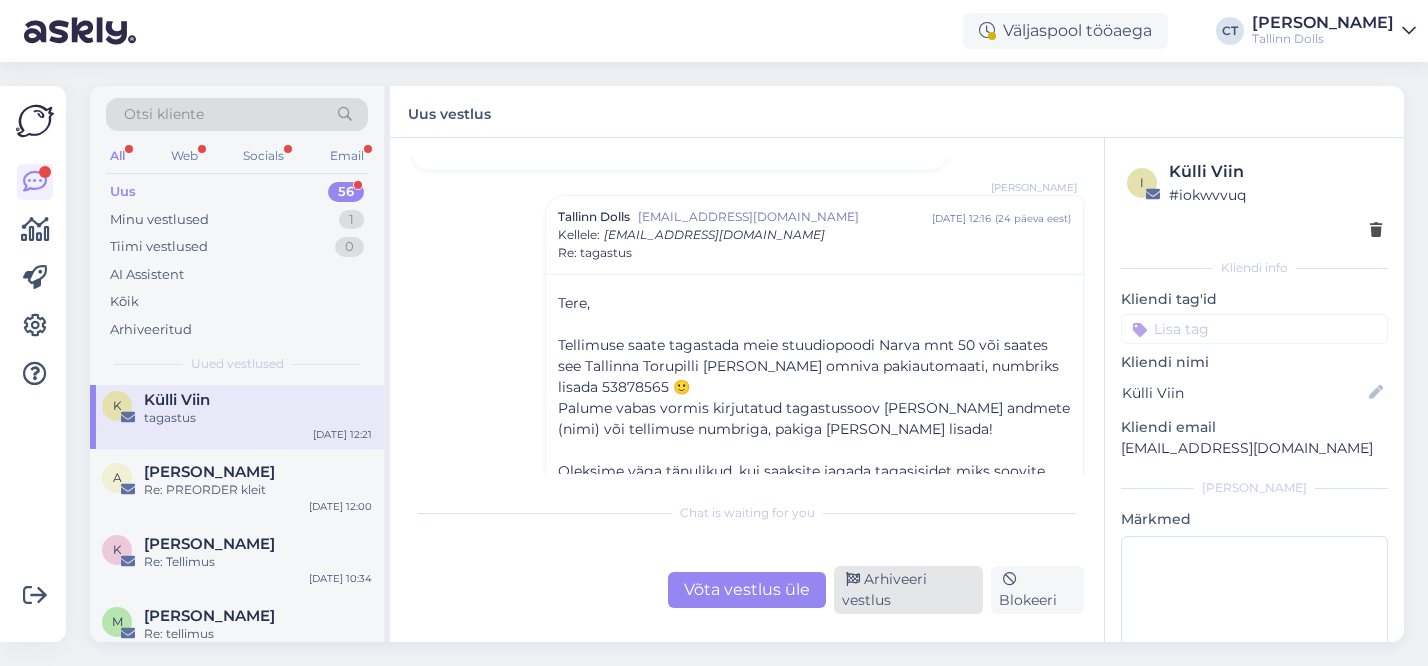 click on "Arhiveeri vestlus" at bounding box center (908, 590) 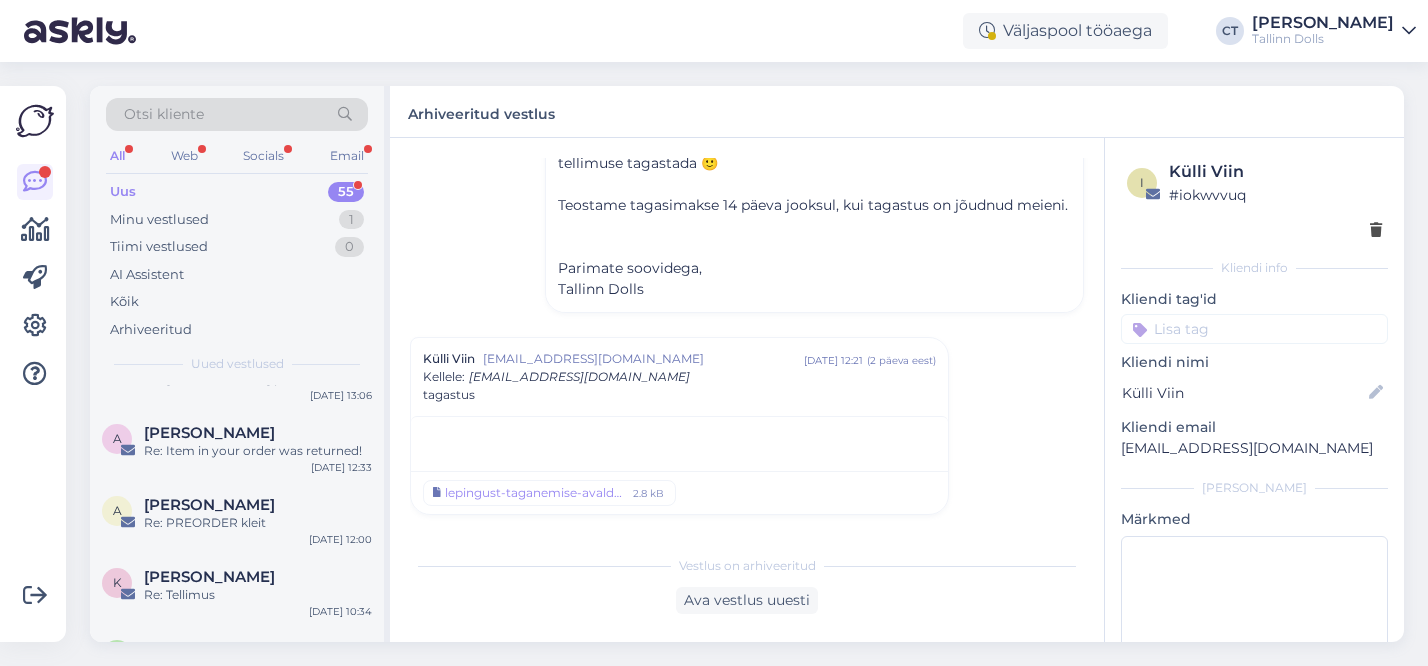 scroll, scrollTop: 3808, scrollLeft: 0, axis: vertical 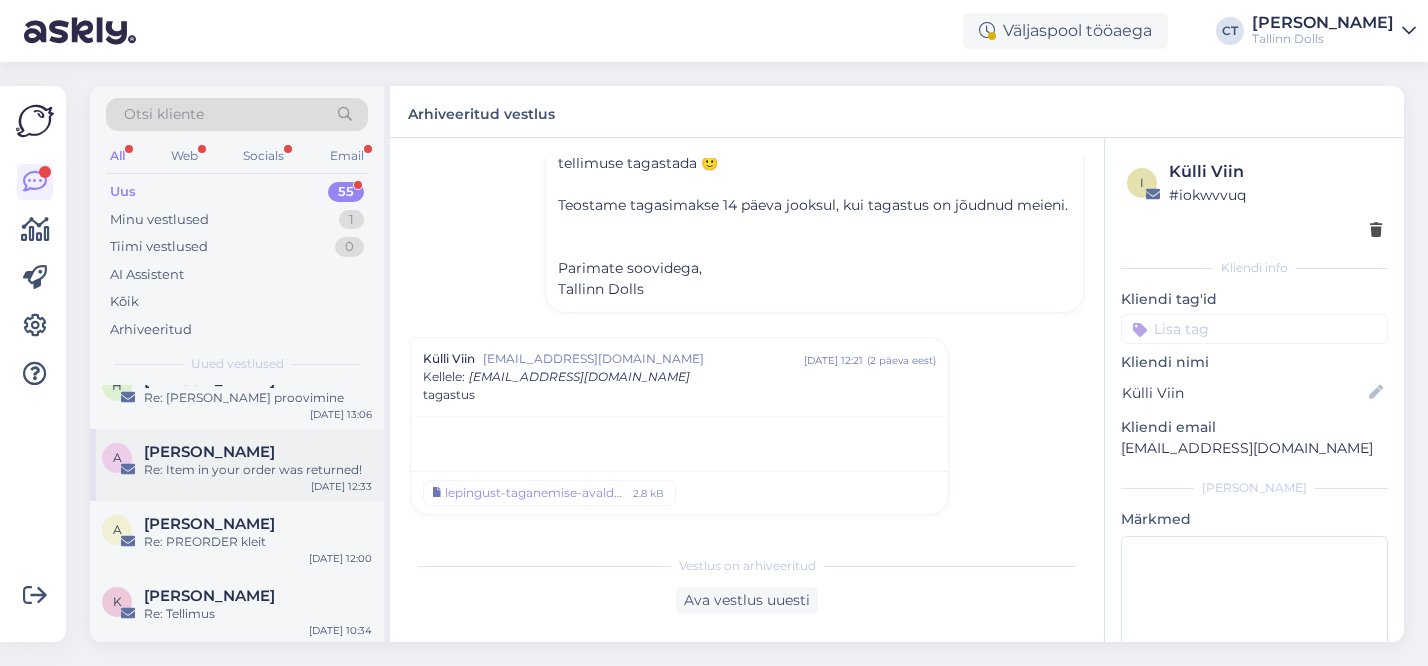 click on "[PERSON_NAME]" at bounding box center [209, 452] 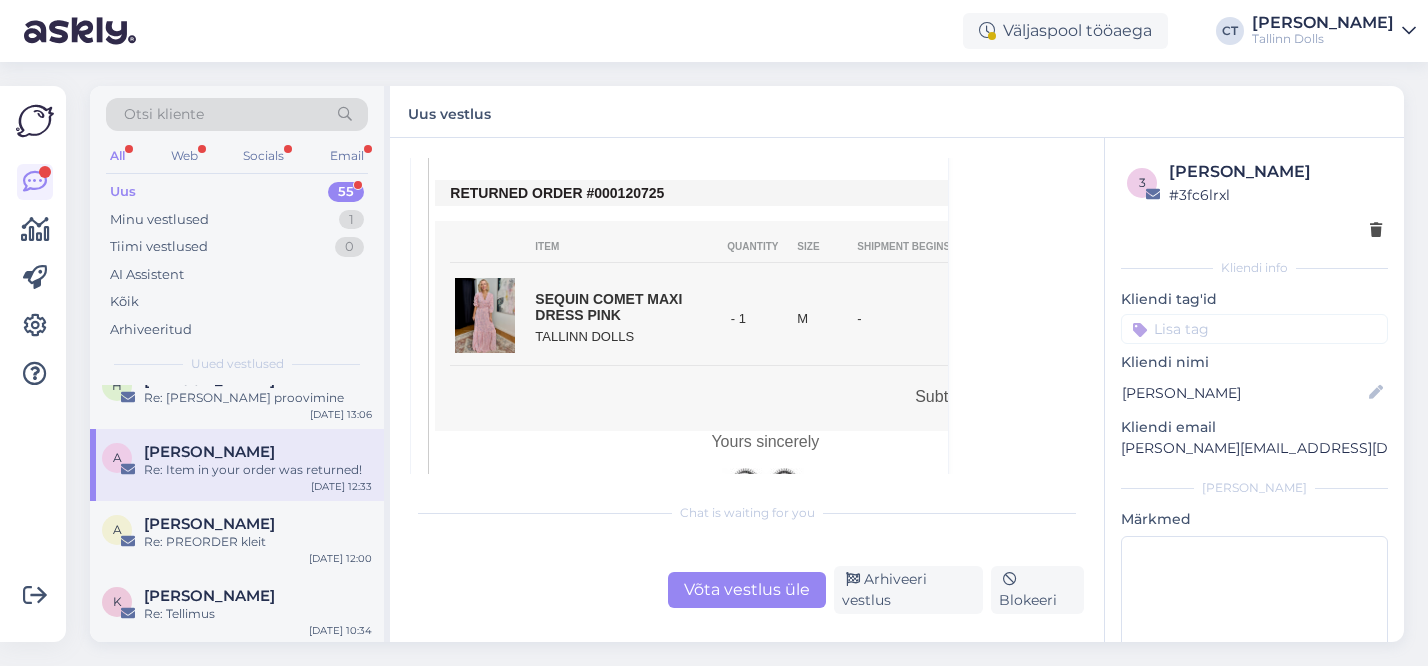 scroll, scrollTop: 624, scrollLeft: 0, axis: vertical 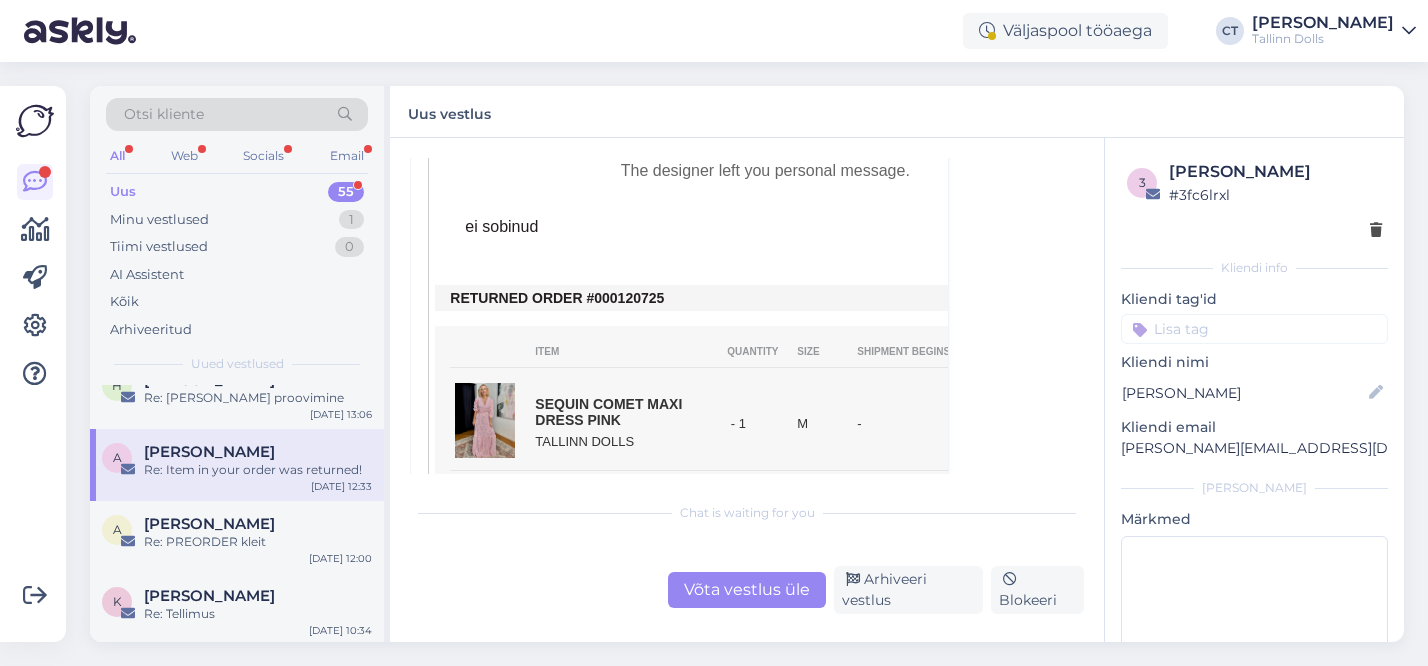 copy on "120725" 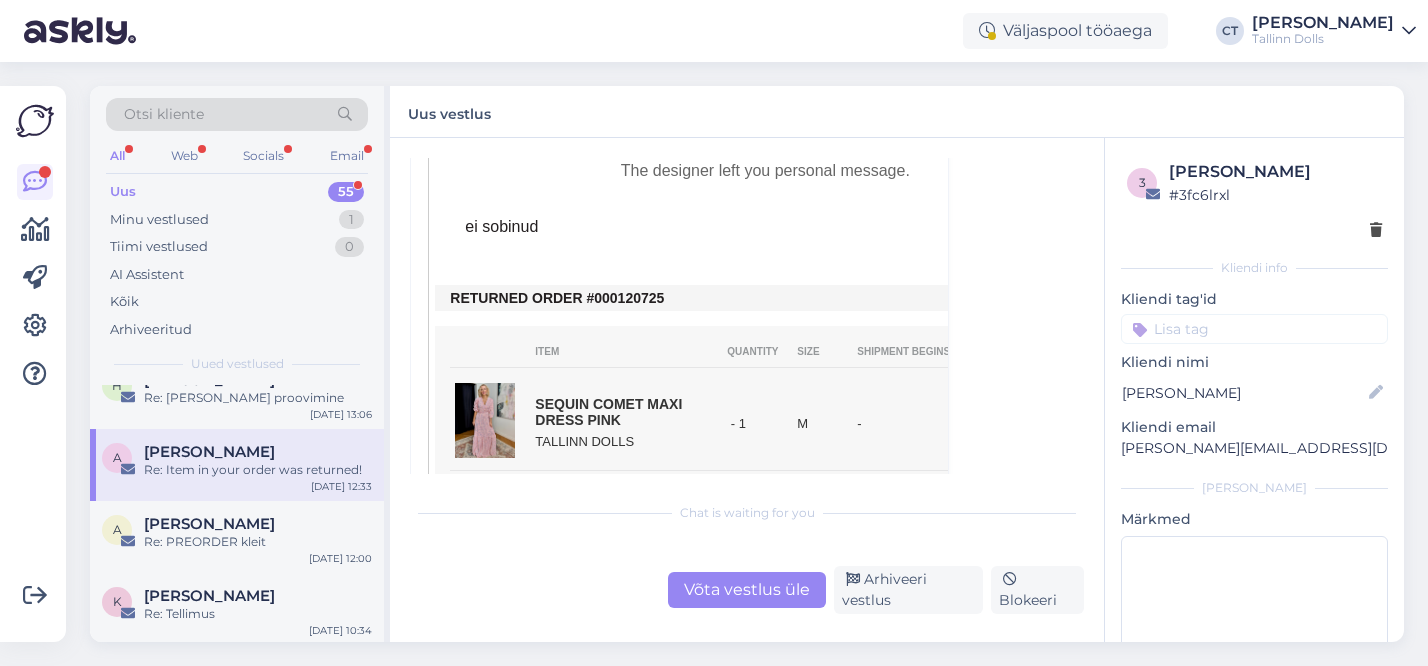 drag, startPoint x: 680, startPoint y: 300, endPoint x: 617, endPoint y: 301, distance: 63.007935 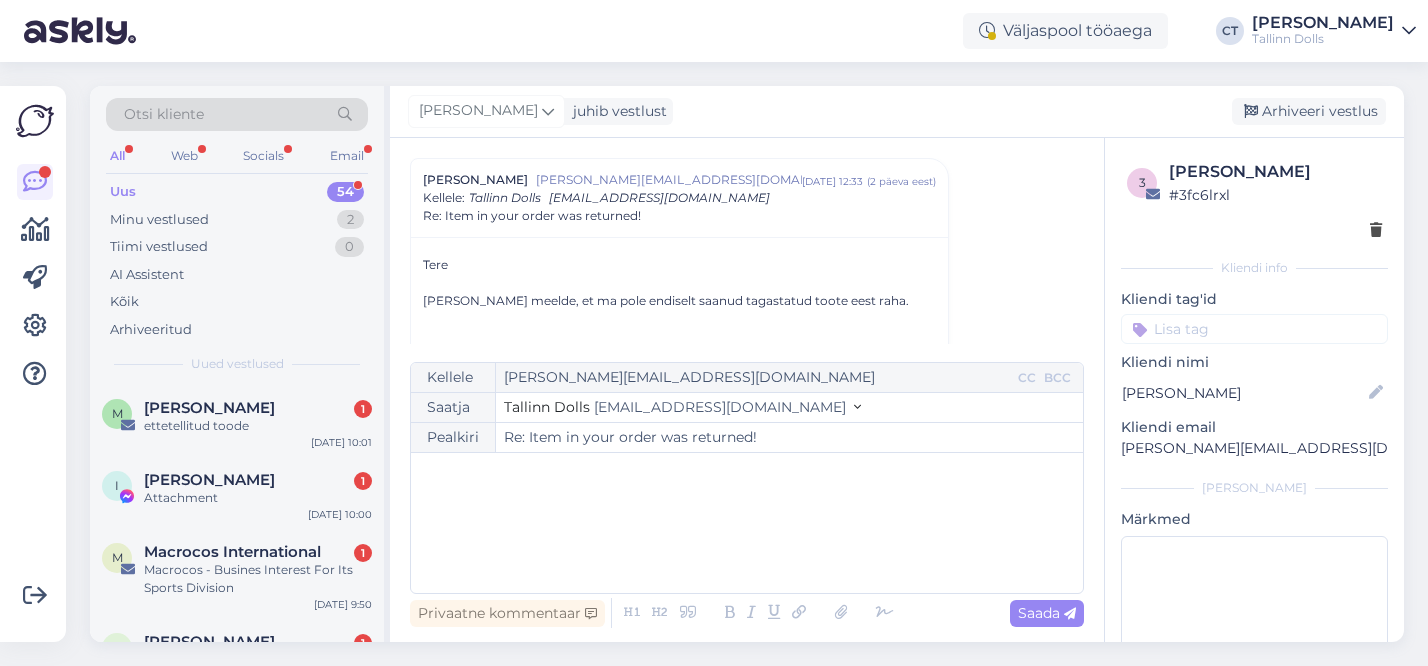 click on "﻿" at bounding box center [747, 523] 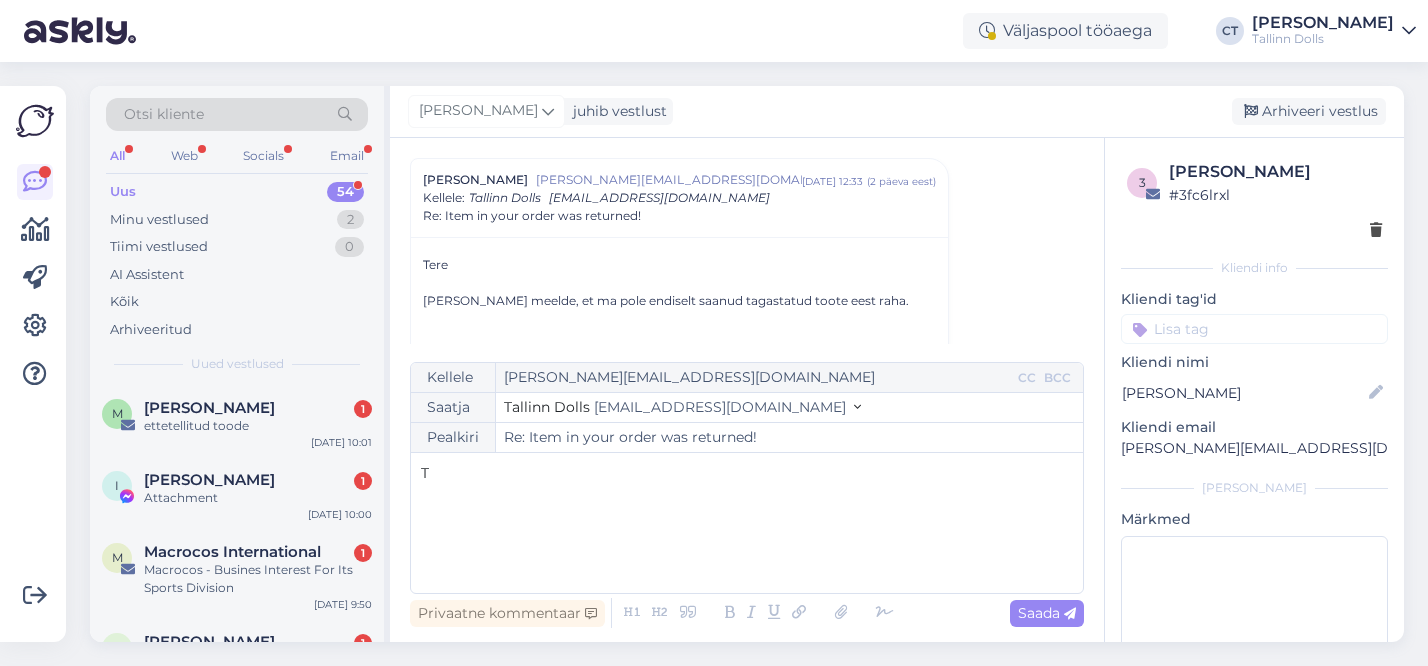type 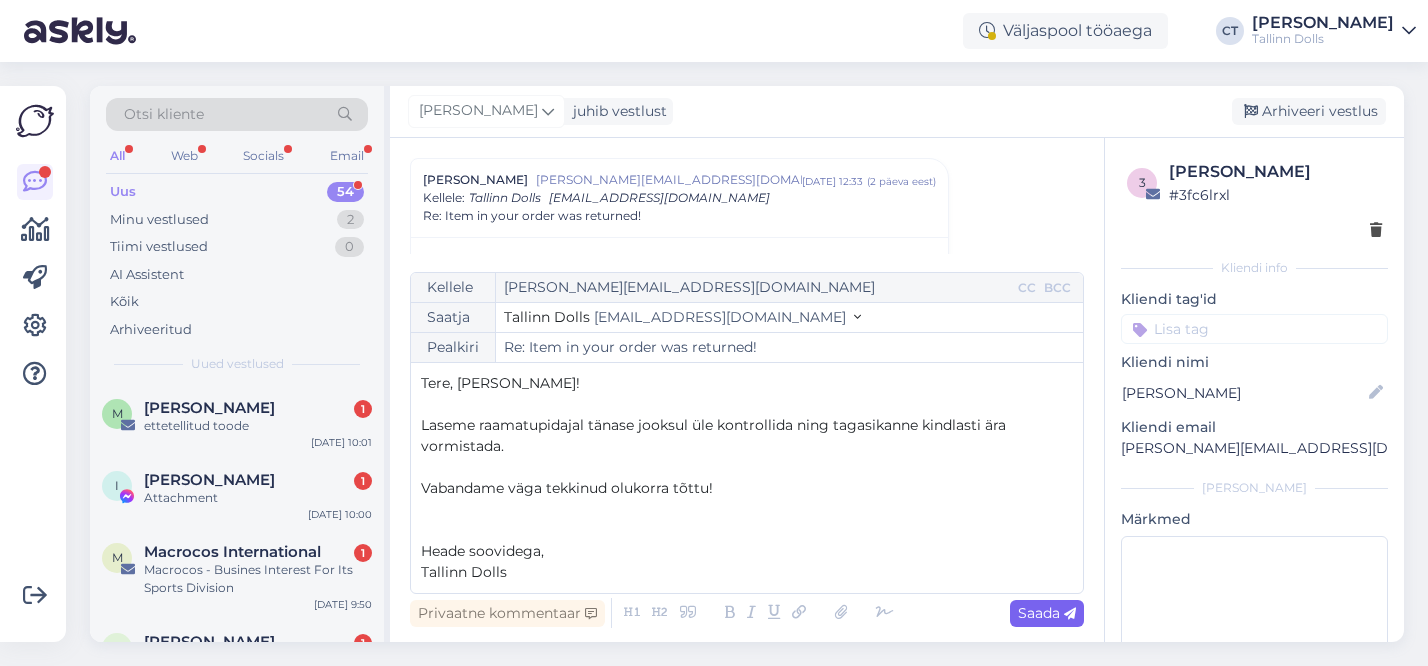 click on "Saada" at bounding box center [1047, 613] 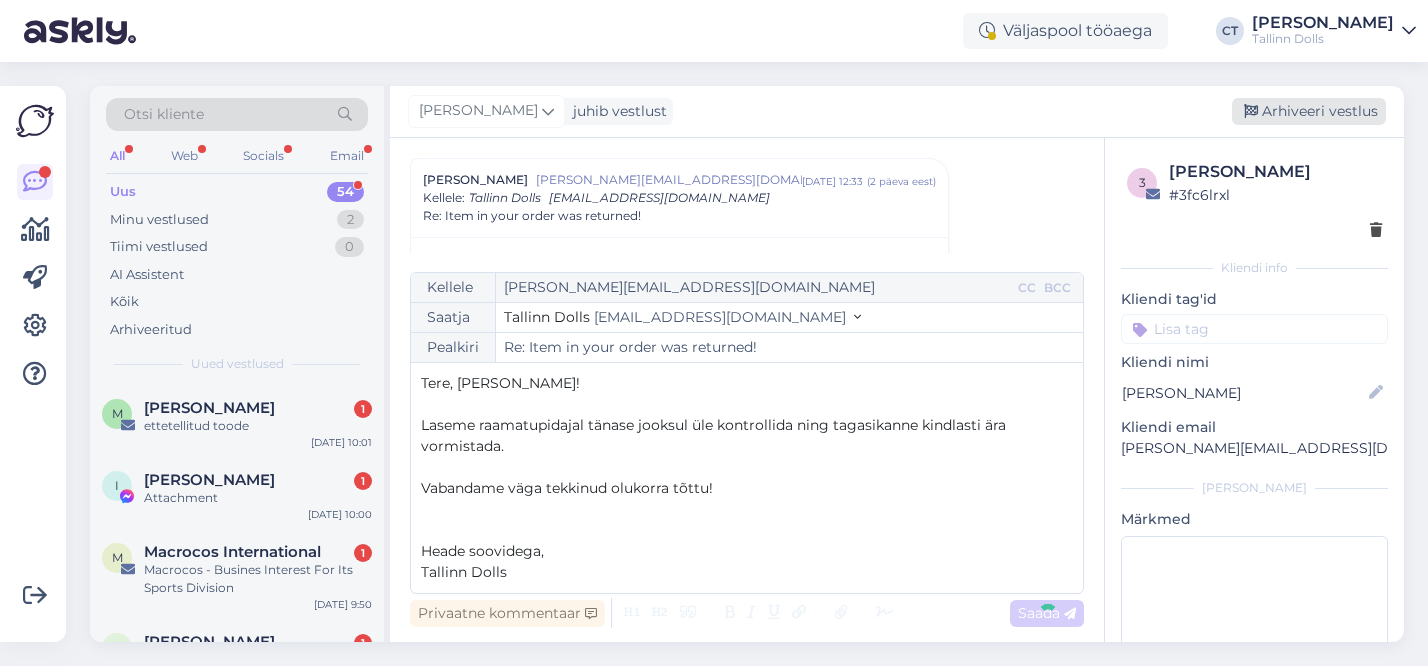type on "Re: Re: Item in your order was returned!" 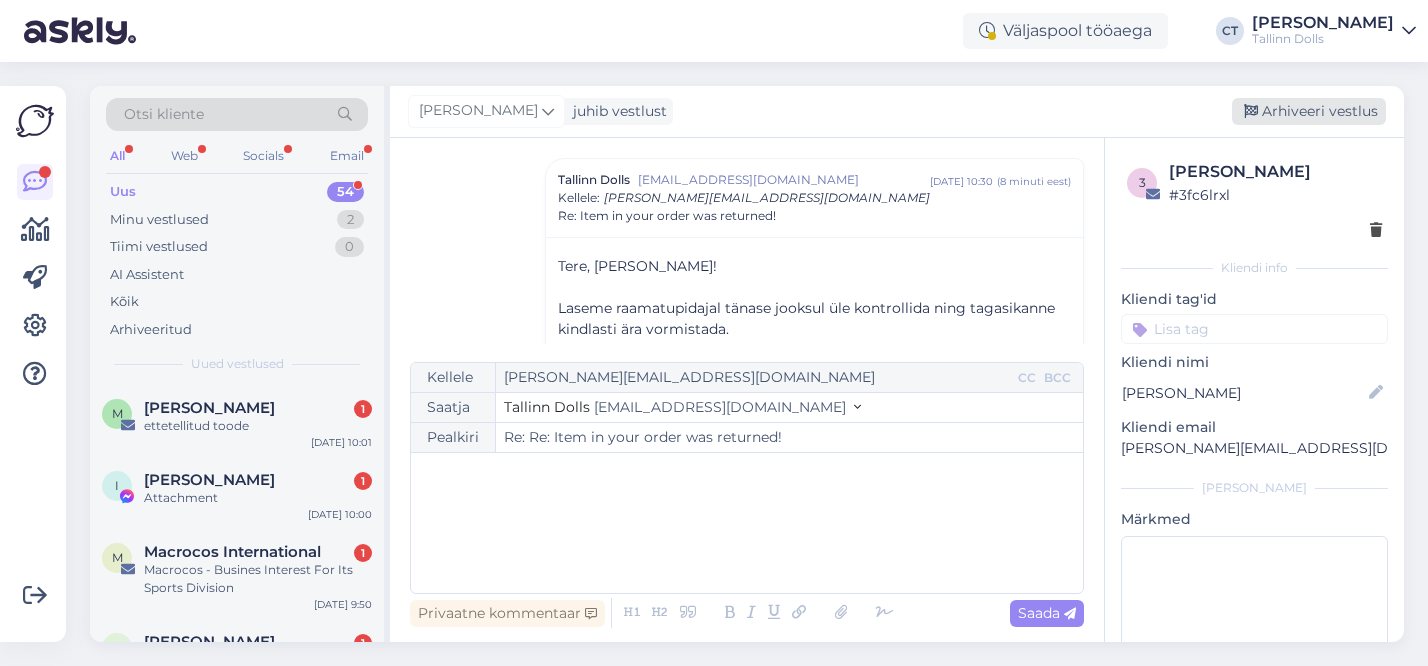 click on "Arhiveeri vestlus" at bounding box center [1309, 111] 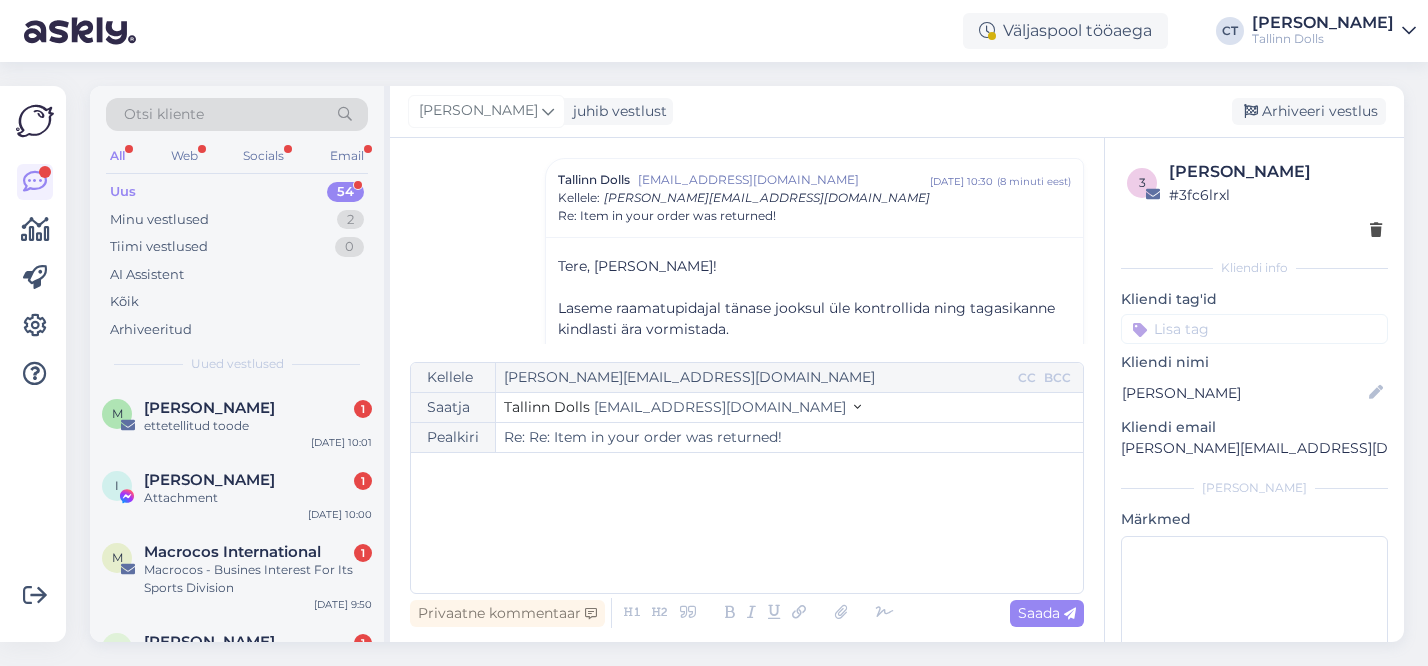 scroll, scrollTop: 1400, scrollLeft: 0, axis: vertical 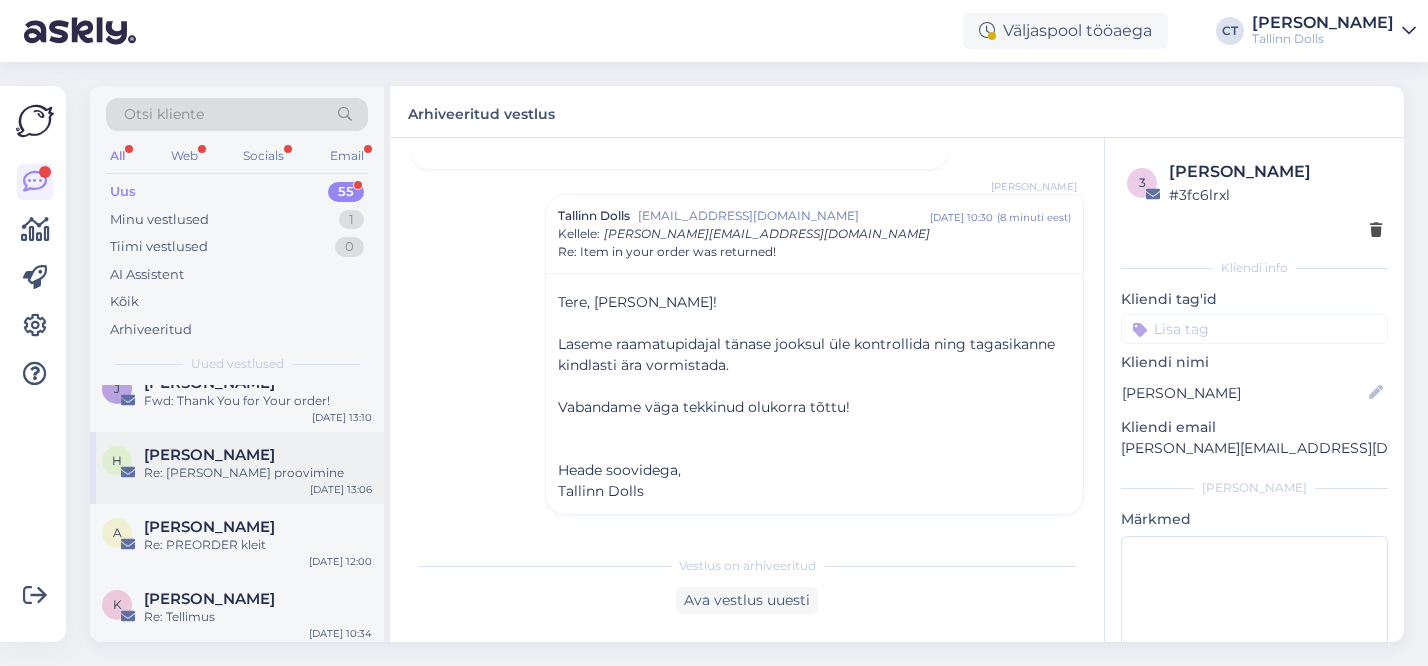 click on "Re: [PERSON_NAME] proovimine" at bounding box center (258, 473) 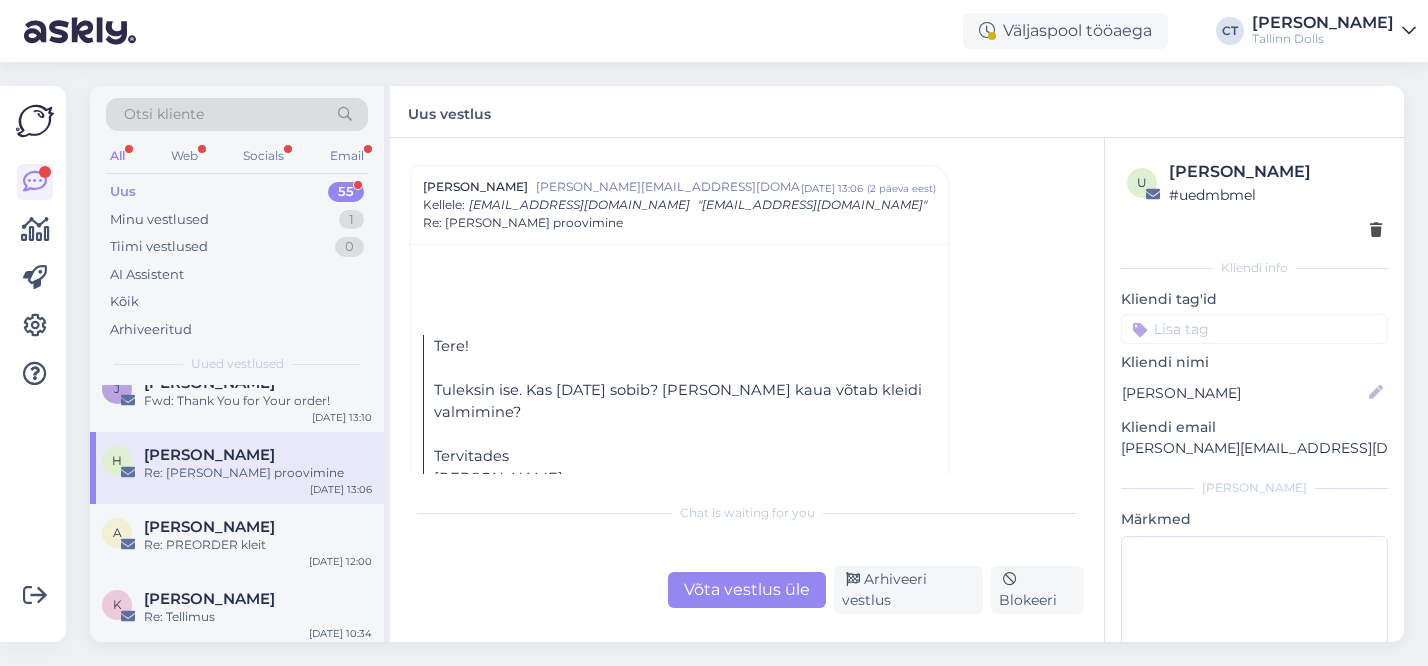 scroll, scrollTop: 197, scrollLeft: 0, axis: vertical 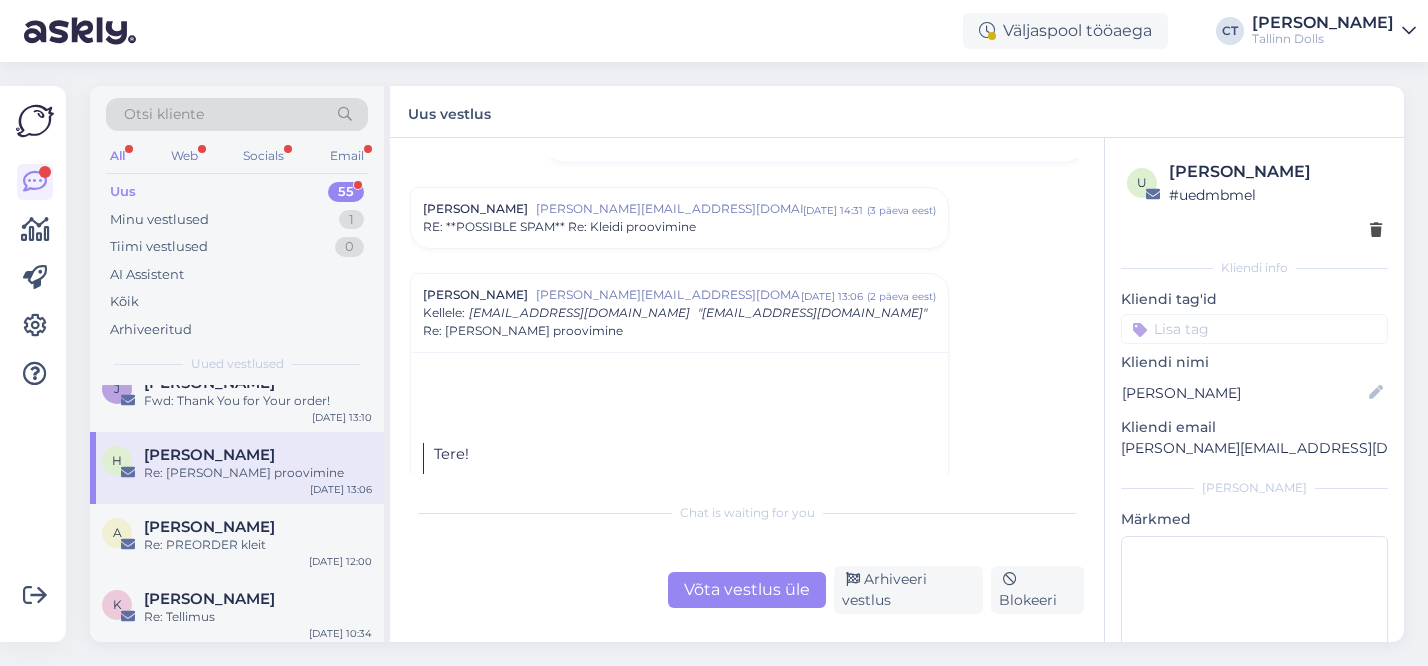 click on "RE: **POSSIBLE SPAM** Re: Kleidi proovimine" at bounding box center (559, 227) 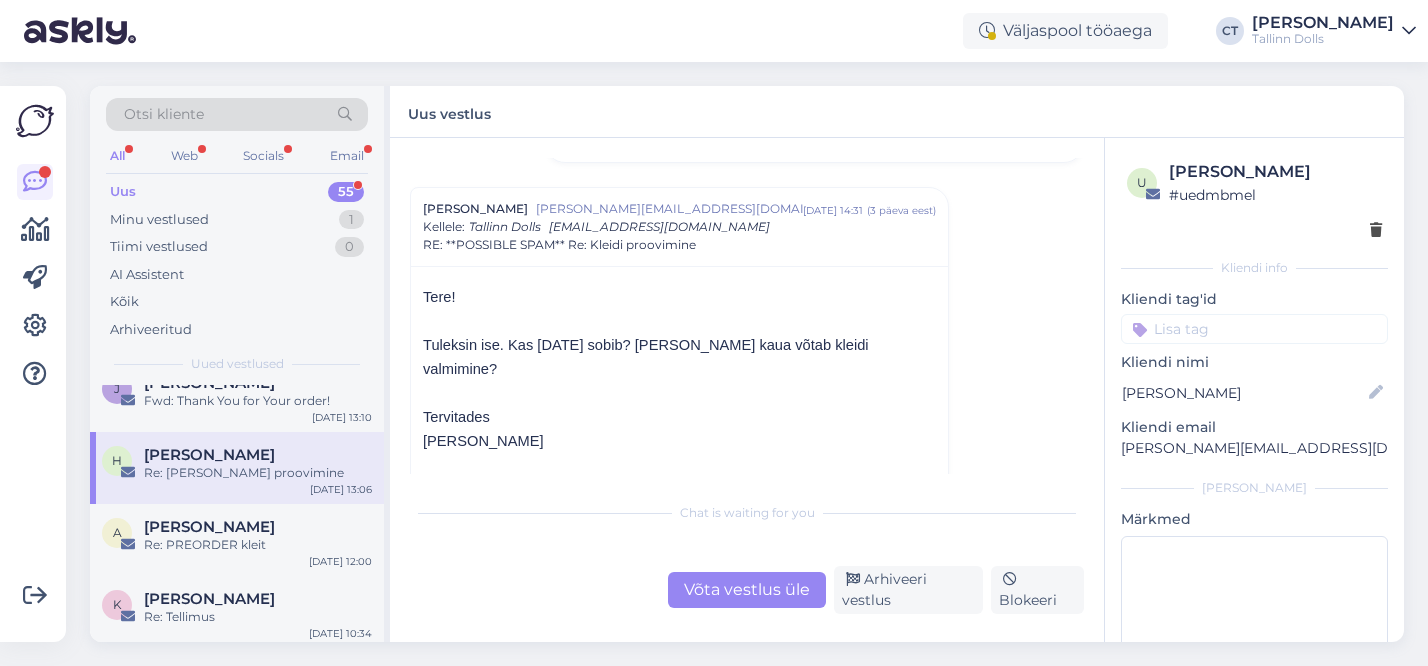 scroll, scrollTop: 38, scrollLeft: 0, axis: vertical 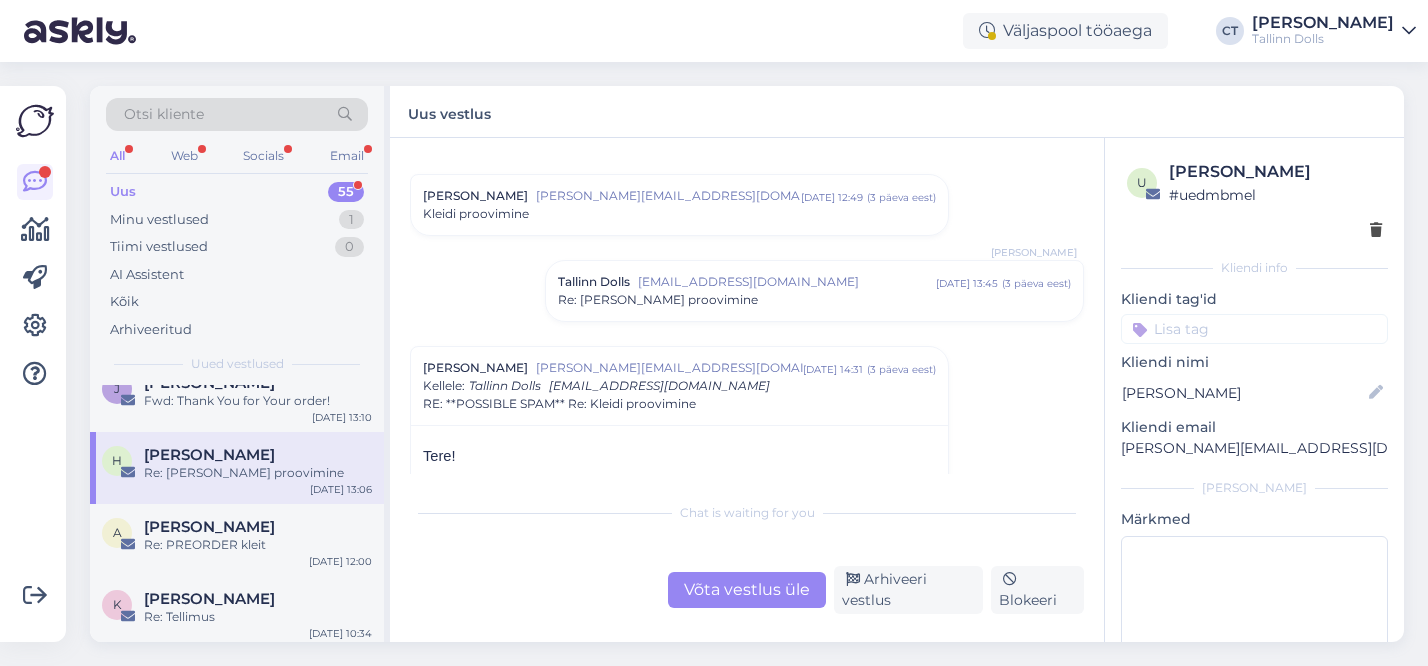 click on "[EMAIL_ADDRESS][DOMAIN_NAME]" at bounding box center (787, 282) 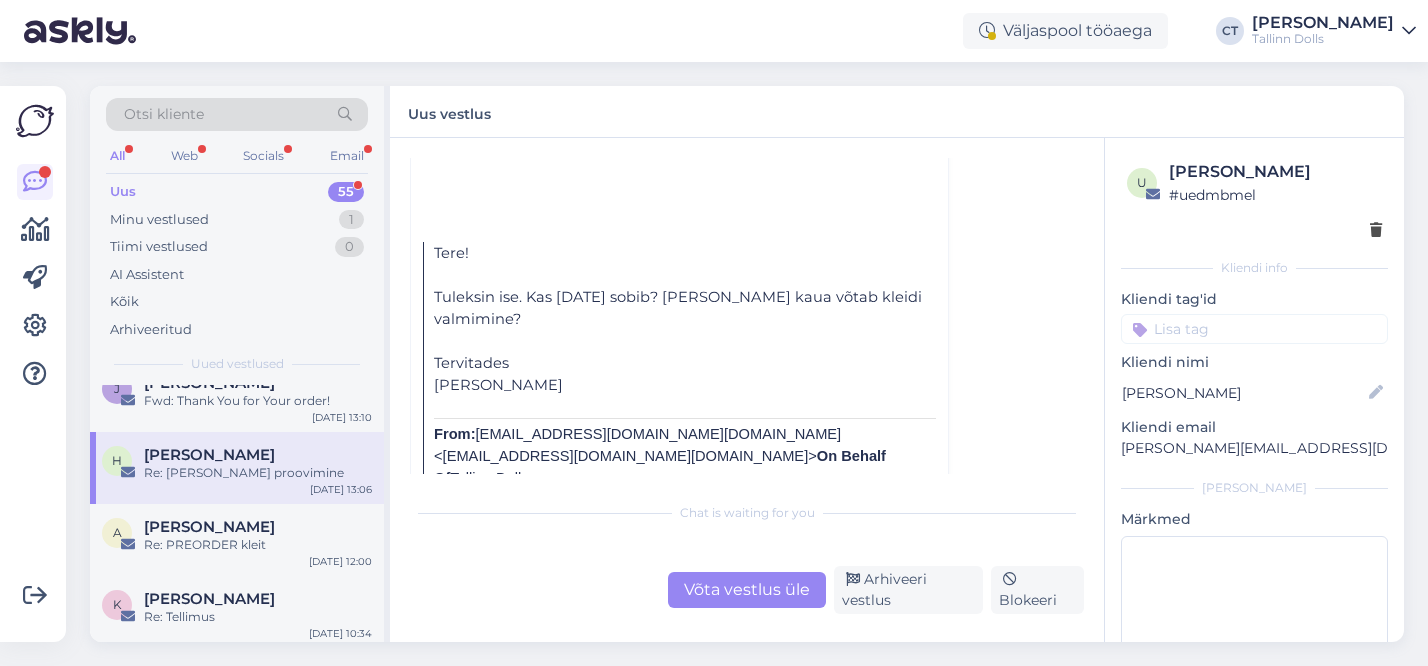 scroll, scrollTop: 1403, scrollLeft: 0, axis: vertical 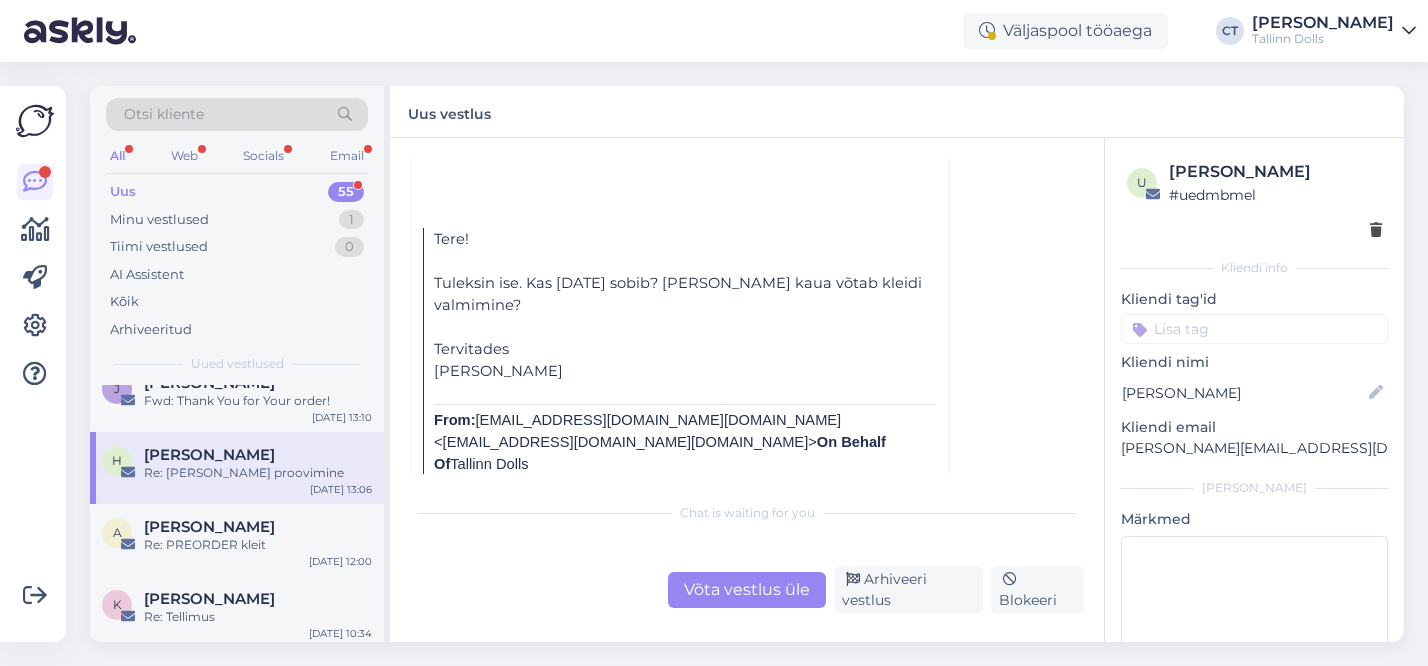 click on "Võta vestlus üle" at bounding box center (747, 590) 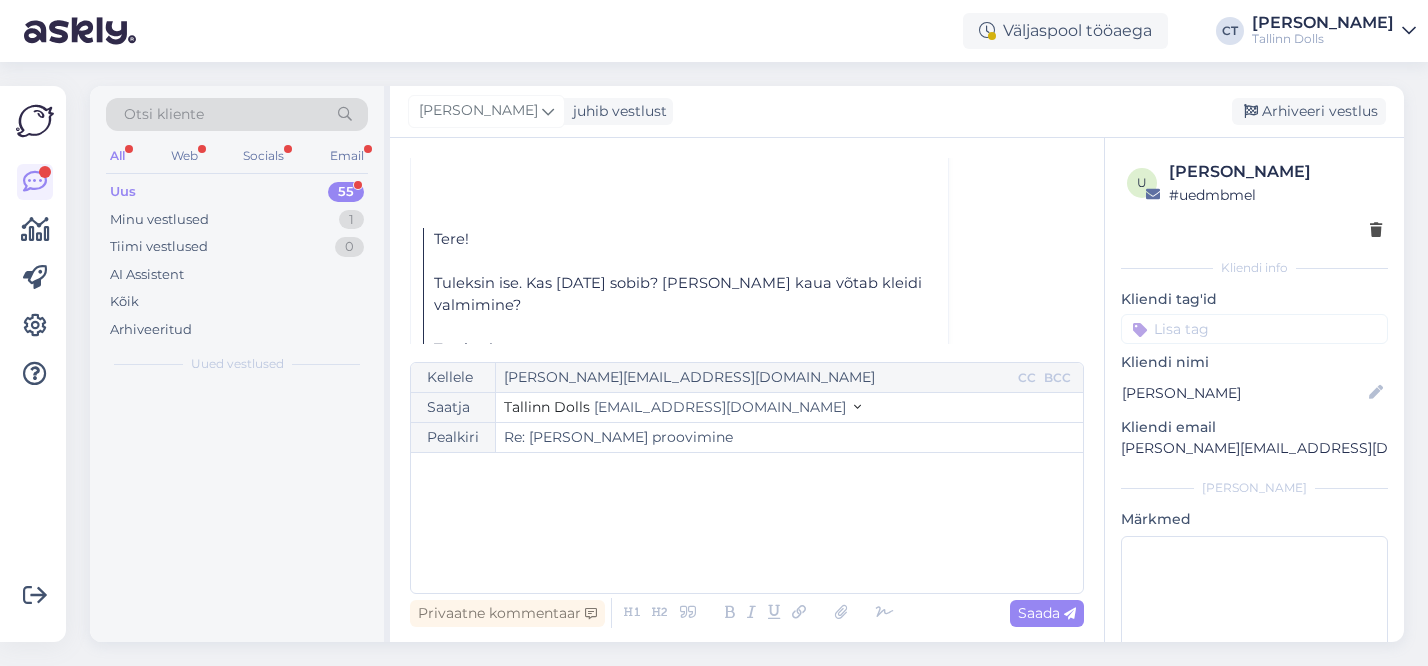 scroll, scrollTop: 1235, scrollLeft: 0, axis: vertical 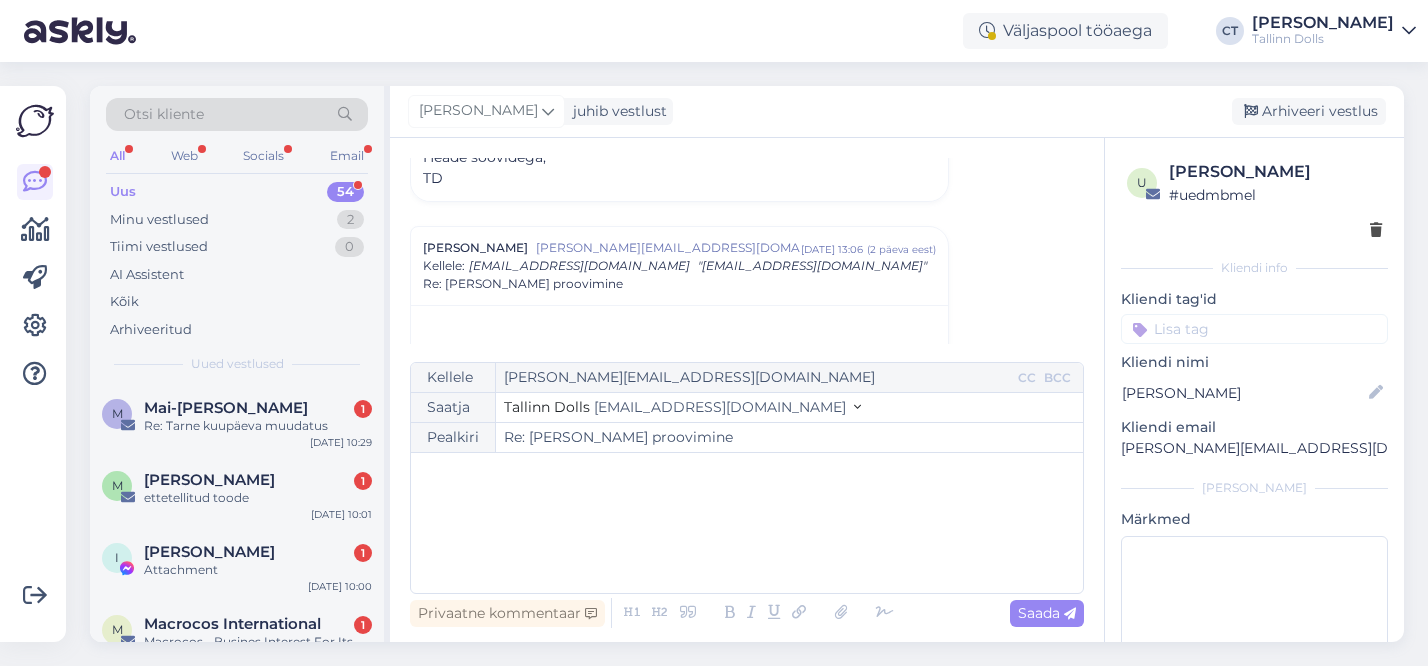 click on "﻿" at bounding box center (747, 523) 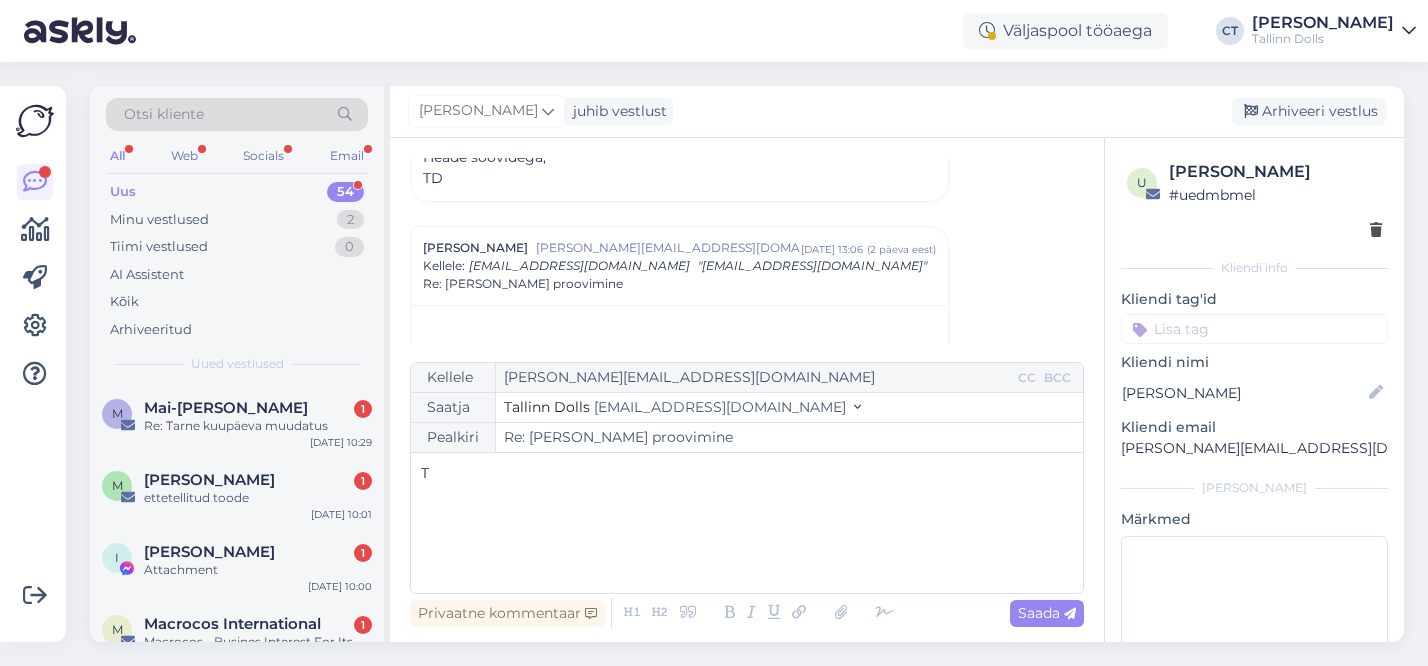 type 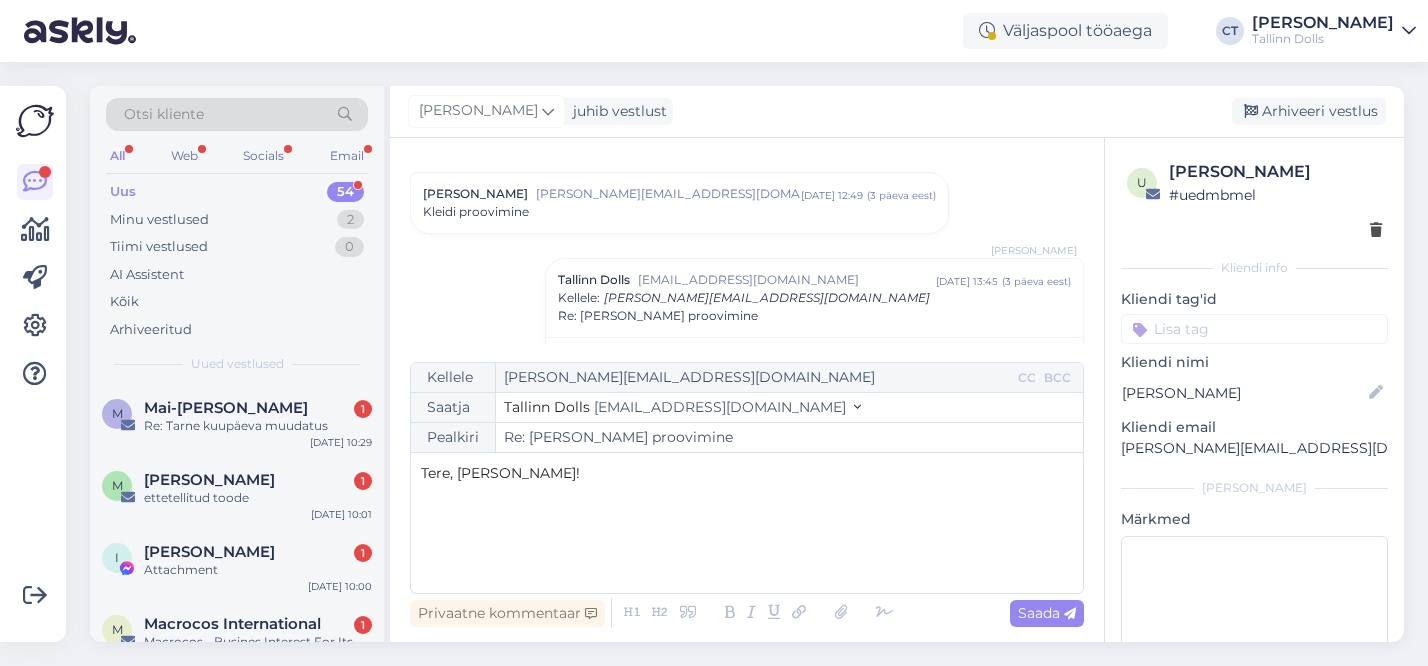scroll, scrollTop: 0, scrollLeft: 0, axis: both 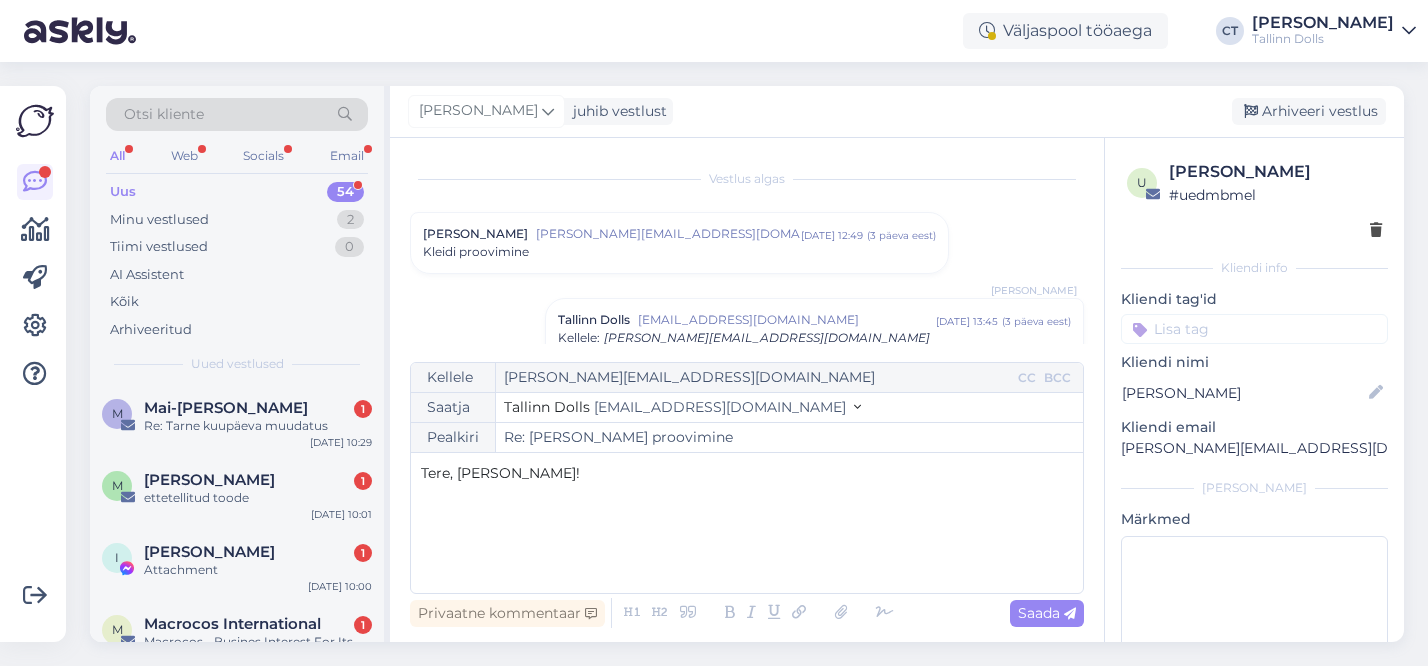 click on "[PERSON_NAME][EMAIL_ADDRESS][DOMAIN_NAME]" at bounding box center (668, 234) 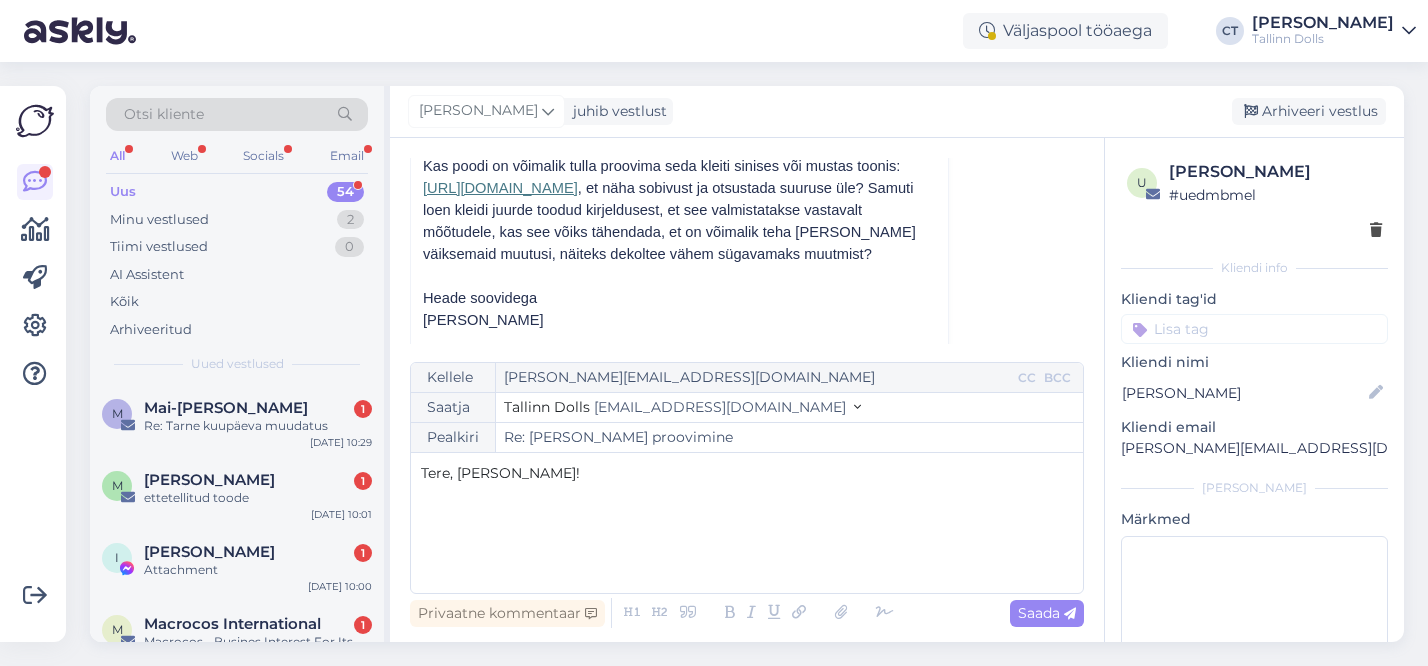scroll, scrollTop: 201, scrollLeft: 0, axis: vertical 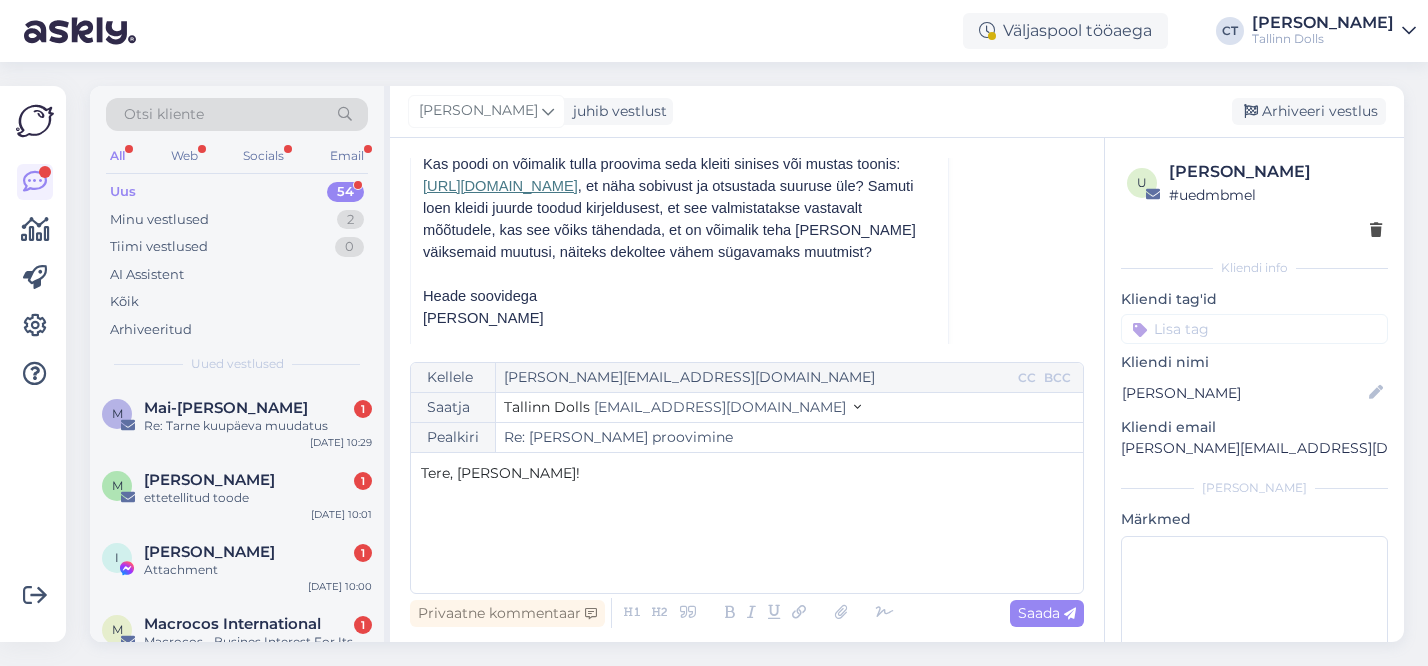 click on "[URL][DOMAIN_NAME]" at bounding box center [500, 186] 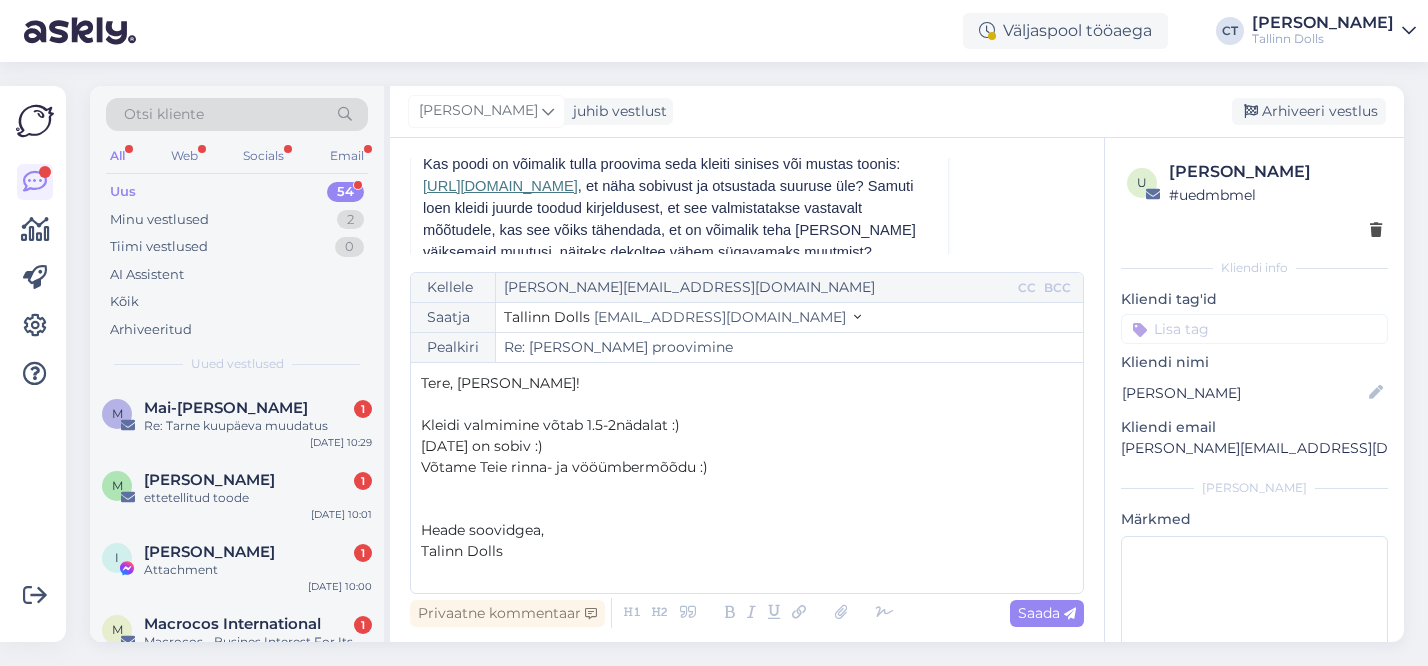 click on "Talinn Dolls" at bounding box center [462, 551] 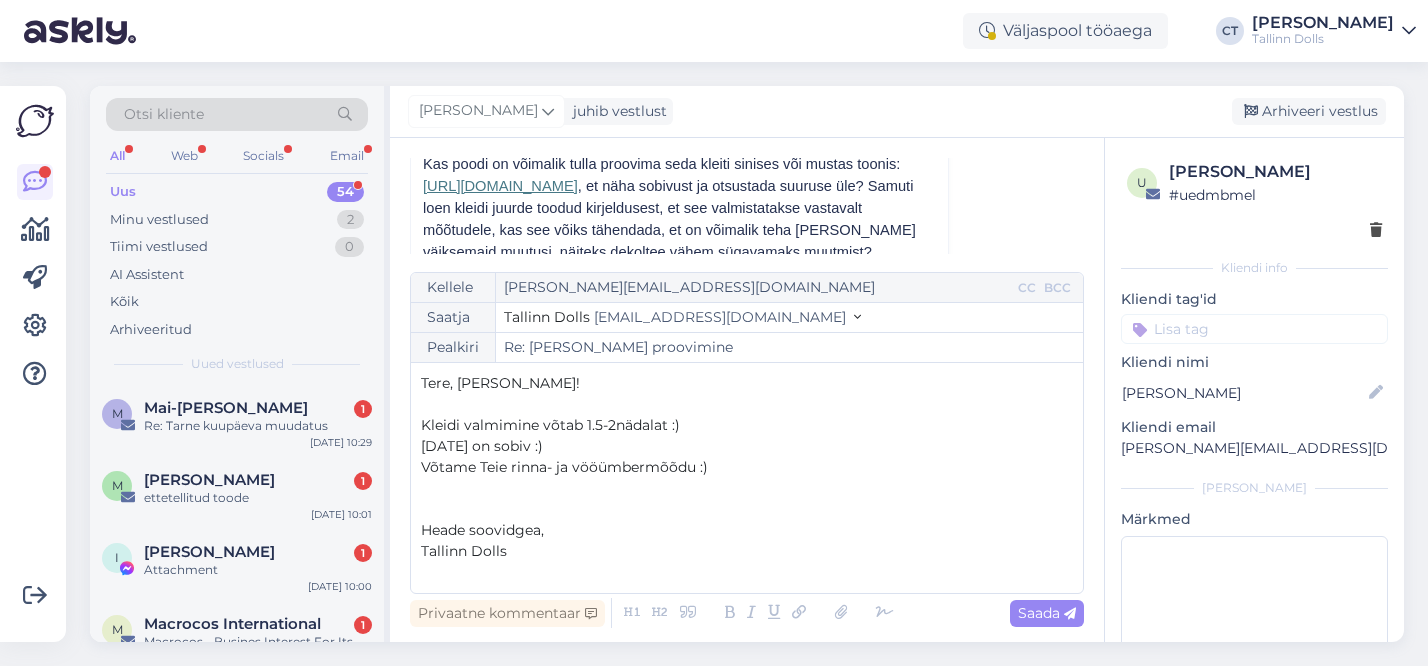 click on "Heade soovidgea," at bounding box center (482, 530) 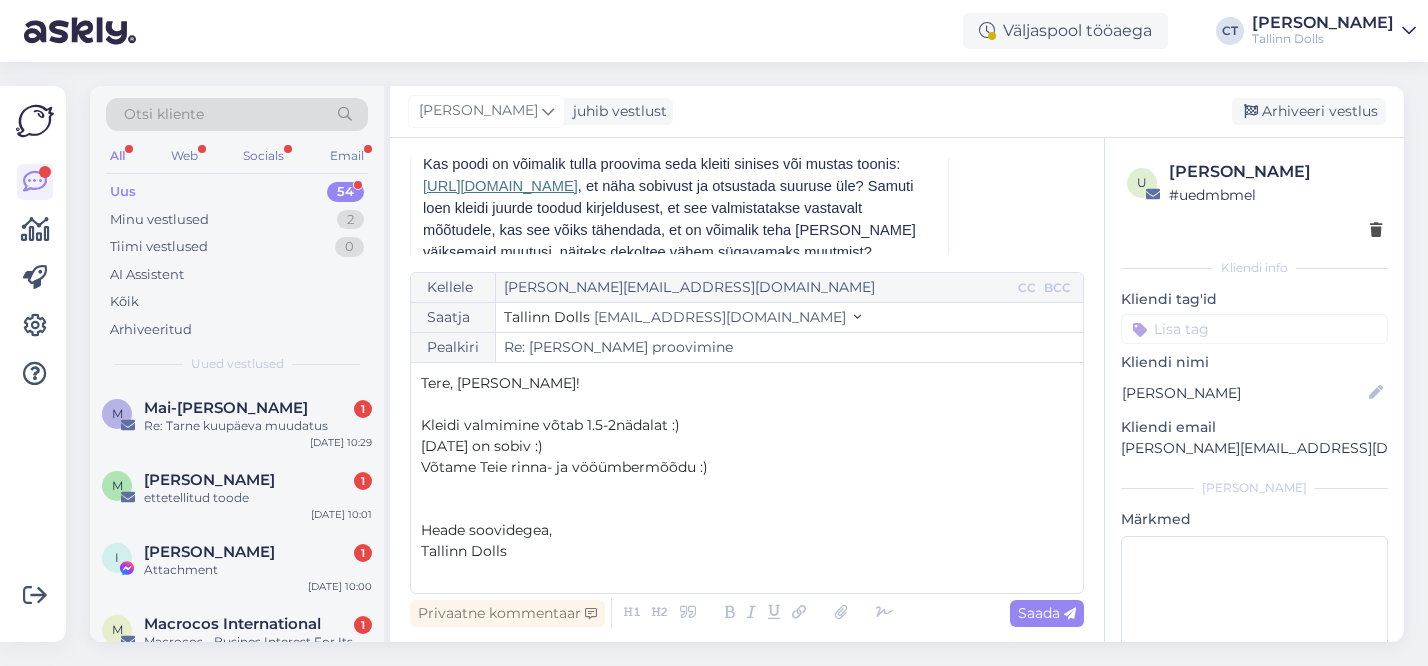 click on "Heade soovidegea," at bounding box center [486, 530] 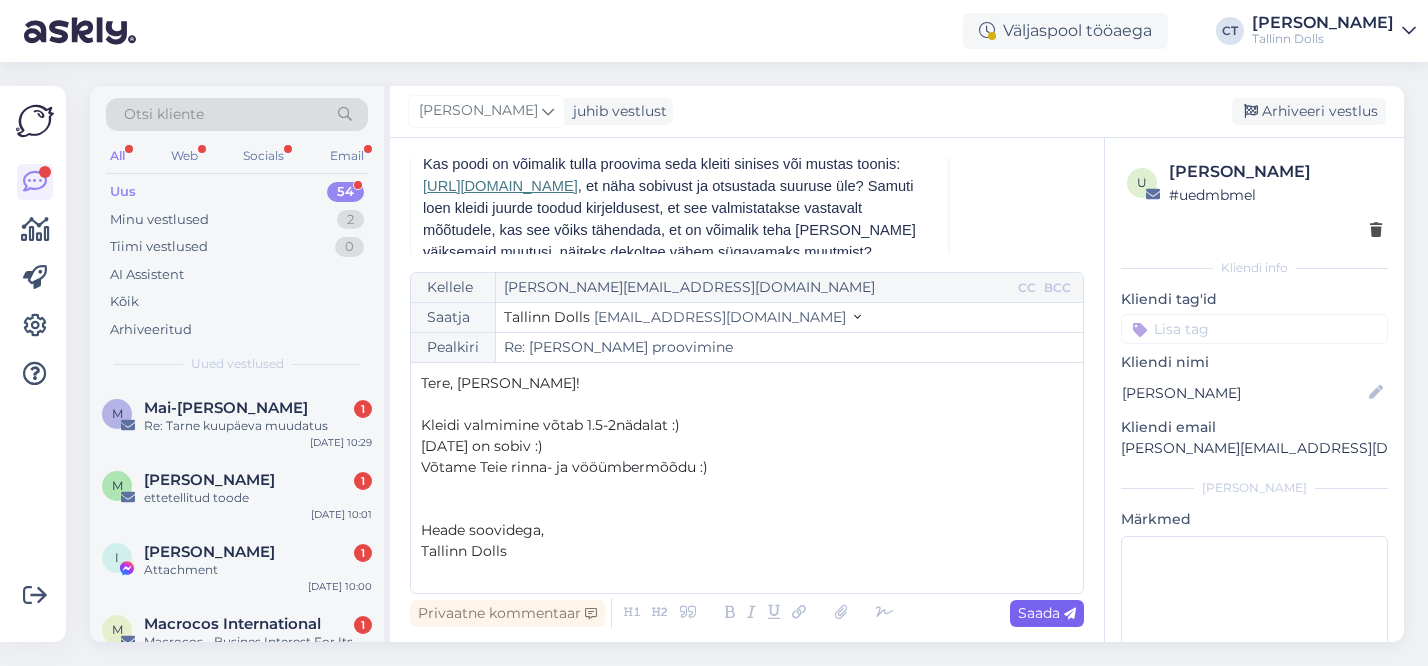click on "Saada" at bounding box center (1047, 613) 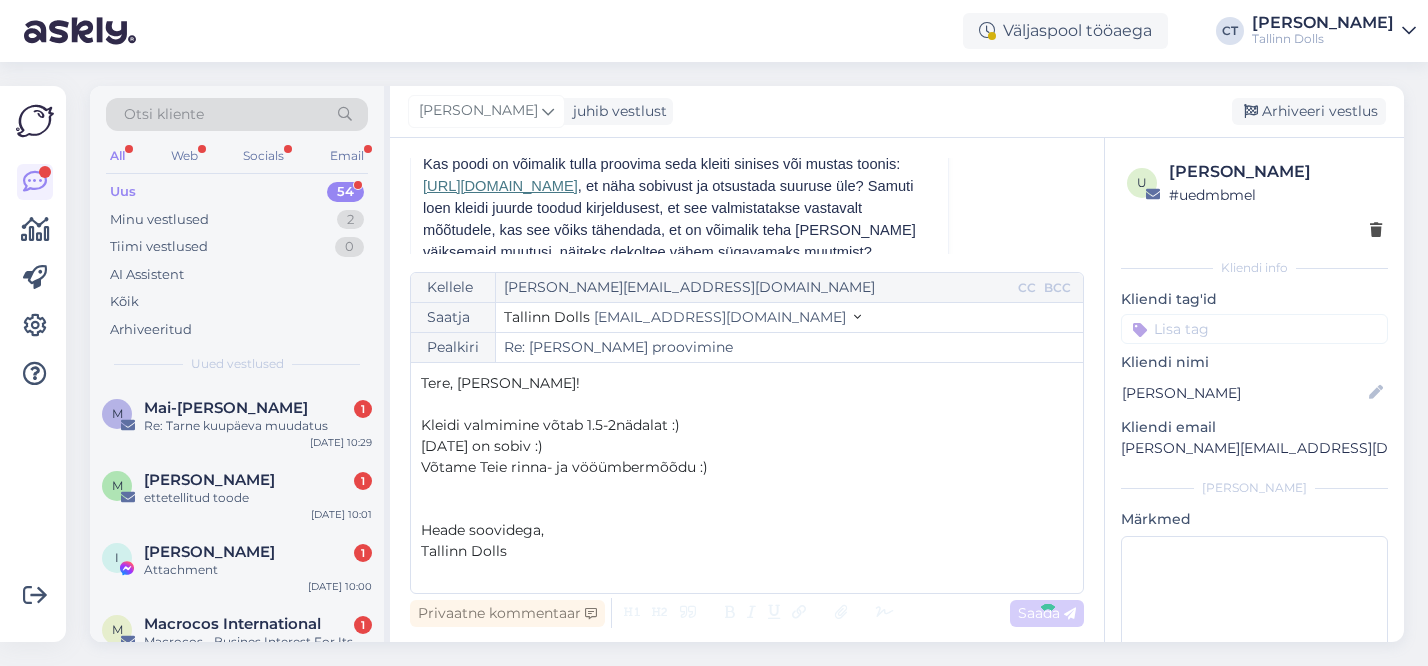 type on "Re: Re: Kleidi proovimine" 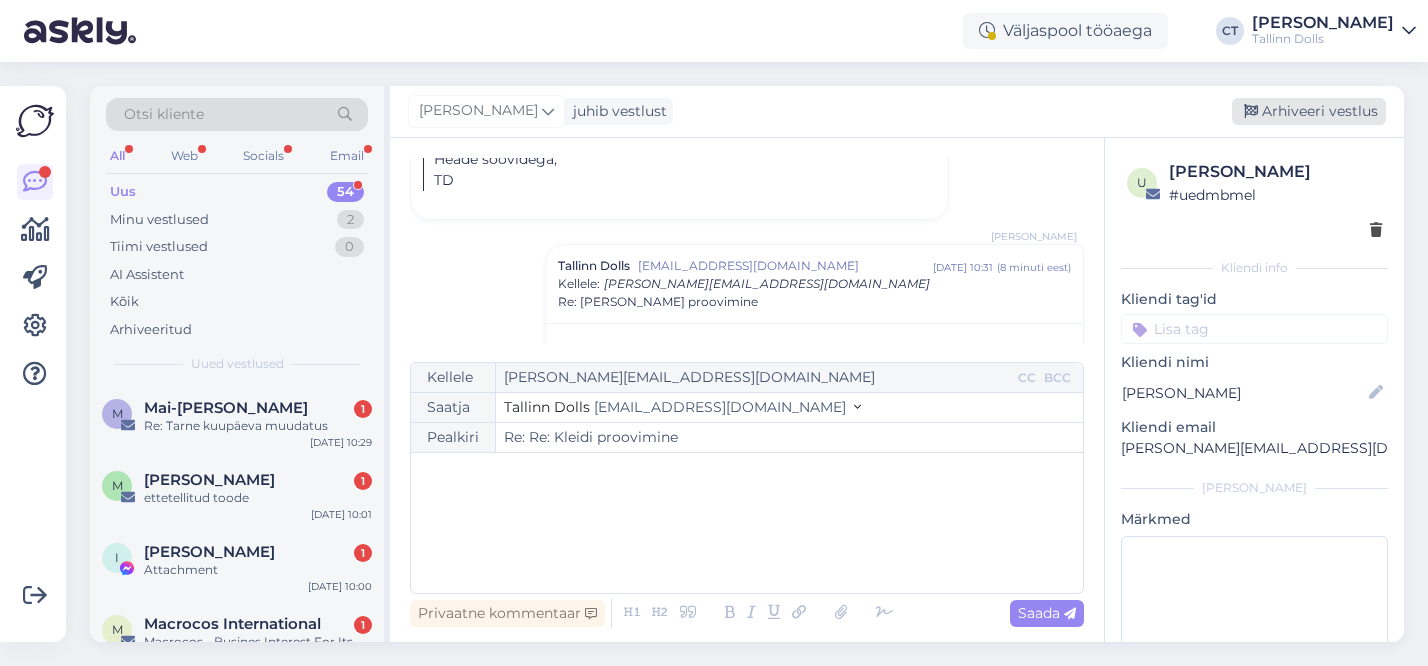 click on "Arhiveeri vestlus" at bounding box center [1309, 111] 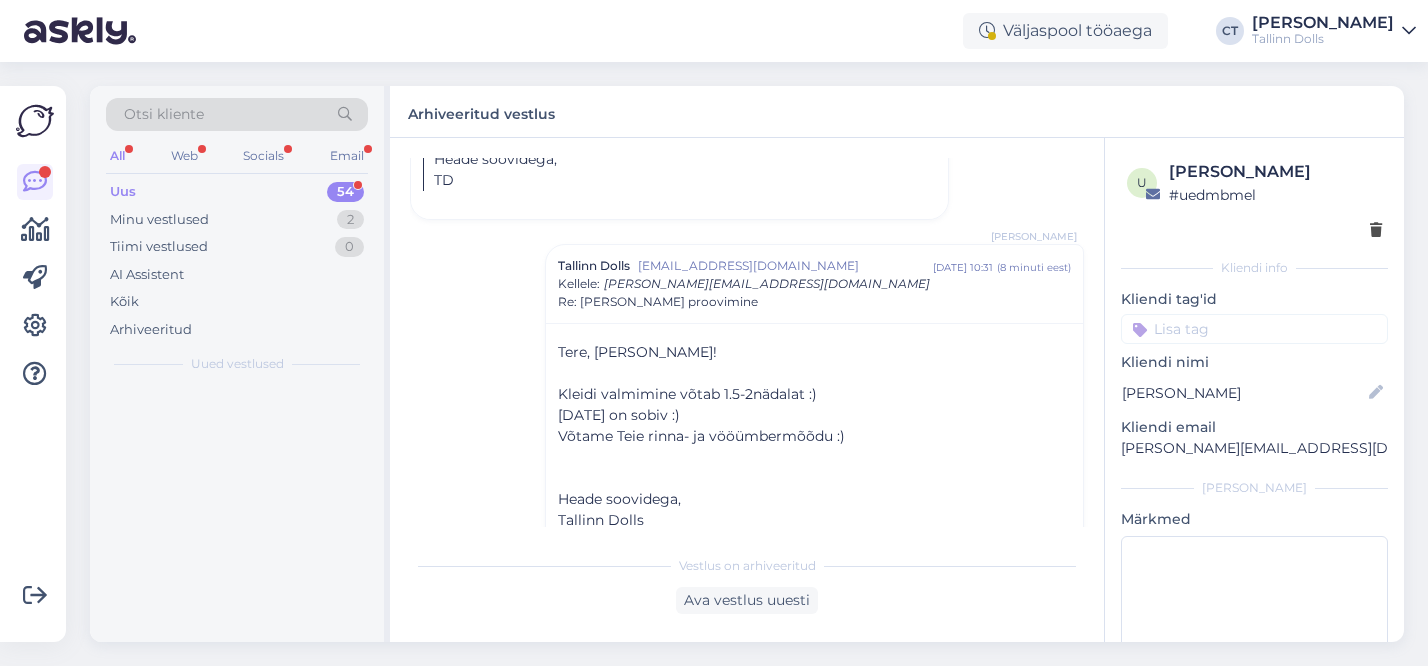 scroll, scrollTop: 2300, scrollLeft: 0, axis: vertical 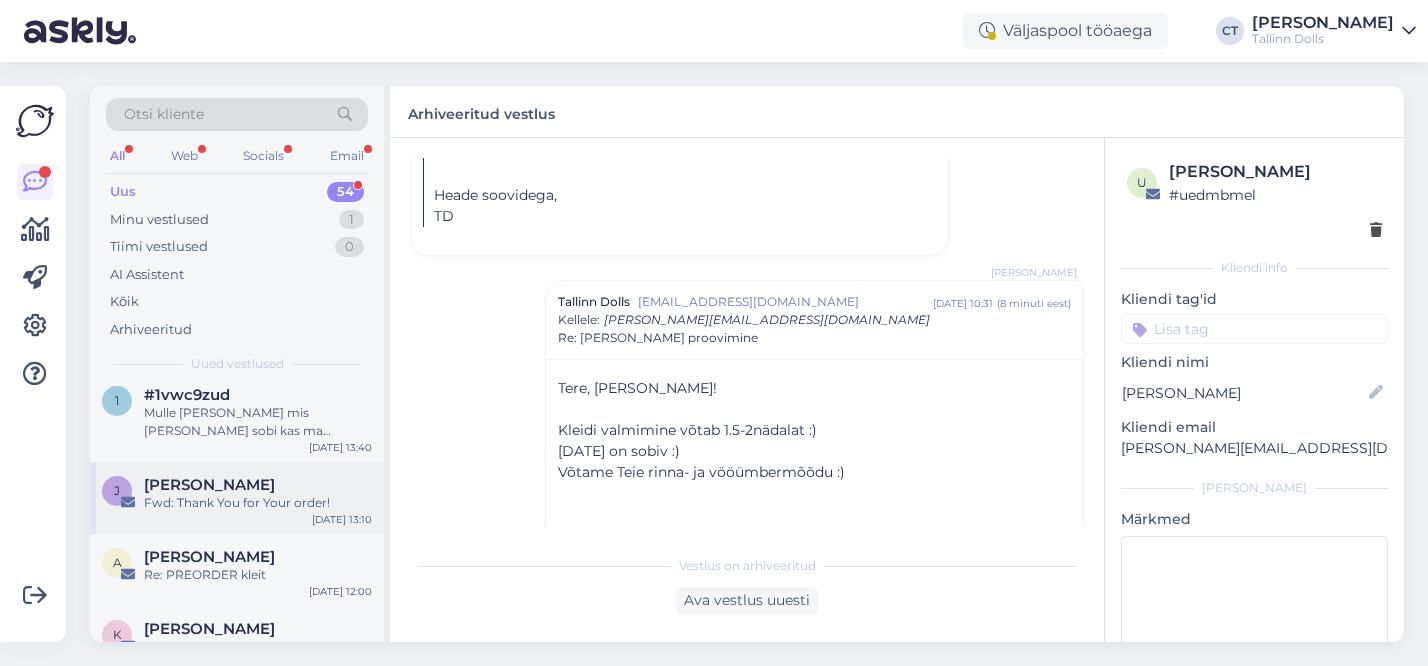 click on "J [PERSON_NAME] Fwd: Thank You for Your order! [DATE] 13:10" at bounding box center [237, 498] 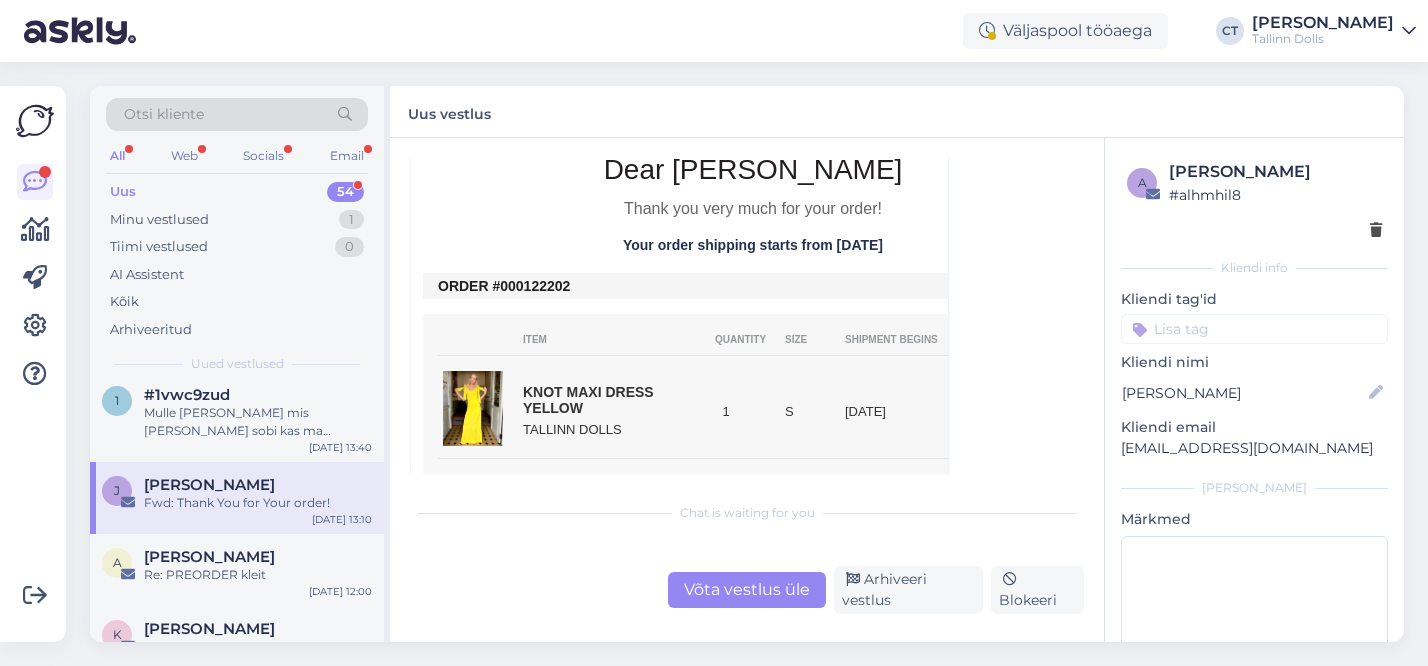 scroll, scrollTop: 1067, scrollLeft: 0, axis: vertical 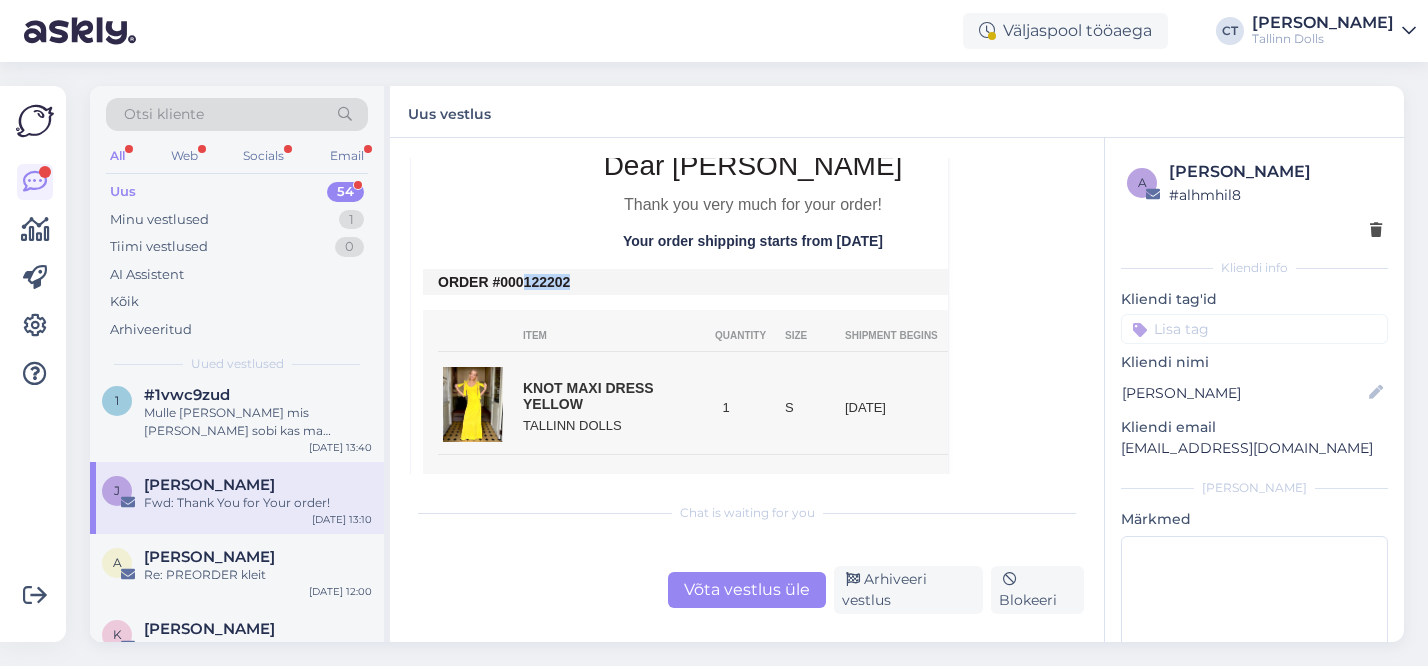 copy on "122202" 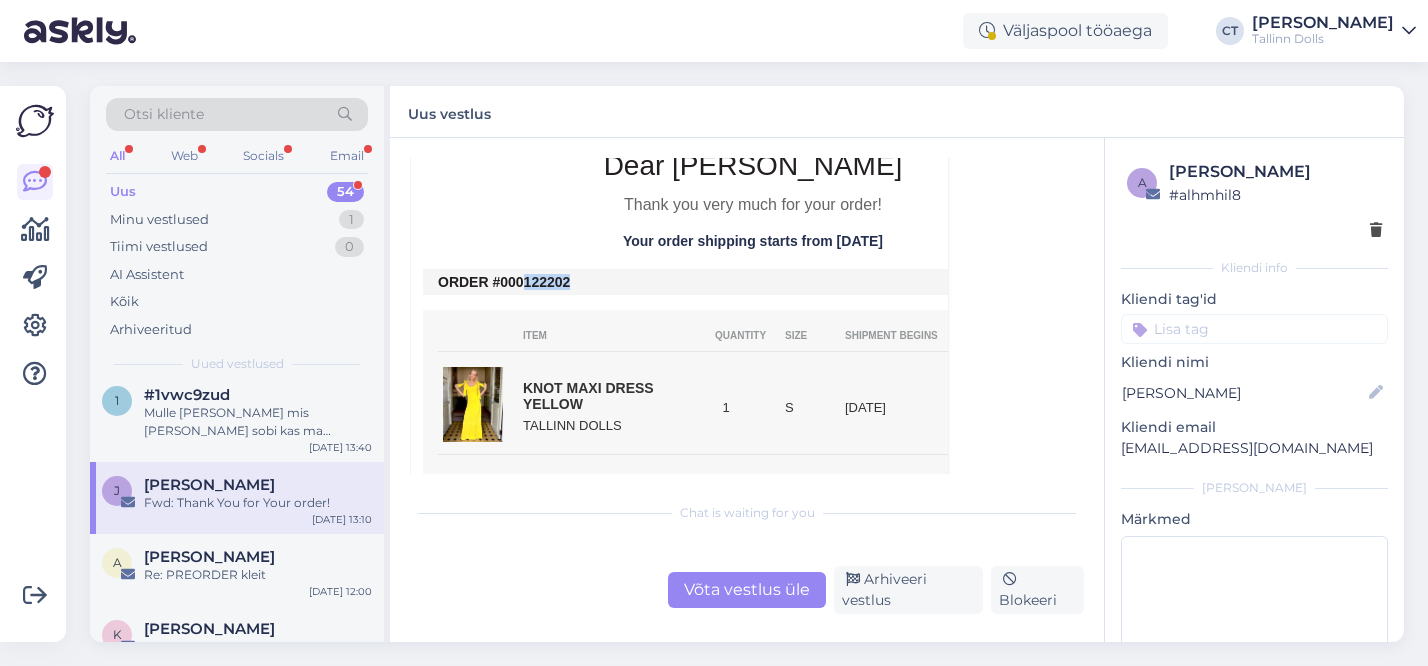 drag, startPoint x: 573, startPoint y: 263, endPoint x: 523, endPoint y: 262, distance: 50.01 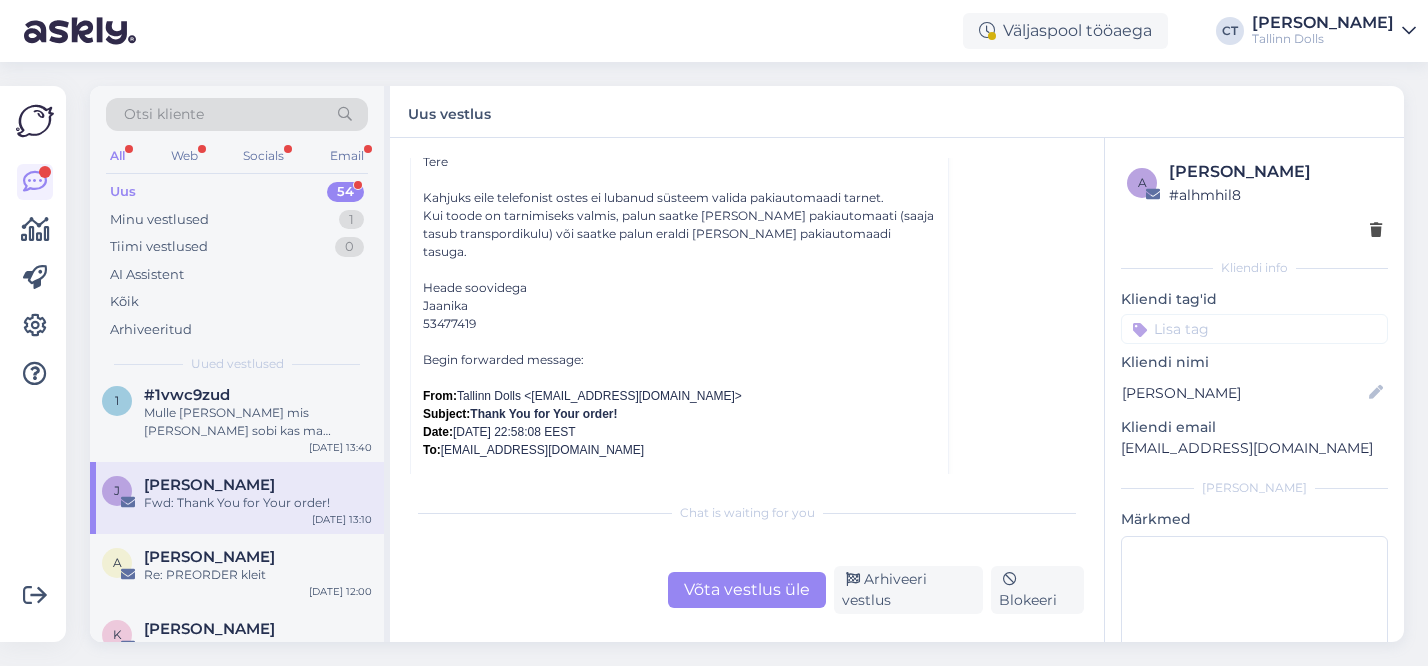 scroll, scrollTop: 623, scrollLeft: 0, axis: vertical 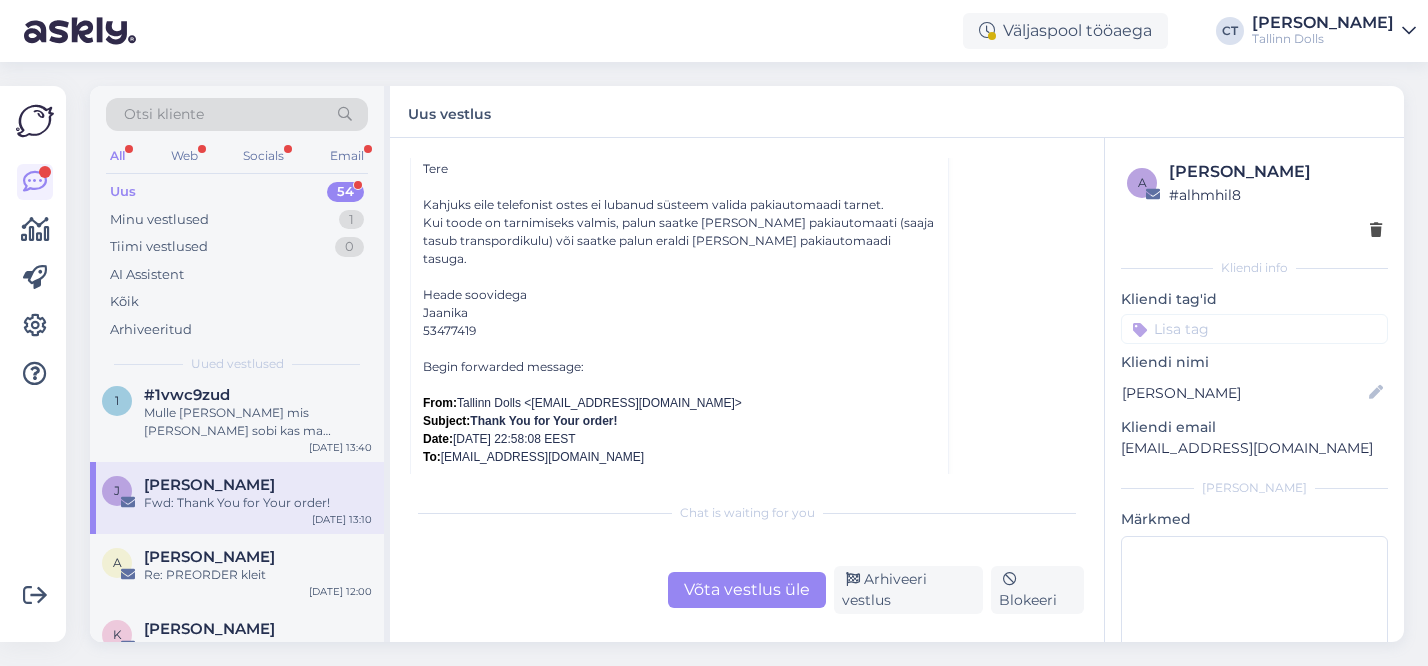 drag, startPoint x: 701, startPoint y: 220, endPoint x: 771, endPoint y: 221, distance: 70.00714 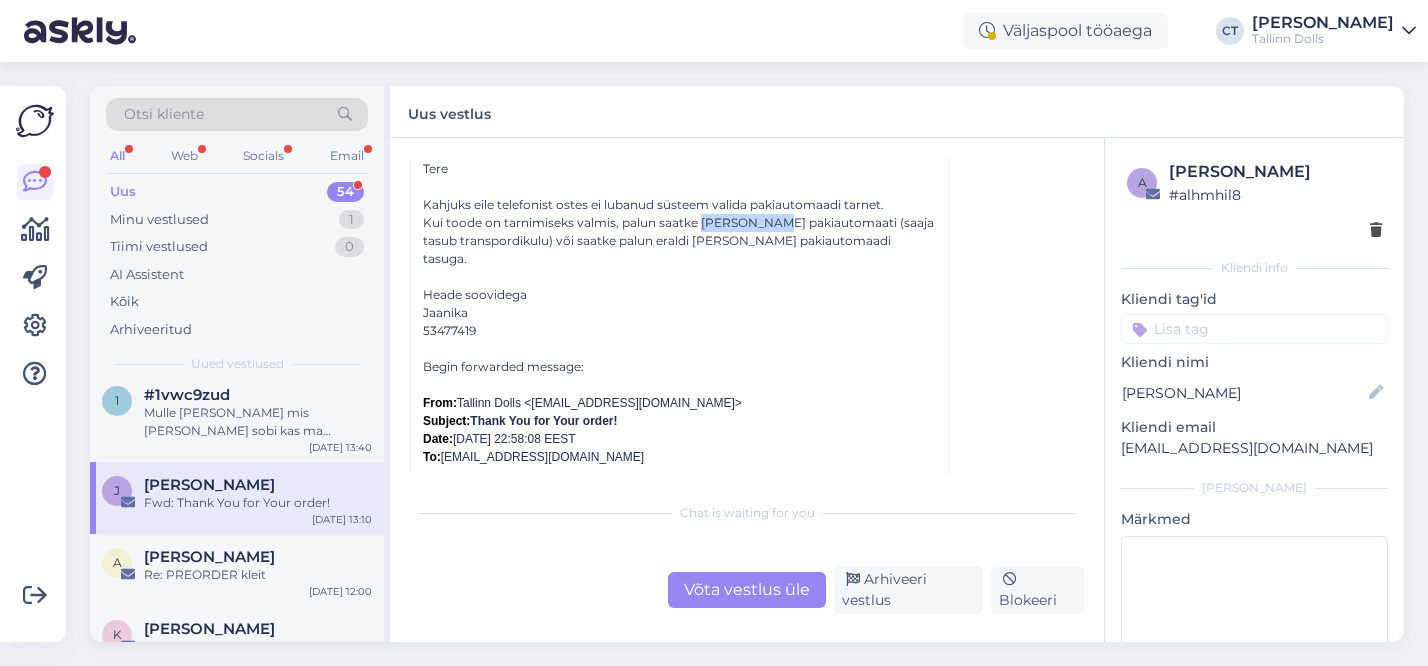 drag, startPoint x: 771, startPoint y: 221, endPoint x: 703, endPoint y: 219, distance: 68.0294 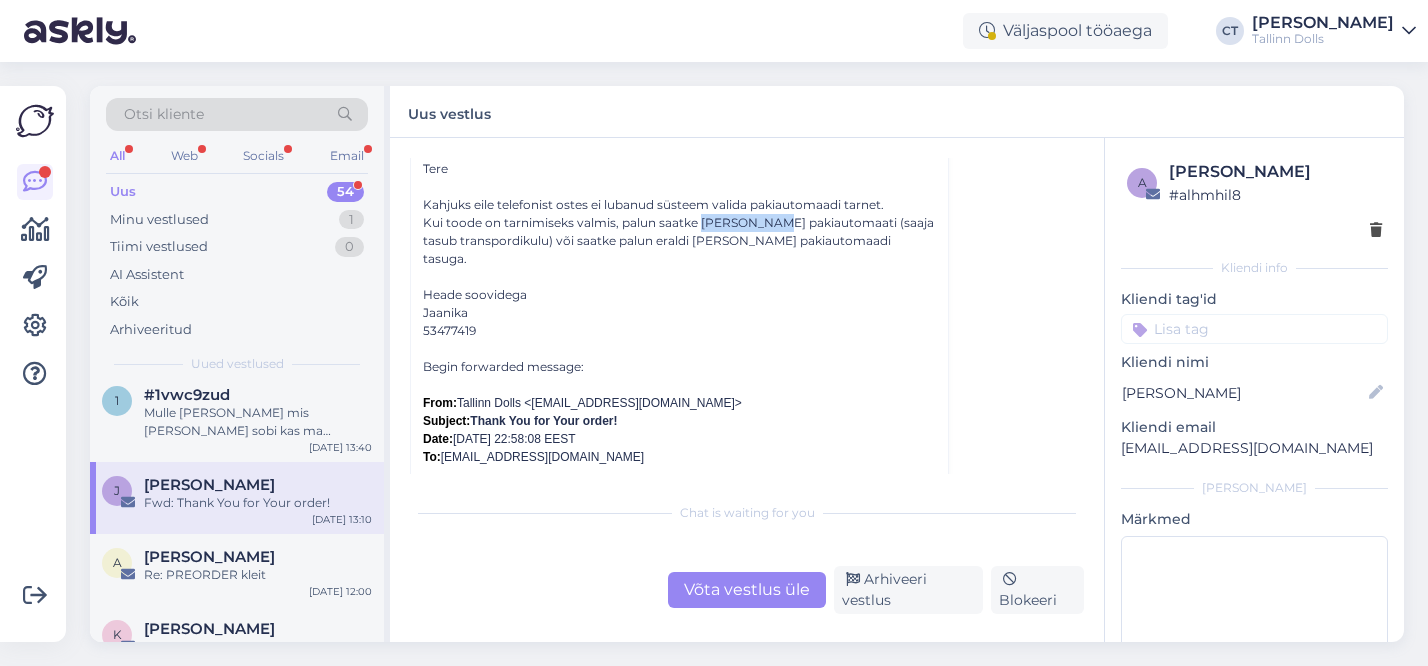 click on "Kui toode on tarnimiseks valmis, palun saatke [PERSON_NAME] pakiautomaati (saaja tasub transpordikulu) või saatke palun eraldi [PERSON_NAME] pakiautomaadi tasuga." at bounding box center (679, 241) 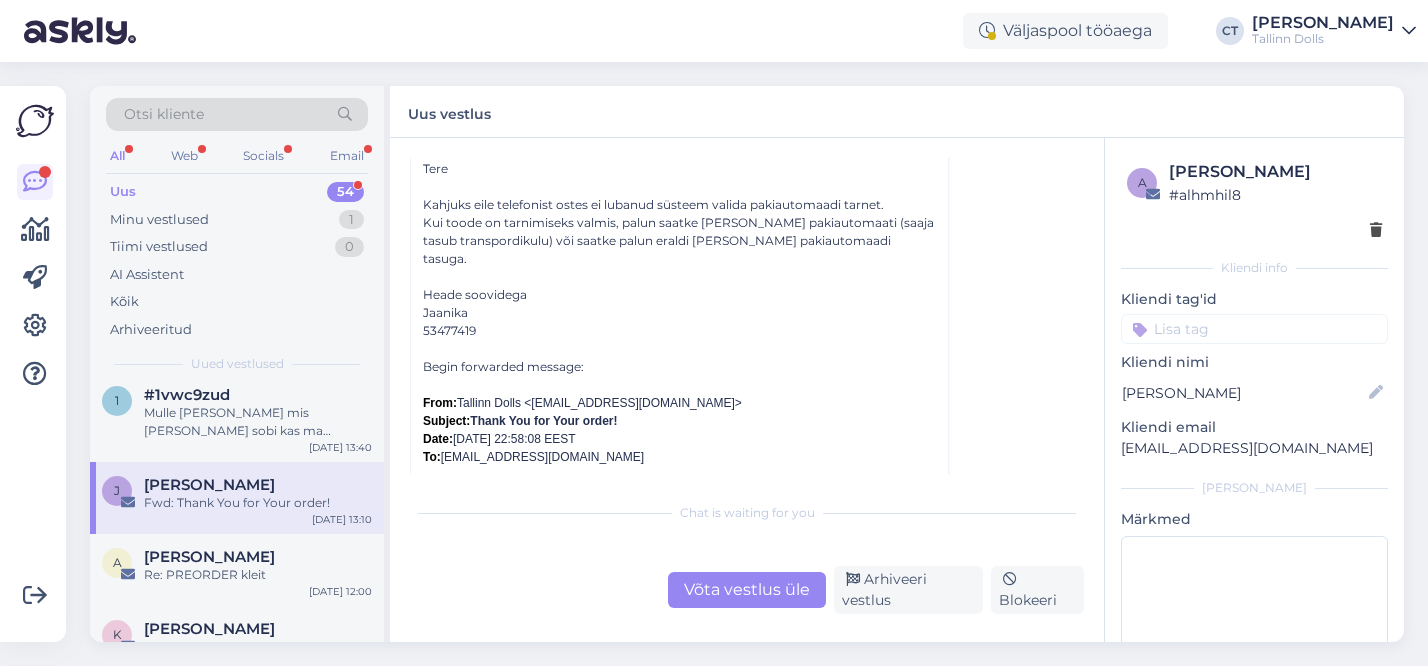 click on "Võta vestlus üle" at bounding box center [747, 590] 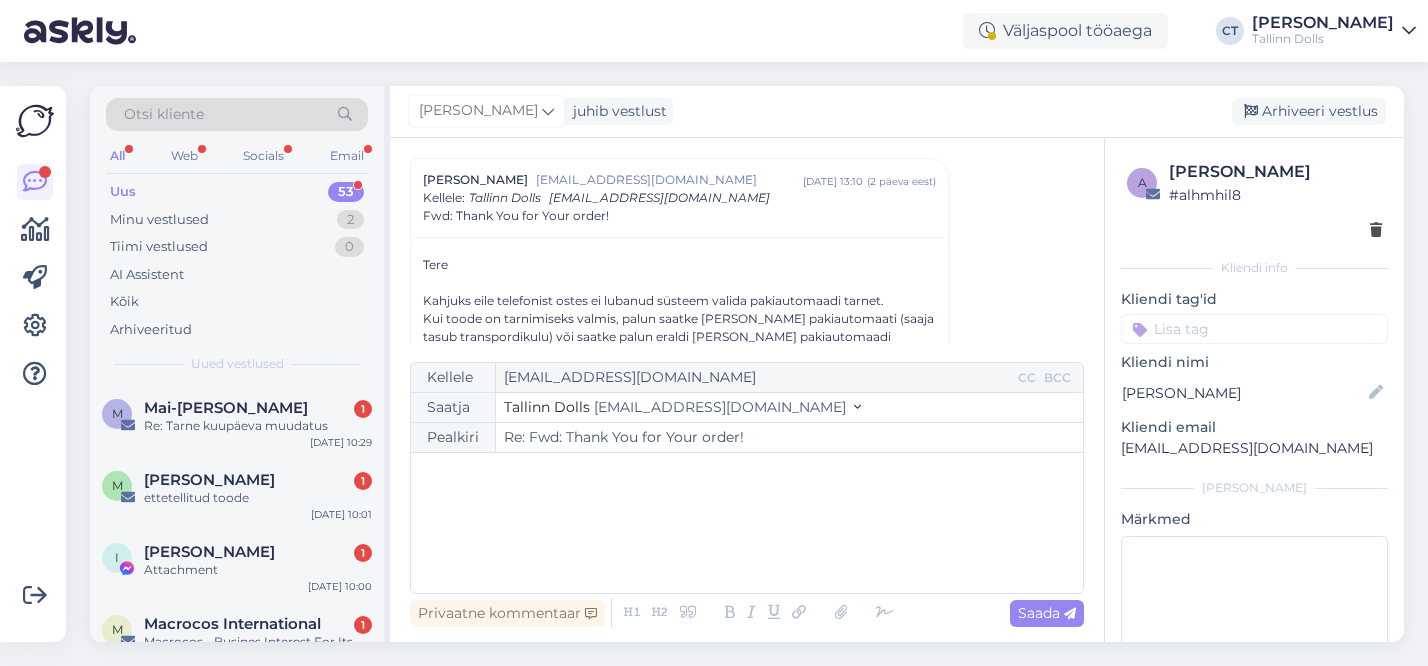 click on "﻿" at bounding box center [747, 523] 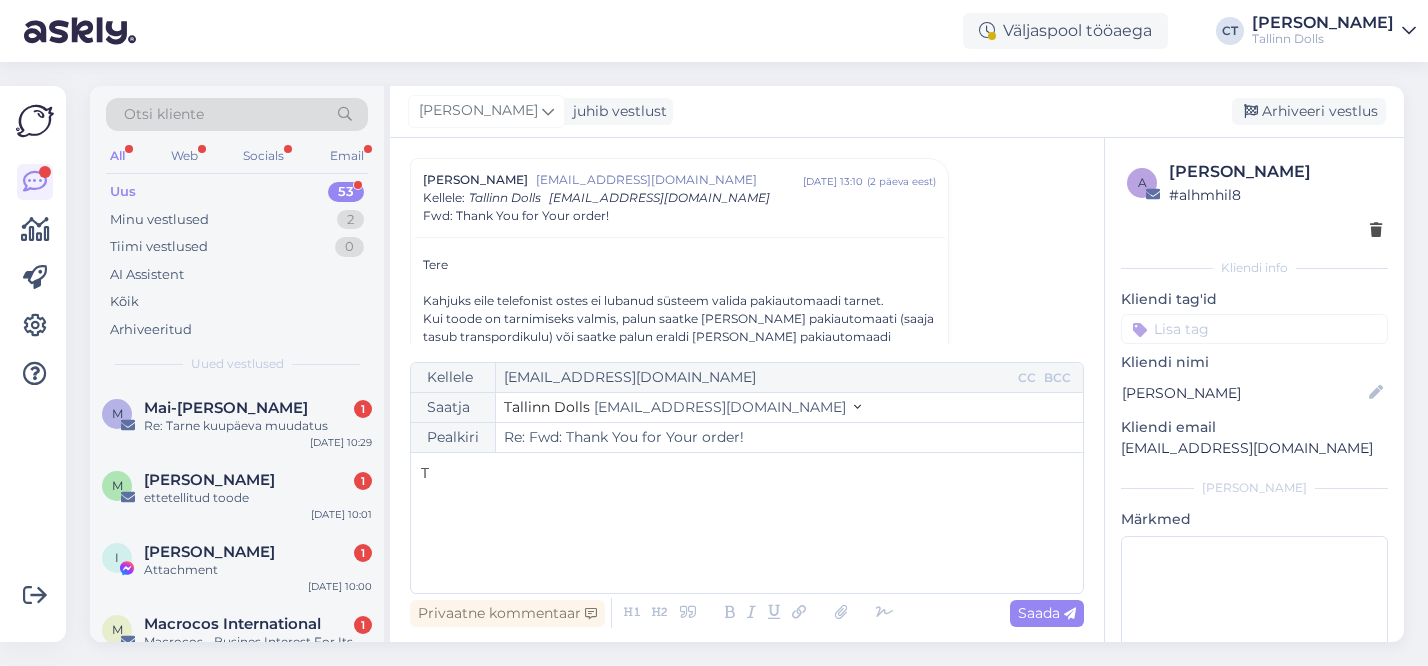 type 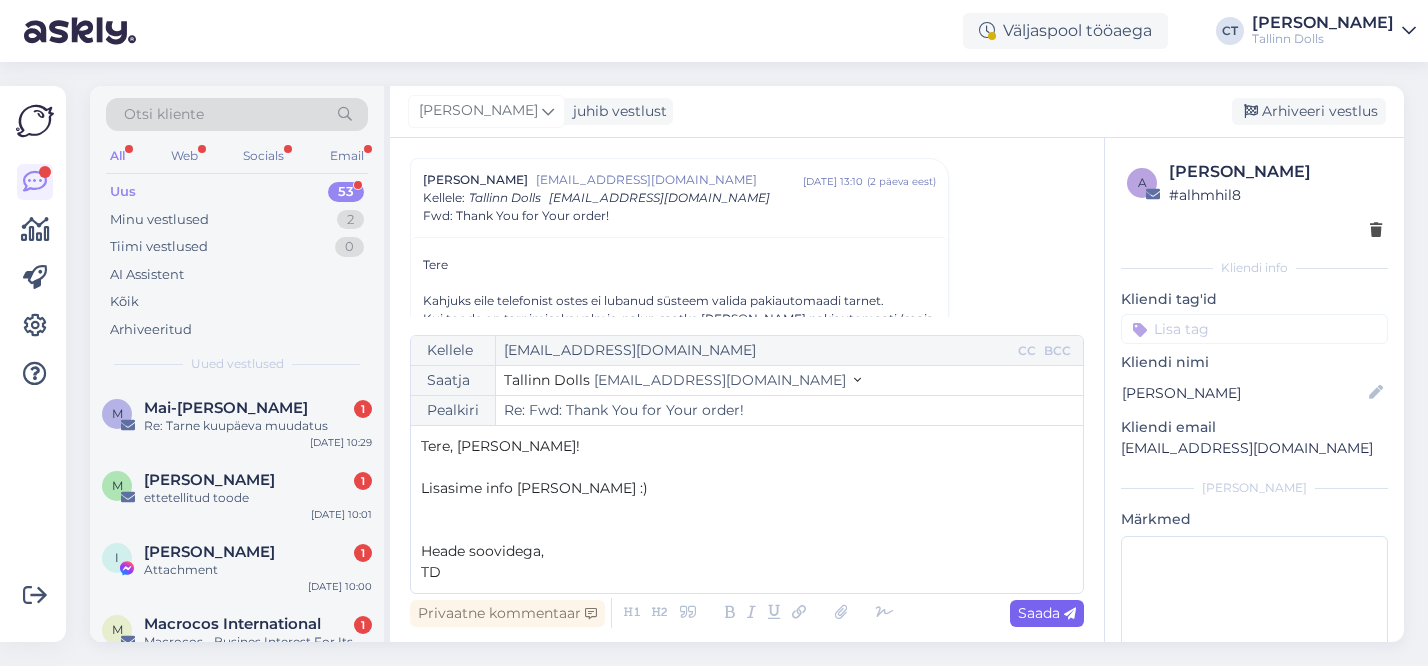 click on "Saada" at bounding box center [1047, 613] 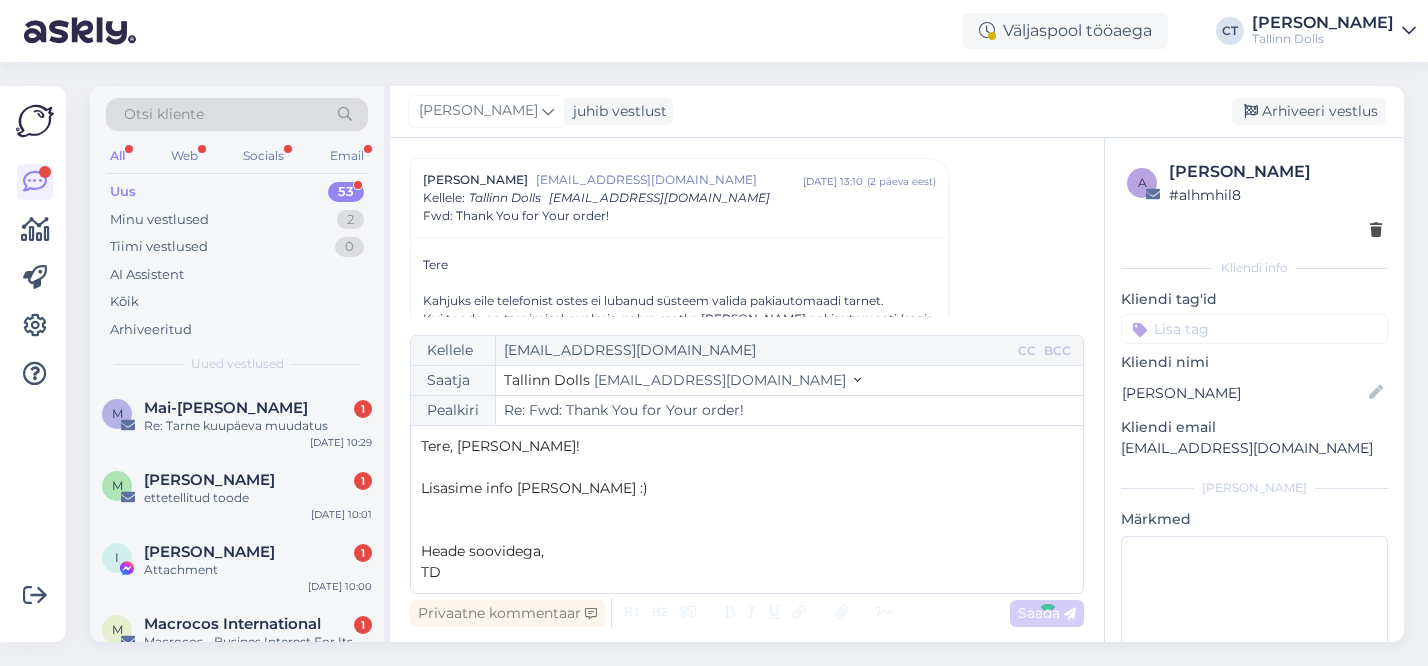 type on "Re: Re: Fwd: Thank You for Your order!" 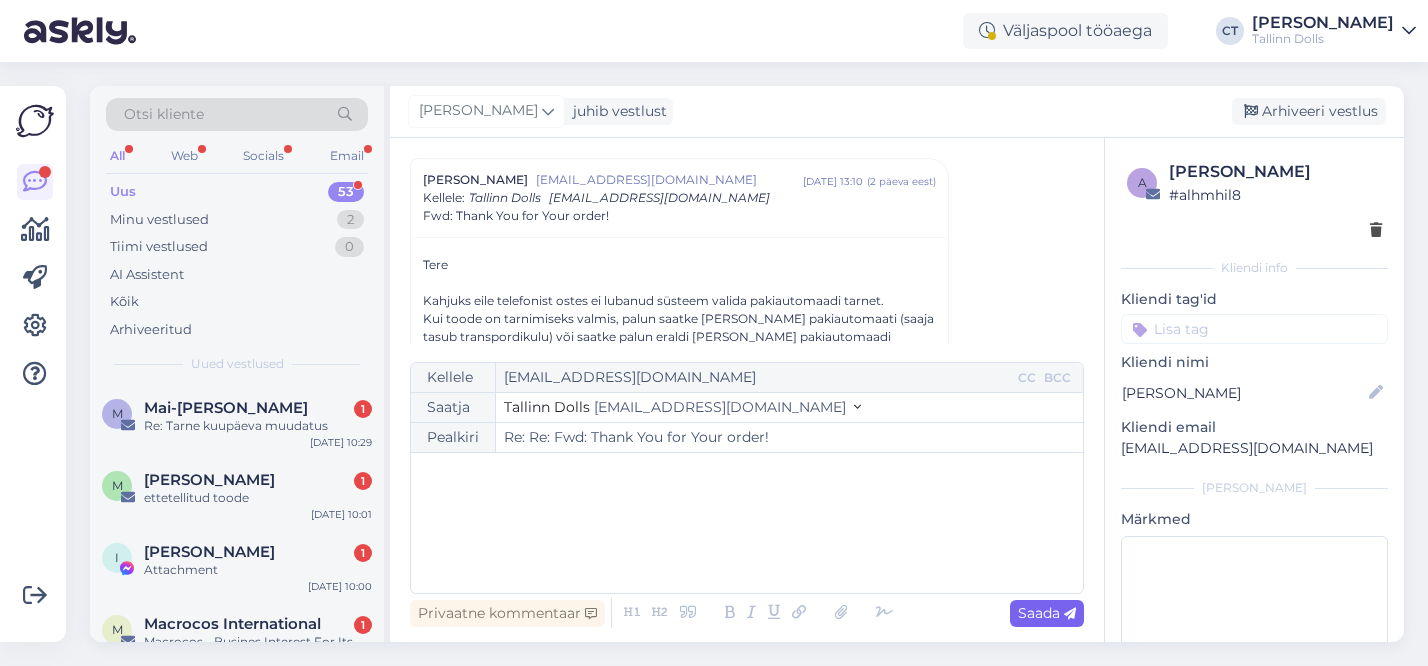 scroll, scrollTop: 1986, scrollLeft: 0, axis: vertical 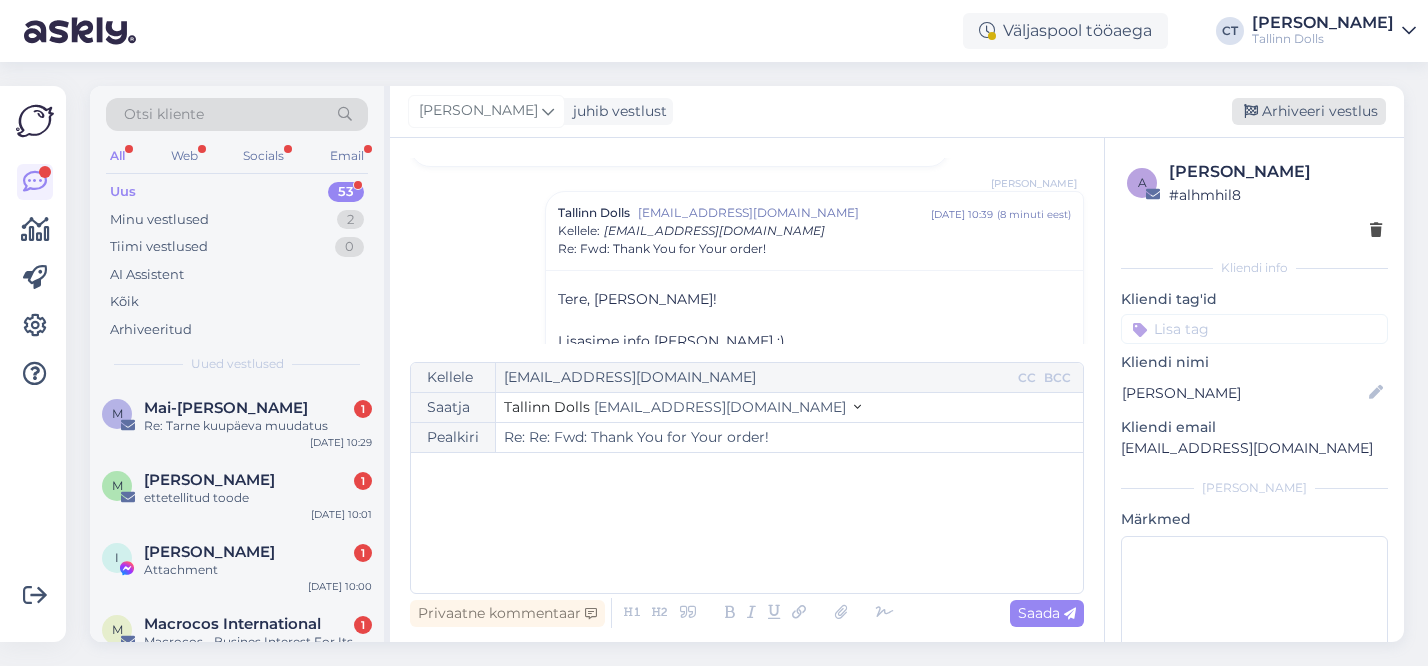 click on "Arhiveeri vestlus" at bounding box center (1309, 111) 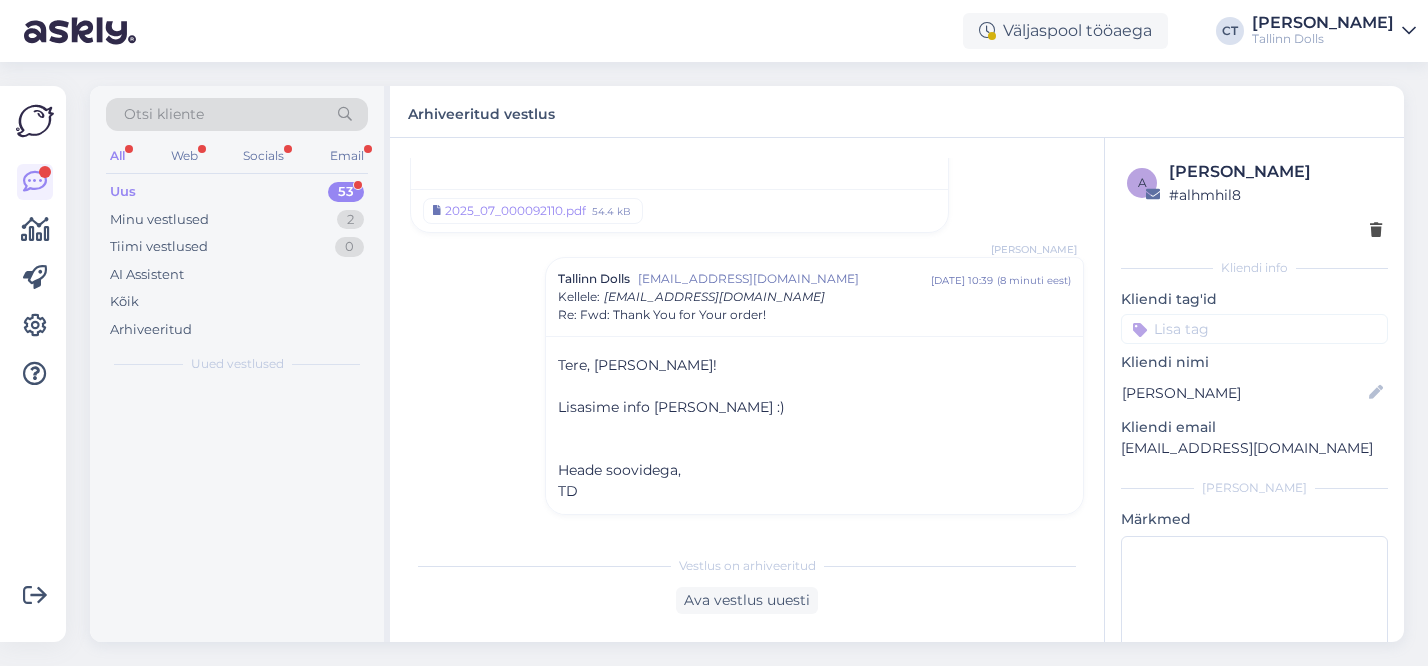scroll, scrollTop: 1902, scrollLeft: 0, axis: vertical 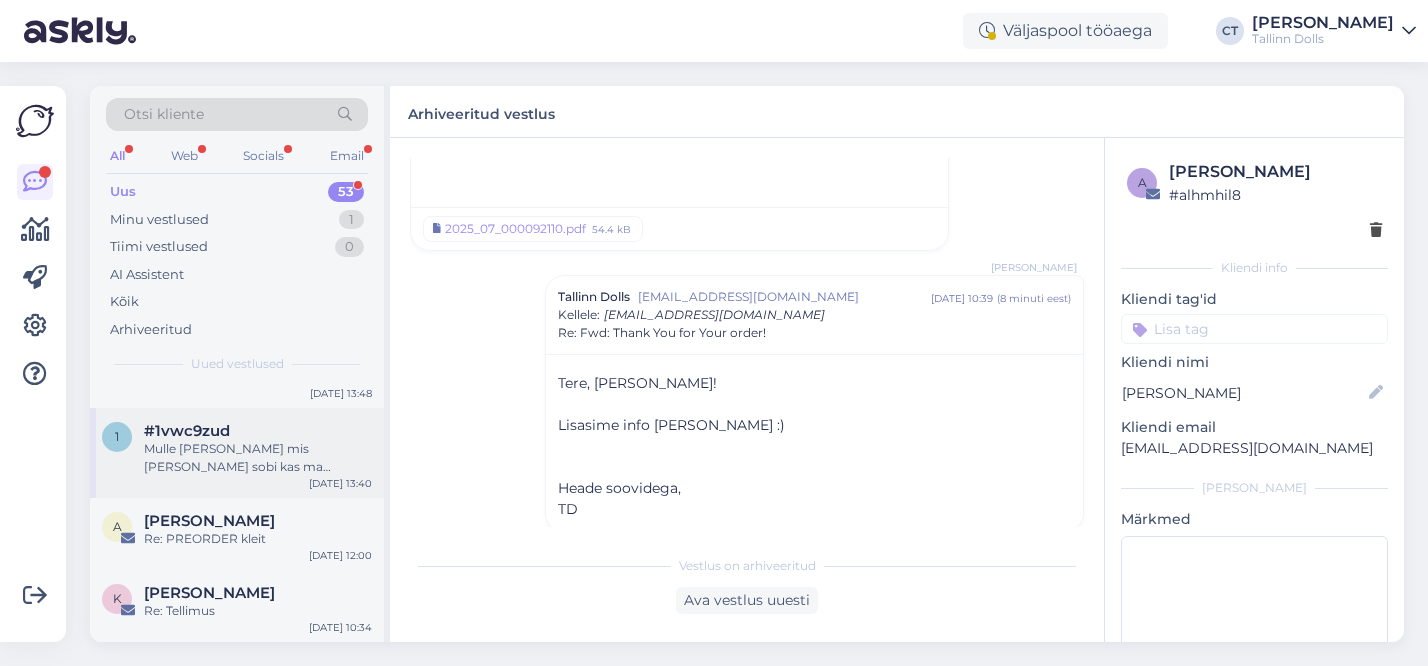 click on "1 #1vwc9zud Mulle [PERSON_NAME] mis [PERSON_NAME] sobi kas ma [PERSON_NAME] tagastada [PERSON_NAME] oma raha tagasi [DATE] 13:40" at bounding box center (237, 453) 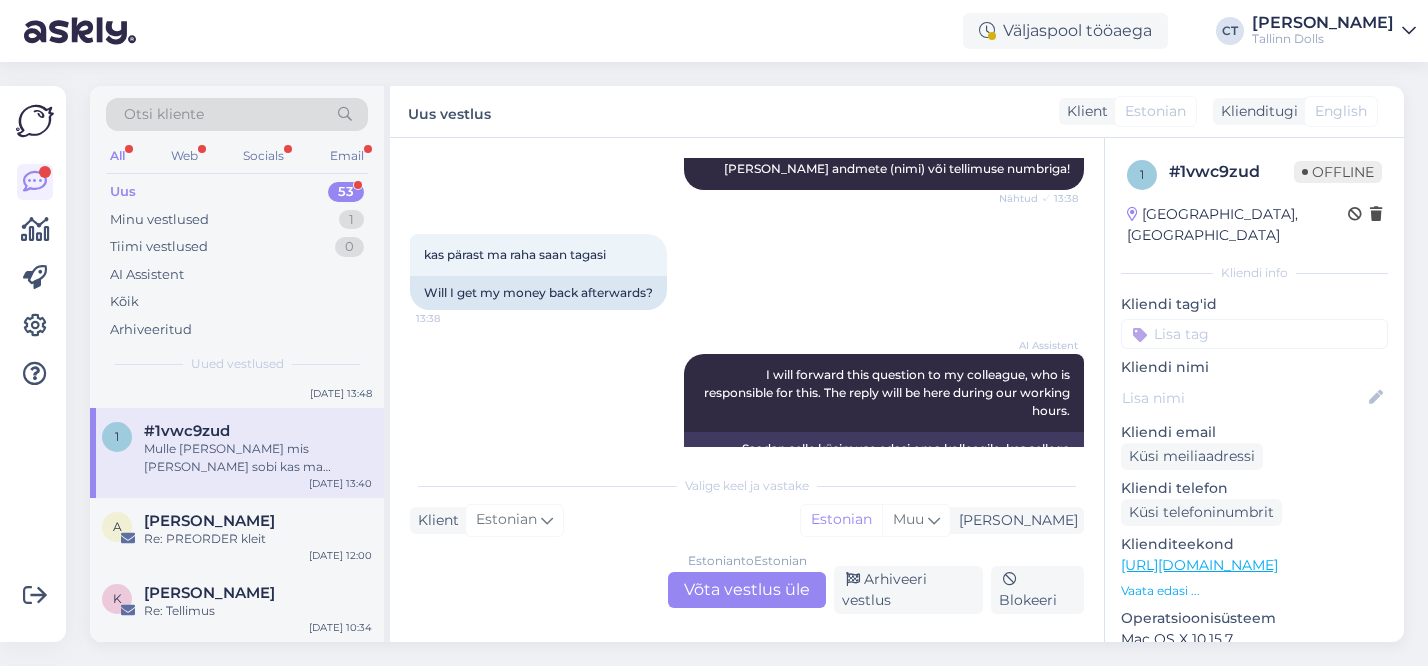 scroll, scrollTop: 541, scrollLeft: 0, axis: vertical 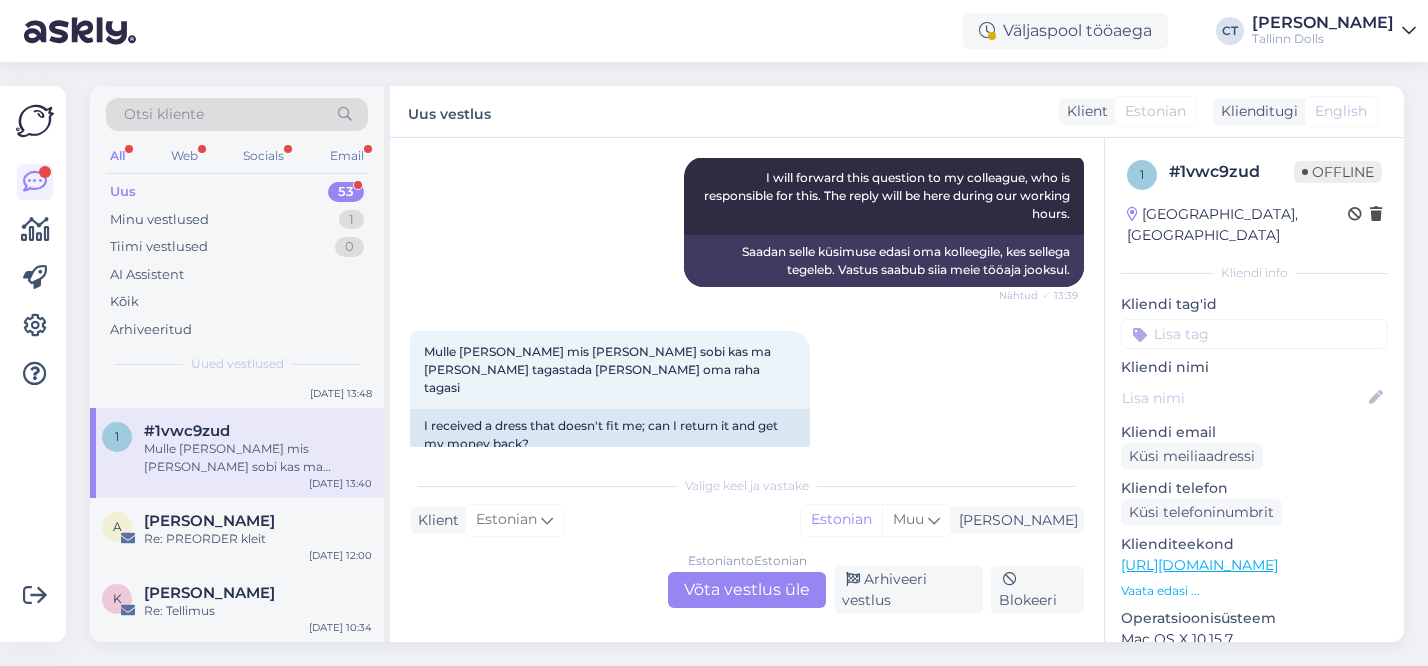 click on "Estonian  to  Estonian Võta vestlus üle" at bounding box center (747, 590) 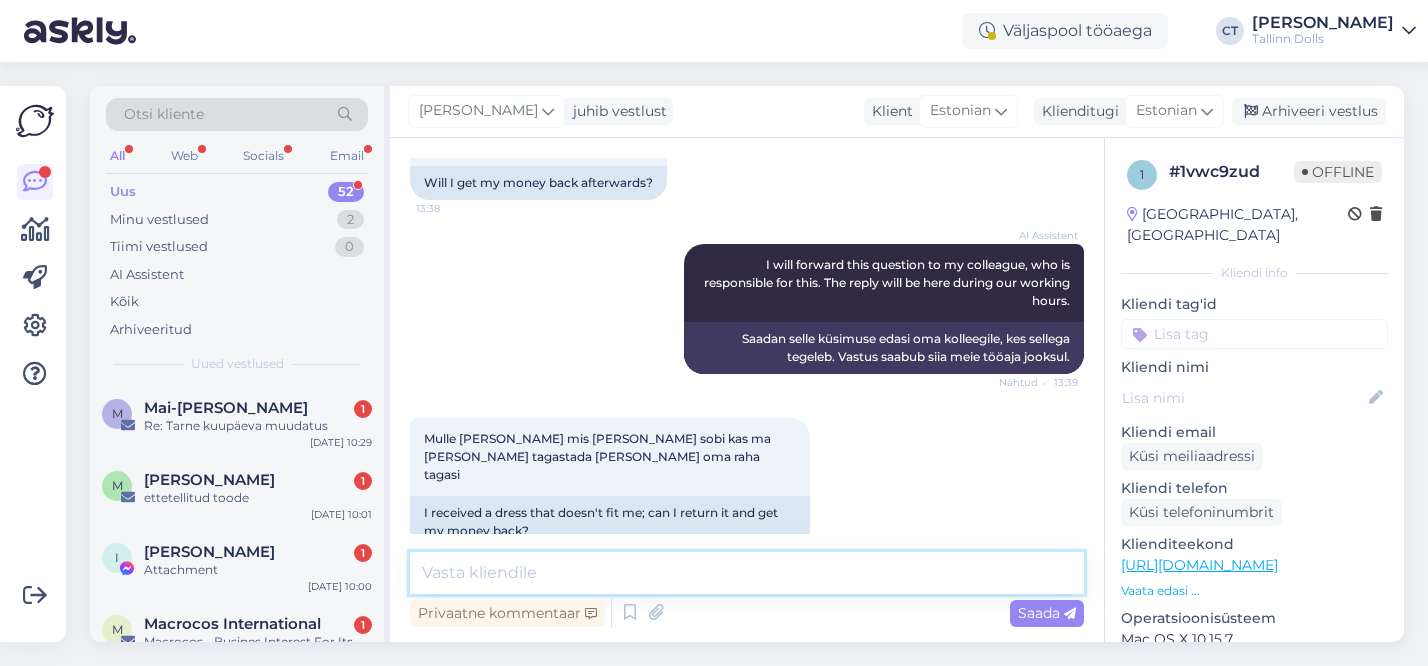 click at bounding box center [747, 573] 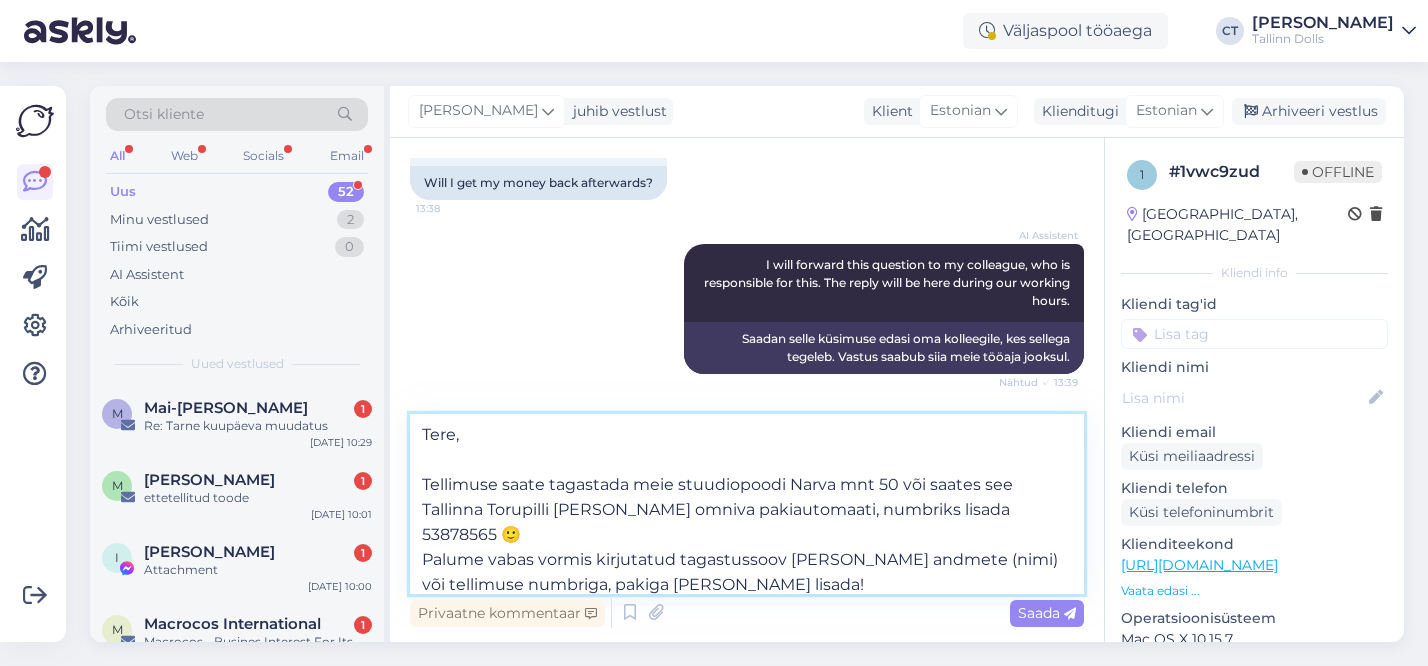 scroll, scrollTop: 200, scrollLeft: 0, axis: vertical 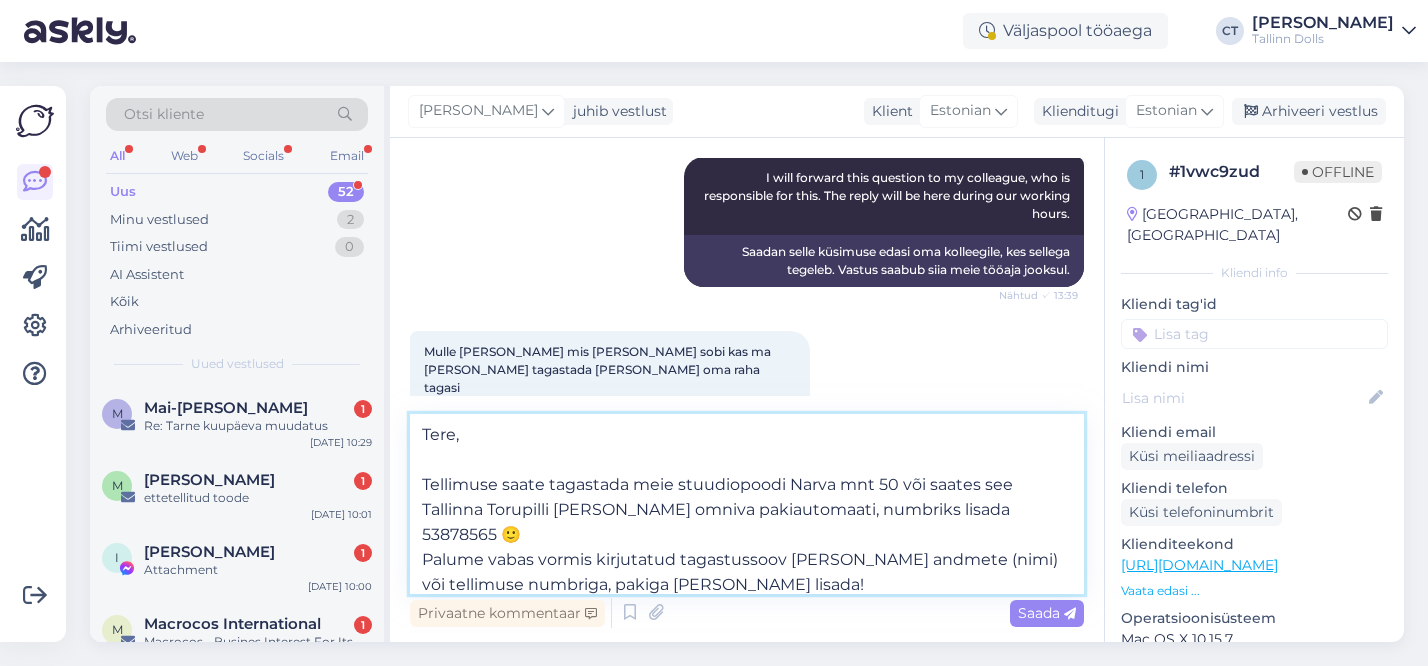 click on "Tere,
Tellimuse saate tagastada meie stuudiopoodi Narva mnt 50 või saates see Tallinna Torupilli [PERSON_NAME] omniva pakiautomaati, numbriks lisada 53878565 🙂
Palume vabas vormis kirjutatud tagastussoov [PERSON_NAME] andmete (nimi) või tellimuse numbriga, pakiga [PERSON_NAME] lisada!
Oleksime väga tänulikud, kui saaksite jagada tagasisidet miks soovite tellimuse tagastada 🙂
Teostame tagasimakse 14 päeva jooksul, kui tagastus on jõudnud meieni.
Parimate soovidega,
Tallinn Dolls" at bounding box center [747, 504] 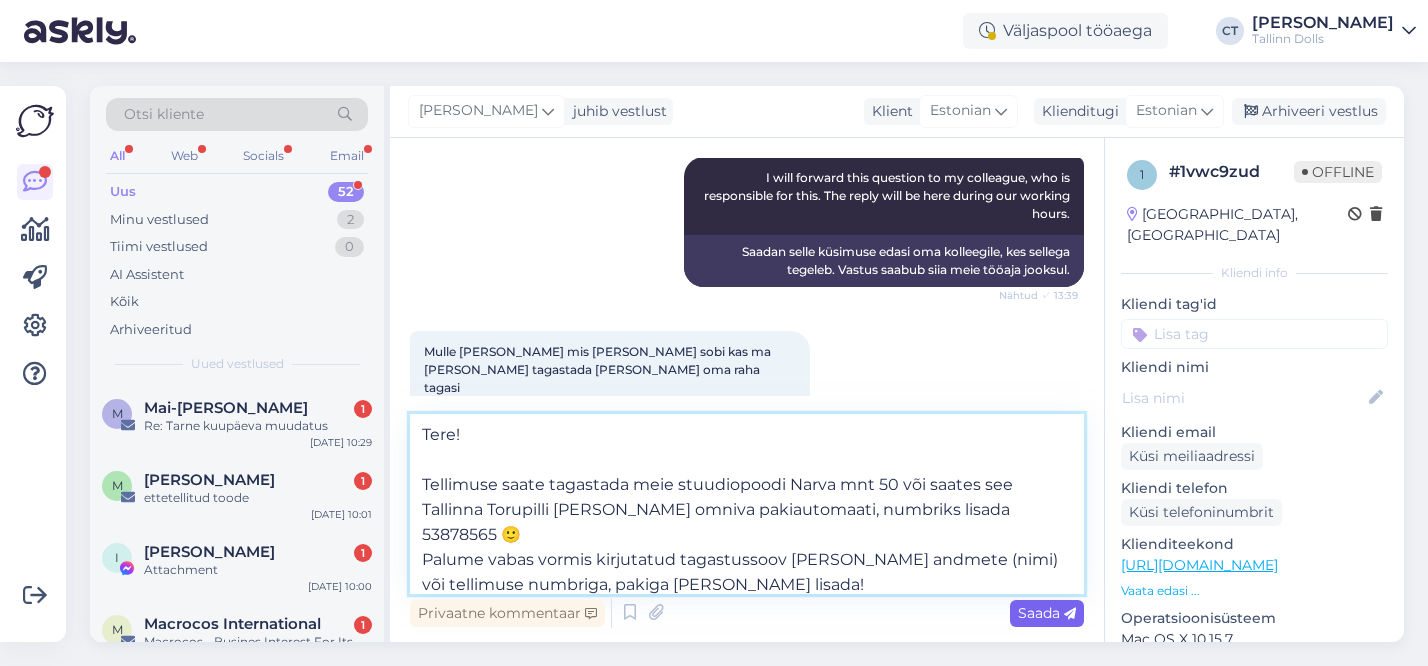 type on "Tere!
Tellimuse saate tagastada meie stuudiopoodi Narva mnt 50 või saates see Tallinna Torupilli [PERSON_NAME] omniva pakiautomaati, numbriks lisada 53878565 🙂
Palume vabas vormis kirjutatud tagastussoov [PERSON_NAME] andmete (nimi) või tellimuse numbriga, pakiga [PERSON_NAME] lisada!
Oleksime väga tänulikud, kui saaksite jagada tagasisidet miks soovite tellimuse tagastada 🙂
Teostame tagasimakse 14 päeva jooksul, kui tagastus on jõudnud meieni.
Parimate soovidega,
Tallinn Dolls" 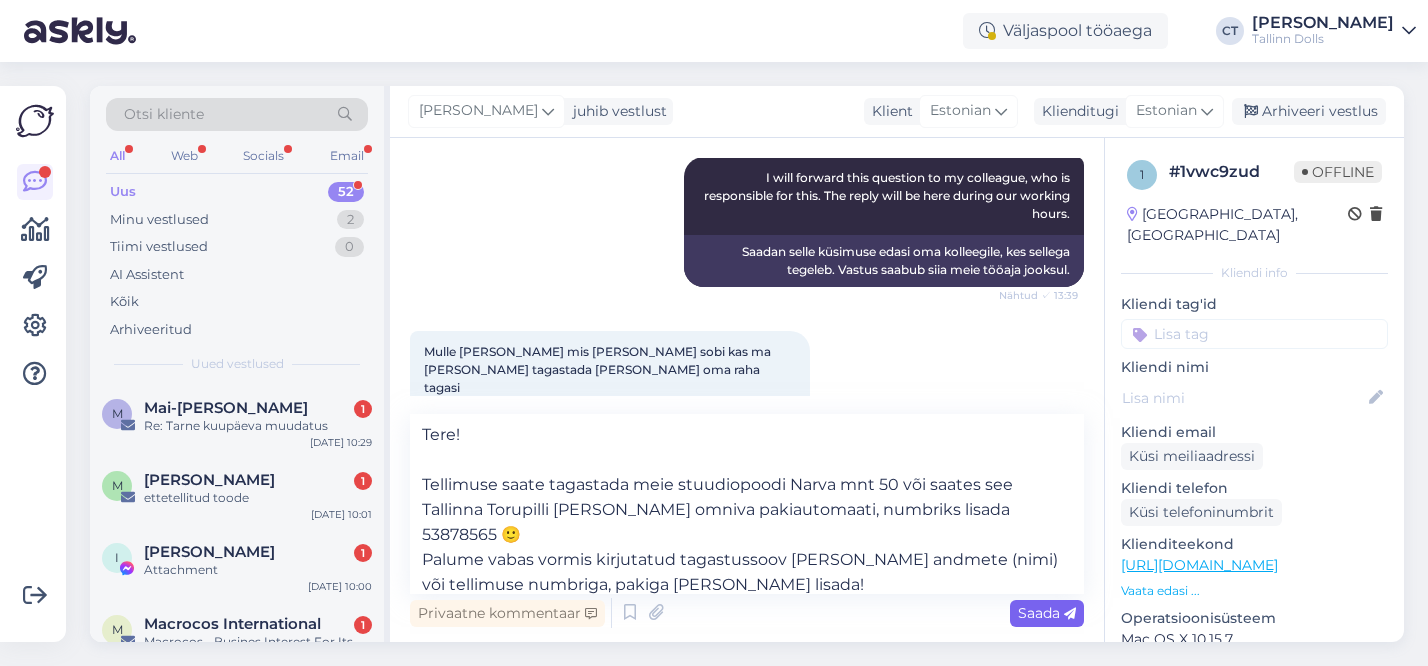 click on "Saada" at bounding box center [1047, 613] 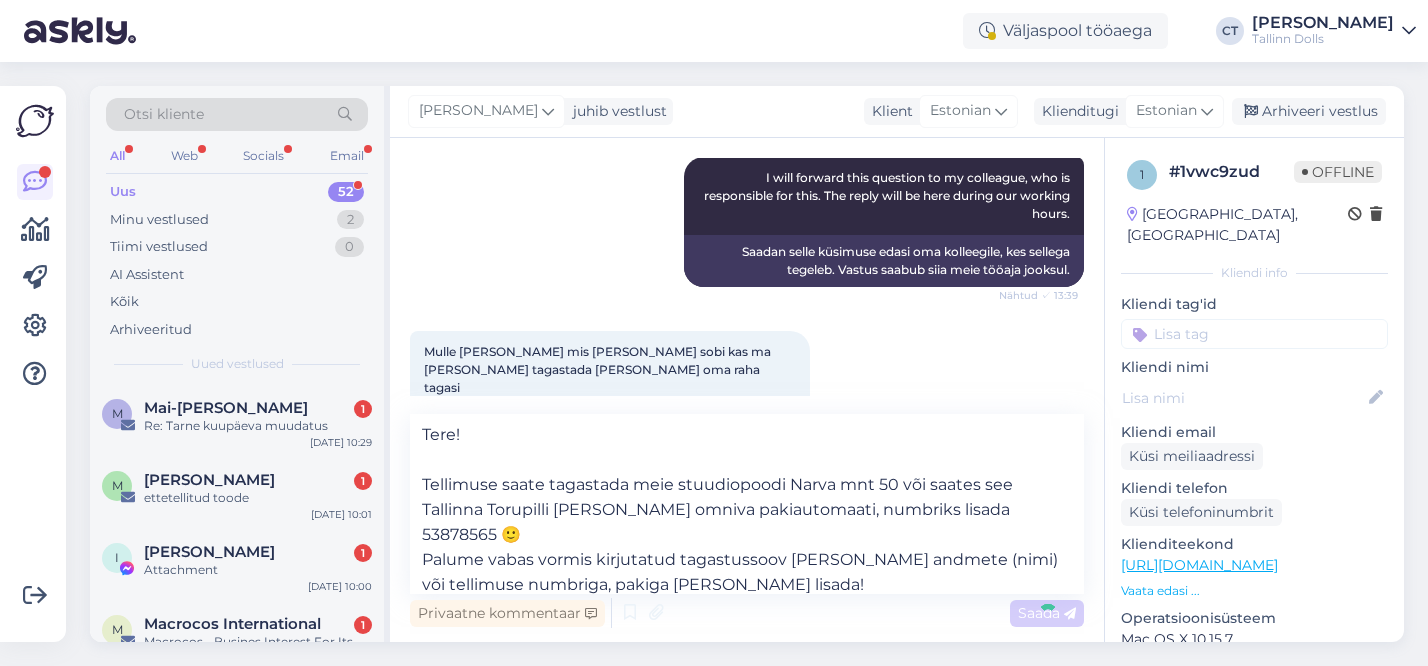 type 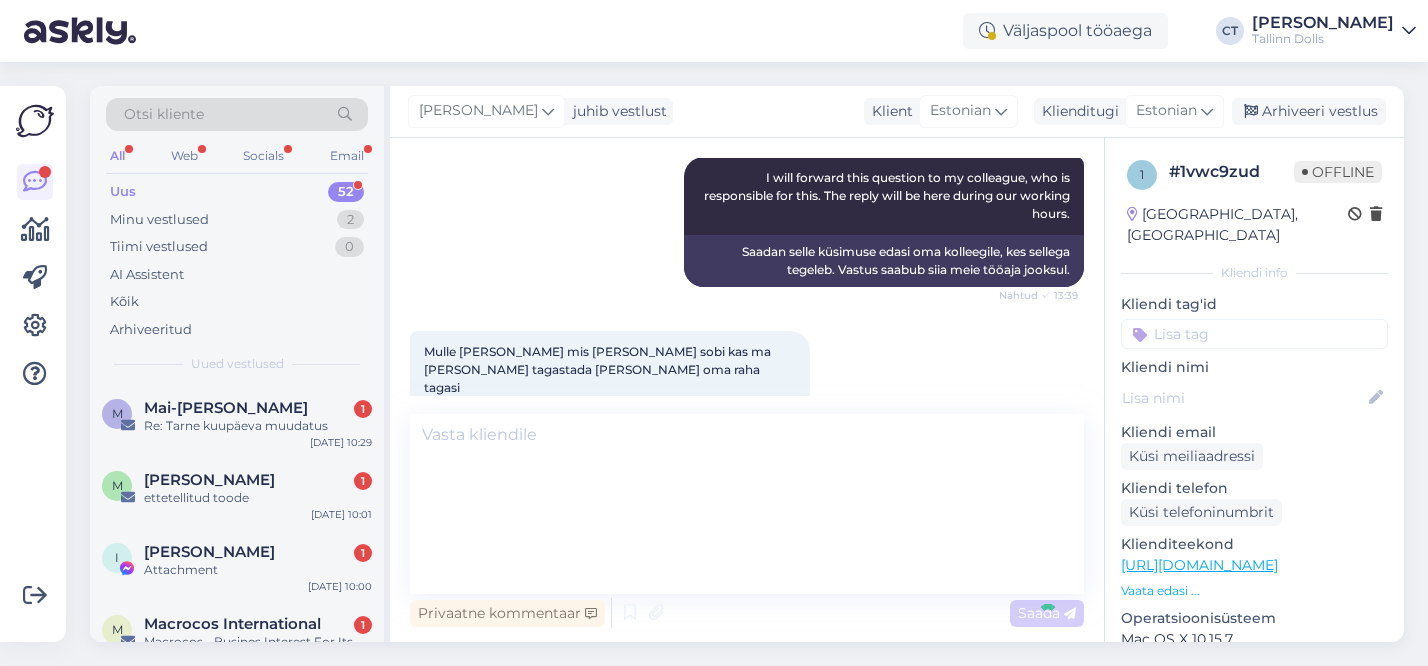 scroll, scrollTop: 870, scrollLeft: 0, axis: vertical 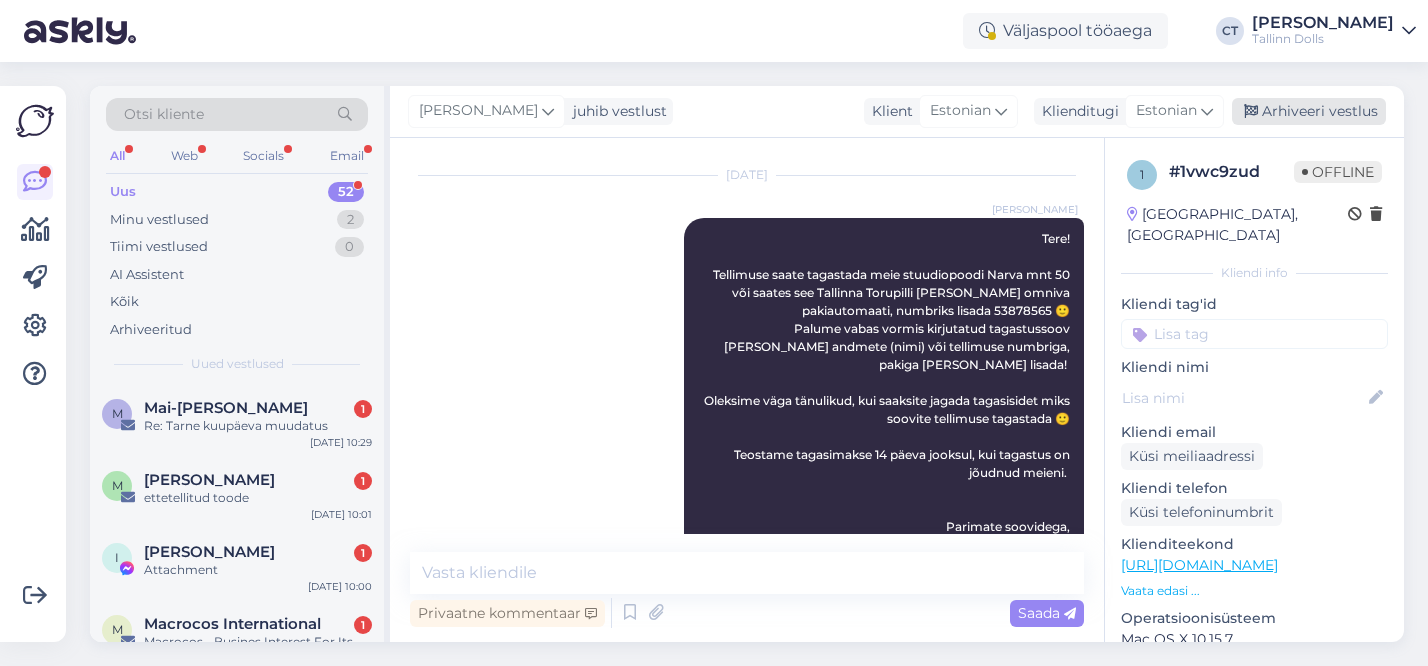 click on "Arhiveeri vestlus" at bounding box center [1309, 111] 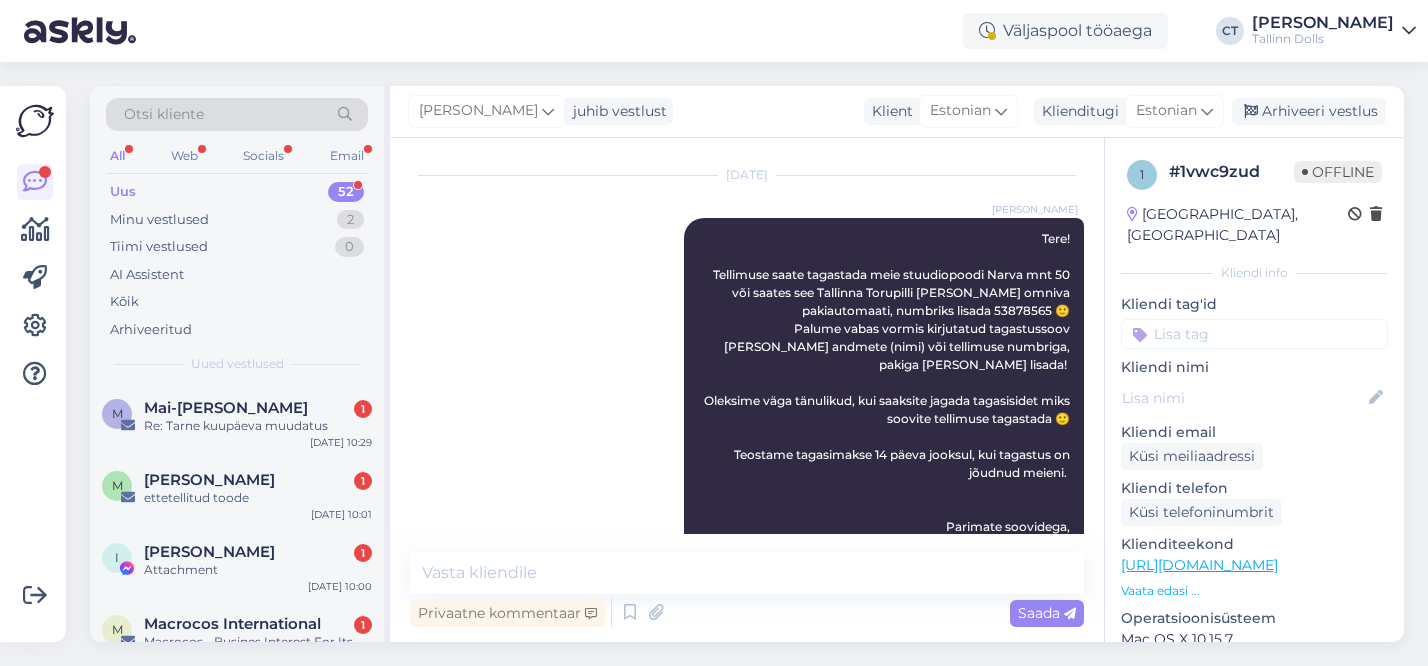 scroll, scrollTop: 877, scrollLeft: 0, axis: vertical 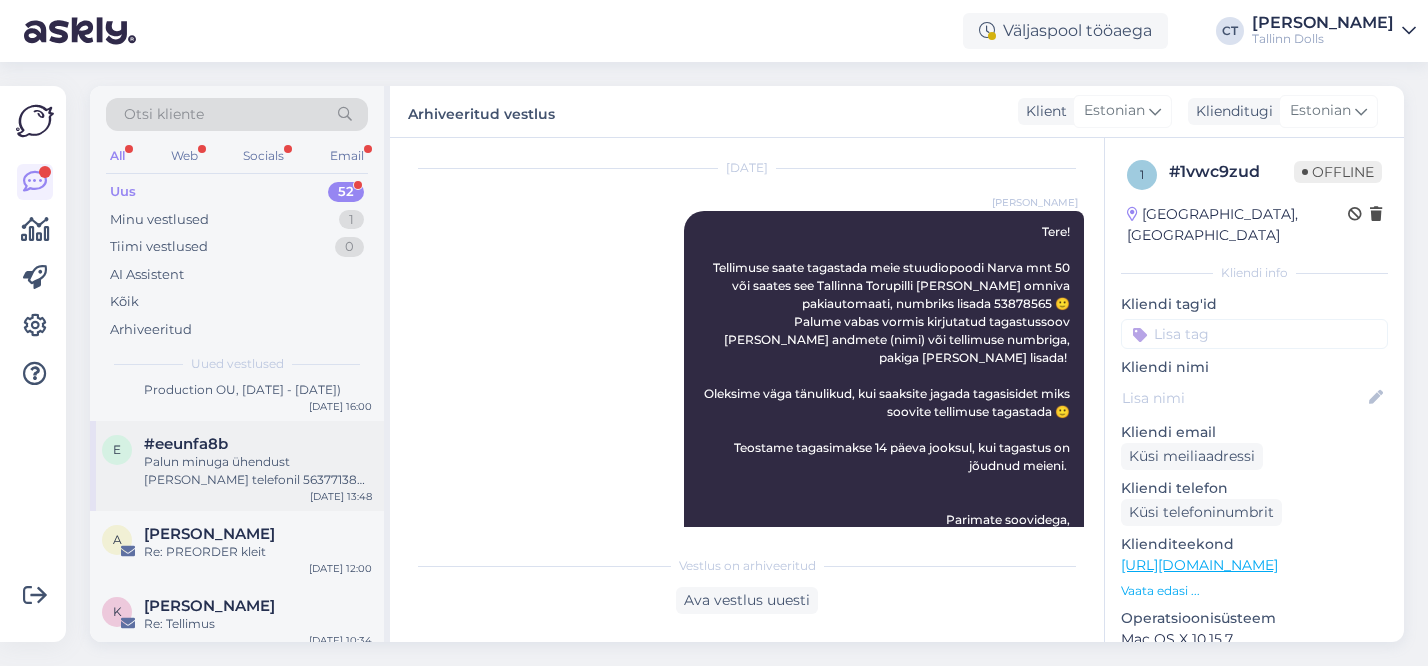 click on "Palun minuga ühendust [PERSON_NAME] telefonil 56377138 või meilitsi [EMAIL_ADDRESS][DOMAIN_NAME]" at bounding box center [258, 471] 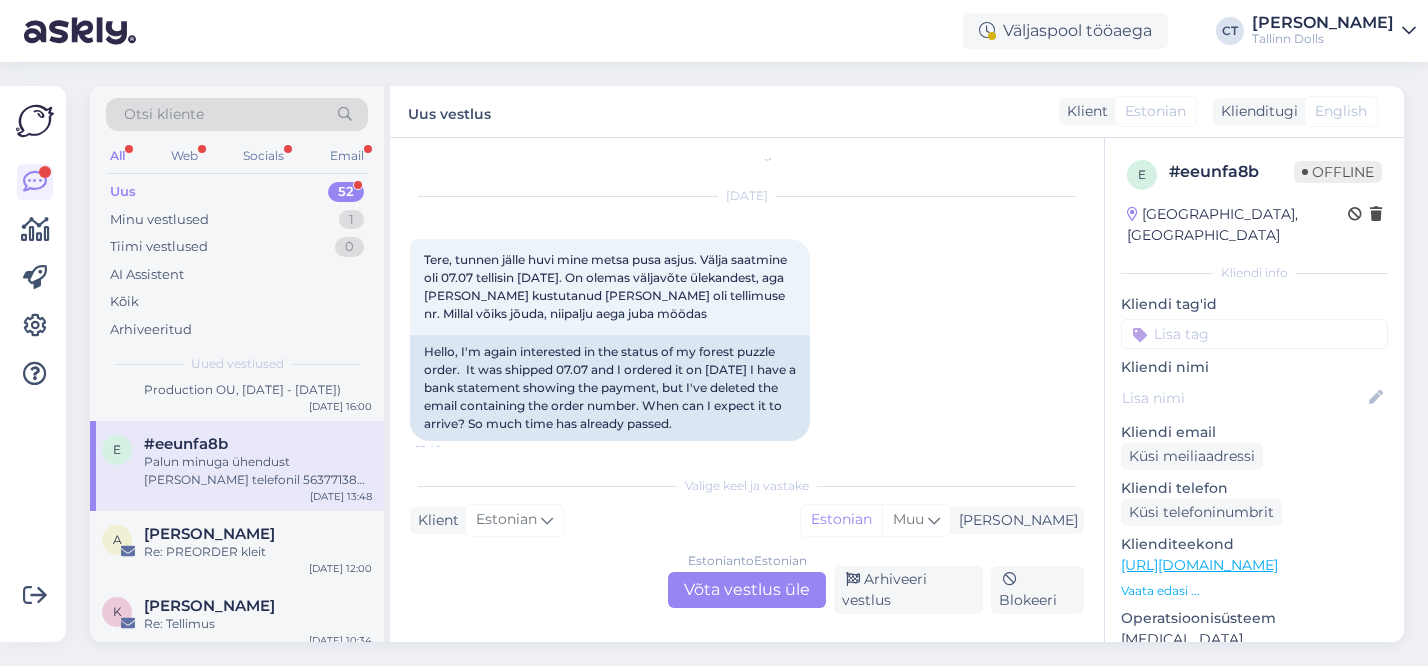 scroll, scrollTop: 0, scrollLeft: 0, axis: both 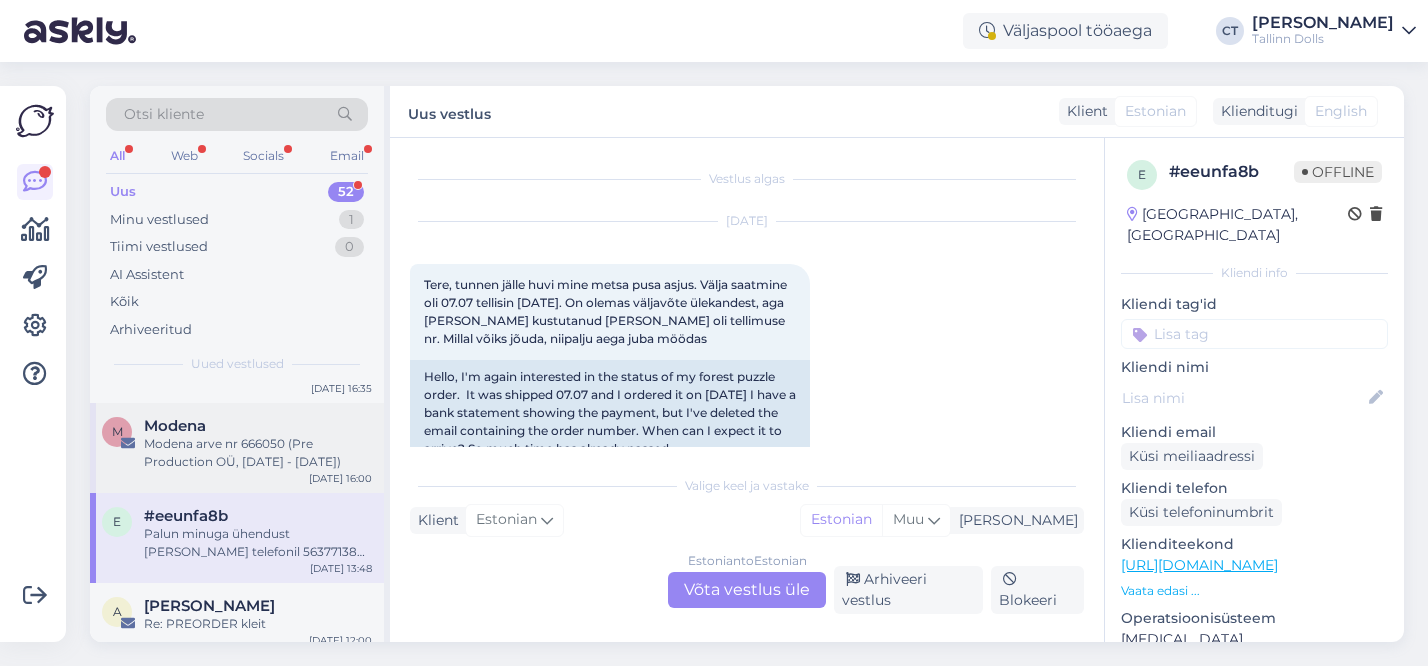 click on "Modena arve nr 666050 (Pre Production OÜ, [DATE] - [DATE])" at bounding box center [258, 453] 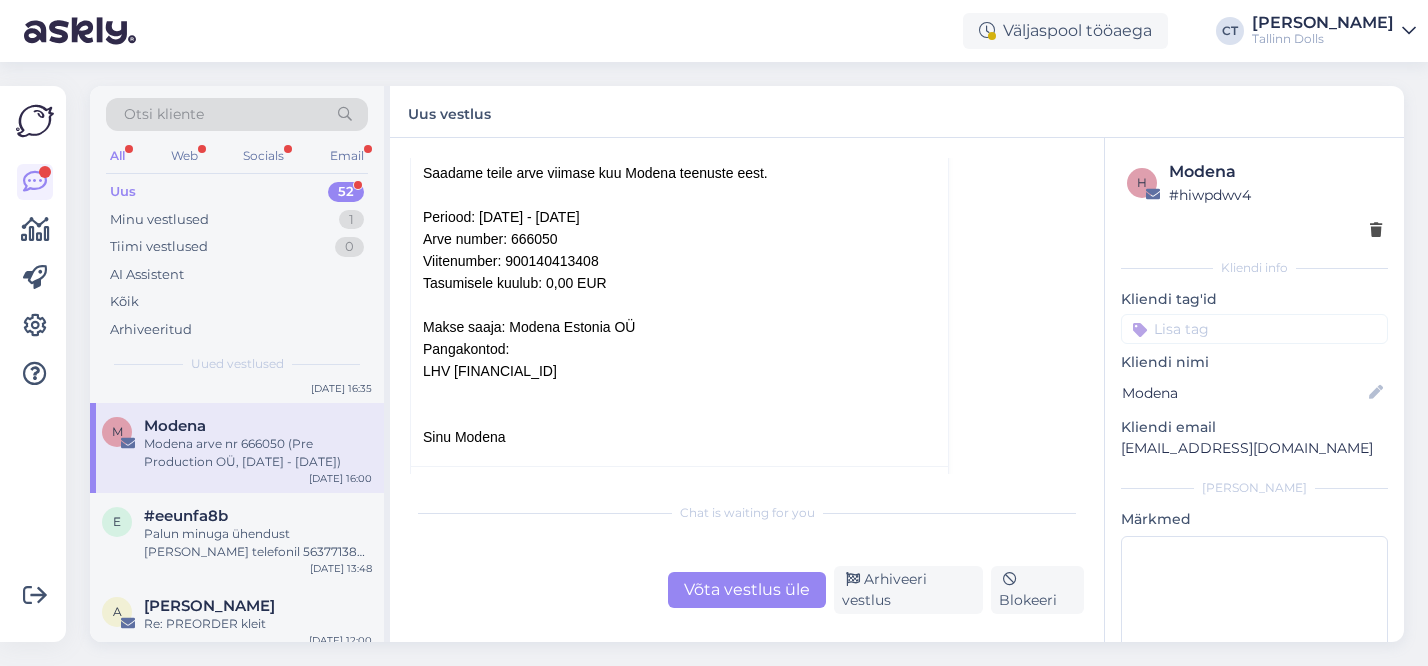 scroll, scrollTop: 8926, scrollLeft: 0, axis: vertical 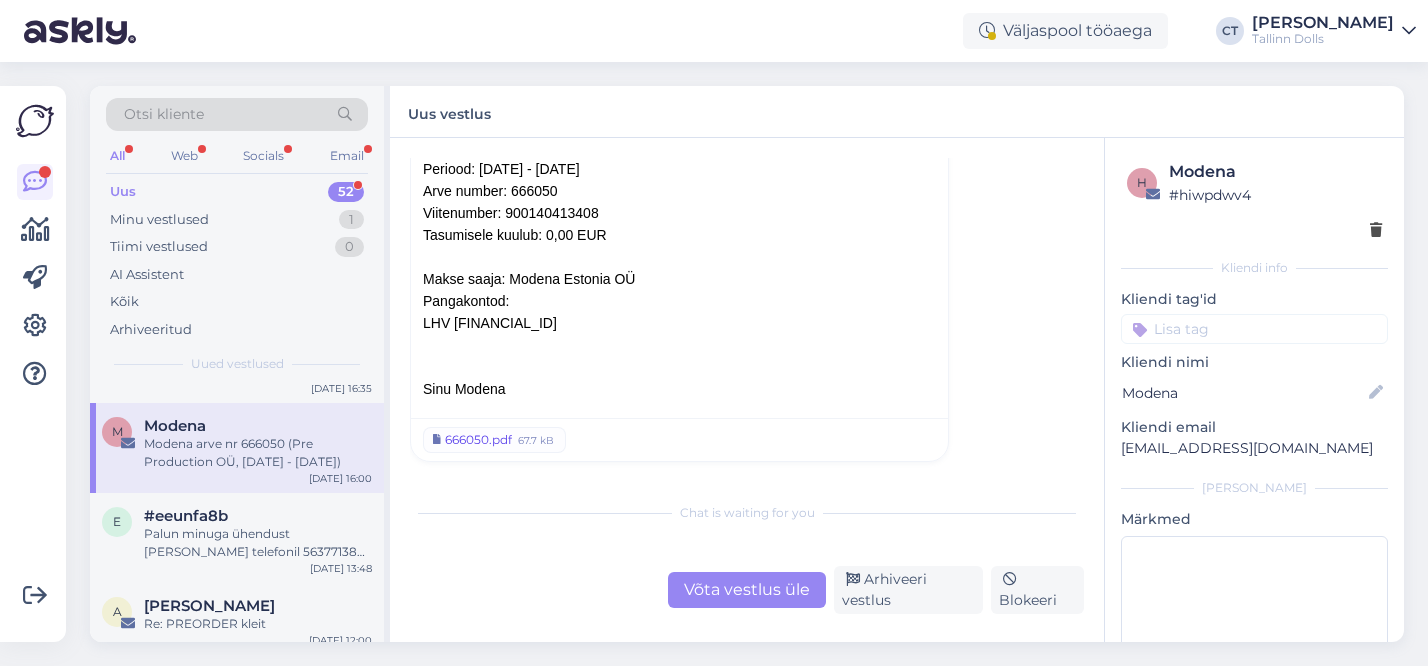 click on "666050.pdf" at bounding box center [478, 440] 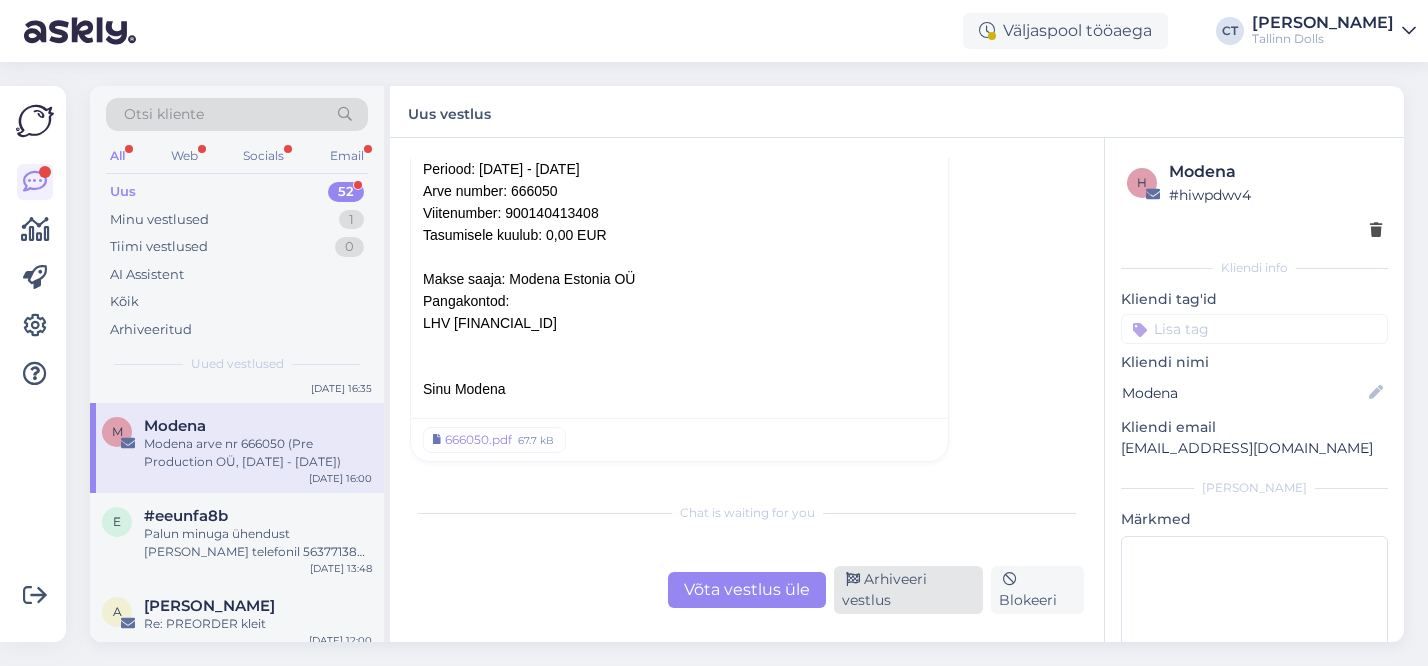 click on "Arhiveeri vestlus" at bounding box center [908, 590] 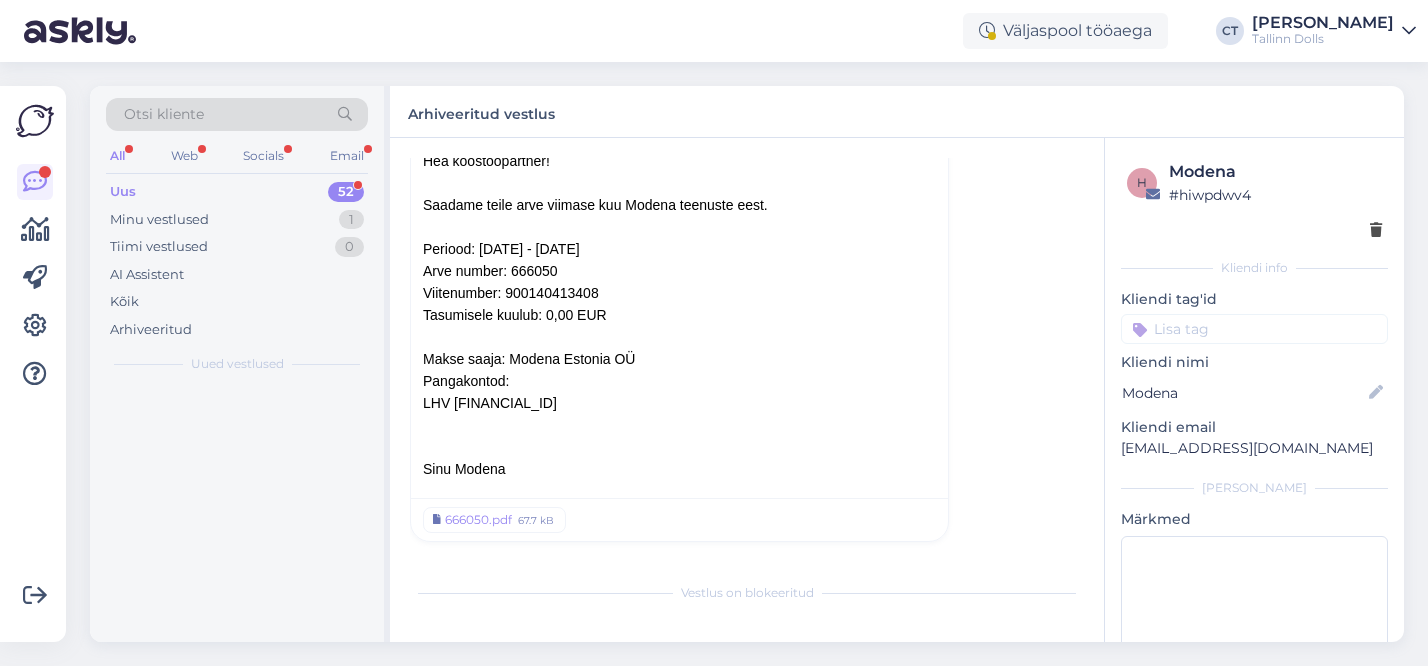 scroll, scrollTop: 8740, scrollLeft: 0, axis: vertical 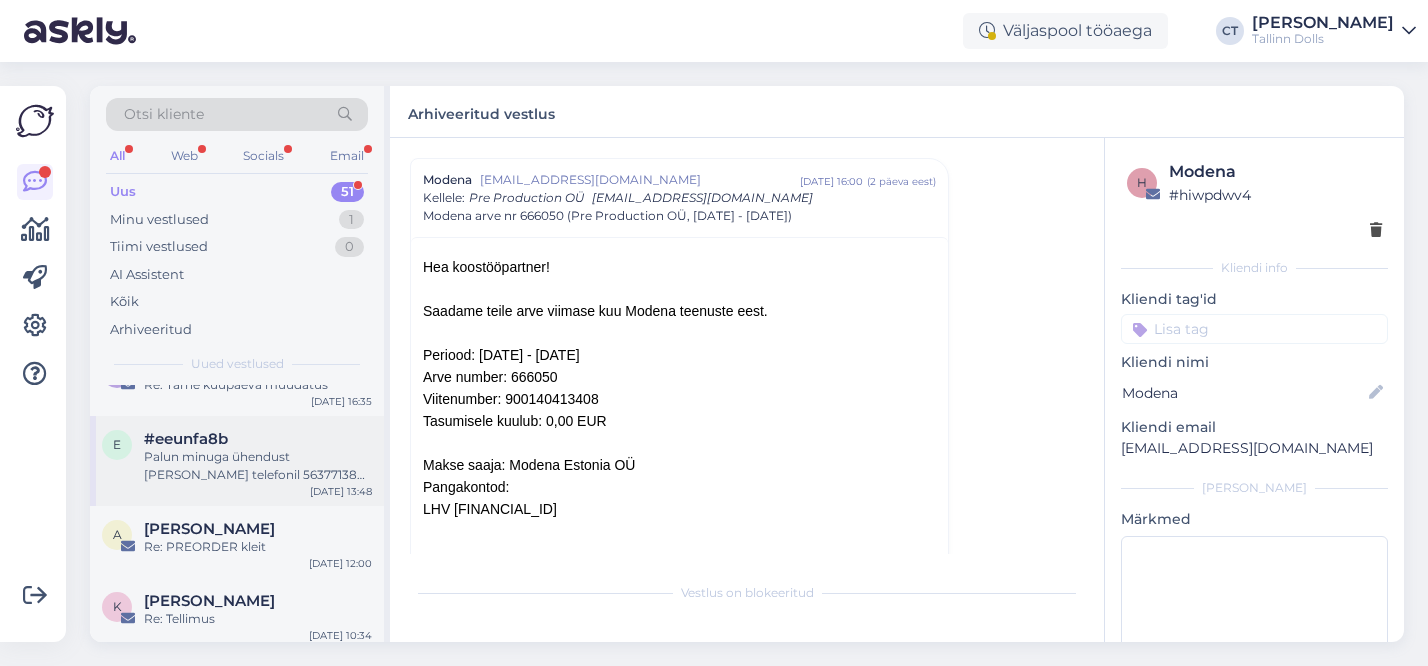 click on "Palun minuga ühendust [PERSON_NAME] telefonil 56377138 või meilitsi [EMAIL_ADDRESS][DOMAIN_NAME]" at bounding box center [258, 466] 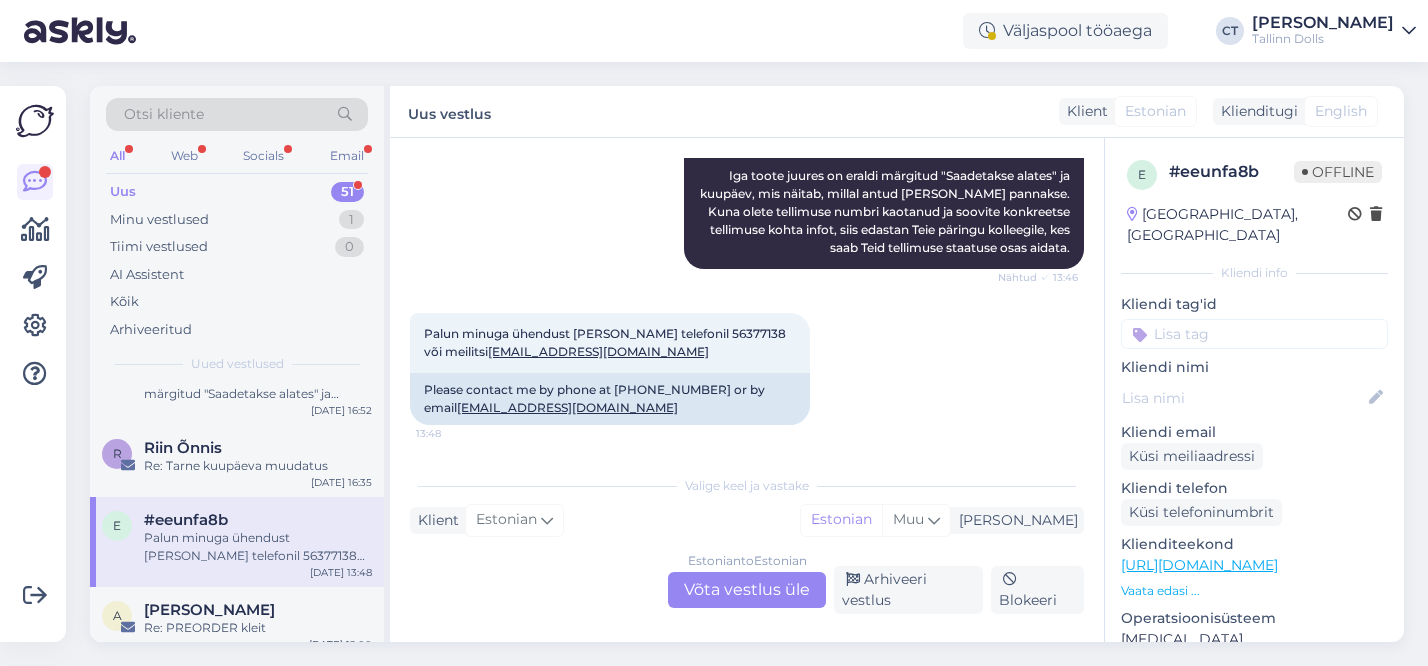 scroll, scrollTop: 3386, scrollLeft: 0, axis: vertical 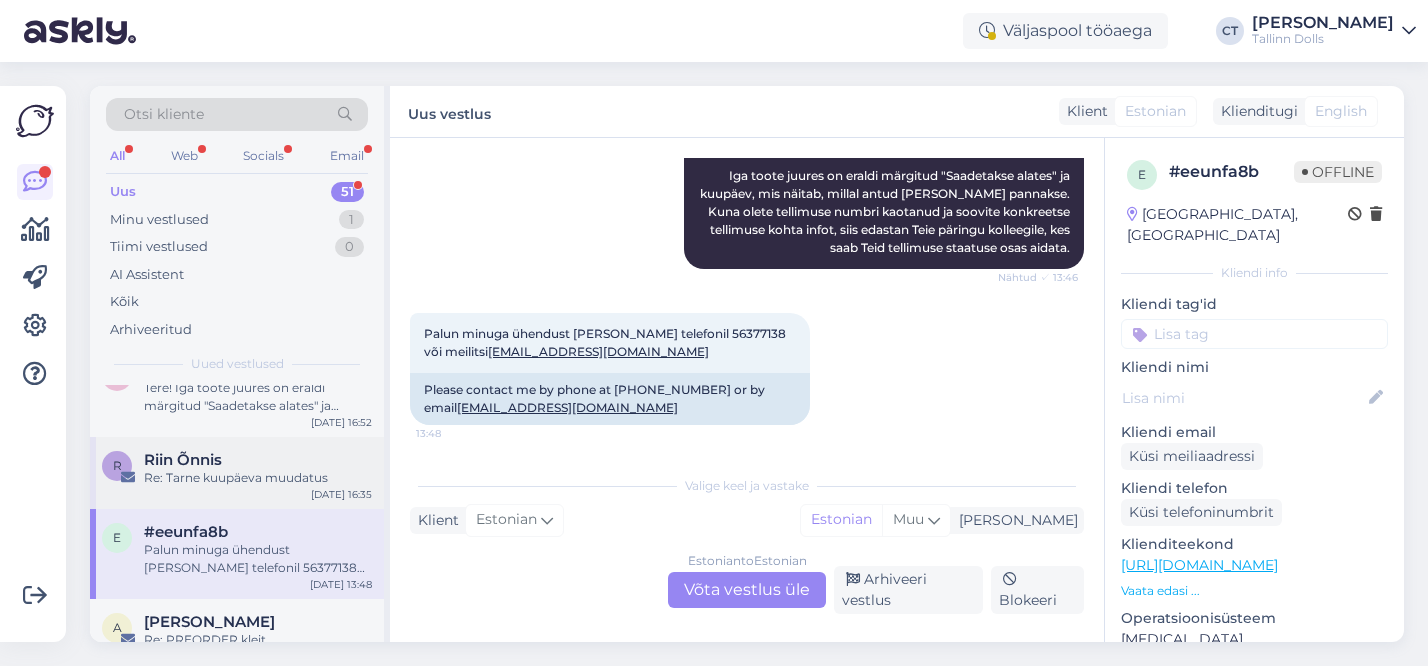 click on "Riin Õnnis" at bounding box center [258, 460] 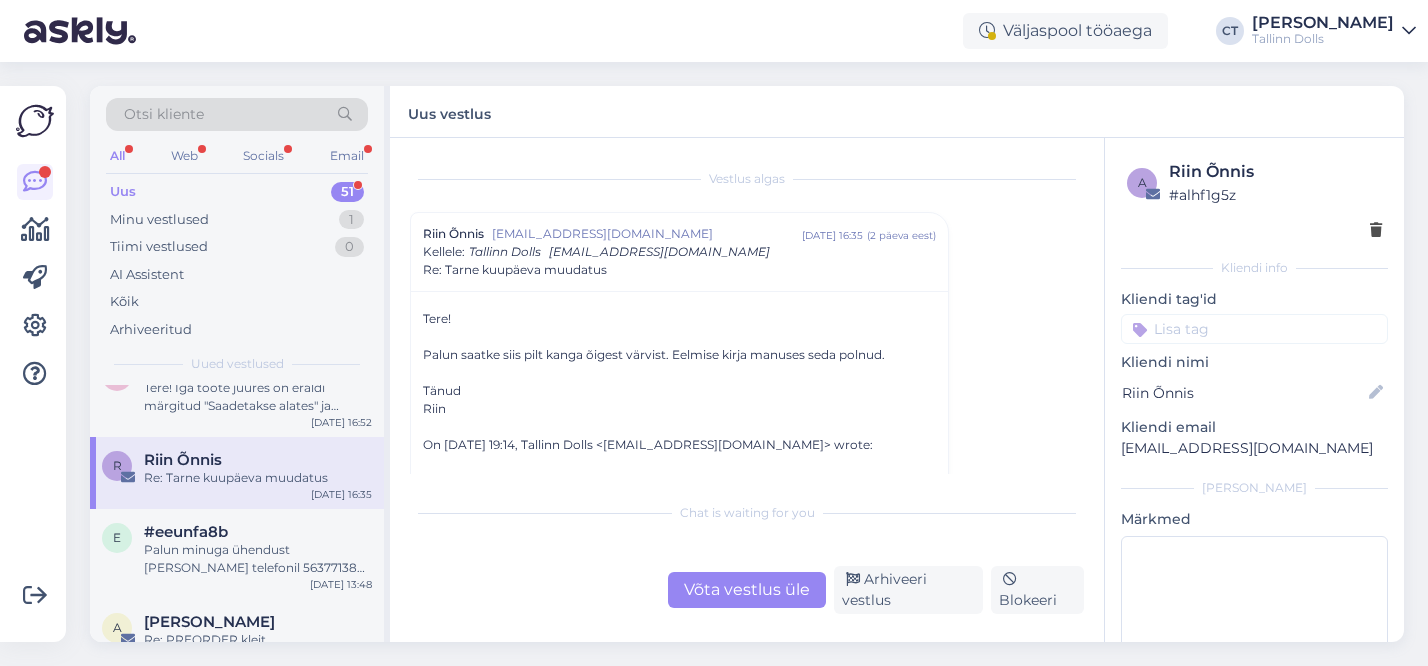 click on "Võta vestlus üle" at bounding box center (747, 590) 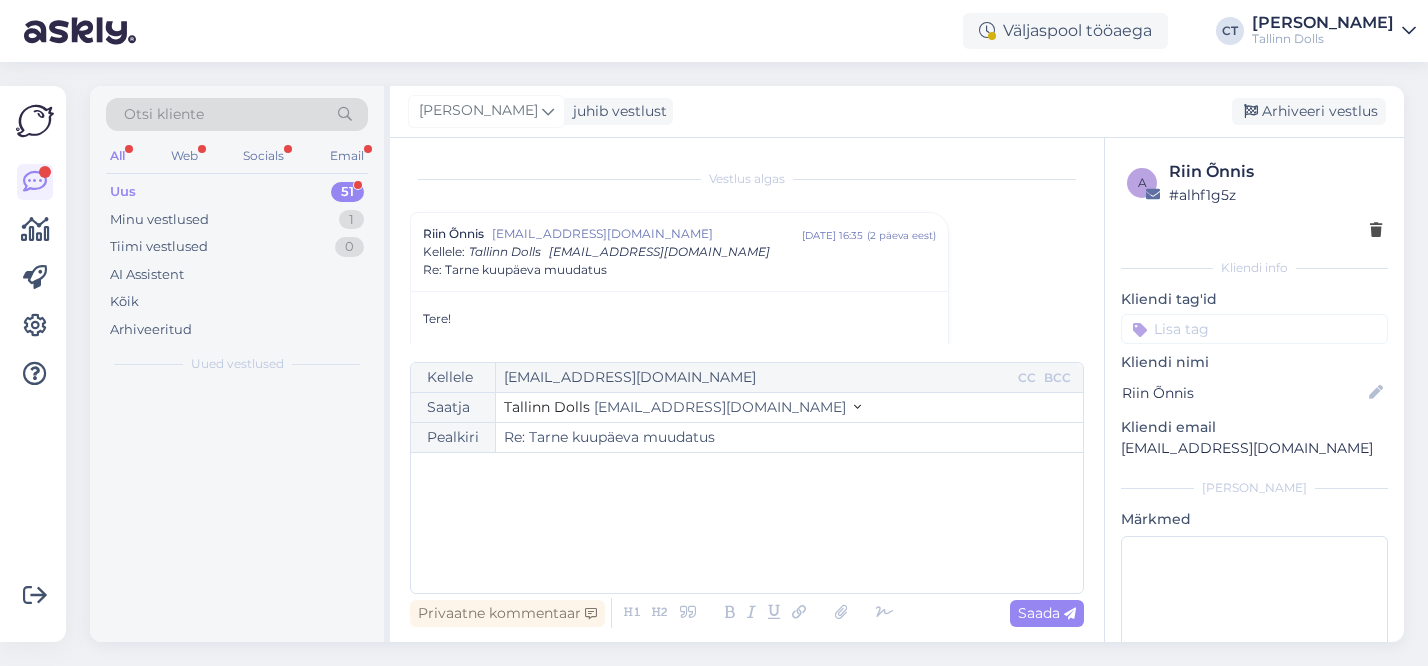 scroll, scrollTop: 54, scrollLeft: 0, axis: vertical 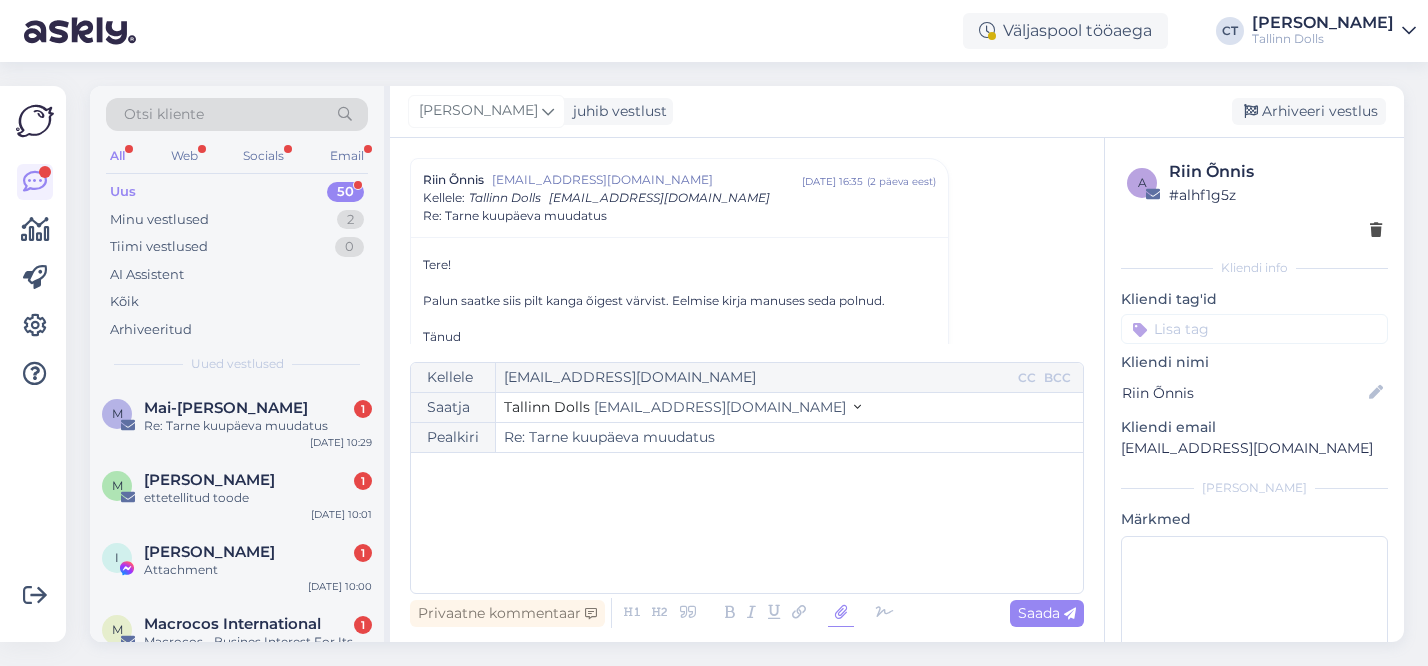 click at bounding box center (841, 613) 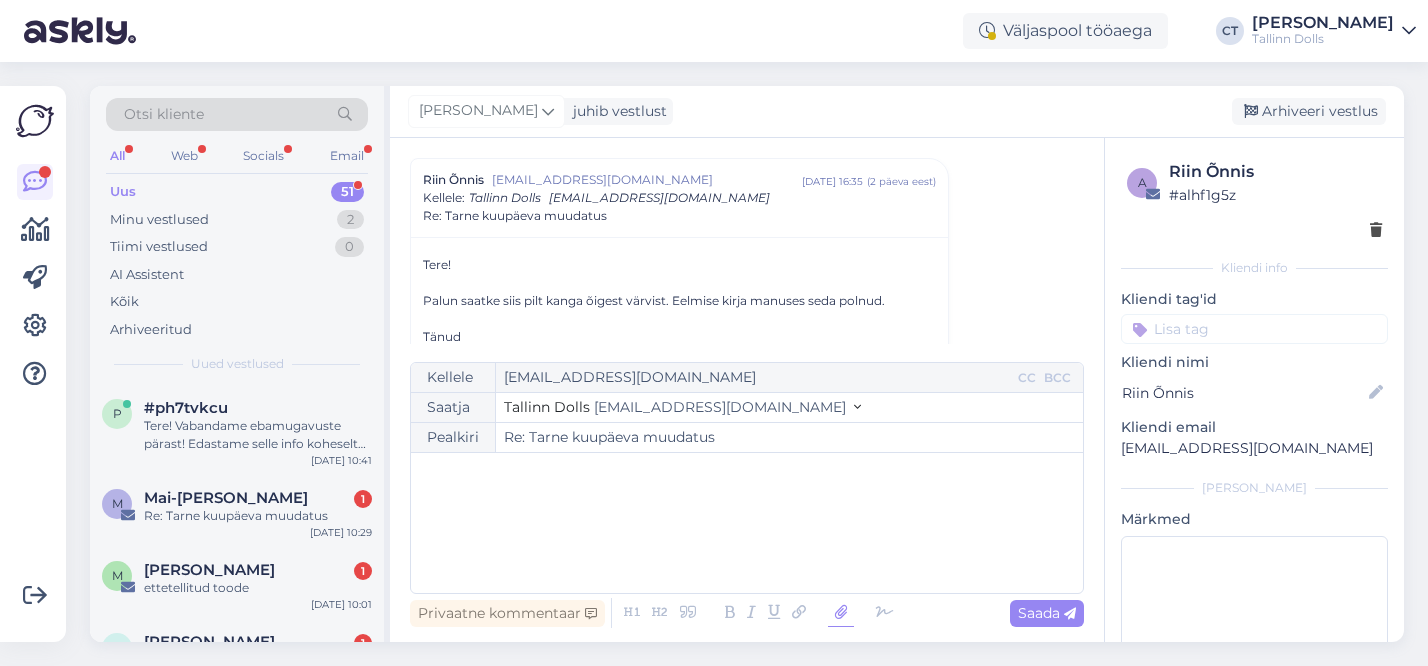 click at bounding box center [841, 613] 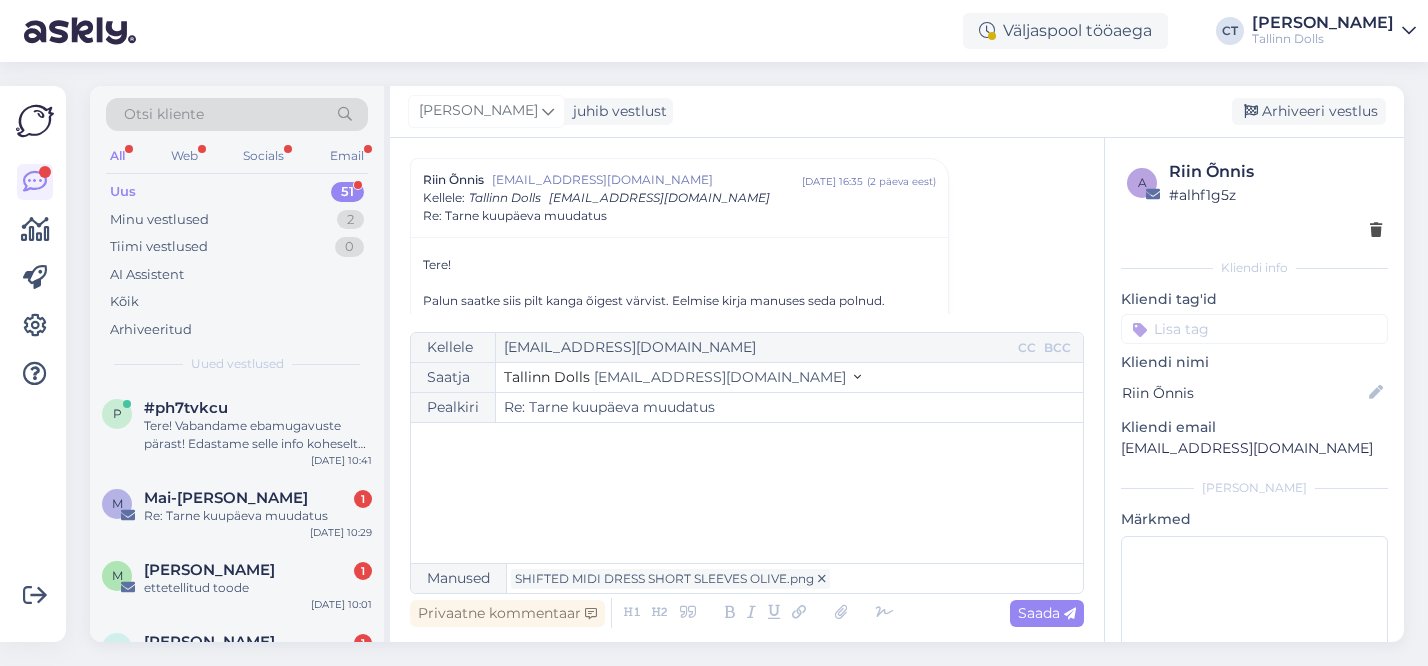 click on "﻿" at bounding box center (747, 493) 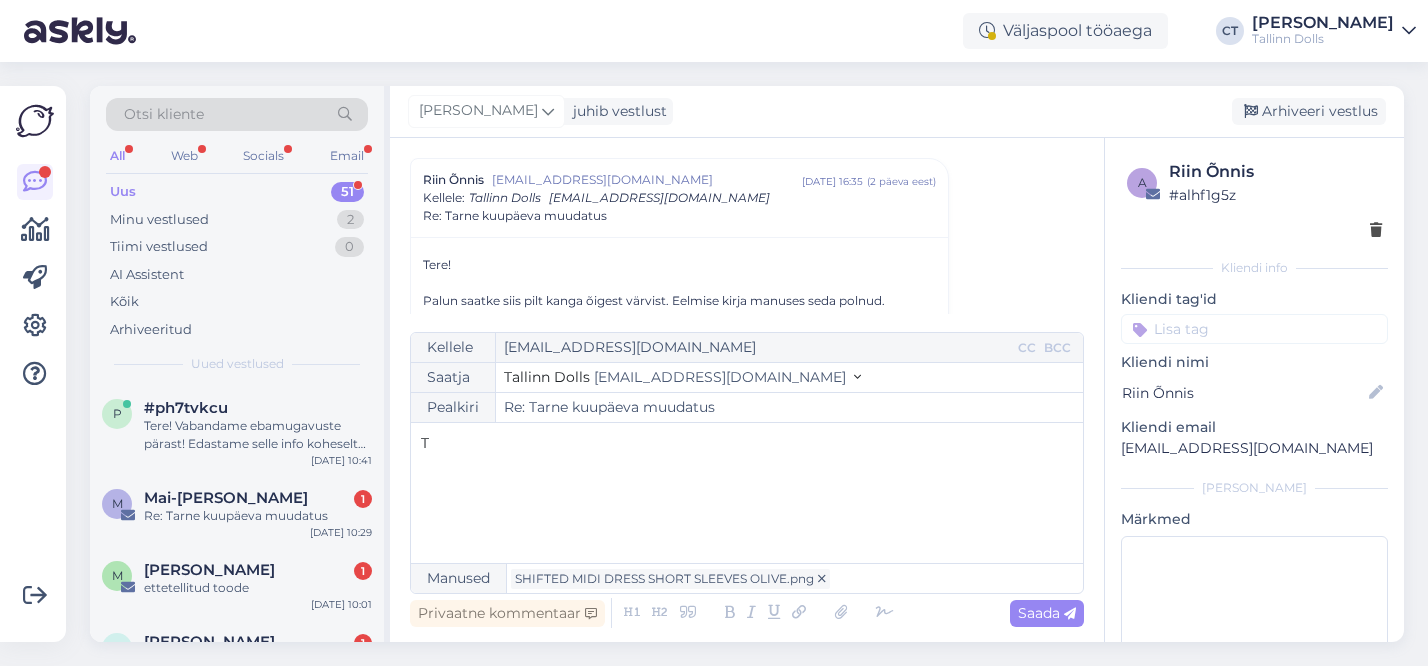 type 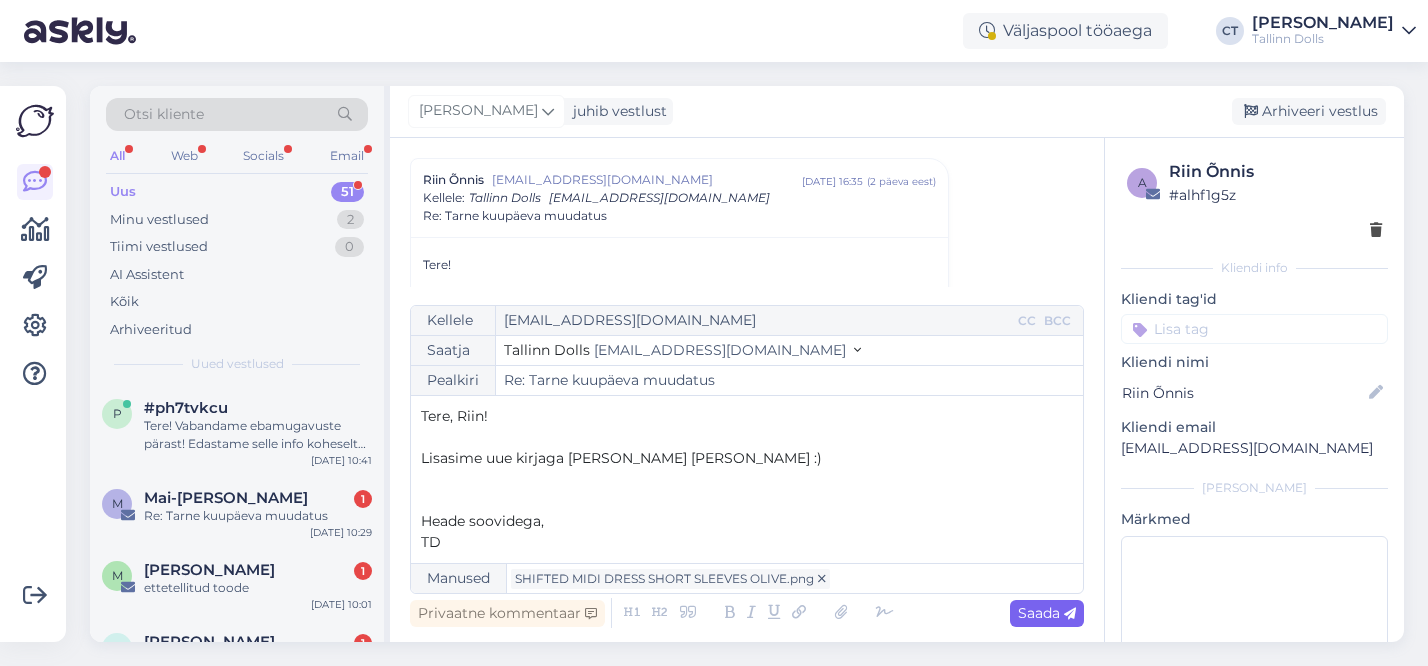 click on "Saada" at bounding box center [1047, 613] 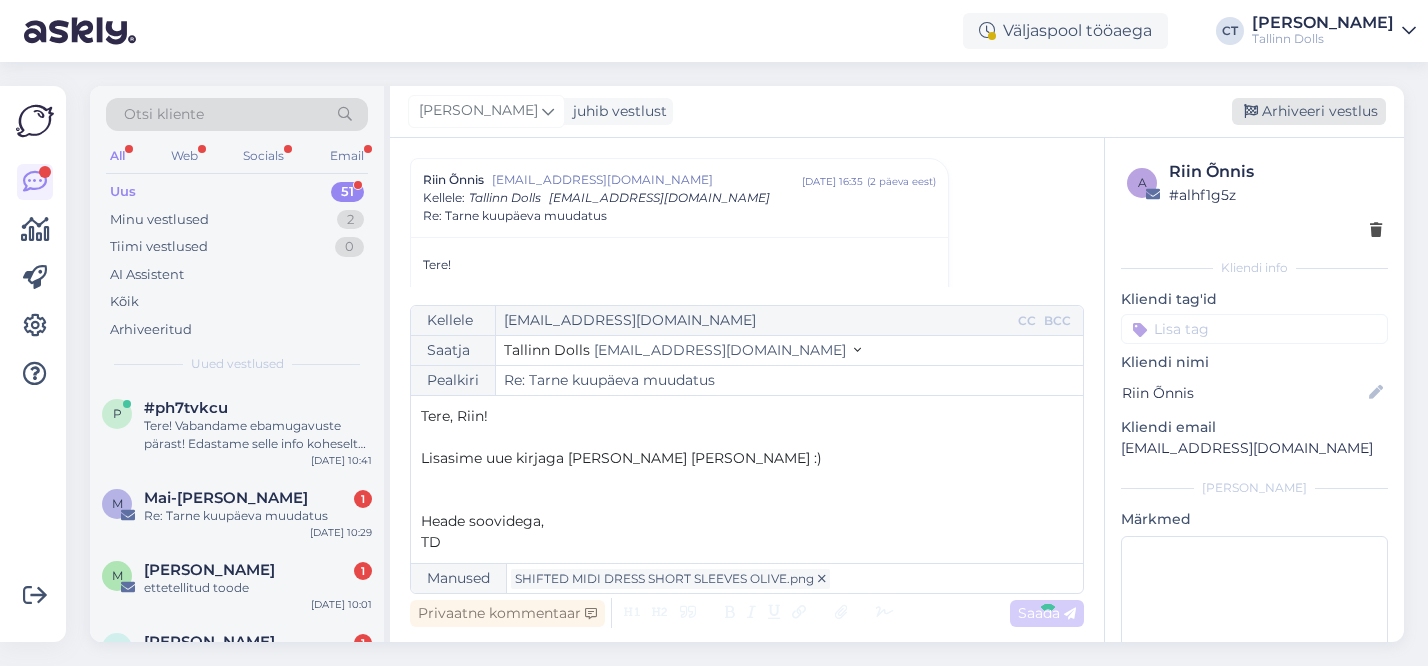 type on "Re: Re: Tarne kuupäeva muudatus" 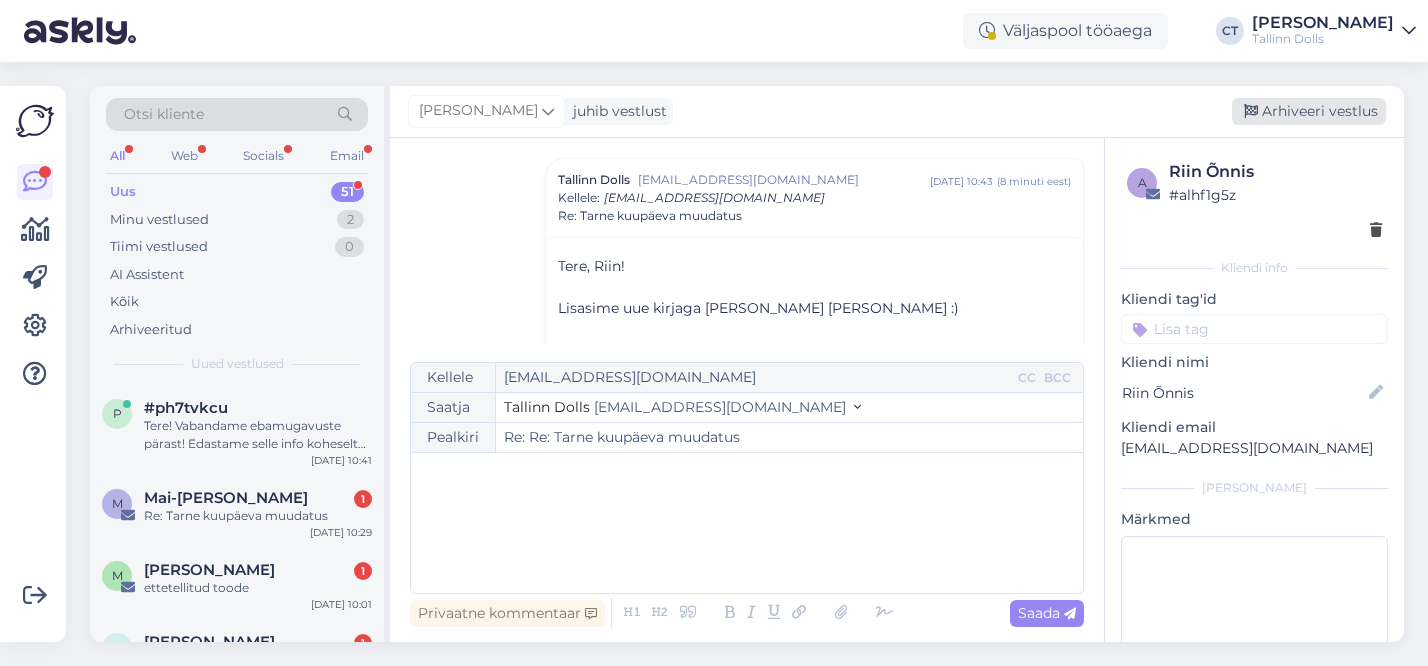 click on "Arhiveeri vestlus" at bounding box center (1309, 111) 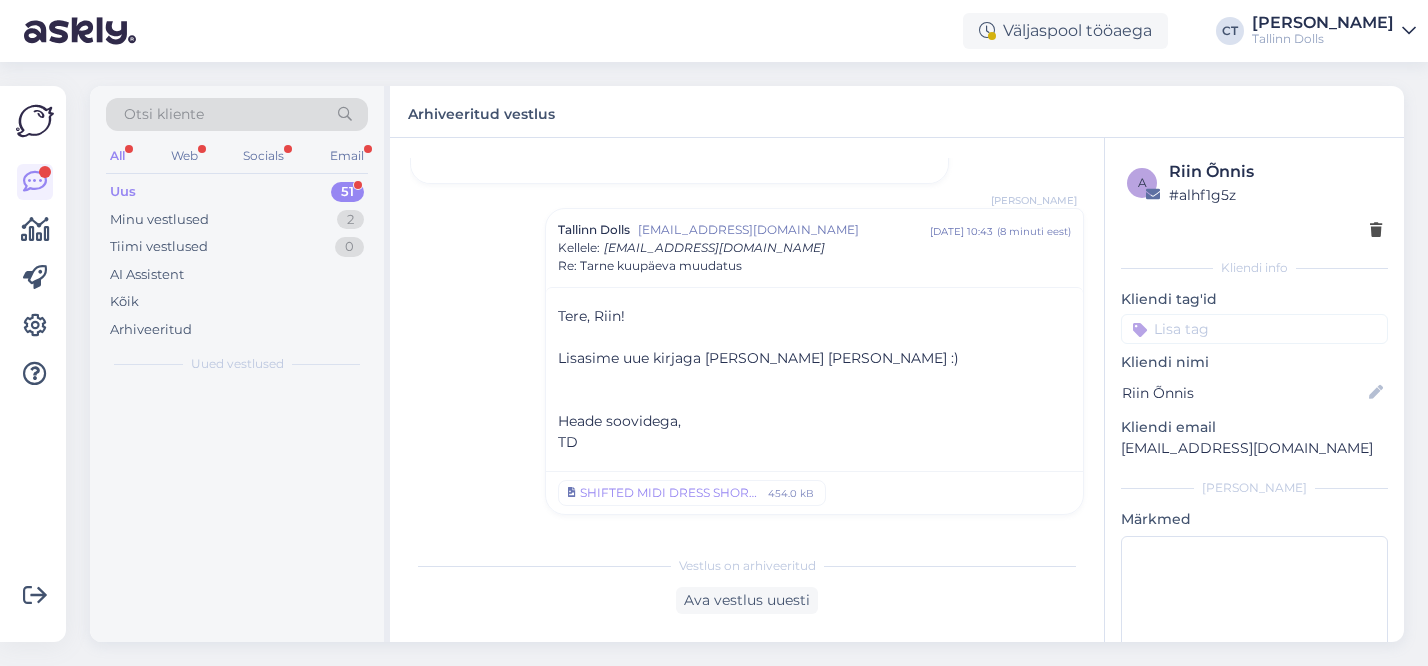 scroll, scrollTop: 1055, scrollLeft: 0, axis: vertical 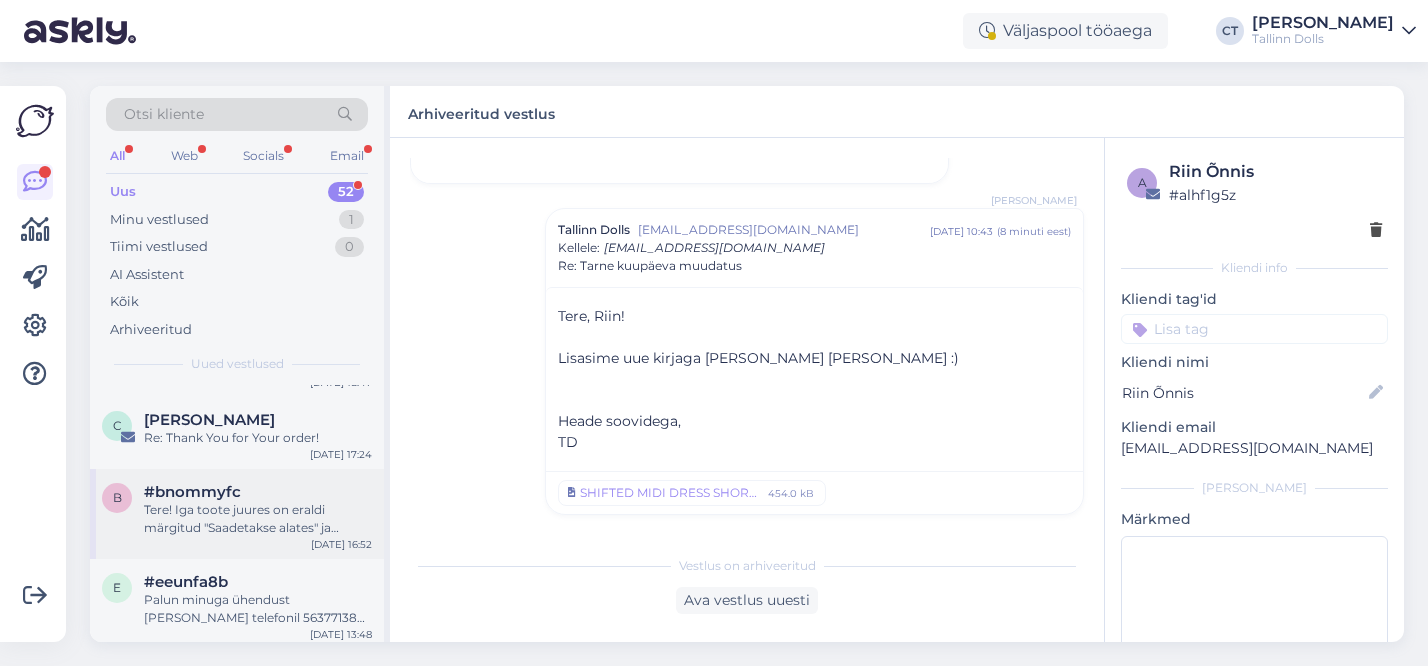click on "Tere!
Iga toote juures on eraldi märgitud "Saadetakse alates" ja kuupäev, mis näitab, millal antud [PERSON_NAME] pannakse!" at bounding box center [258, 519] 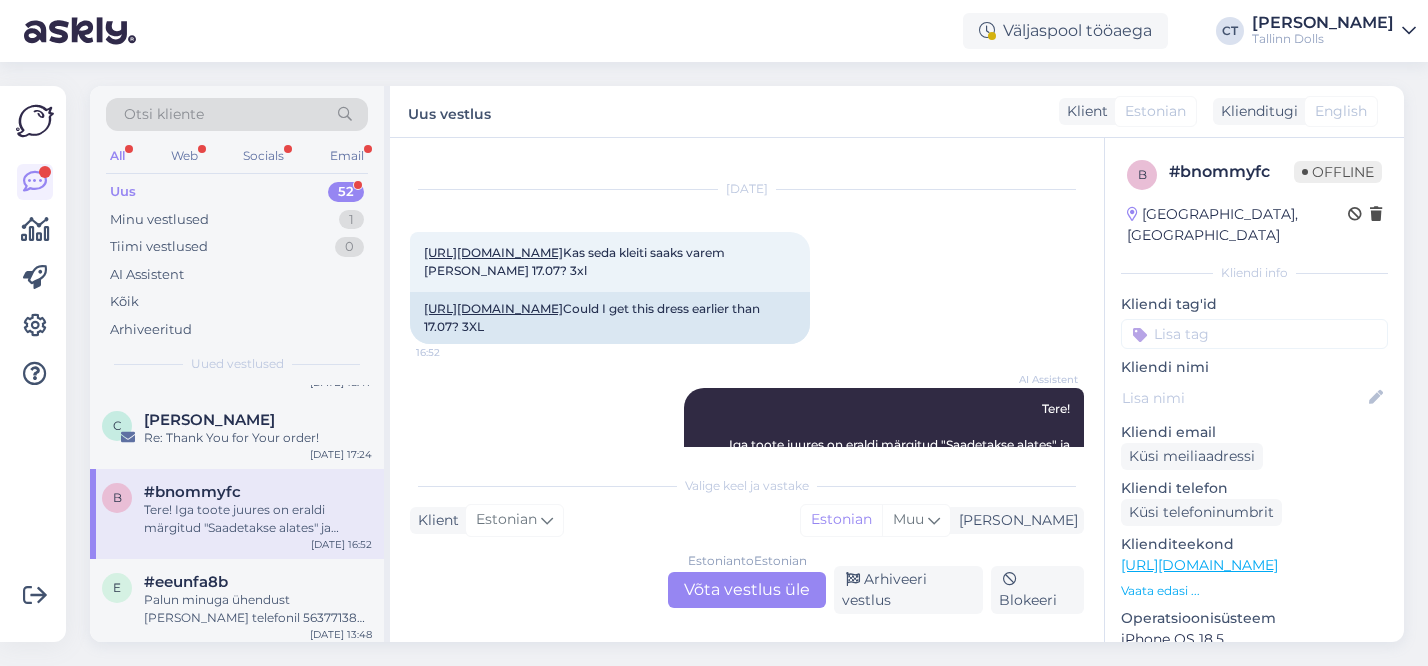 scroll, scrollTop: 28, scrollLeft: 0, axis: vertical 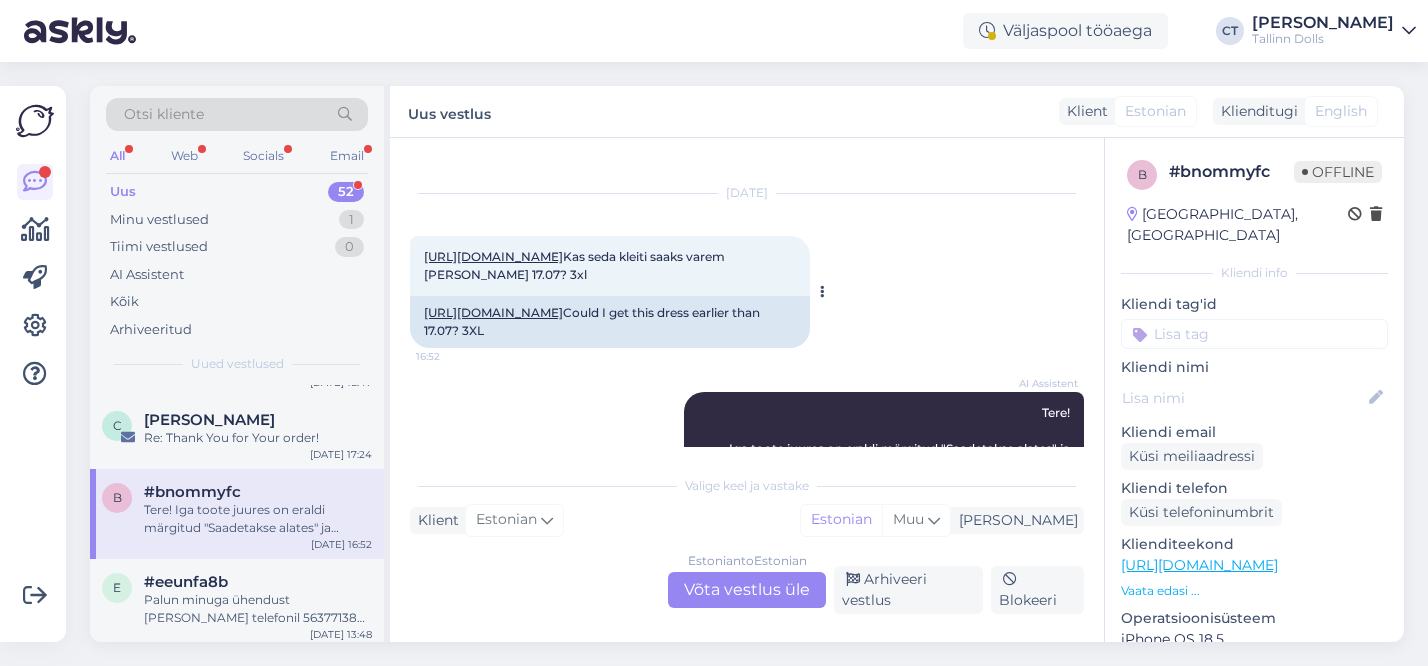 click on "[URL][DOMAIN_NAME]" at bounding box center (493, 256) 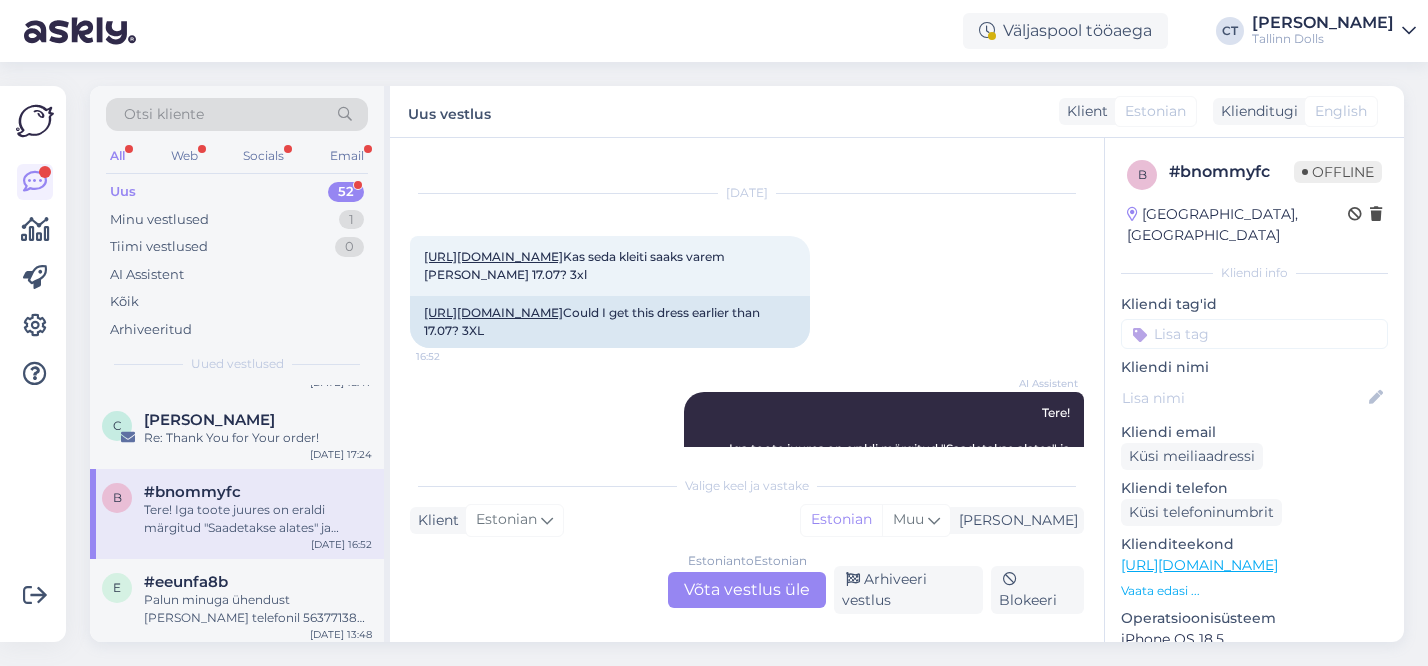 click on "Estonian  to  Estonian Võta vestlus üle" at bounding box center [747, 590] 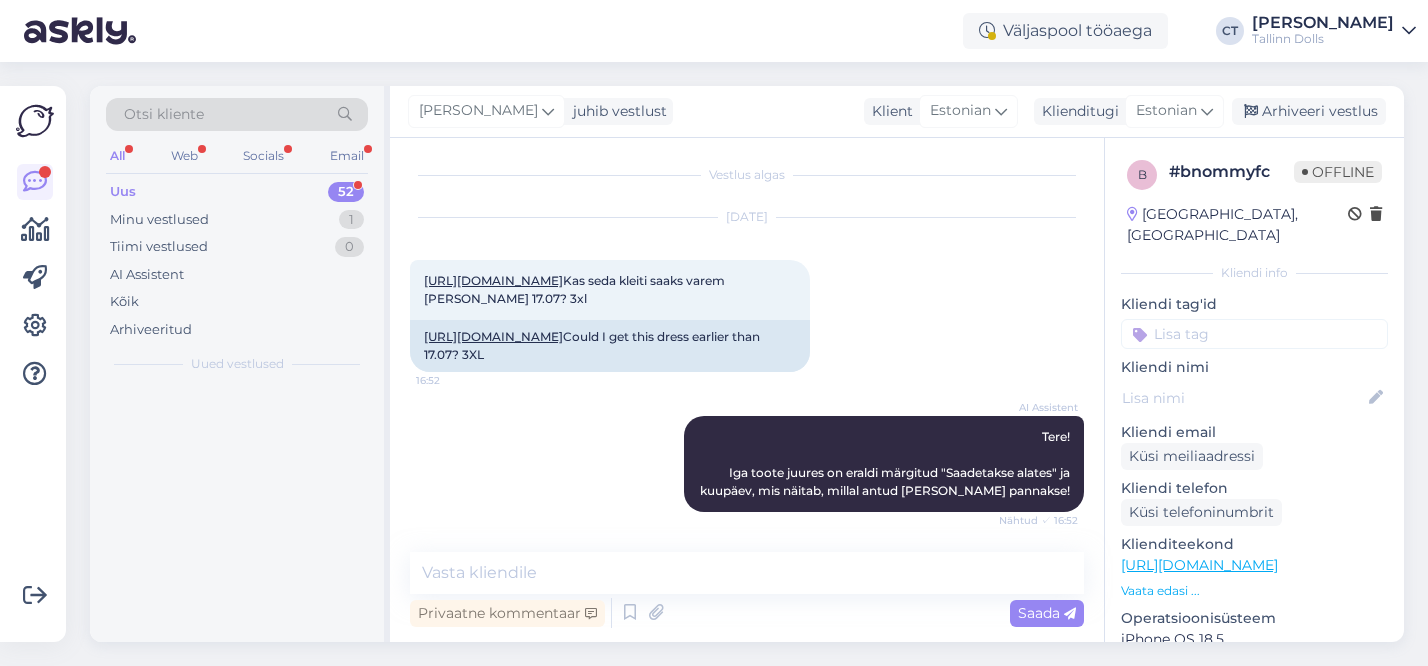 scroll, scrollTop: 0, scrollLeft: 0, axis: both 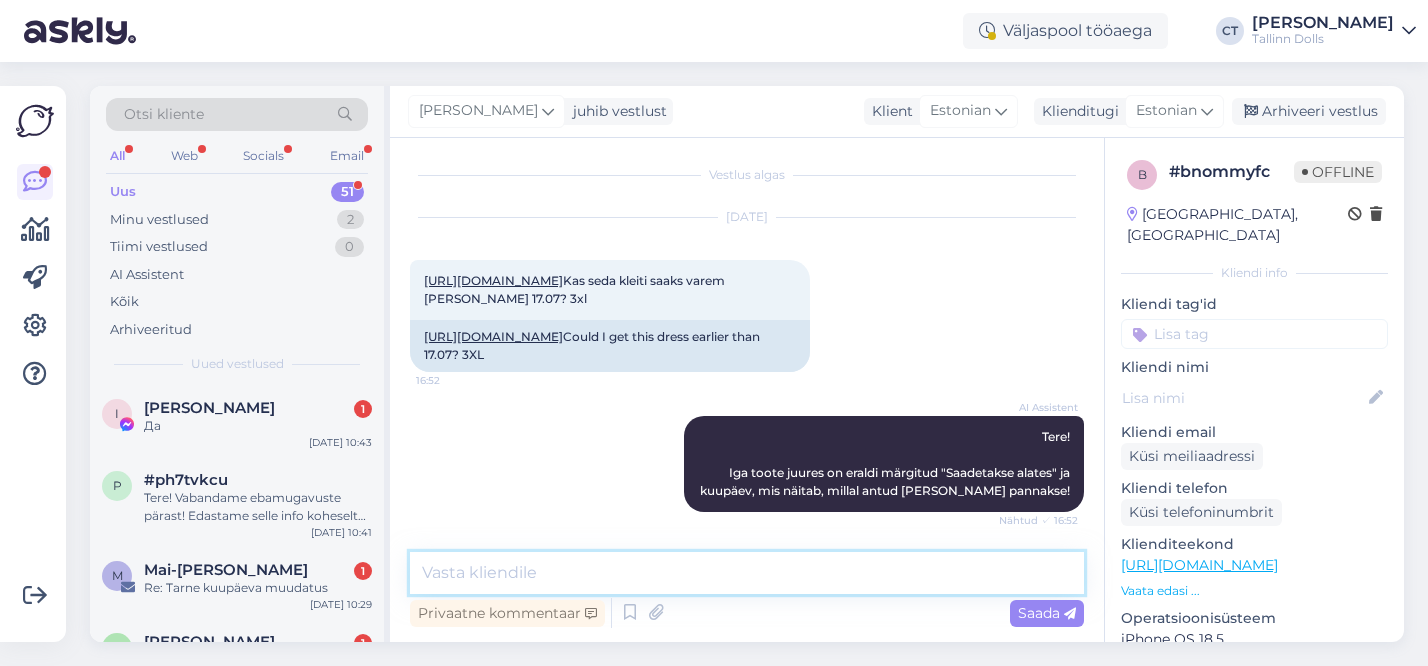 click at bounding box center (747, 573) 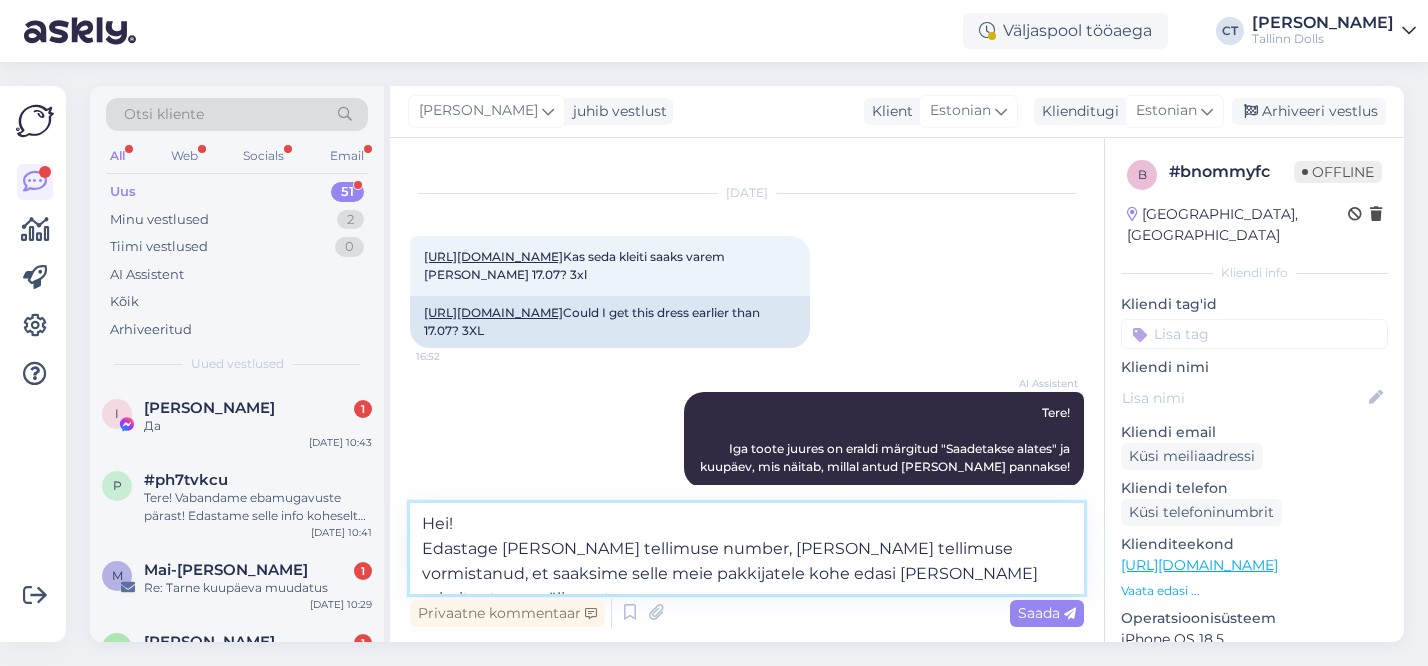 type on "Hei!
Edastage [PERSON_NAME] tellimuse number, [PERSON_NAME] tellimuse vormistanud, et saaksime selle meie pakkijatele kohe edasi [PERSON_NAME] prioriteetsena välja saata :)" 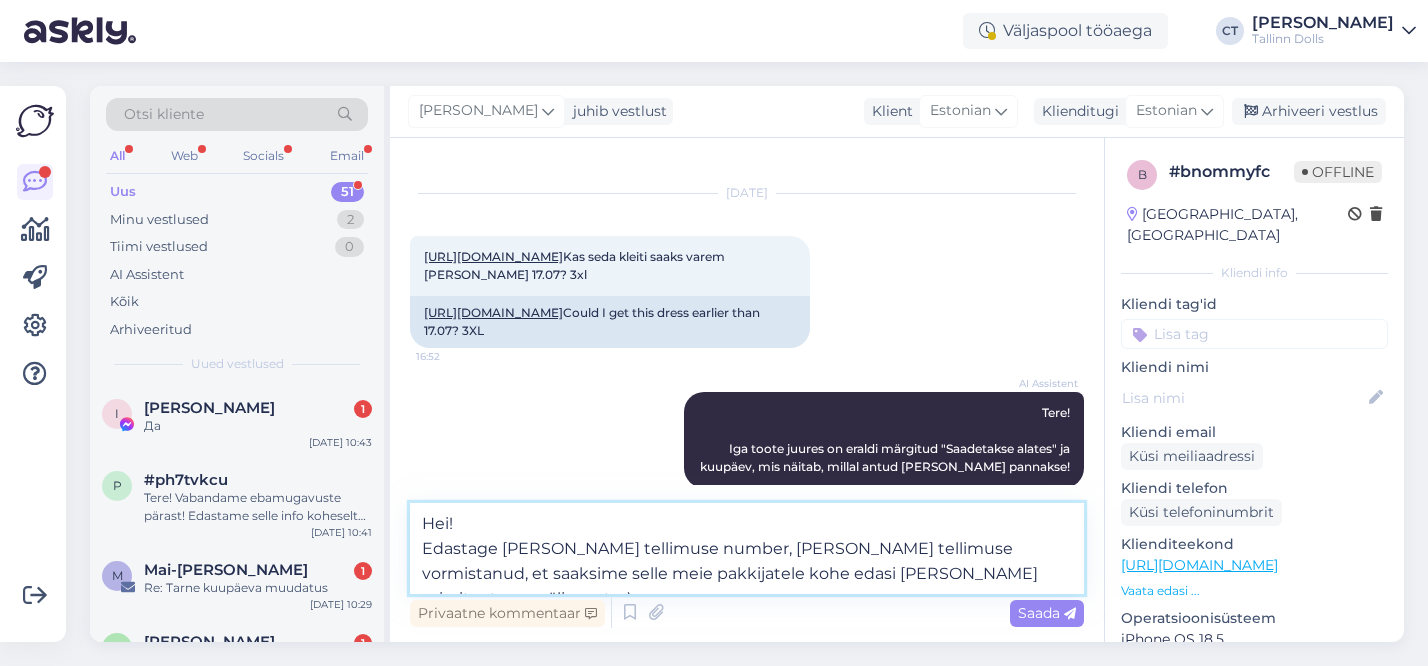 type 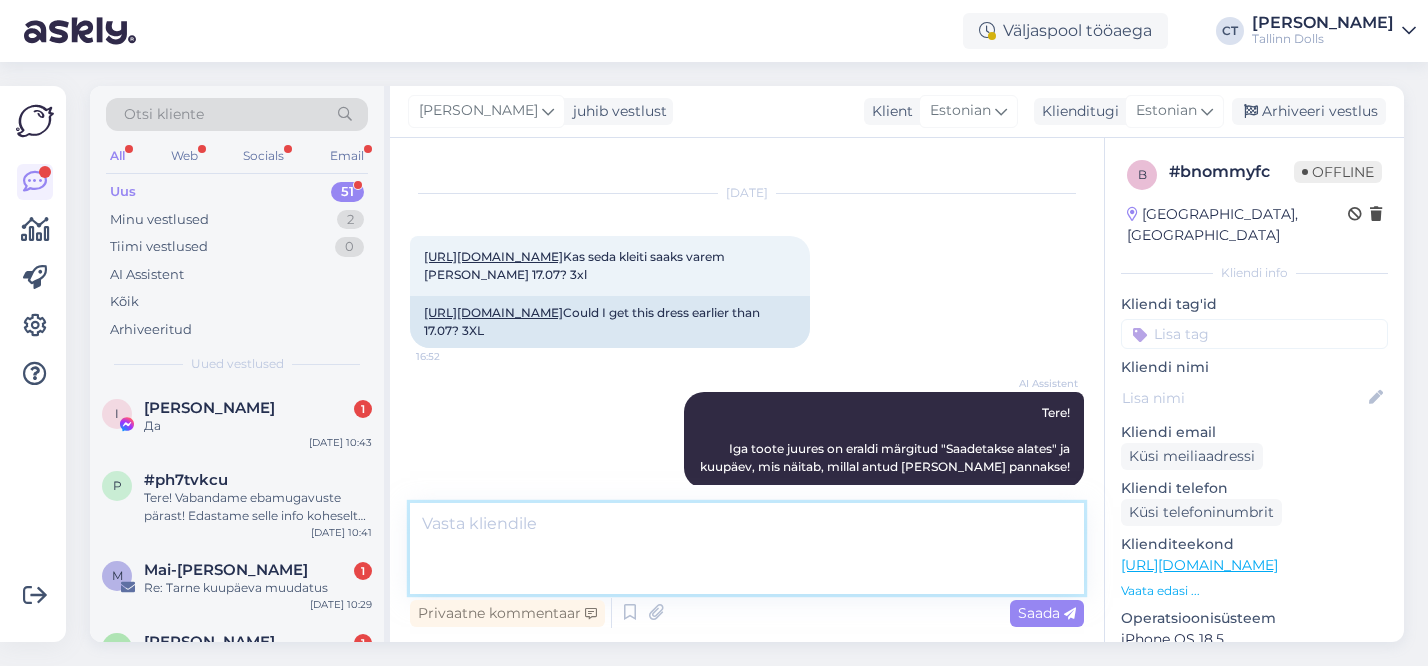 scroll, scrollTop: 258, scrollLeft: 0, axis: vertical 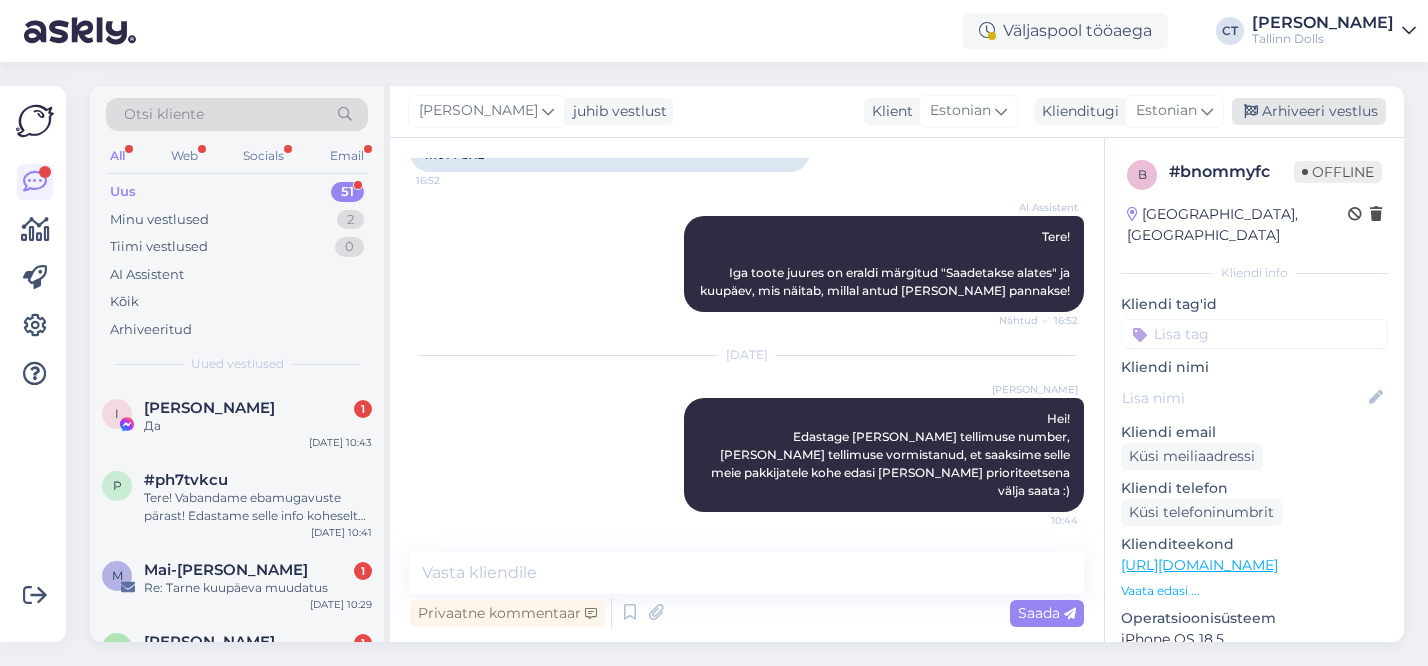 click on "Arhiveeri vestlus" at bounding box center [1309, 111] 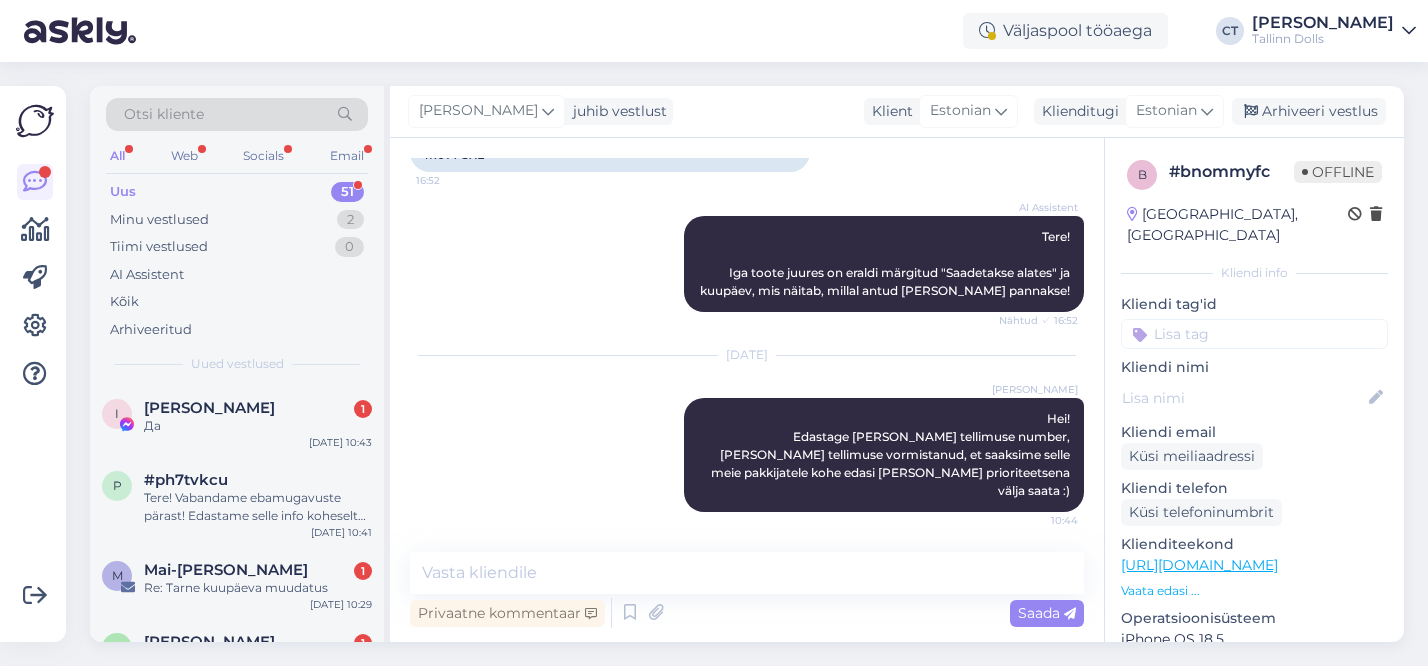 scroll, scrollTop: 265, scrollLeft: 0, axis: vertical 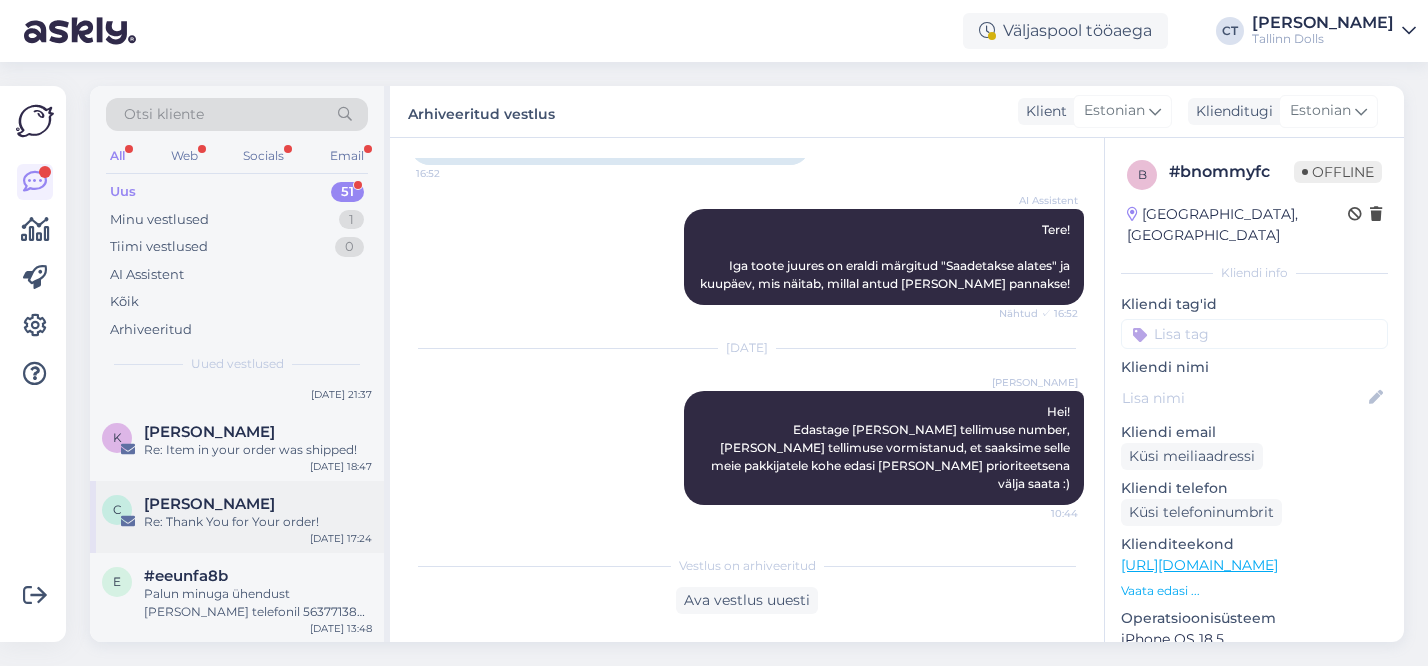 click on "[PERSON_NAME]" at bounding box center (209, 504) 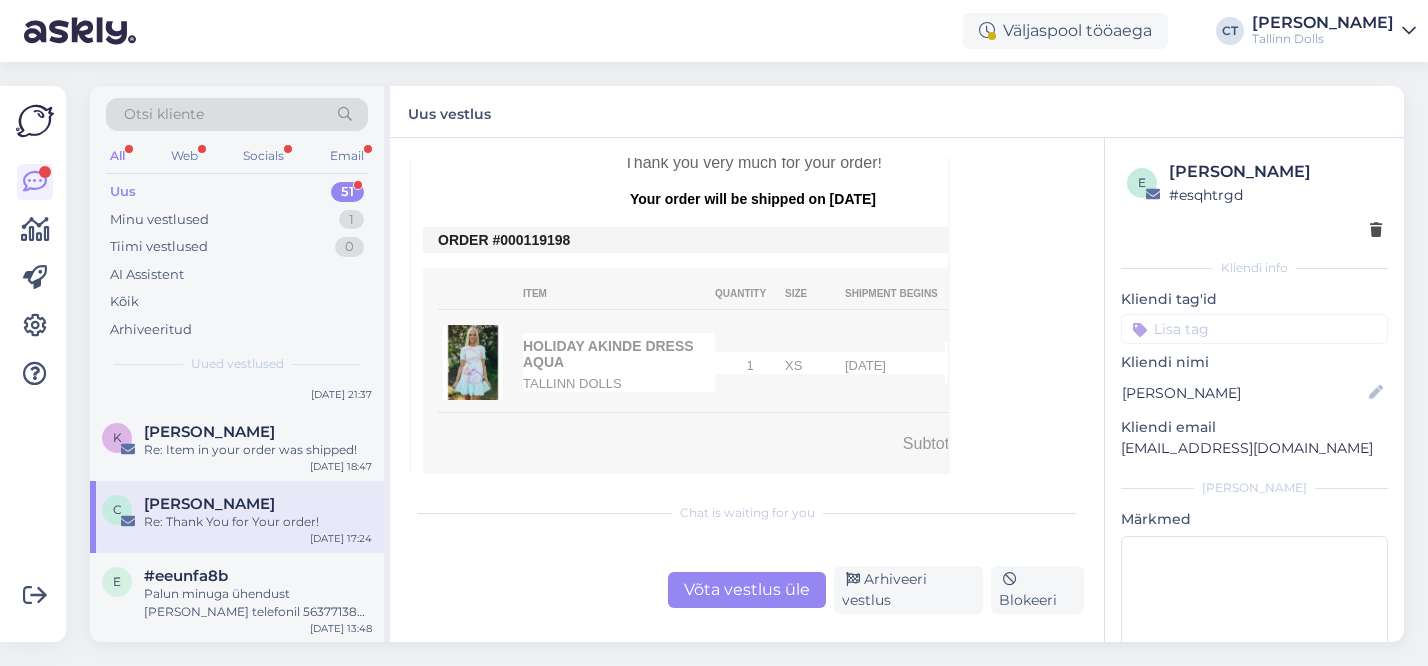 scroll, scrollTop: 730, scrollLeft: 0, axis: vertical 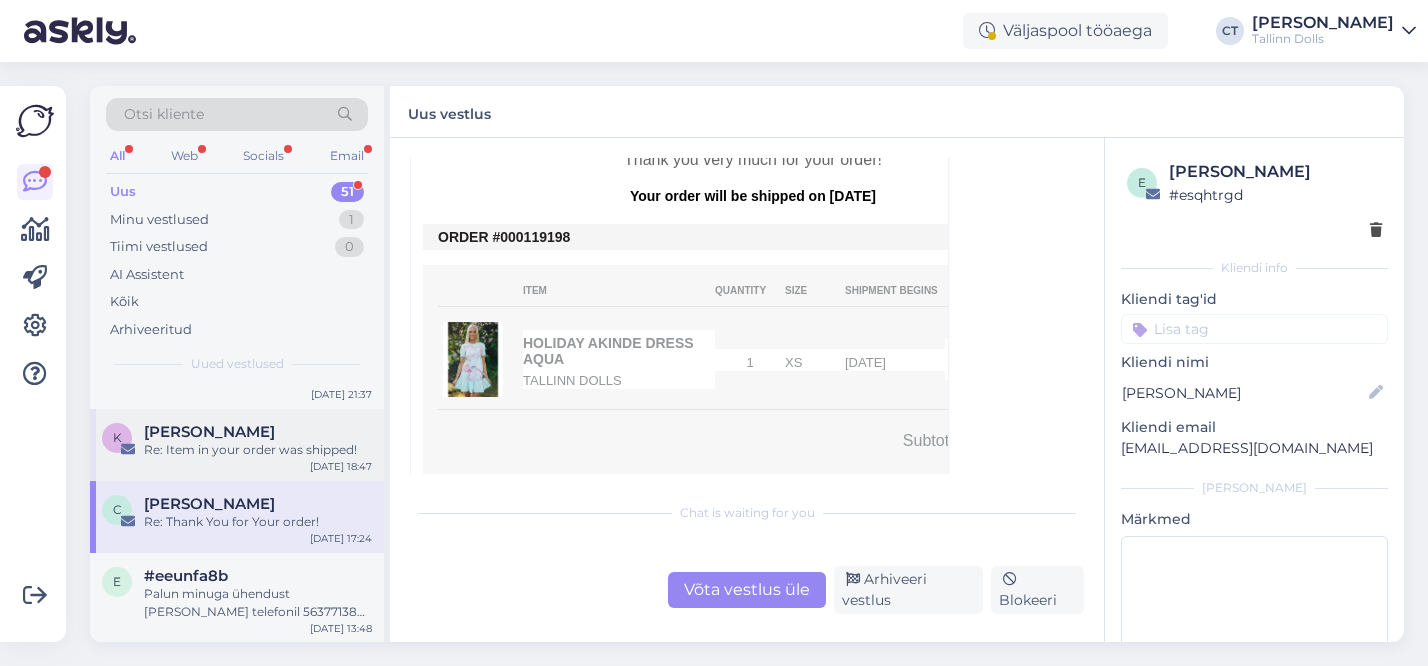 click on "Re: Item in your order was shipped!" at bounding box center (258, 450) 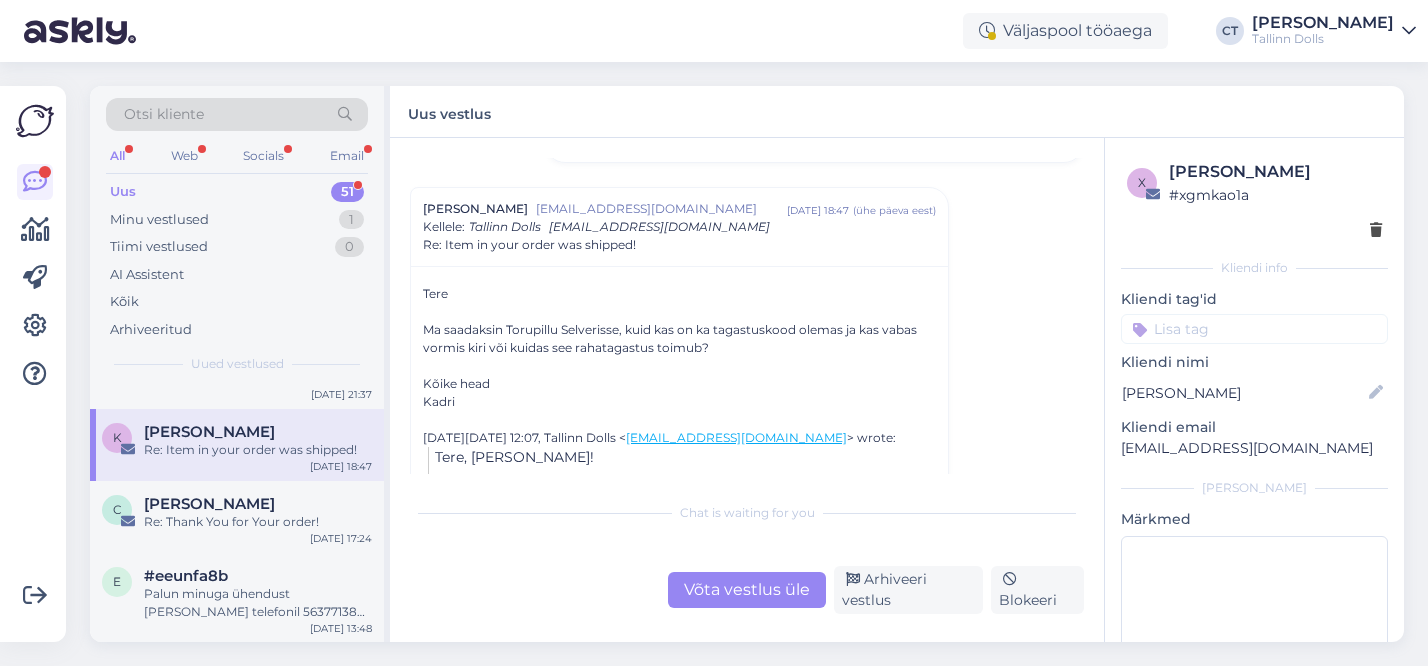 scroll, scrollTop: 2681, scrollLeft: 0, axis: vertical 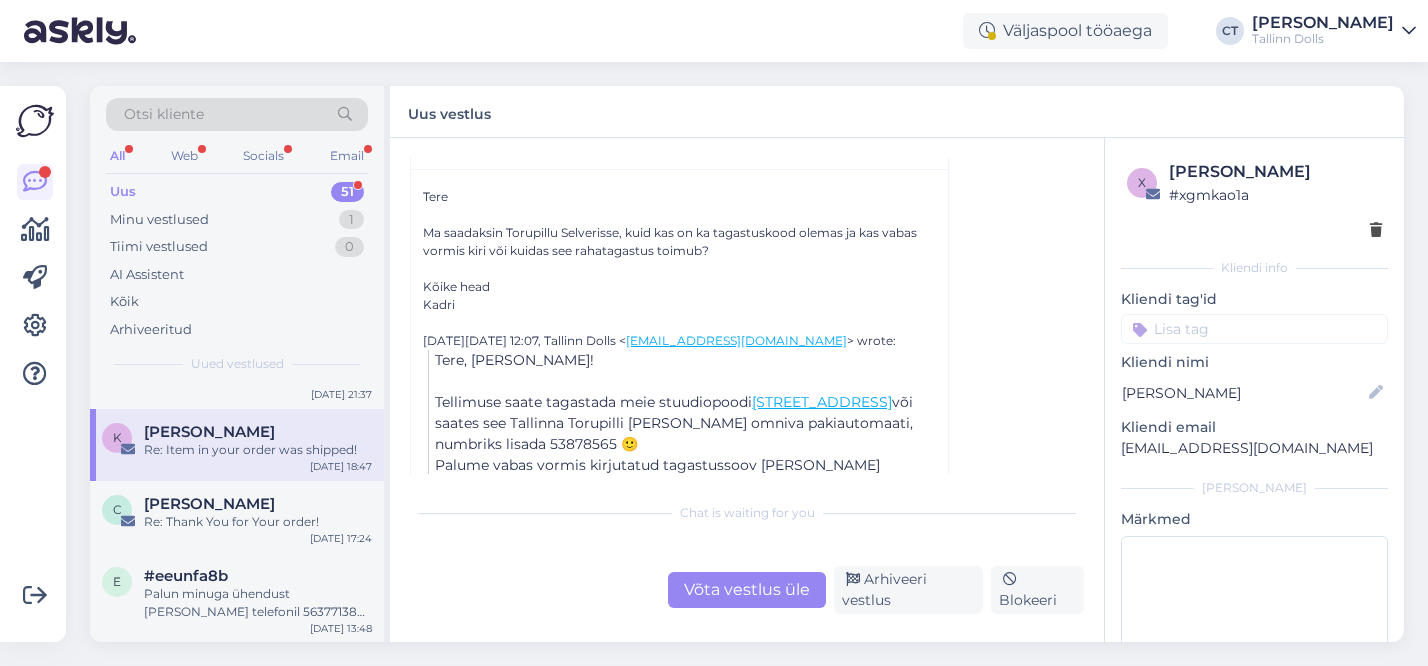 click on "Võta vestlus üle" at bounding box center [747, 590] 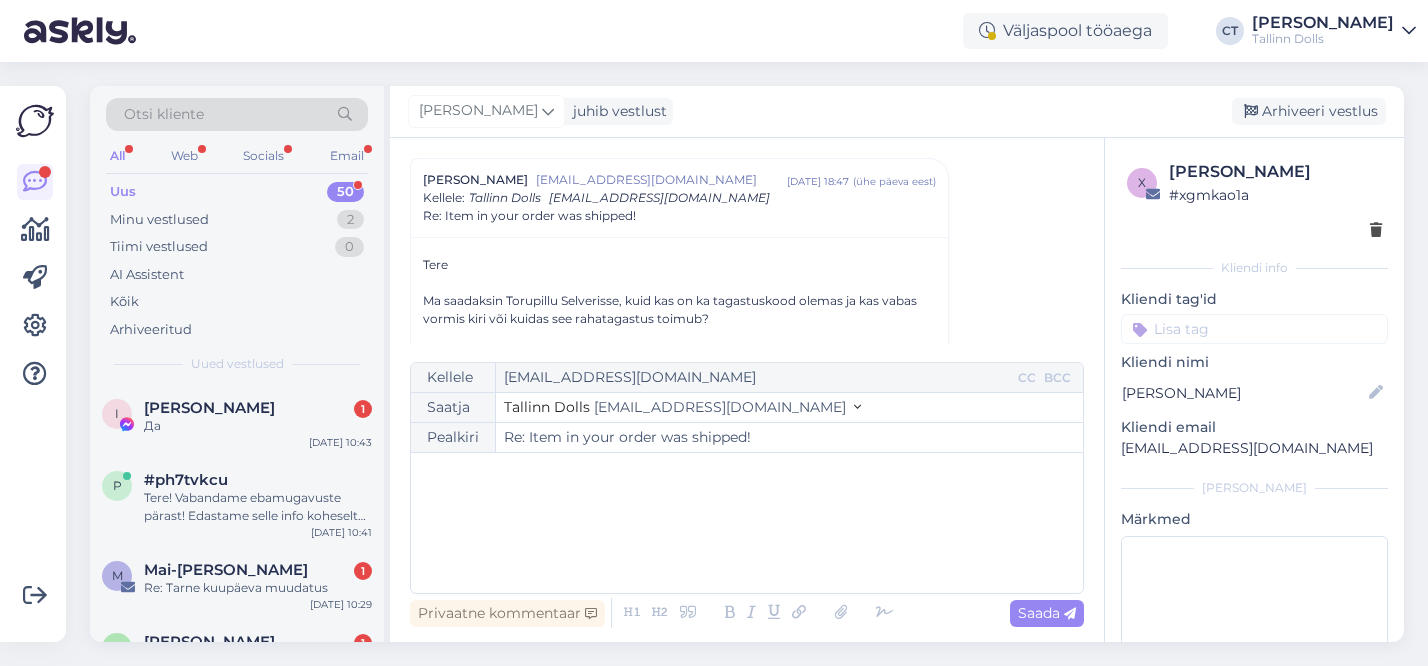 click on "﻿" at bounding box center (747, 523) 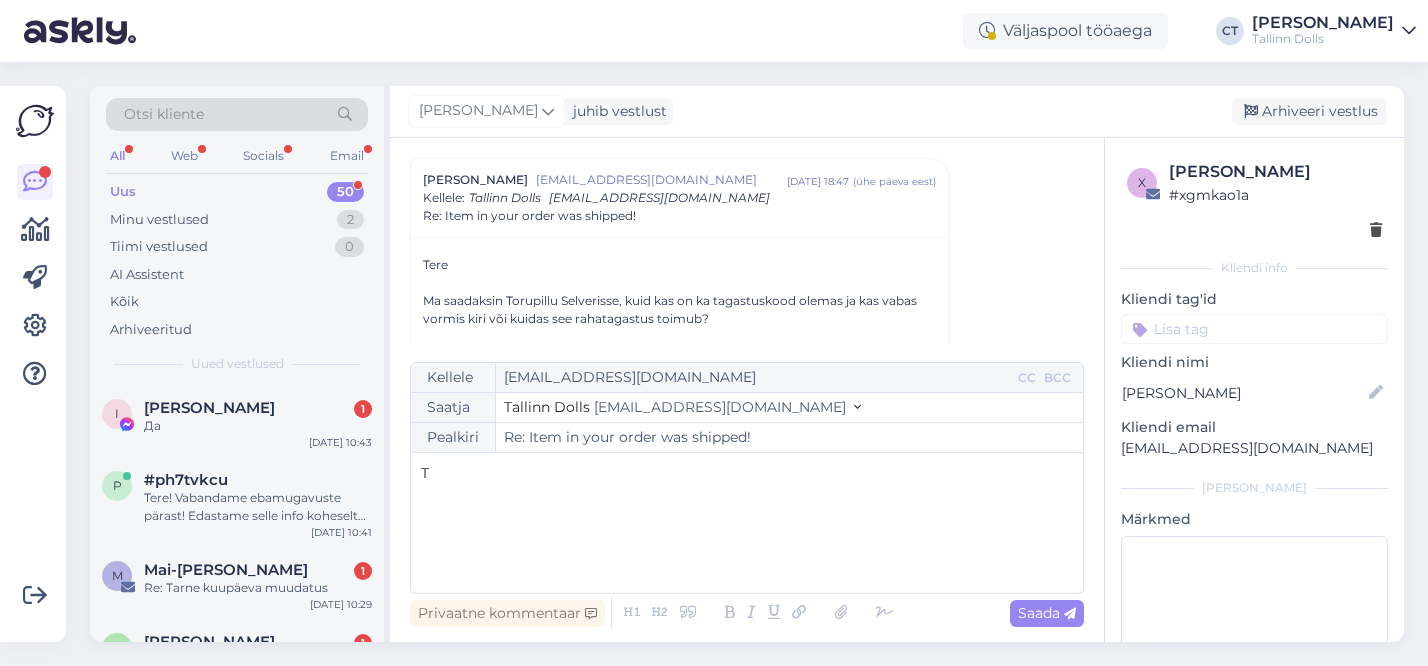 type 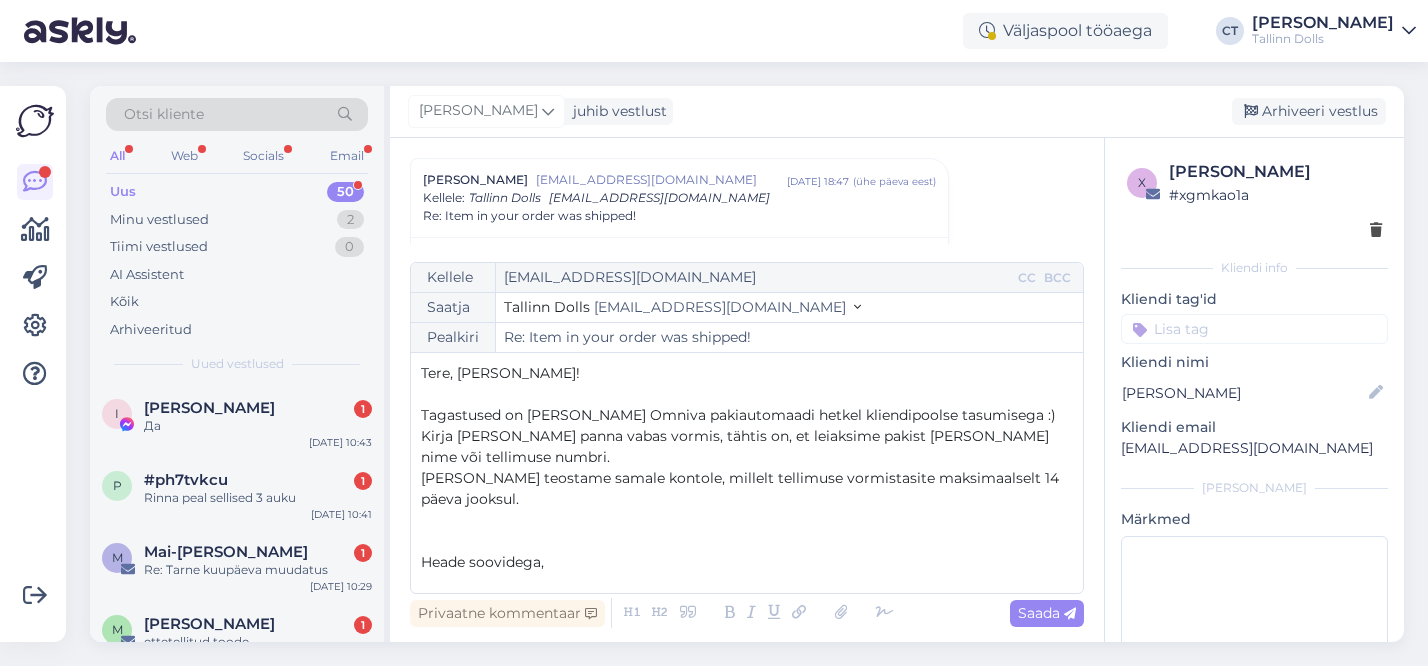 scroll, scrollTop: 11, scrollLeft: 0, axis: vertical 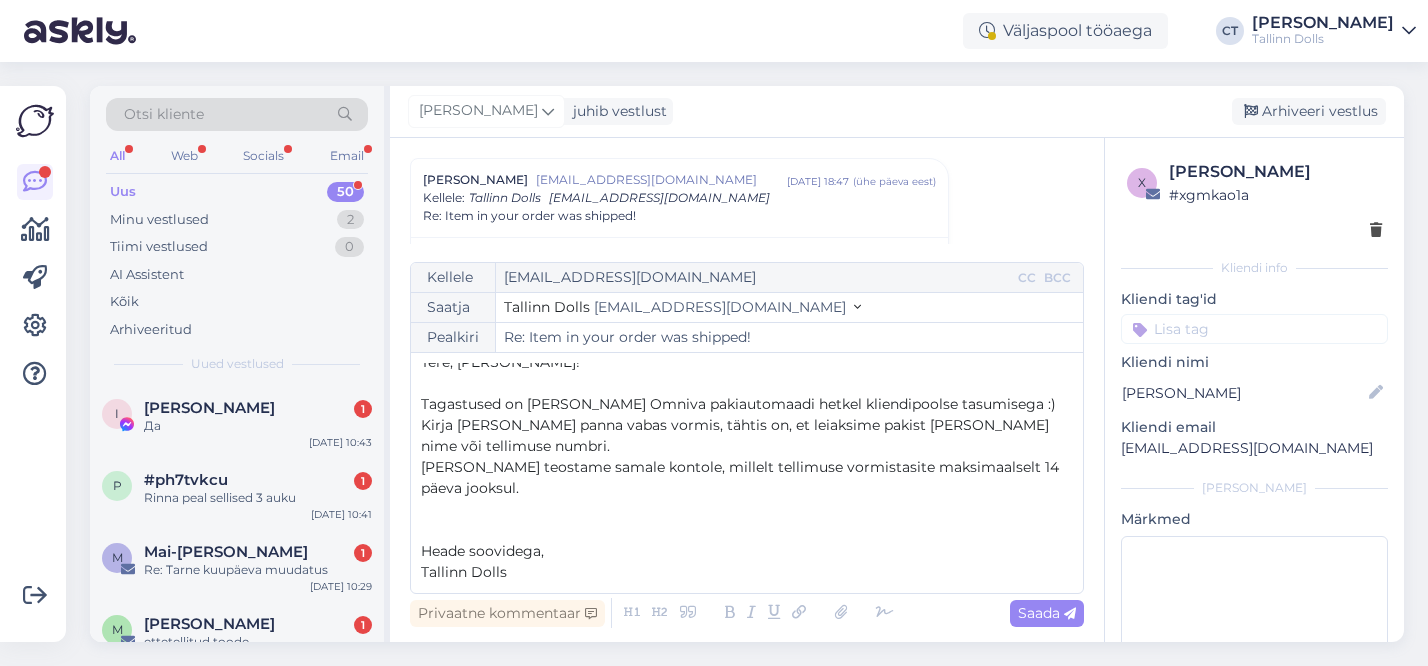 click on "[PERSON_NAME] teostame samale kontole, millelt tellimuse vormistasite maksimaalselt 14 päeva jooksul." at bounding box center [742, 477] 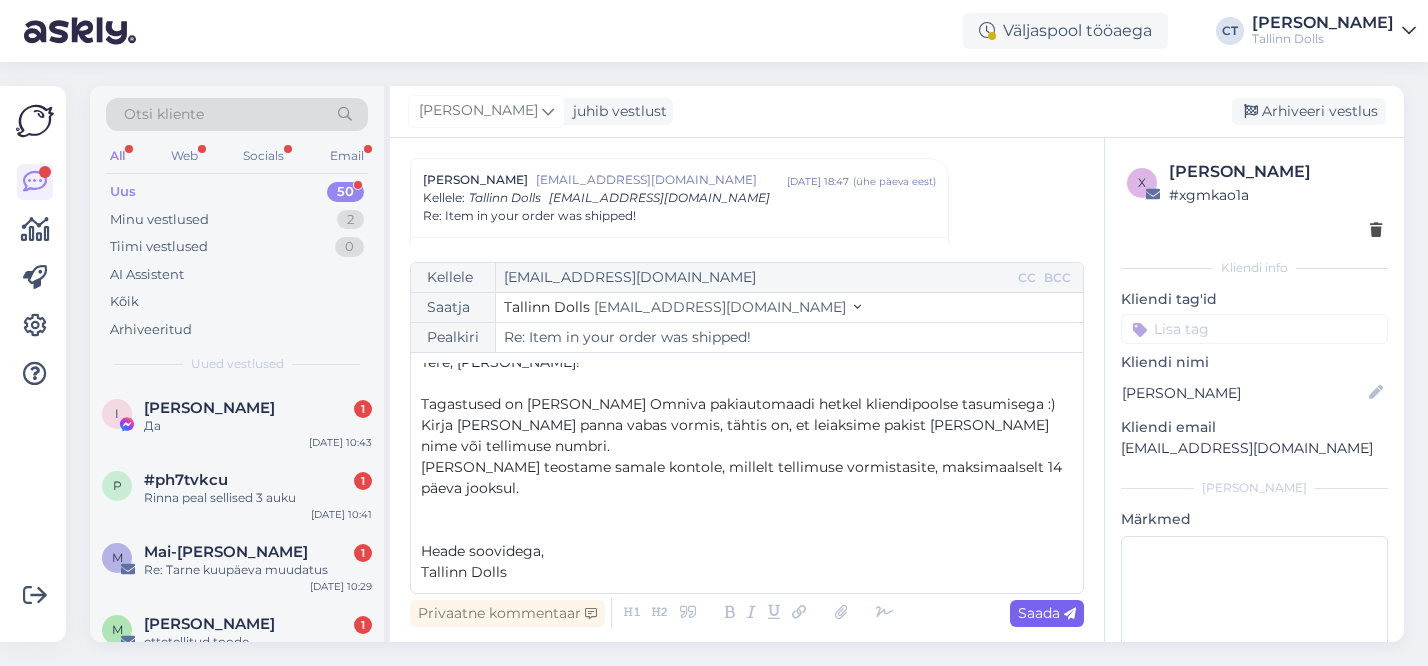 click at bounding box center (1070, 614) 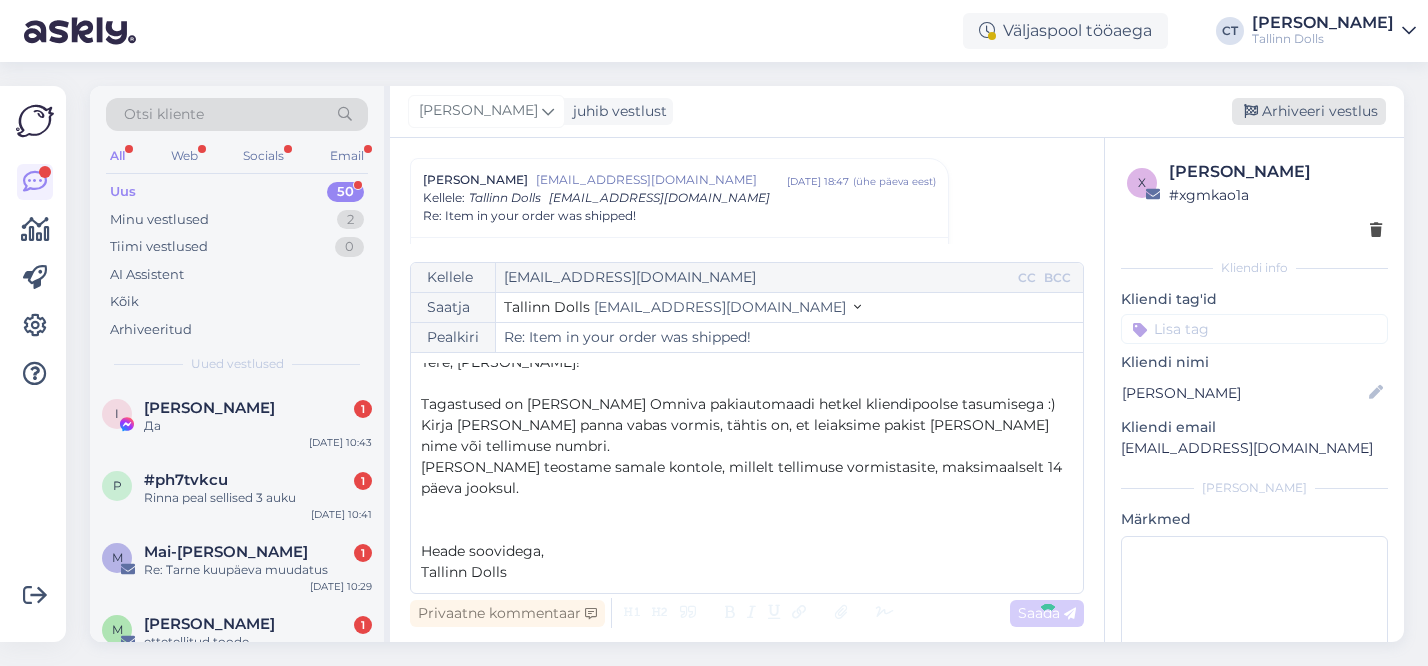 type on "Re: Re: Item in your order was shipped!" 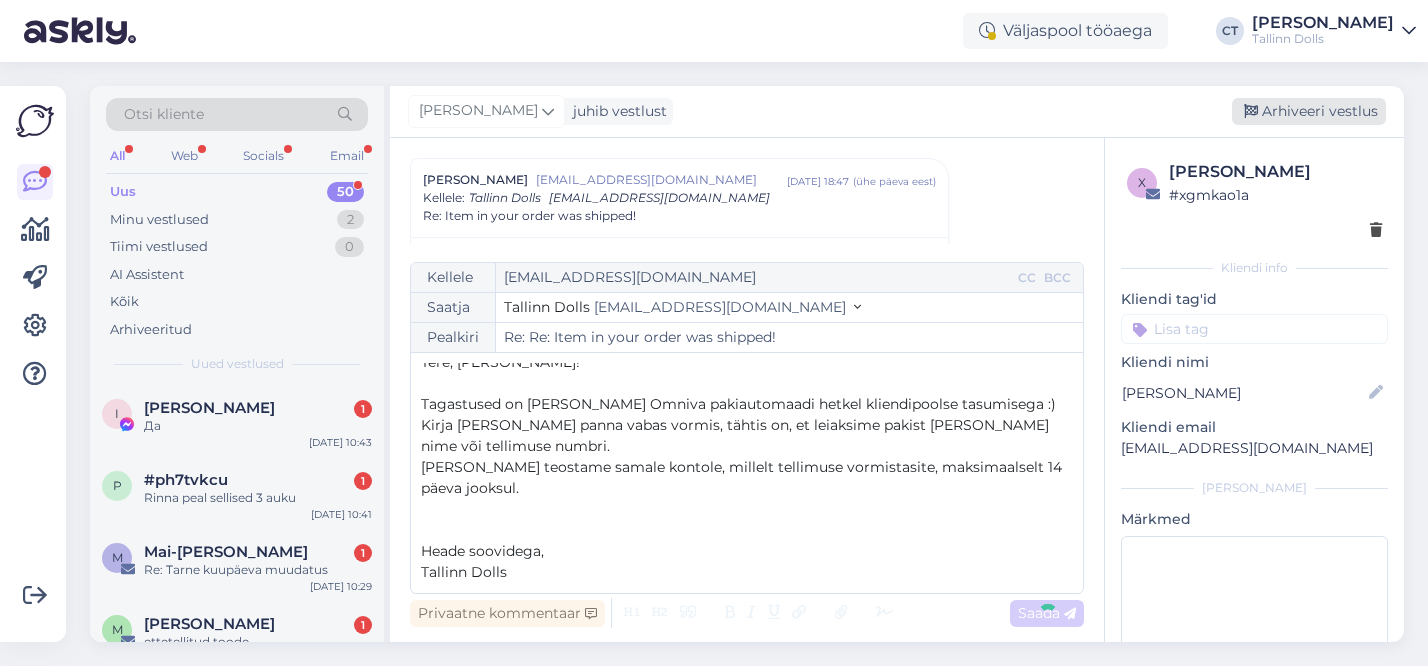 scroll, scrollTop: 3139, scrollLeft: 0, axis: vertical 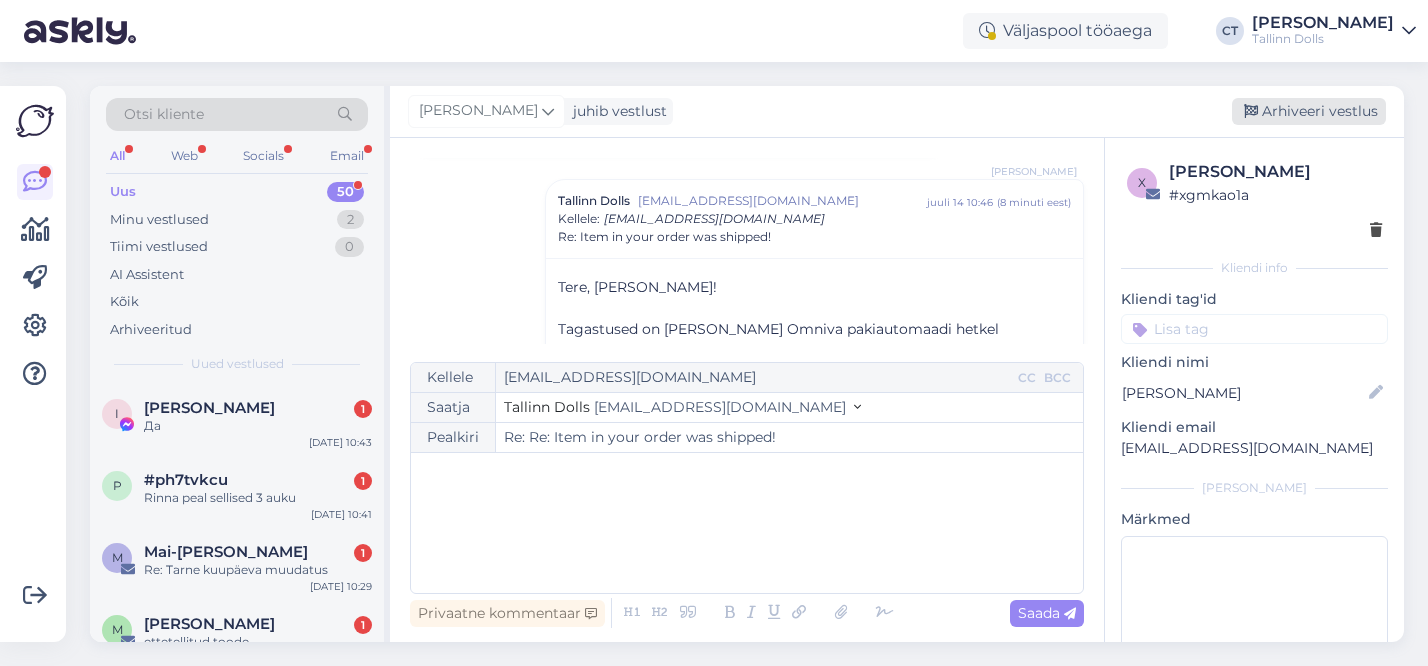 click on "Arhiveeri vestlus" at bounding box center (1309, 111) 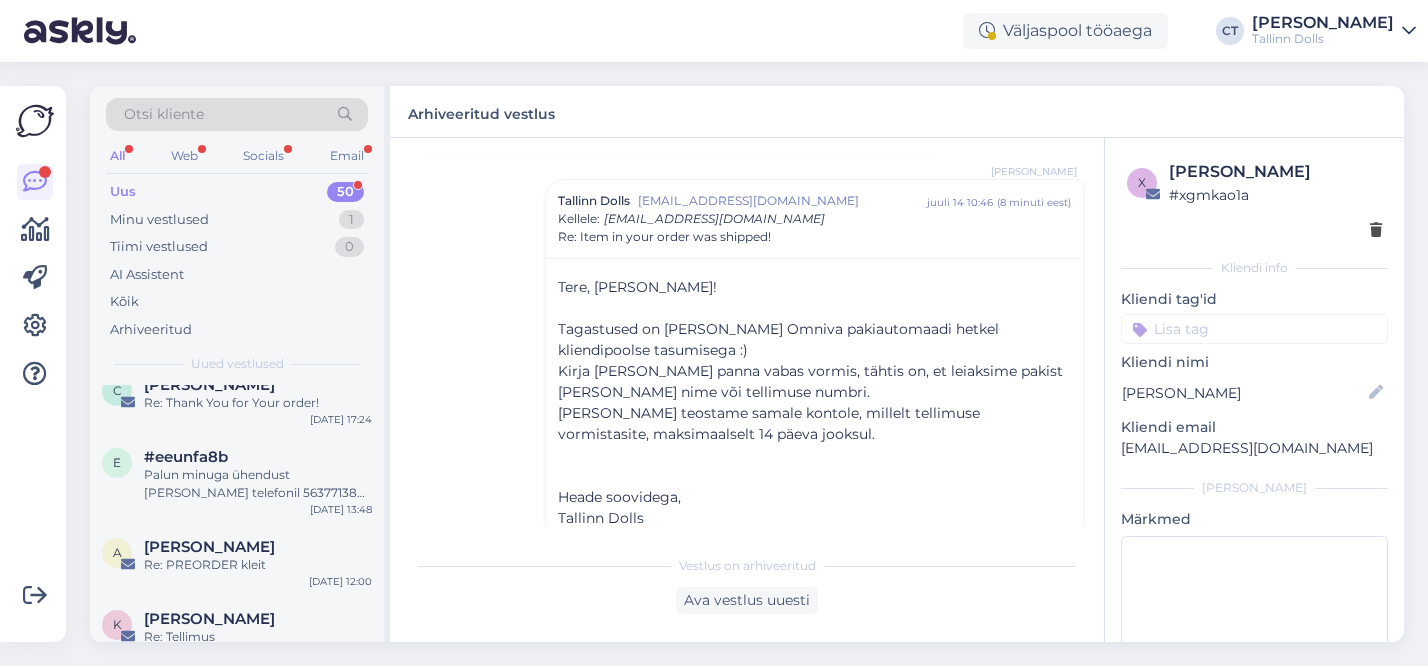 scroll, scrollTop: 3293, scrollLeft: 0, axis: vertical 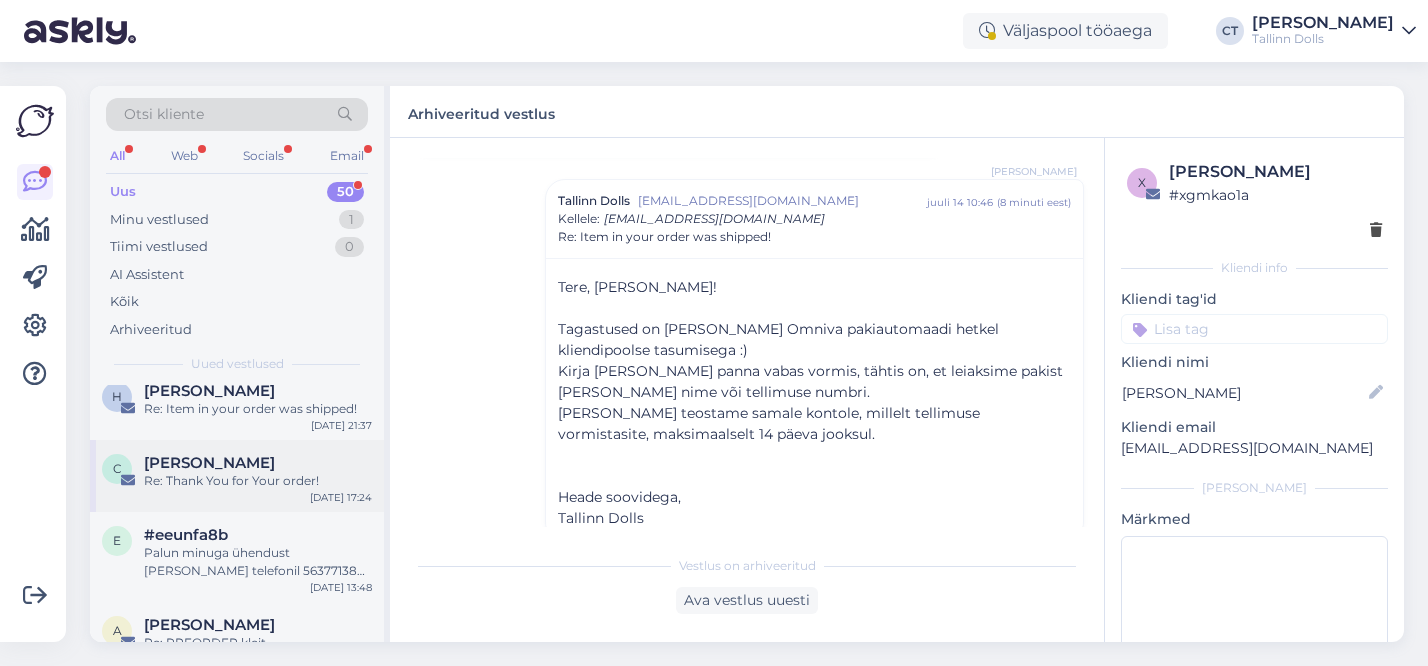 click on "Re: Thank You for Your order!" at bounding box center [258, 481] 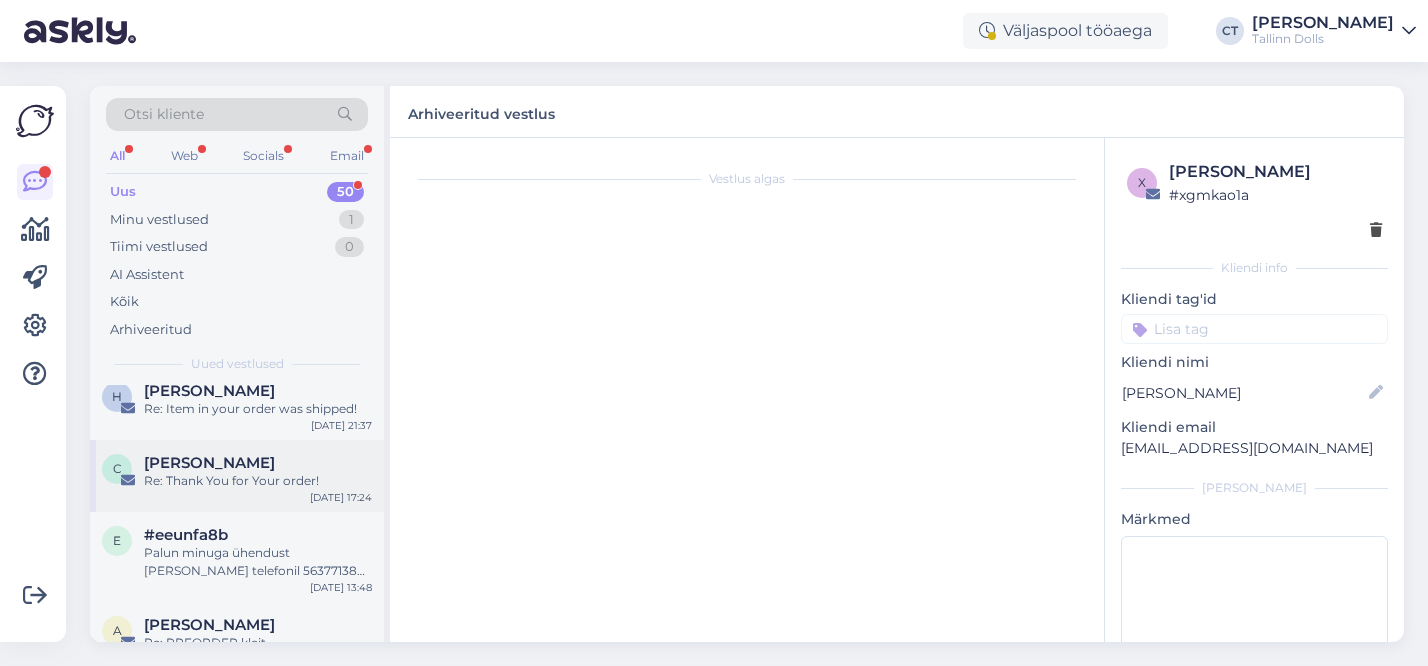 scroll, scrollTop: 0, scrollLeft: 0, axis: both 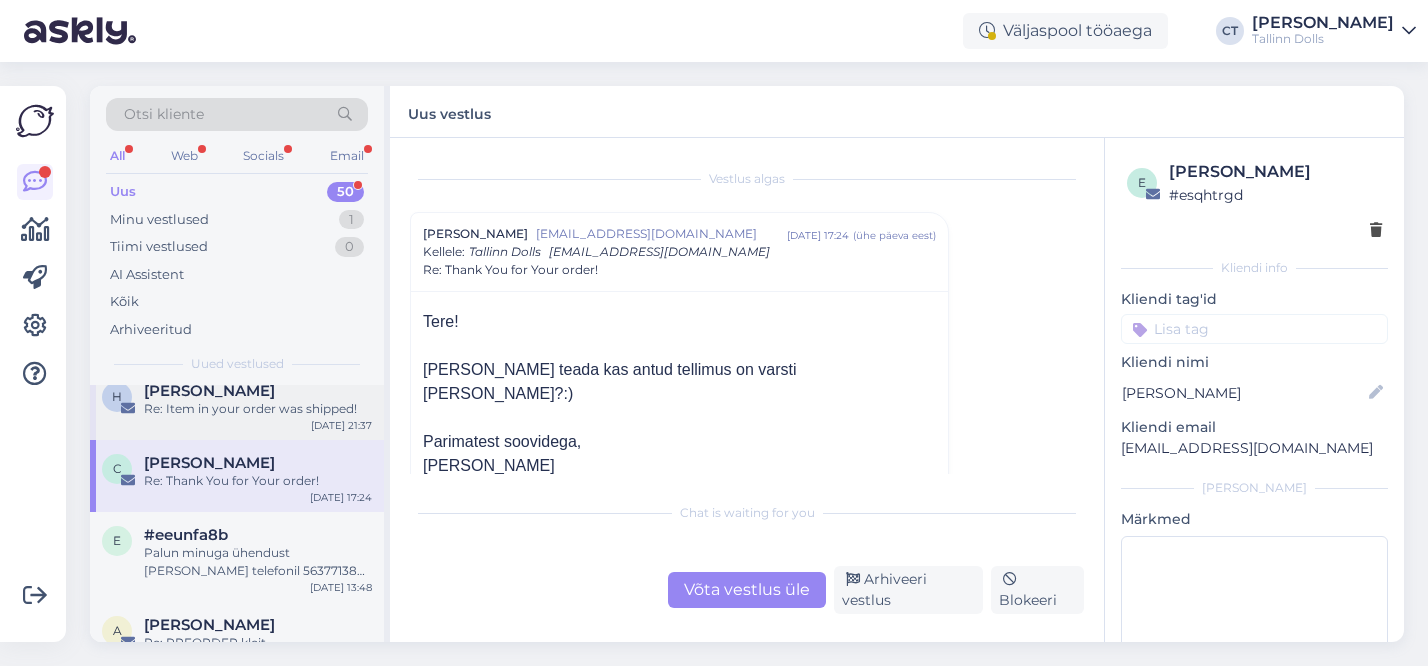 click on "H HelgI Pohlak Re: Item in your order was shipped! [DATE] 21:37" at bounding box center [237, 404] 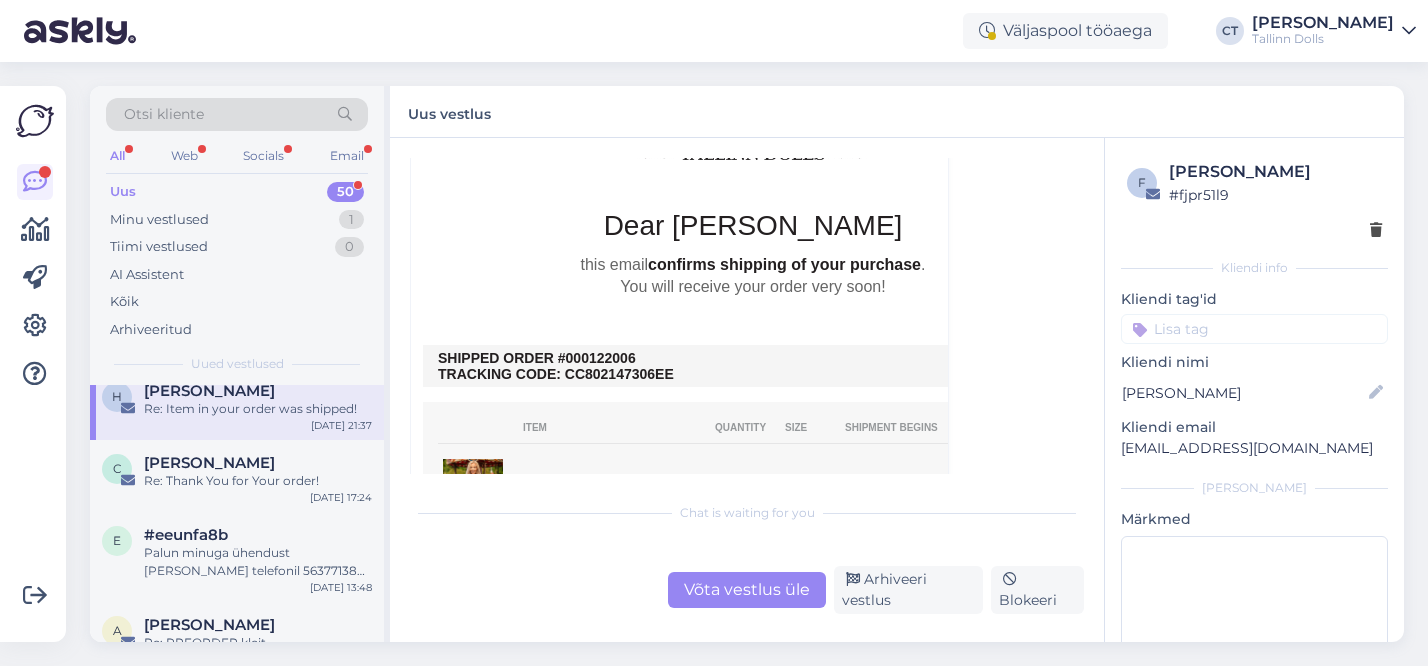 scroll, scrollTop: 303, scrollLeft: 0, axis: vertical 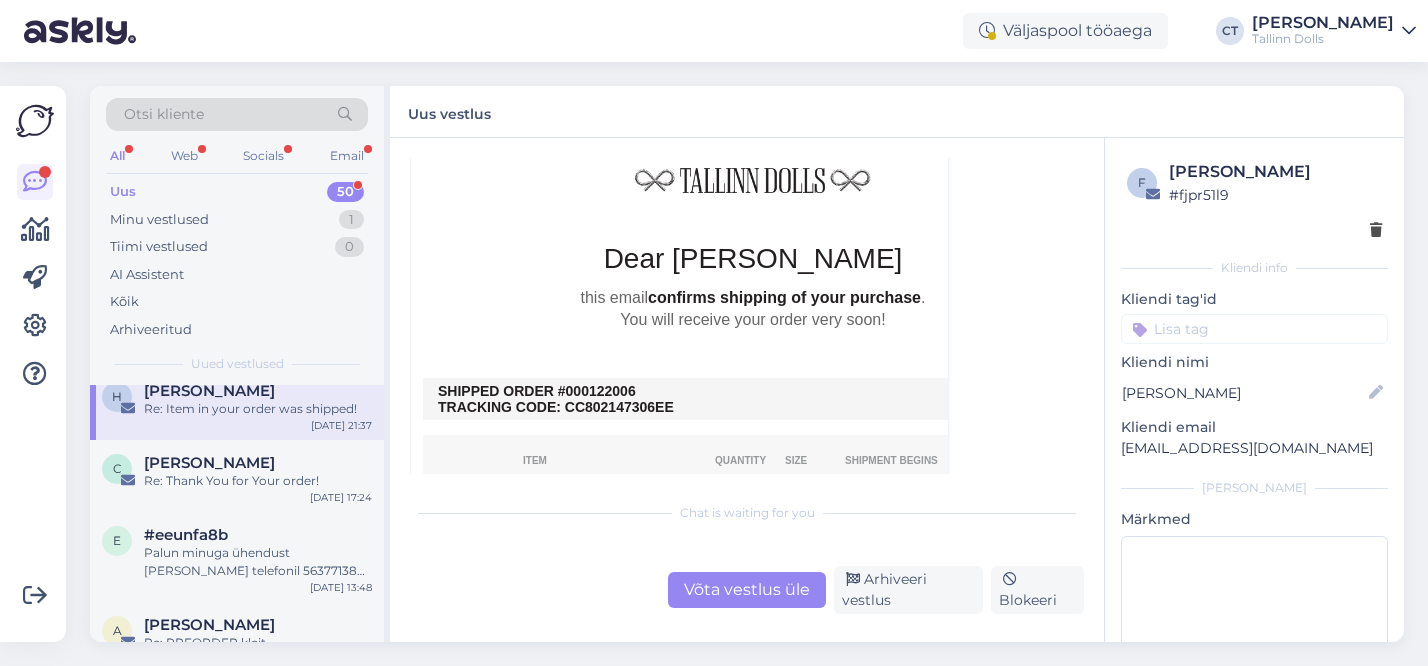 click on "Võta vestlus üle" at bounding box center [747, 590] 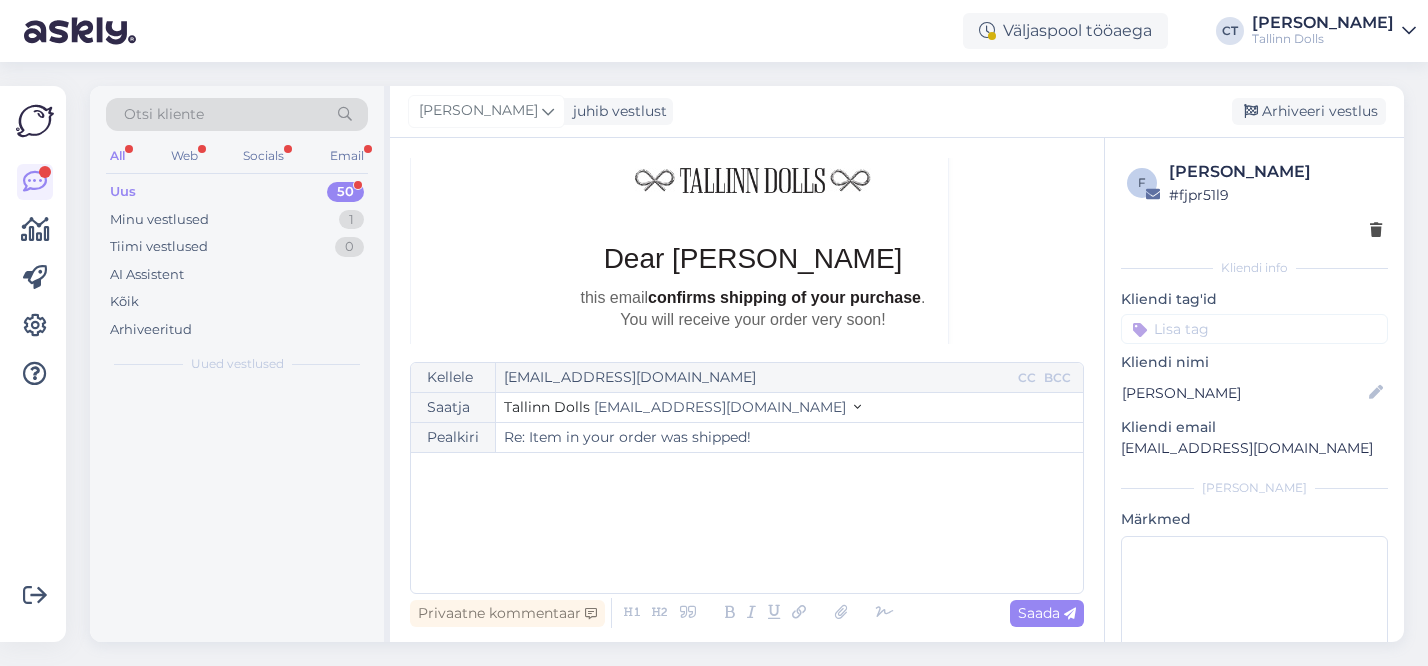 scroll, scrollTop: 54, scrollLeft: 0, axis: vertical 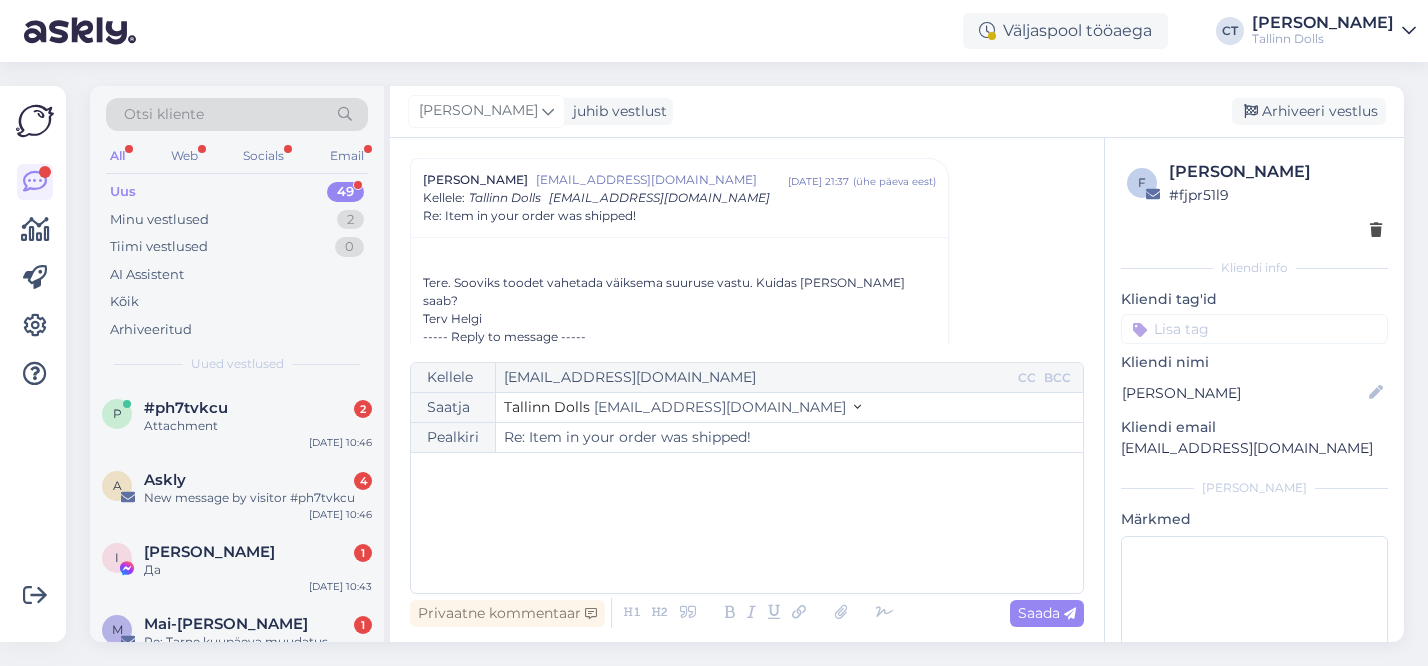 click on "﻿" at bounding box center [747, 523] 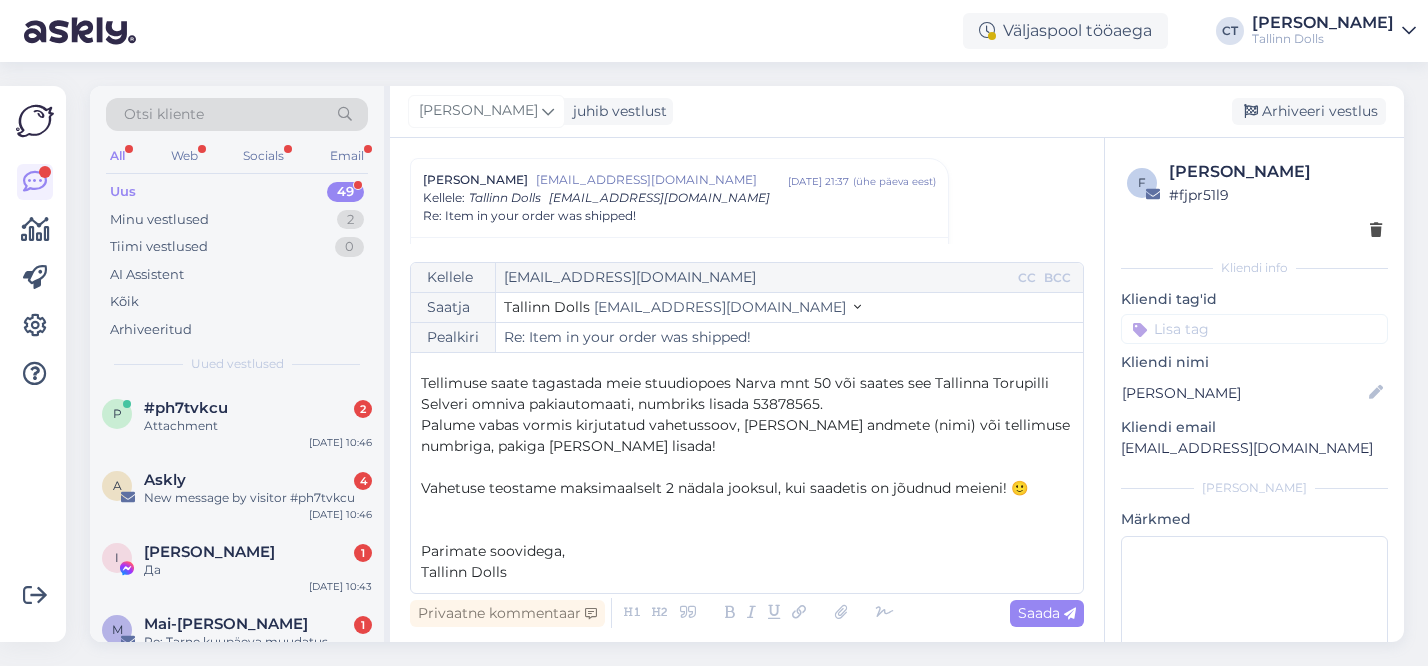 scroll, scrollTop: 0, scrollLeft: 0, axis: both 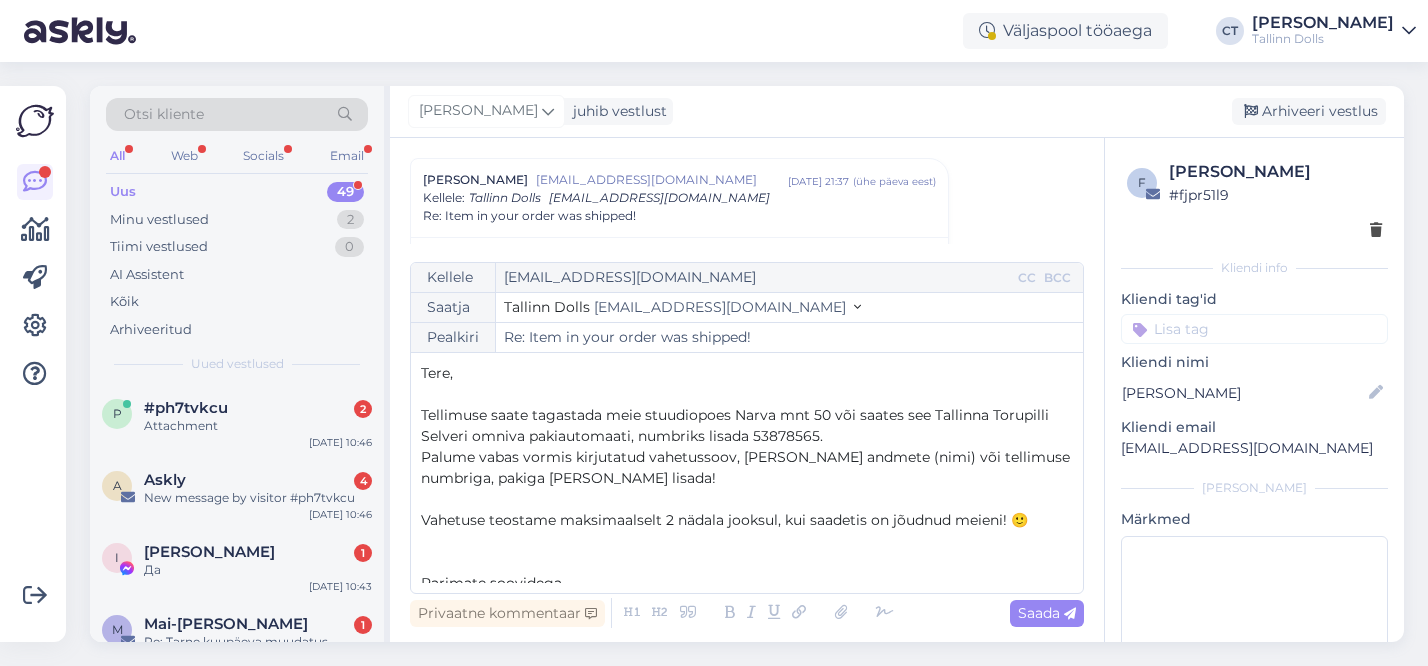 click on "Tere," at bounding box center (747, 373) 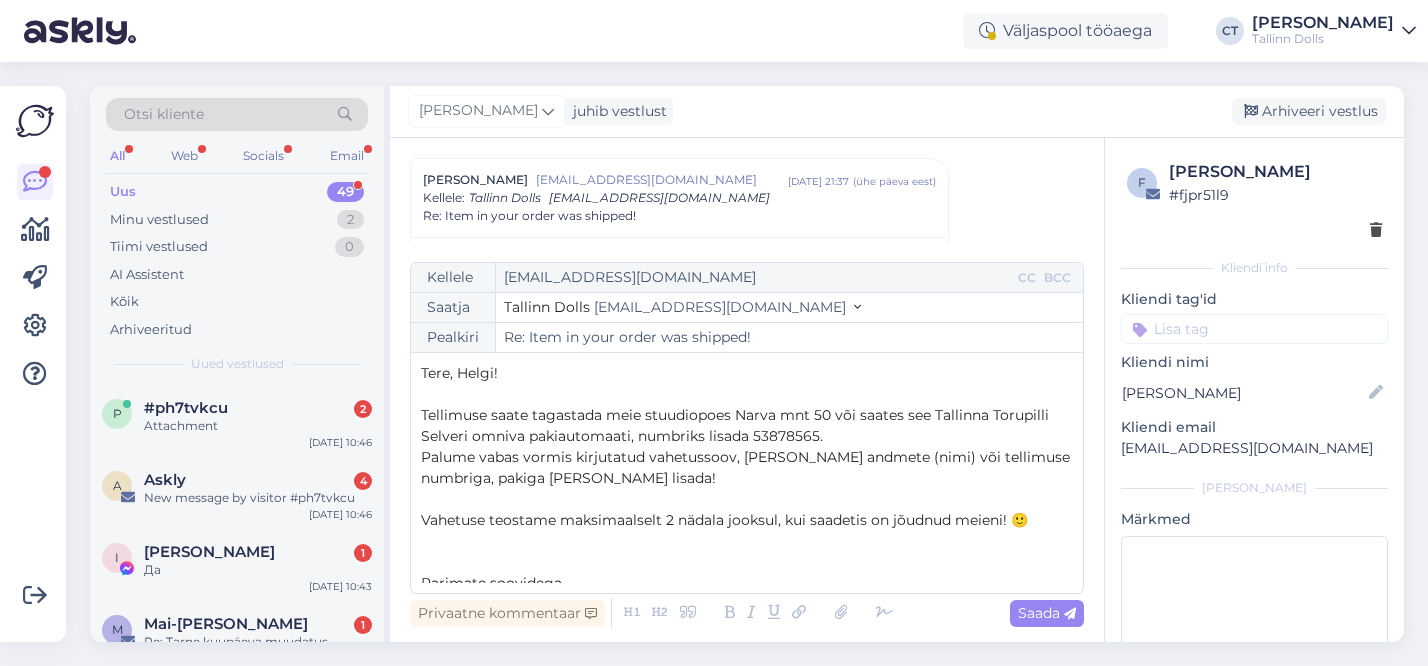 scroll, scrollTop: 32, scrollLeft: 0, axis: vertical 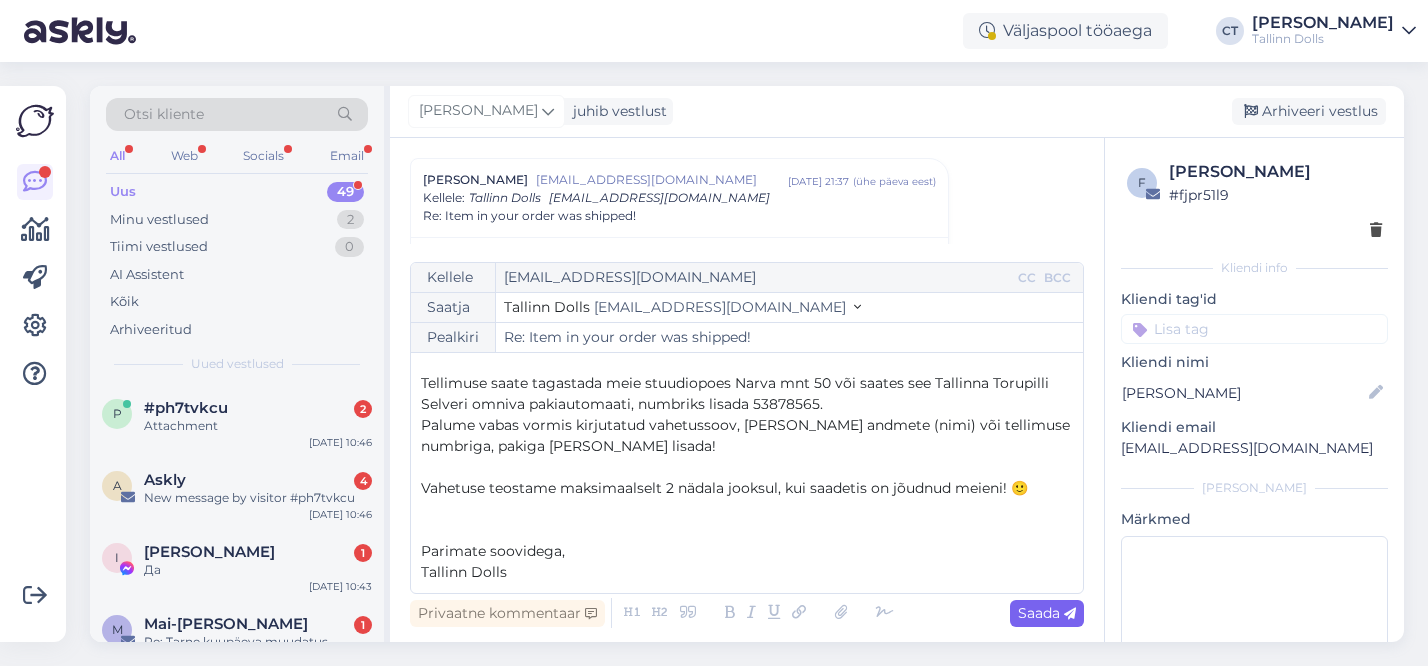 click on "Saada" at bounding box center [1047, 613] 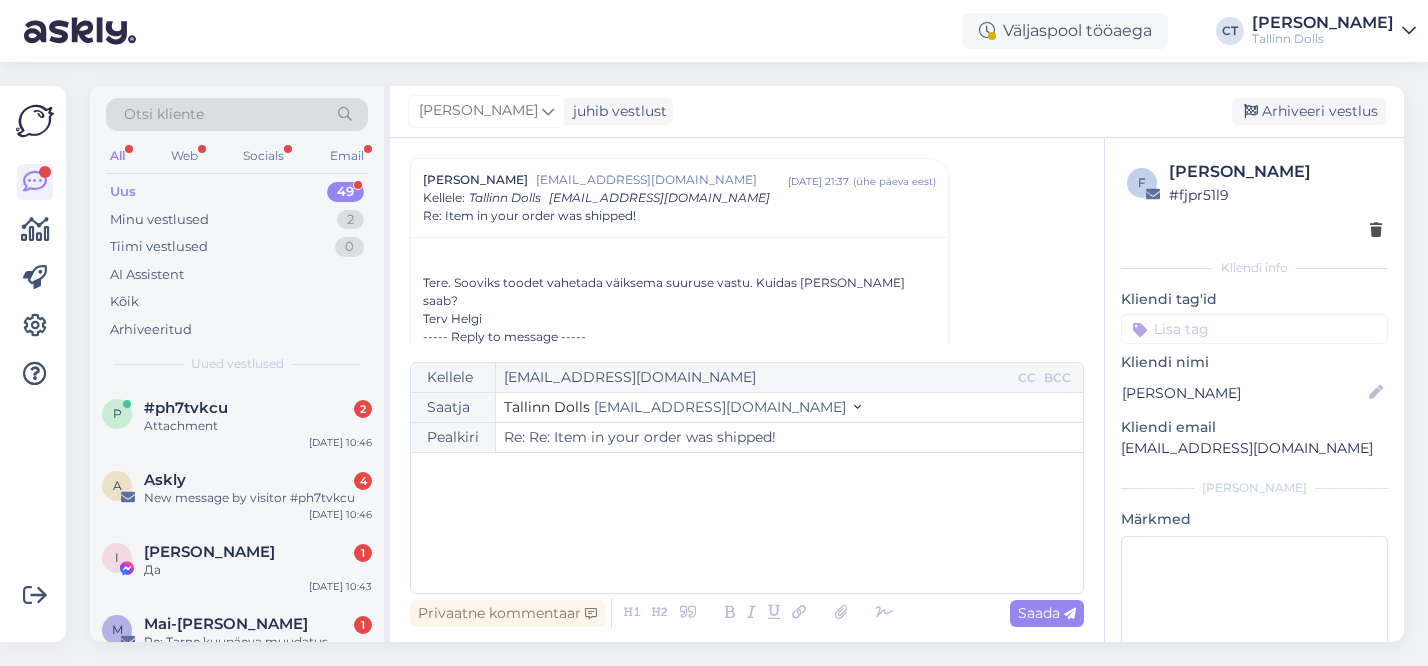 type on "Re: Item in your order was shipped!" 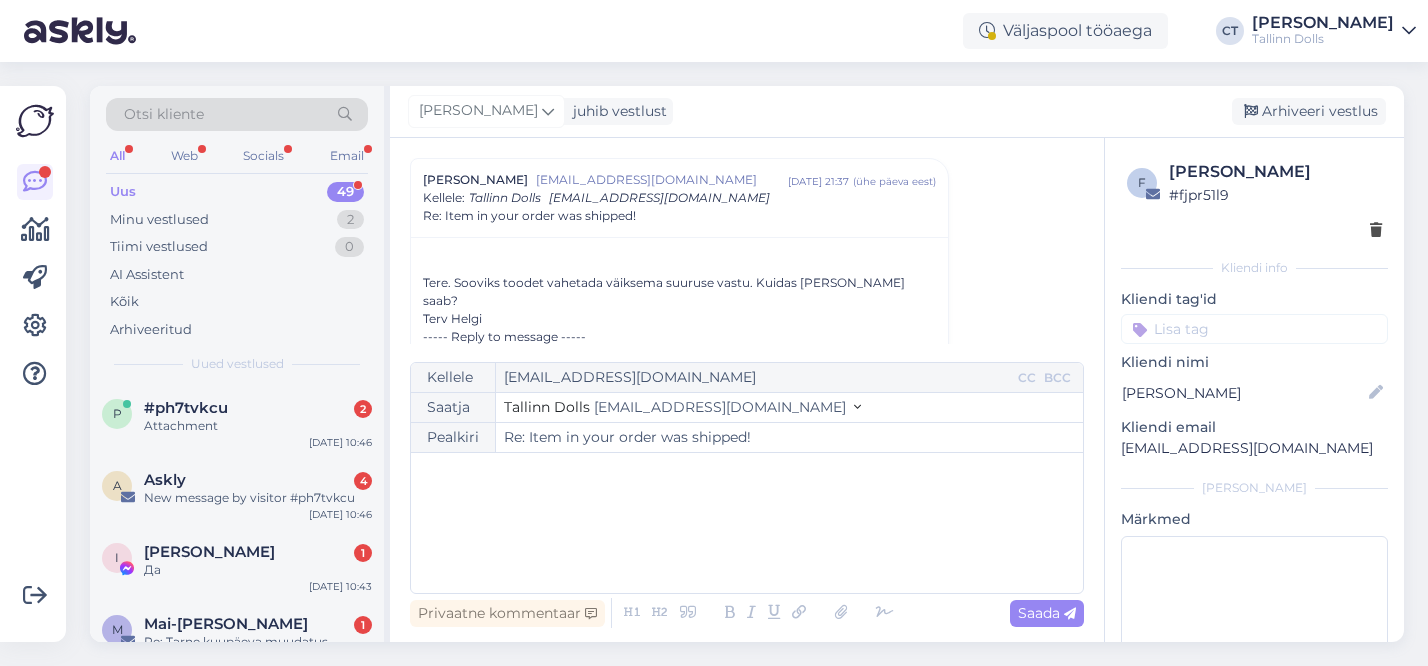 scroll, scrollTop: 0, scrollLeft: 0, axis: both 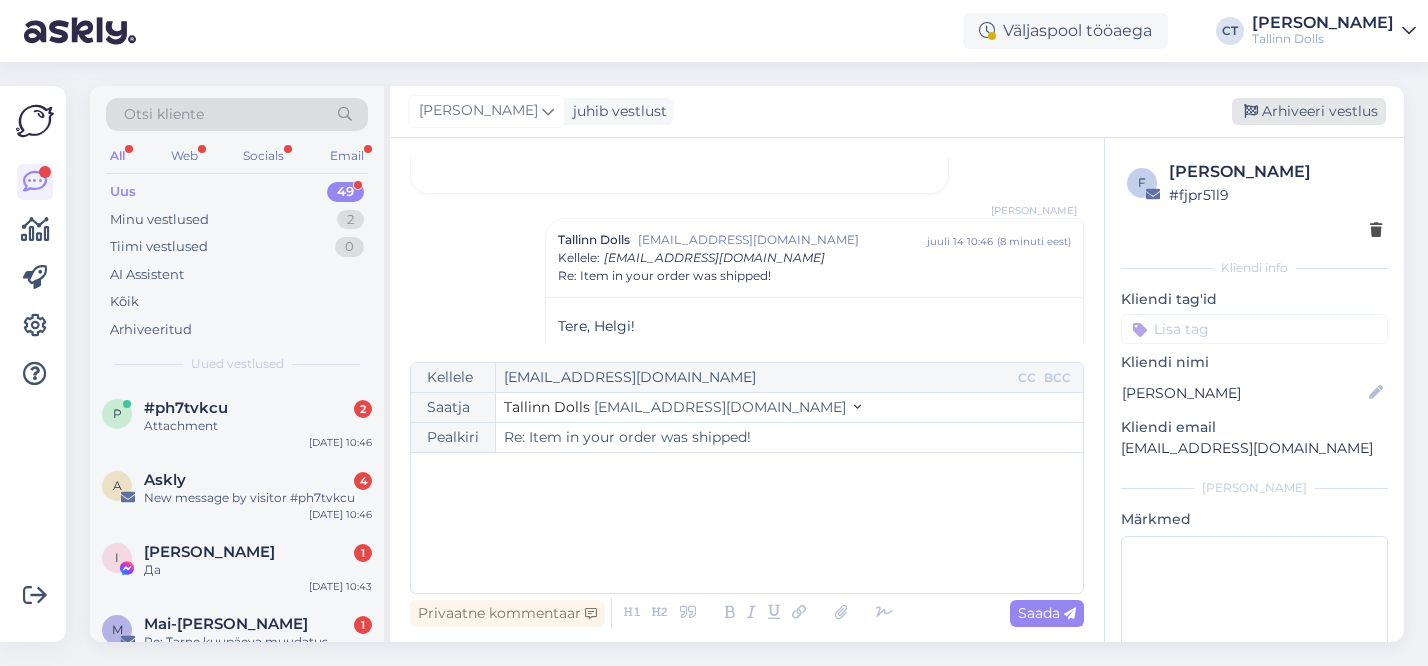 click on "Arhiveeri vestlus" at bounding box center (1309, 111) 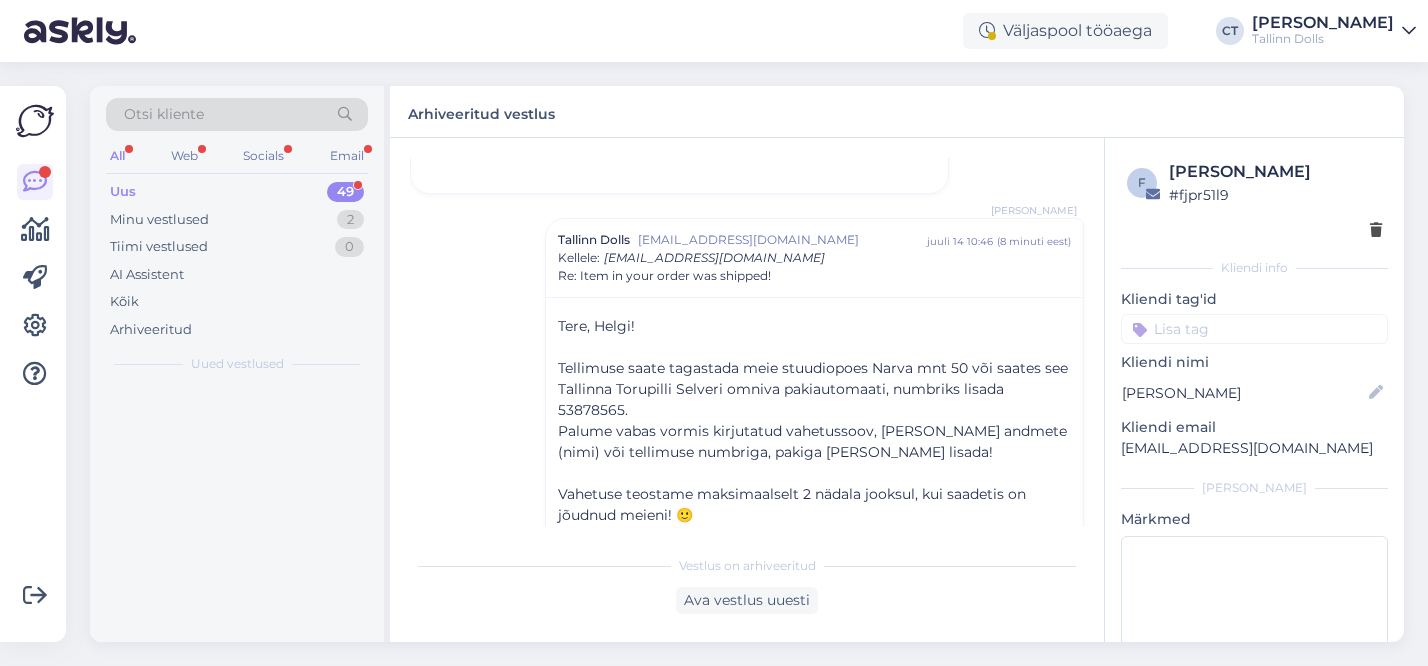 scroll, scrollTop: 1295, scrollLeft: 0, axis: vertical 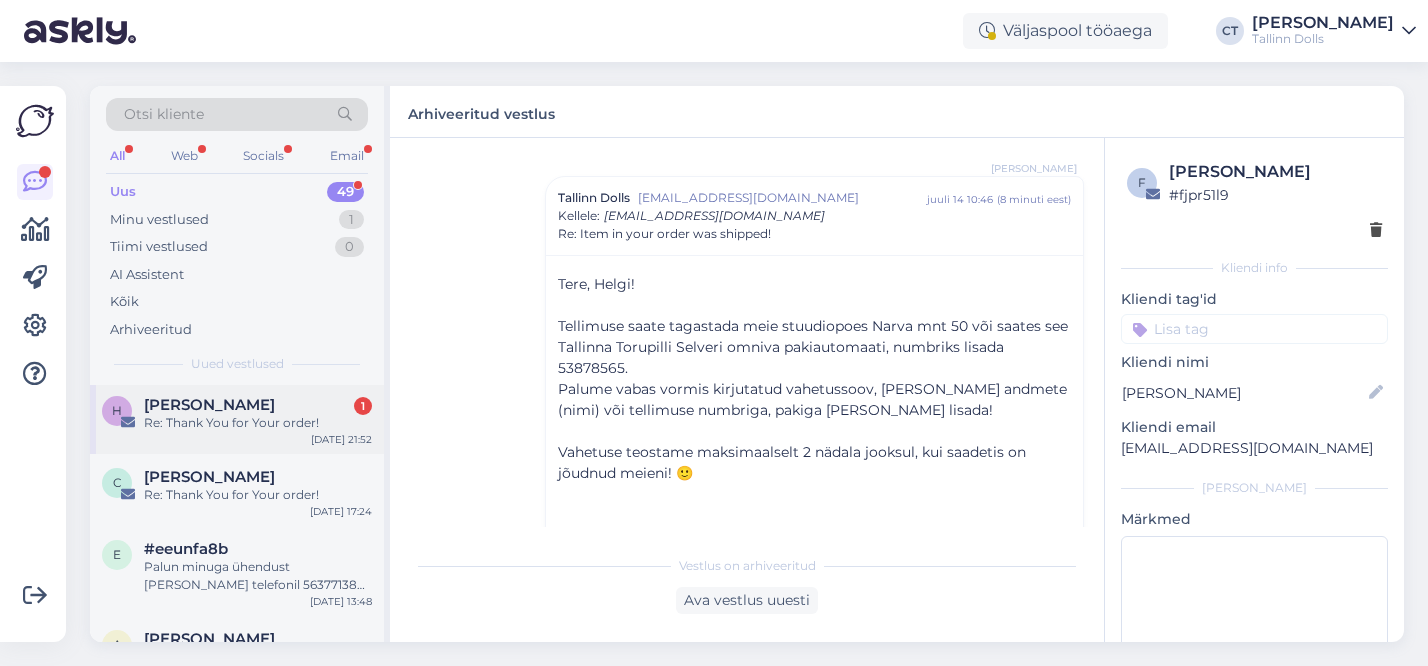 click on "[PERSON_NAME]" at bounding box center (209, 405) 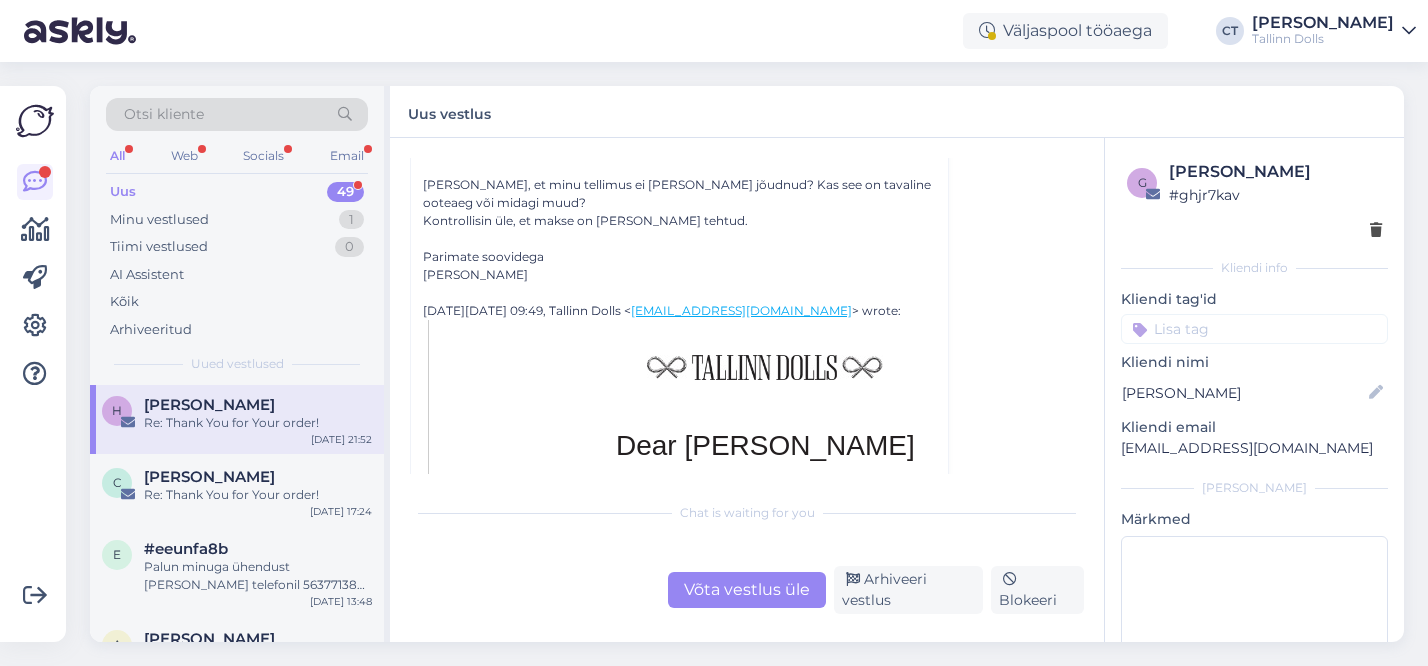 scroll, scrollTop: 151, scrollLeft: 0, axis: vertical 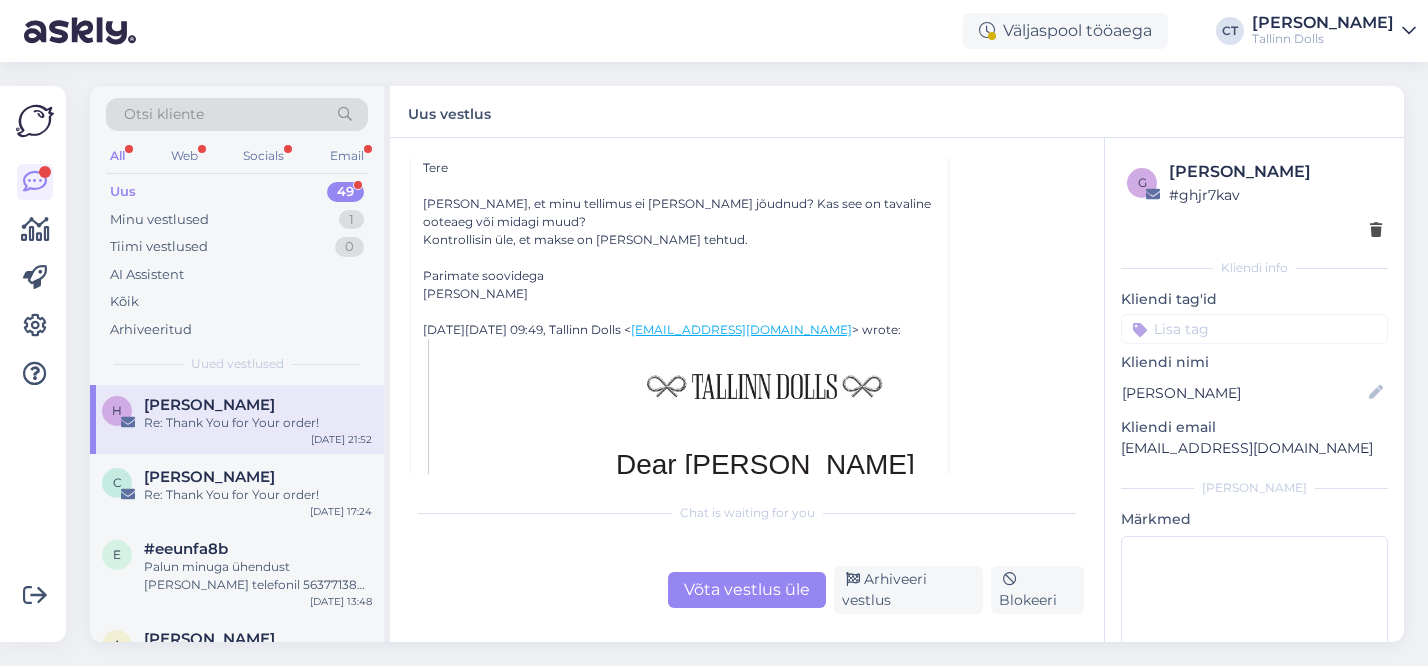 click on "Võta vestlus üle" at bounding box center (747, 590) 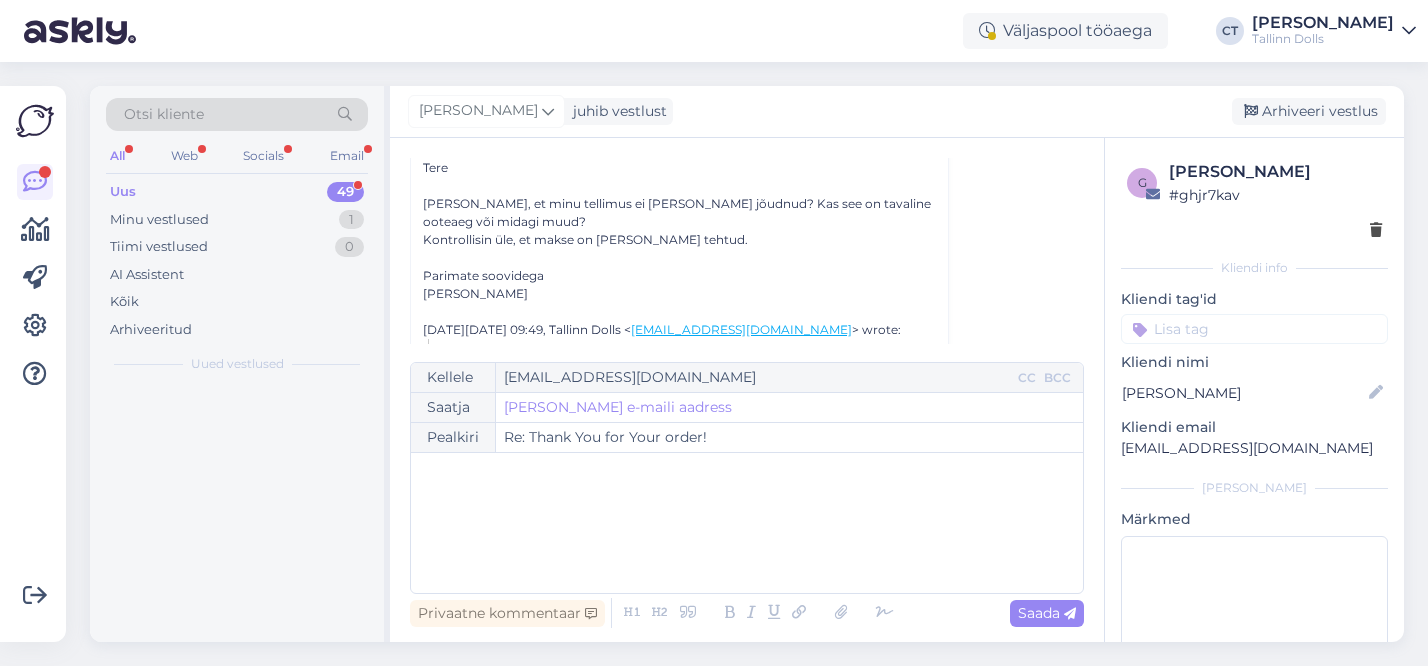 scroll, scrollTop: 54, scrollLeft: 0, axis: vertical 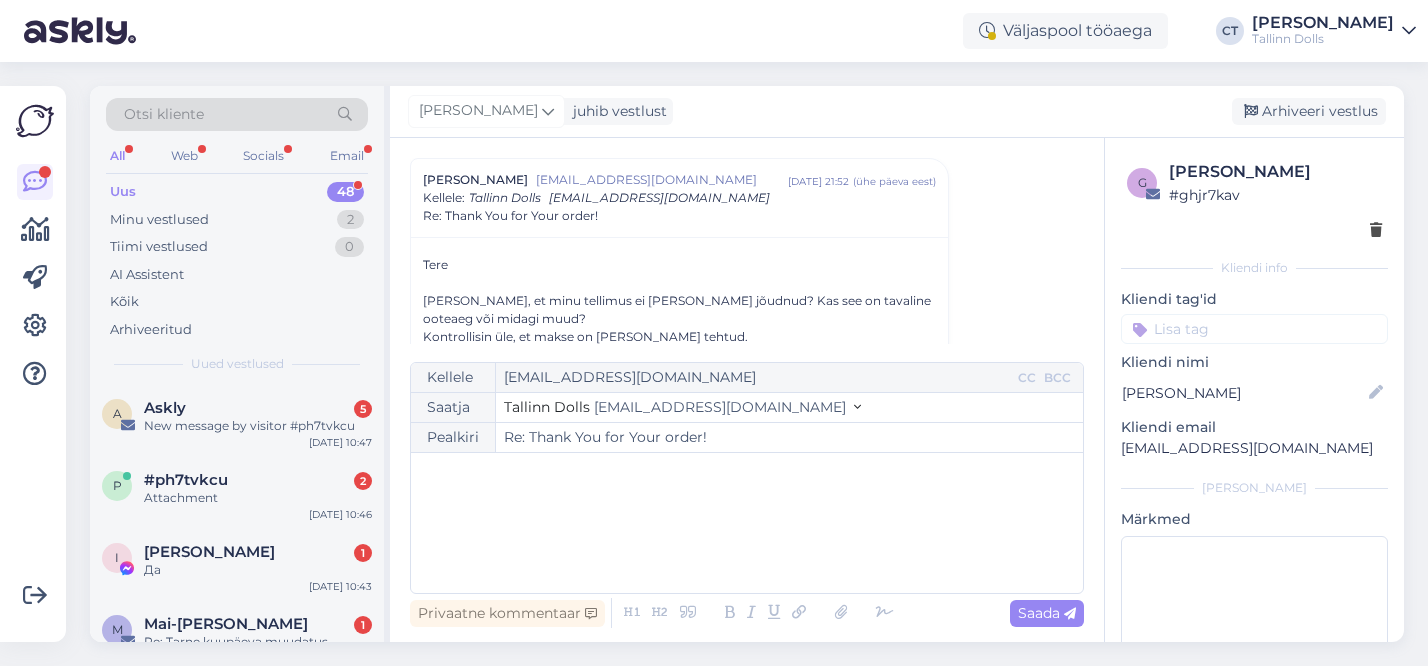 click on "﻿" at bounding box center [747, 523] 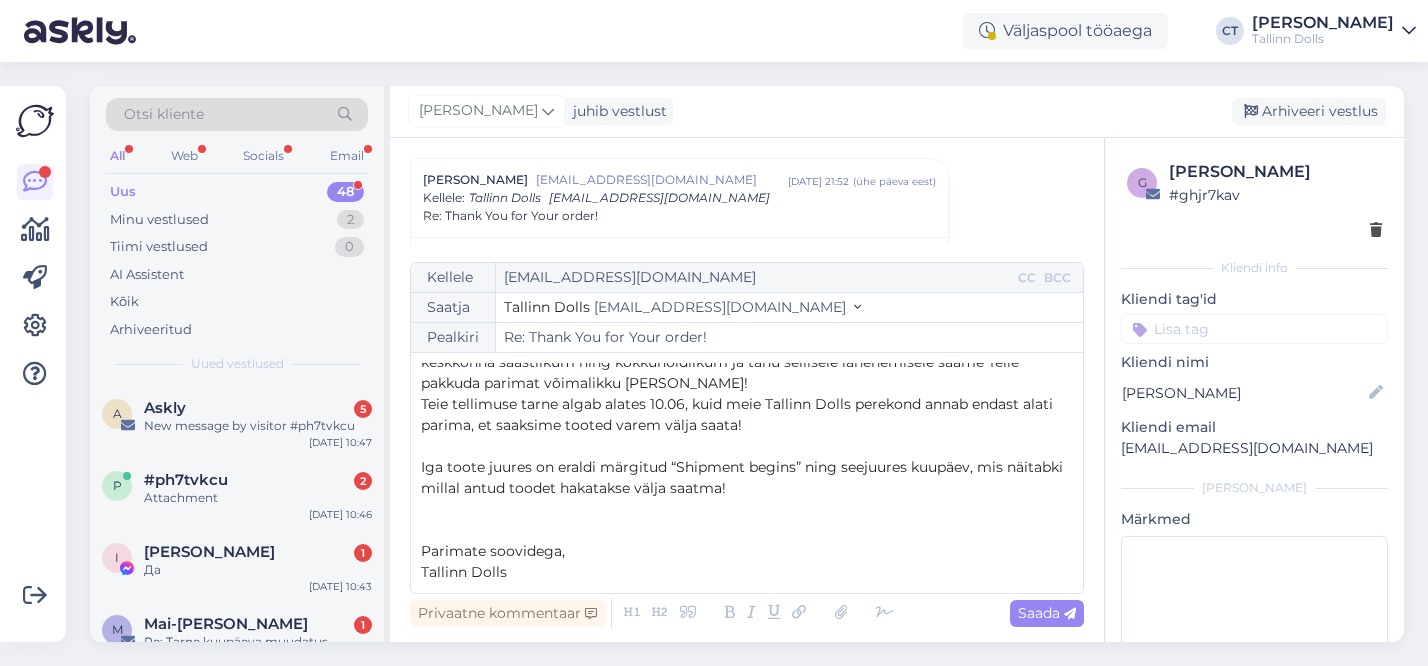 scroll, scrollTop: 0, scrollLeft: 0, axis: both 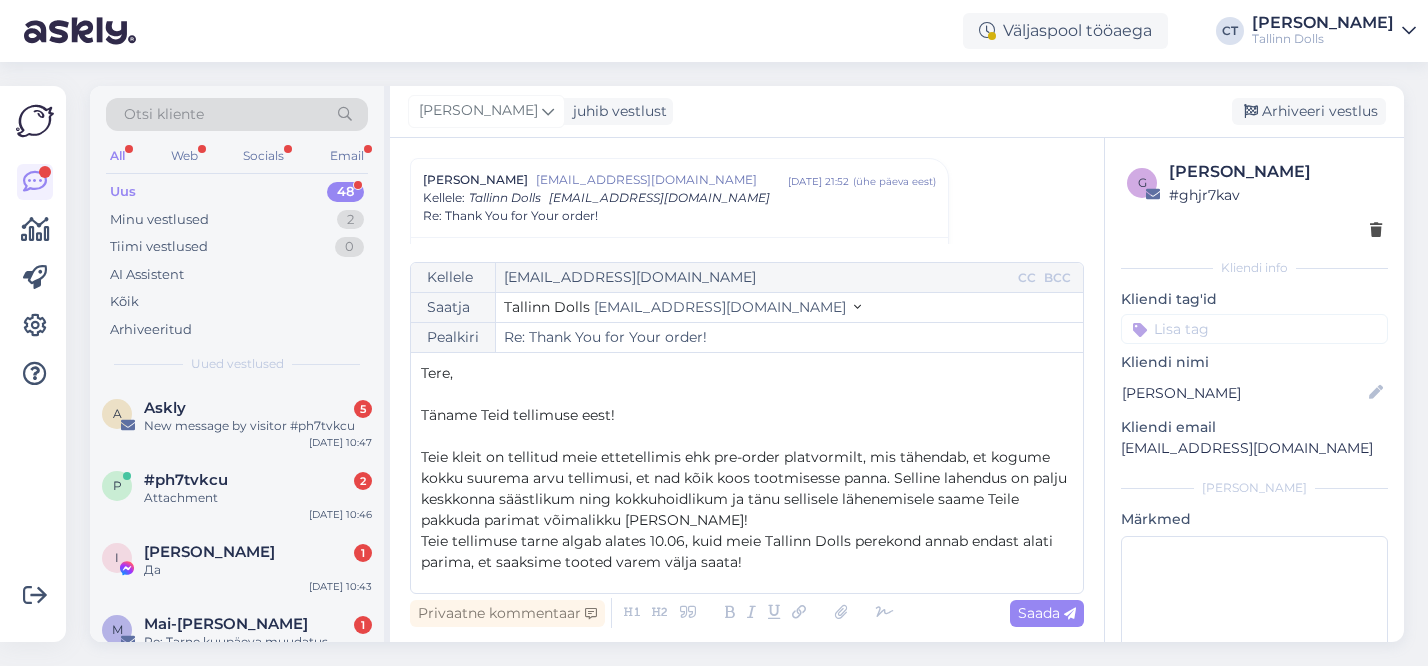 click on "Tere," at bounding box center (747, 373) 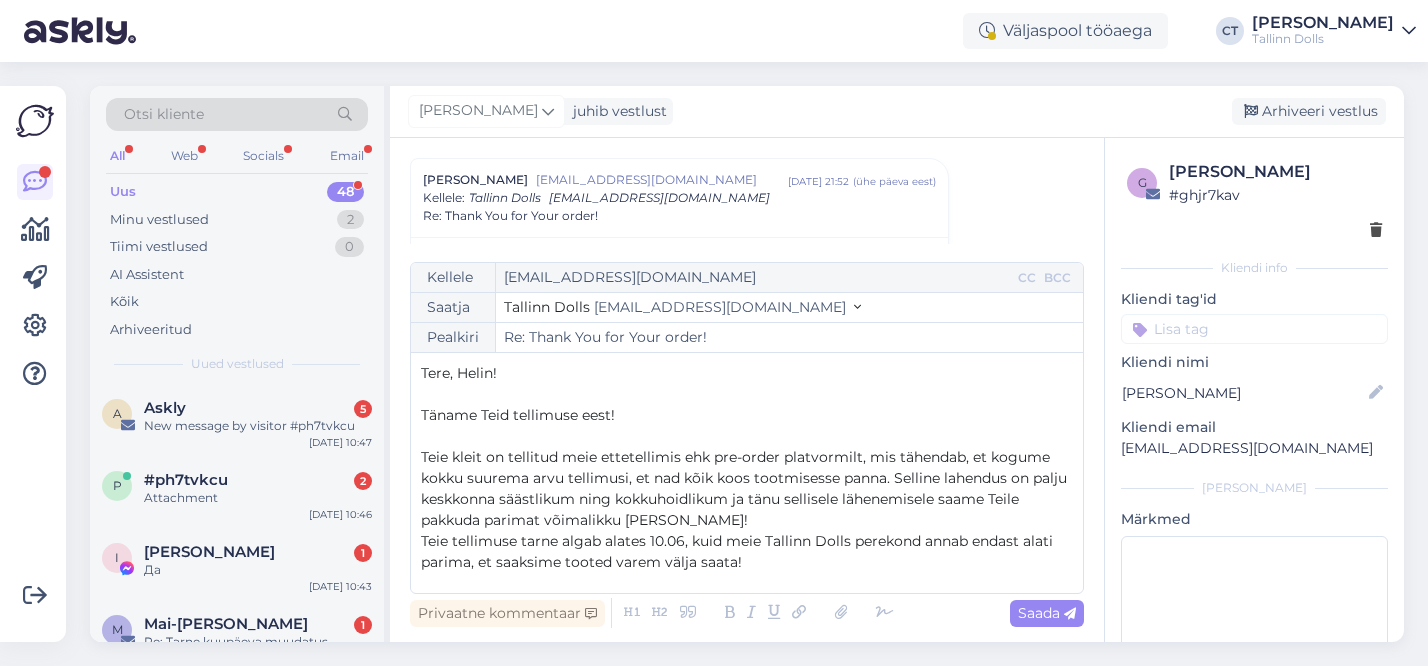 click on "Teie kleit on tellitud meie ettetellimis ehk pre-order platvormilt, mis tähendab, et kogume kokku suurema arvu tellimusi, et nad kõik koos tootmisesse panna. Selline lahendus on palju keskkonna säästlikum ning kokkuhoidlikum ja tänu sellisele lähenemisele saame Teile pakkuda parimat võimalikku [PERSON_NAME]!" at bounding box center (746, 488) 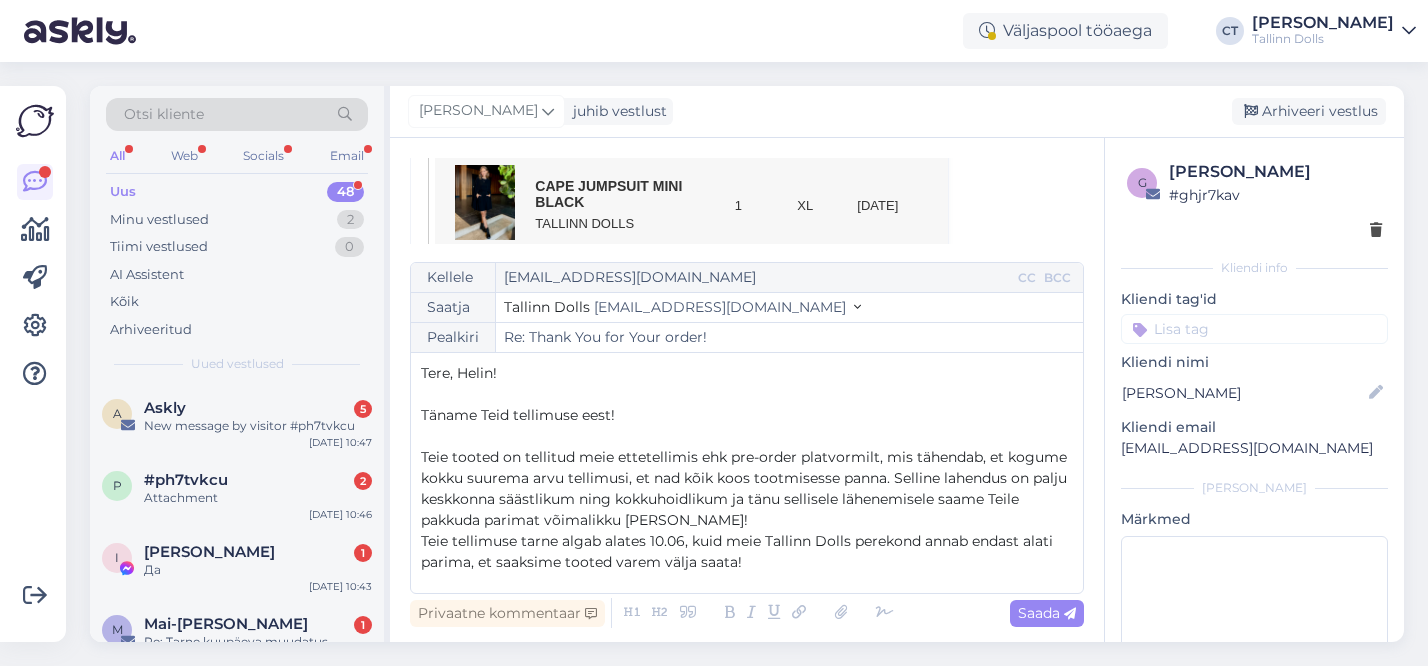 scroll, scrollTop: 657, scrollLeft: 0, axis: vertical 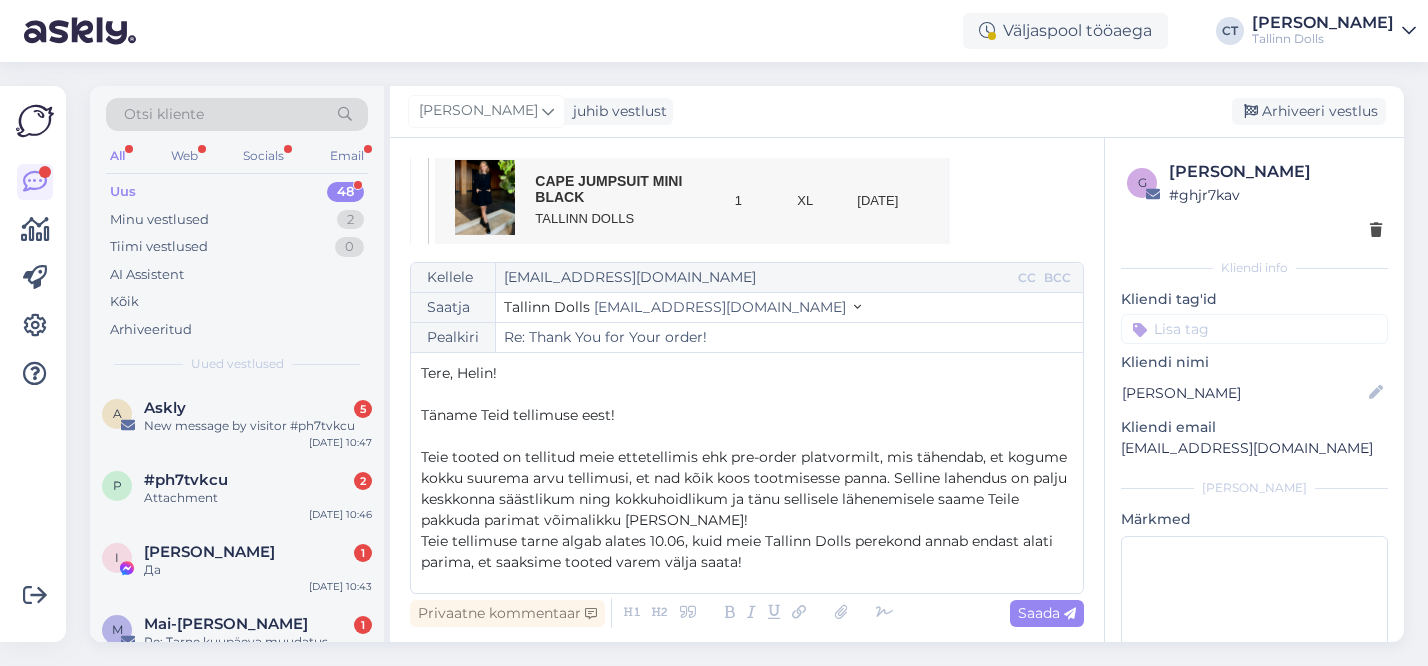 click on "Teie tellimuse tarne algab alates 10.06, kuid meie Tallinn Dolls perekond annab endast alati parima, et saaksime tooted varem välja saata!" at bounding box center (739, 551) 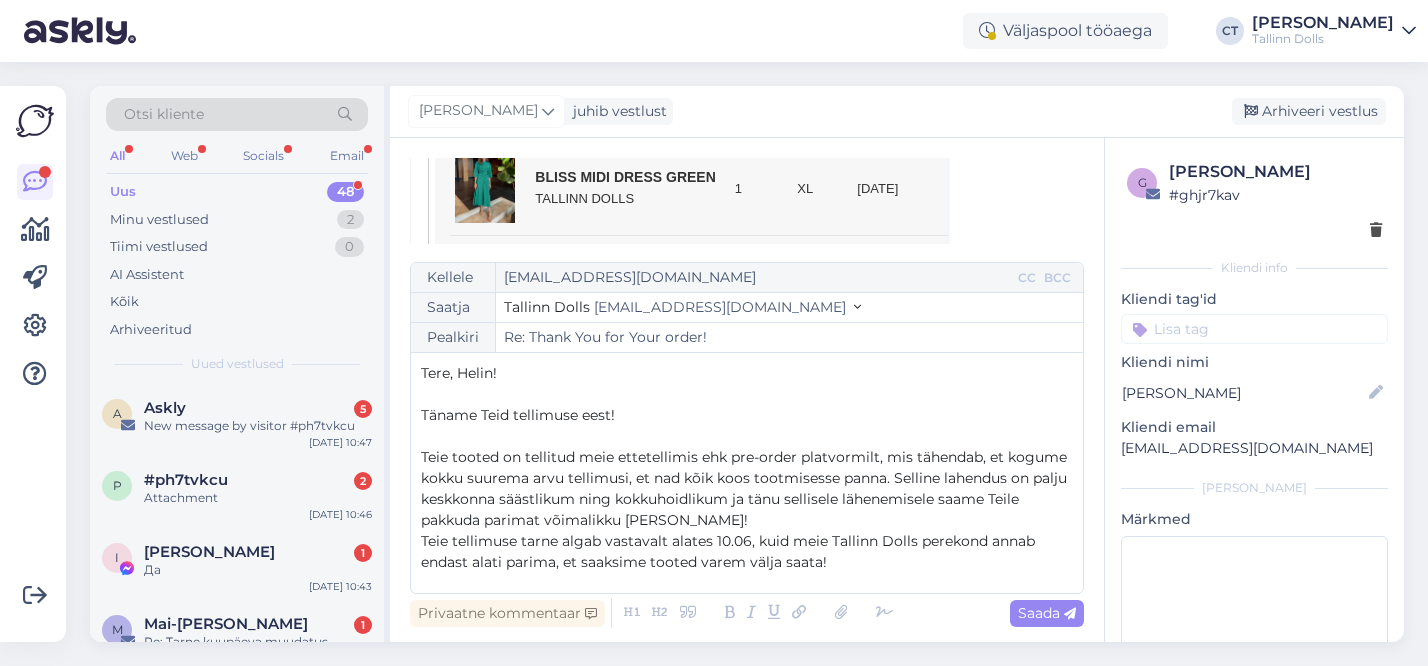 scroll, scrollTop: 766, scrollLeft: 0, axis: vertical 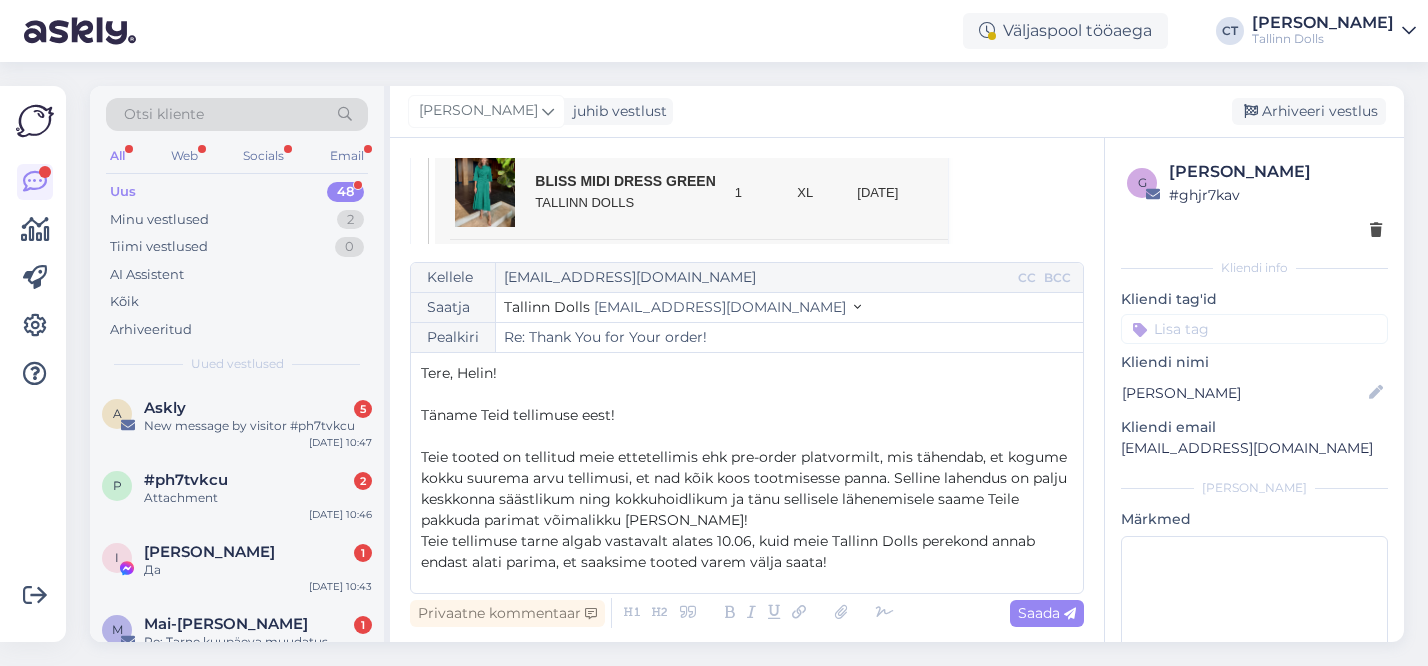 click on "Teie tellimuse tarne algab vastavalt alates 10.06, kuid meie Tallinn Dolls perekond annab endast alati parima, et saaksime tooted varem välja saata!" at bounding box center (730, 551) 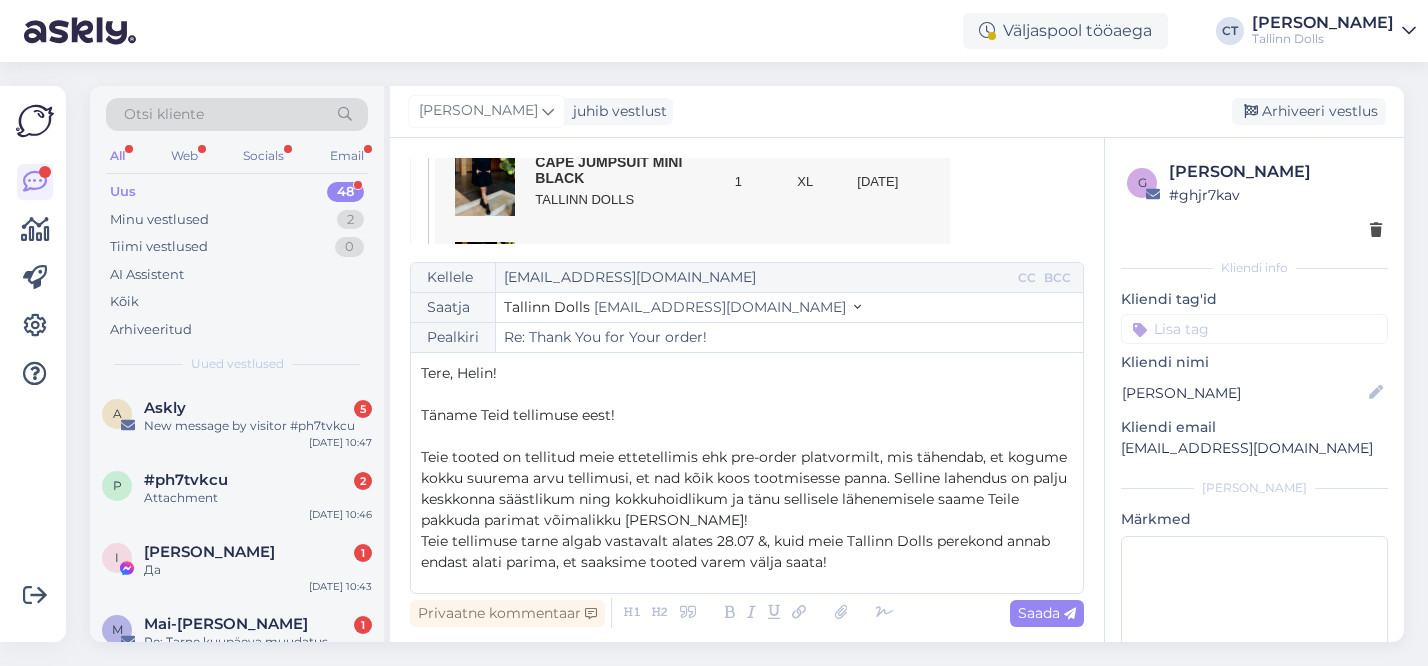 scroll, scrollTop: 674, scrollLeft: 0, axis: vertical 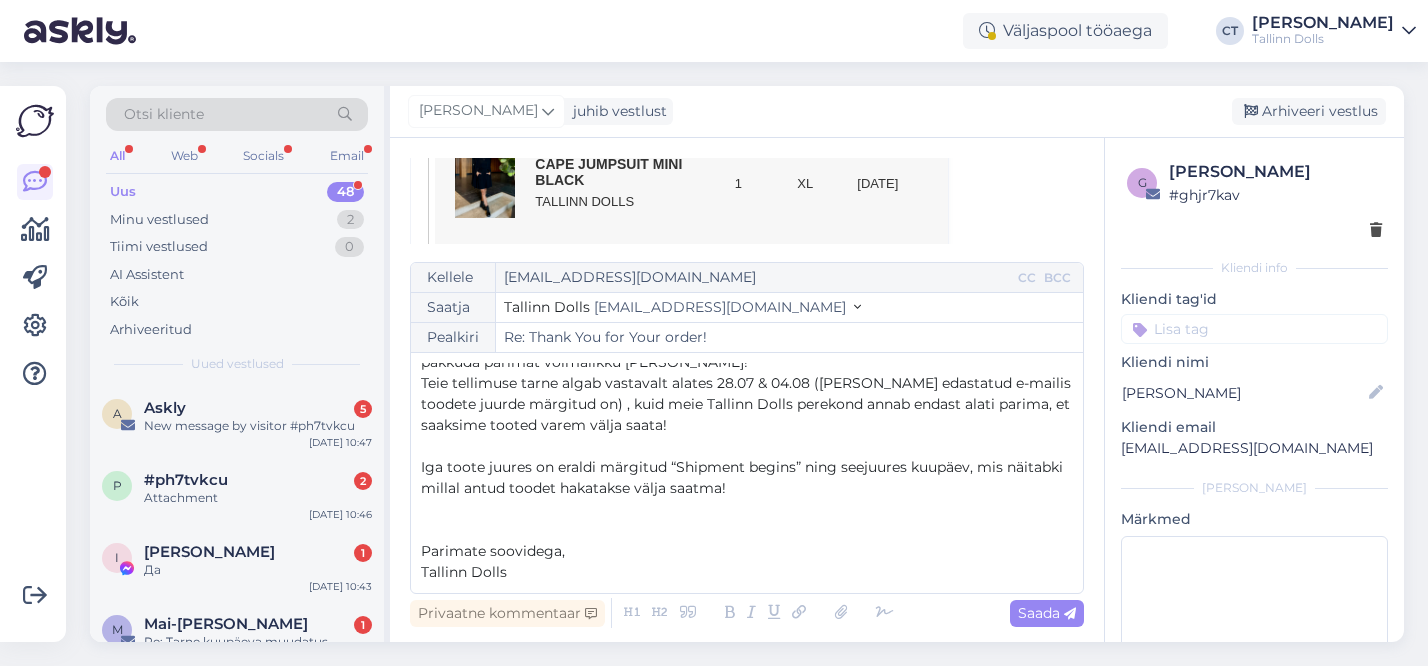 click on "Iga toote juures on eraldi märgitud “Shipment begins” ning seejuures kuupäev, mis näitabki millal antud toodet hakatakse välja saatma!" at bounding box center [744, 477] 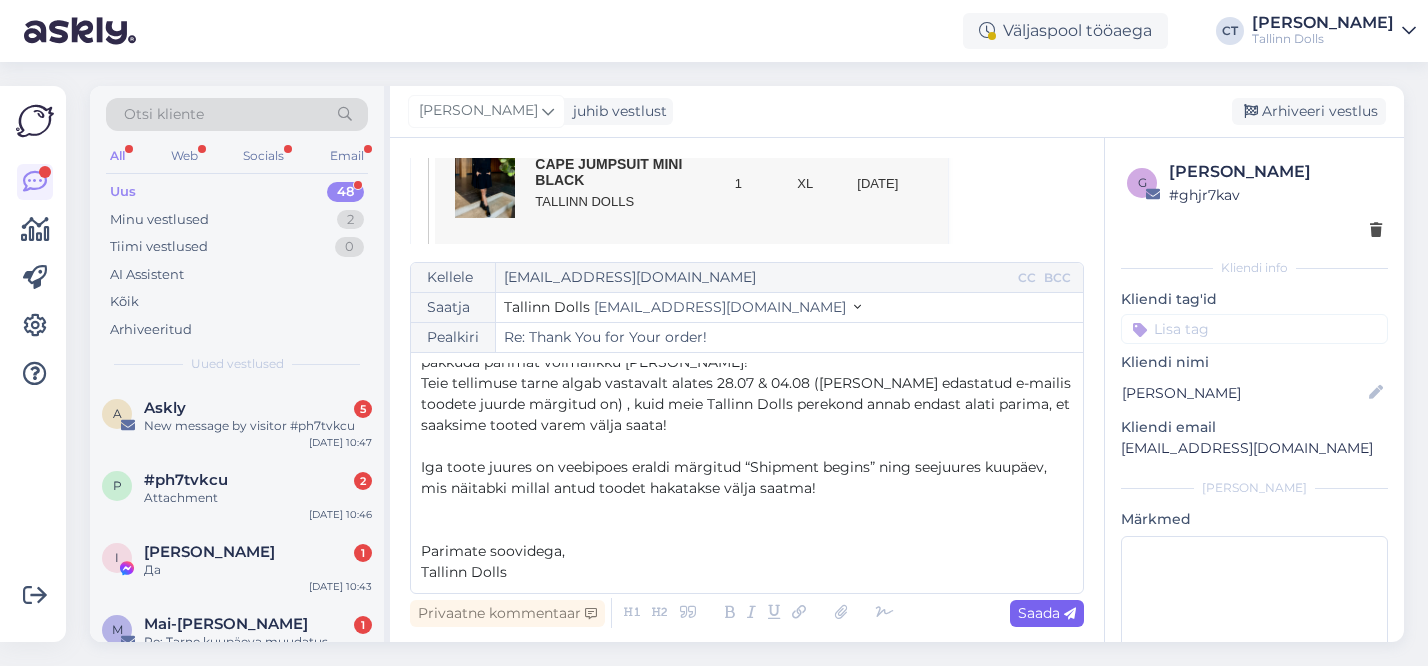 click at bounding box center [1070, 614] 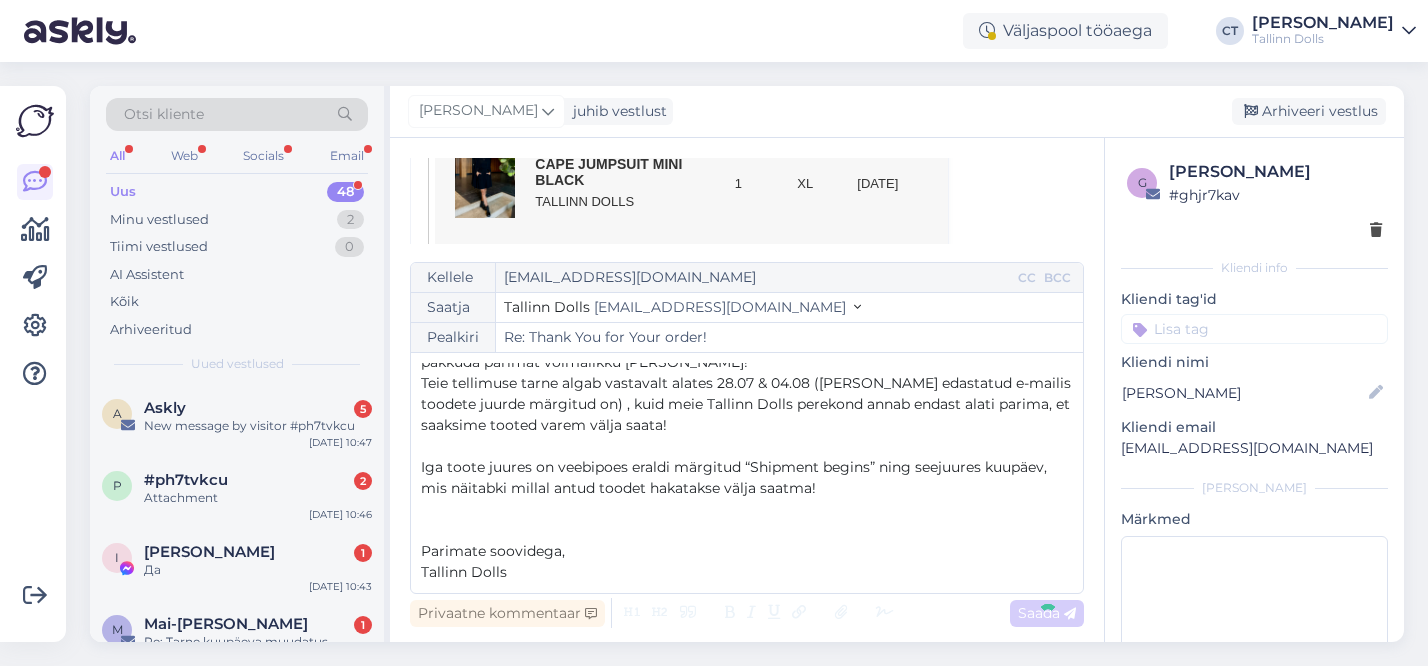 type on "Re: Re: Thank You for Your order!" 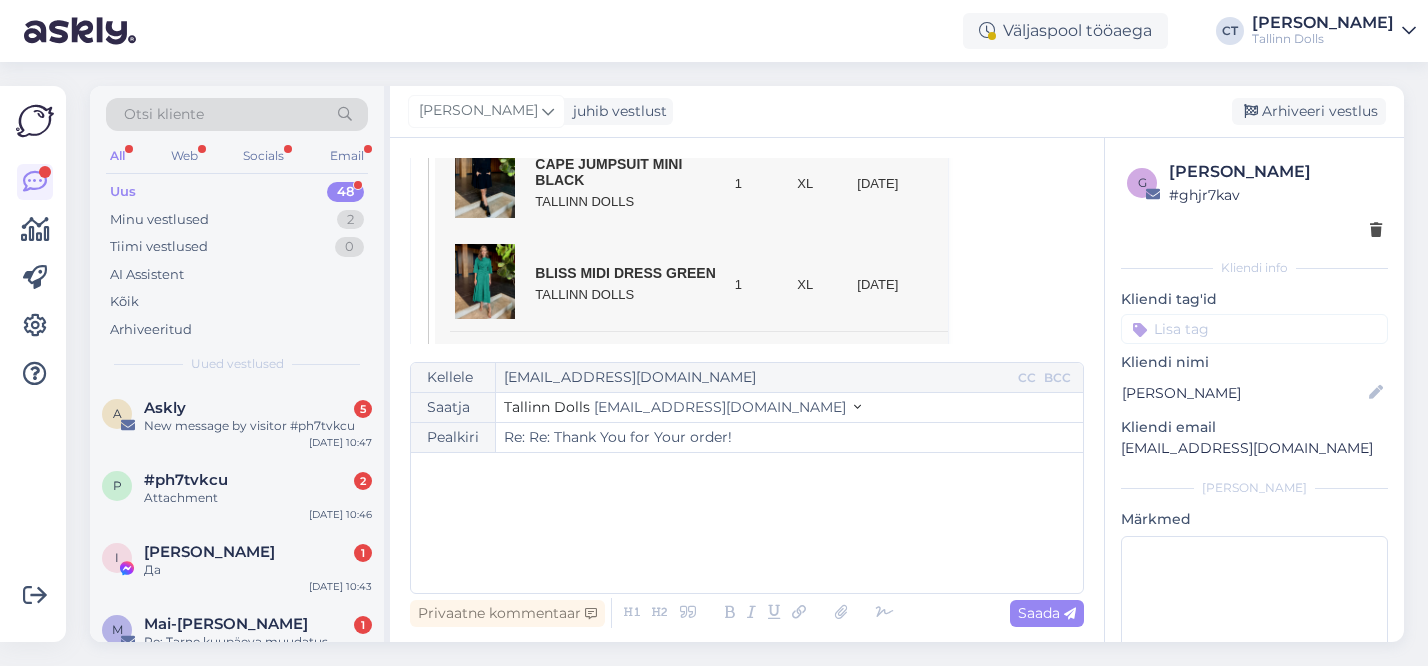 scroll, scrollTop: 1420, scrollLeft: 0, axis: vertical 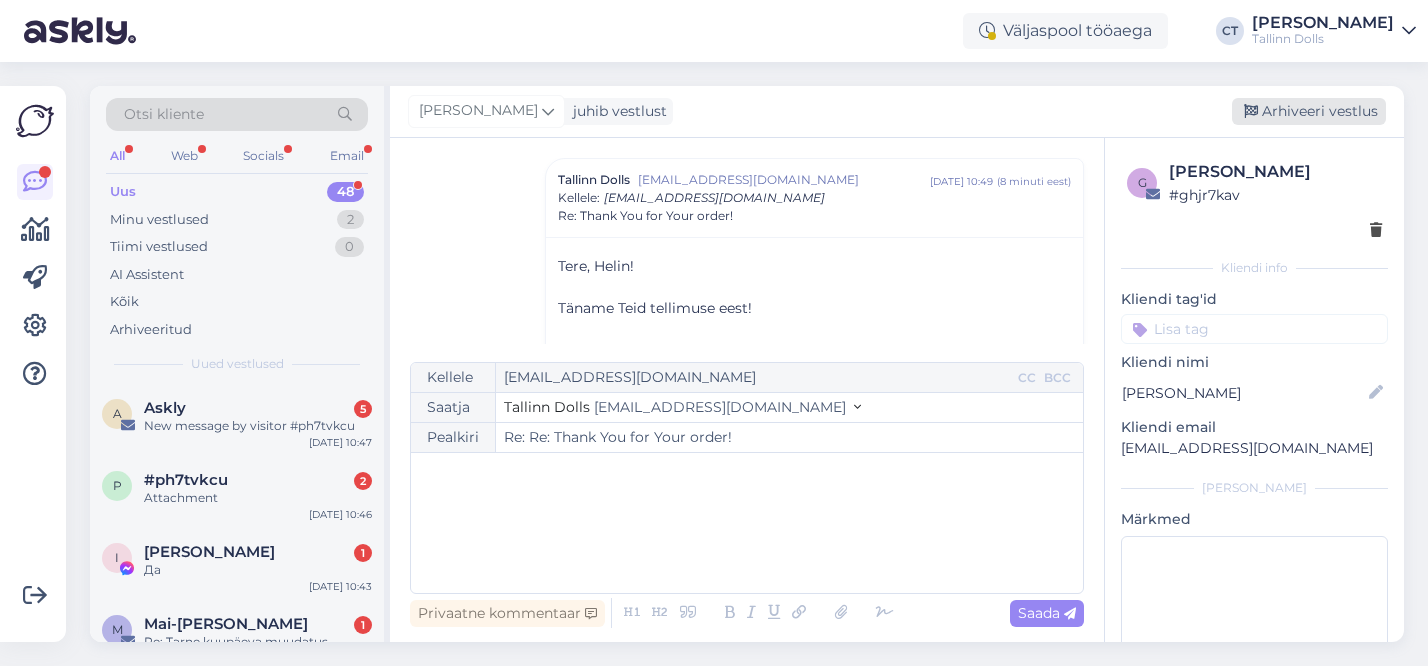 click on "Arhiveeri vestlus" at bounding box center (1309, 111) 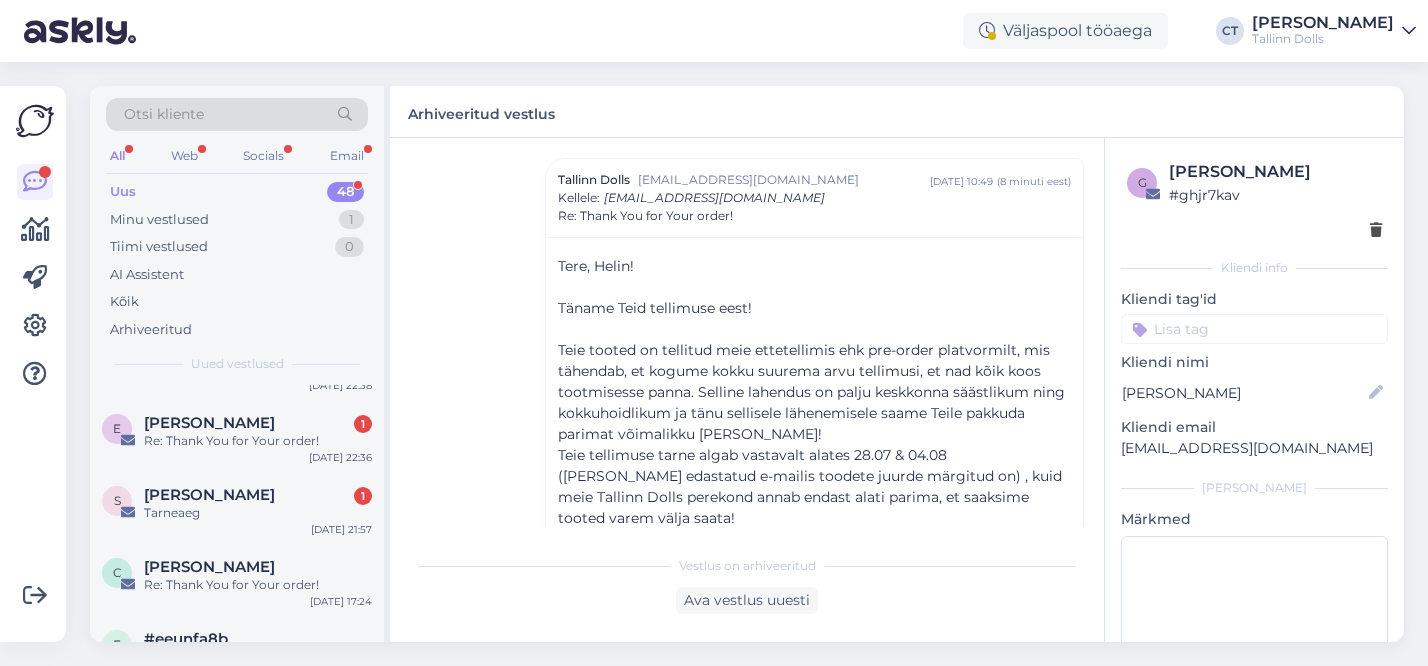 scroll, scrollTop: 3017, scrollLeft: 0, axis: vertical 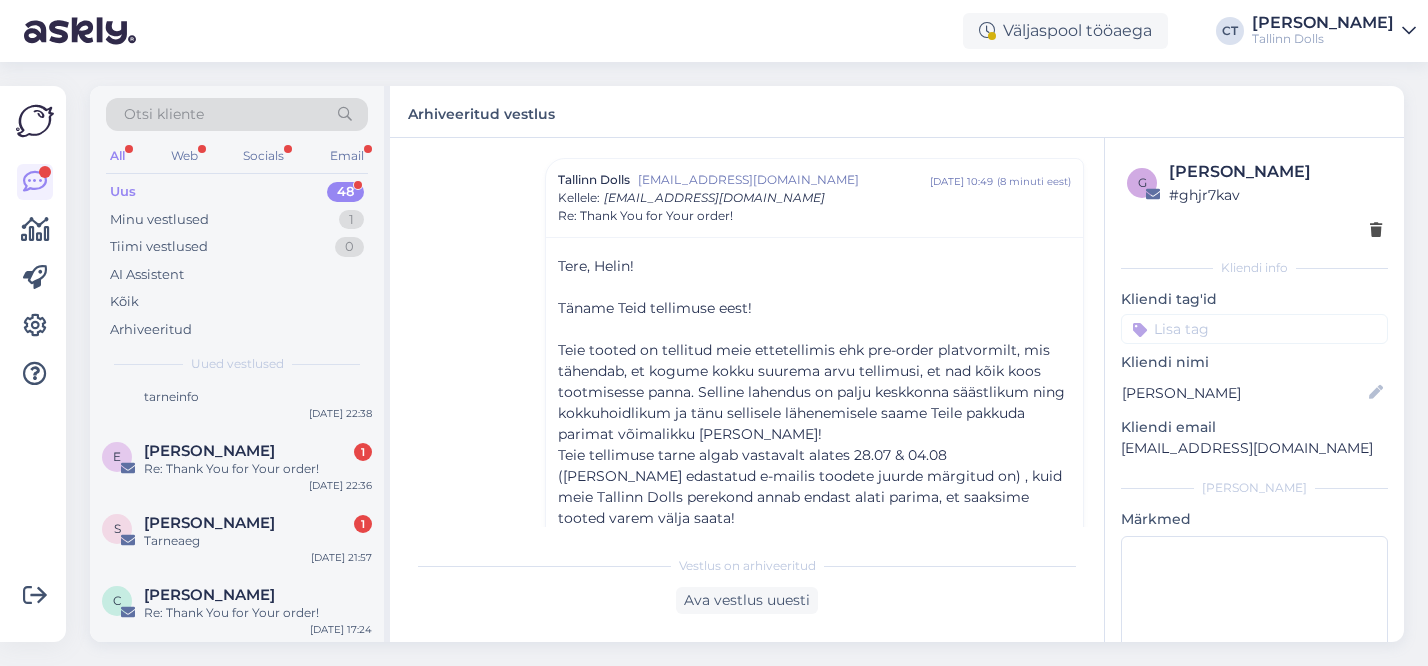click on "Tarneaeg" at bounding box center [258, 541] 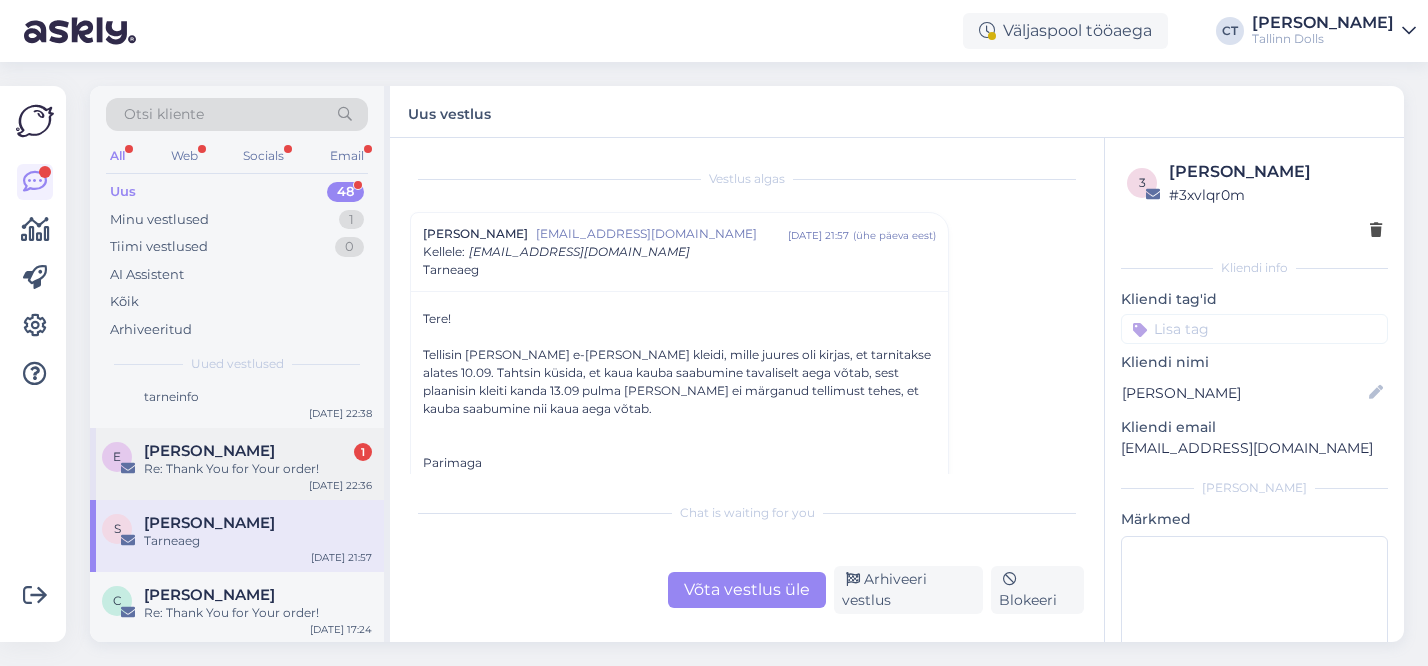 scroll, scrollTop: 41, scrollLeft: 0, axis: vertical 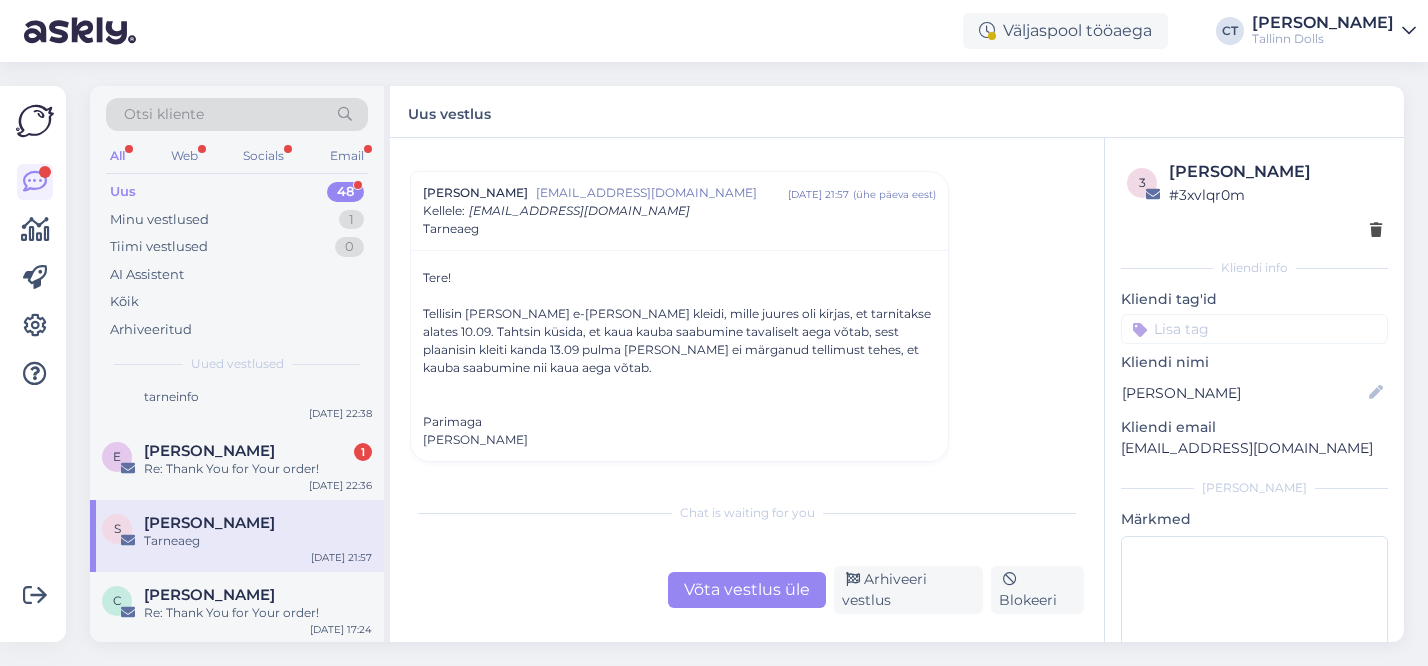 click on "Võta vestlus üle" at bounding box center [747, 590] 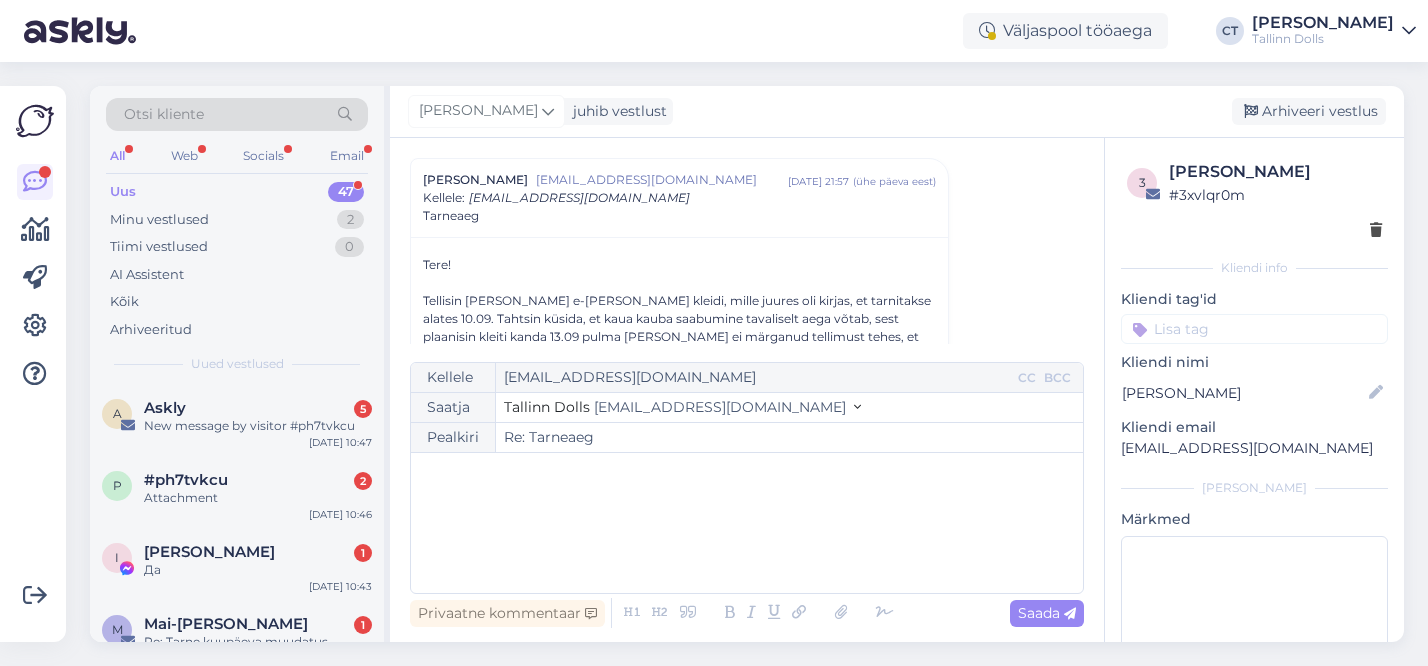 click on "﻿" at bounding box center (747, 523) 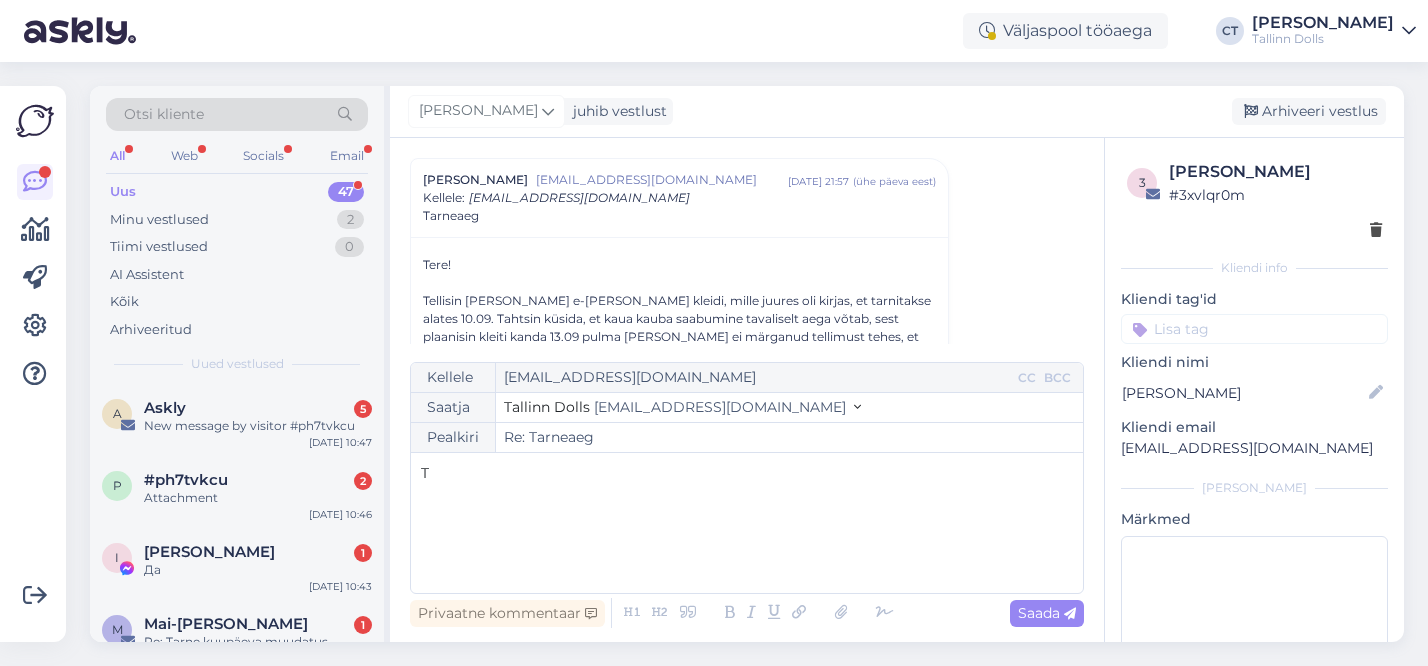 type 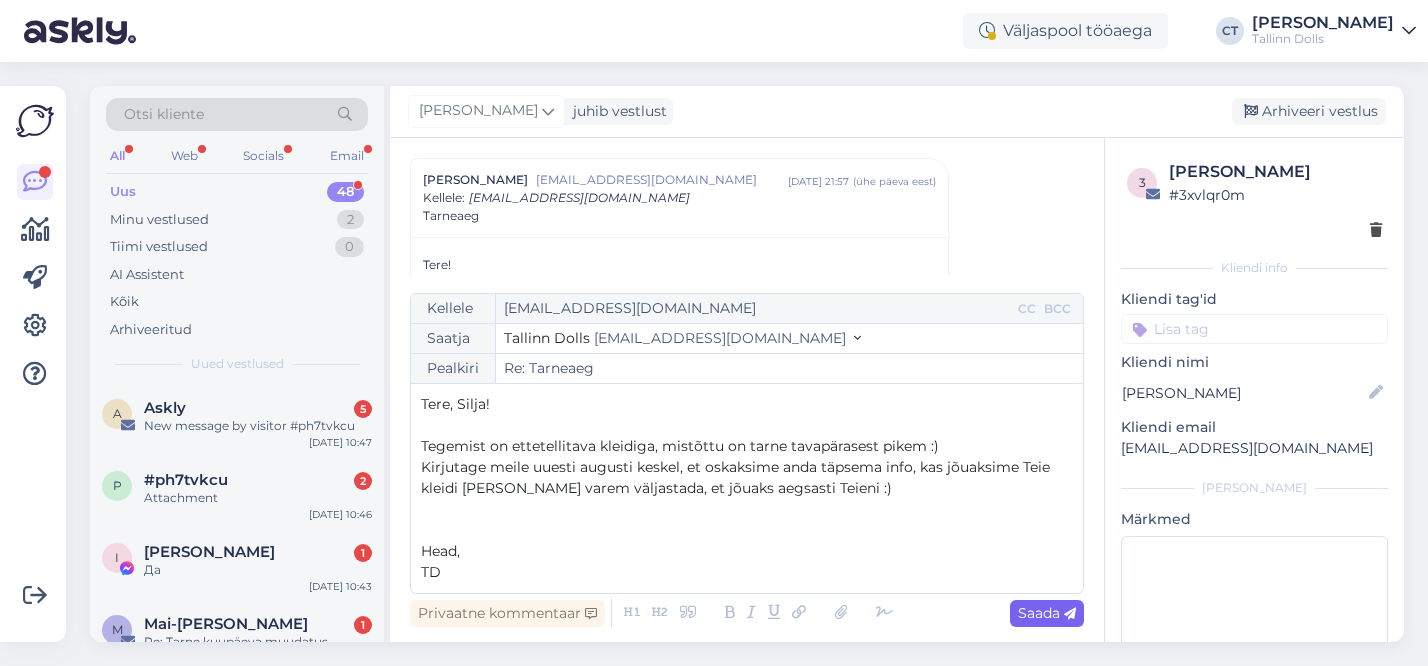 click on "Saada" at bounding box center (1047, 613) 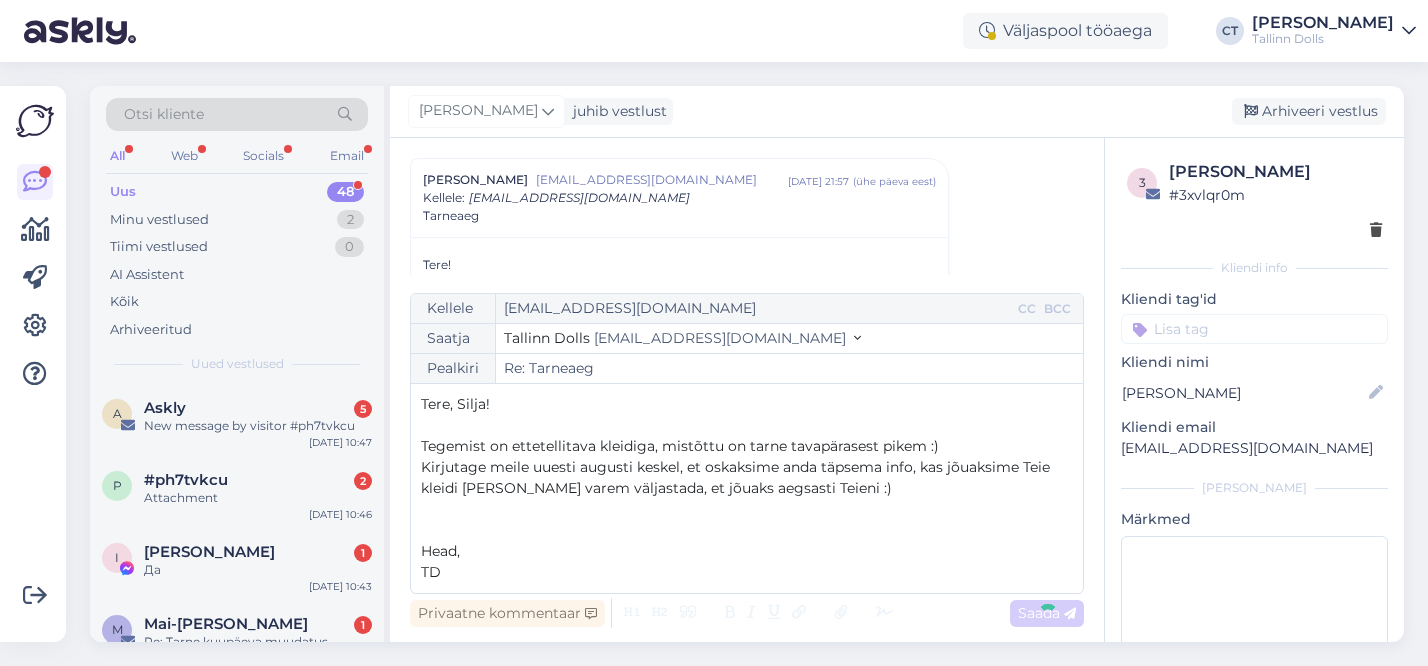 type on "Re: Re: Tarneaeg" 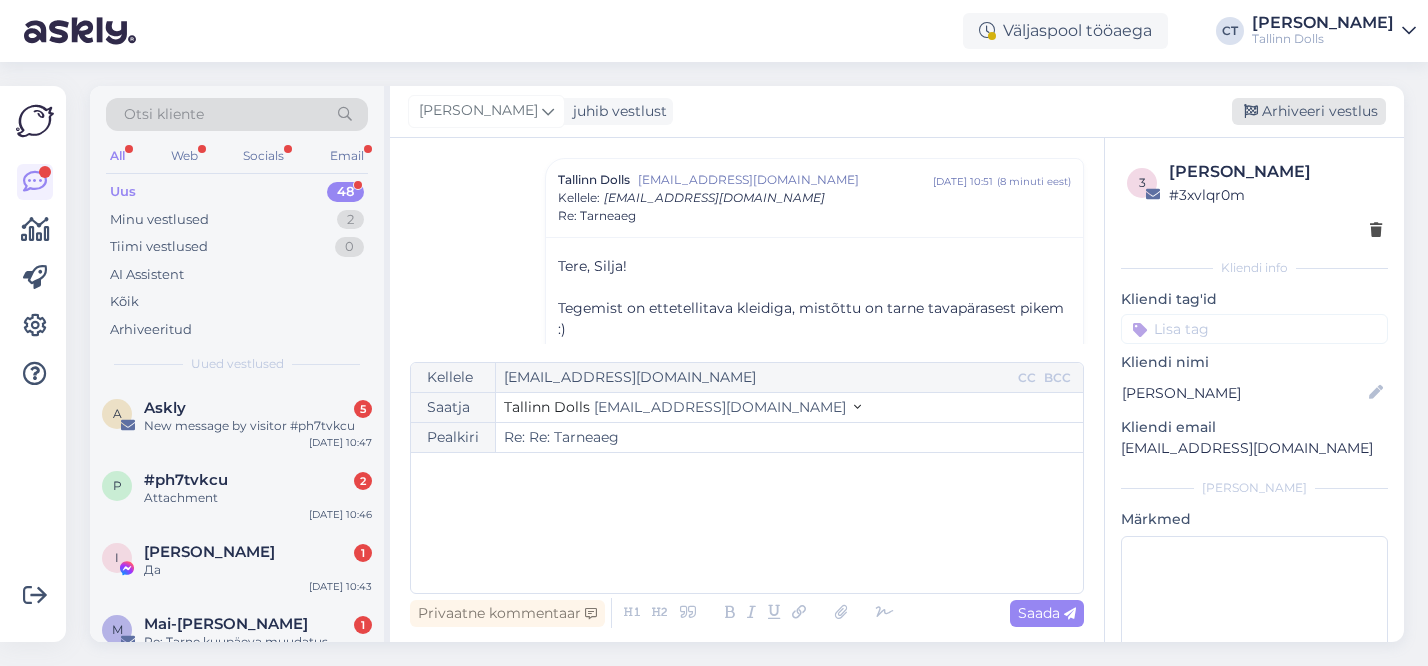 click on "Arhiveeri vestlus" at bounding box center [1309, 111] 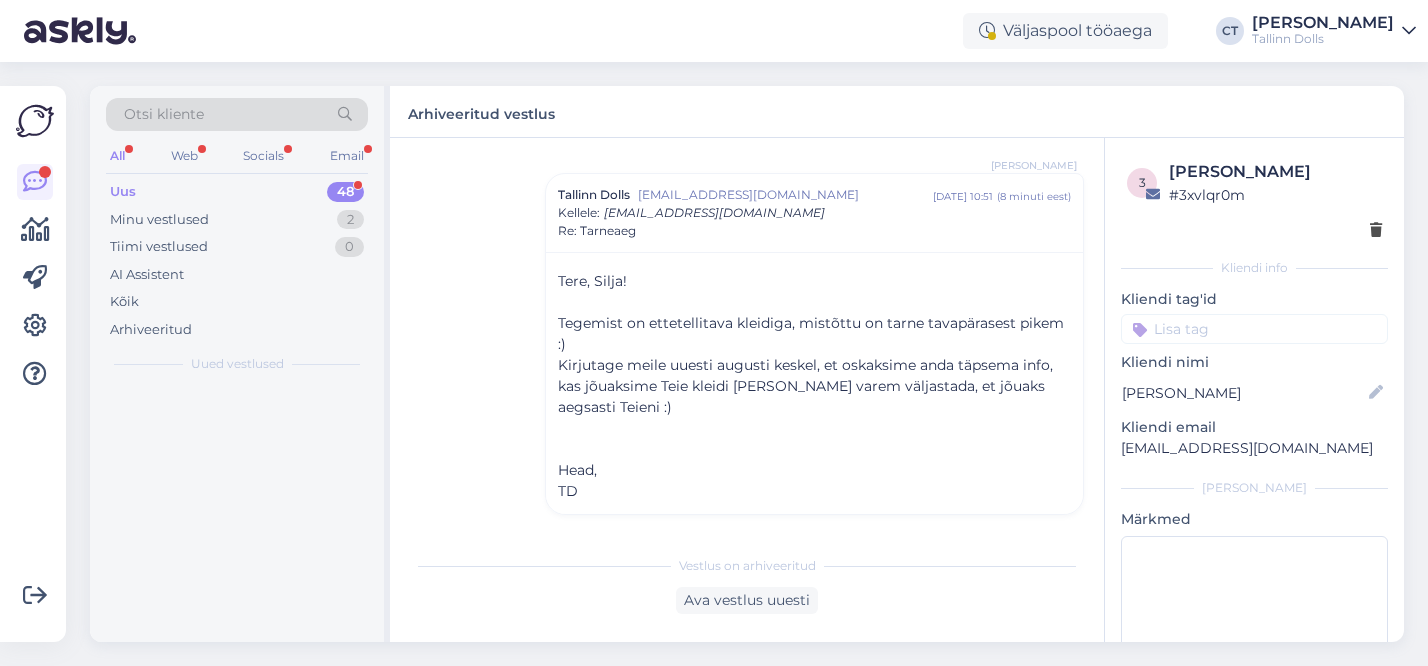 scroll, scrollTop: 333, scrollLeft: 0, axis: vertical 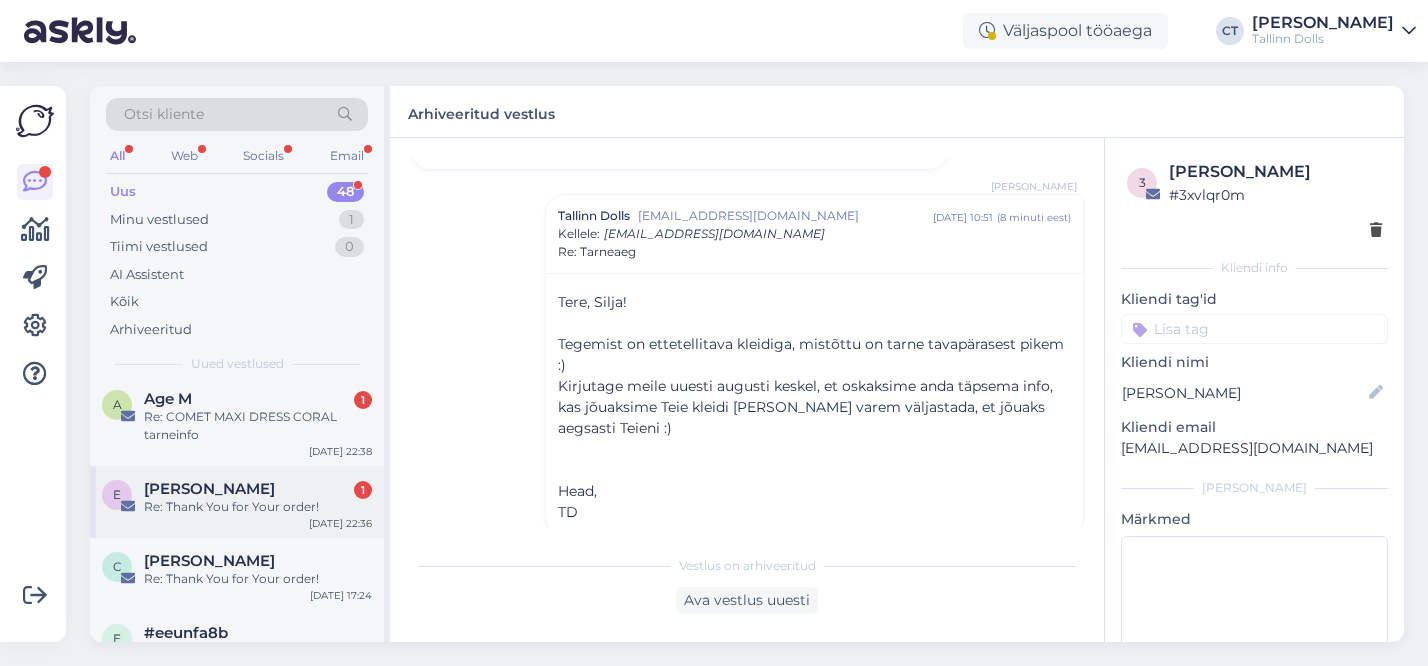 click on "Re: Thank You for Your order!" at bounding box center (258, 507) 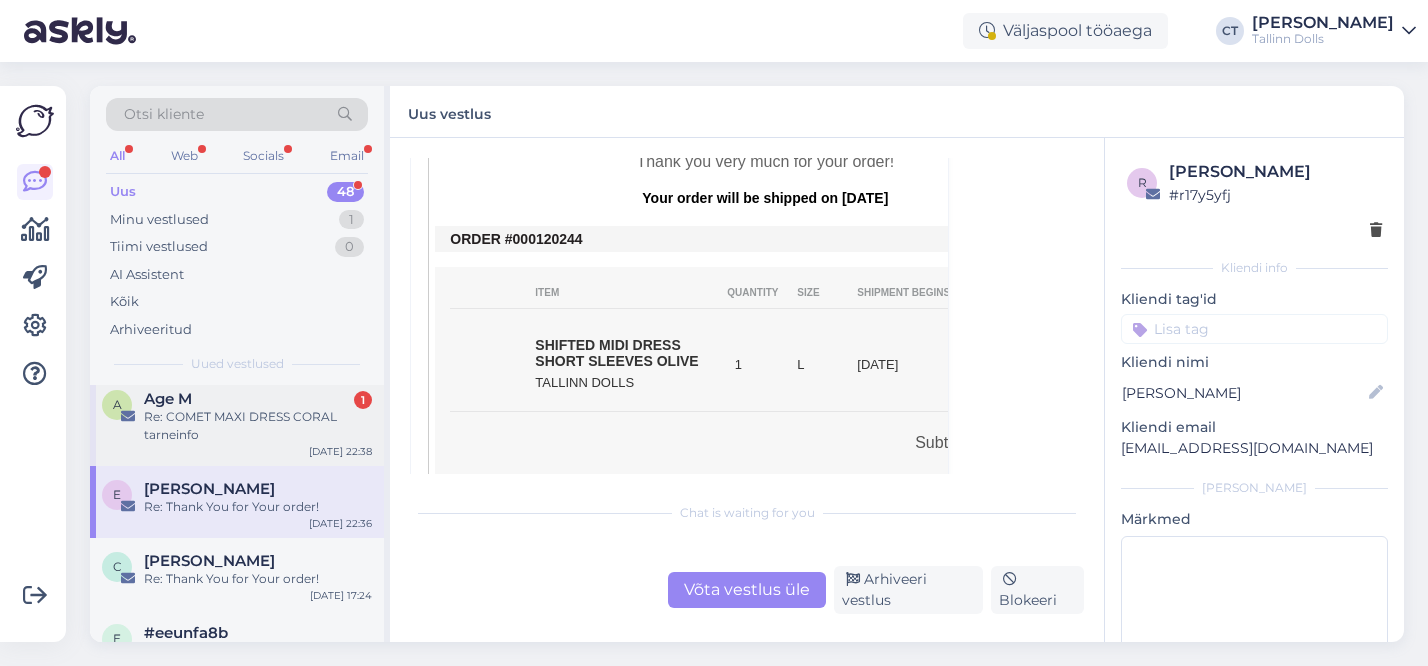 scroll, scrollTop: 440, scrollLeft: 0, axis: vertical 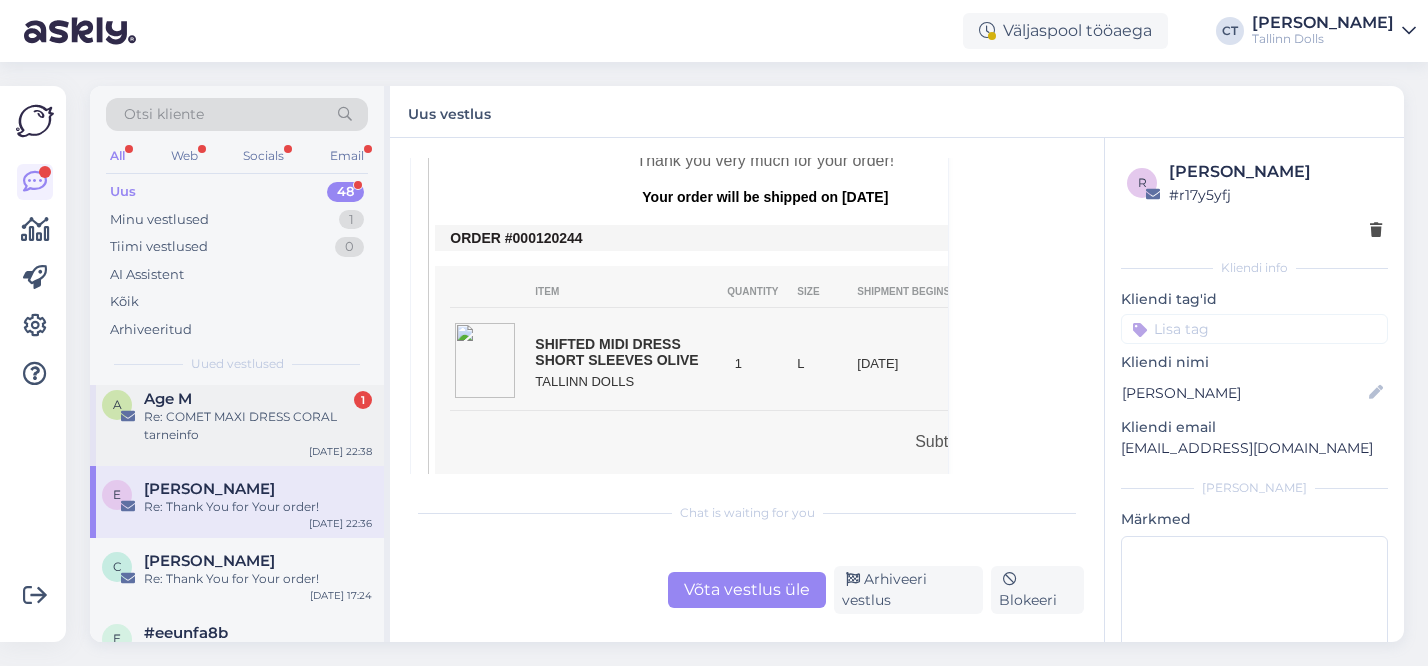 click on "Re: COMET MAXI DRESS CORAL tarneinfo" at bounding box center (258, 426) 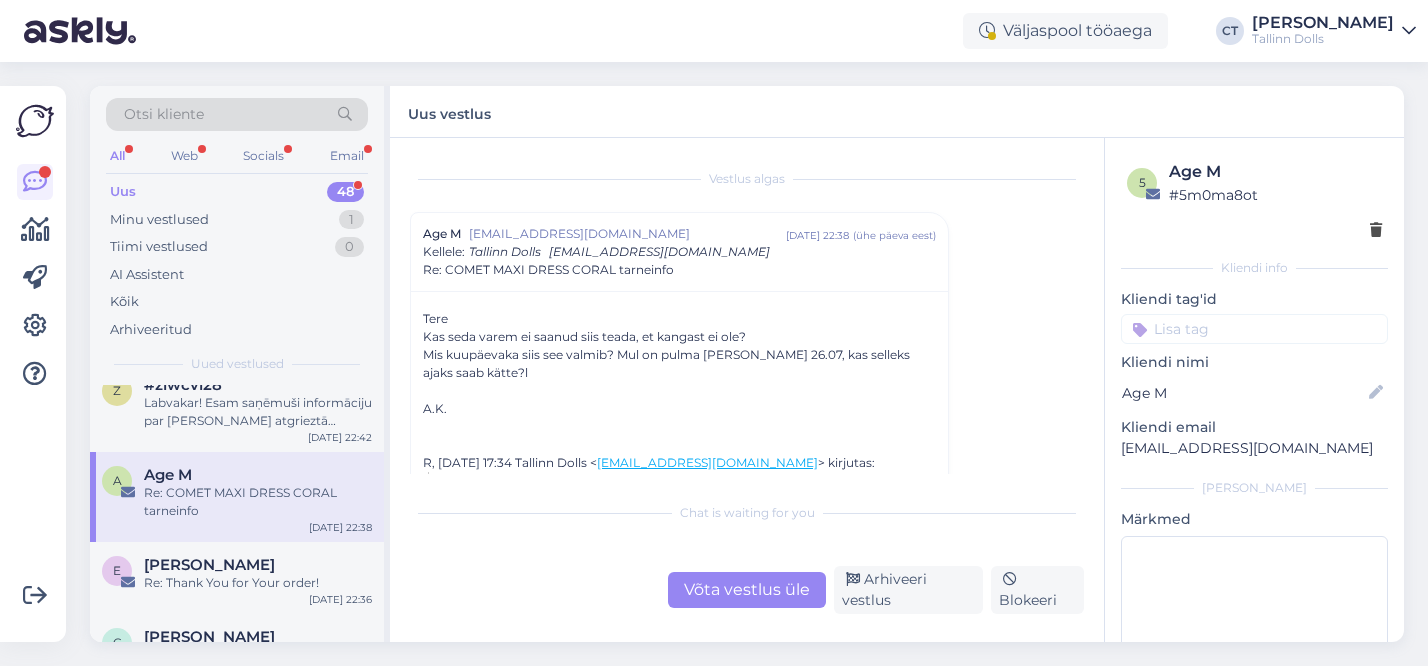 scroll, scrollTop: 2991, scrollLeft: 0, axis: vertical 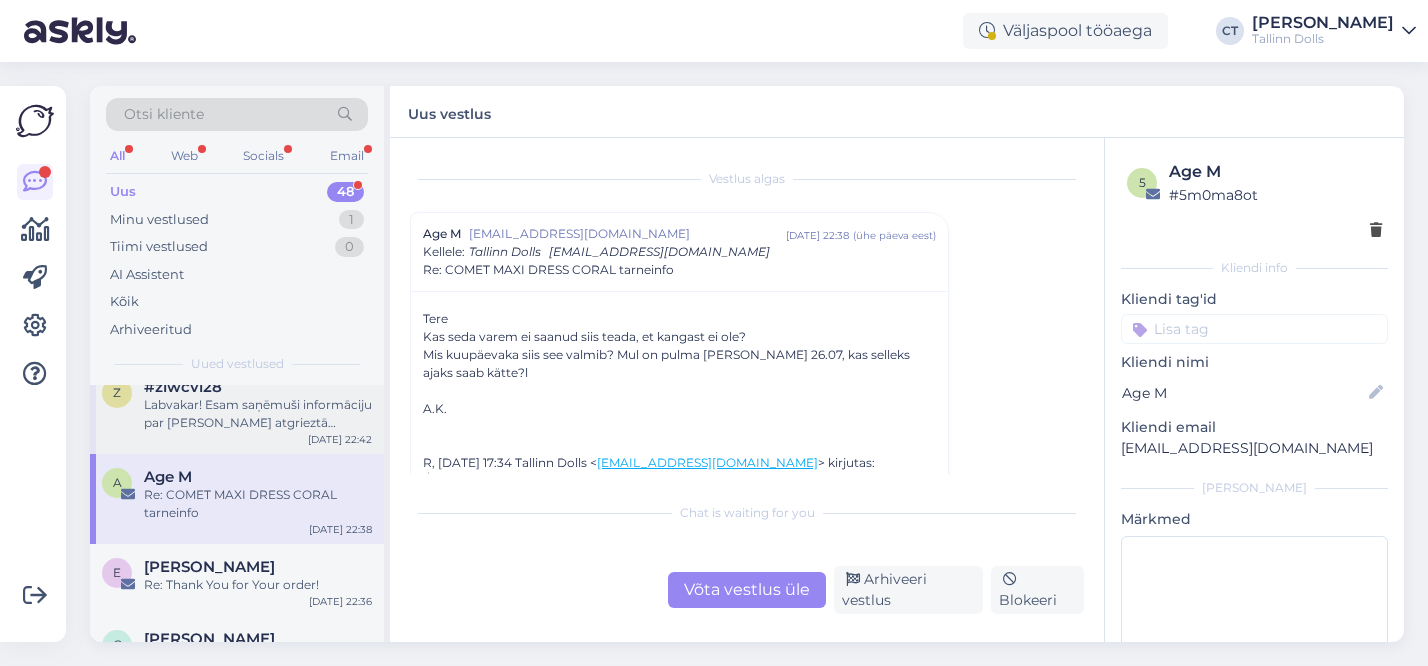 click on "Labvakar!
Esam saņēmuši informāciju par [PERSON_NAME] atgrieztā sūtījuma piegādi. Kolēģis drīzumā ar Jums sazināsies, lai apstiprinātu sūtījuma izņemšanu." at bounding box center (258, 414) 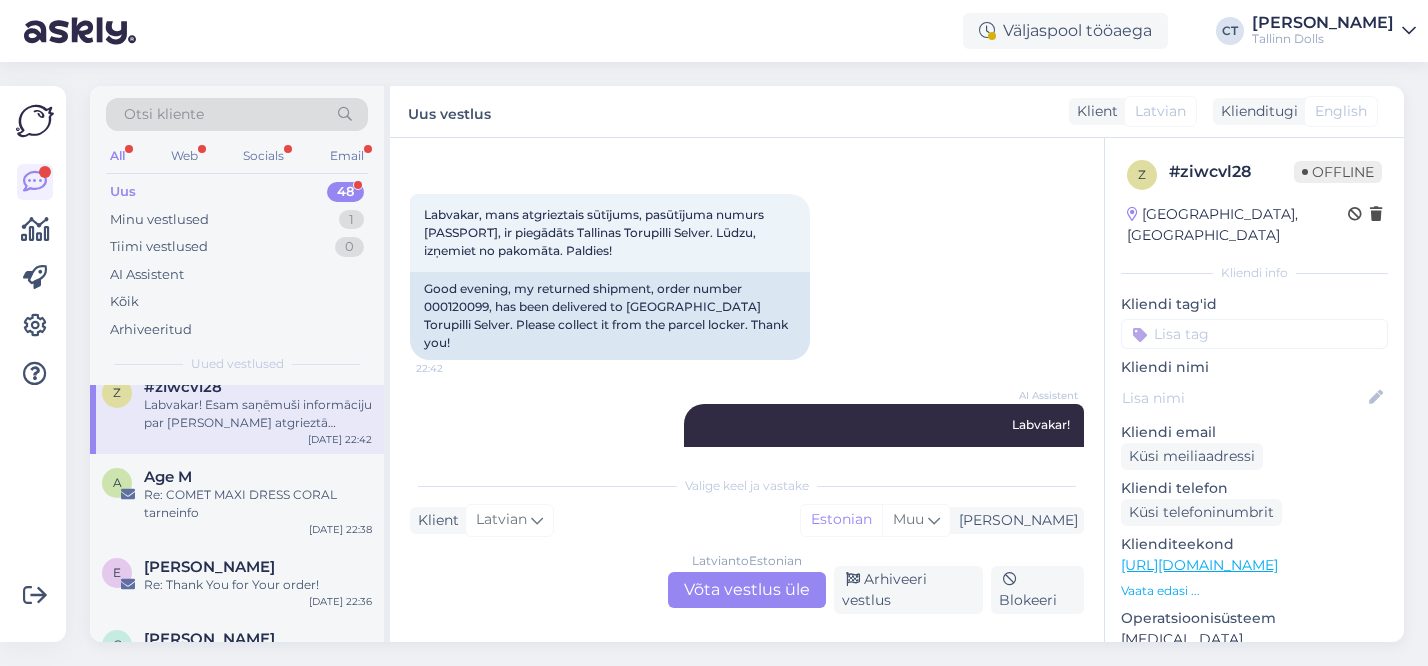 scroll, scrollTop: 537, scrollLeft: 0, axis: vertical 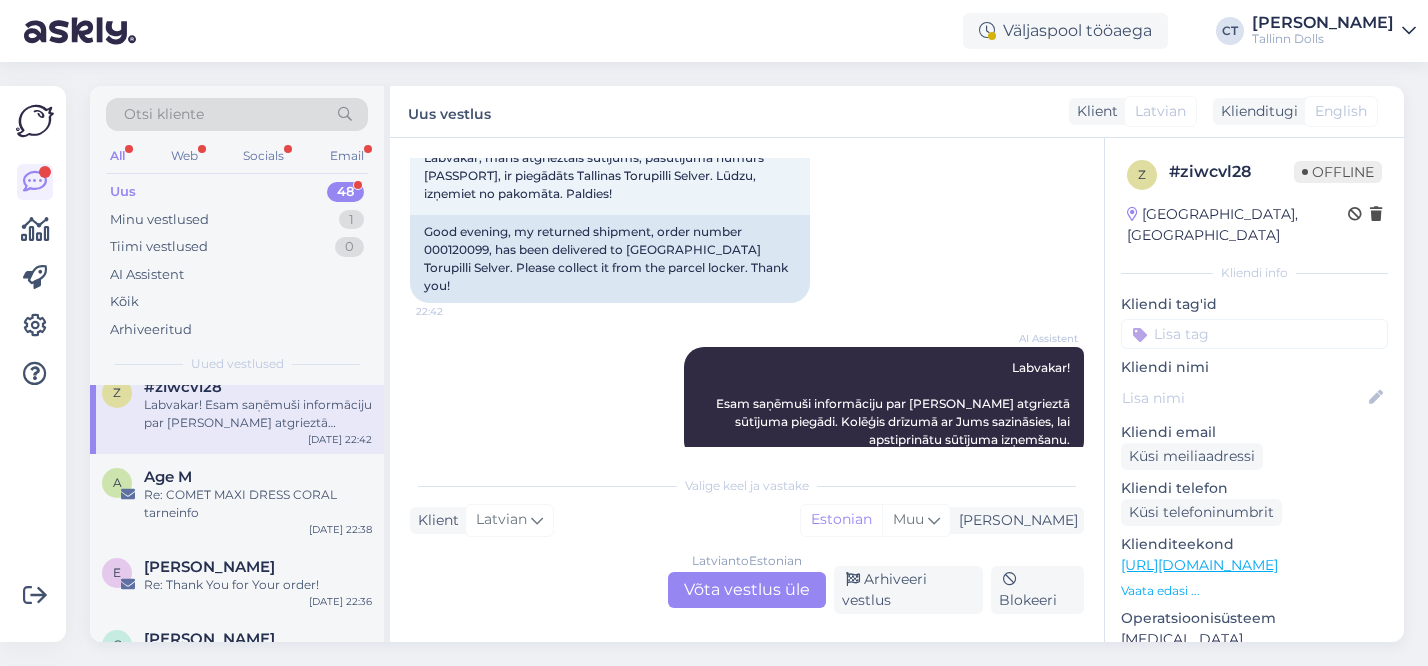 click on "Latvian  to  Estonian Võta vestlus üle" at bounding box center [747, 590] 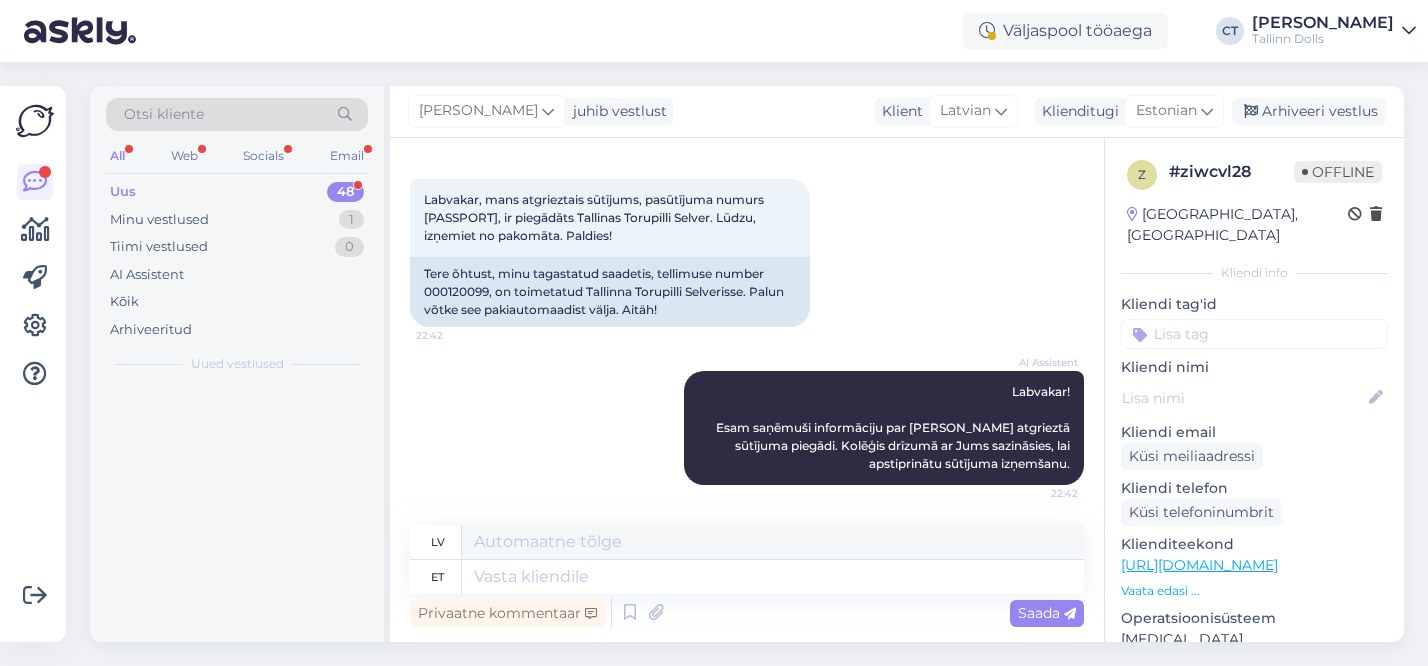 scroll, scrollTop: 477, scrollLeft: 0, axis: vertical 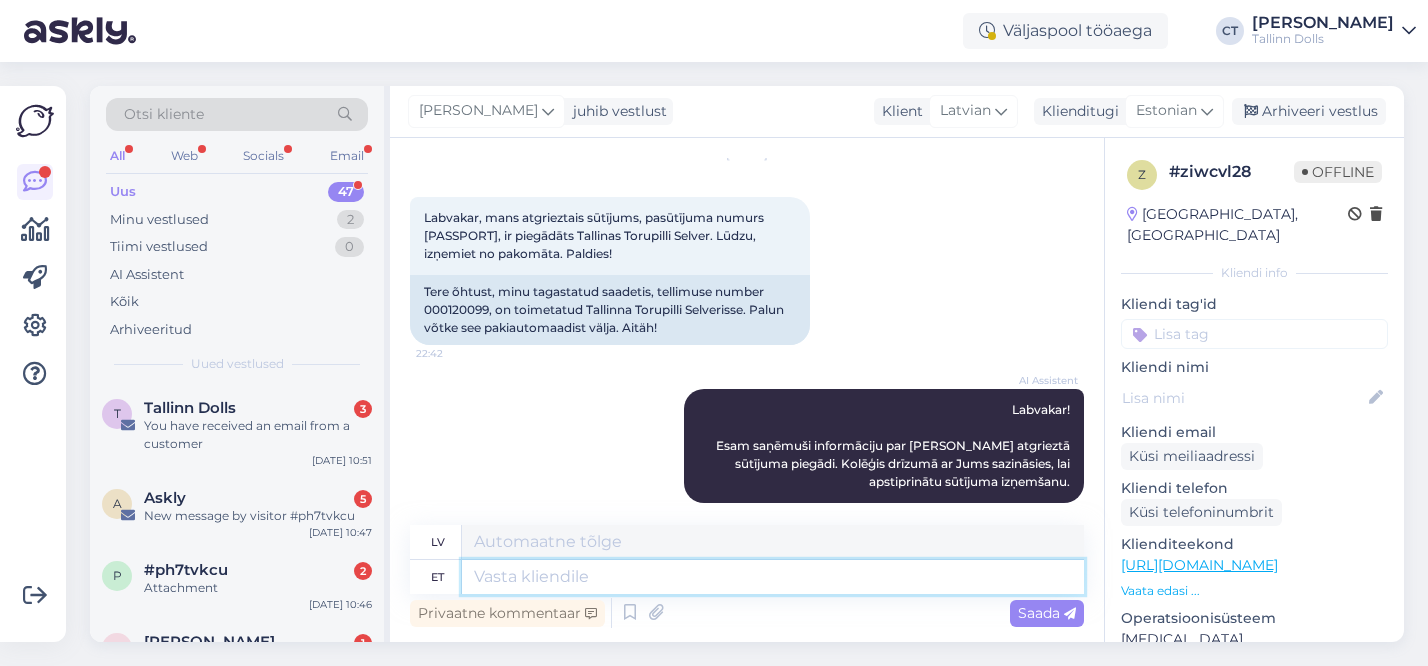 click at bounding box center [773, 577] 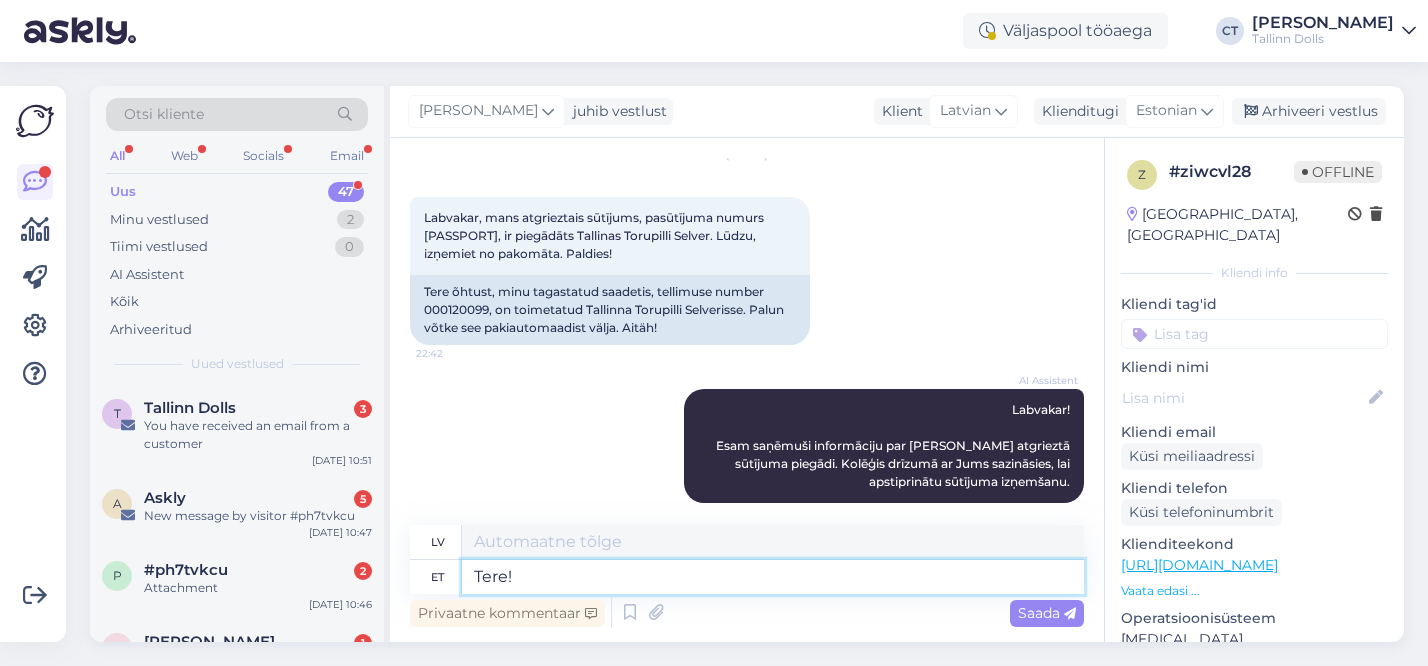 scroll, scrollTop: 495, scrollLeft: 0, axis: vertical 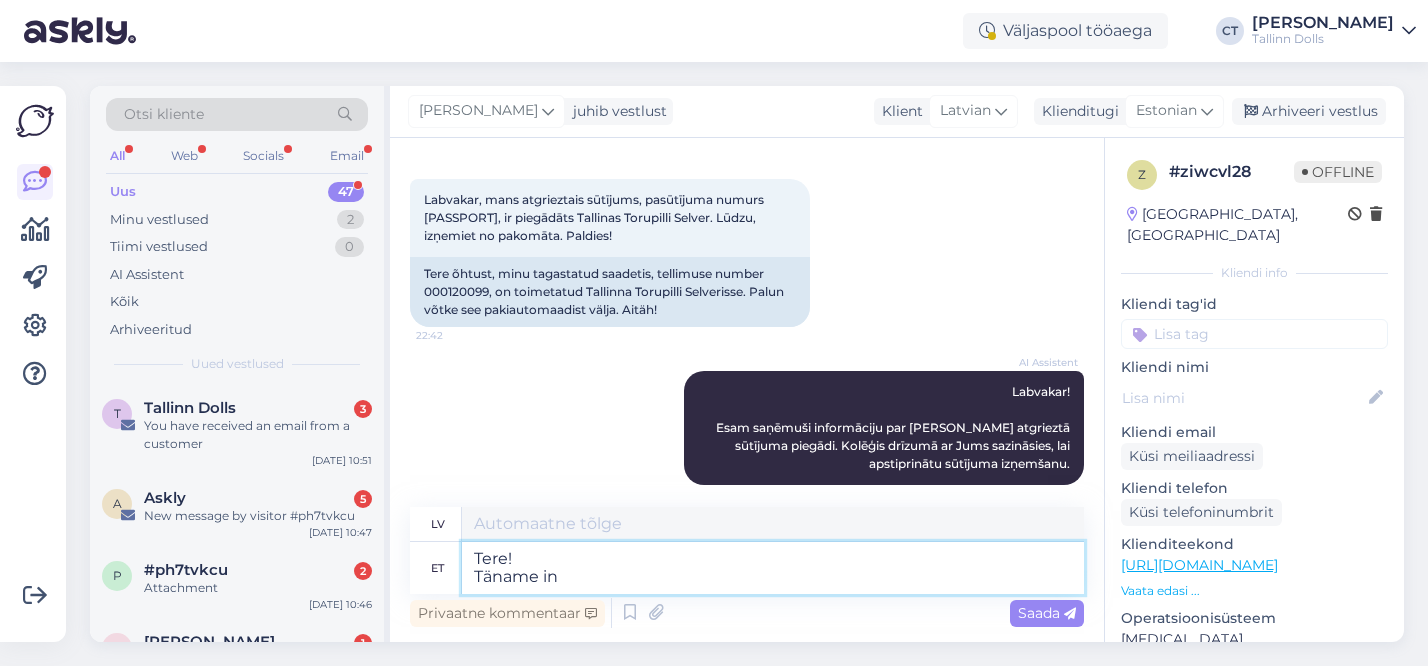 type on "Tere!
Täname inf" 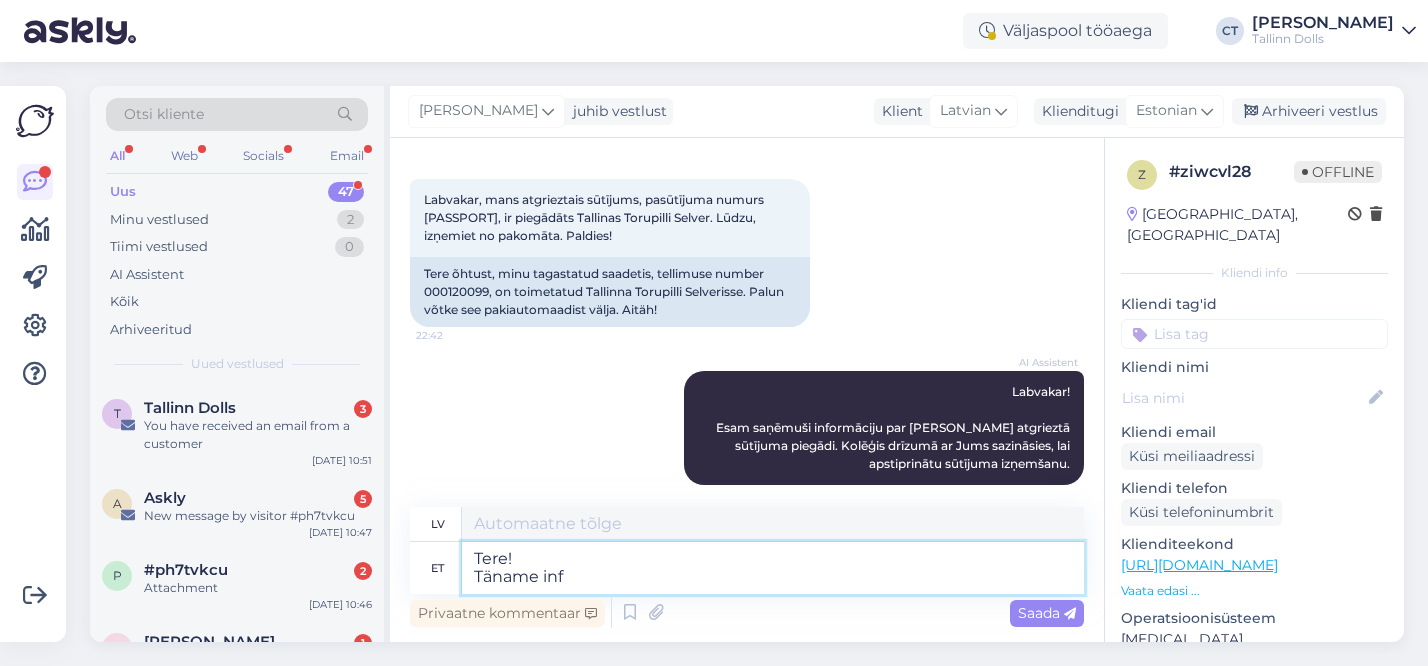 type on "Sveiki!
Paldies!" 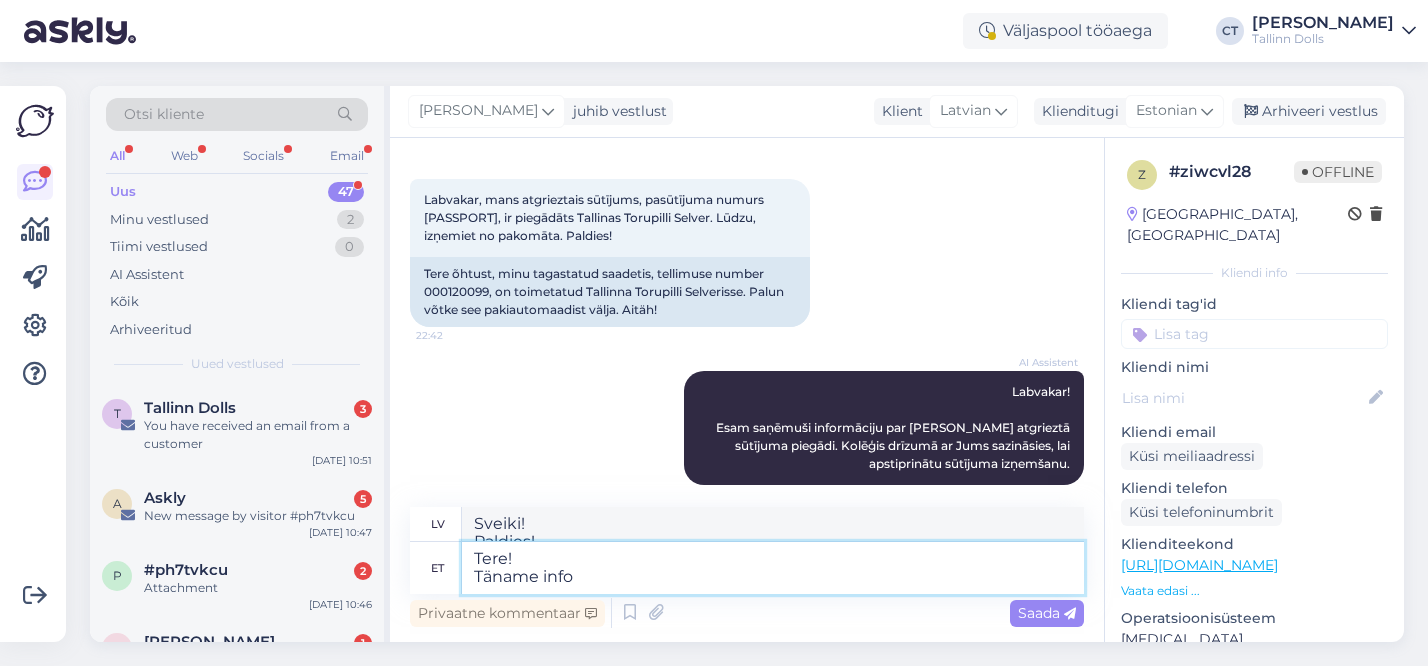 scroll, scrollTop: 513, scrollLeft: 0, axis: vertical 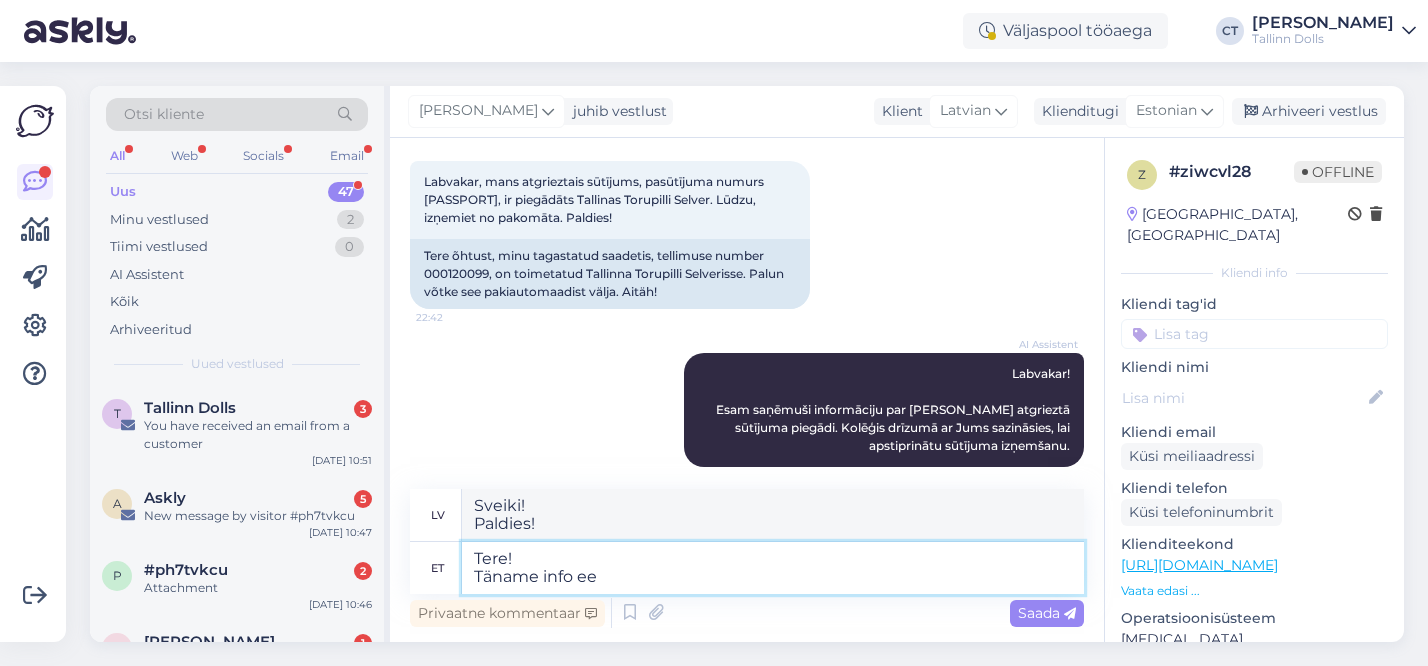 type on "Tere!
Täname info eed" 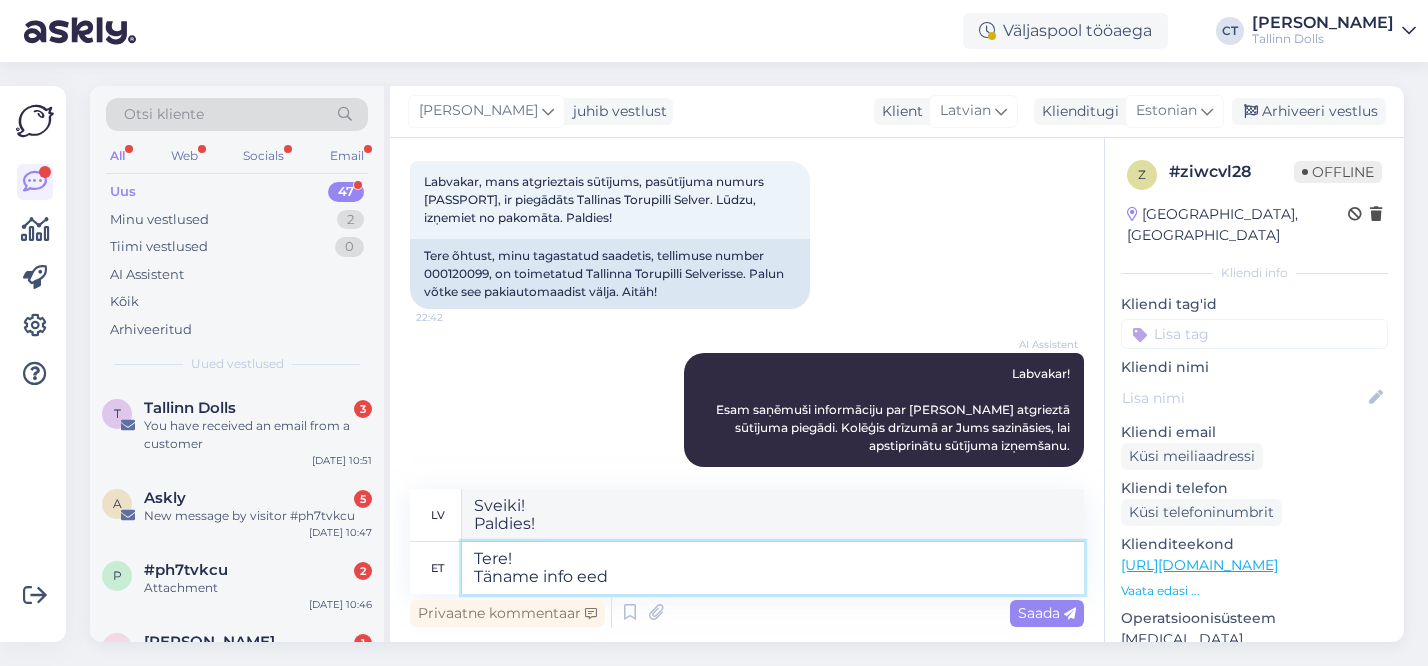 type on "Sveiki!
Paldies par informāciju." 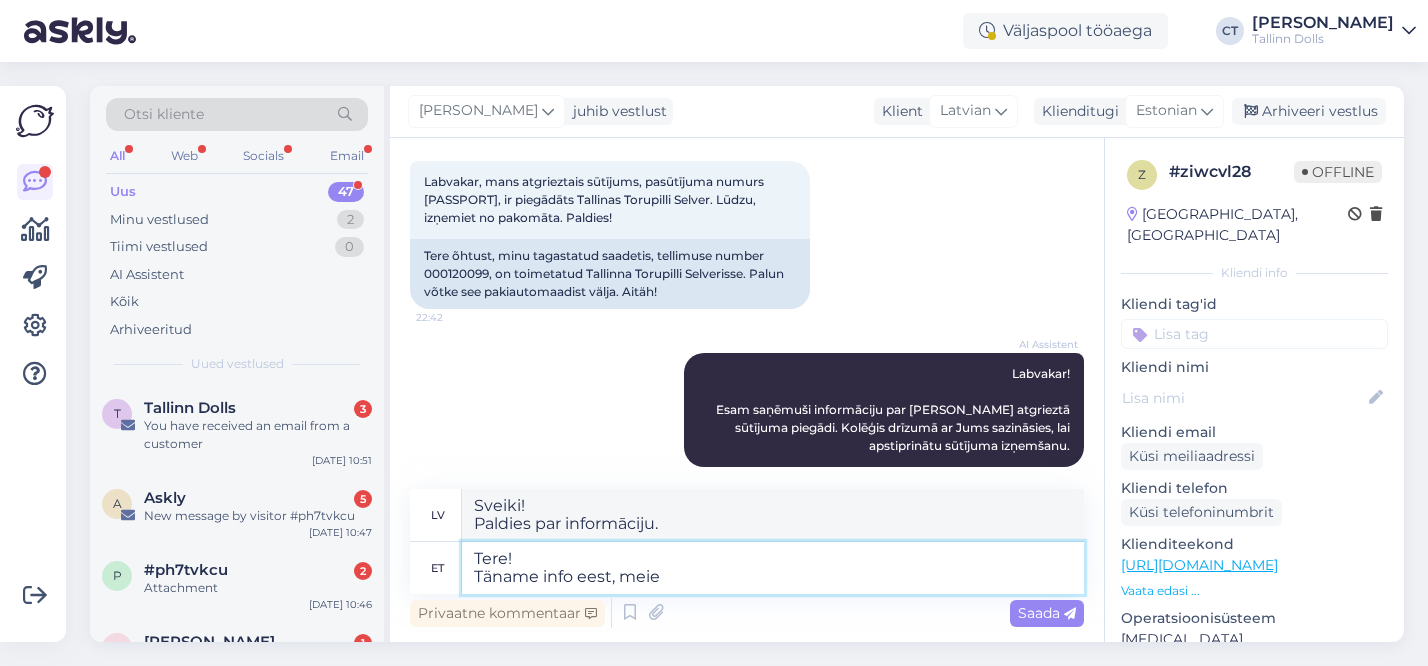 type on "Tere!
Täname info eest, meie" 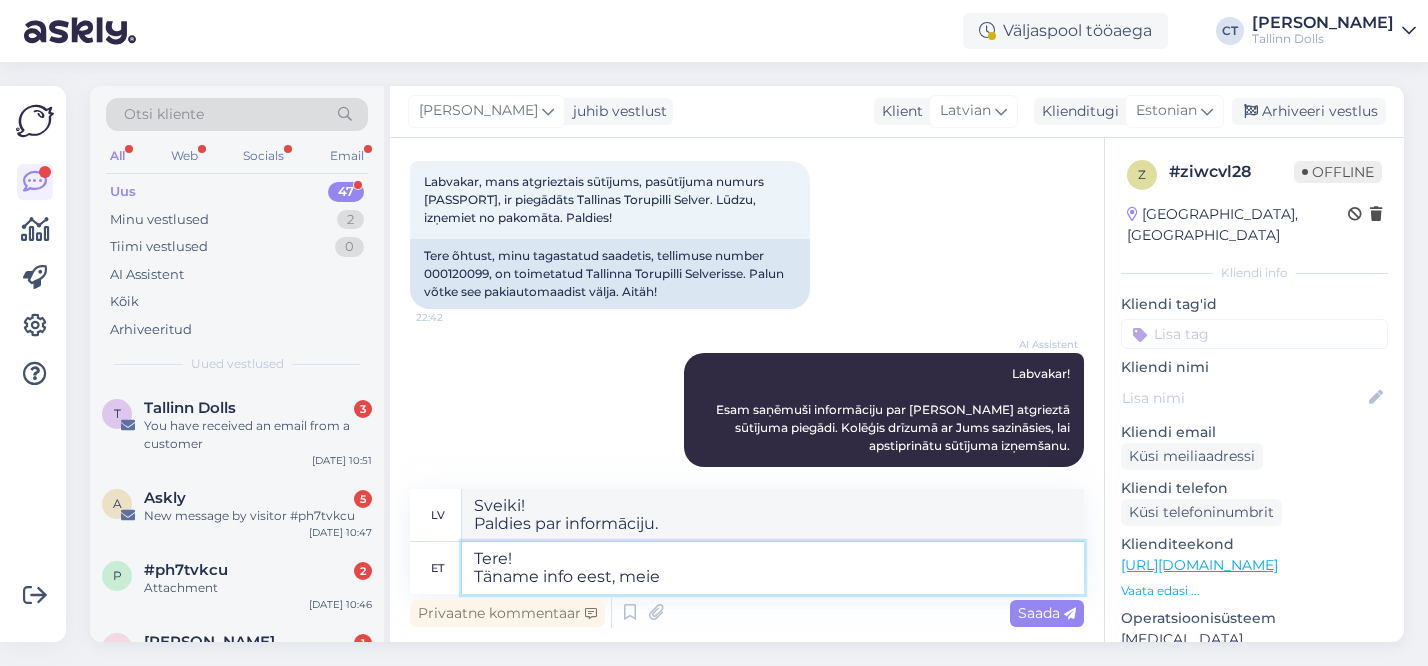 type on "Sveiki!
Paldies par informāciju," 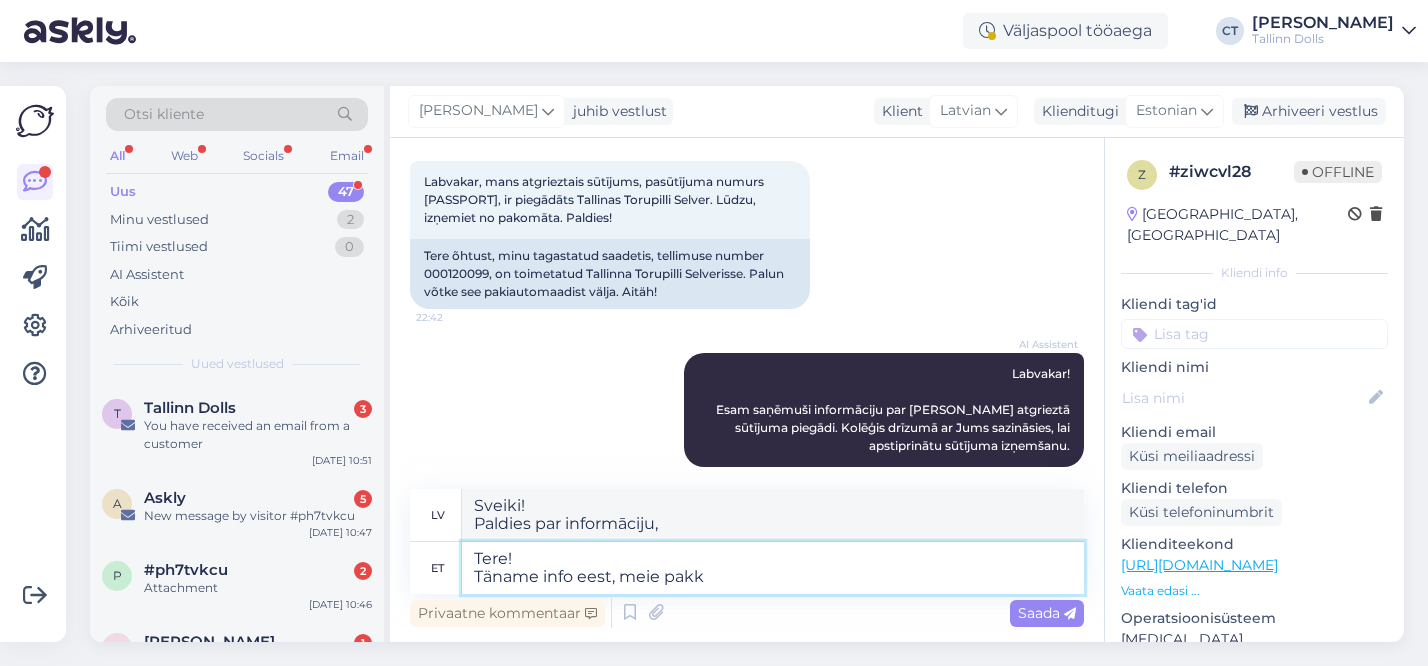type on "Tere!
Täname info eest, meie pakki" 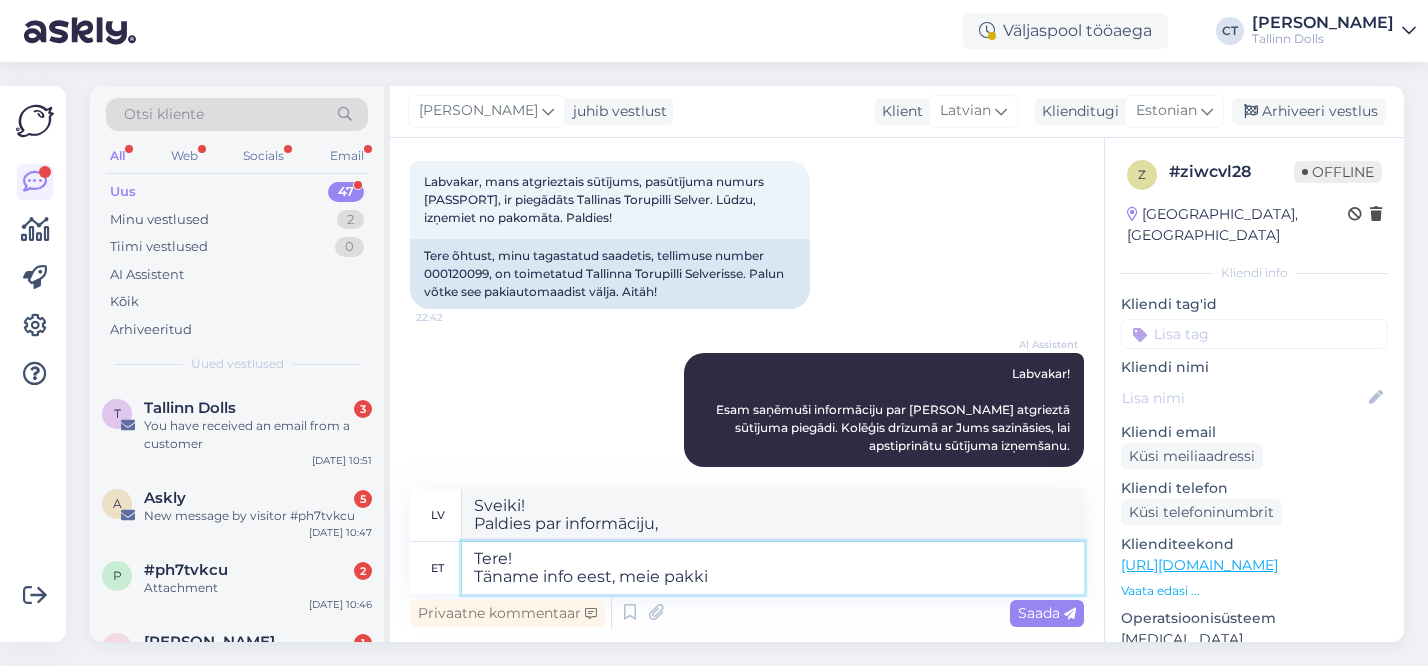 type on "Sveiki!
Paldies par informāciju, mēs" 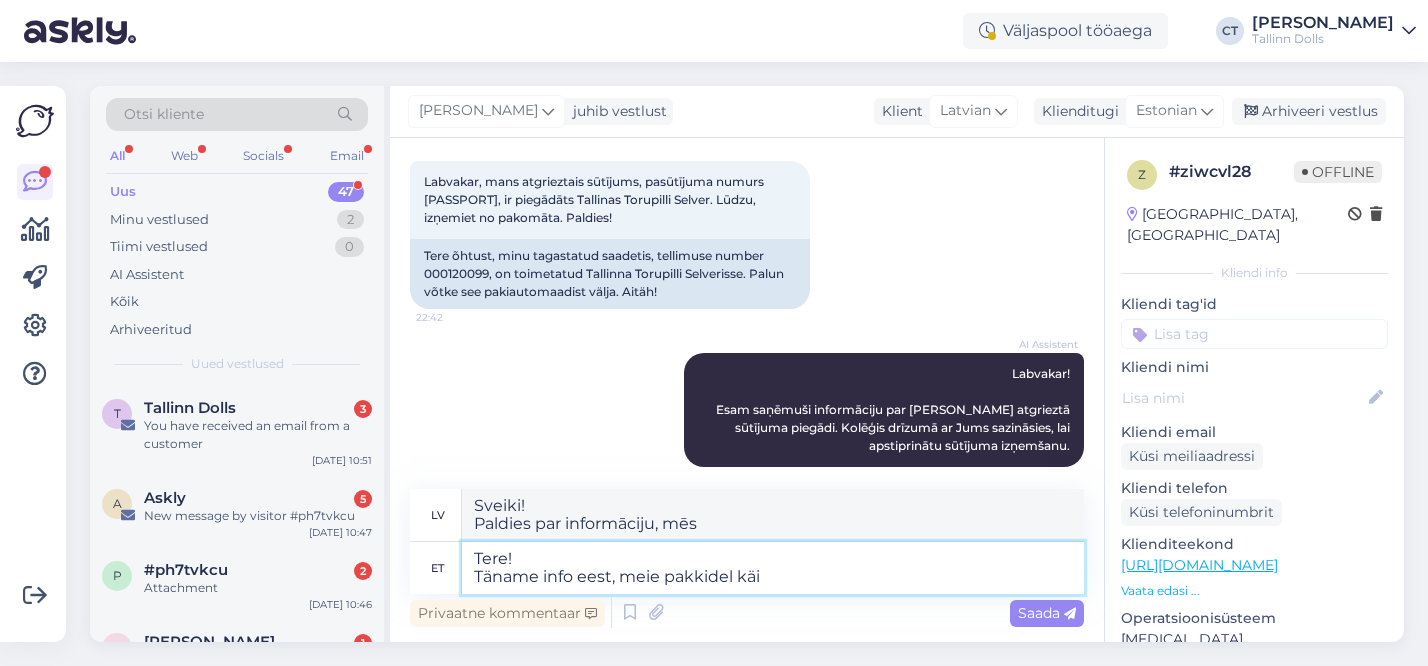 type on "Tere!
Täname info eest, meie pakkidel käid" 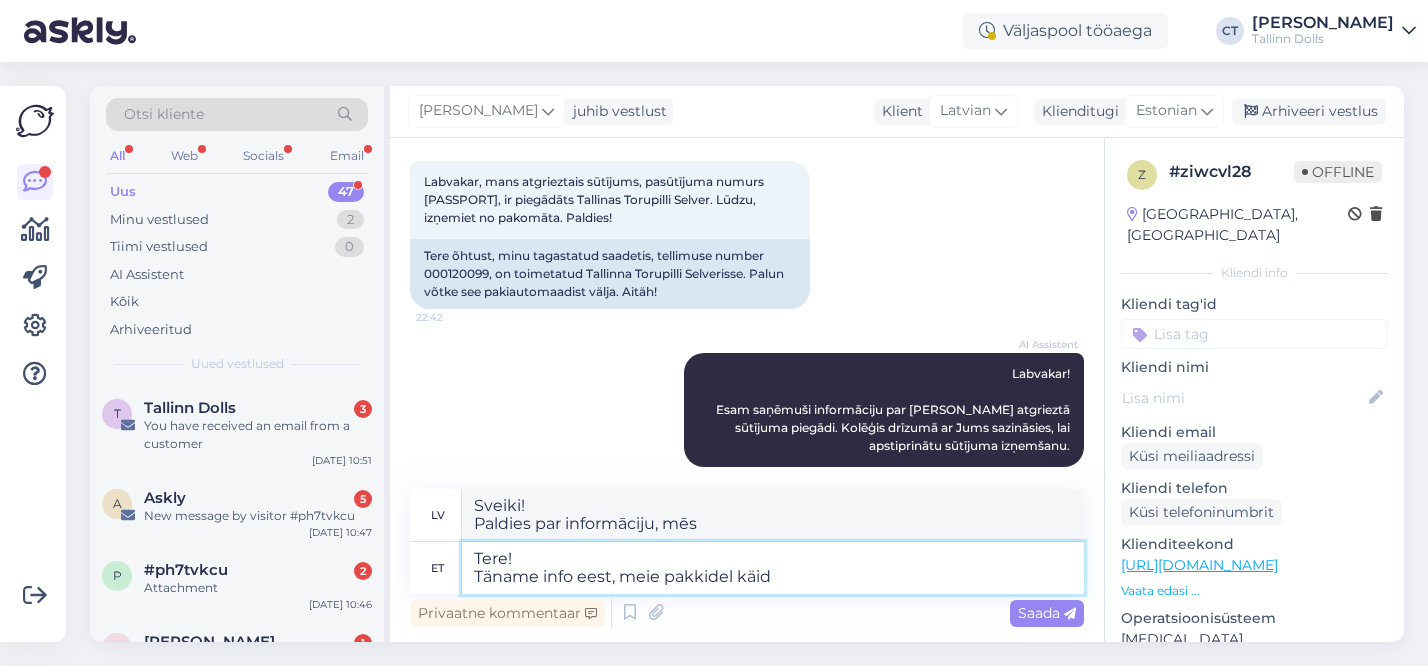 type on "Sveiki!
Paldies par informāciju, par [PERSON_NAME]." 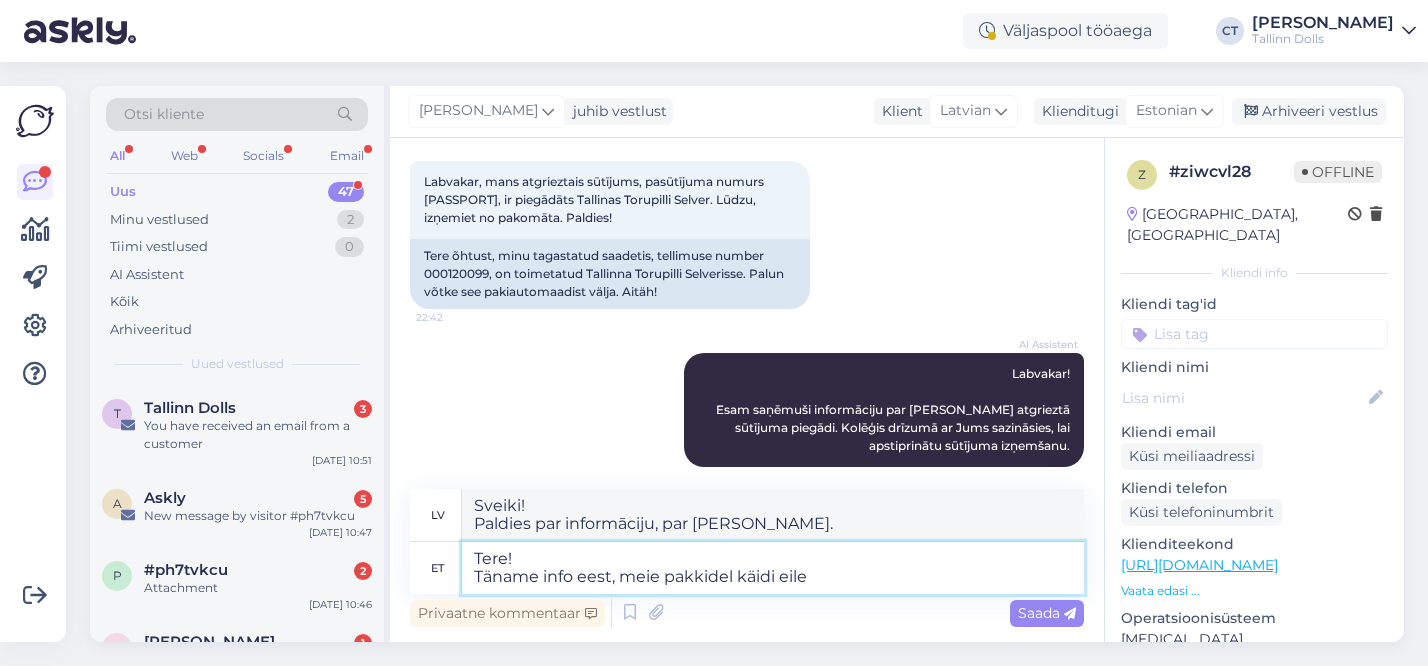 type on "Tere!
Täname info eest, meie pakkidel käidi eile" 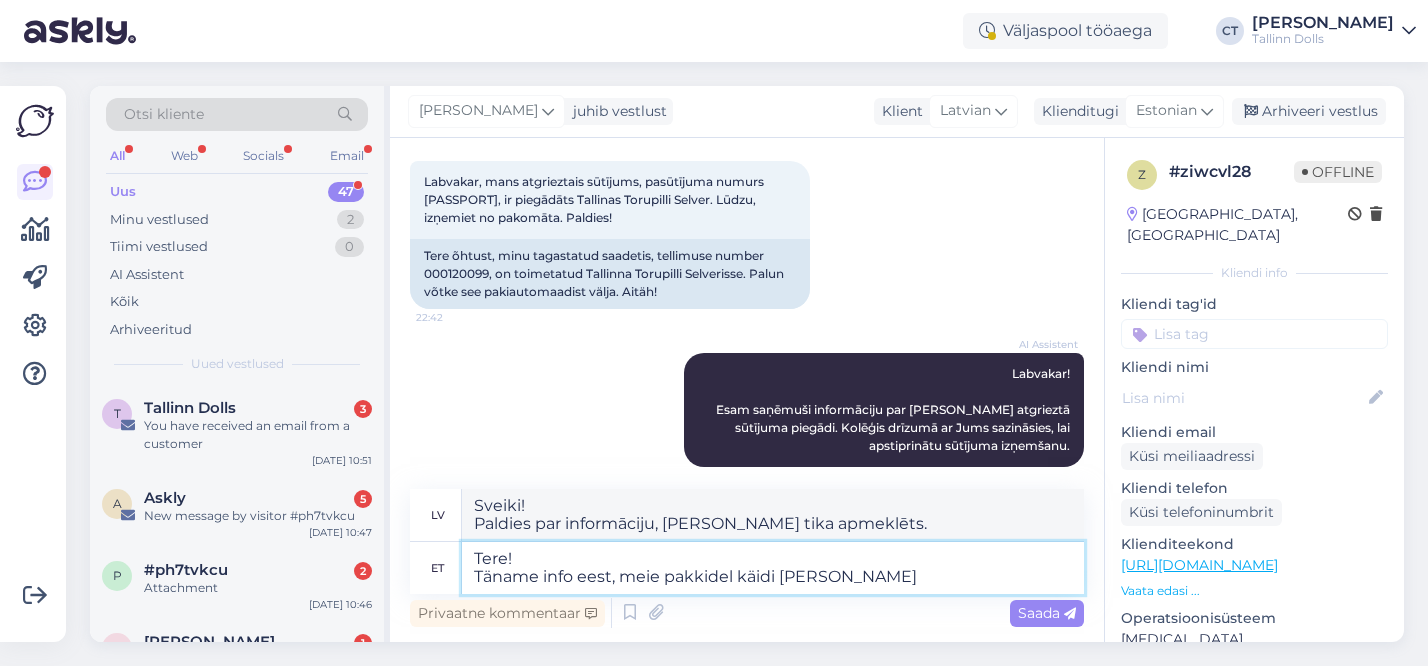 type on "Tere!
Täname info eest, meie pakkidel käidi eile jär" 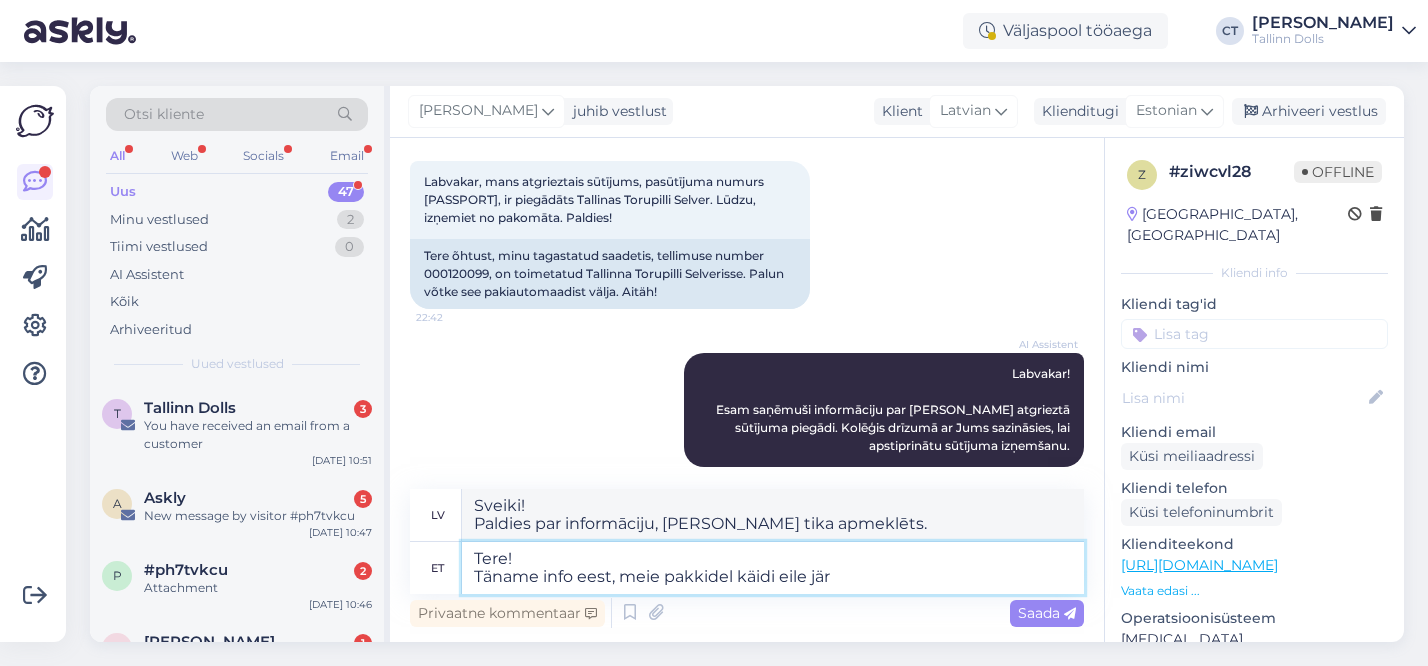 type on "Sveiki!
Paldies par informāciju, [PERSON_NAME] vakar bija piegāde." 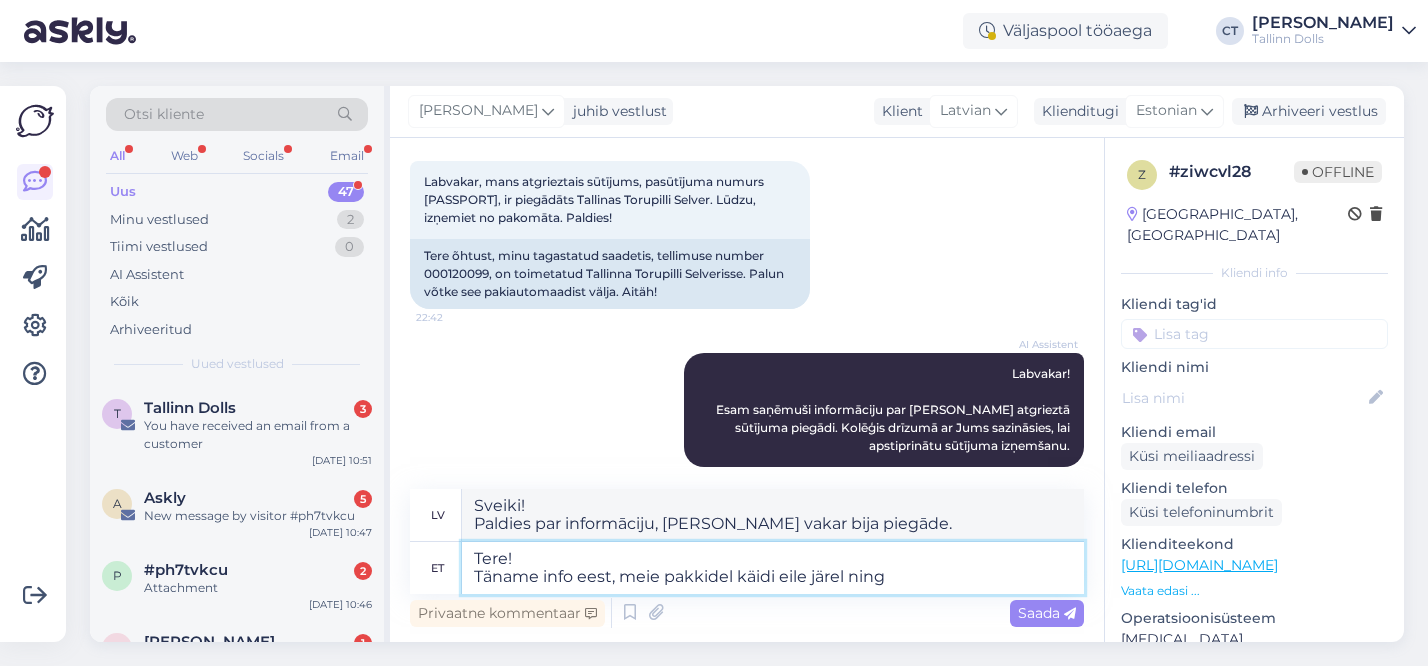 type on "Tere!
Täname info eest, meie pakkidel käidi eile järel ning j" 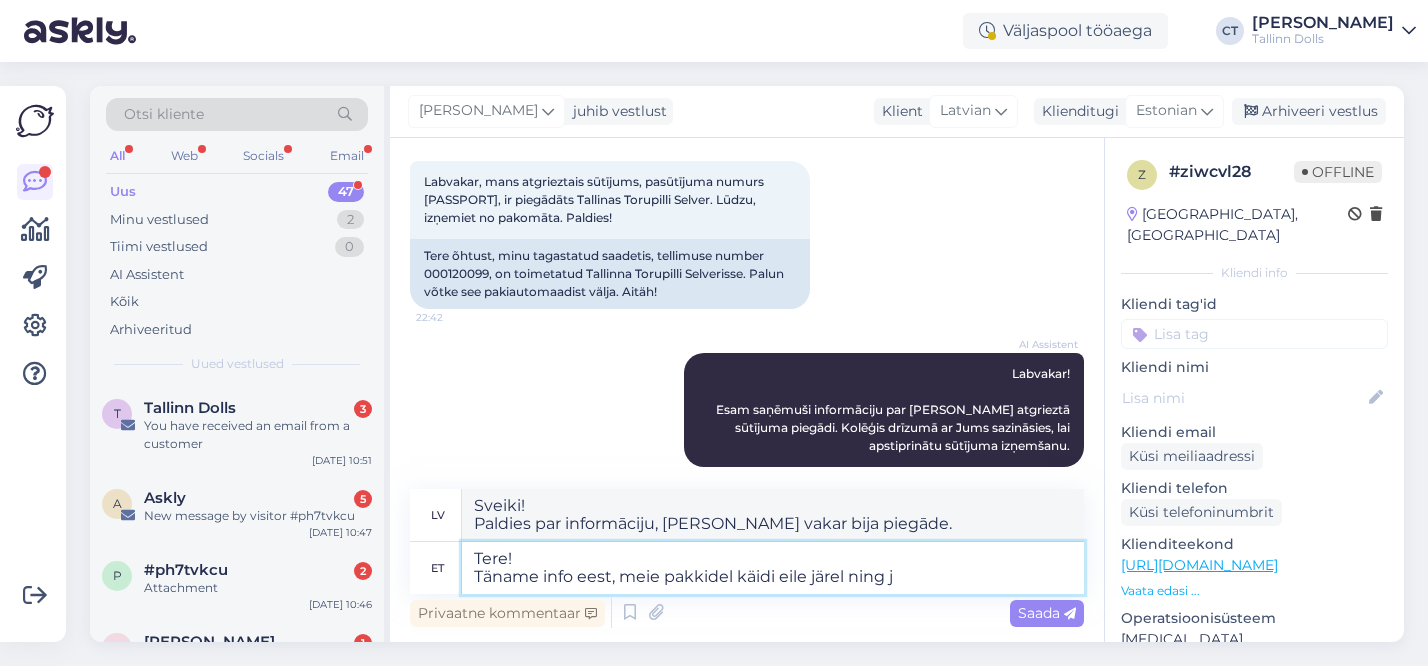 type on "Sveiki!
Paldies par informāciju, [PERSON_NAME] vakar paņēma." 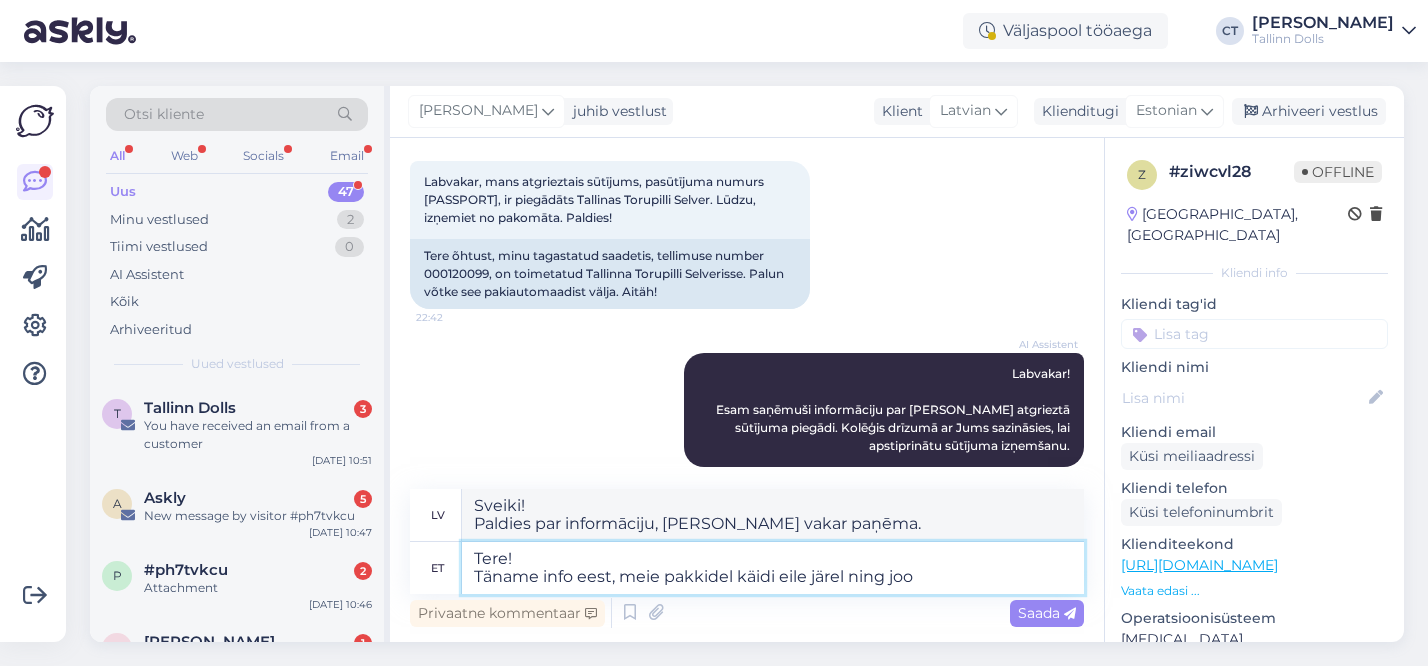 type on "Tere!
Täname info eest, meie pakkidel käidi eile järel ning jook" 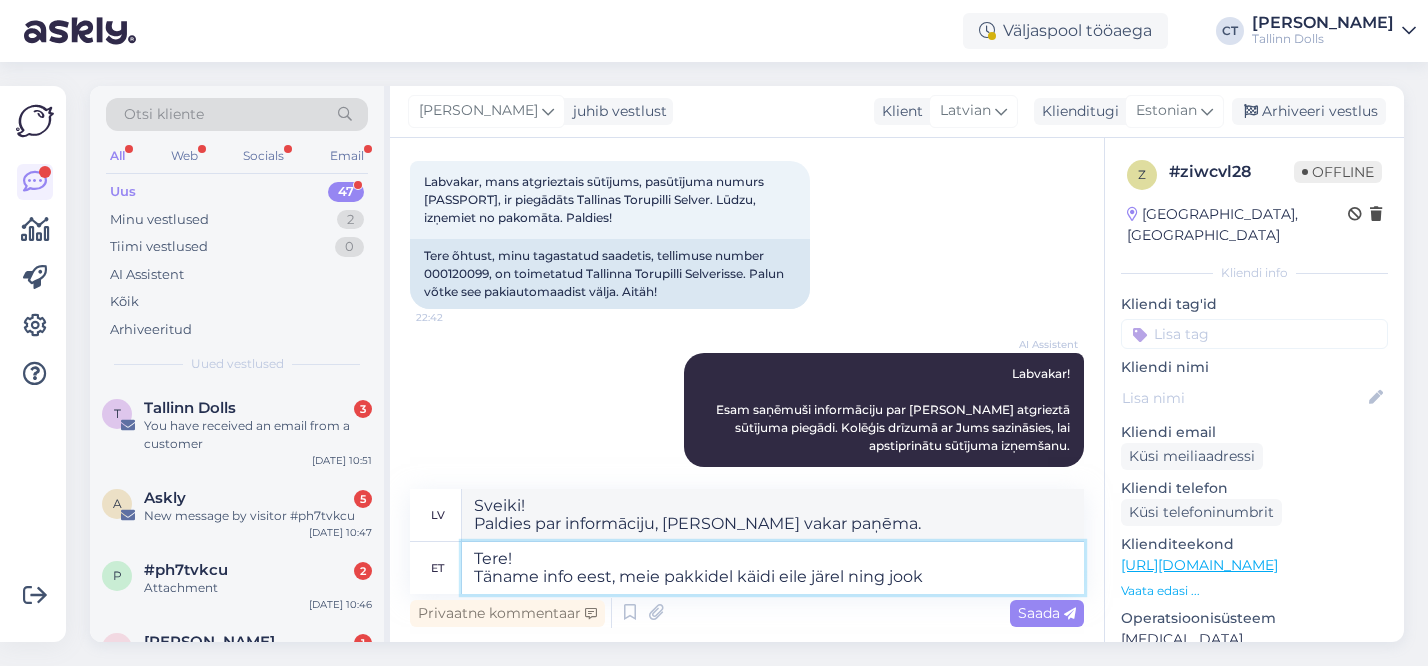 type on "Sveiki!
Paldies par informāciju, [PERSON_NAME] vakar paņēma un" 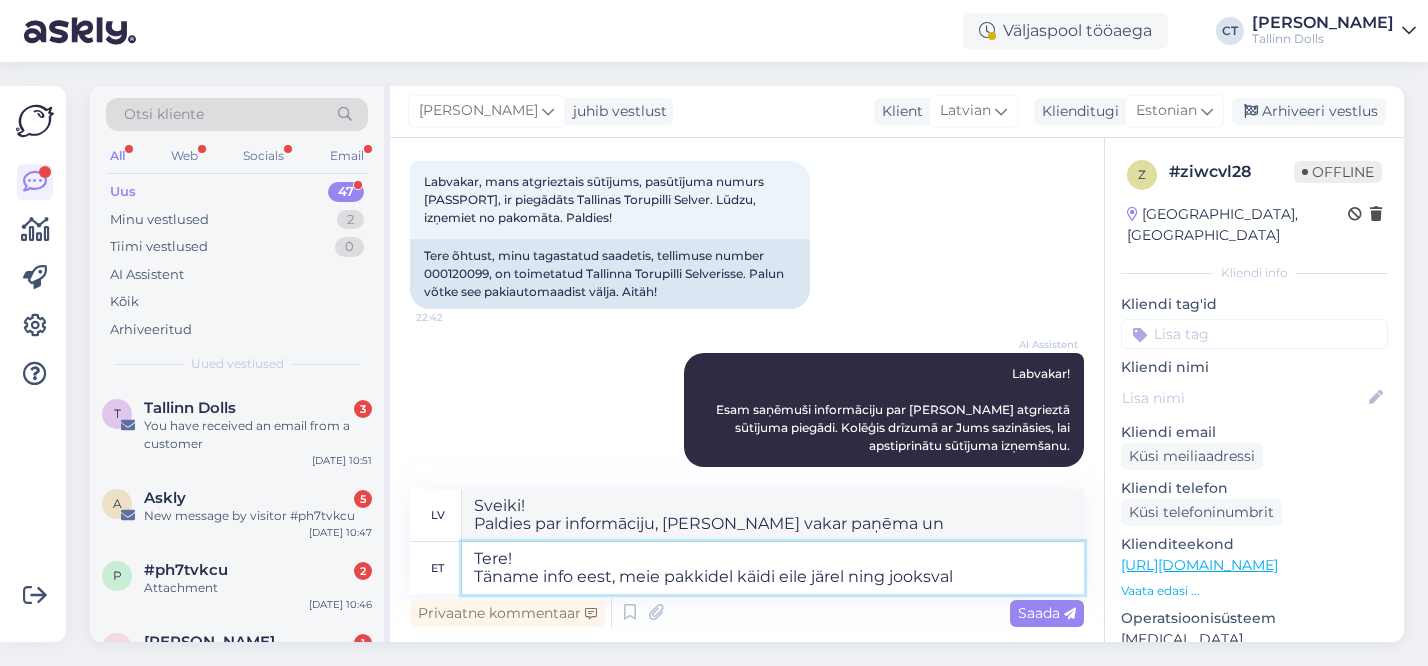 type on "Tere!
Täname info eest, meie pakkidel käidi eile järel ning jooksval n" 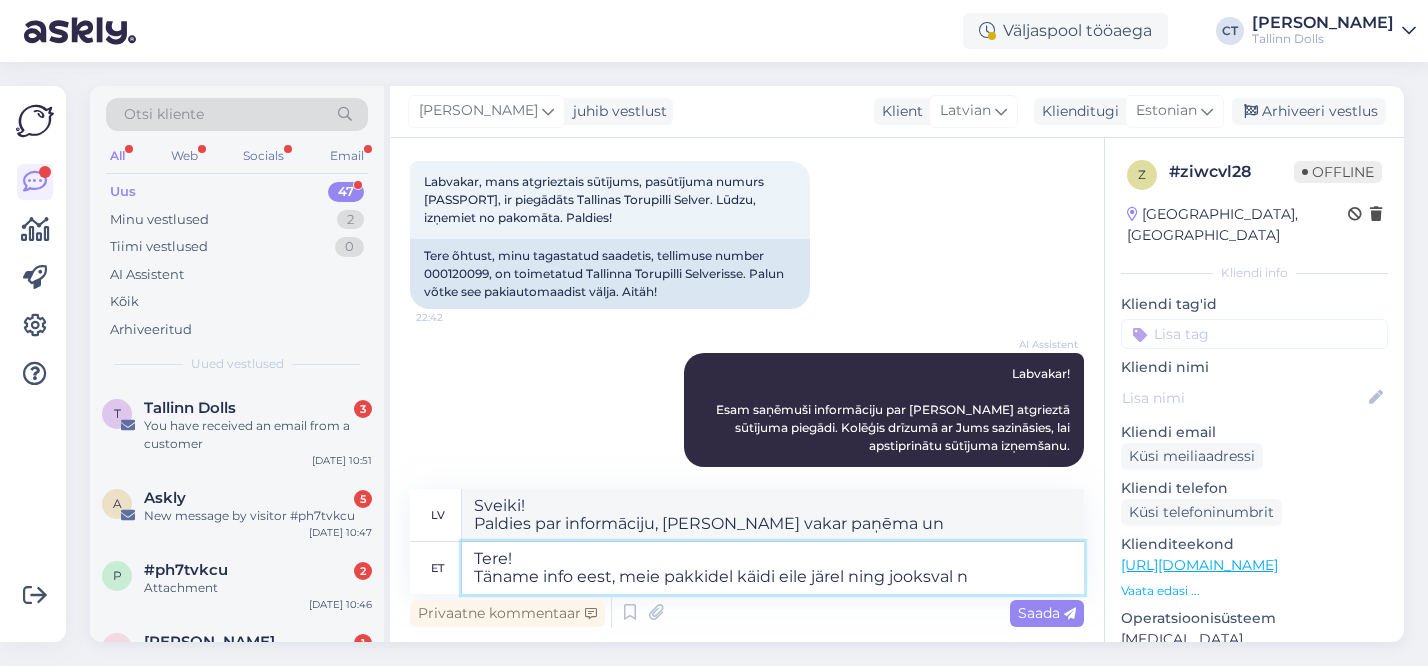 type on "Sveiki!
Paldies par informāciju, [PERSON_NAME] vakar paņēma un šobrīd tā ir ceļā." 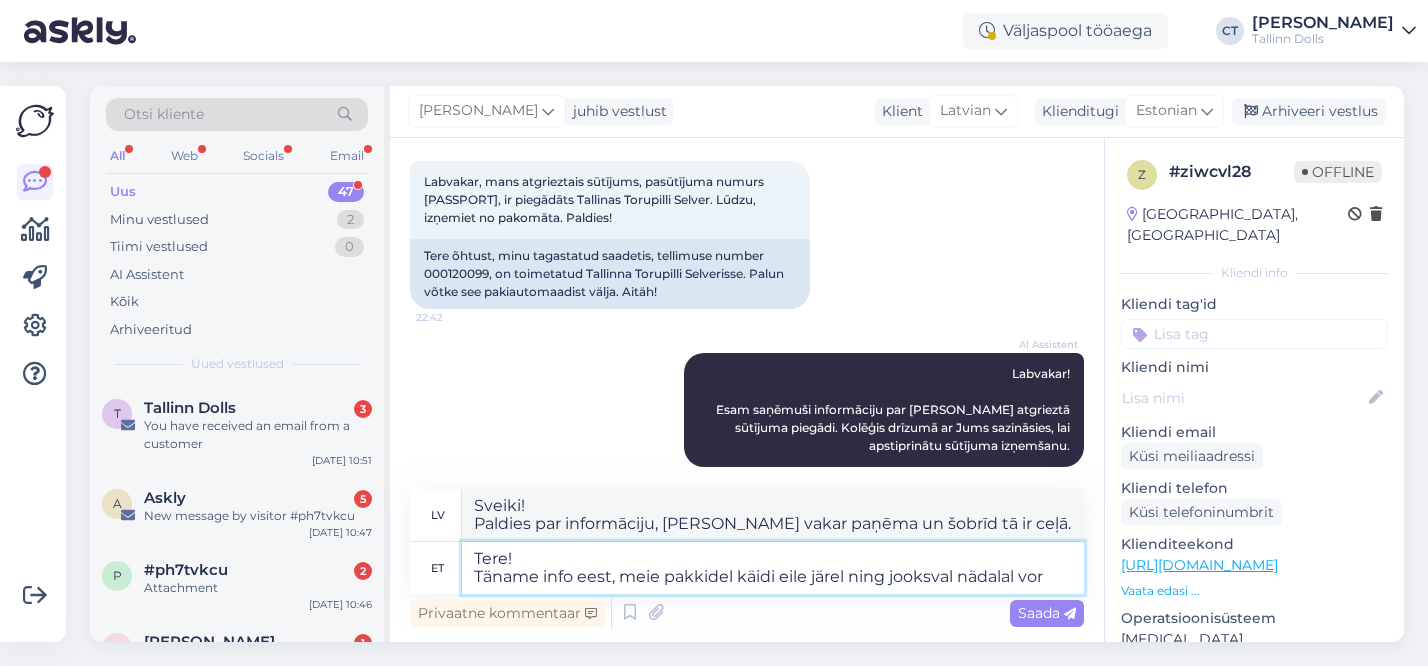 type on "Tere!
Täname info eest, meie pakkidel käidi eile järel ning jooksval nädalal vorm" 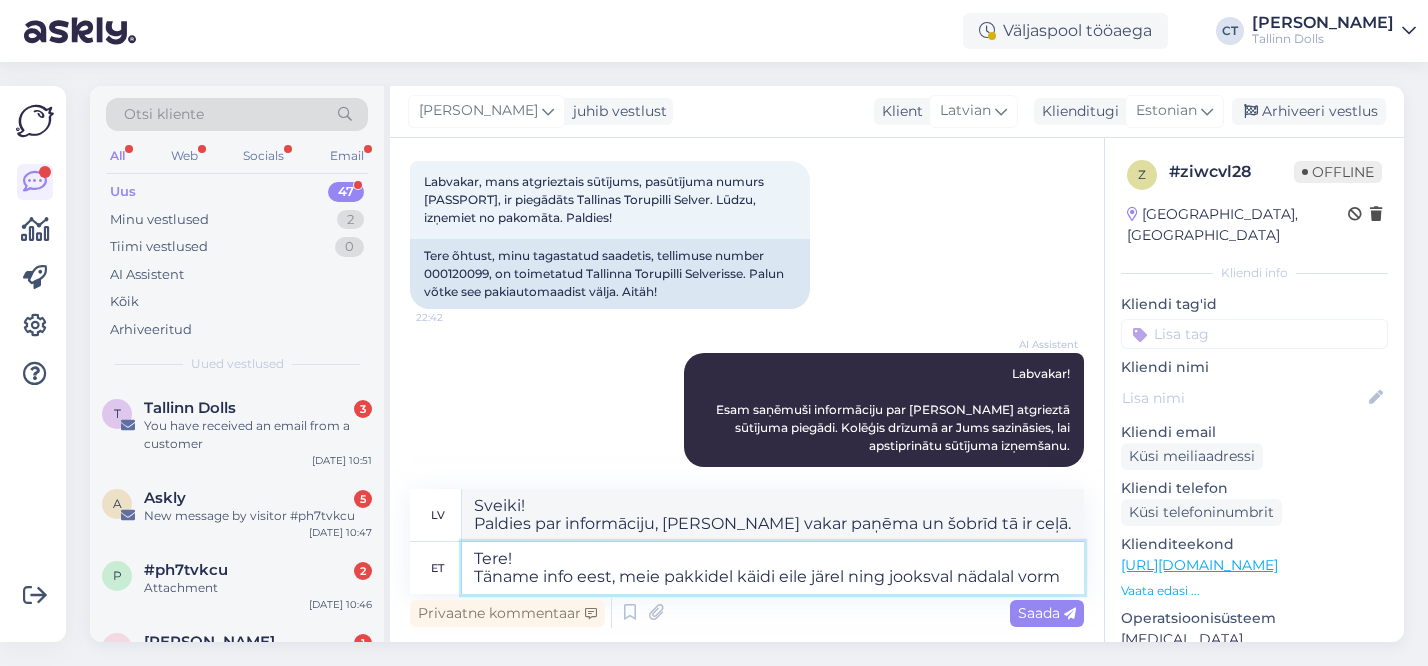 type on "Sveiki!
Paldies par informāciju, [PERSON_NAME] paņēma vakar un šonedēļ." 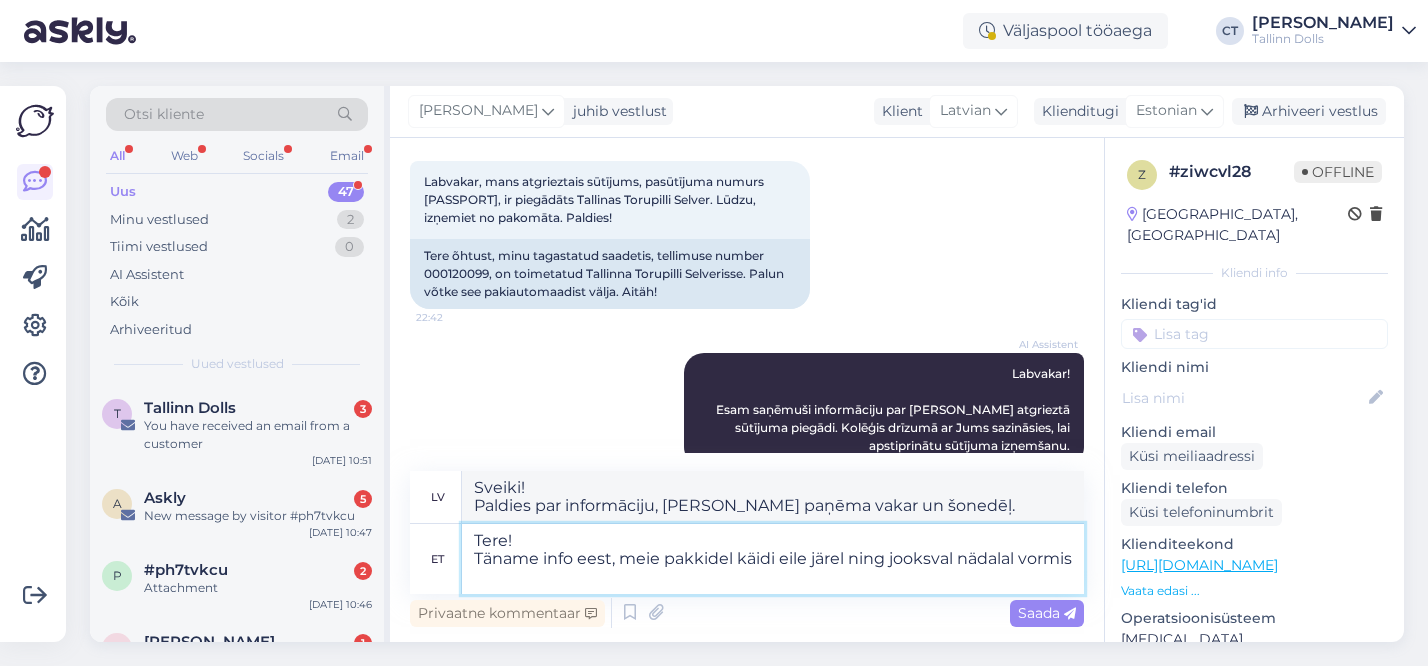scroll, scrollTop: 531, scrollLeft: 0, axis: vertical 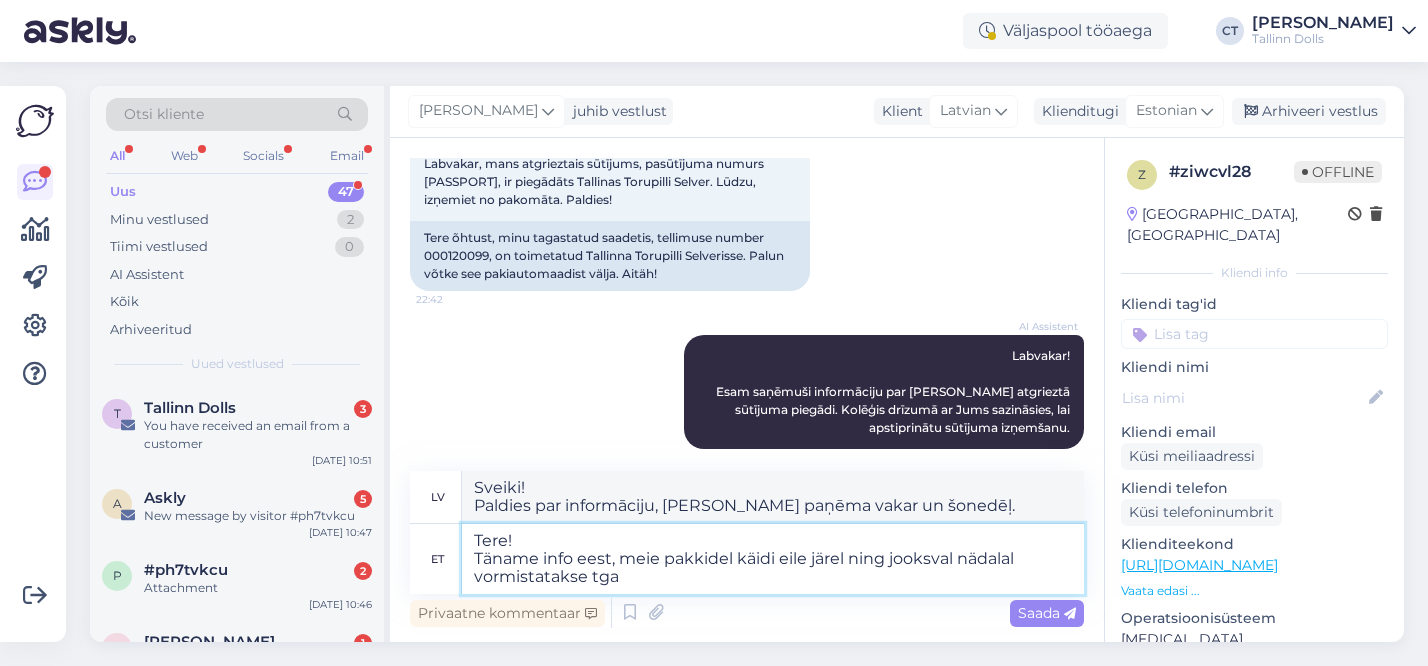 type on "Tere!
Täname info eest, meie pakkidel käidi eile järel ning jooksval nädalal vormistatakse tg" 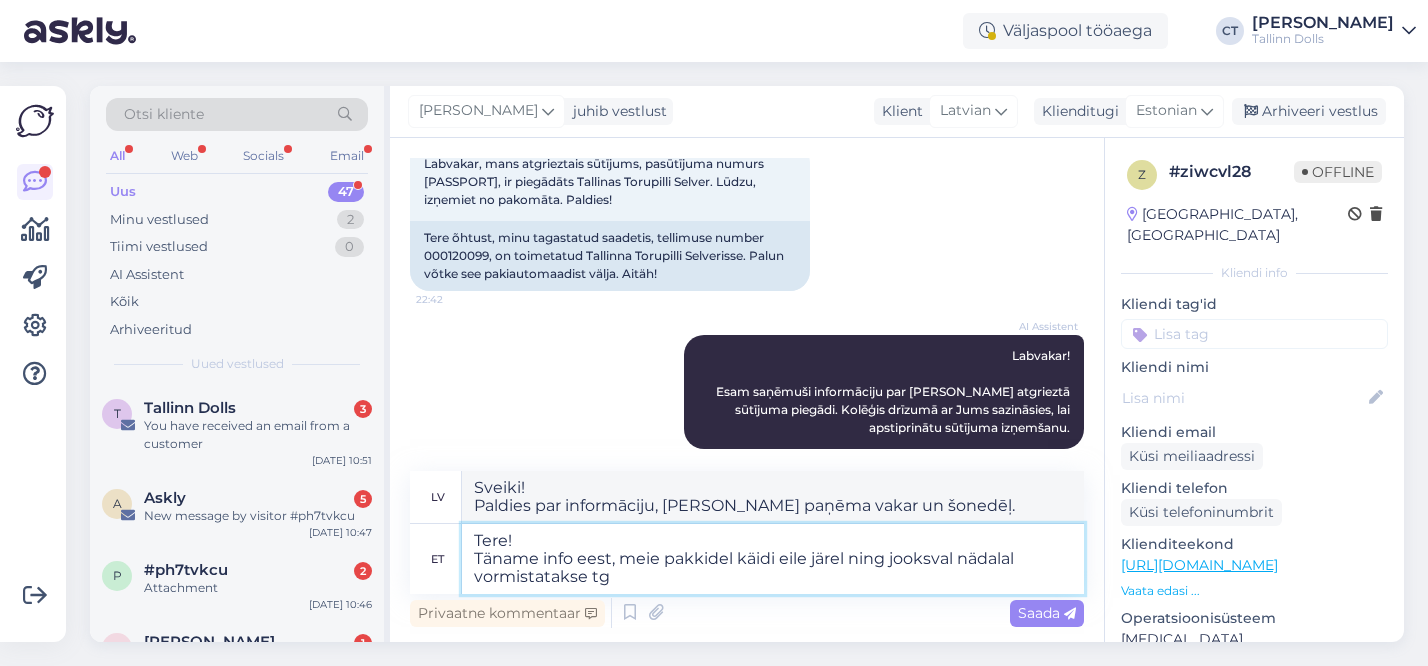 type on "Sveiki!
Paldies par informāciju, mūsu sūtījumiem vakar tika izsekots un šonedēļ tiks noformēti dokumenti." 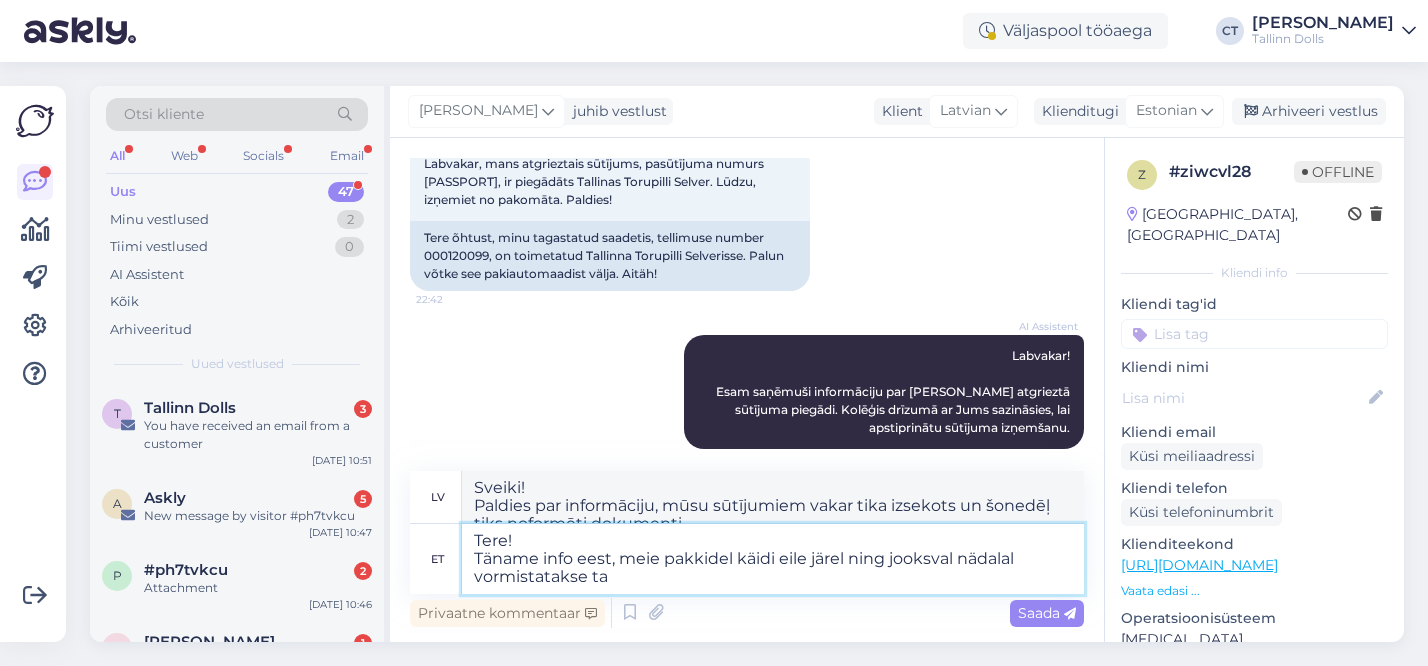 scroll, scrollTop: 537, scrollLeft: 0, axis: vertical 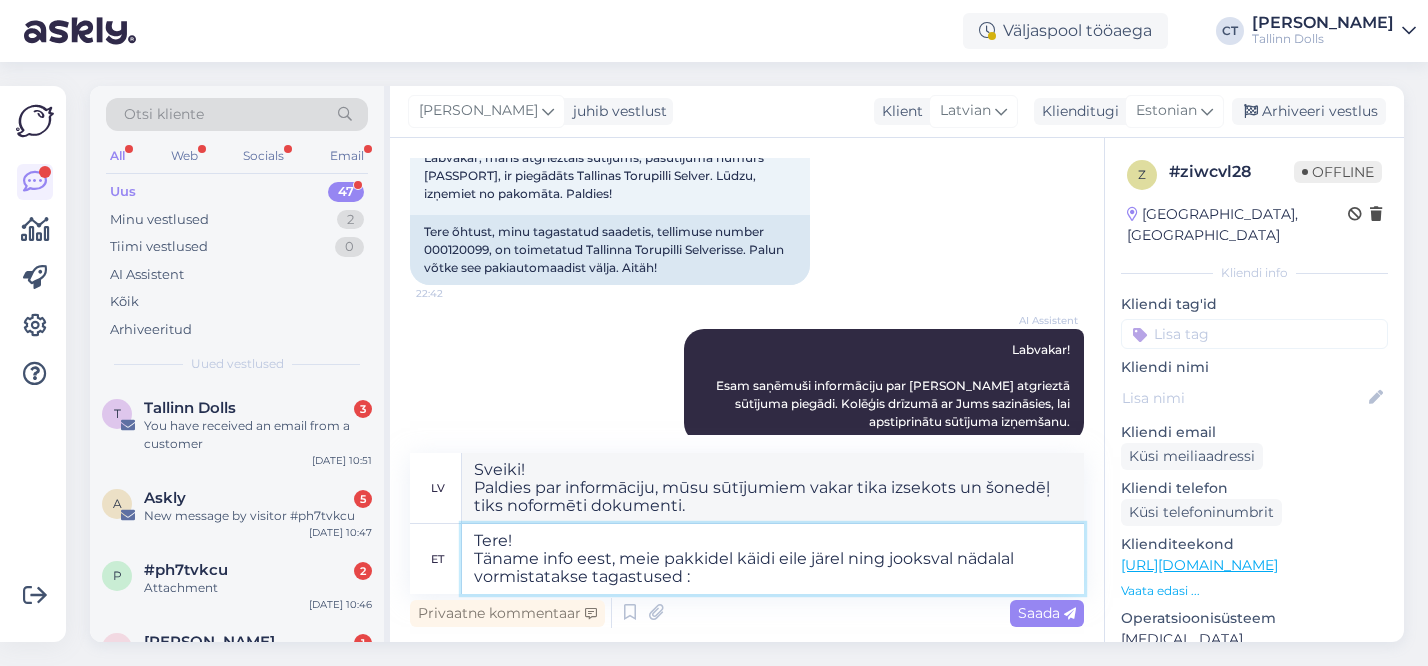 type on "Tere!
Täname info eest, meie pakkidel käidi eile järel ning jooksval nädalal vormistatakse tagastused :)" 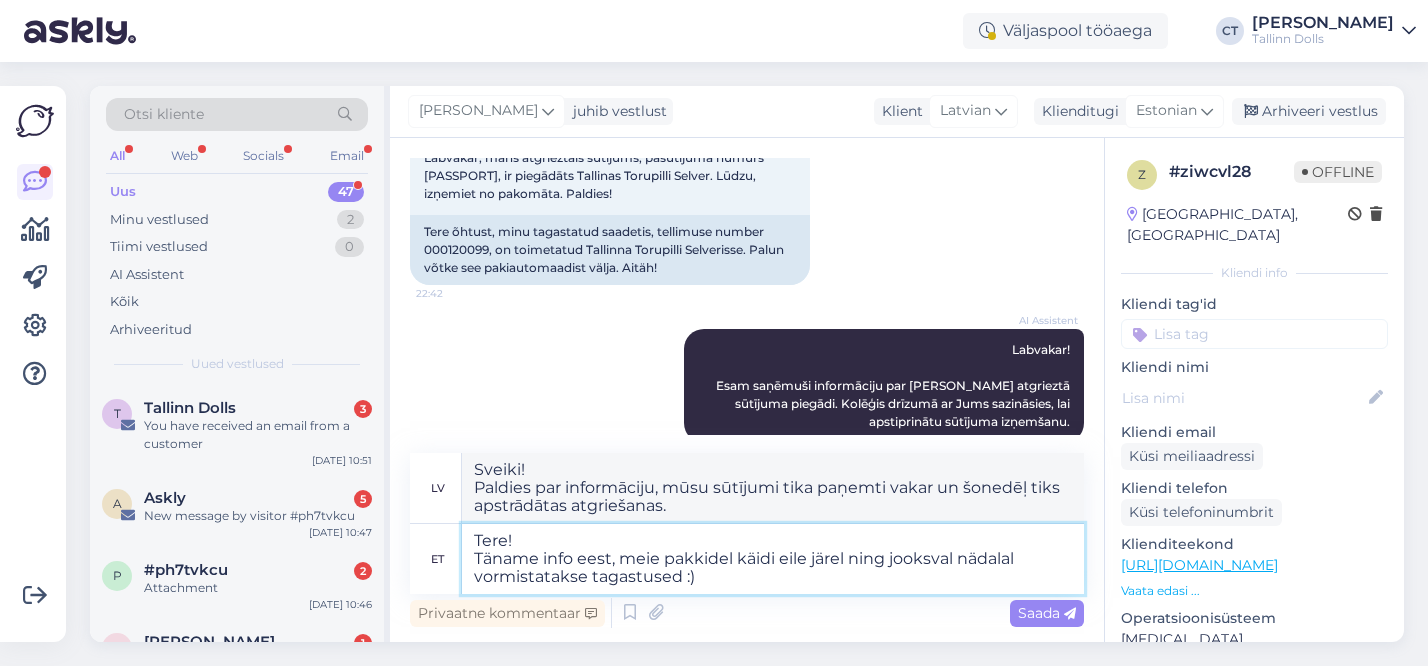 type on "Sveiki!
Paldies par informāciju, mūsu sūtījumi tika paņemti vakar un šonedēļ tiks apstrādātas atgriešanas :)" 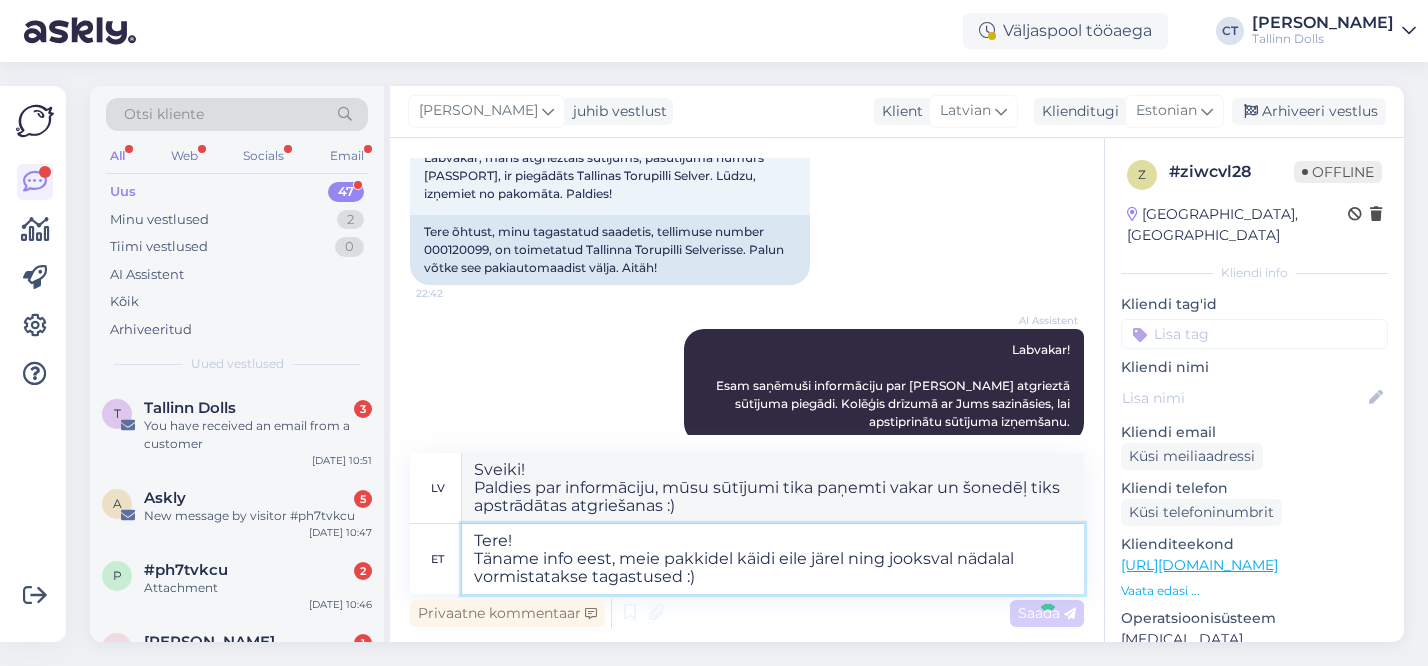 type 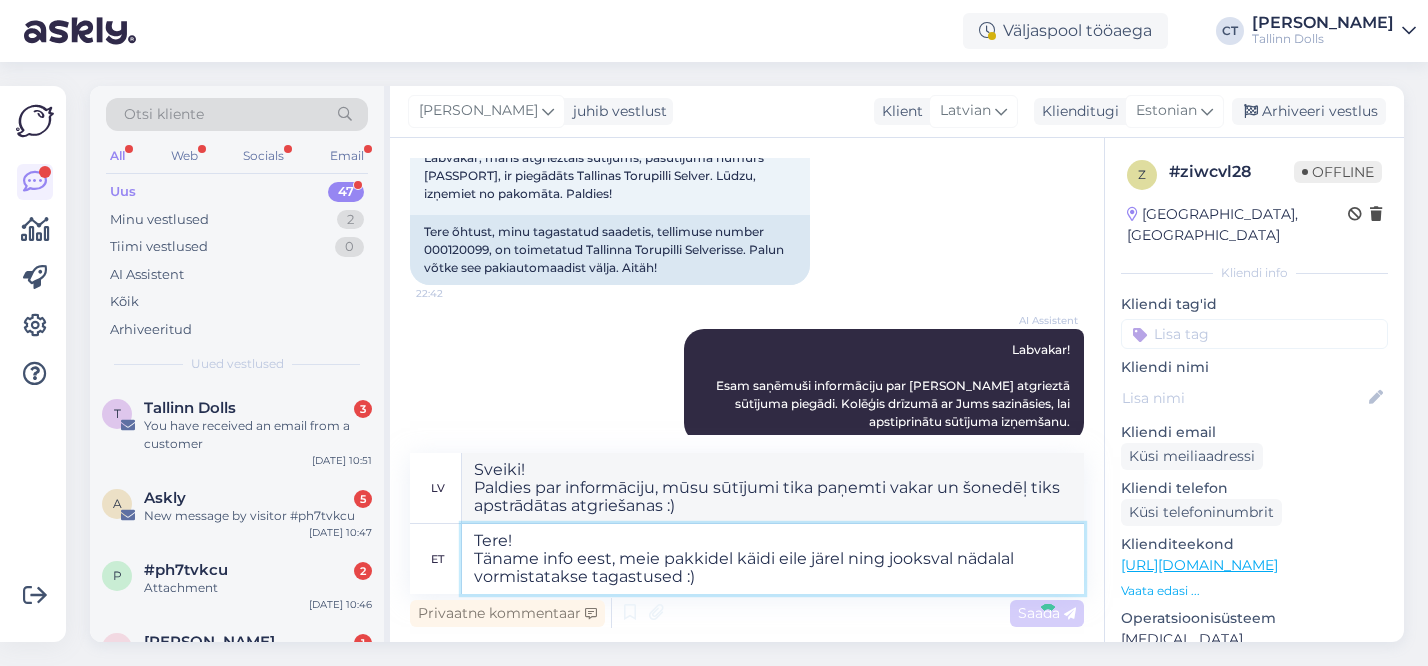 type 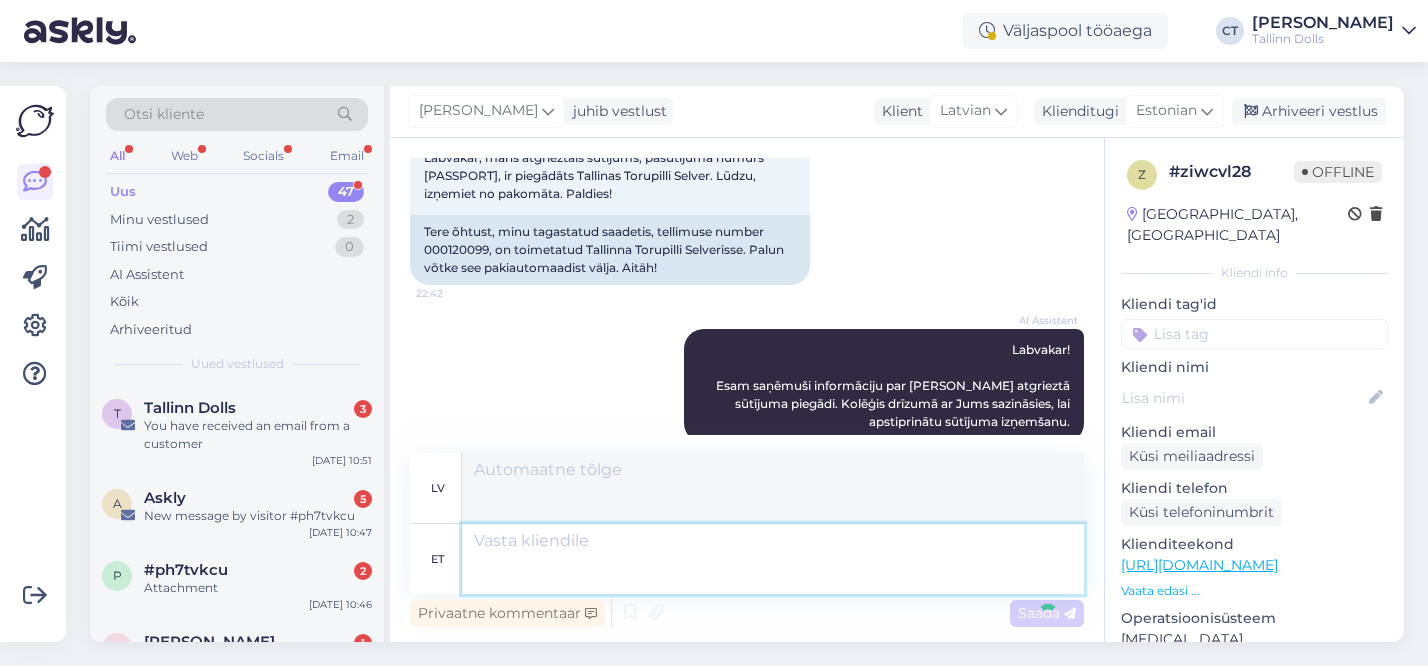 scroll, scrollTop: 711, scrollLeft: 0, axis: vertical 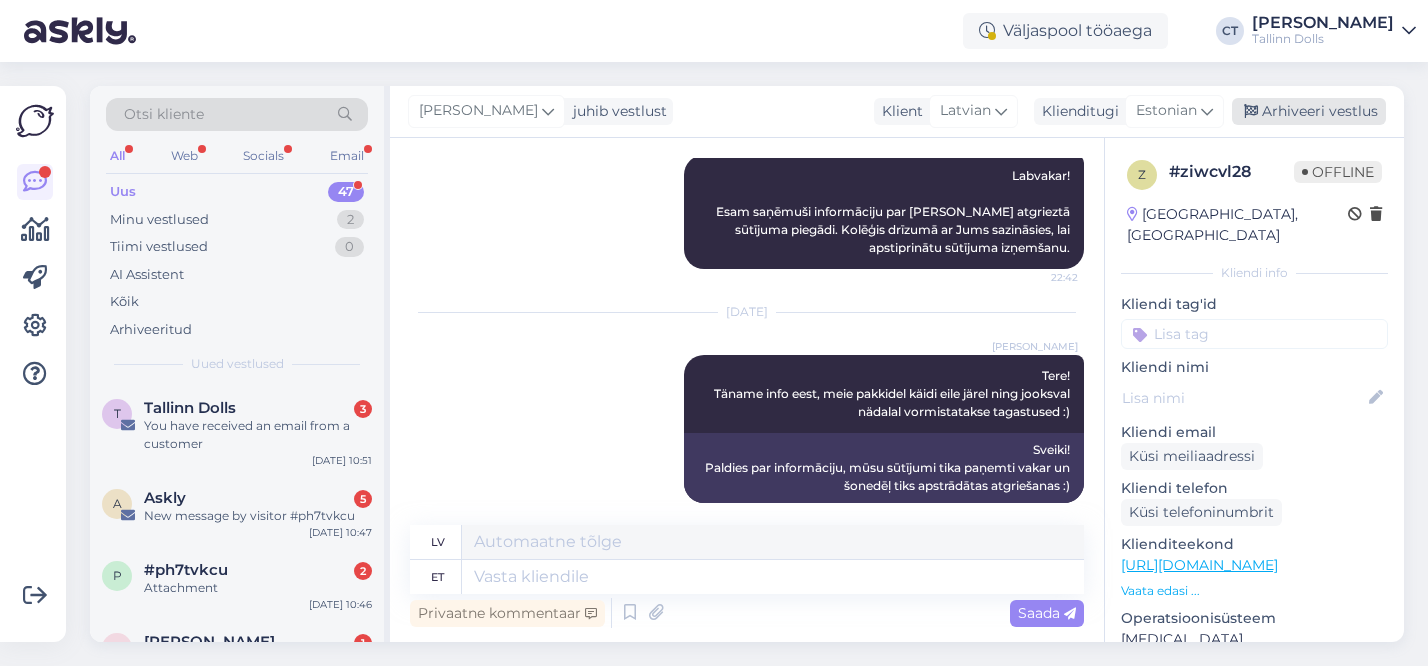 click on "Arhiveeri vestlus" at bounding box center (1309, 111) 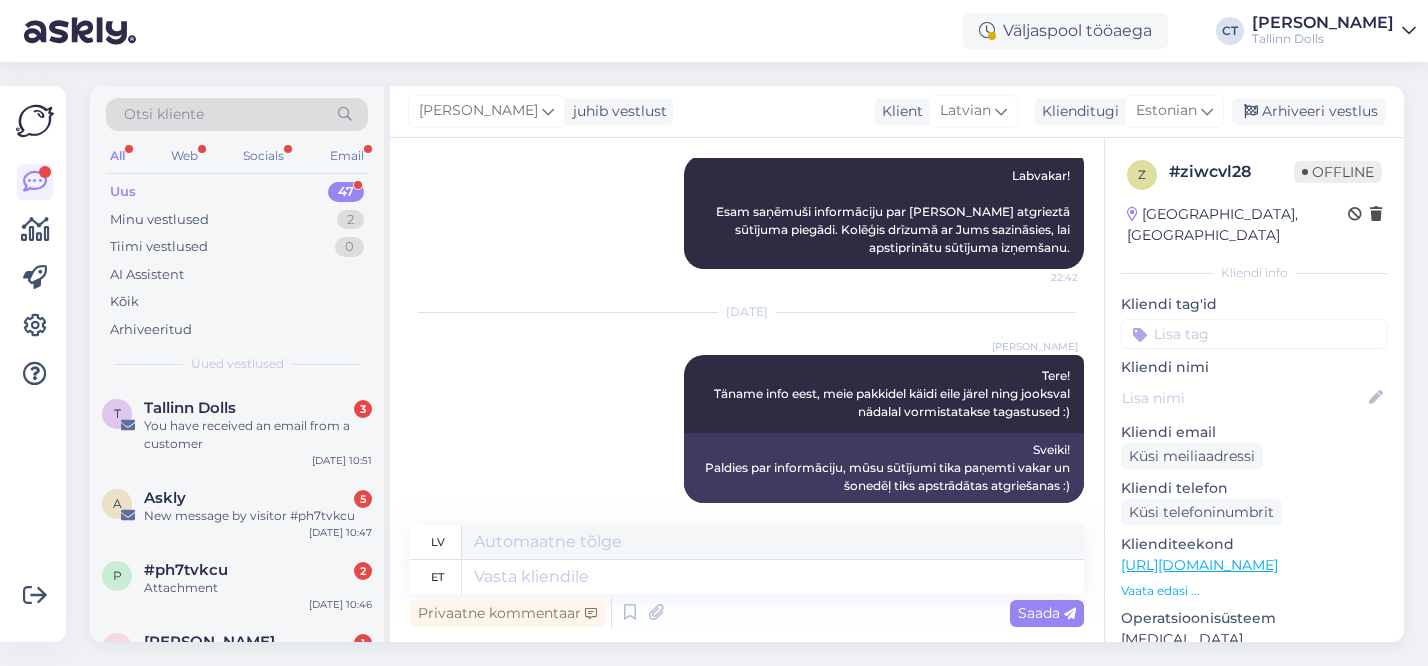 scroll, scrollTop: 691, scrollLeft: 0, axis: vertical 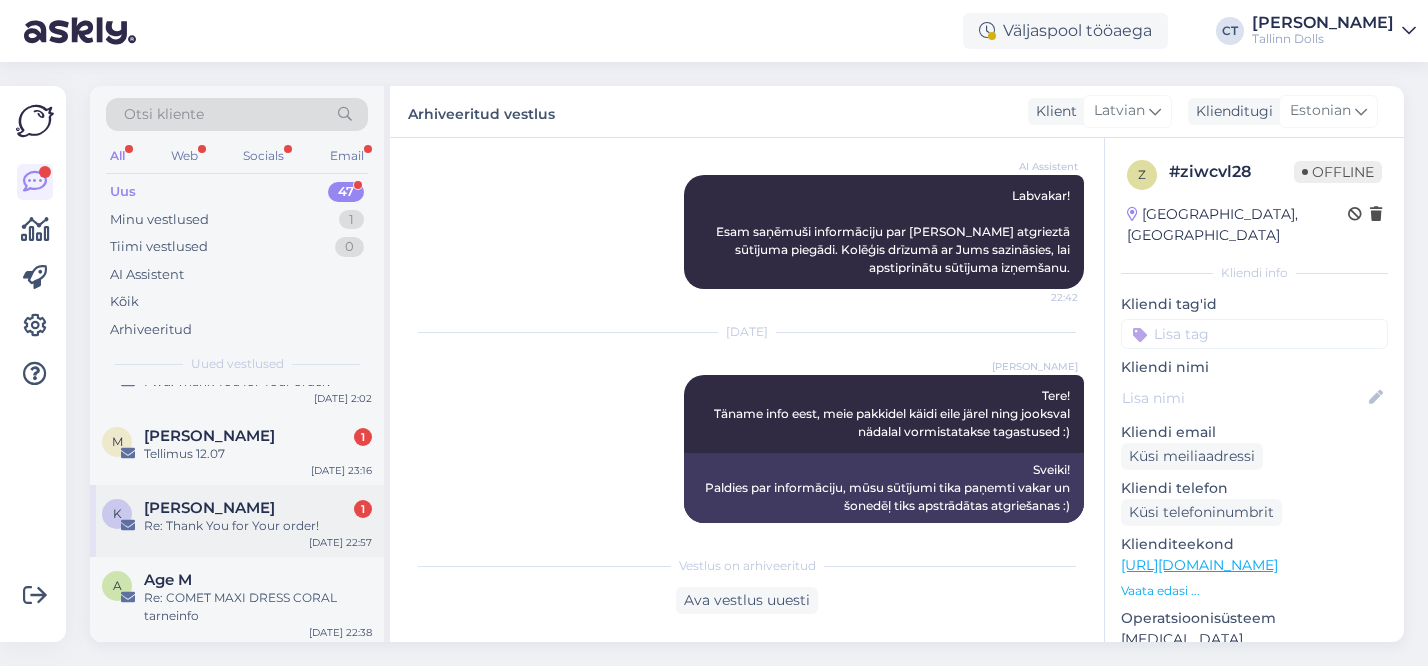 click on "[PERSON_NAME]" at bounding box center (209, 508) 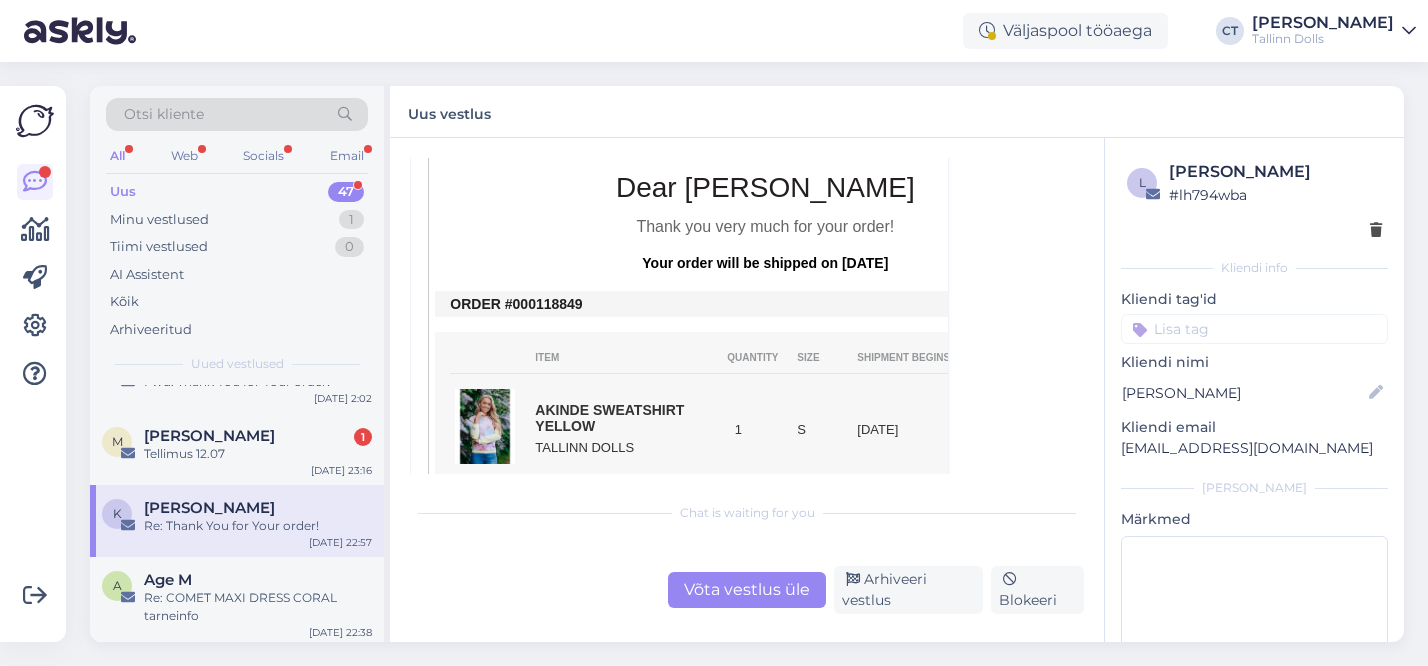 scroll, scrollTop: 408, scrollLeft: 0, axis: vertical 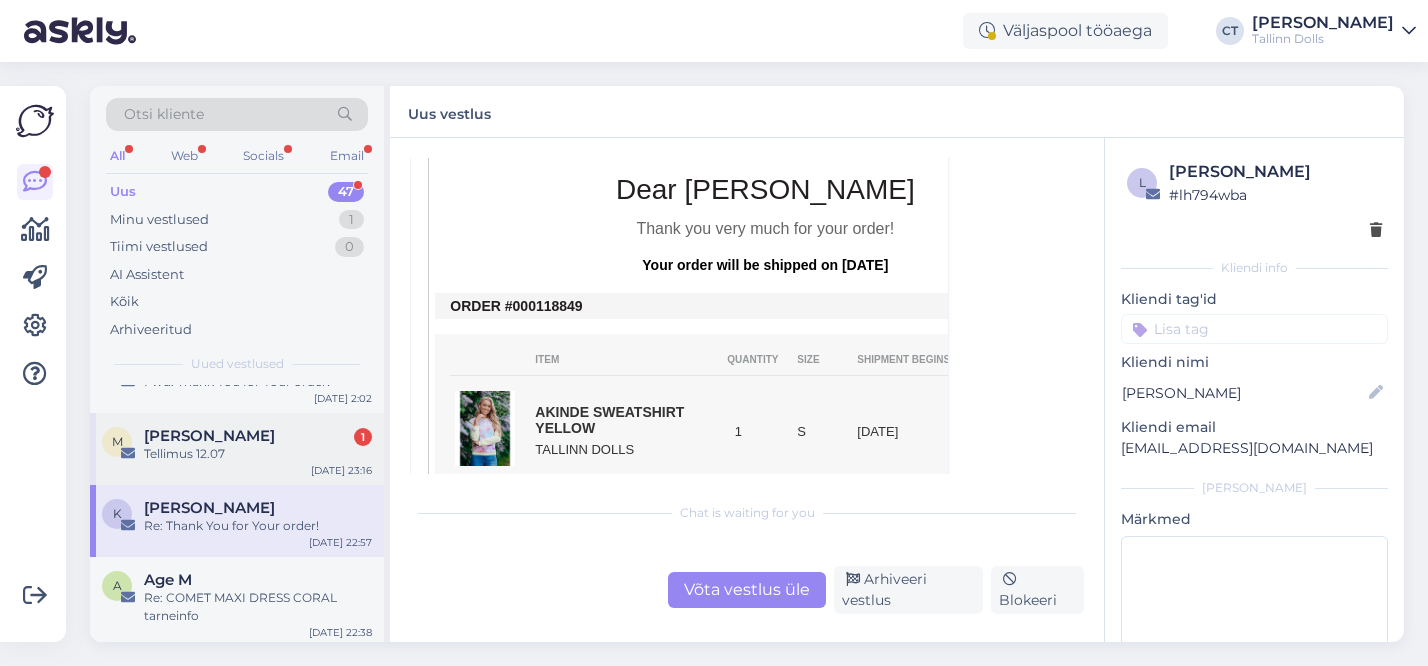 click on "[PERSON_NAME]" at bounding box center [209, 436] 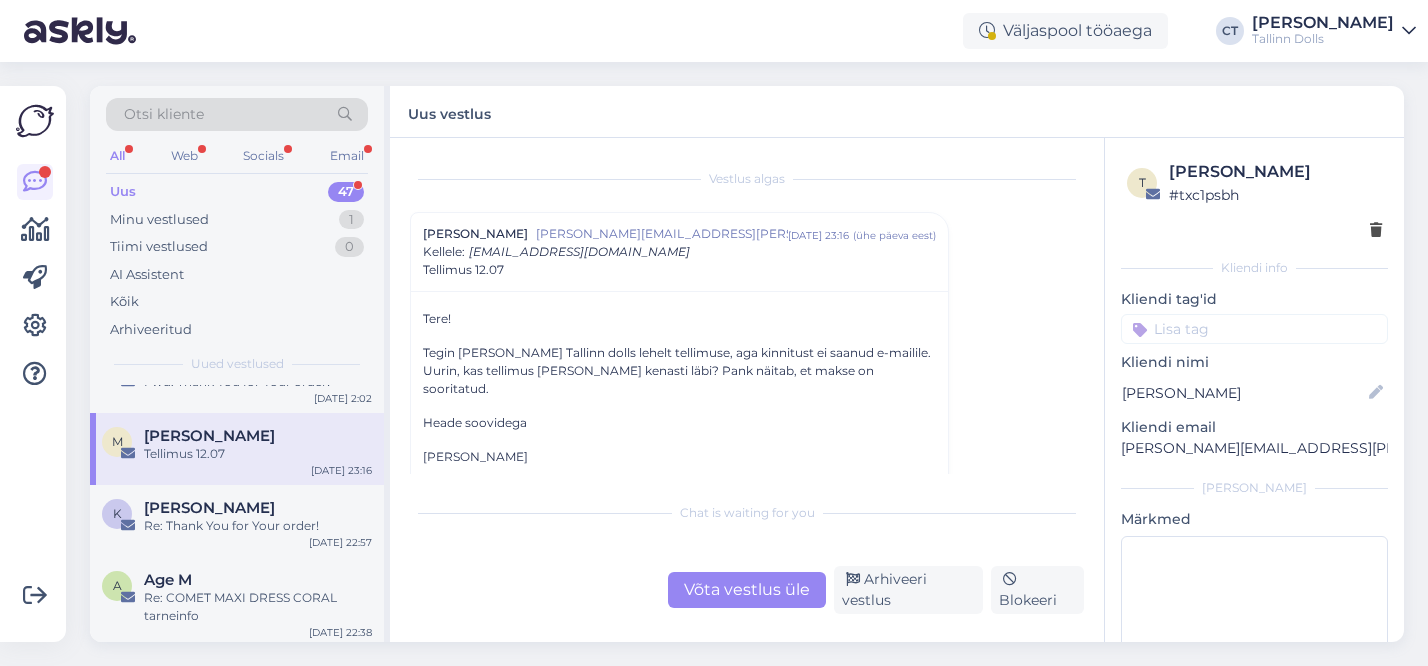 scroll, scrollTop: 15, scrollLeft: 0, axis: vertical 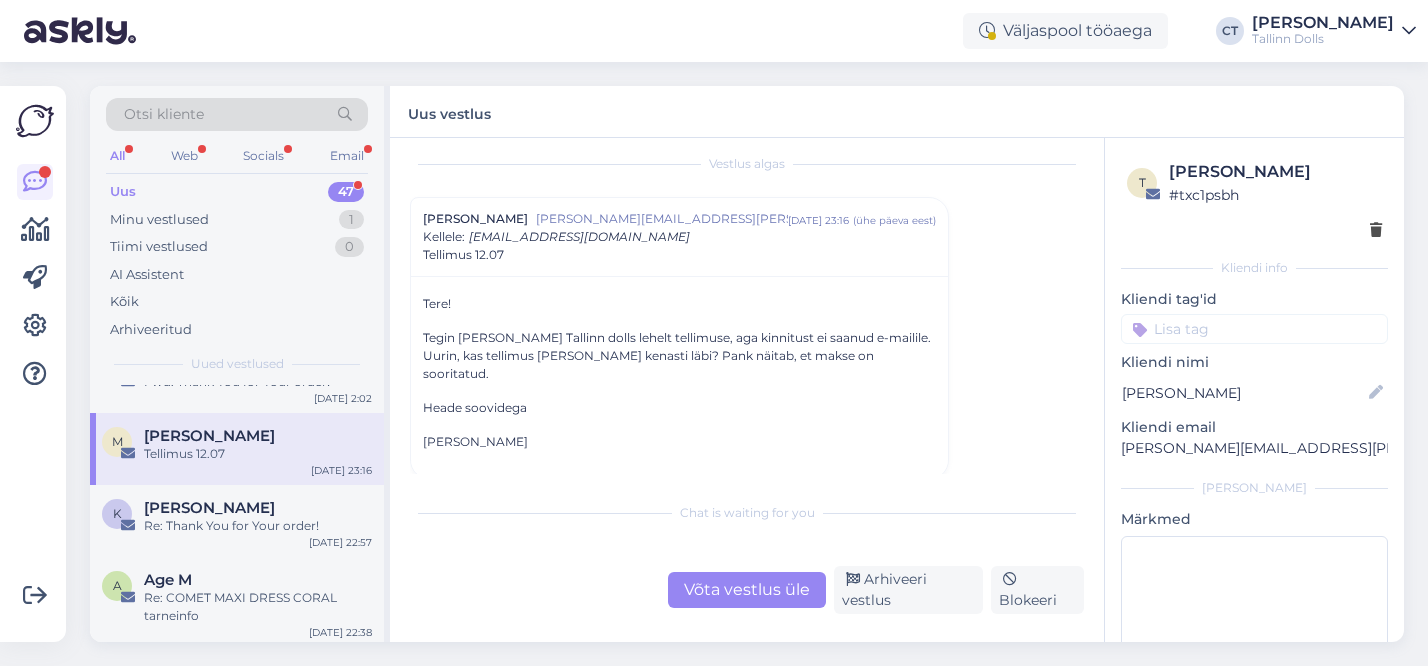 click on "Võta vestlus üle" at bounding box center [747, 590] 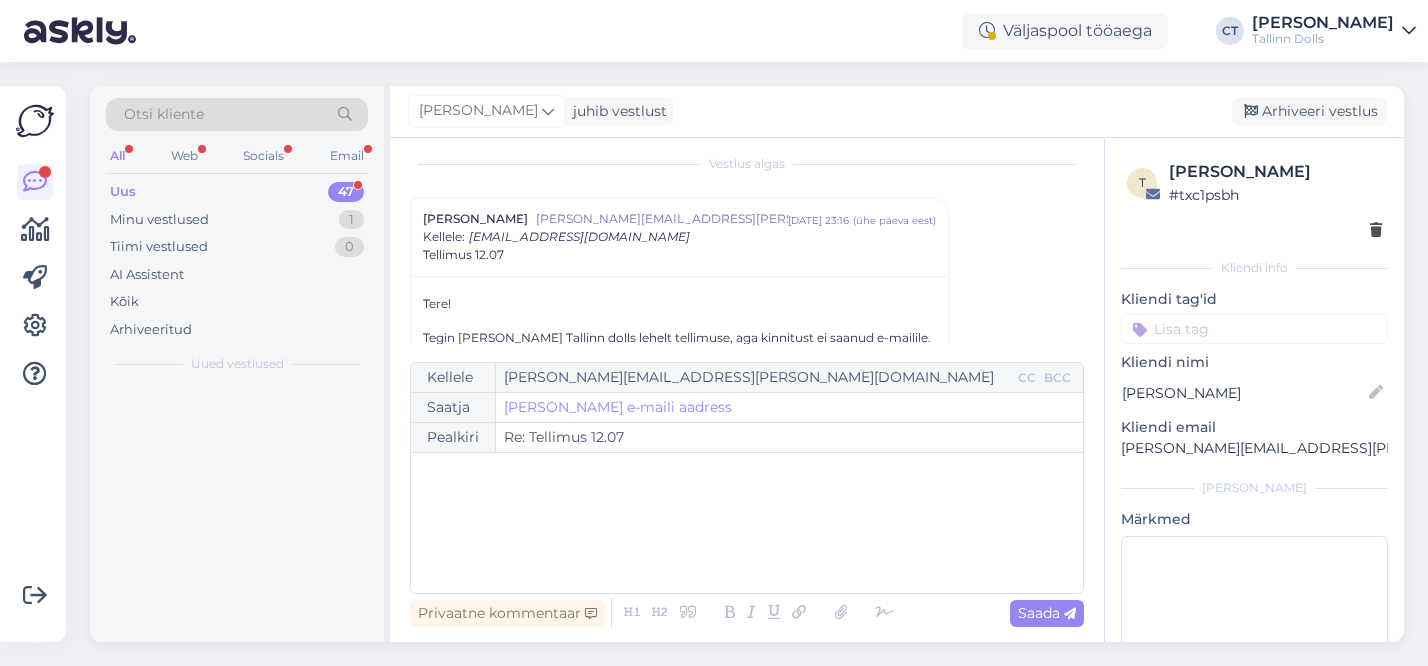 scroll, scrollTop: 54, scrollLeft: 0, axis: vertical 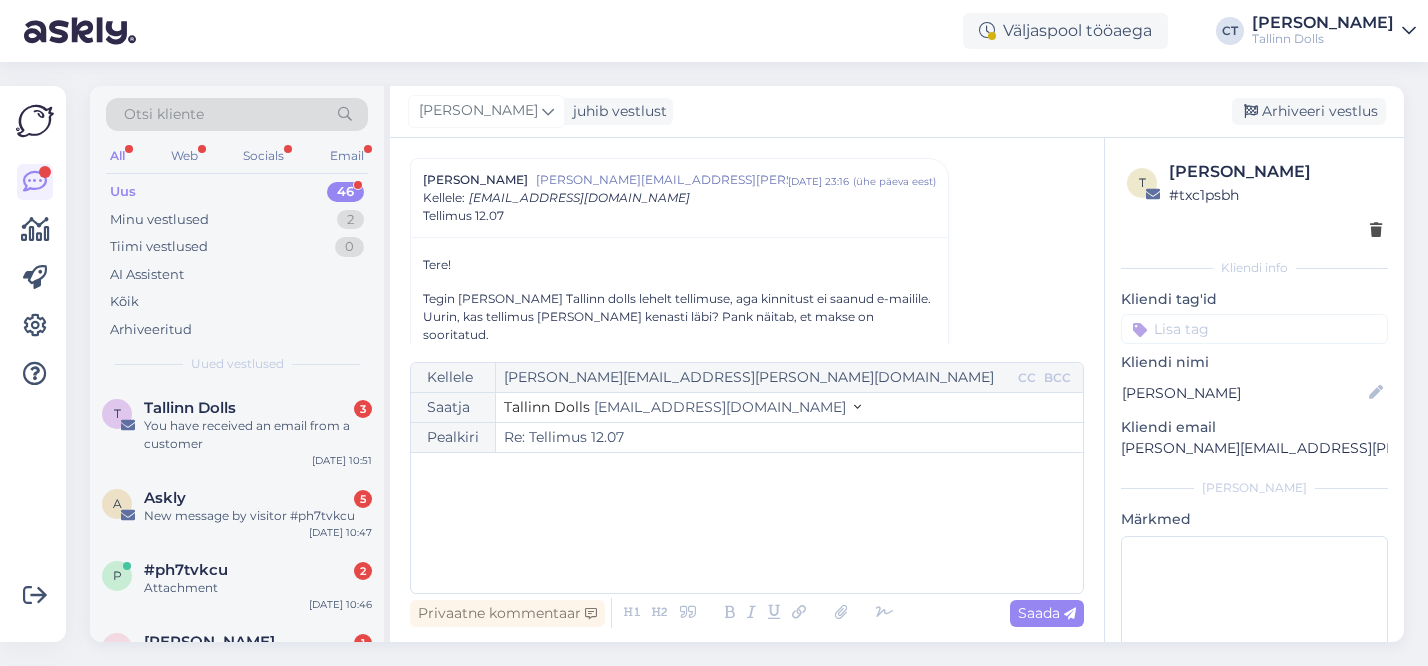 click on "﻿" at bounding box center (747, 523) 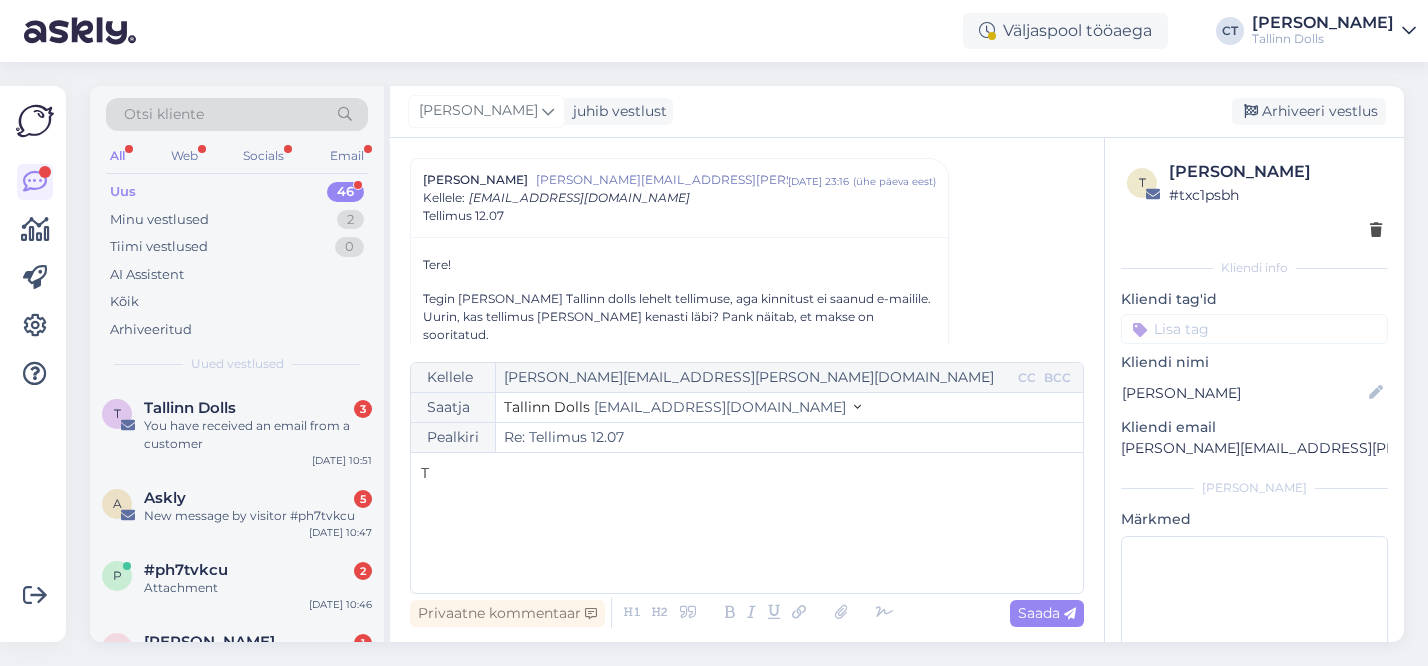 type 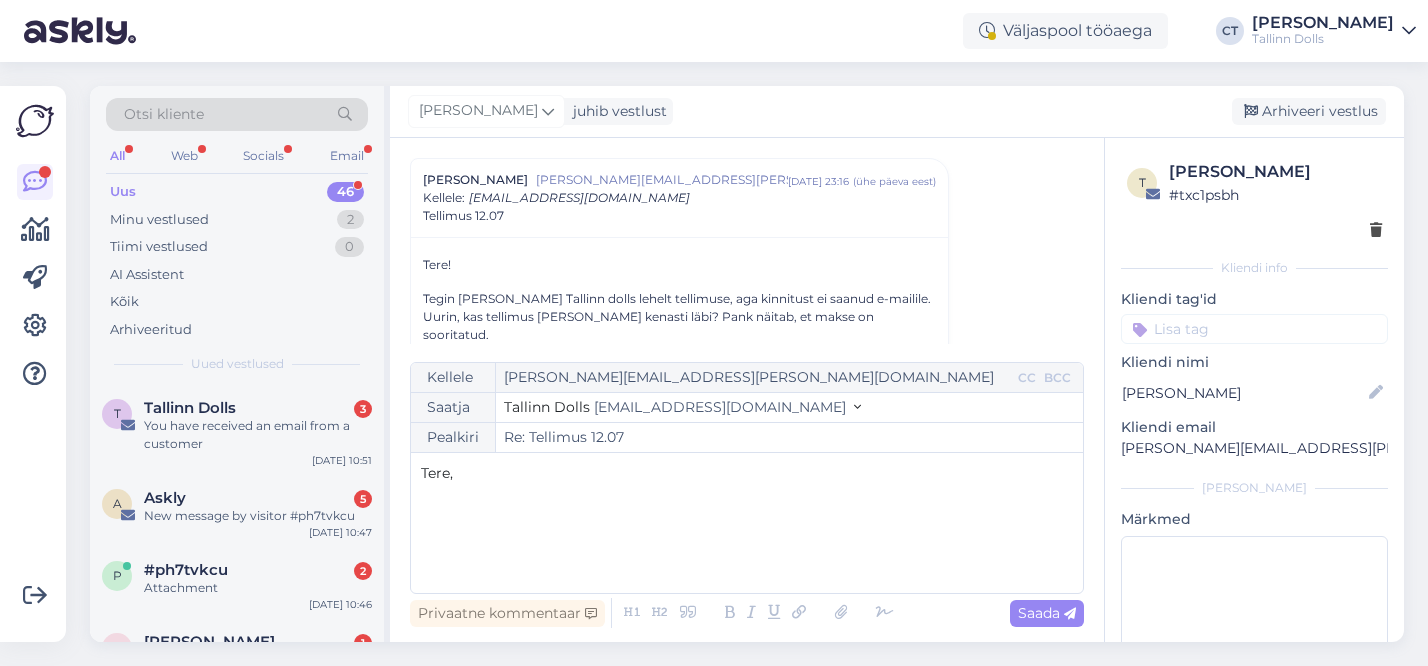 scroll, scrollTop: 145, scrollLeft: 0, axis: vertical 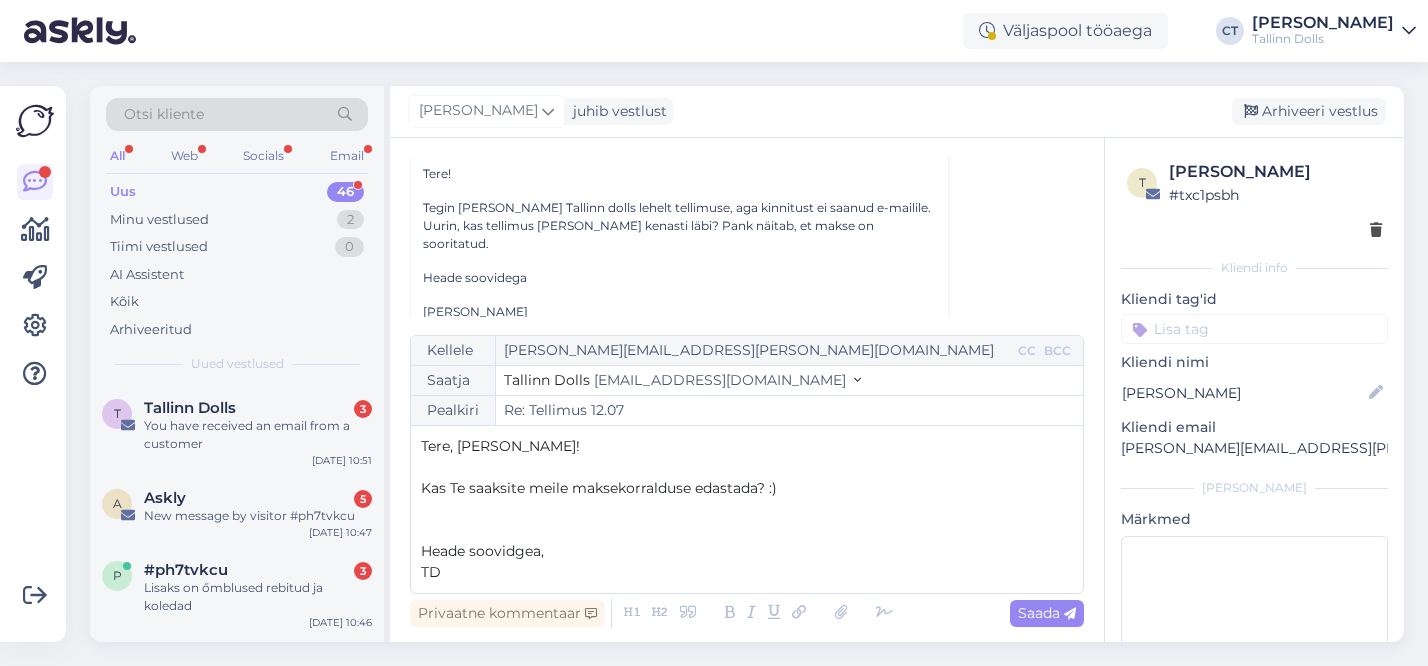click on "Heade soovidgea," at bounding box center (482, 551) 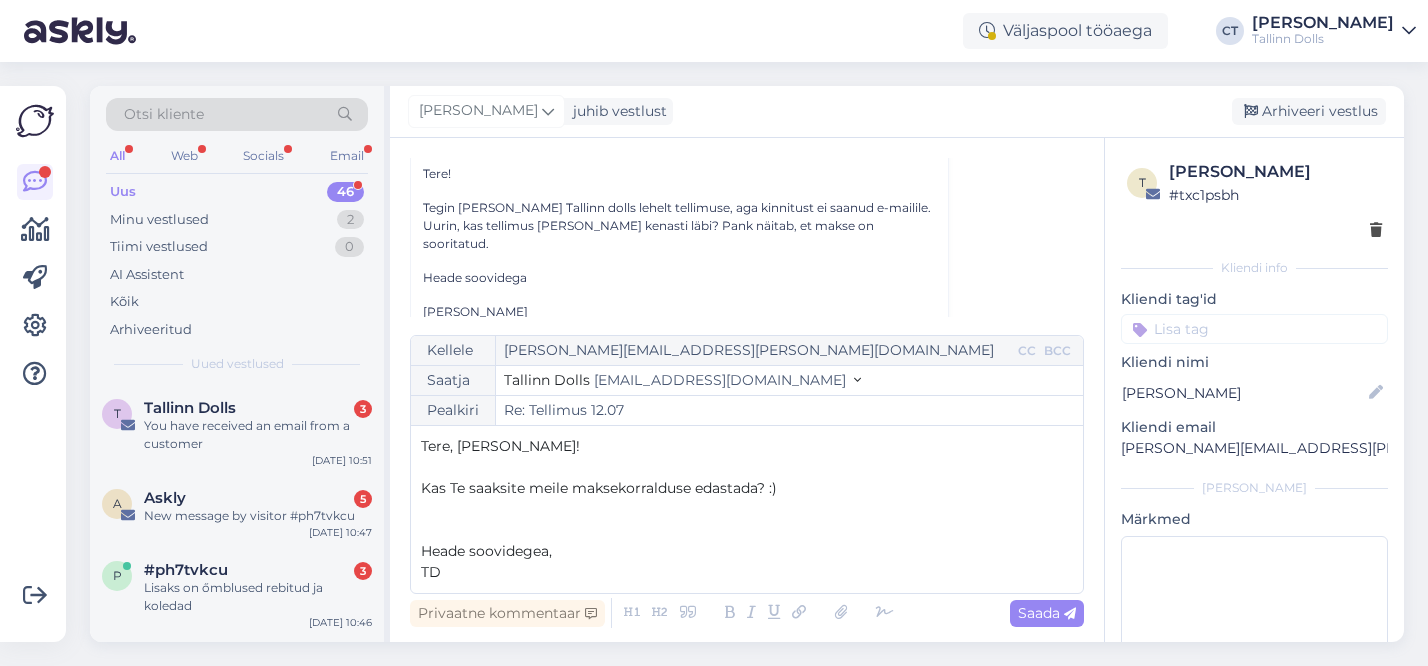 click on "Heade soovidegea," at bounding box center [486, 551] 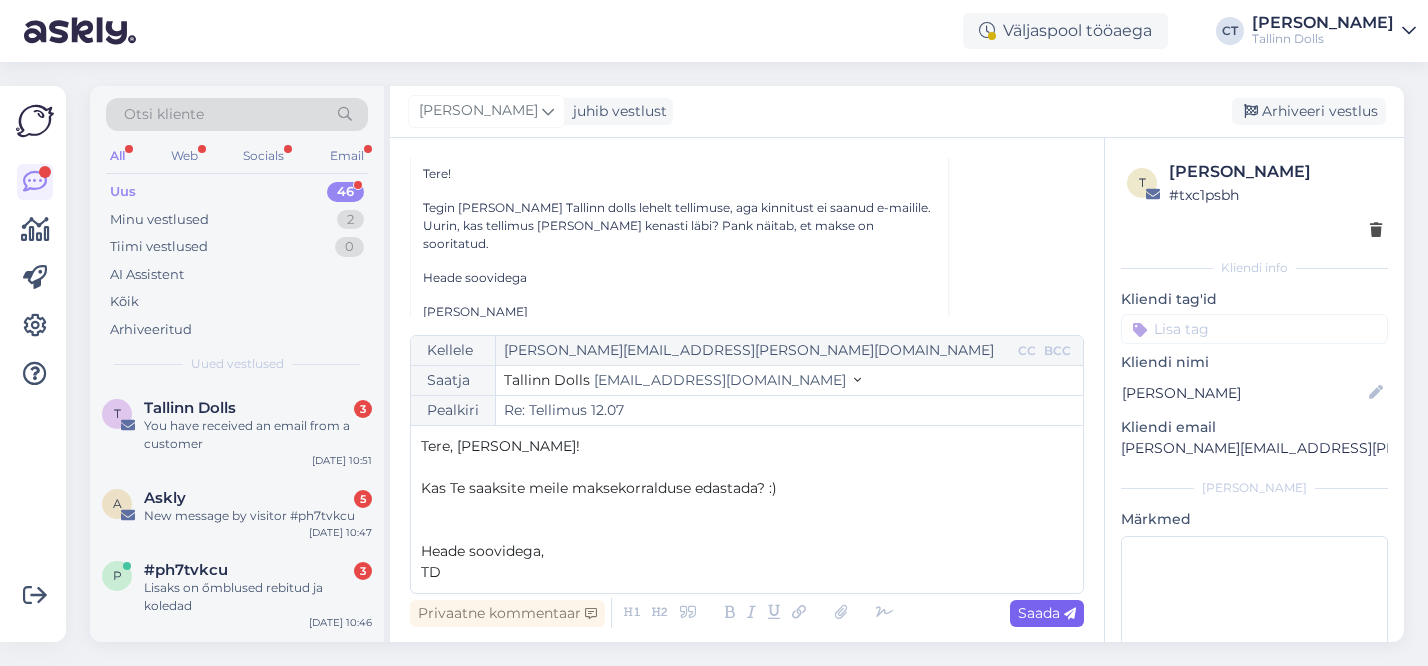 click at bounding box center (1070, 614) 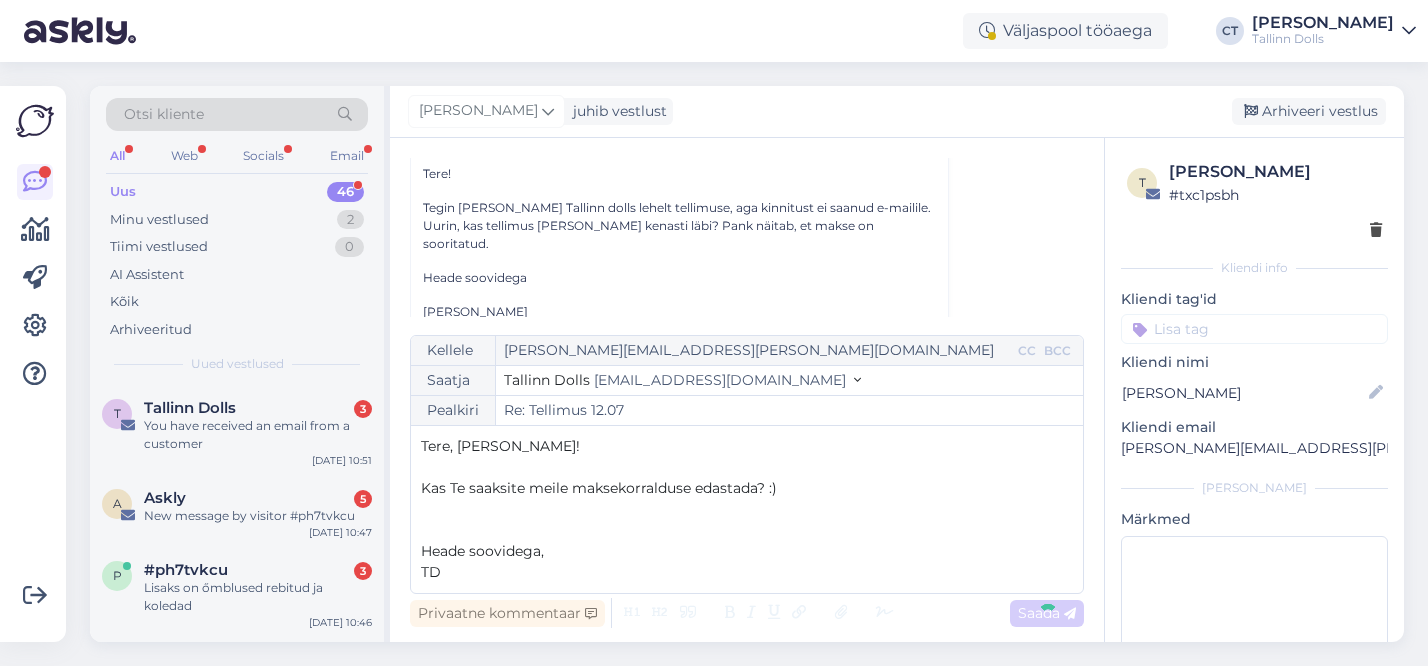 type on "Re: Re: Tellimus 12.07" 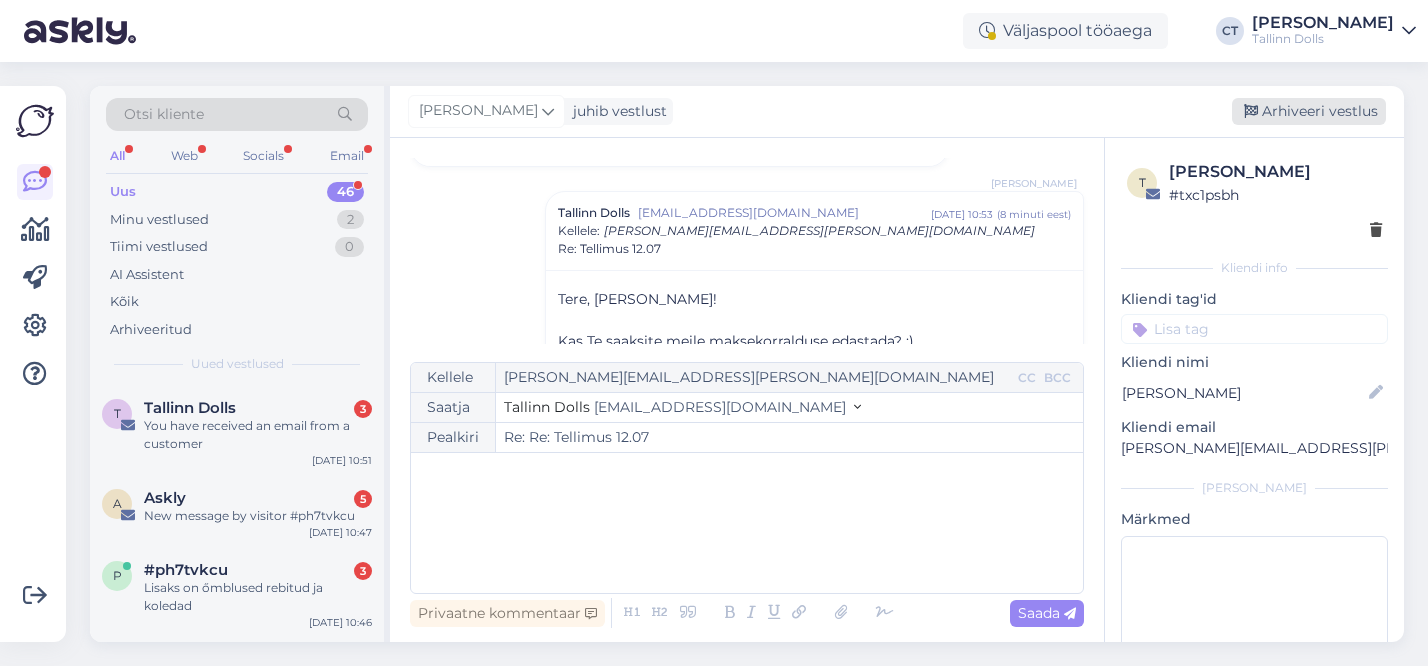 click on "Arhiveeri vestlus" at bounding box center (1309, 111) 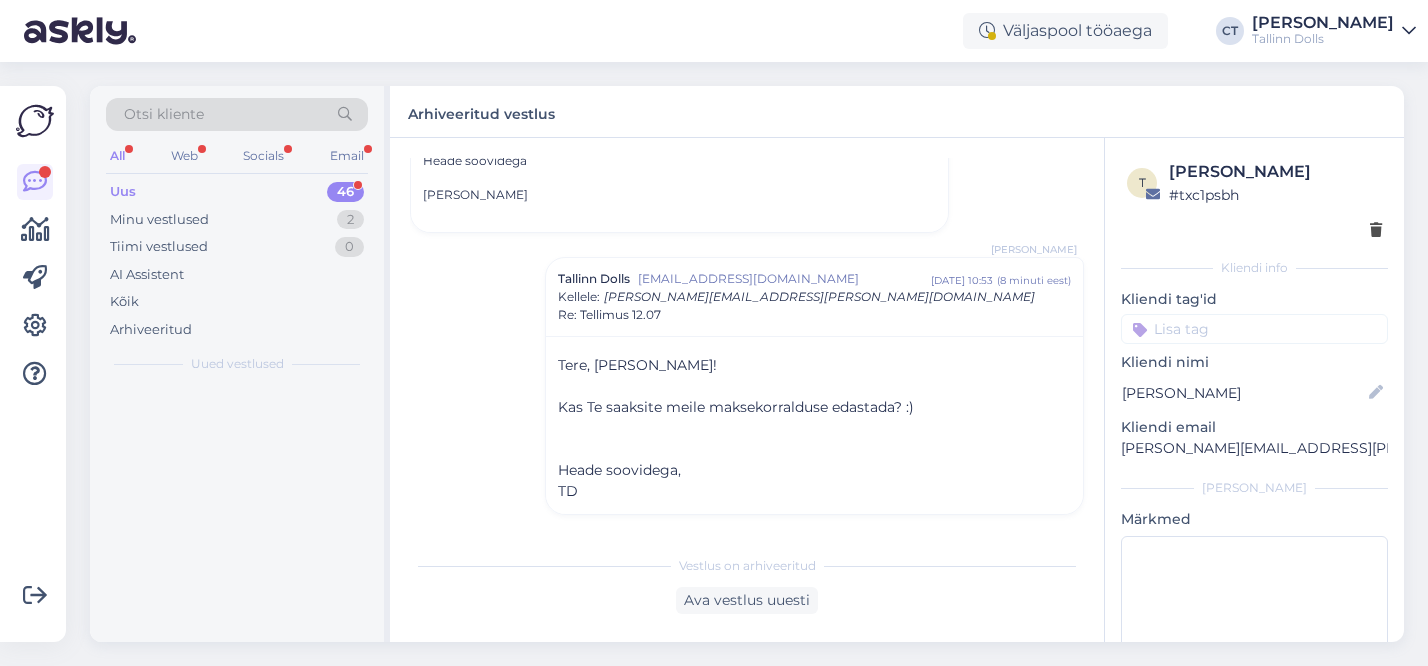 scroll, scrollTop: 244, scrollLeft: 0, axis: vertical 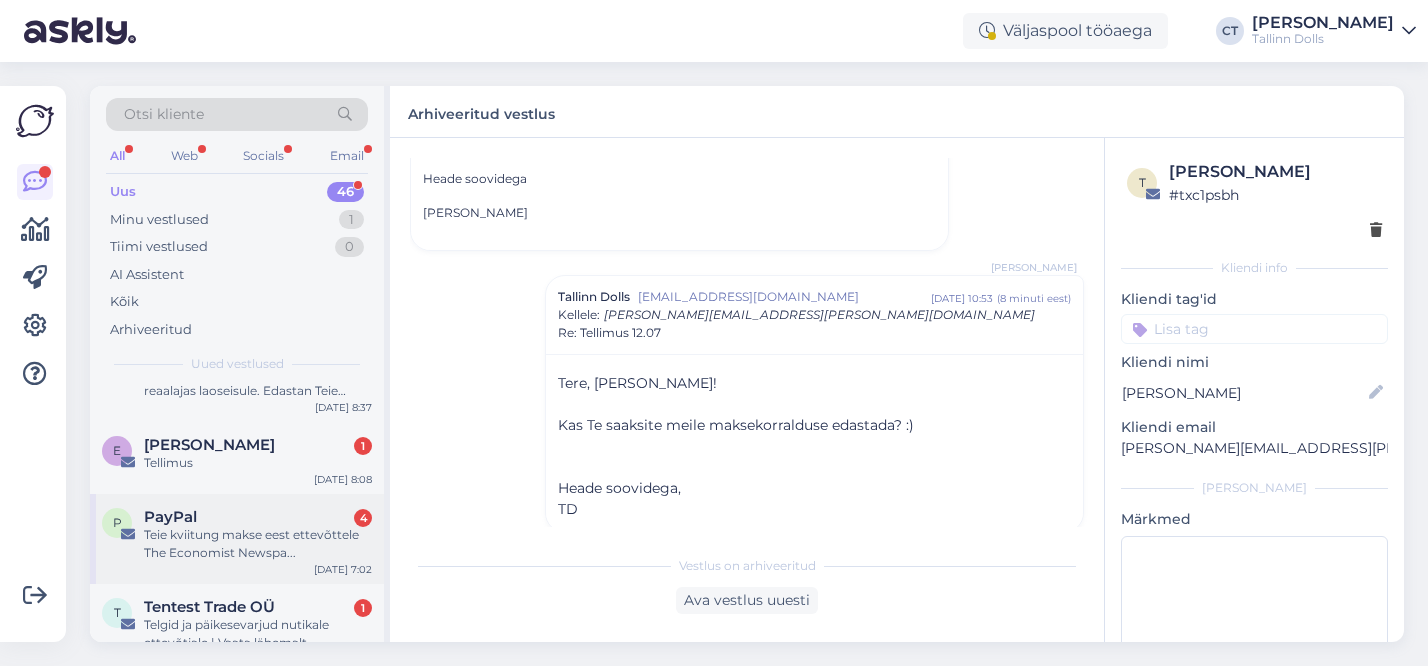 click on "Teie kviitung makse eest ettevõttele The Economist Newspa..." at bounding box center (258, 544) 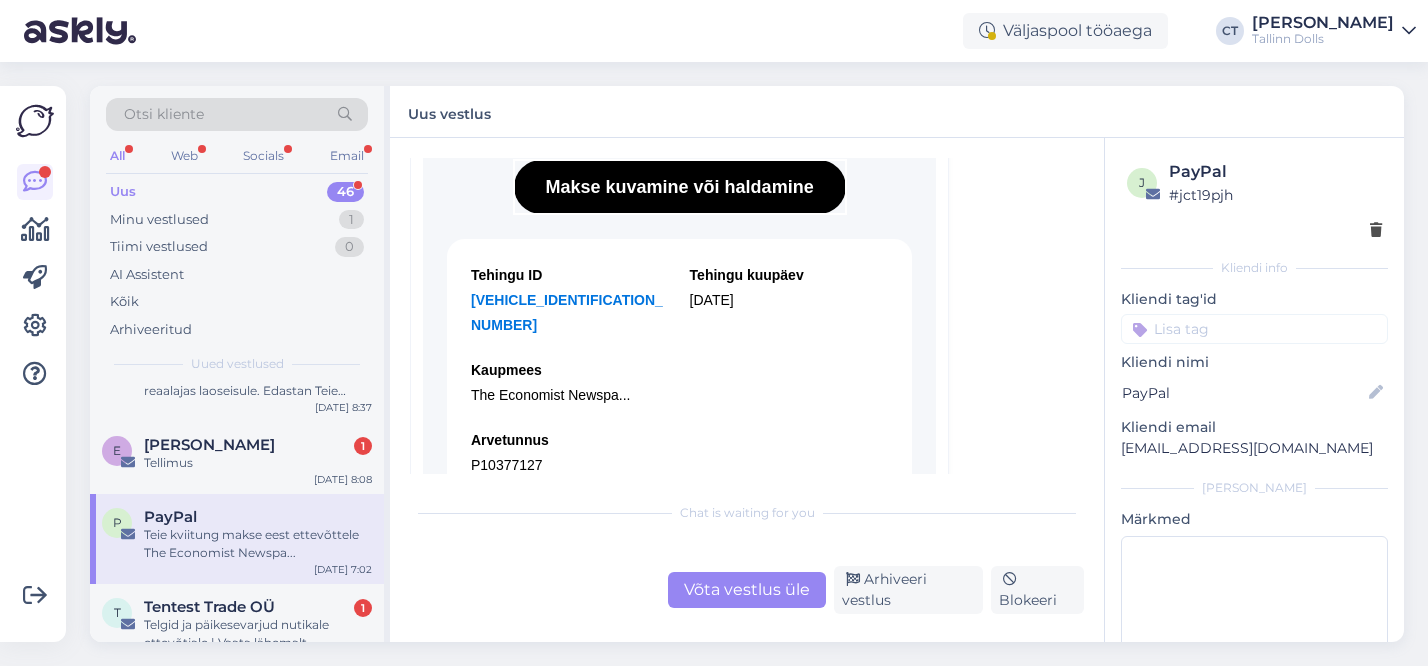 scroll, scrollTop: 8995, scrollLeft: 0, axis: vertical 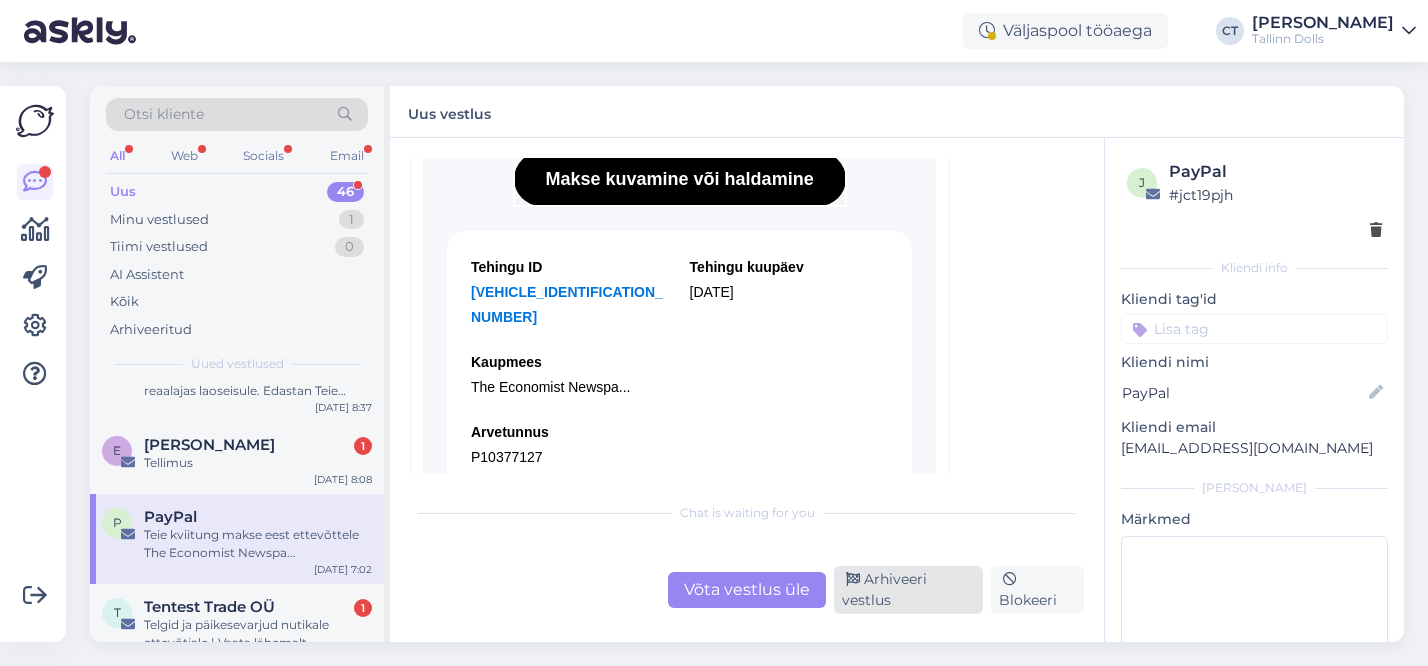 click on "Arhiveeri vestlus" at bounding box center [908, 590] 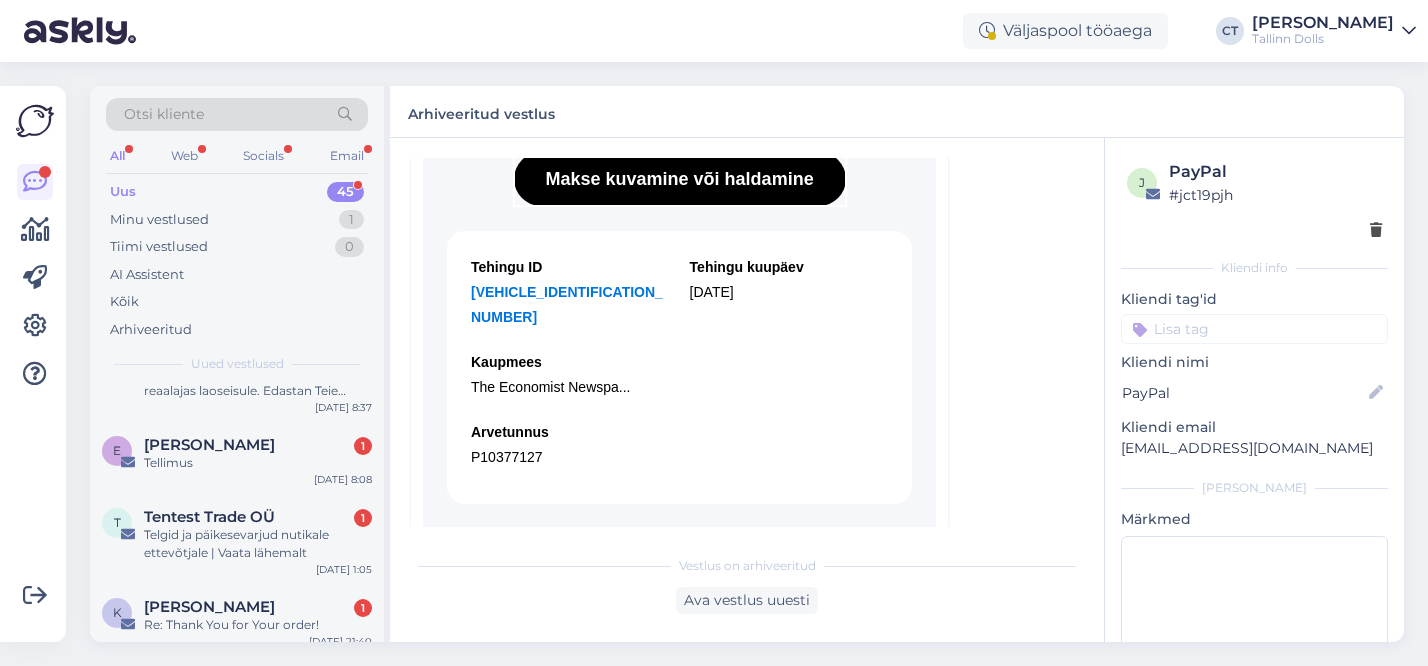 scroll, scrollTop: 8568, scrollLeft: 0, axis: vertical 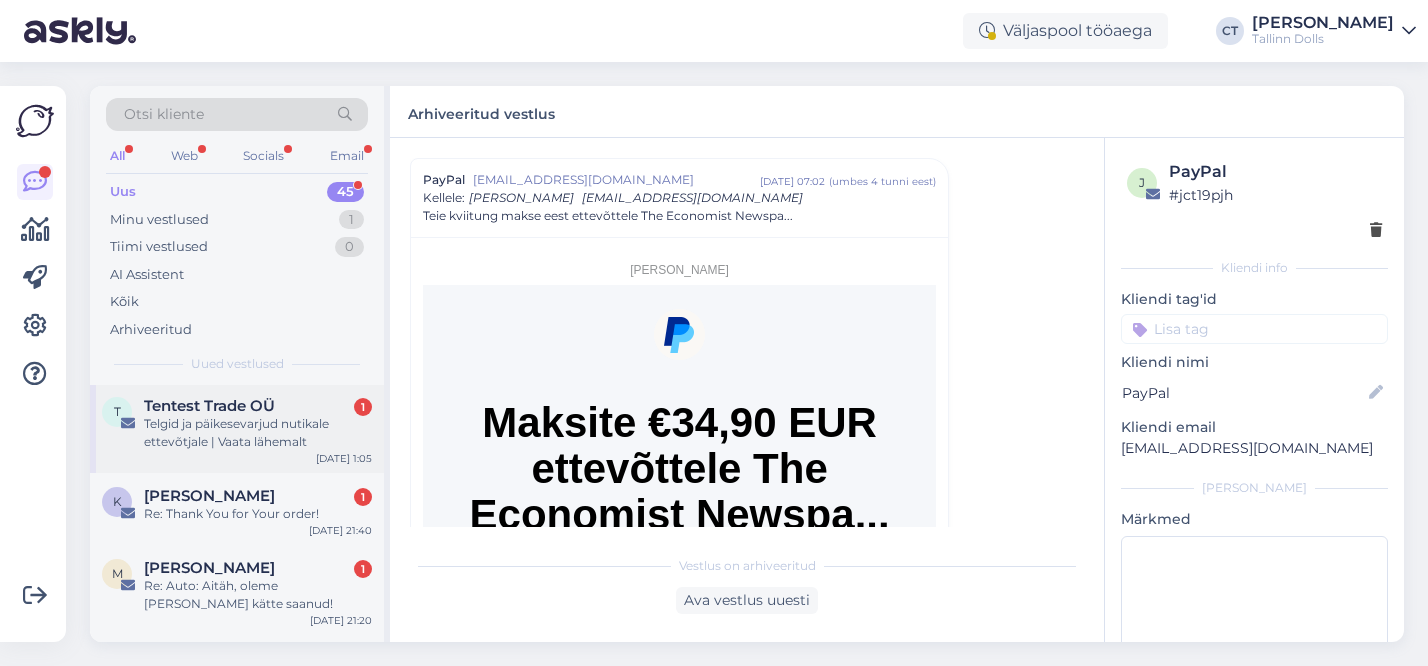 click on "Telgid ja päikesevarjud nutikale ettevõtjale | Vaata lähemalt" at bounding box center (258, 433) 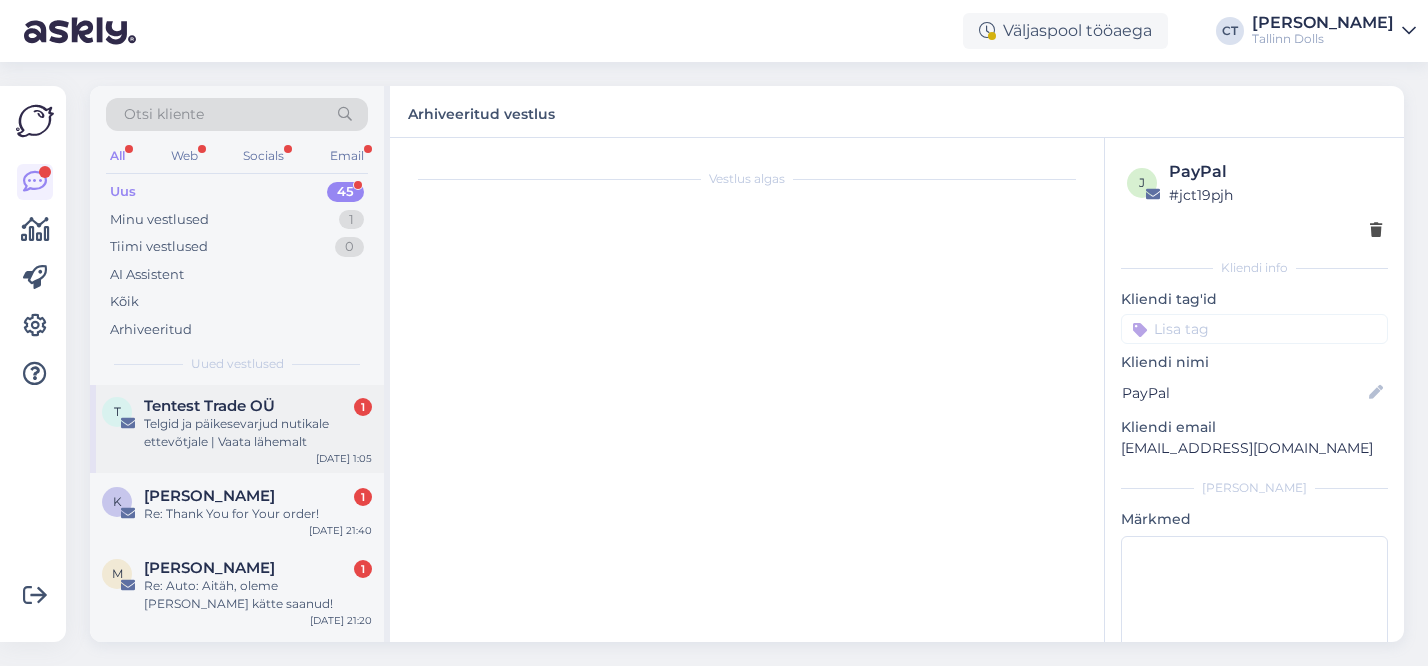 scroll, scrollTop: 0, scrollLeft: 0, axis: both 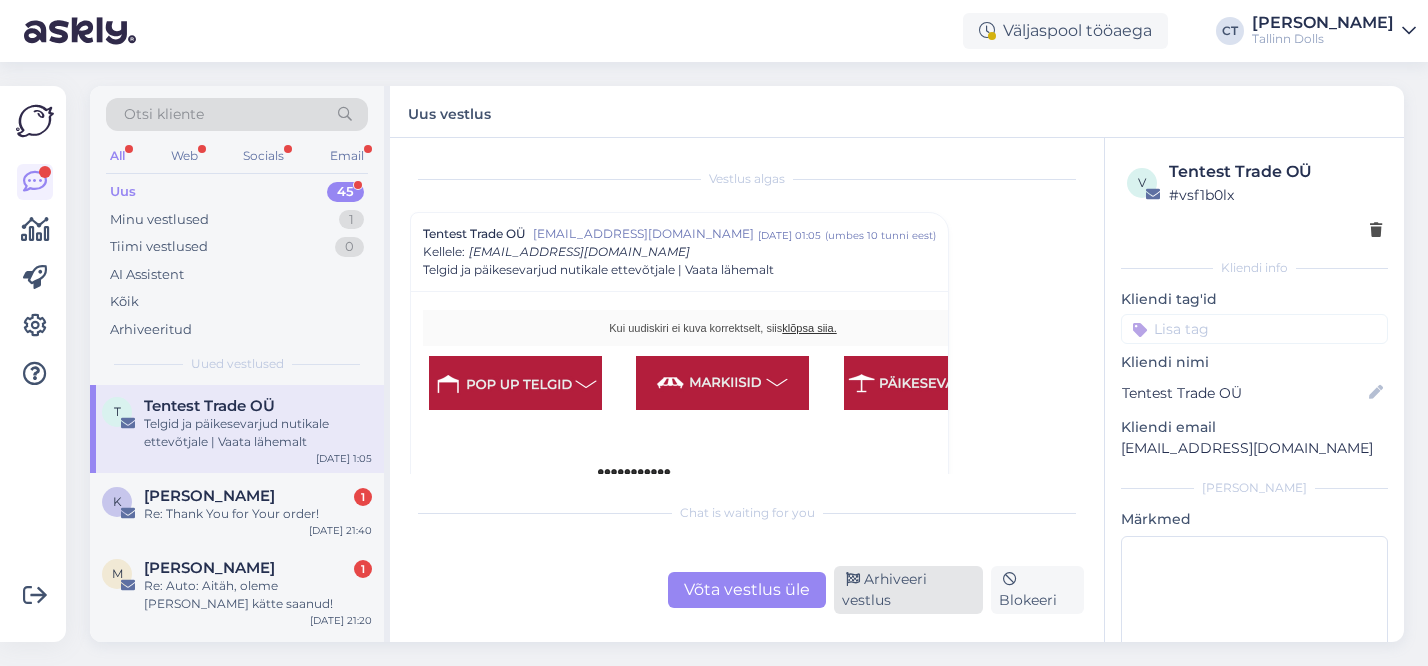 click on "Arhiveeri vestlus" at bounding box center (908, 590) 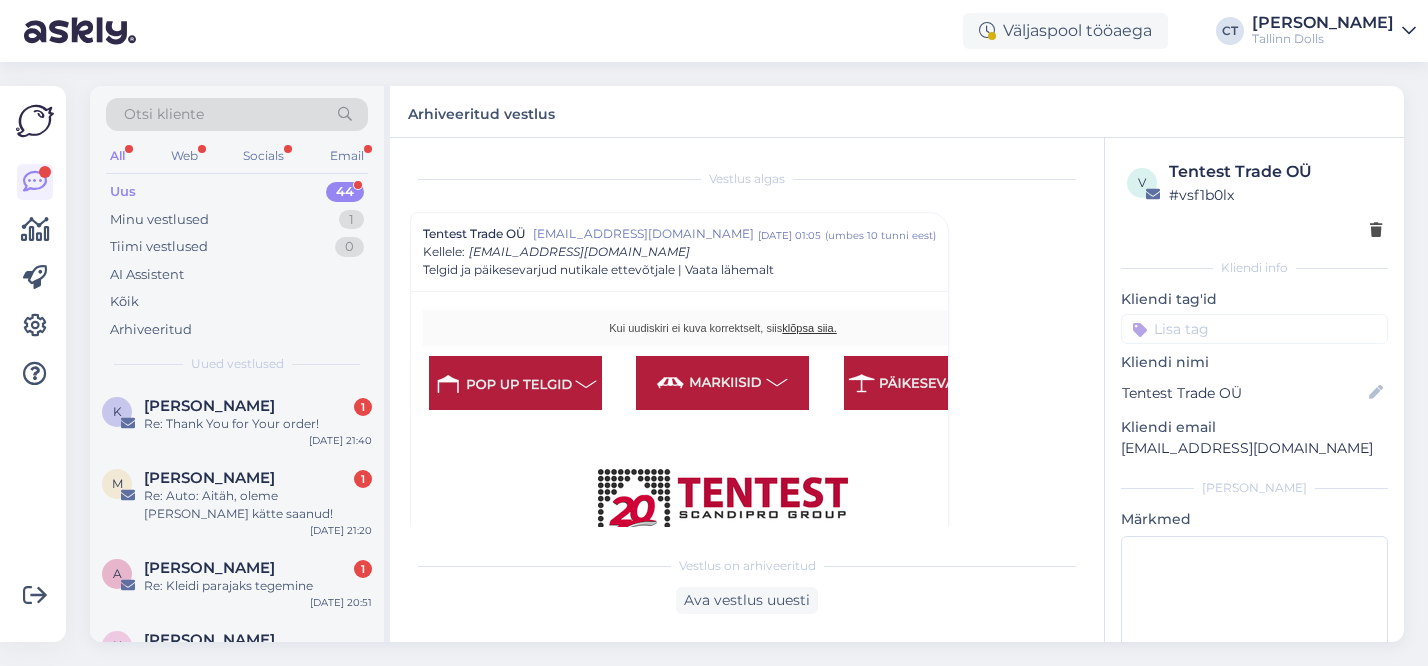 scroll, scrollTop: 54, scrollLeft: 0, axis: vertical 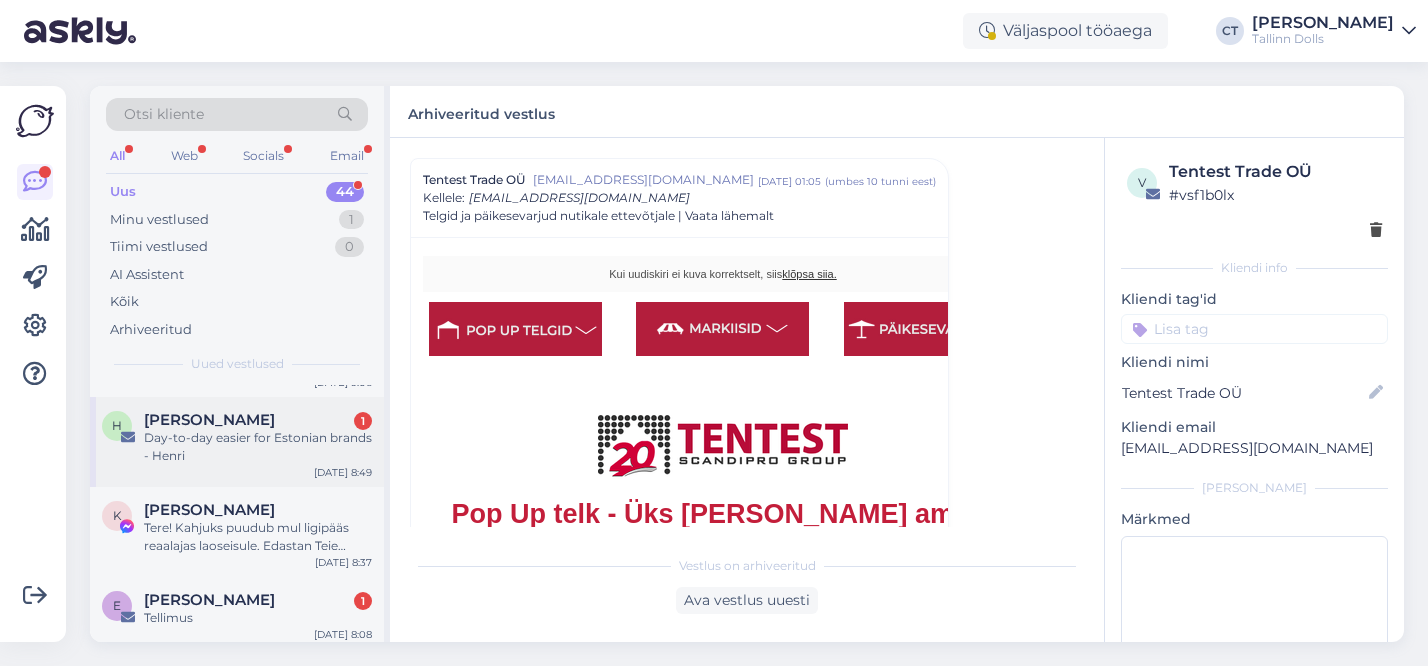 click on "H [PERSON_NAME] 1 Day-to-day easier for Estonian brands - Henri [DATE] 8:49" at bounding box center (237, 442) 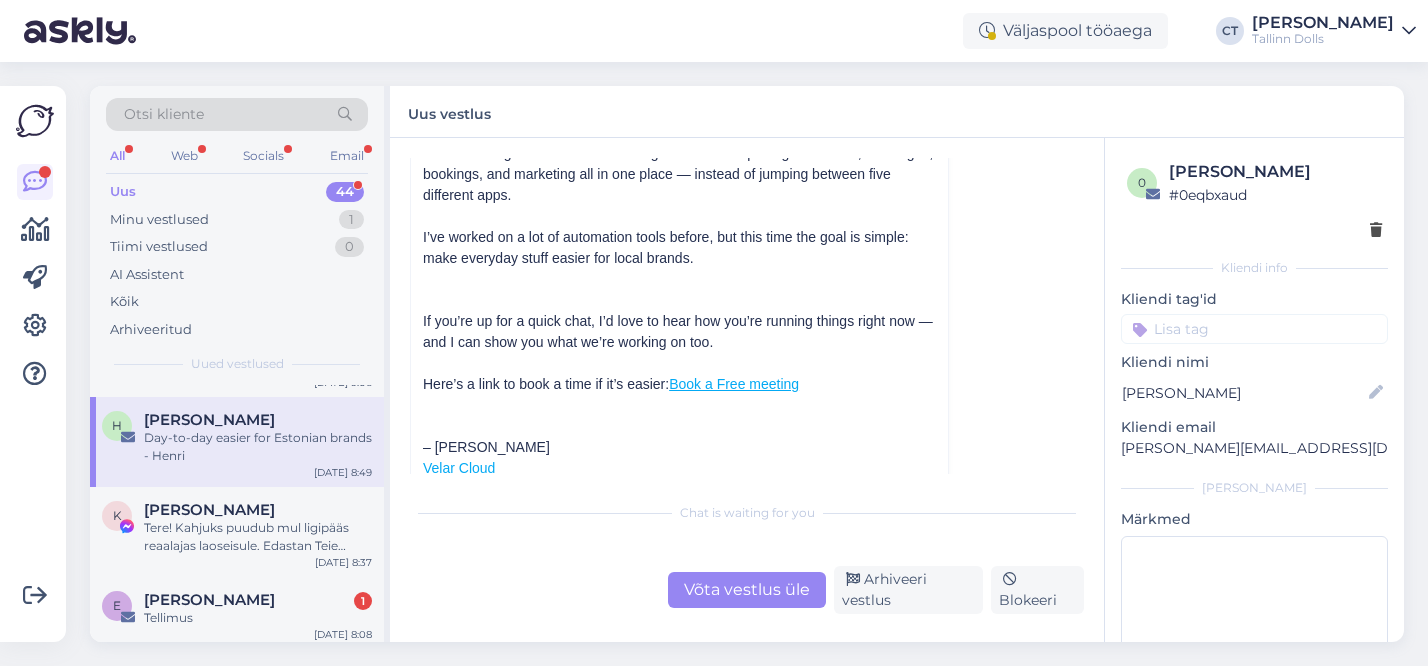 scroll, scrollTop: 253, scrollLeft: 0, axis: vertical 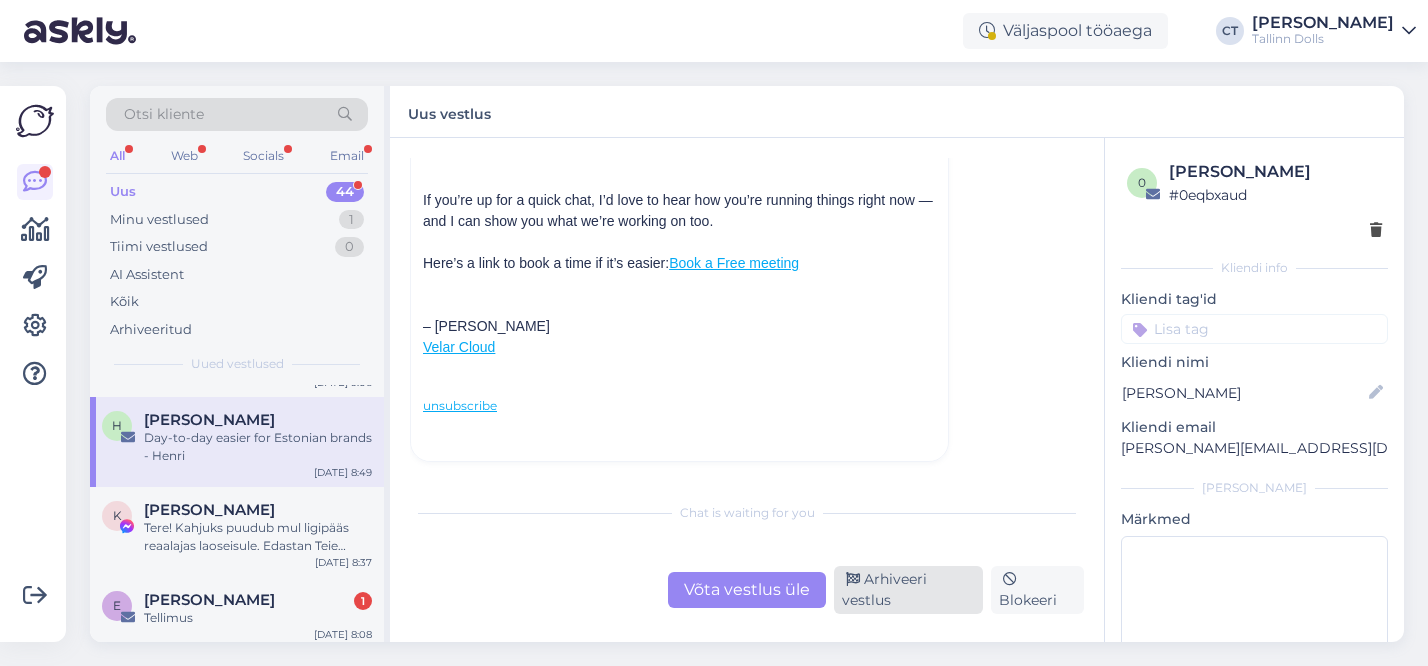 click on "Arhiveeri vestlus" at bounding box center (908, 590) 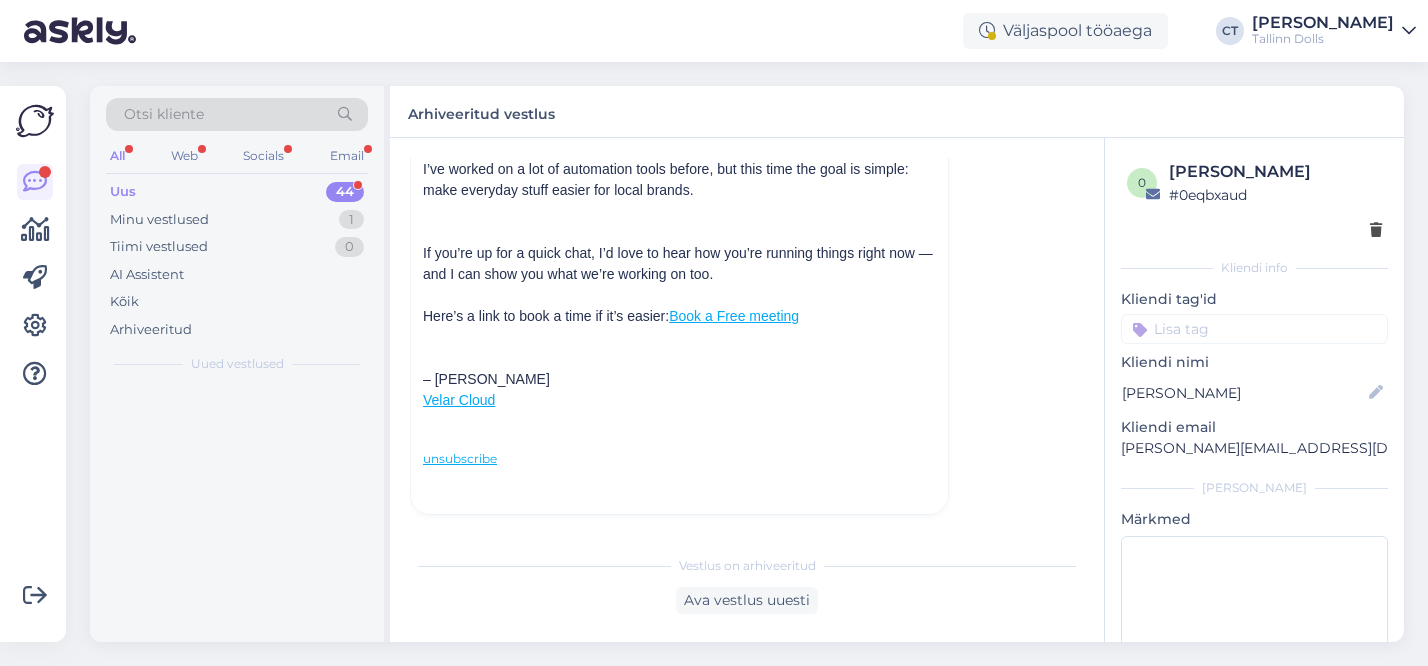 scroll, scrollTop: 54, scrollLeft: 0, axis: vertical 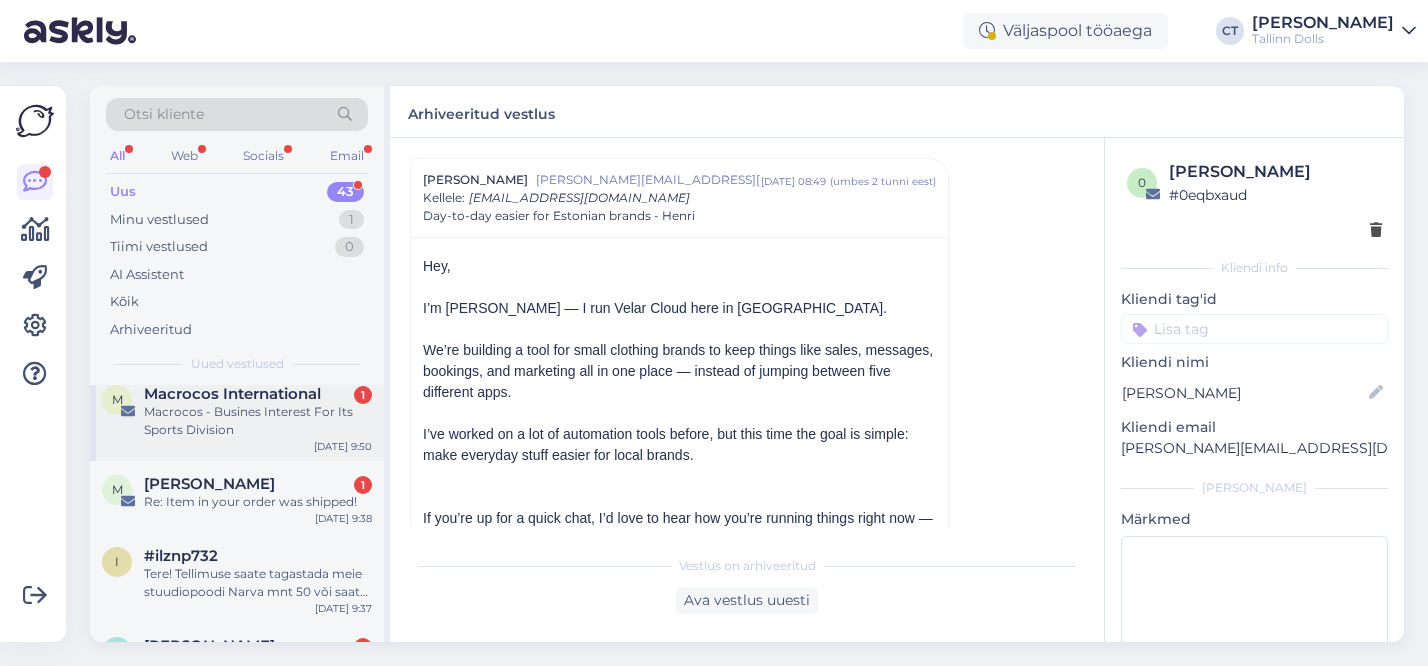 click on "Macrocos - Busines  Interest For Its Sports Division" at bounding box center [258, 421] 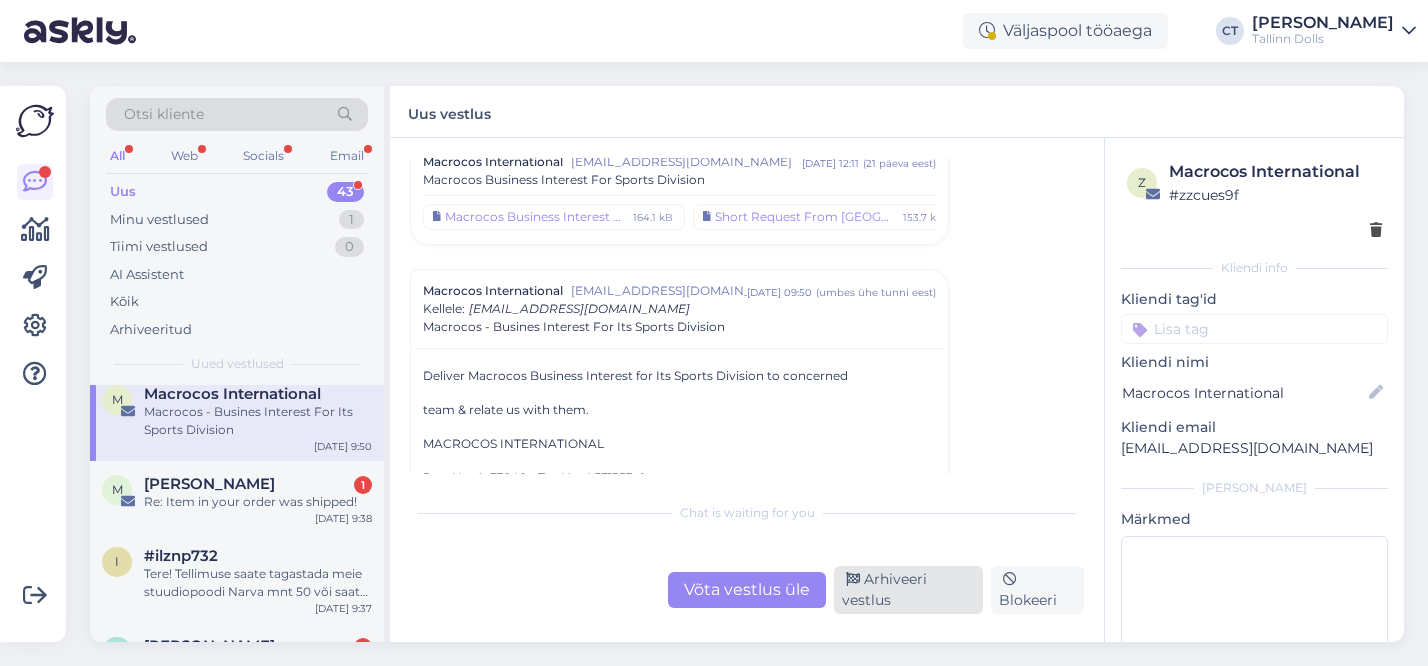 click on "Arhiveeri vestlus" at bounding box center [908, 590] 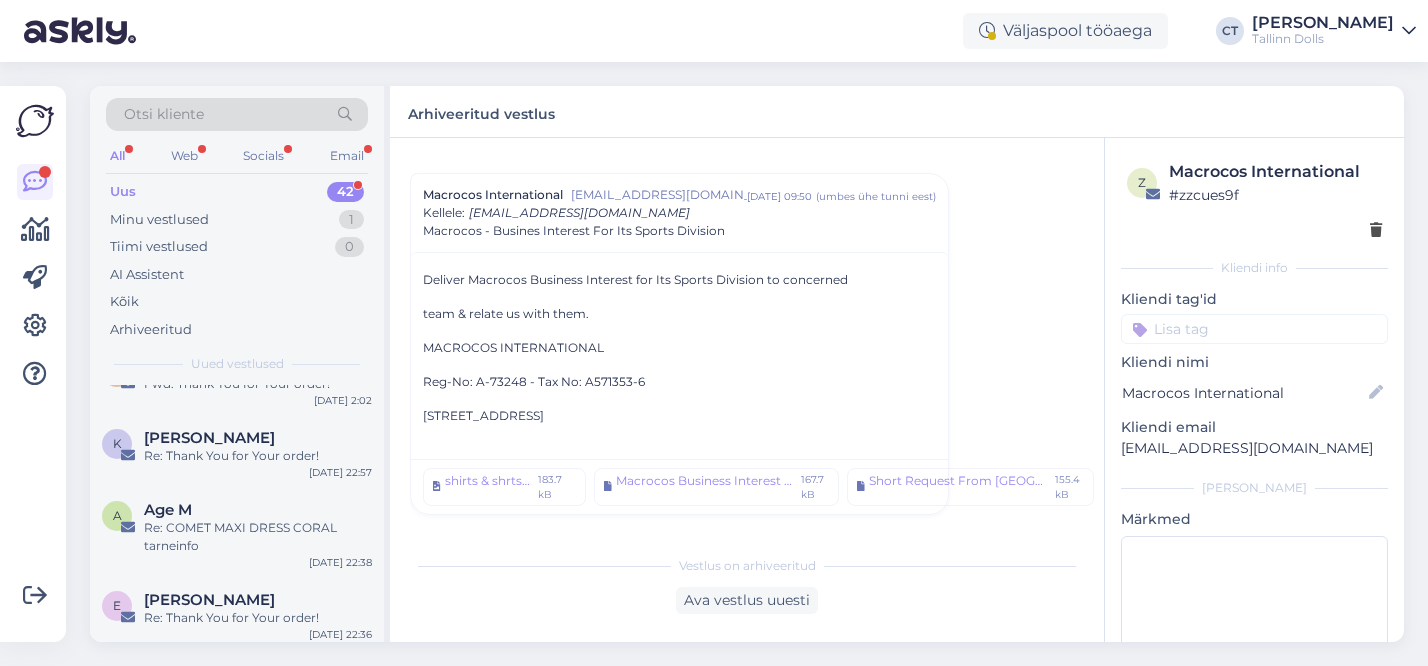 scroll, scrollTop: 2409, scrollLeft: 0, axis: vertical 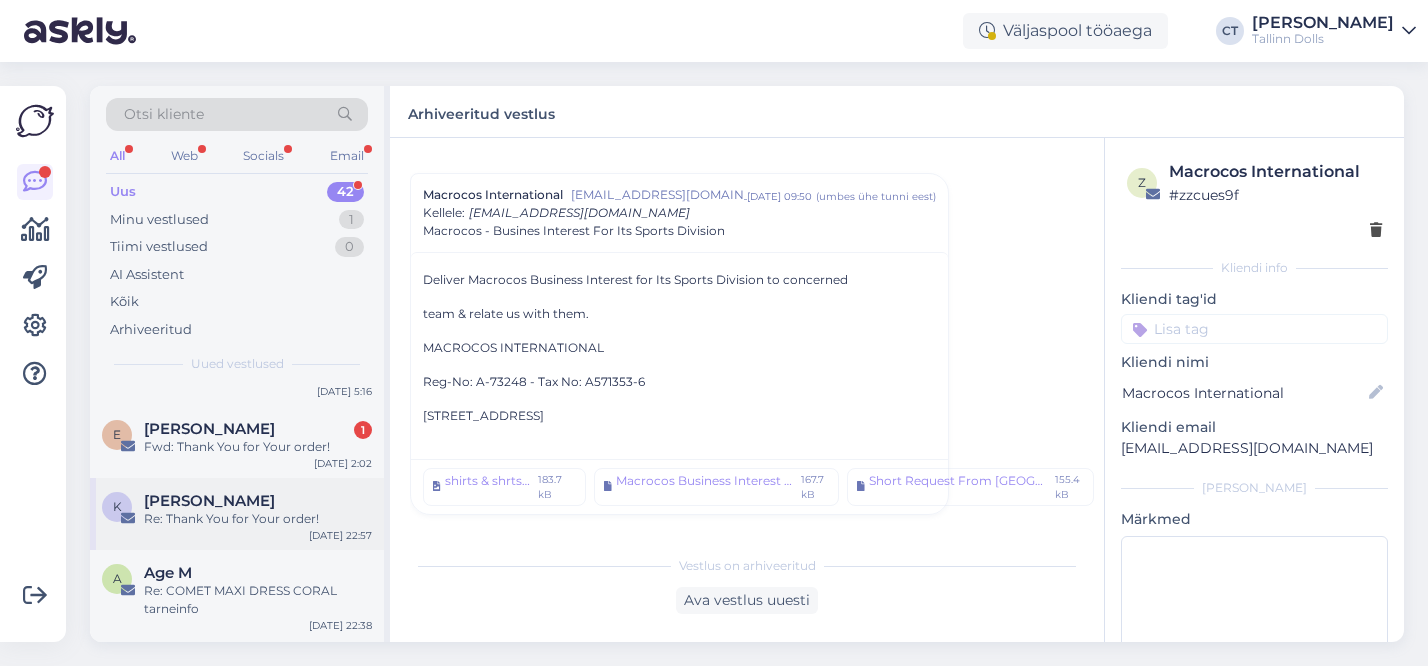 click on "Re: Thank You for Your order!" at bounding box center [258, 519] 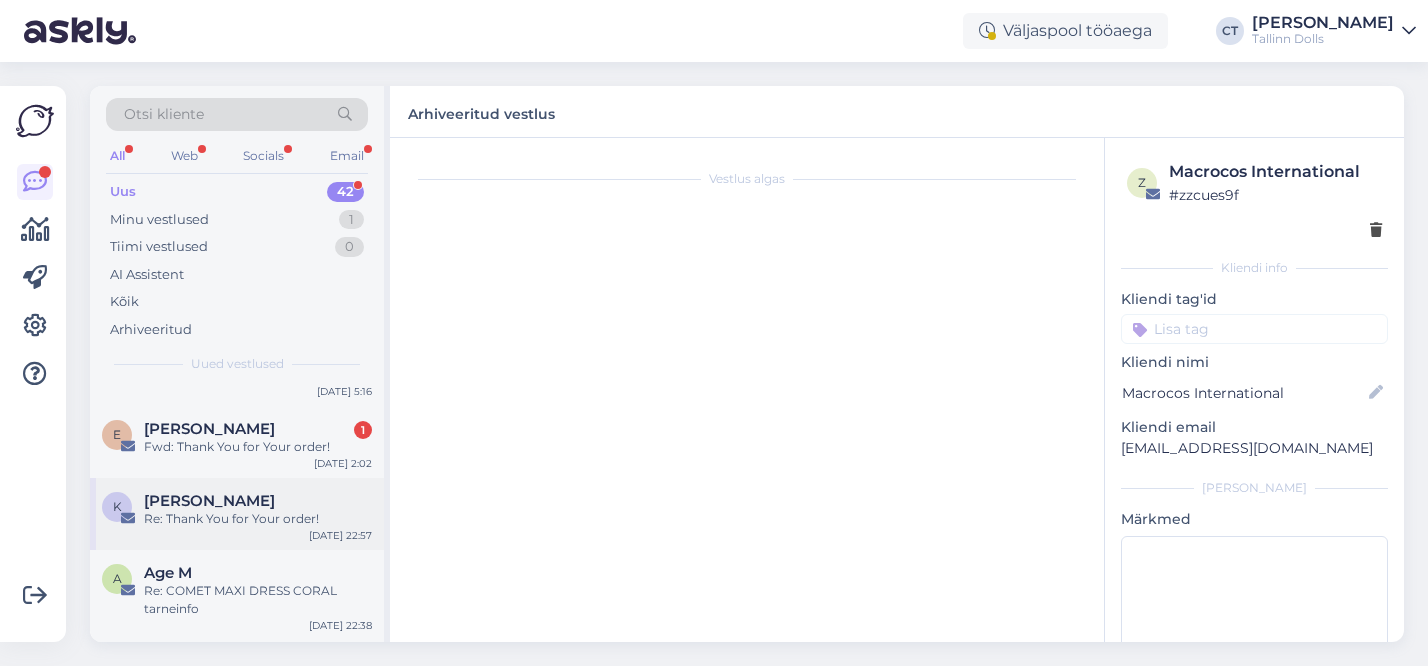 scroll, scrollTop: 0, scrollLeft: 0, axis: both 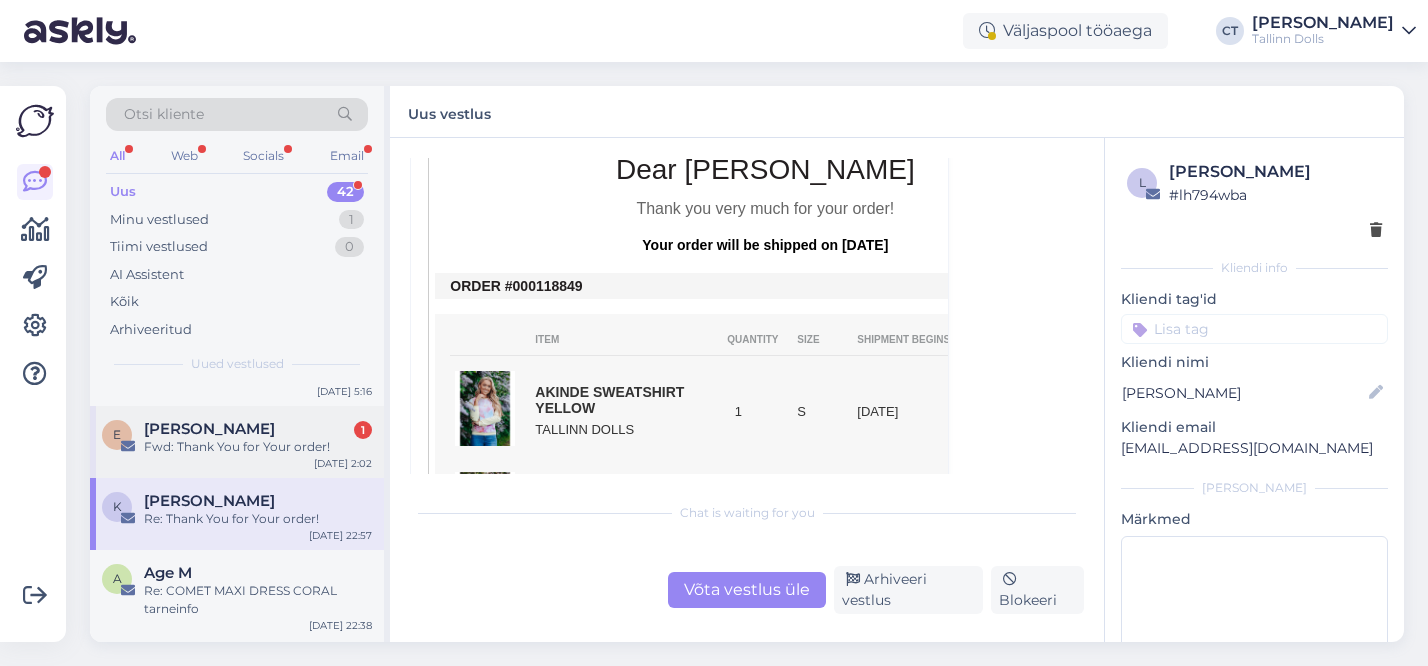 click on "Fwd: Thank You for Your order!" at bounding box center (258, 447) 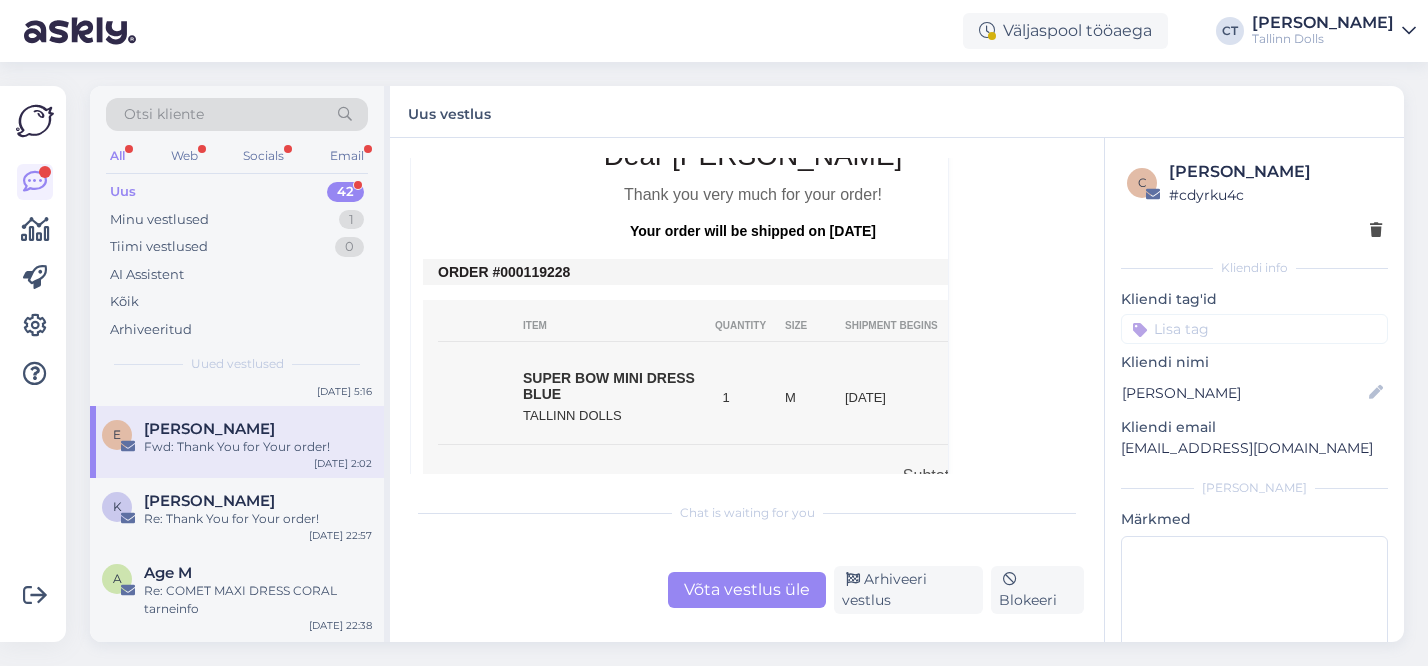 scroll, scrollTop: 803, scrollLeft: 0, axis: vertical 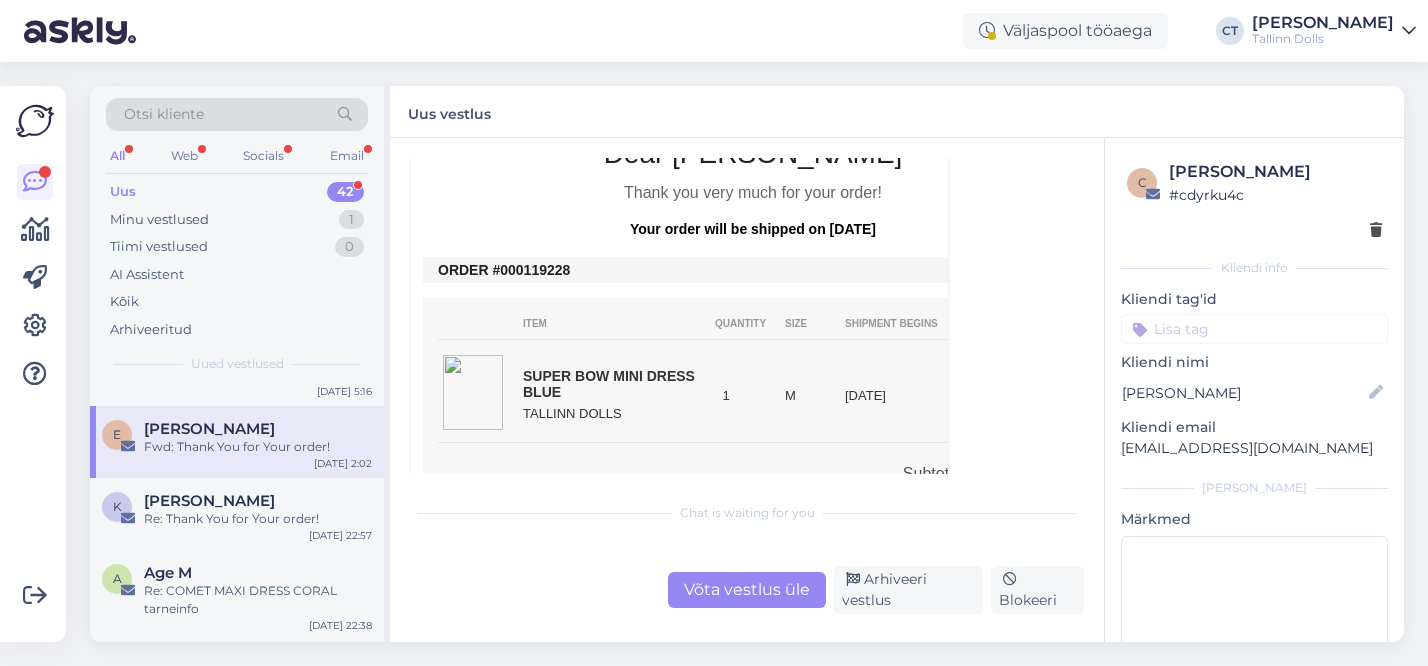 copy on "119228" 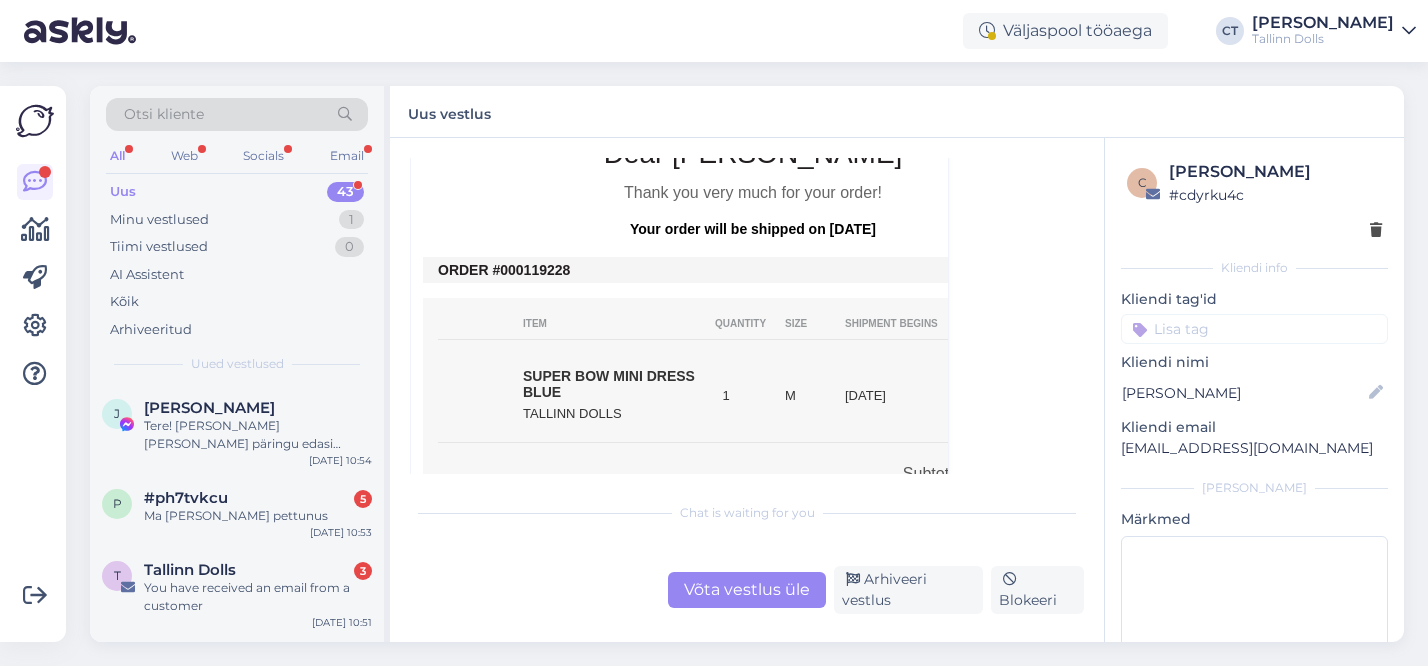 drag, startPoint x: 581, startPoint y: 271, endPoint x: 527, endPoint y: 274, distance: 54.08327 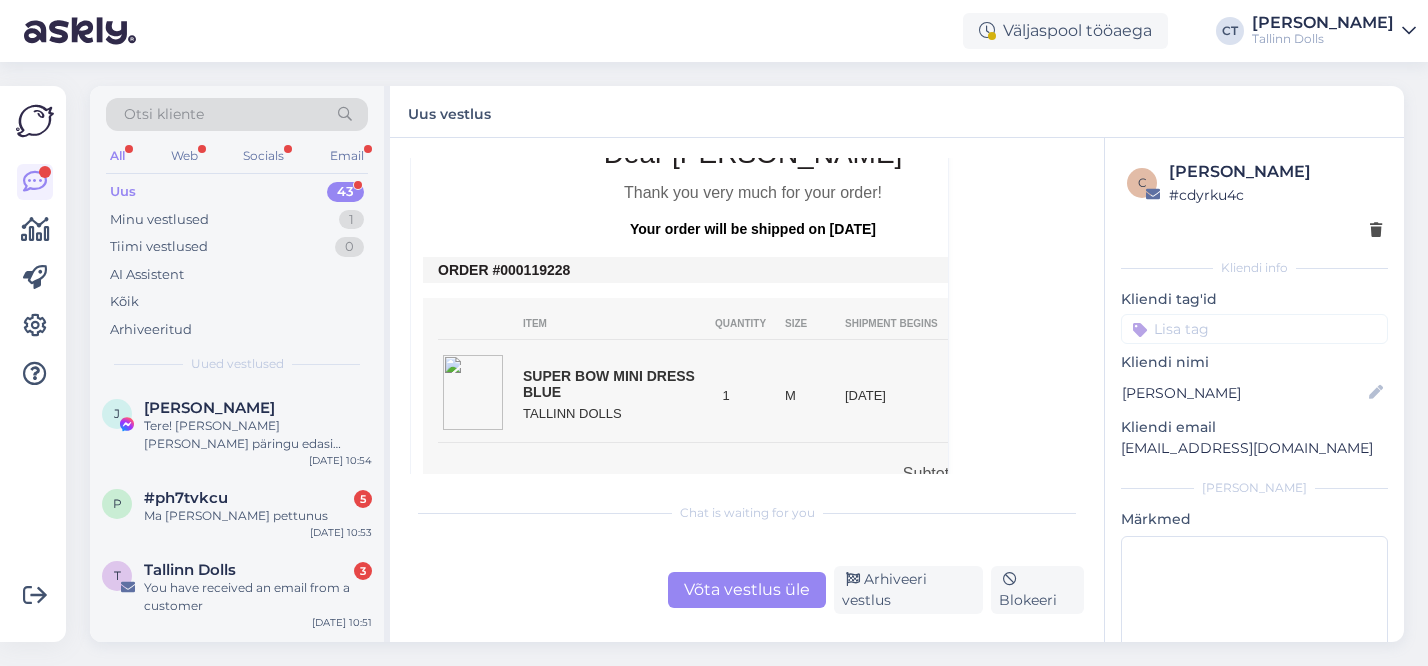 click on "Your order will be shipped on
[DATE]" at bounding box center (753, 229) 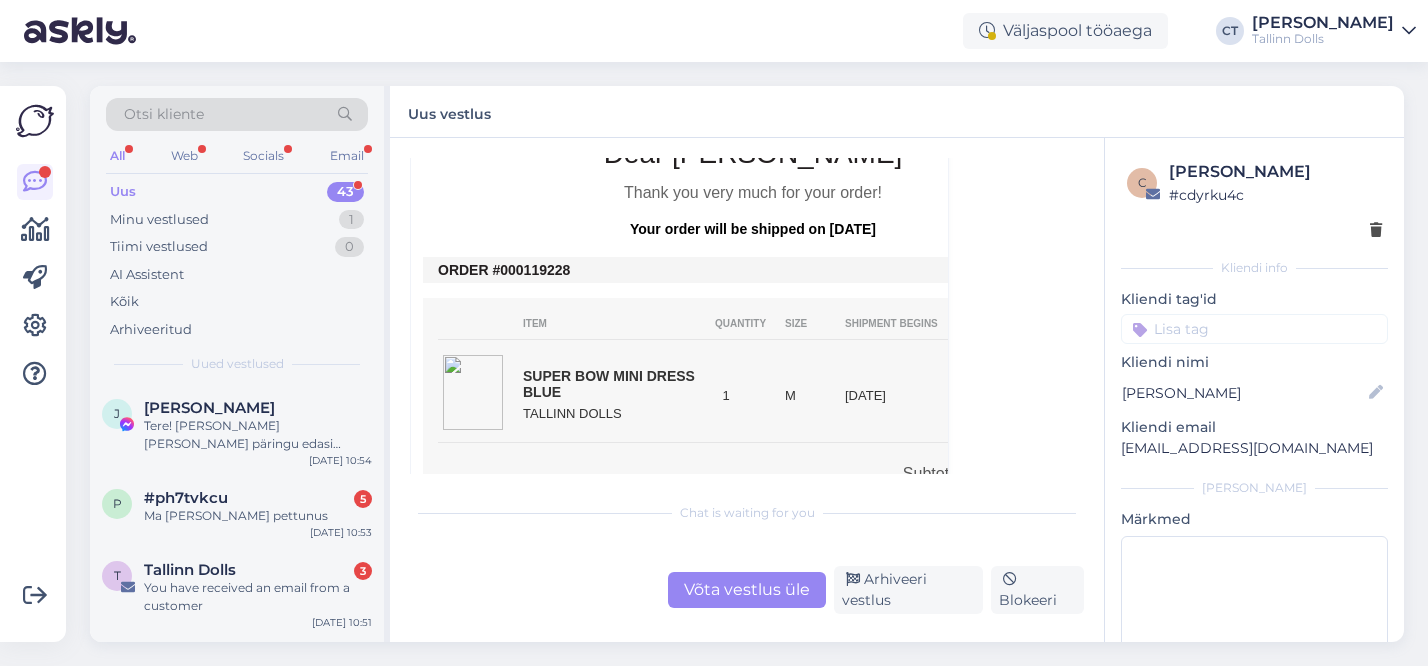 copy on "119228" 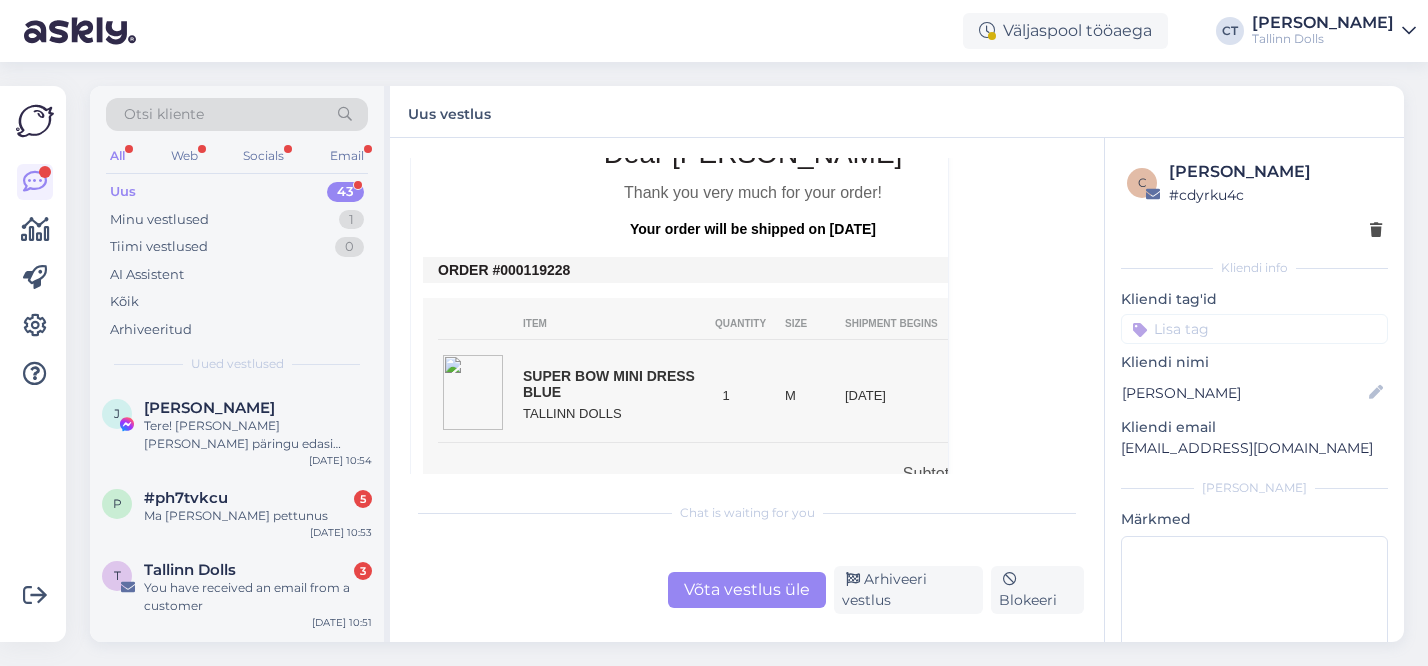 drag, startPoint x: 580, startPoint y: 275, endPoint x: 526, endPoint y: 275, distance: 54 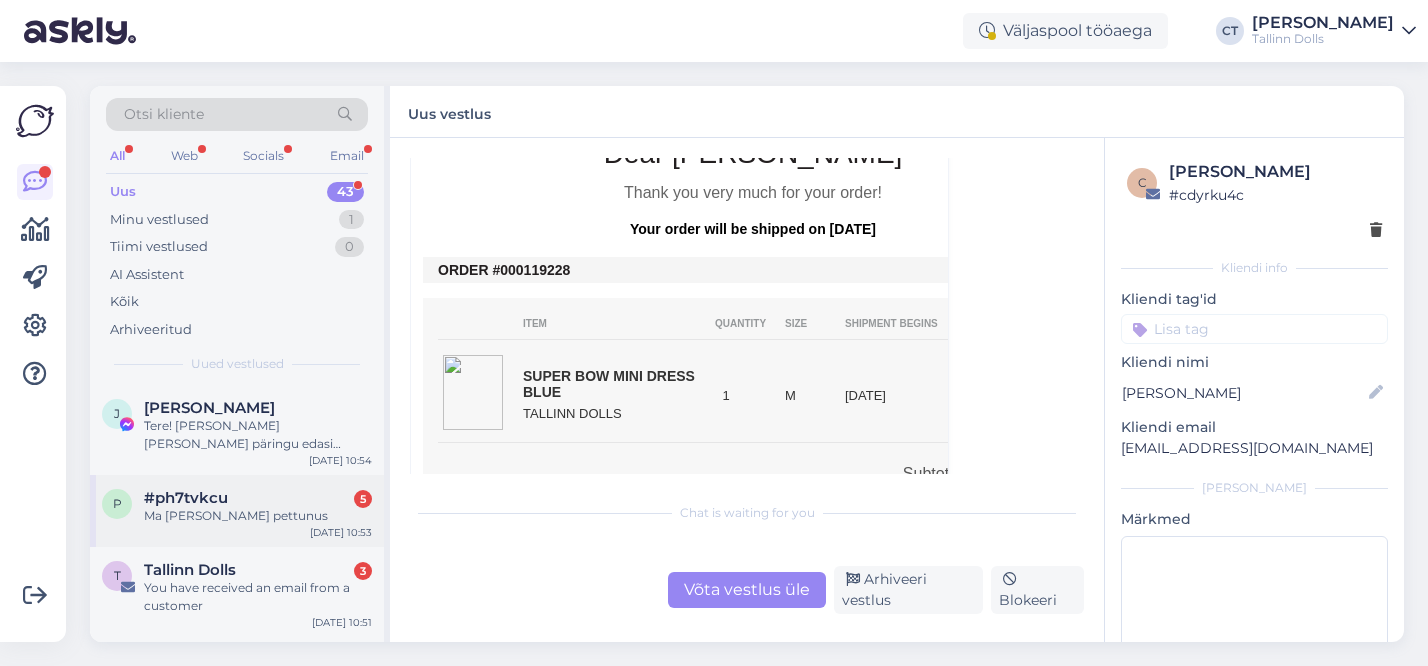 click on "Ma [PERSON_NAME] pettunus" at bounding box center (258, 516) 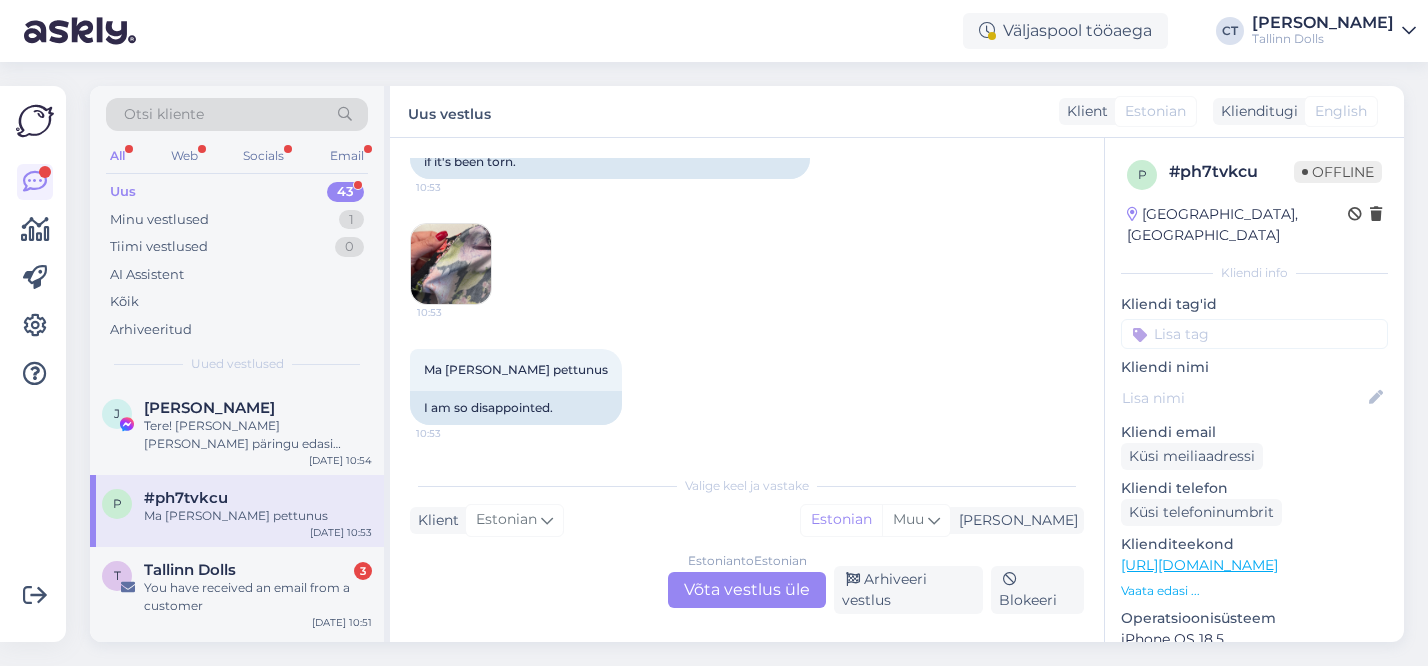 scroll, scrollTop: 2339, scrollLeft: 0, axis: vertical 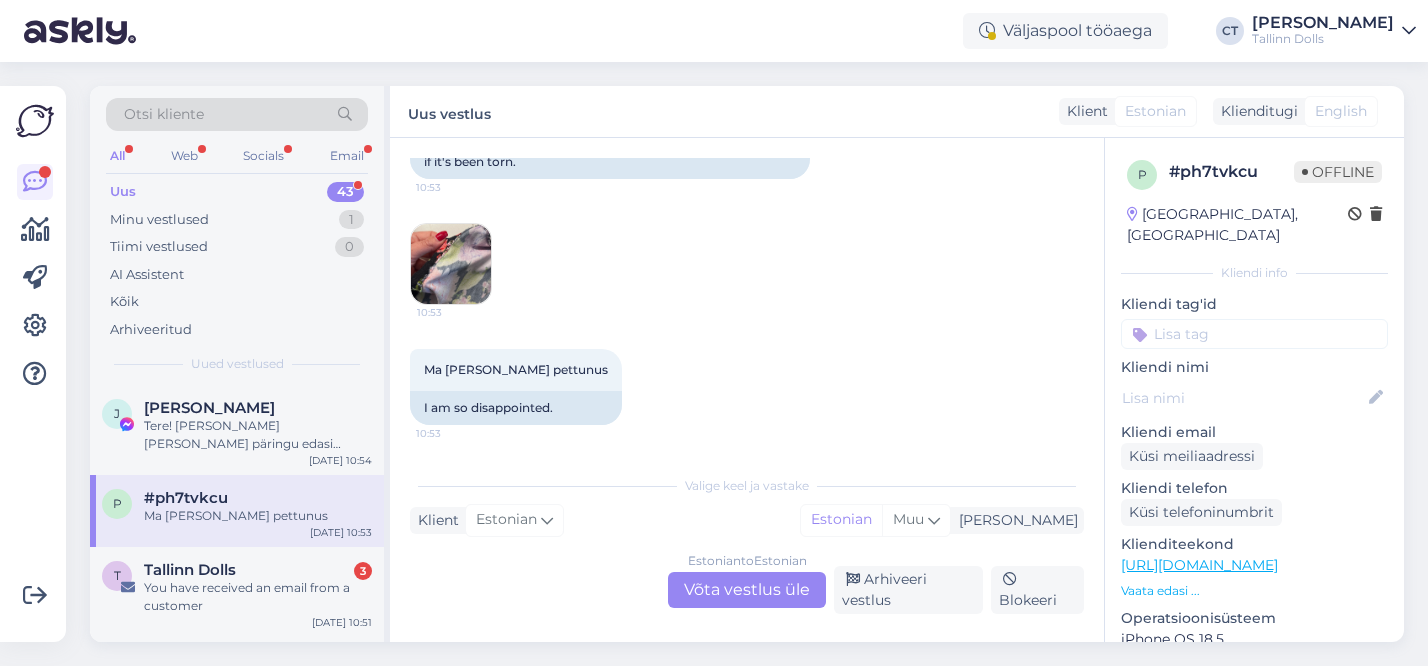 click at bounding box center (451, 264) 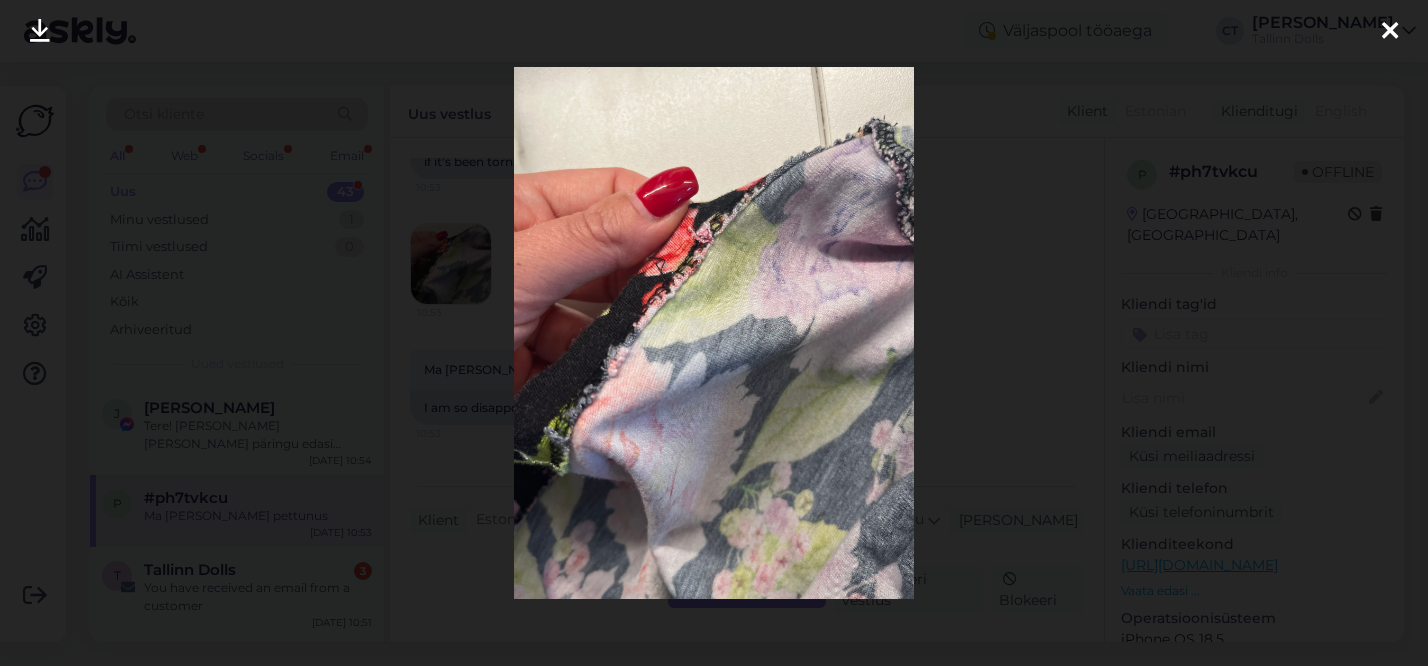 click at bounding box center [714, 333] 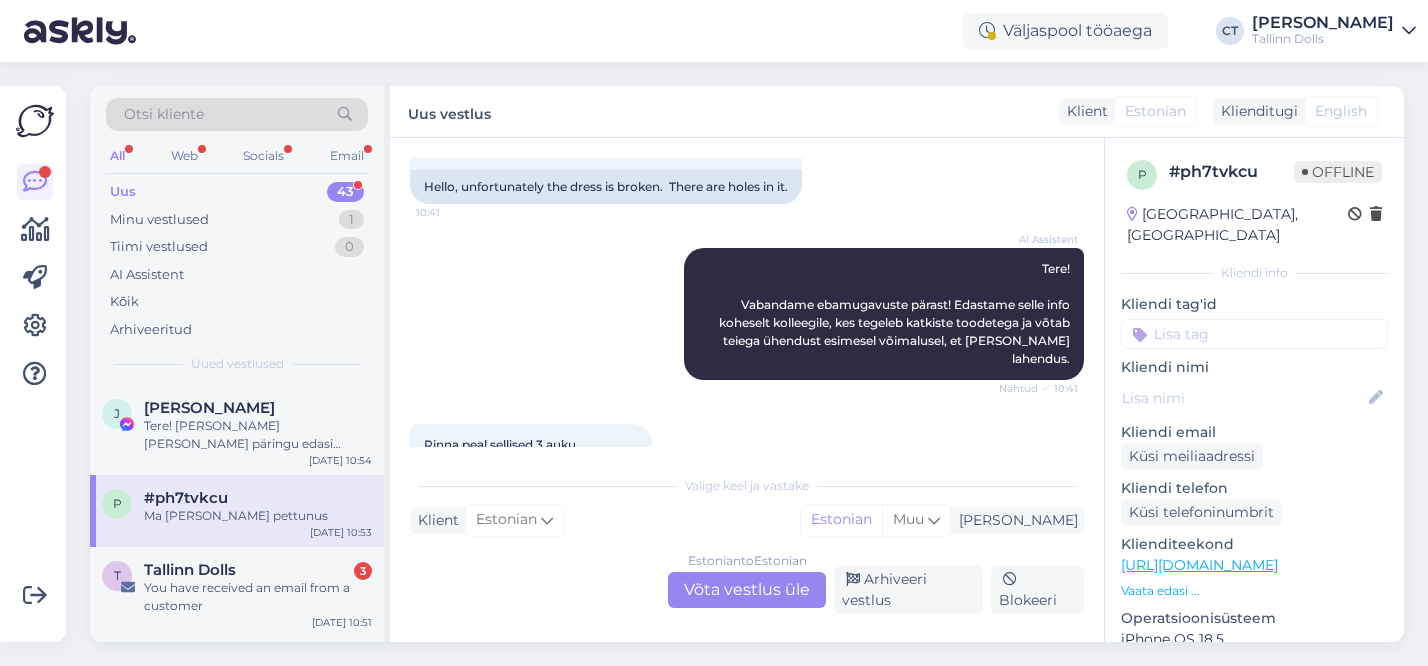scroll, scrollTop: 2353, scrollLeft: 0, axis: vertical 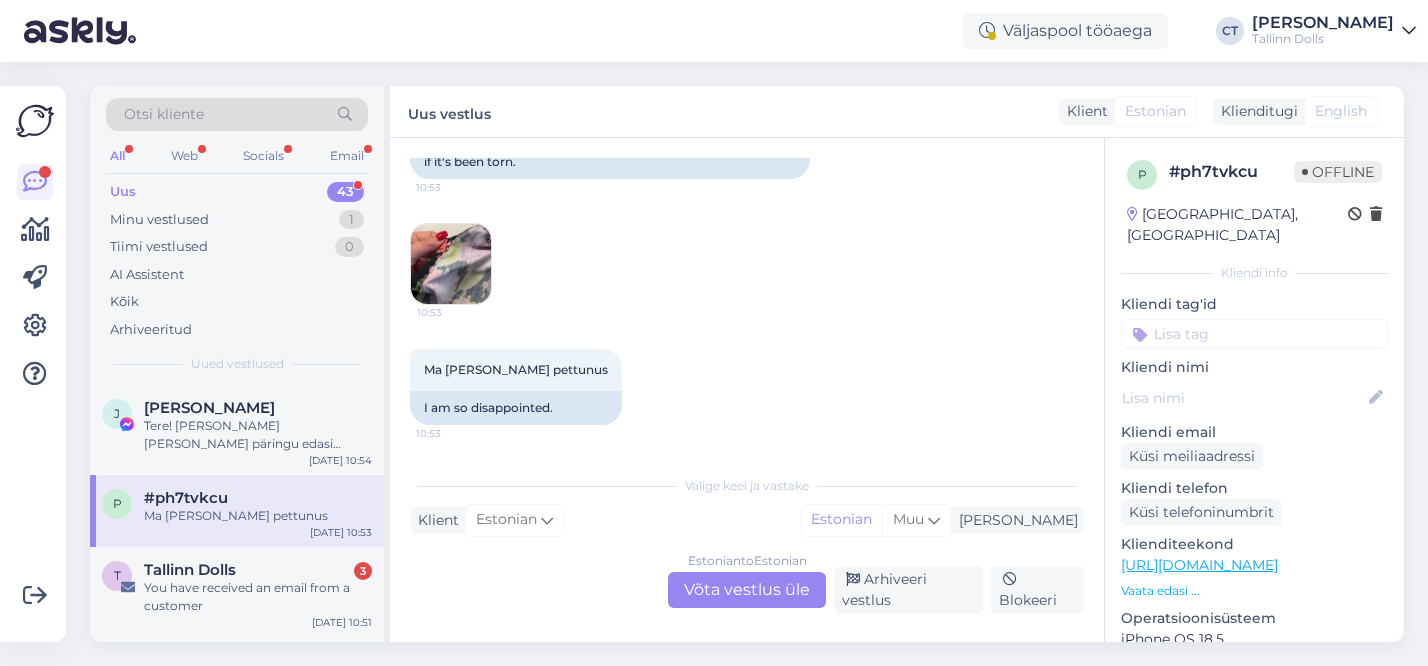click on "Estonian  to  Estonian Võta vestlus üle" at bounding box center (747, 590) 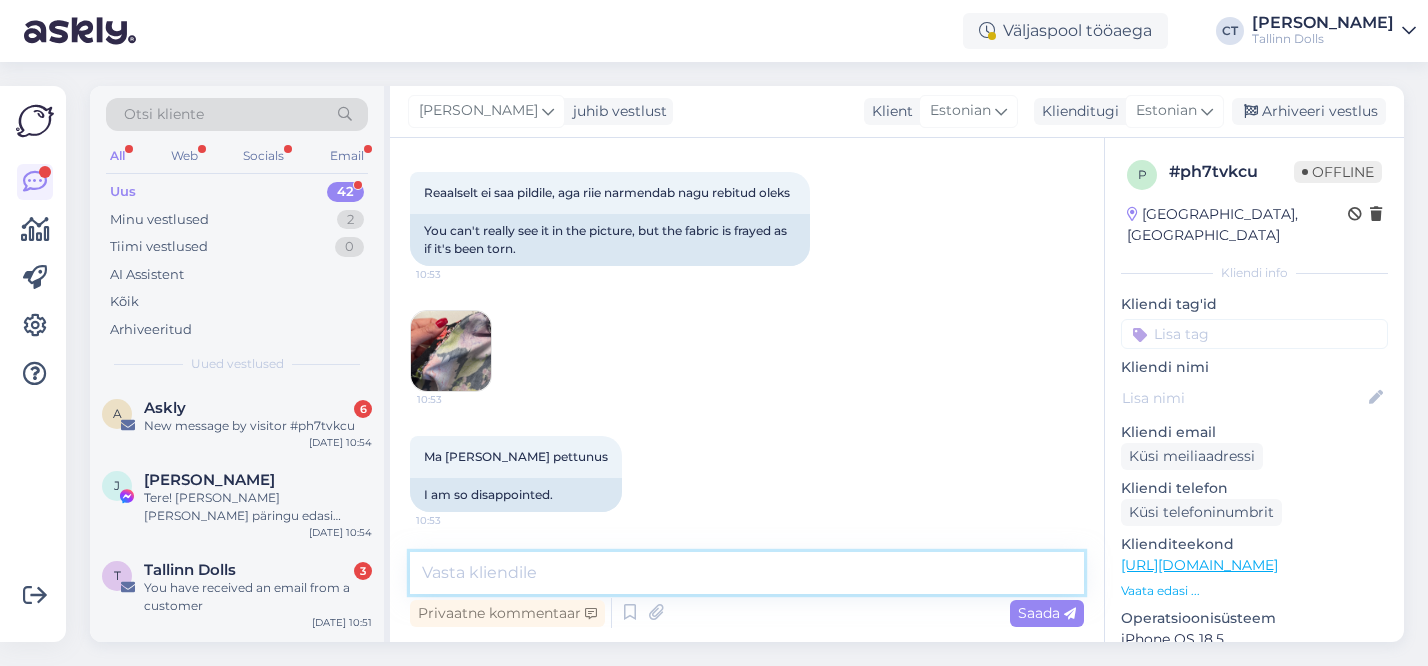 click at bounding box center [747, 573] 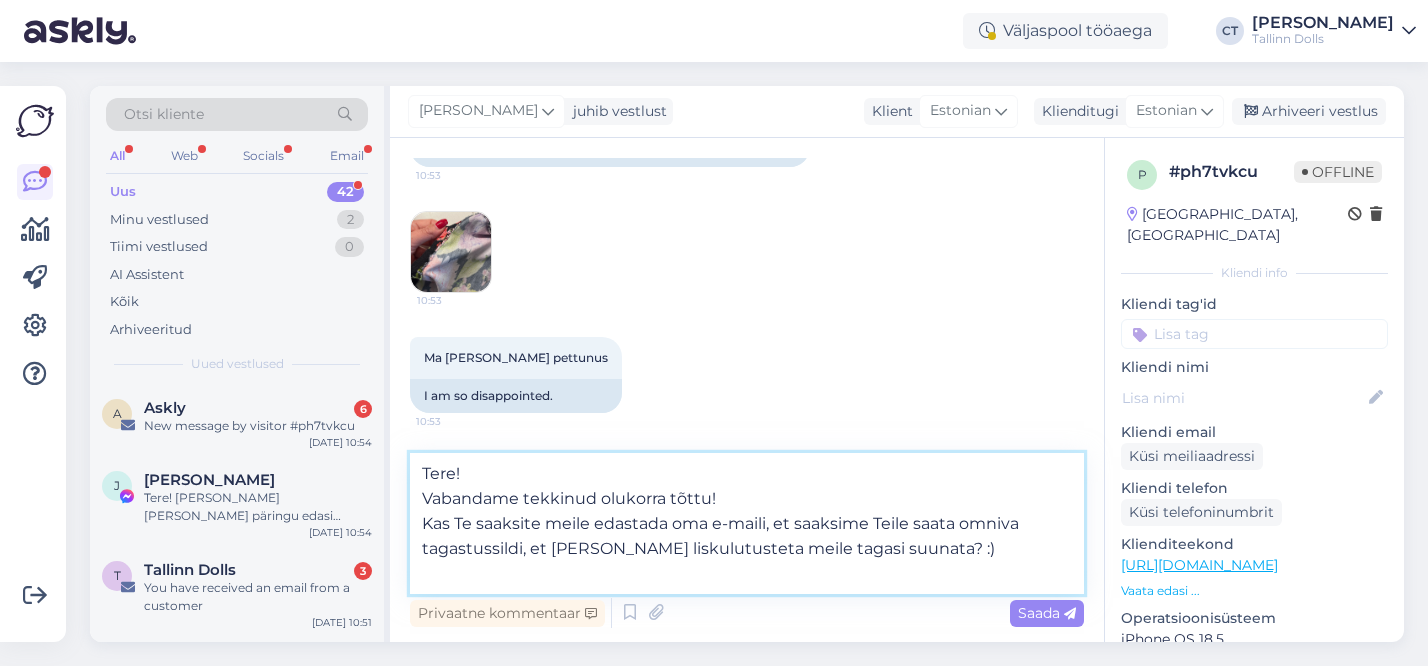 scroll, scrollTop: 2340, scrollLeft: 0, axis: vertical 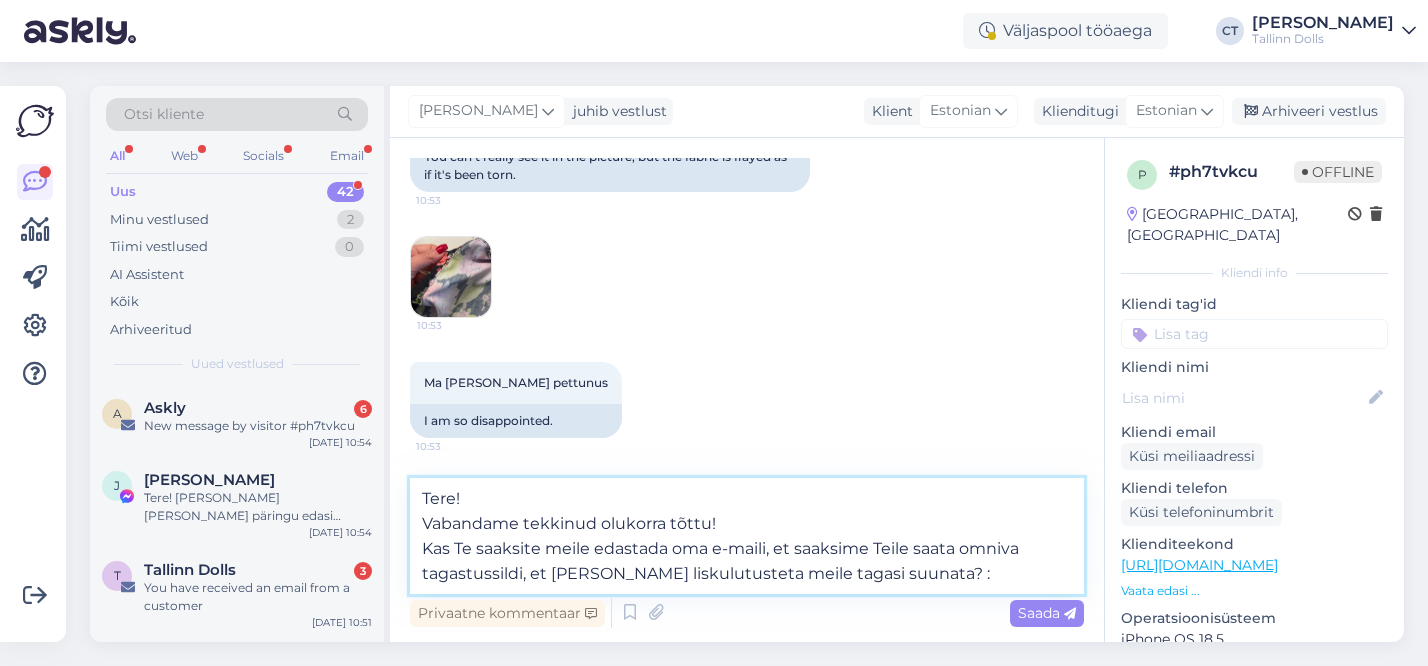 type on "Tere!
Vabandame tekkinud olukorra tõttu!
Kas Te saaksite meile edastada oma e-maili, et saaksime Teile saata omniva tagastussildi, et [PERSON_NAME] liskulutusteta meile tagasi suunata?" 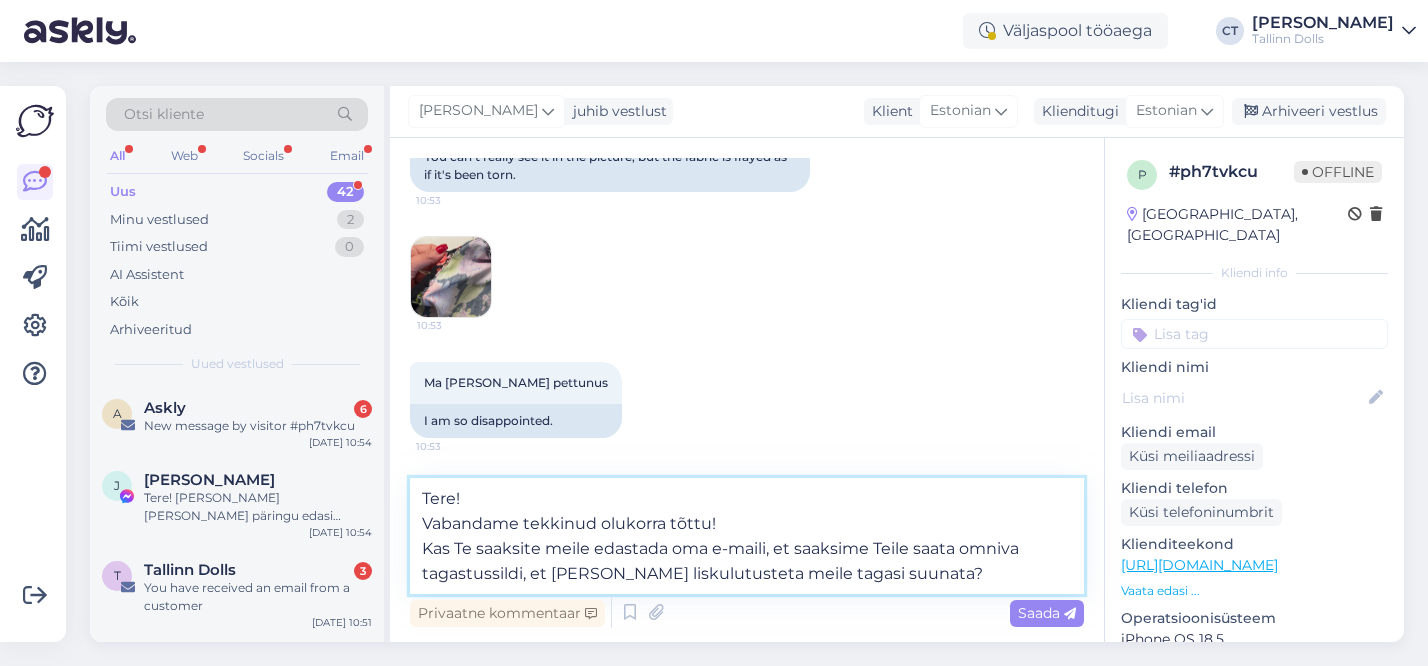 type 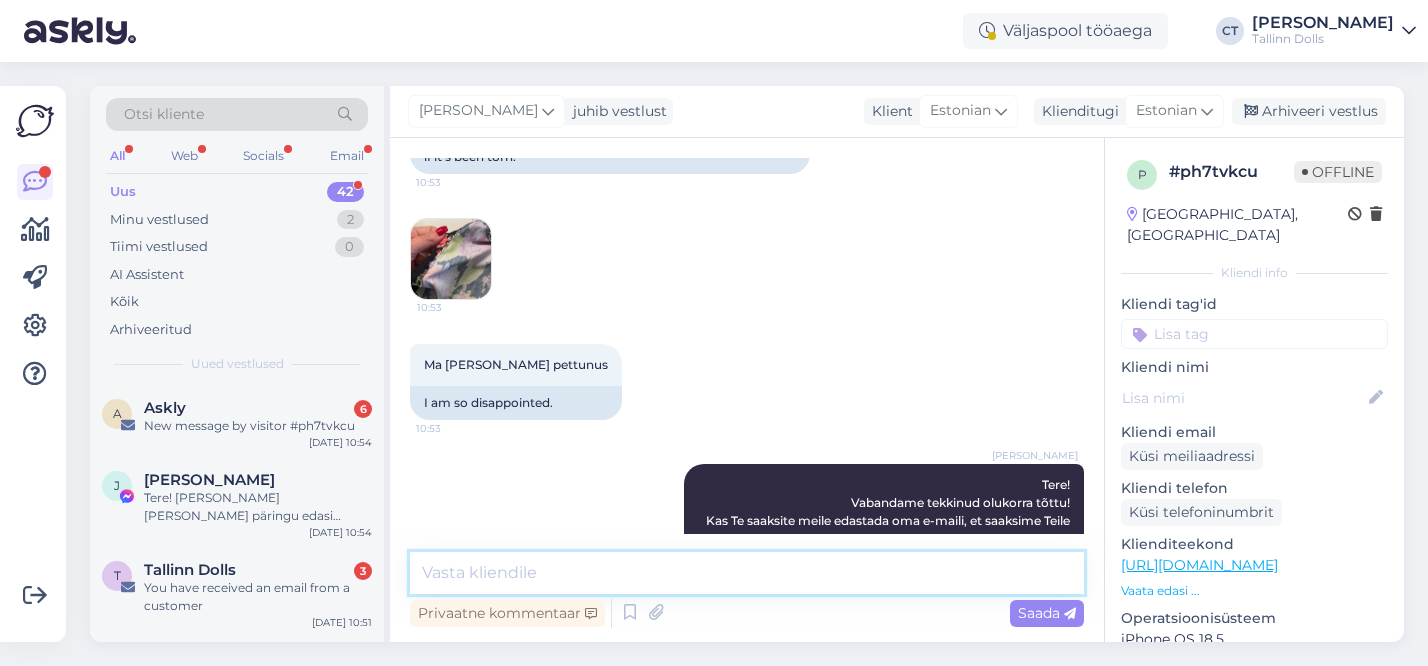 scroll, scrollTop: 2424, scrollLeft: 0, axis: vertical 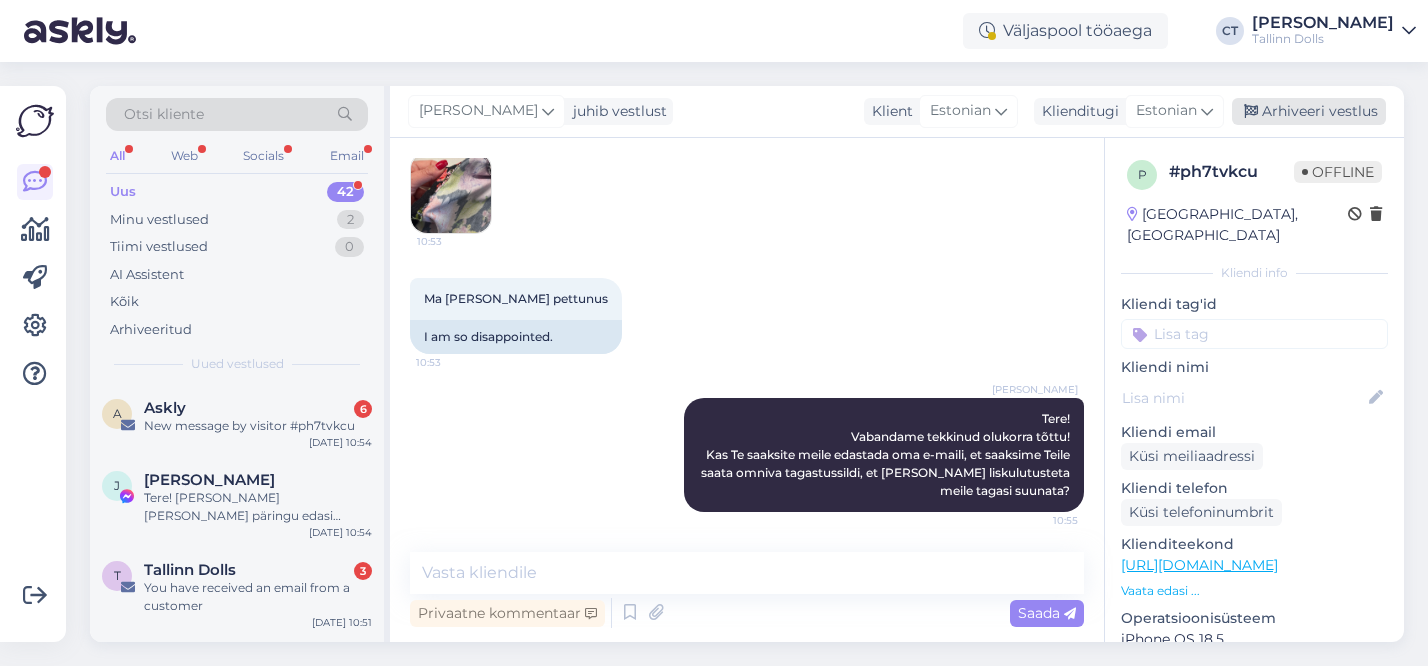 click on "Arhiveeri vestlus" at bounding box center (1309, 111) 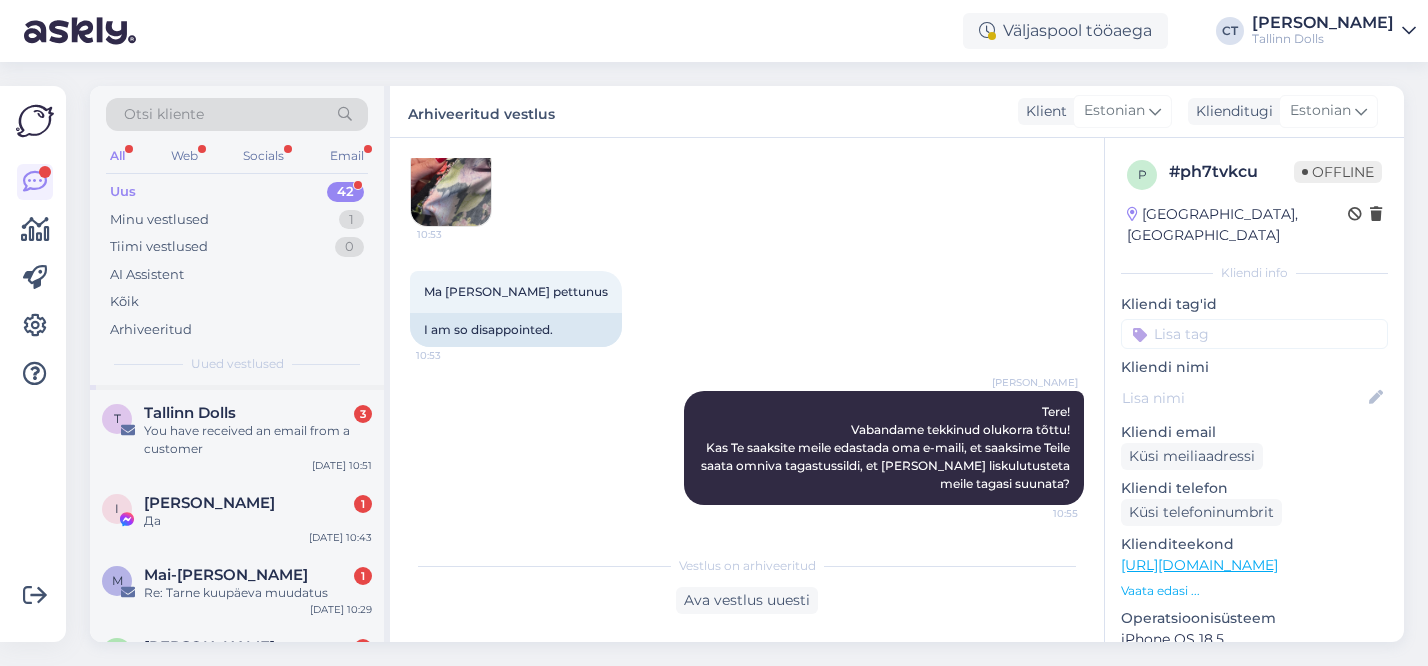 scroll, scrollTop: 186, scrollLeft: 0, axis: vertical 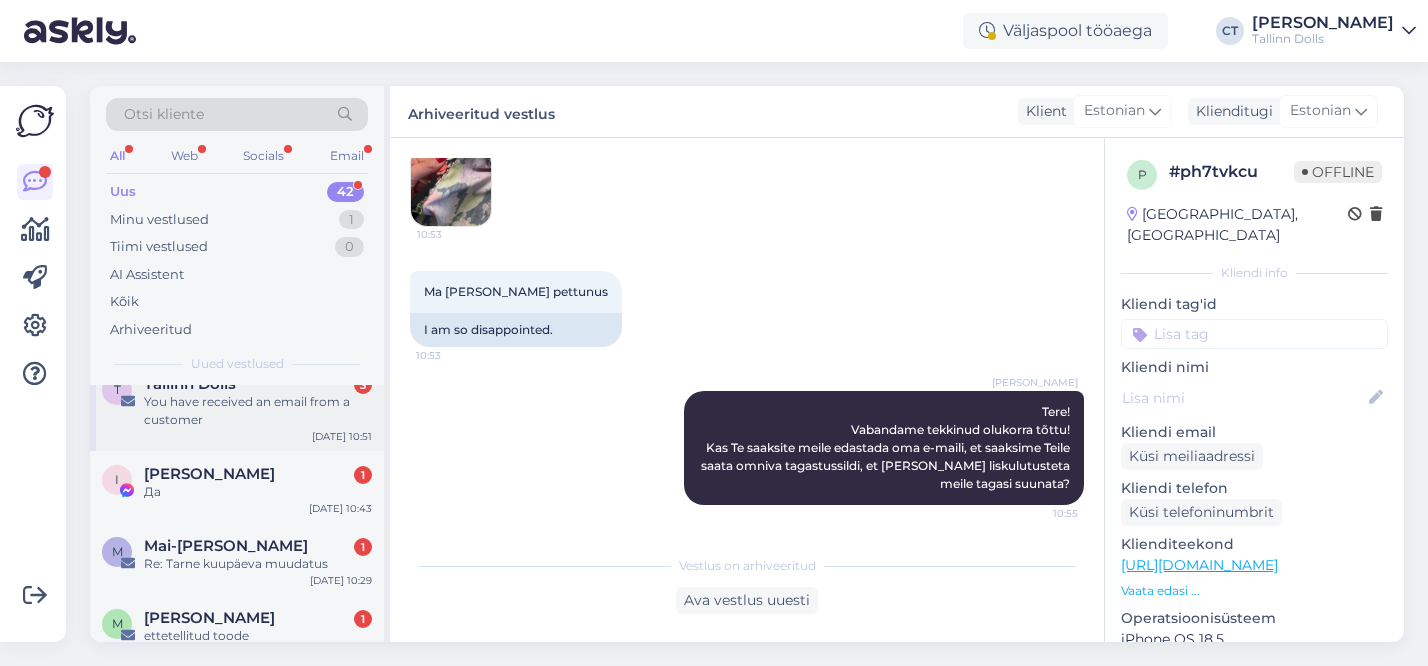 click on "You have received an email from a customer" at bounding box center [258, 411] 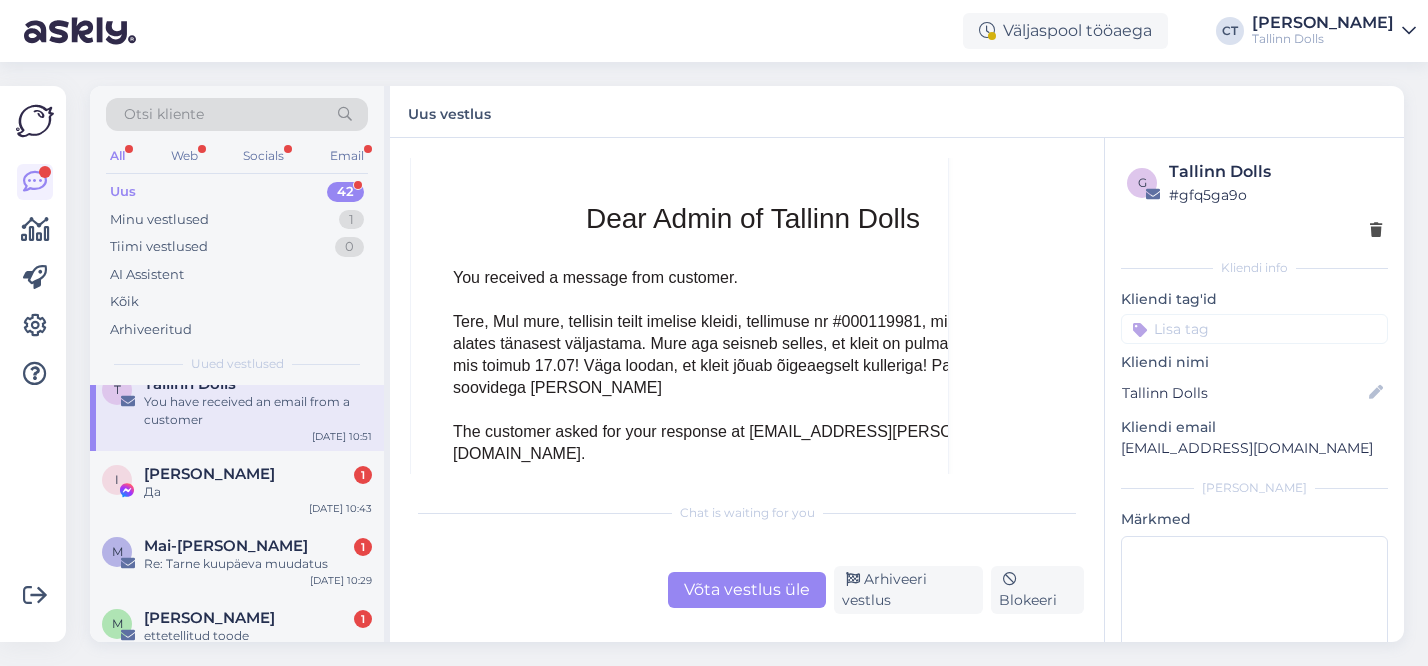 scroll, scrollTop: 8735, scrollLeft: 0, axis: vertical 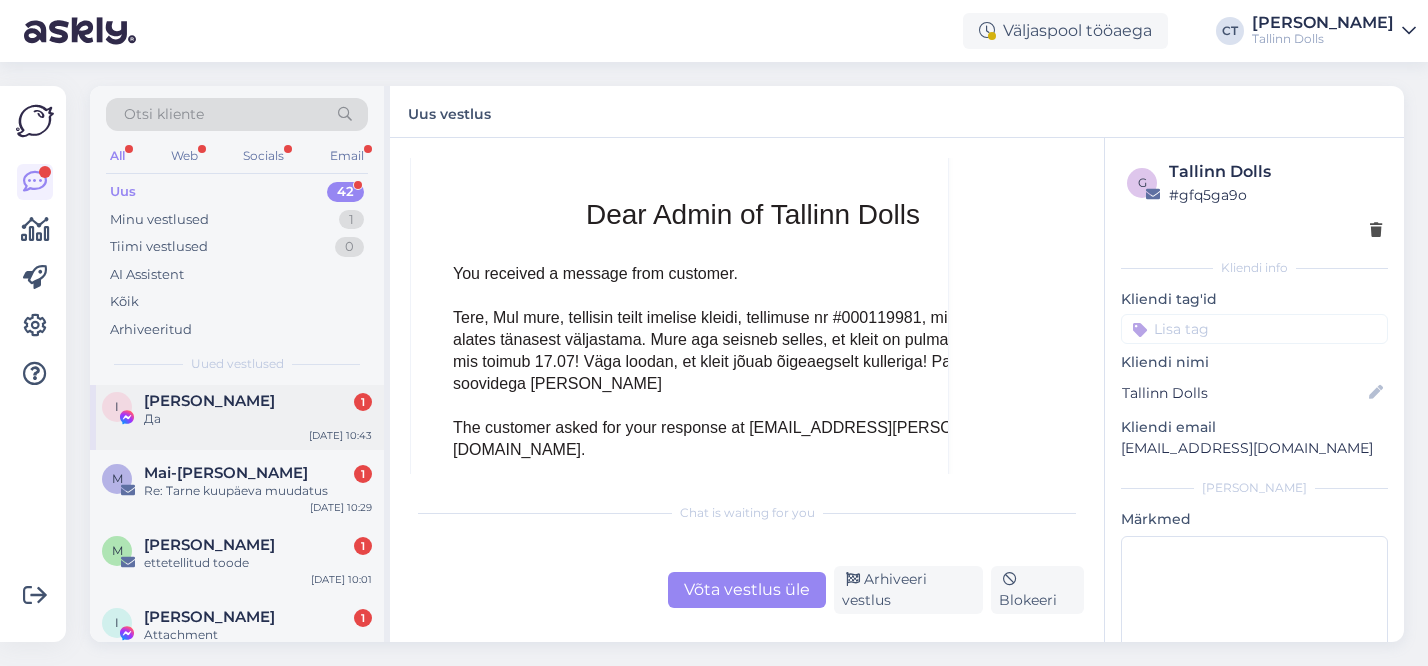click on "I [PERSON_NAME] 1 Да [DATE] 10:43" at bounding box center [237, 414] 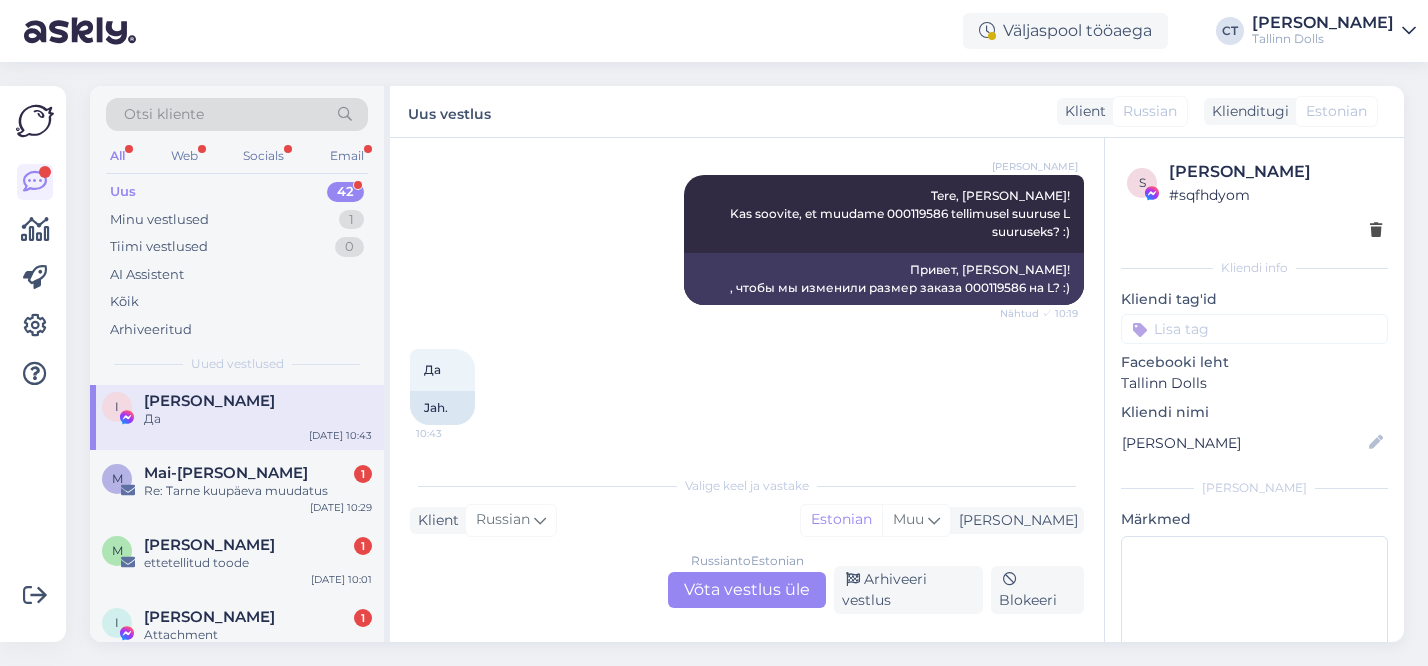 click on "Russian  to  Estonian Võta vestlus üle" at bounding box center [747, 590] 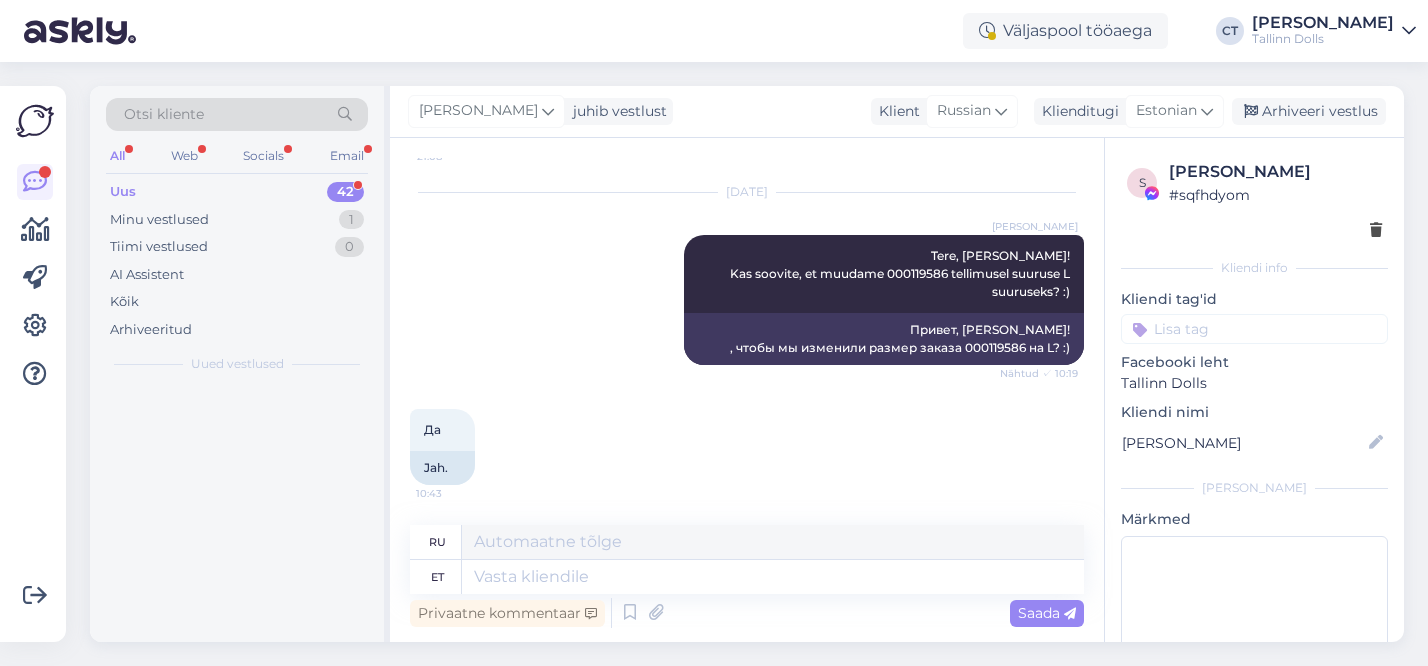 scroll, scrollTop: 2953, scrollLeft: 0, axis: vertical 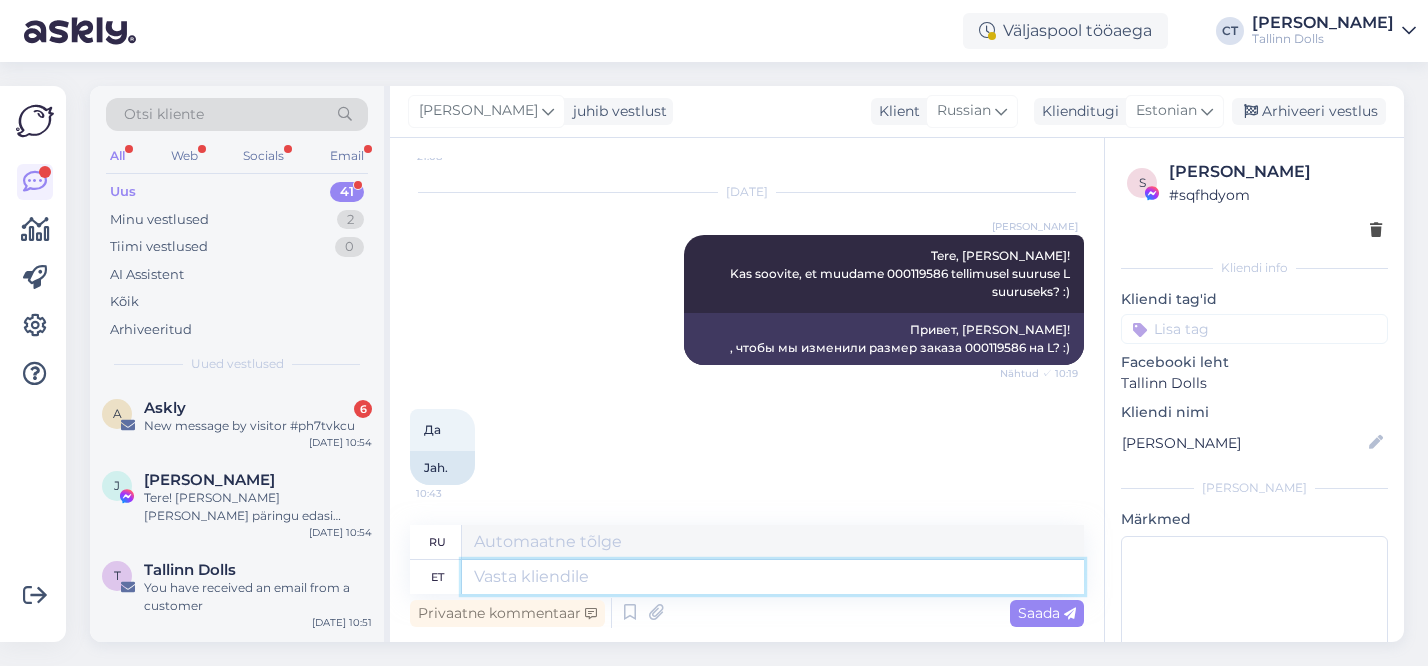 click at bounding box center (773, 577) 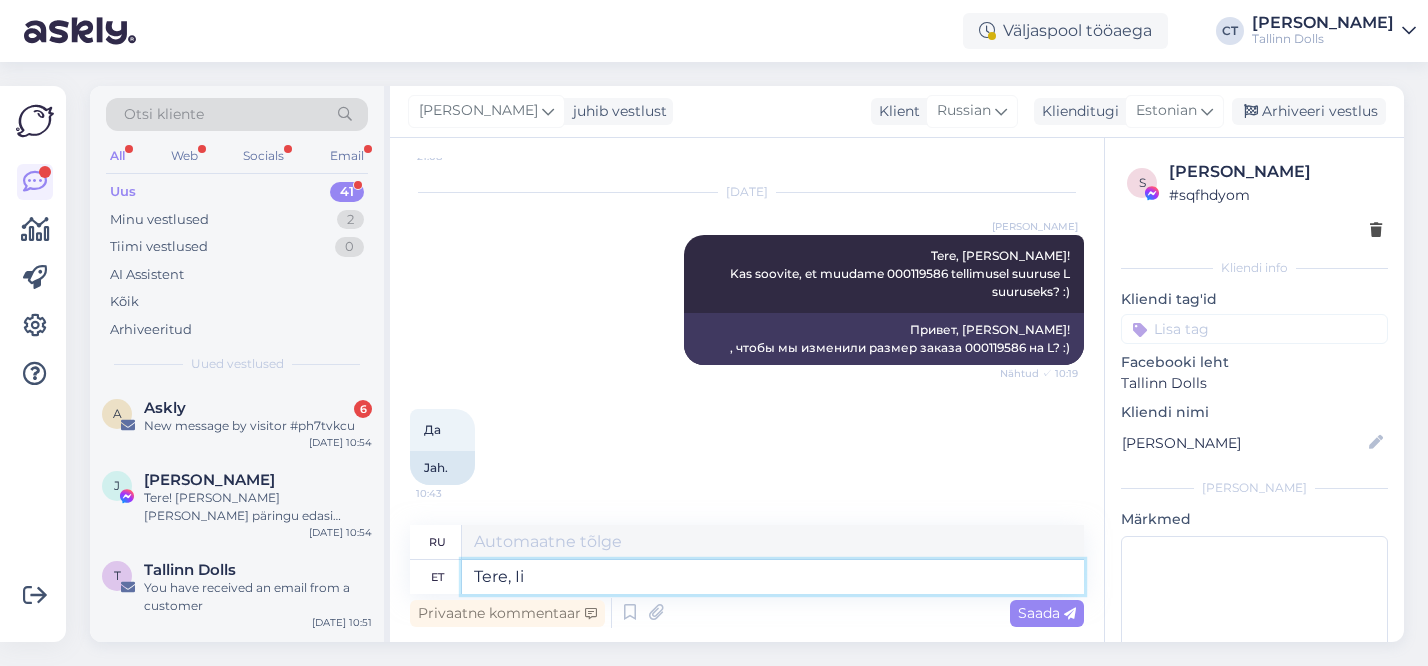type on "Tere, Iir" 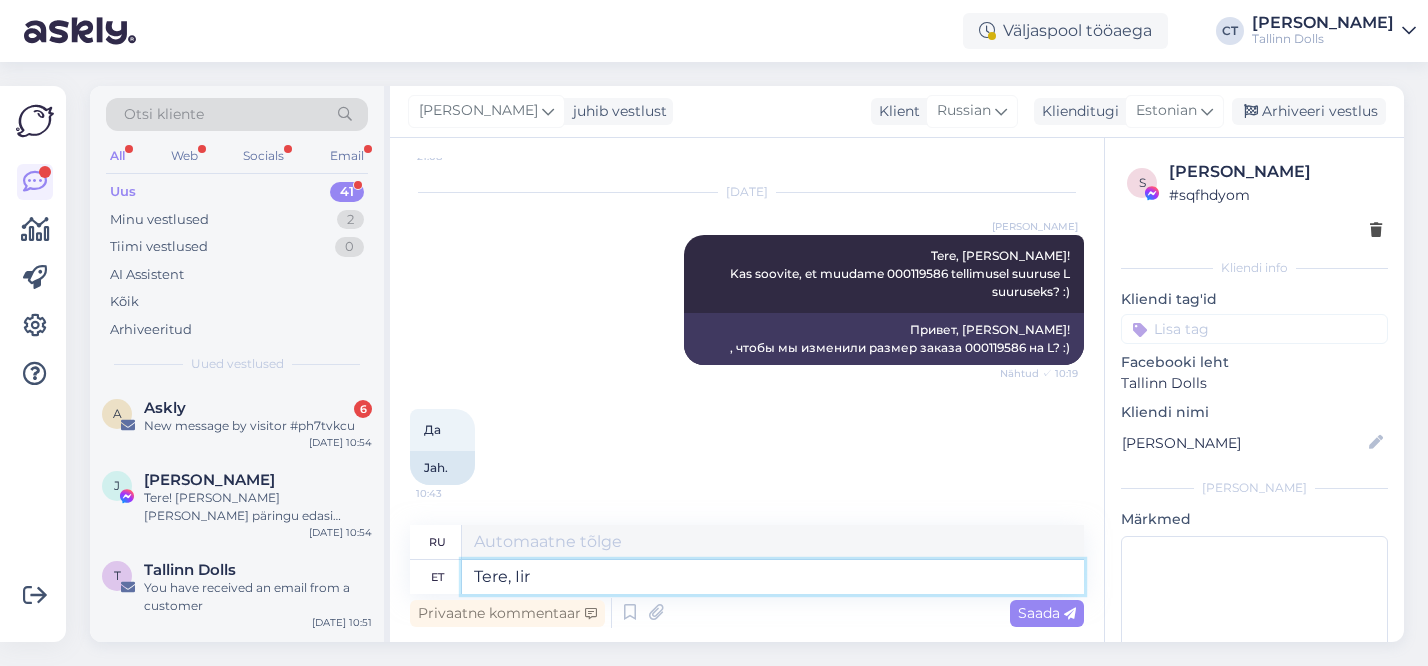 type on "Здравствуйте," 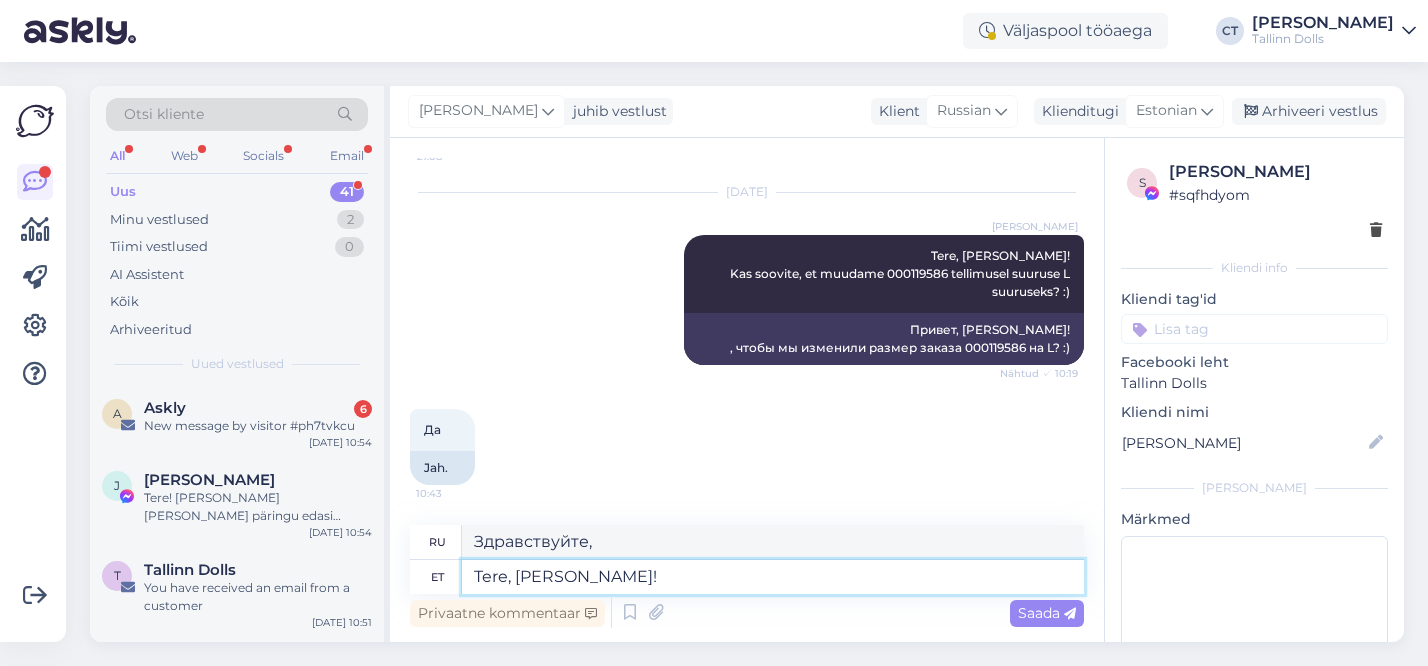 scroll, scrollTop: 2971, scrollLeft: 0, axis: vertical 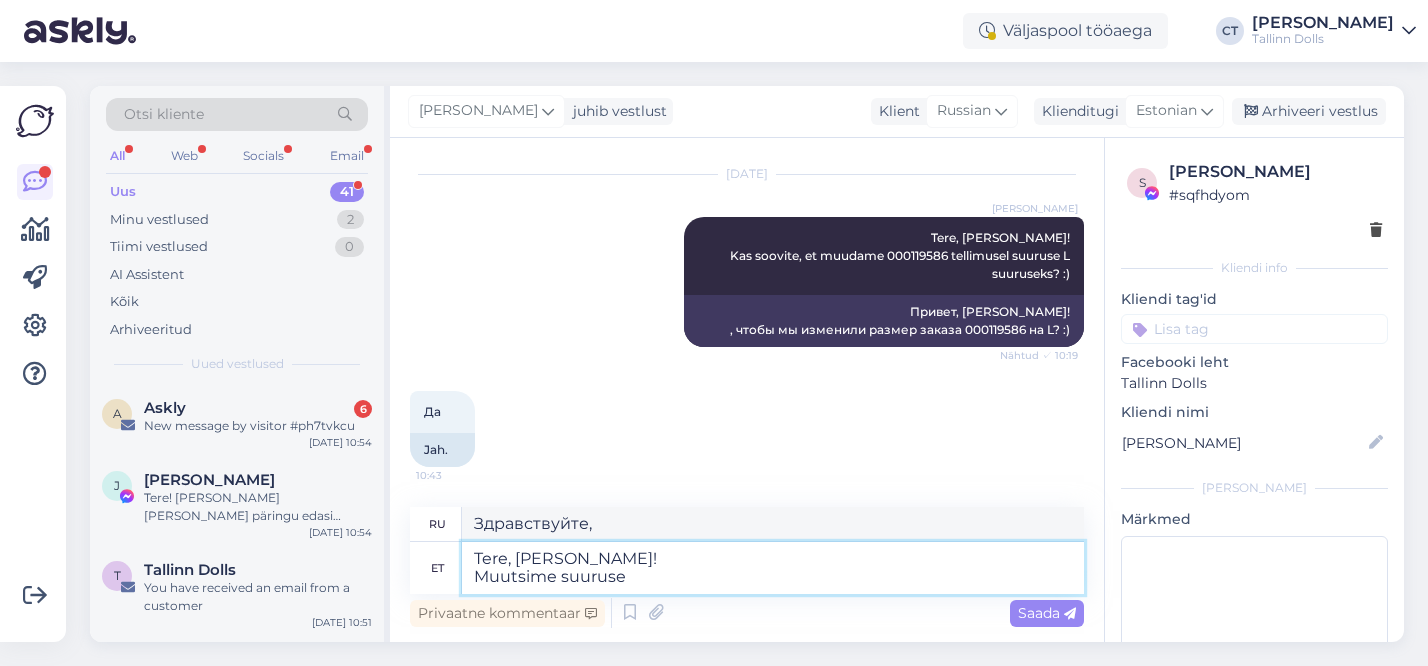 type on "Tere, [PERSON_NAME]!
Muutsime suuruse" 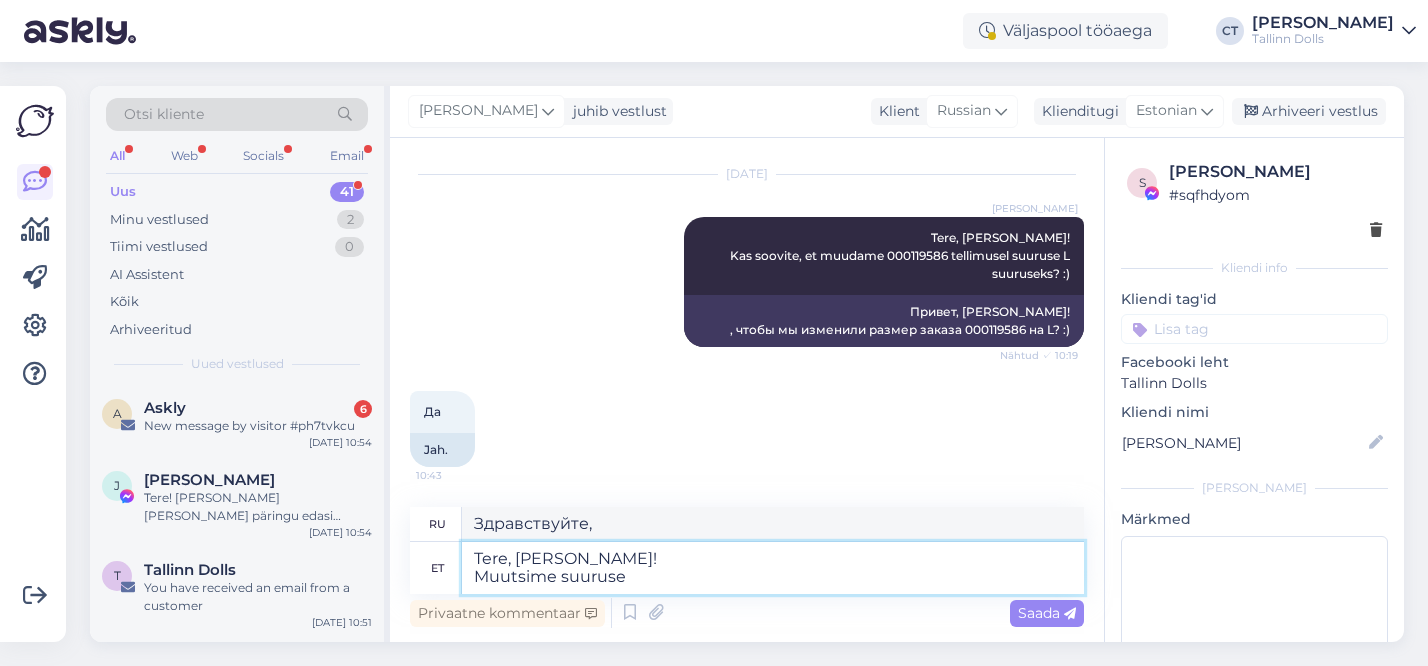 type on "Привет, [PERSON_NAME]!
Мы изменили" 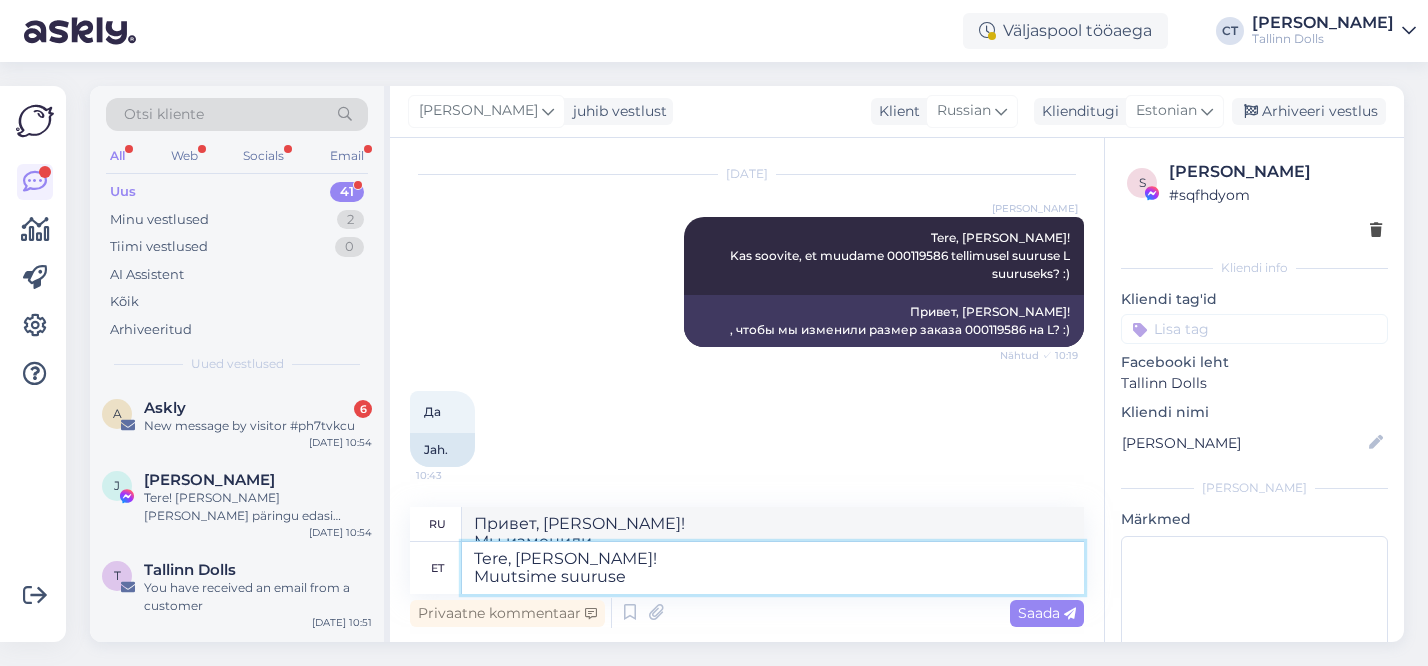 scroll, scrollTop: 2989, scrollLeft: 0, axis: vertical 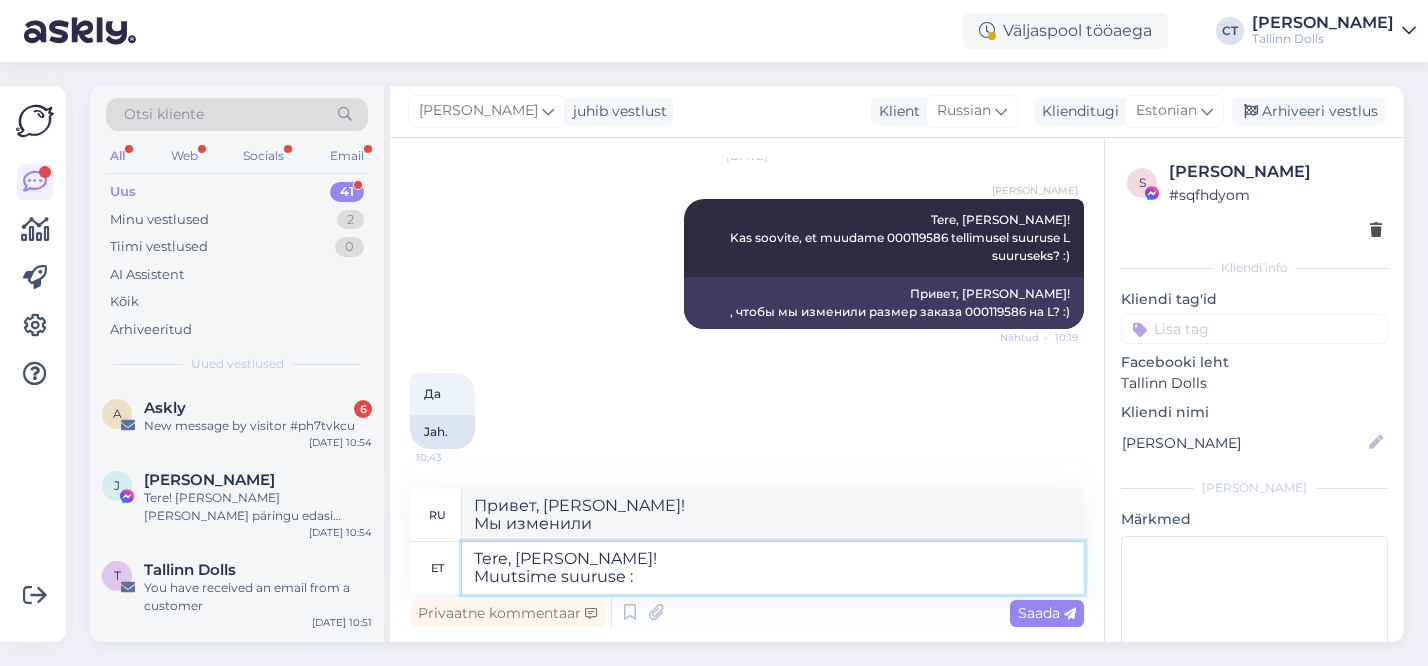 type on "Tere, [PERSON_NAME]!
Muutsime suuruse :)" 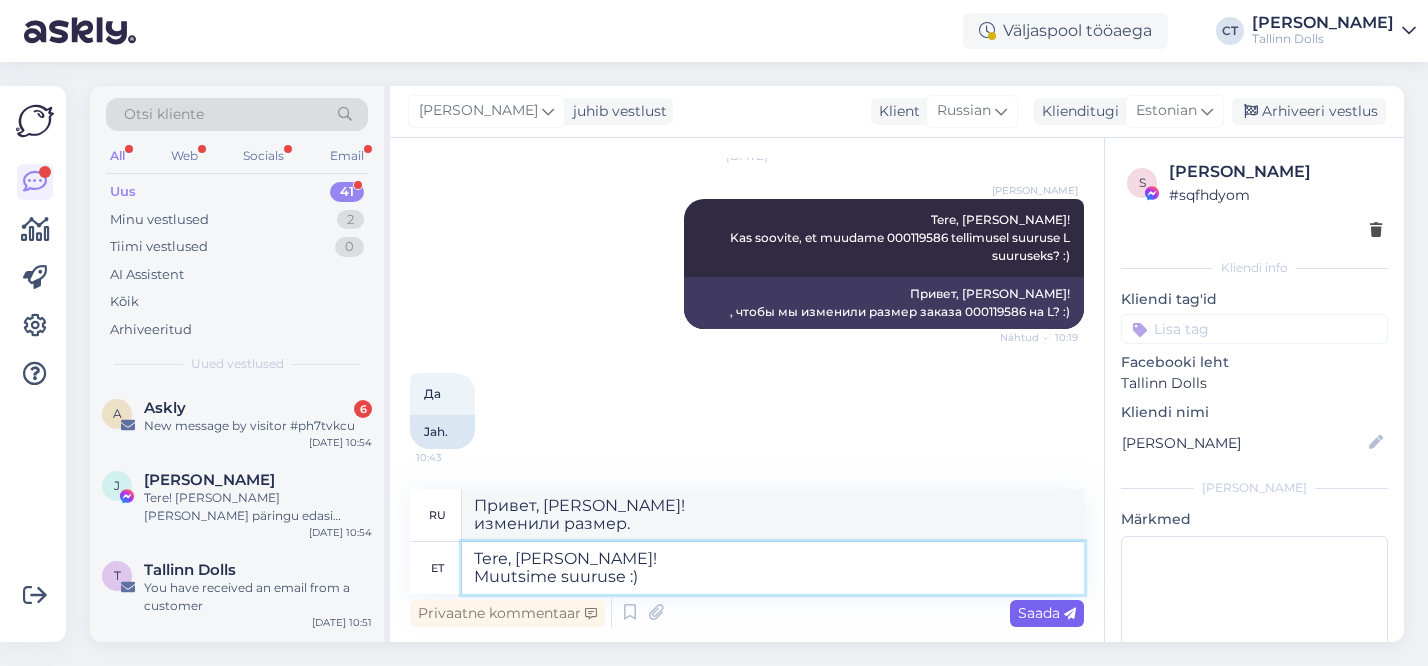 type on "Привет, [PERSON_NAME]!
изменили размер :)" 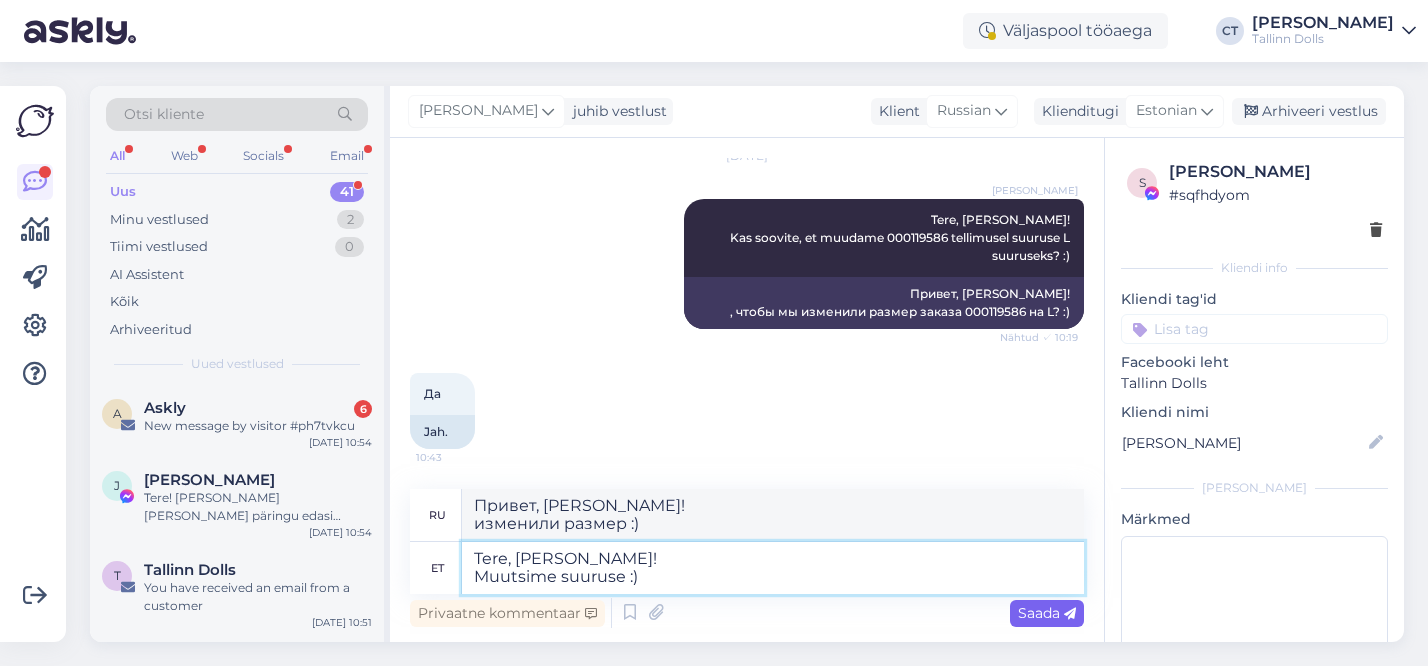 type on "Tere, [PERSON_NAME]!
Muutsime suuruse :)" 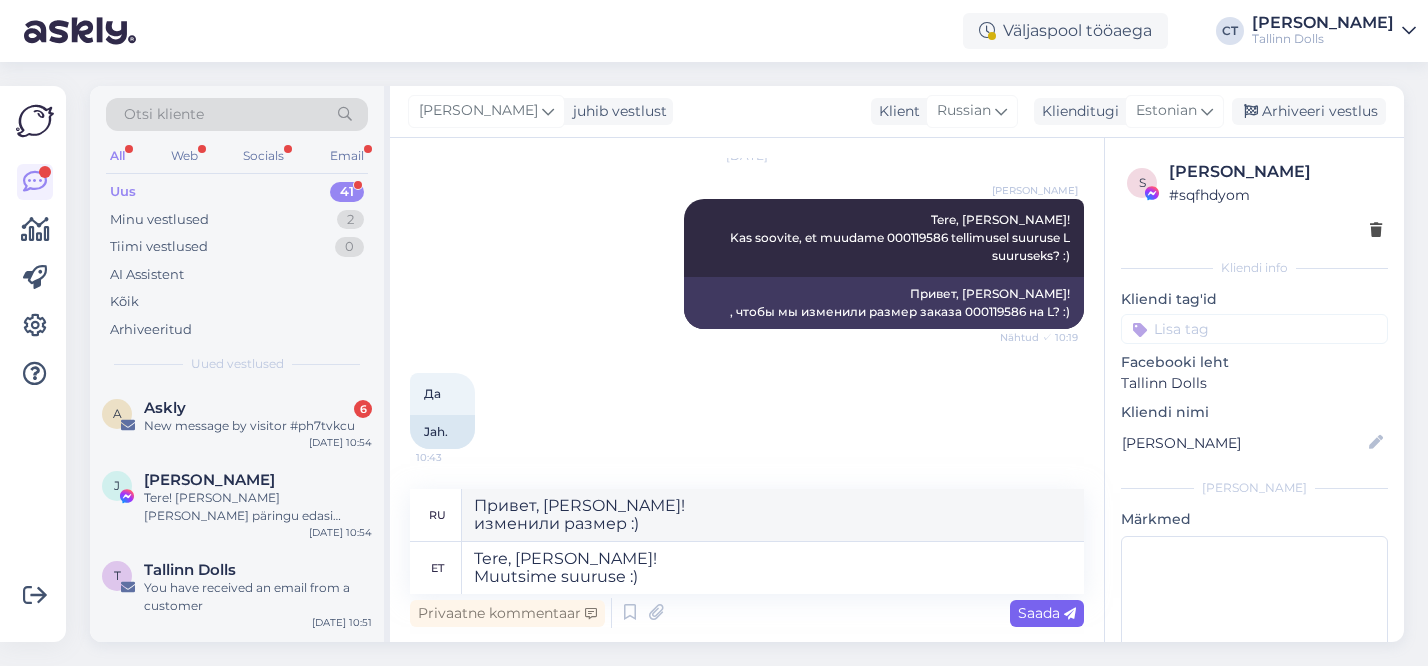 click on "Saada" at bounding box center [1047, 613] 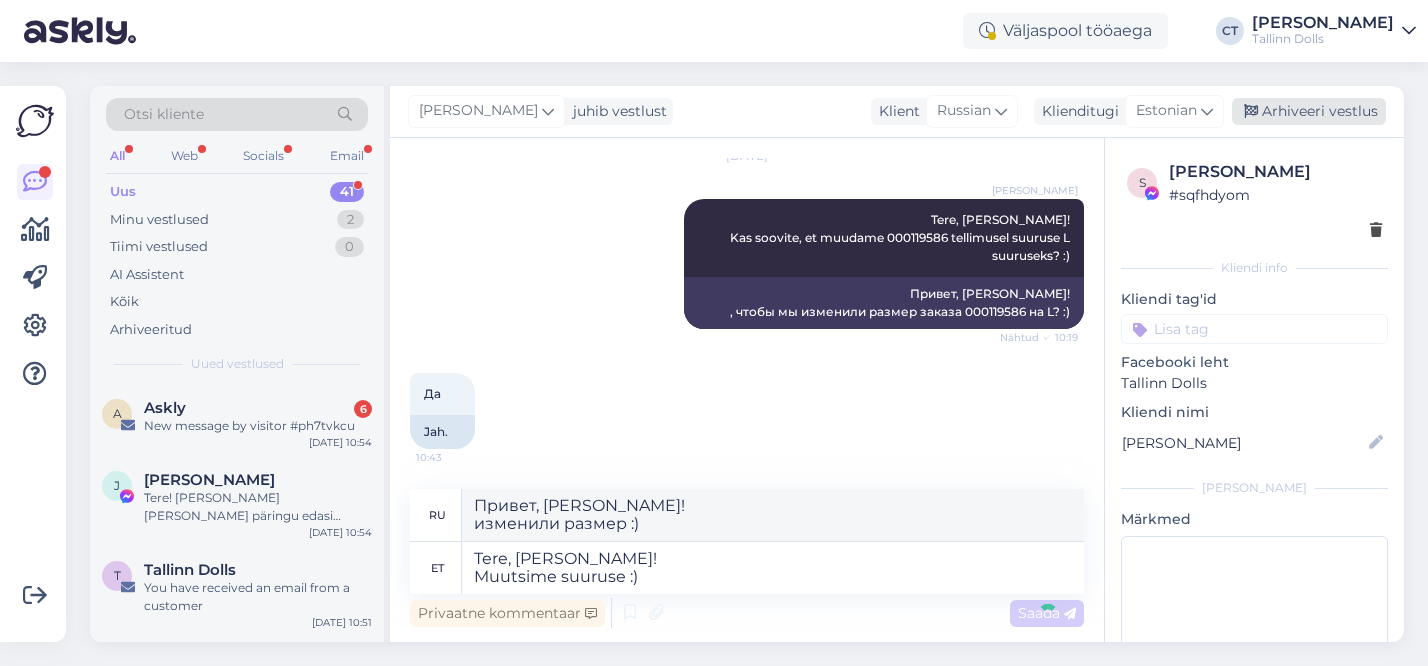 type 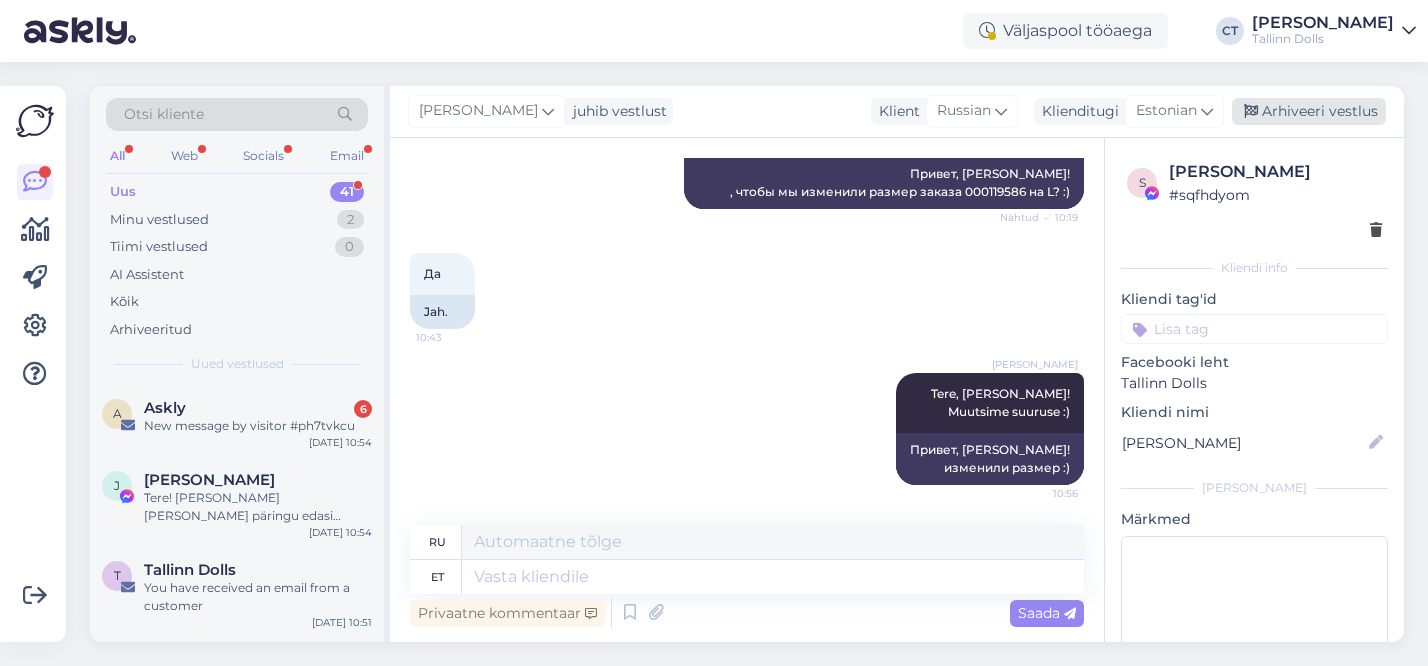 click on "Arhiveeri vestlus" at bounding box center (1309, 111) 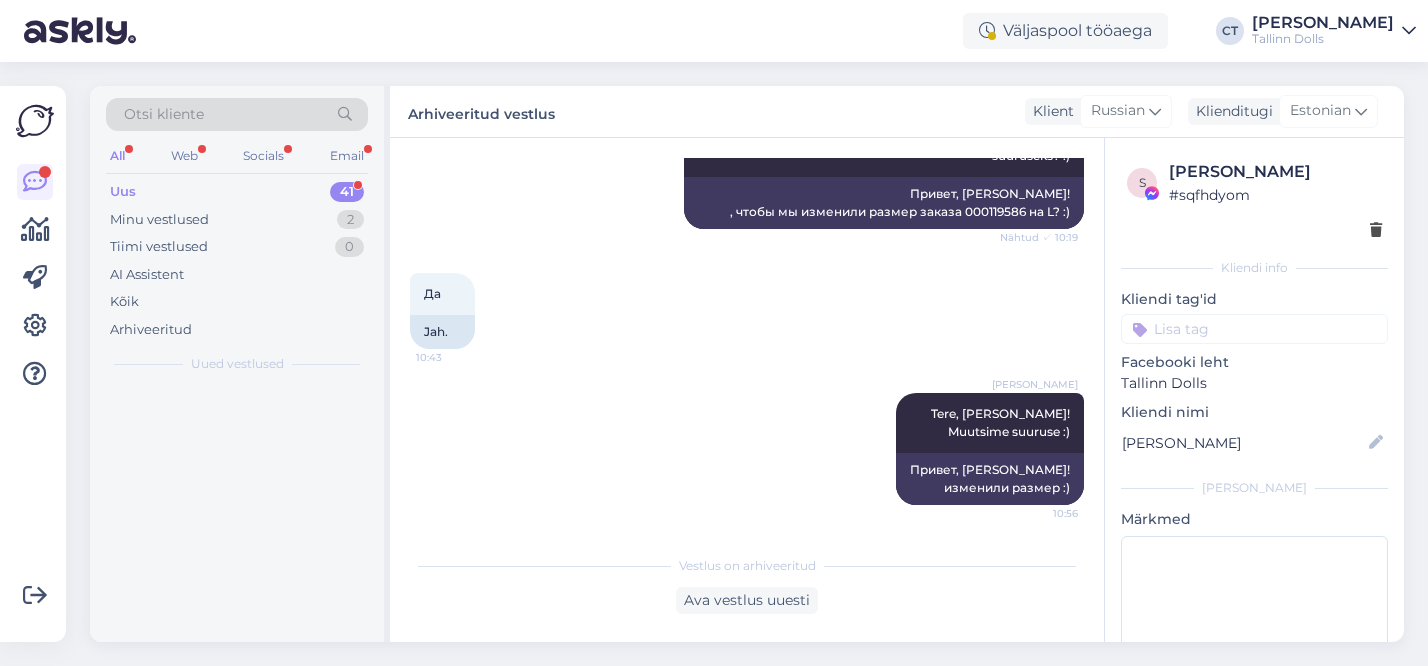 scroll, scrollTop: 3089, scrollLeft: 0, axis: vertical 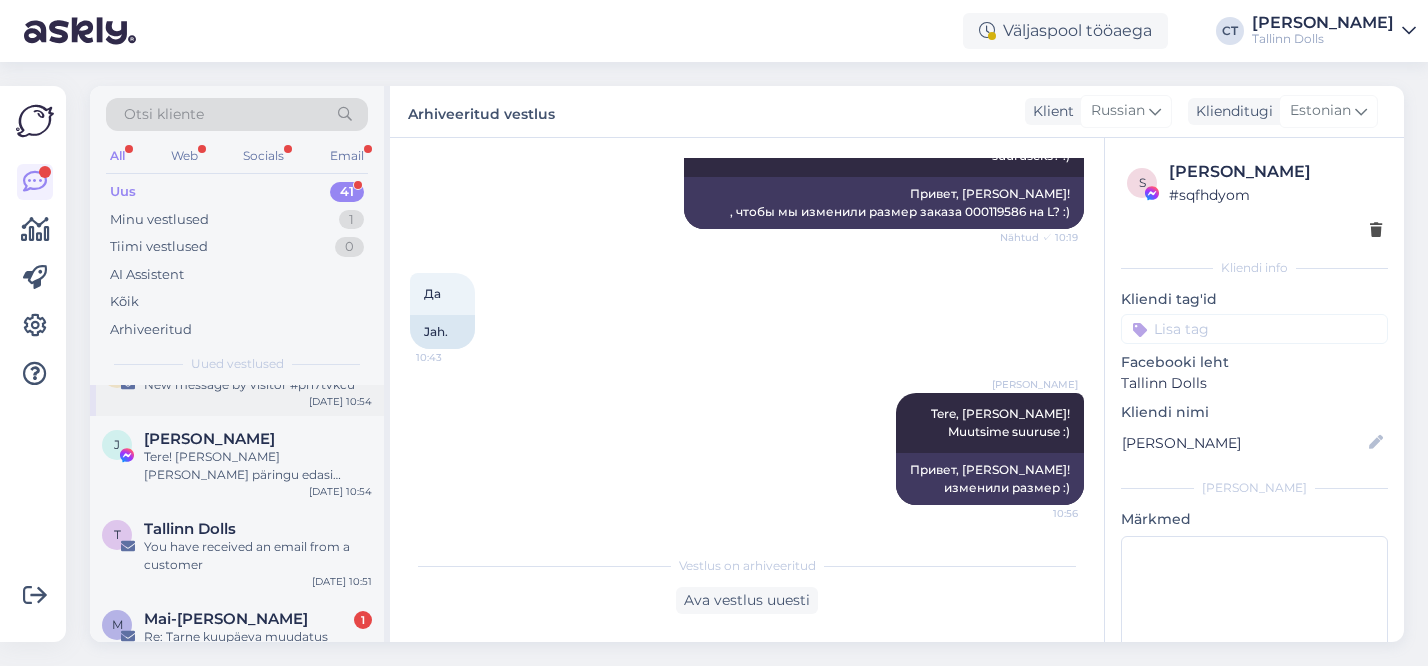 click on "A Askly 6 New message by visitor #ph7tvkcu [DATE] 10:54" at bounding box center [237, 380] 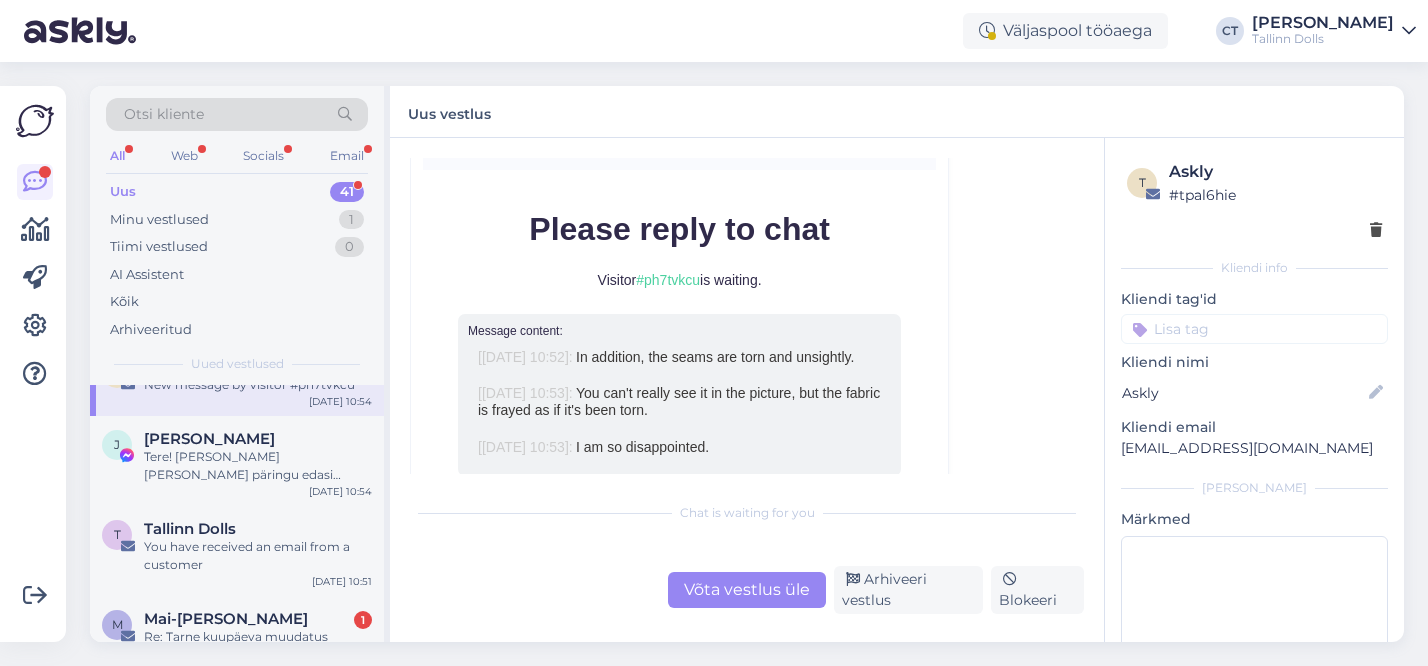 scroll, scrollTop: 8717, scrollLeft: 0, axis: vertical 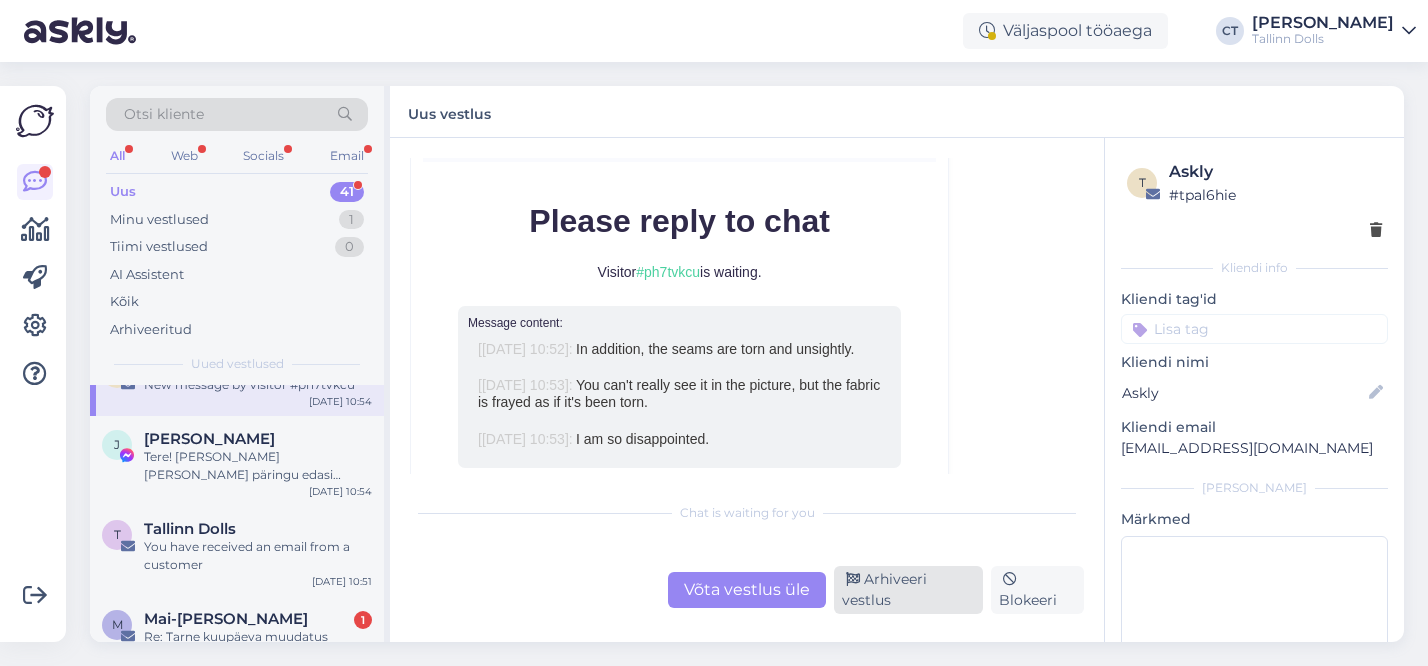 click on "Arhiveeri vestlus" at bounding box center (908, 590) 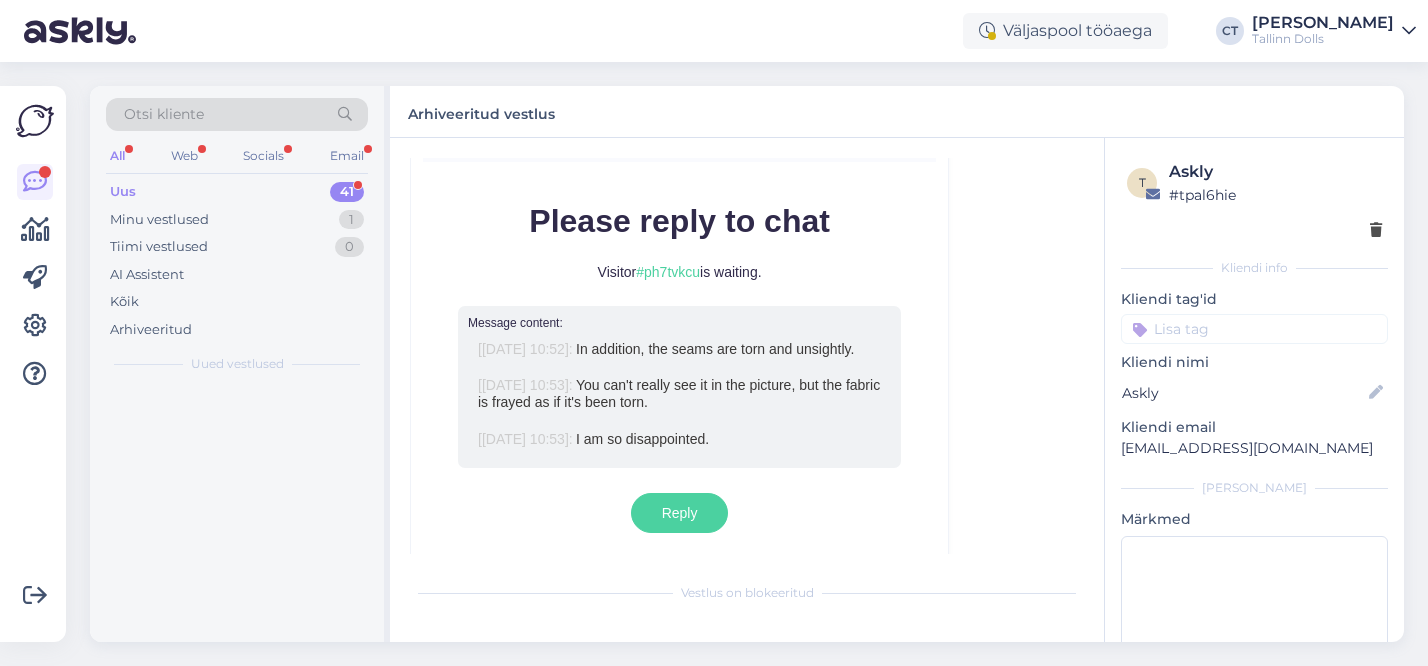 scroll, scrollTop: 8568, scrollLeft: 0, axis: vertical 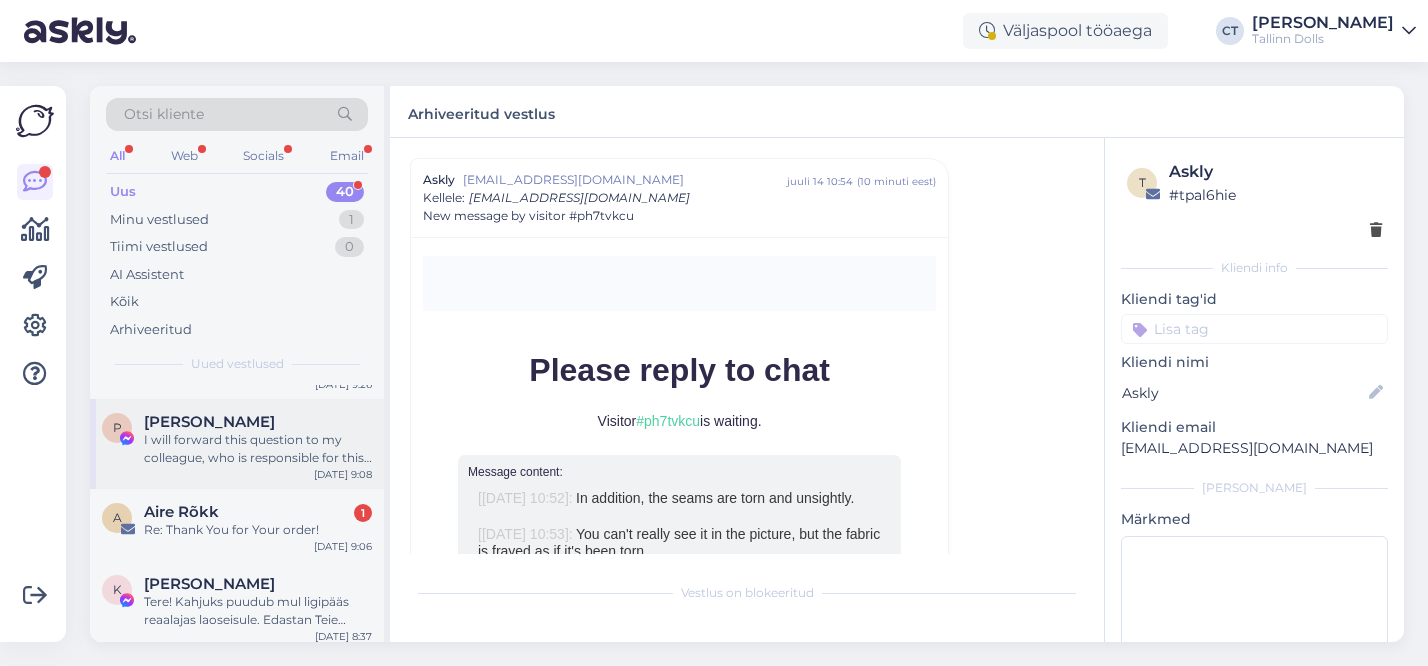 click on "I will forward this question to my colleague, who is responsible for this. The reply will be here during our working hours." at bounding box center (258, 449) 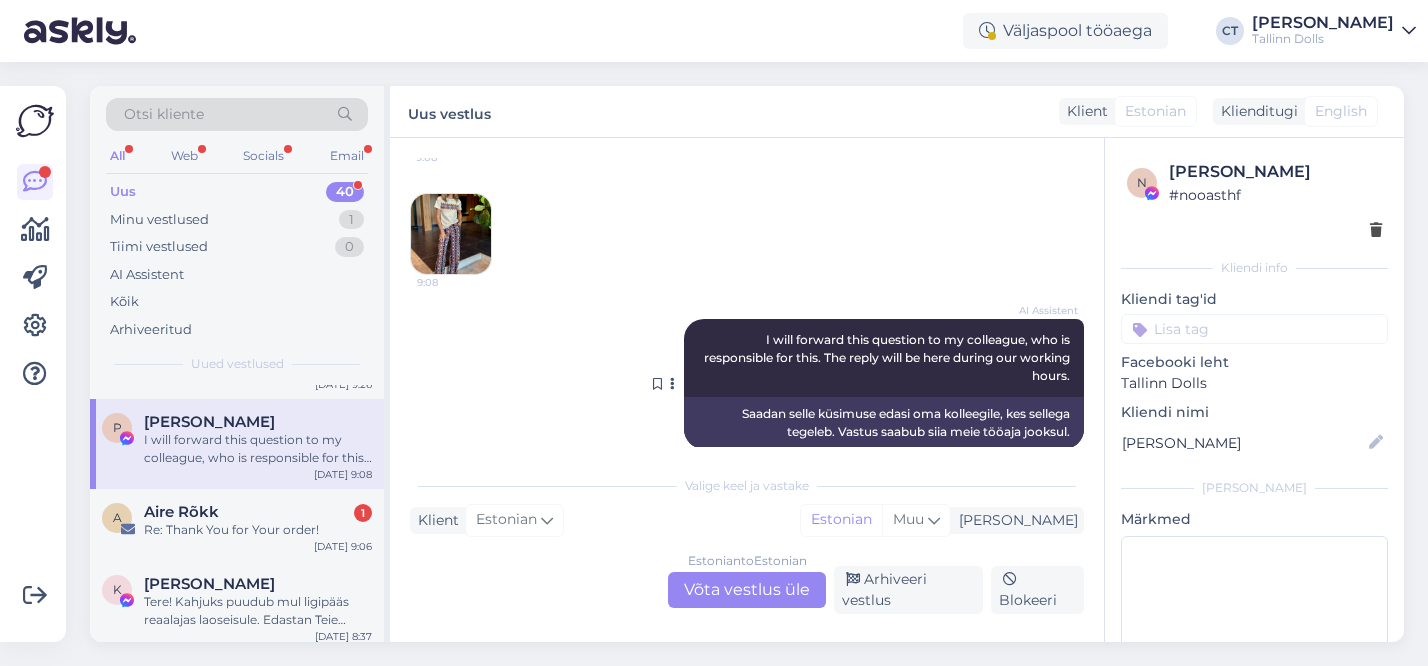 scroll, scrollTop: 199, scrollLeft: 0, axis: vertical 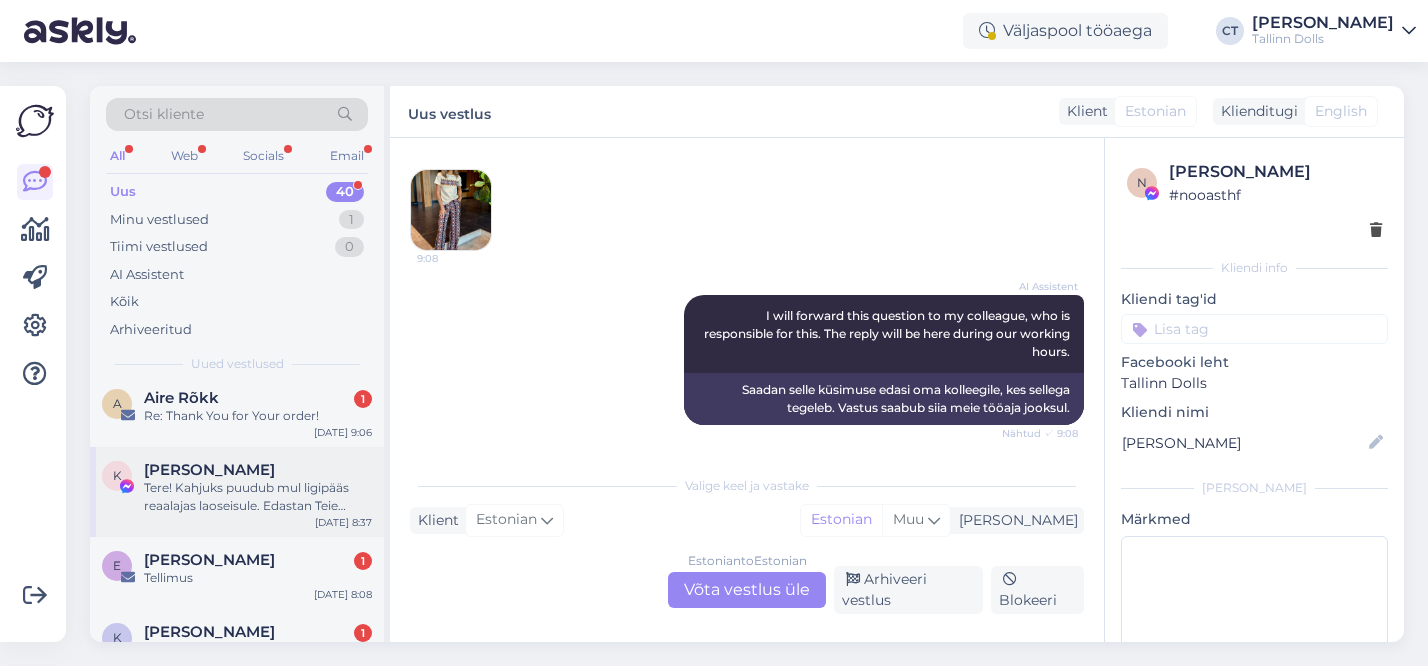 click on "K [PERSON_NAME] Tere!
Kahjuks puudub mul ligipääs reaalajas laoseisule. Edastan Teie küsimuse kolleegile, kes saab Teid selles osas aidata. [DATE] 8:37" at bounding box center (237, 492) 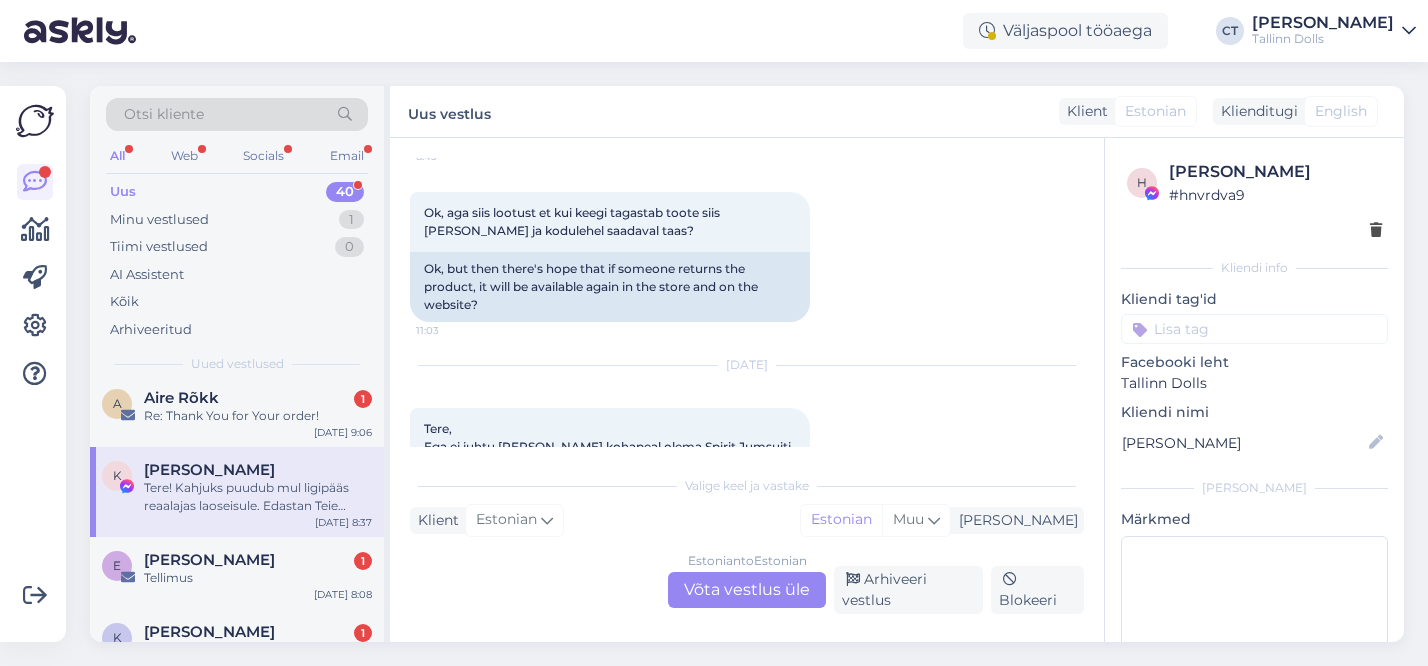 scroll, scrollTop: 1693, scrollLeft: 0, axis: vertical 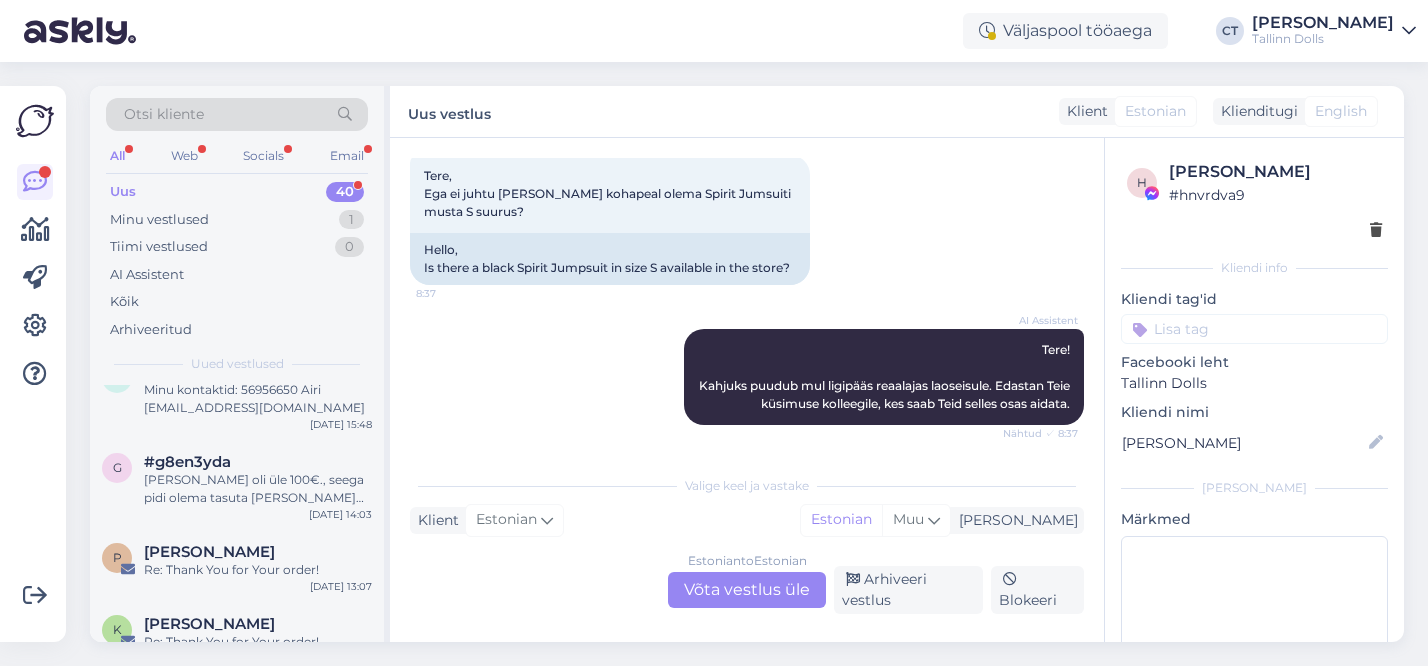 click on "[PERSON_NAME] oli üle 100€., seega pidi olema tasuta [PERSON_NAME] toimetamine" at bounding box center (258, 489) 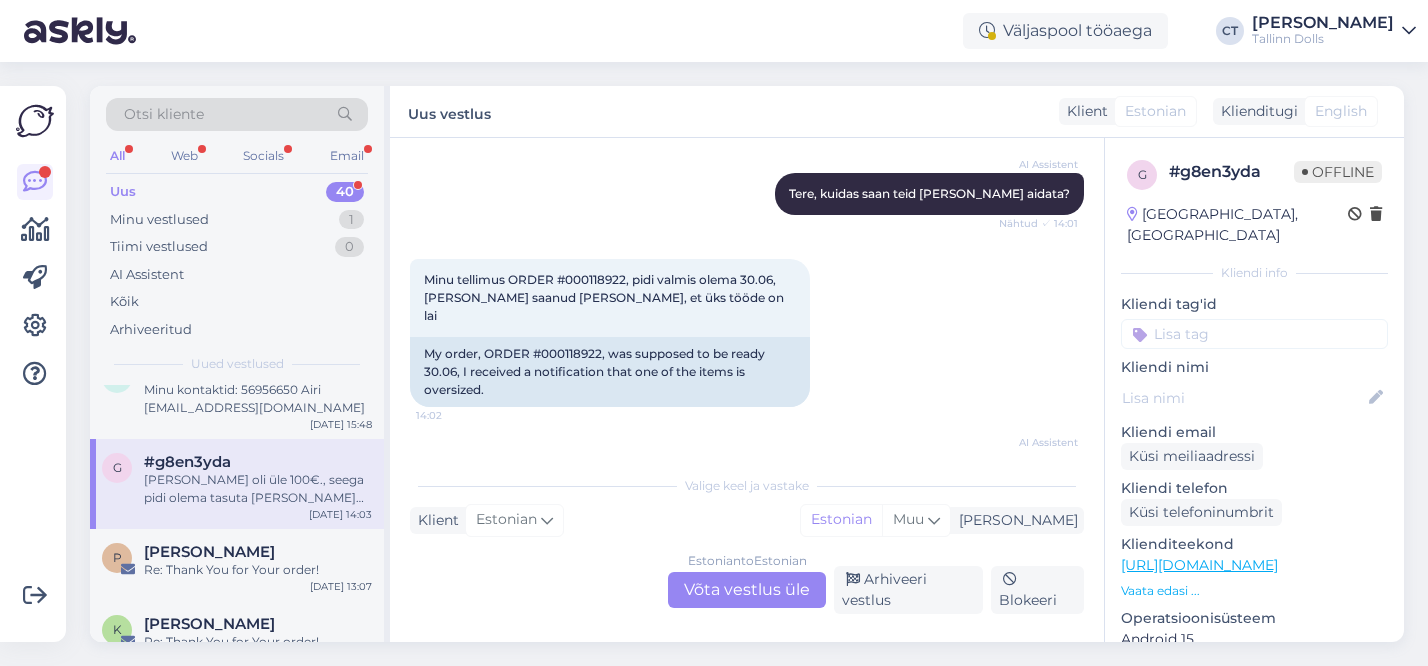 scroll, scrollTop: 260, scrollLeft: 0, axis: vertical 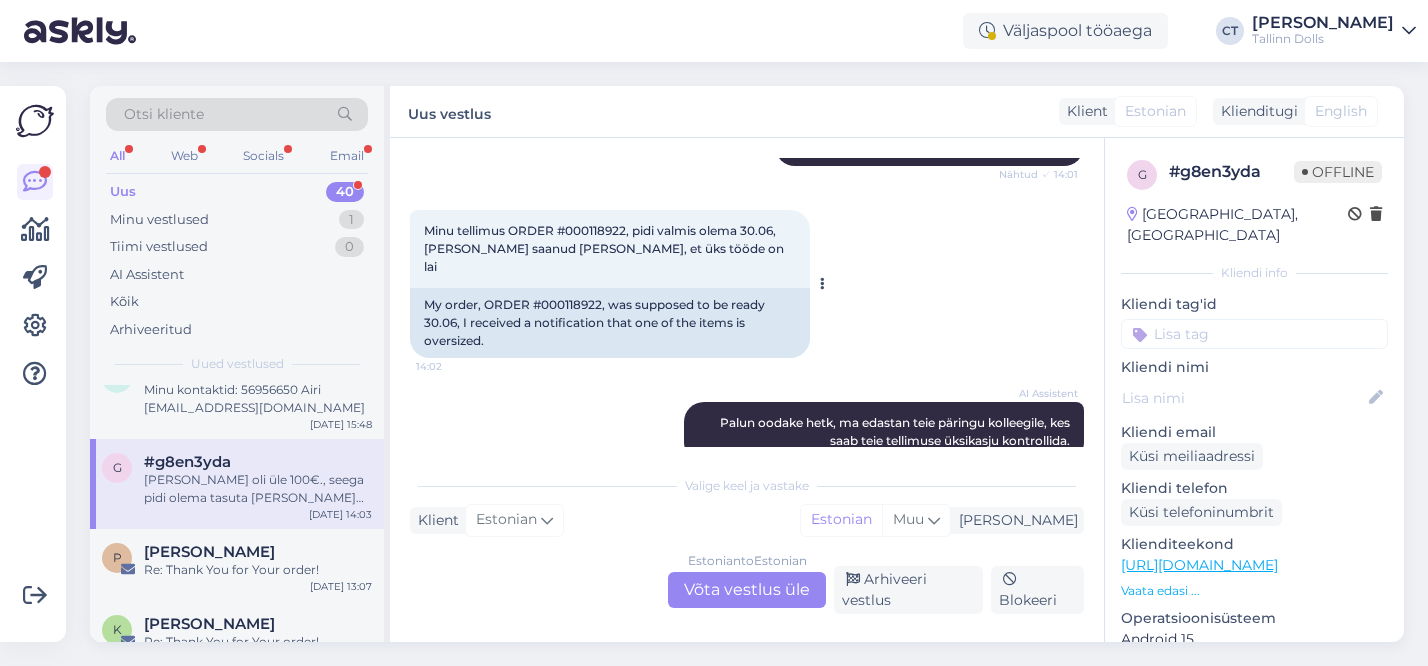 click on "Minu tellimus ORDER #000118922, pidi valmis olema 30.06, [PERSON_NAME] saanud [PERSON_NAME], et üks tööde on lai" at bounding box center (605, 248) 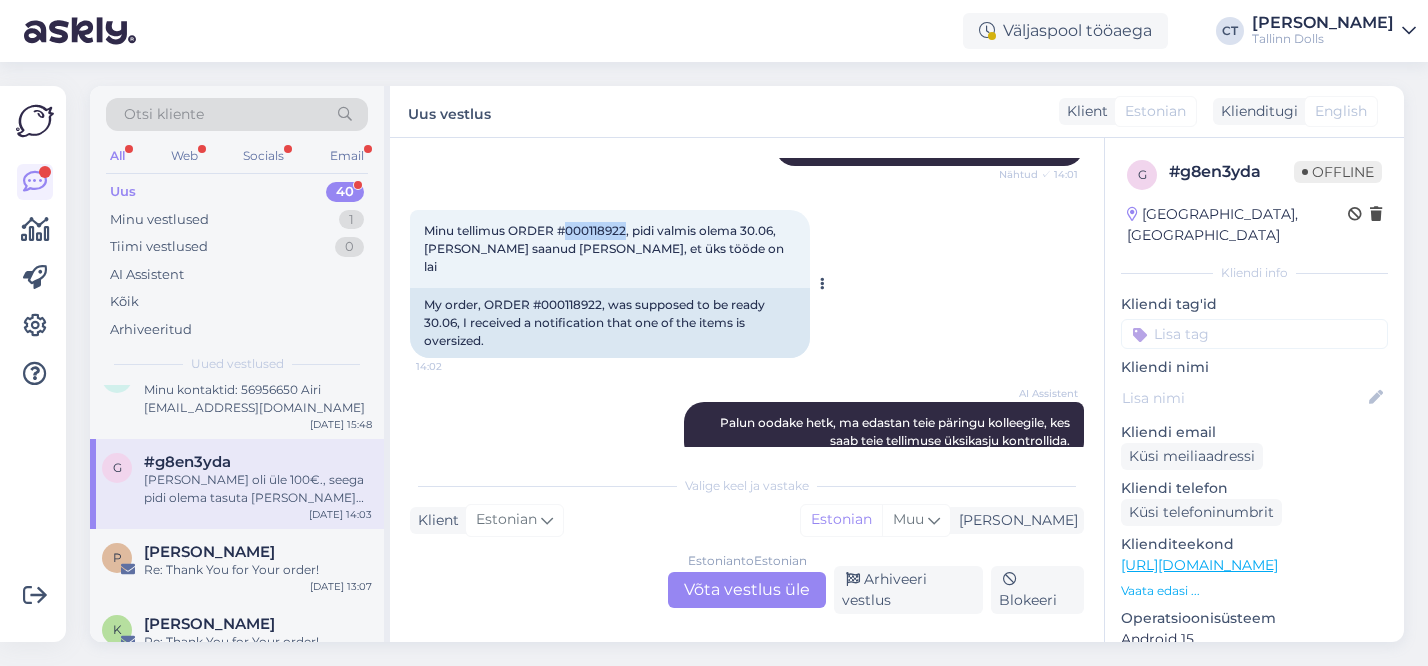click on "Minu tellimus ORDER #000118922, pidi valmis olema 30.06, [PERSON_NAME] saanud [PERSON_NAME], et üks tööde on lai" at bounding box center [605, 248] 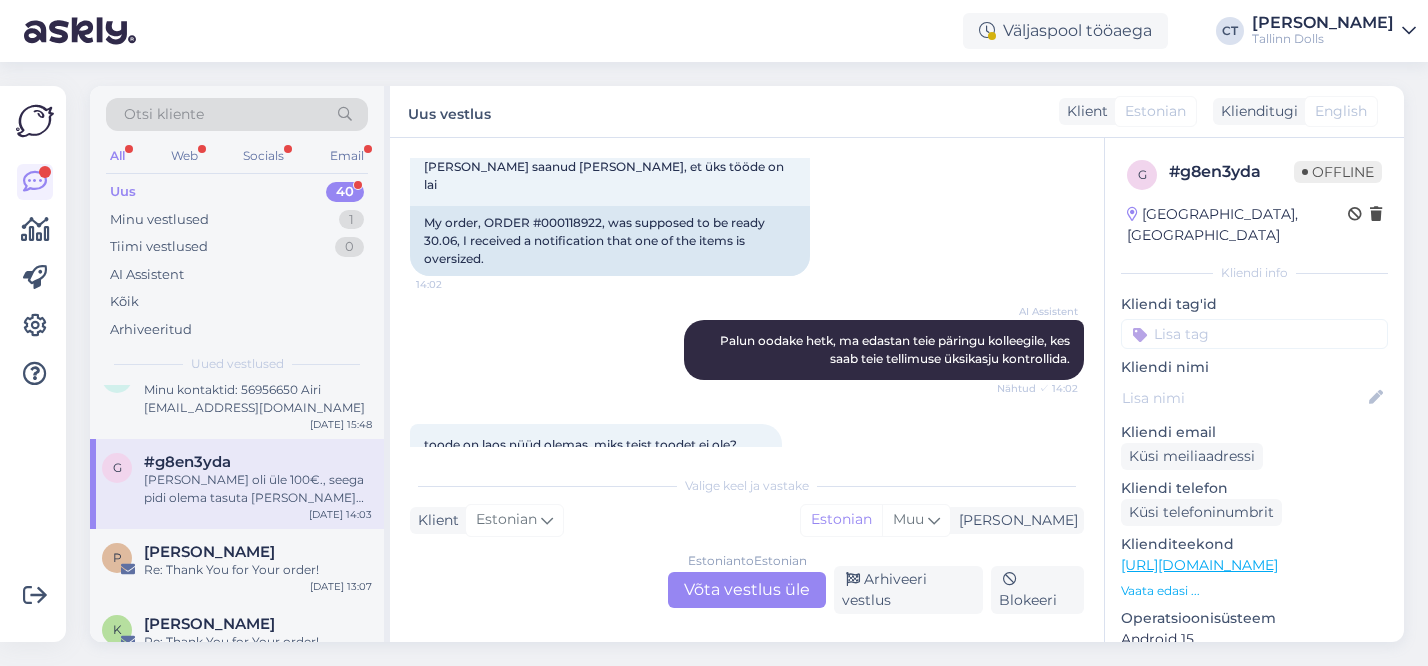 scroll, scrollTop: 319, scrollLeft: 0, axis: vertical 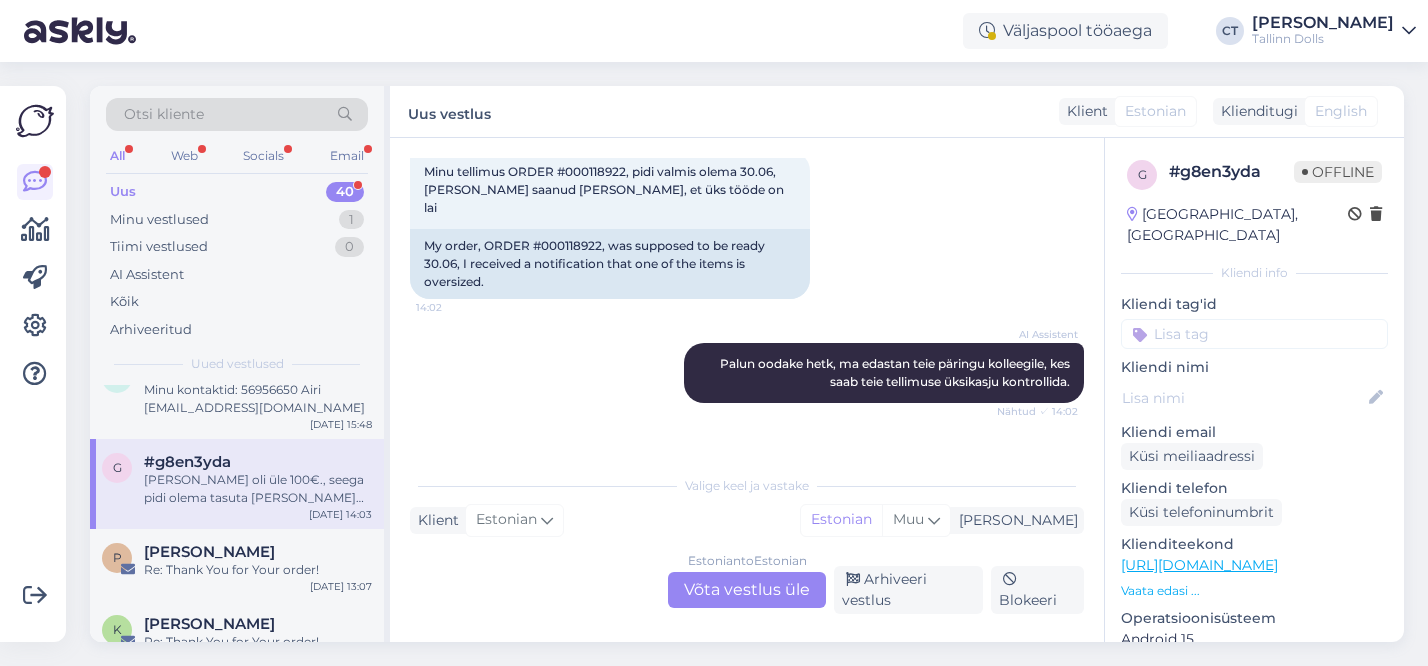 click on "Estonian  to  Estonian Võta vestlus üle" at bounding box center (747, 590) 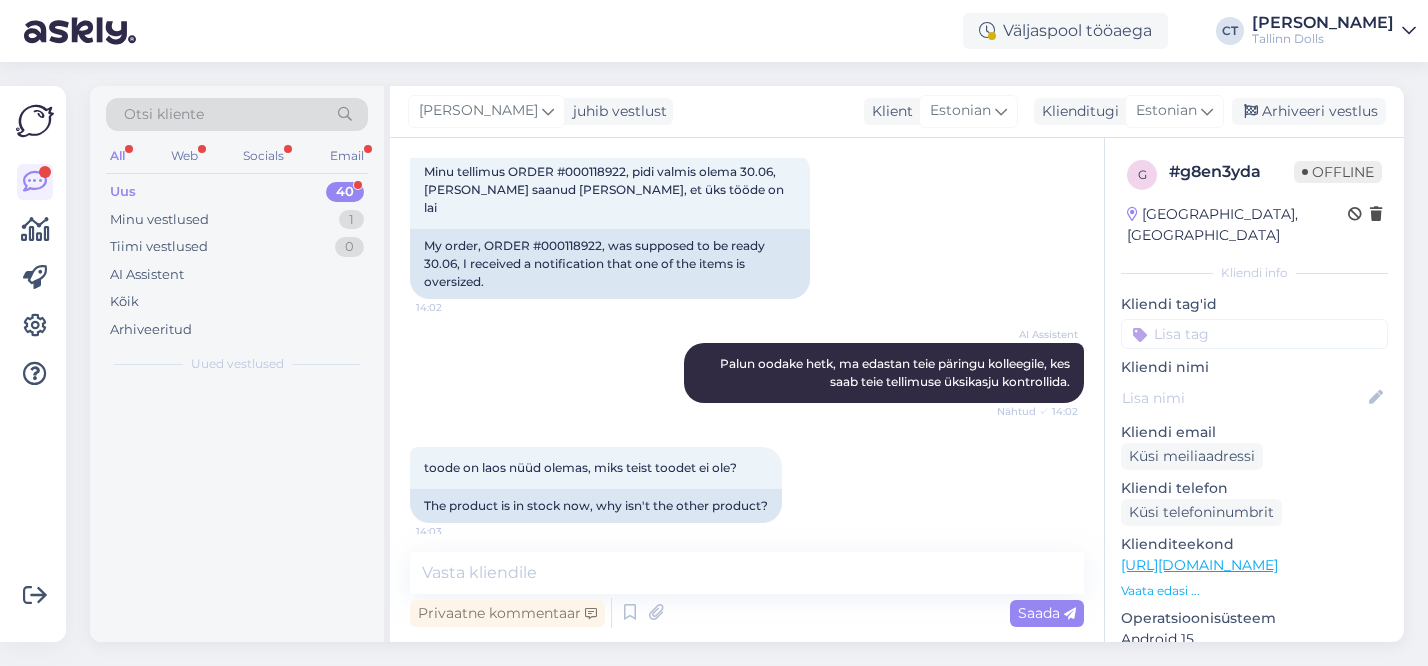 scroll, scrollTop: 0, scrollLeft: 0, axis: both 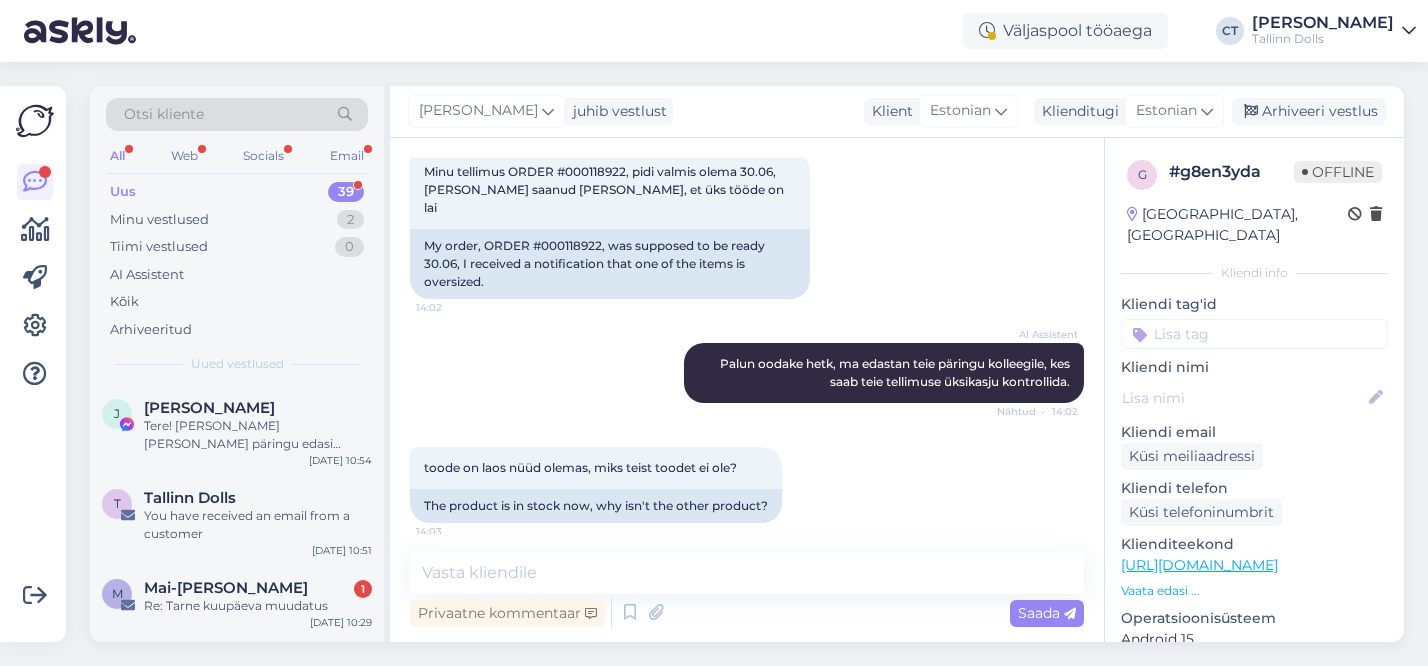 click on "Vestlus algas [DATE] Tere,  14:01  Hello, AI Assistent [PERSON_NAME], kuidas saan teid [PERSON_NAME] aidata? Nähtud ✓ 14:01  Minu tellimus ORDER #000118922, pidi valmis olema 30.06, [PERSON_NAME] saanud [PERSON_NAME], et üks tööde on lai 14:02  My order, ORDER #000118922, was supposed to be ready 30.06, I received a notification that one of the items is oversized. AI Assistent [PERSON_NAME] oodake hetk, ma edastan teie päringu kolleegile, kes saab teie tellimuse üksikasju kontrollida. Nähtud ✓ 14:02  toode on laos nüüd olemas, miks teist toodet ei ole?  14:03  The product is in stock now, why isn't the other product? [PERSON_NAME] oli üle 100€., seega pidi olema tasuta [PERSON_NAME] toimetamine 14:03  The order was over €100, so it should have been free delivery. Privaatne kommentaar Saada" at bounding box center (747, 390) 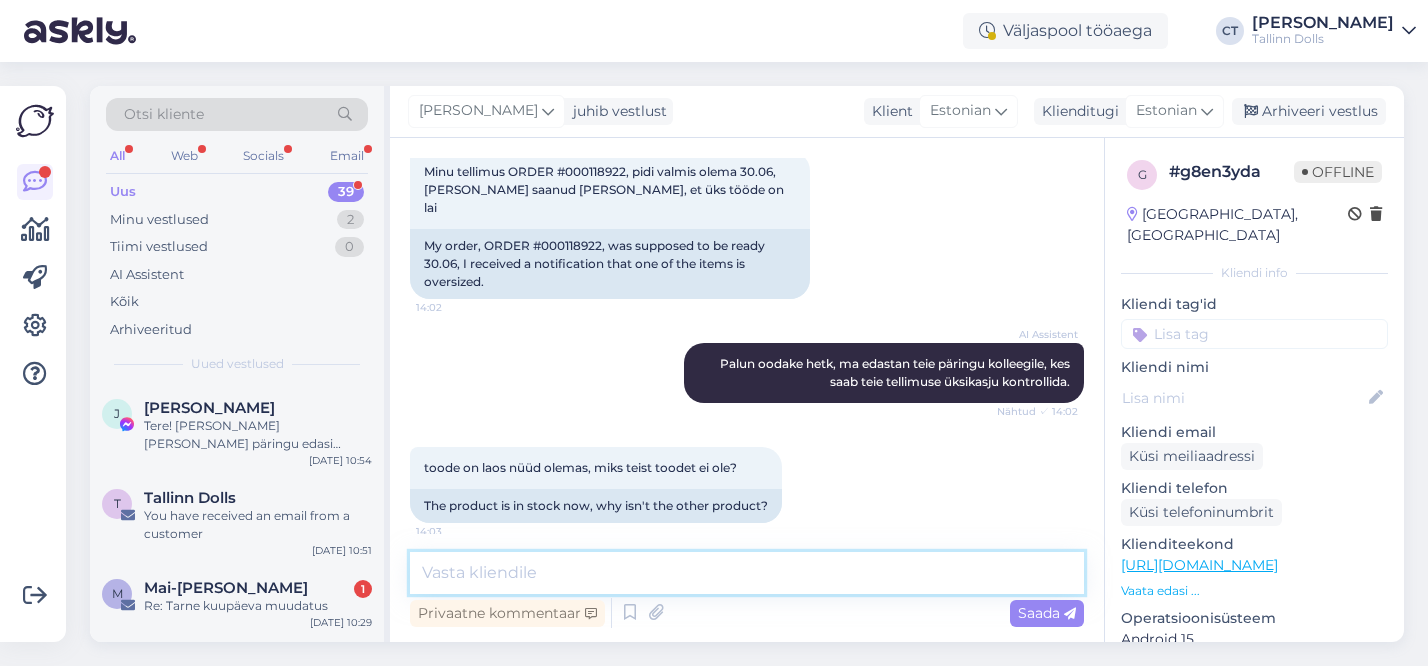 click at bounding box center (747, 573) 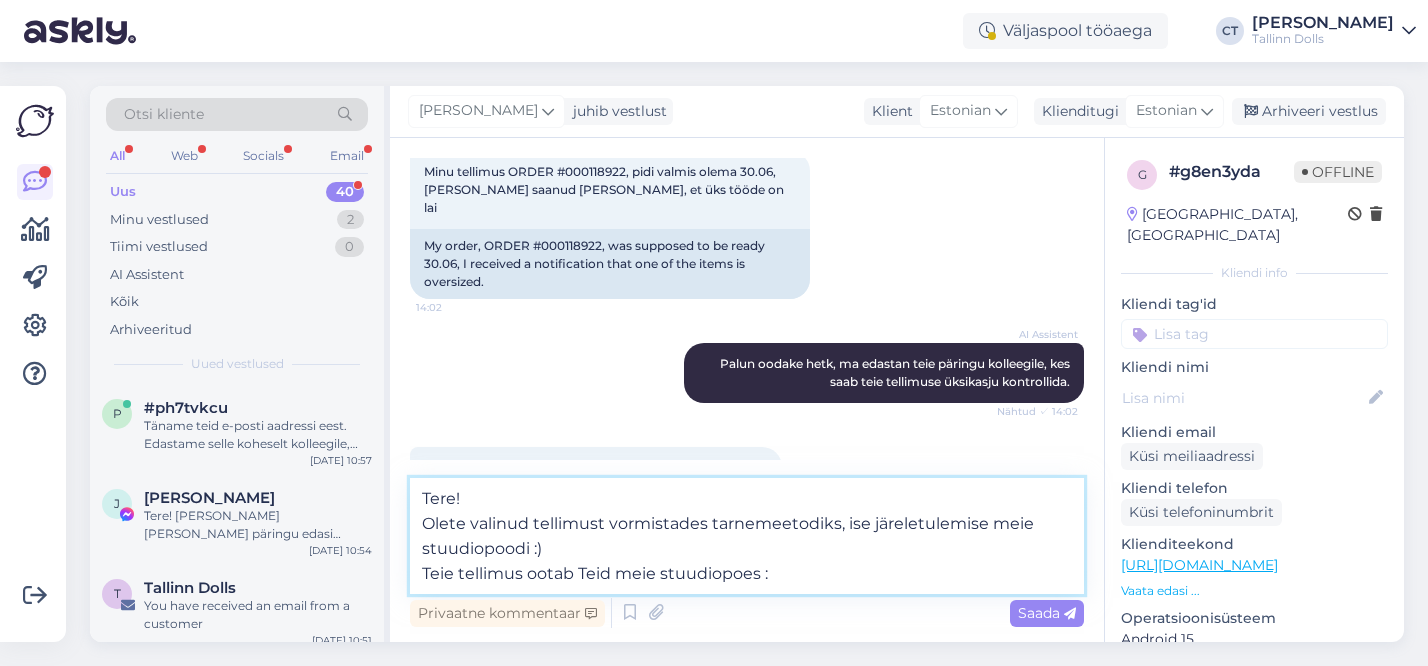 type on "Tere!
Olete valinud tellimust vormistades tarnemeetodiks, ise järeletulemise meie stuudiopoodi :)
Teie tellimus ootab Teid meie stuudiopoes :)" 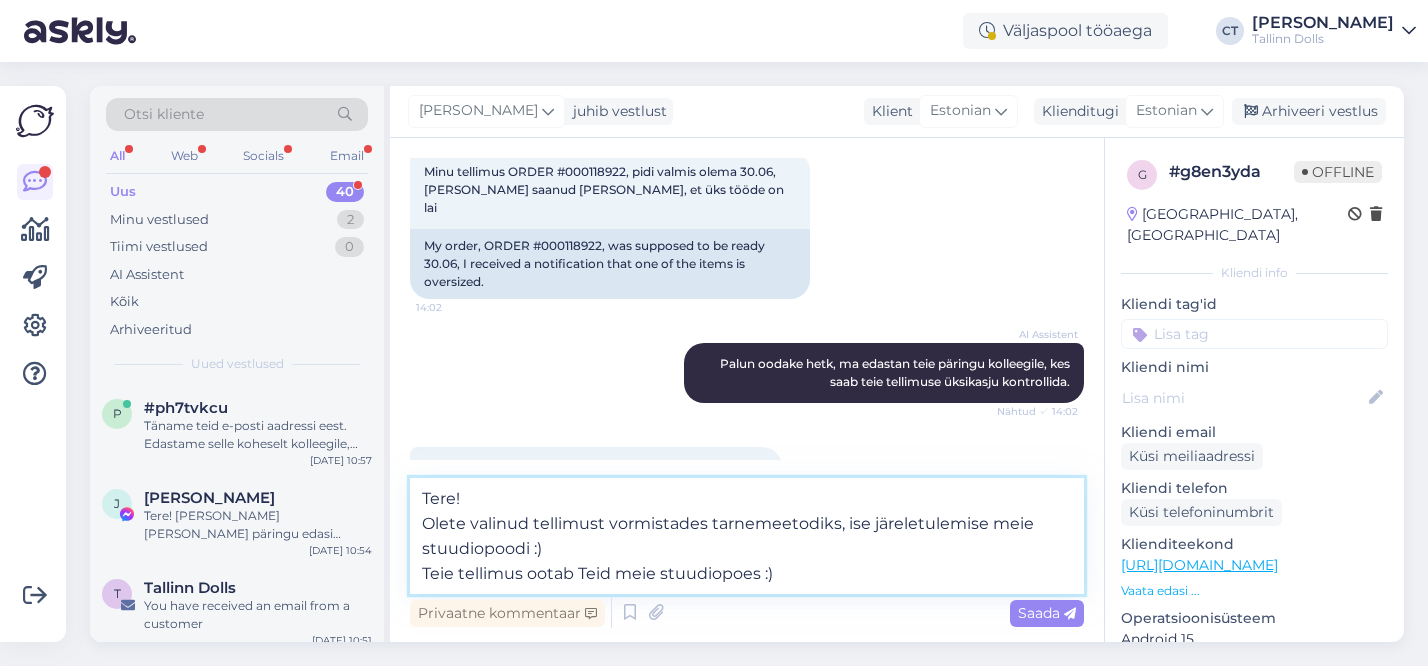 type 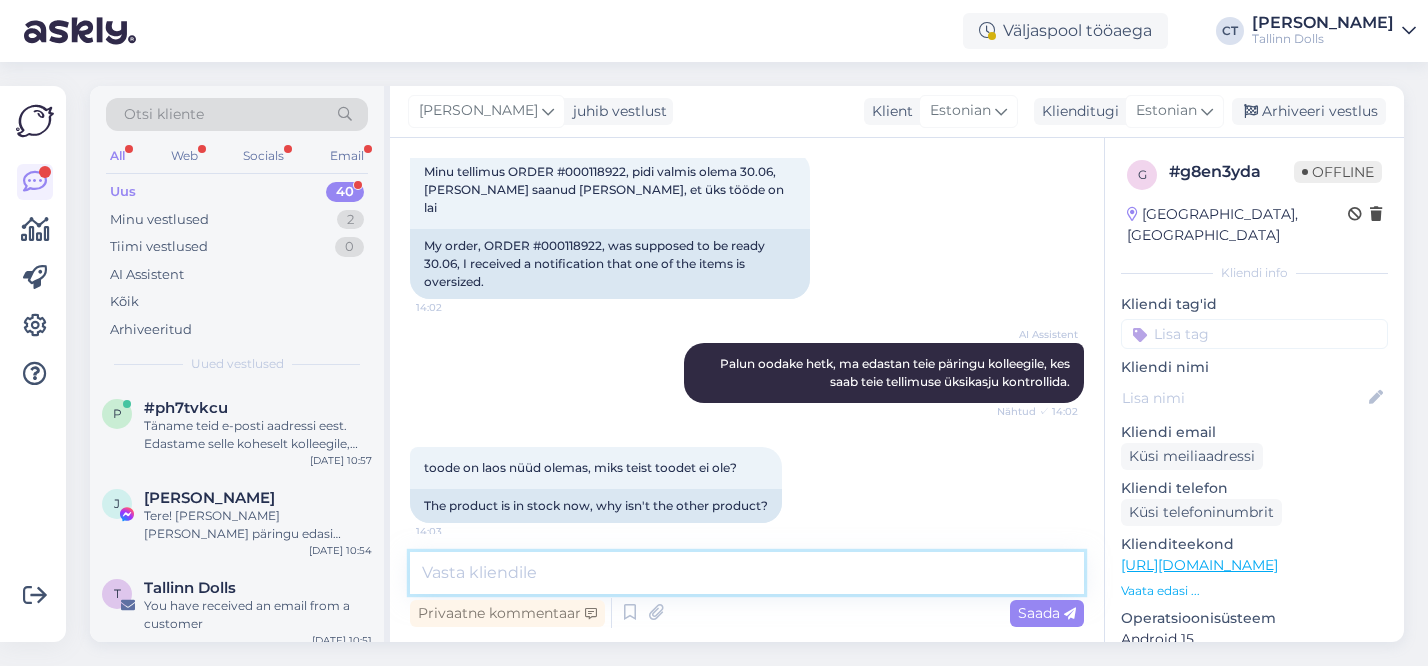 scroll, scrollTop: 632, scrollLeft: 0, axis: vertical 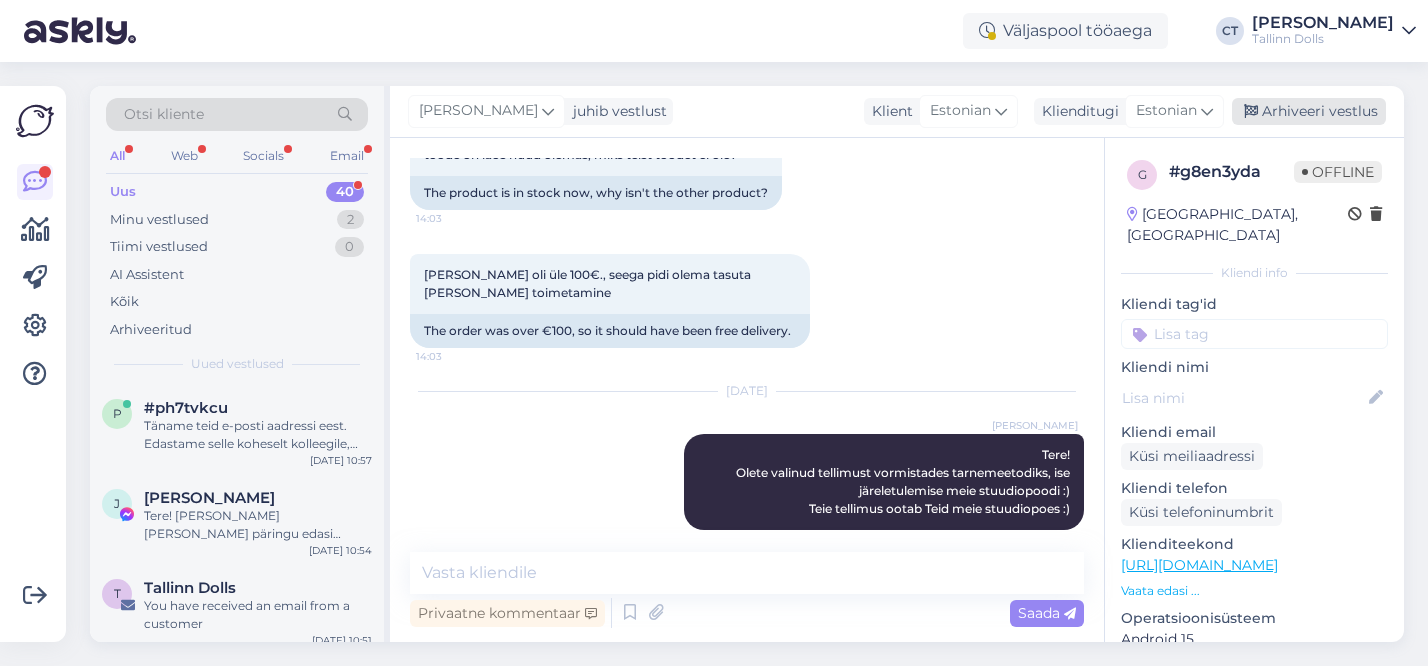 click on "Arhiveeri vestlus" at bounding box center [1309, 111] 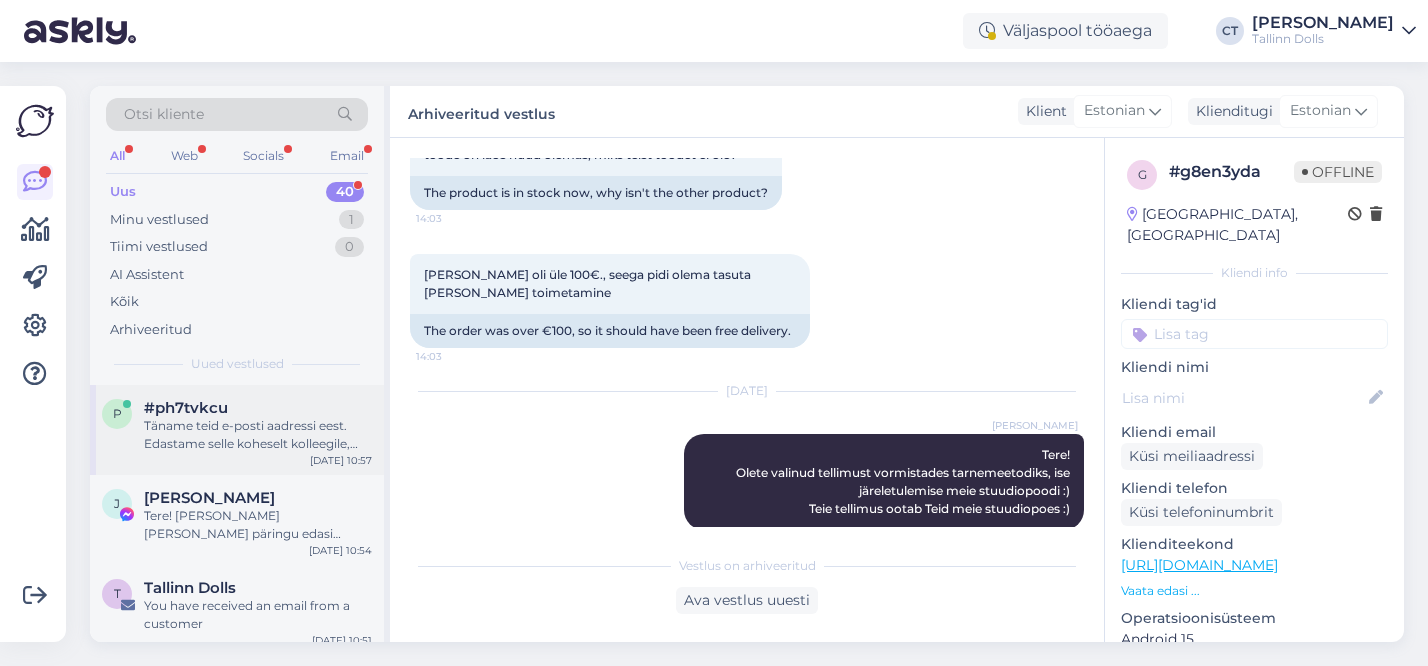 click on "Täname teid e-posti aadressi eest. Edastame selle koheselt kolleegile, kes tegeleb tagastussiltide saatmisega." at bounding box center [258, 435] 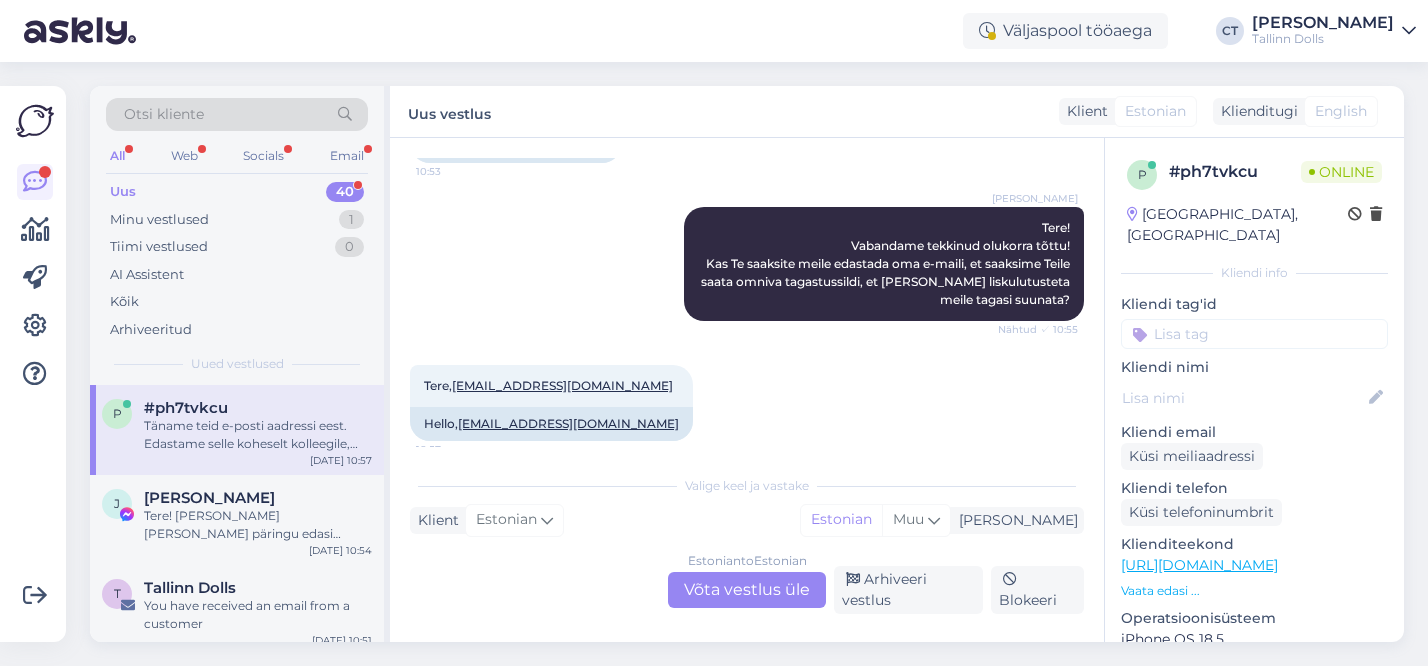 scroll, scrollTop: 2621, scrollLeft: 0, axis: vertical 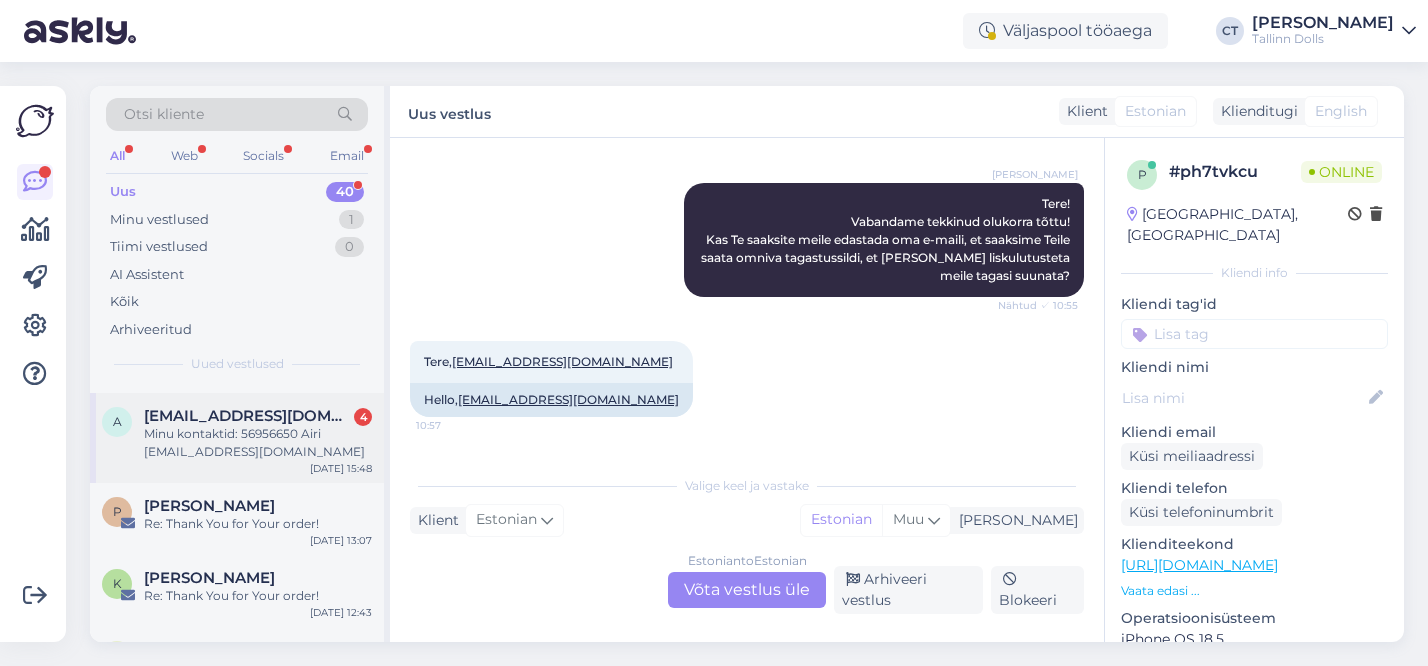 click on "Minu kontaktid: 56956650 Airi [EMAIL_ADDRESS][DOMAIN_NAME]" at bounding box center (258, 443) 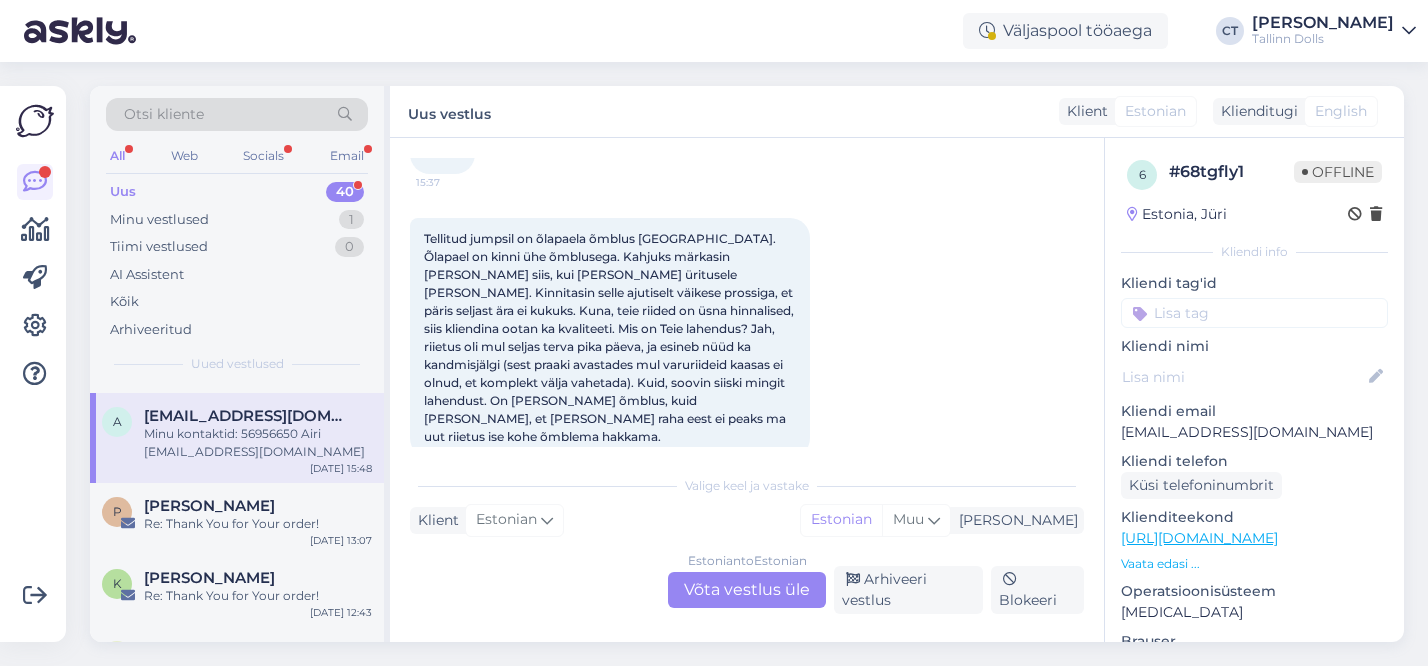 scroll, scrollTop: 335, scrollLeft: 0, axis: vertical 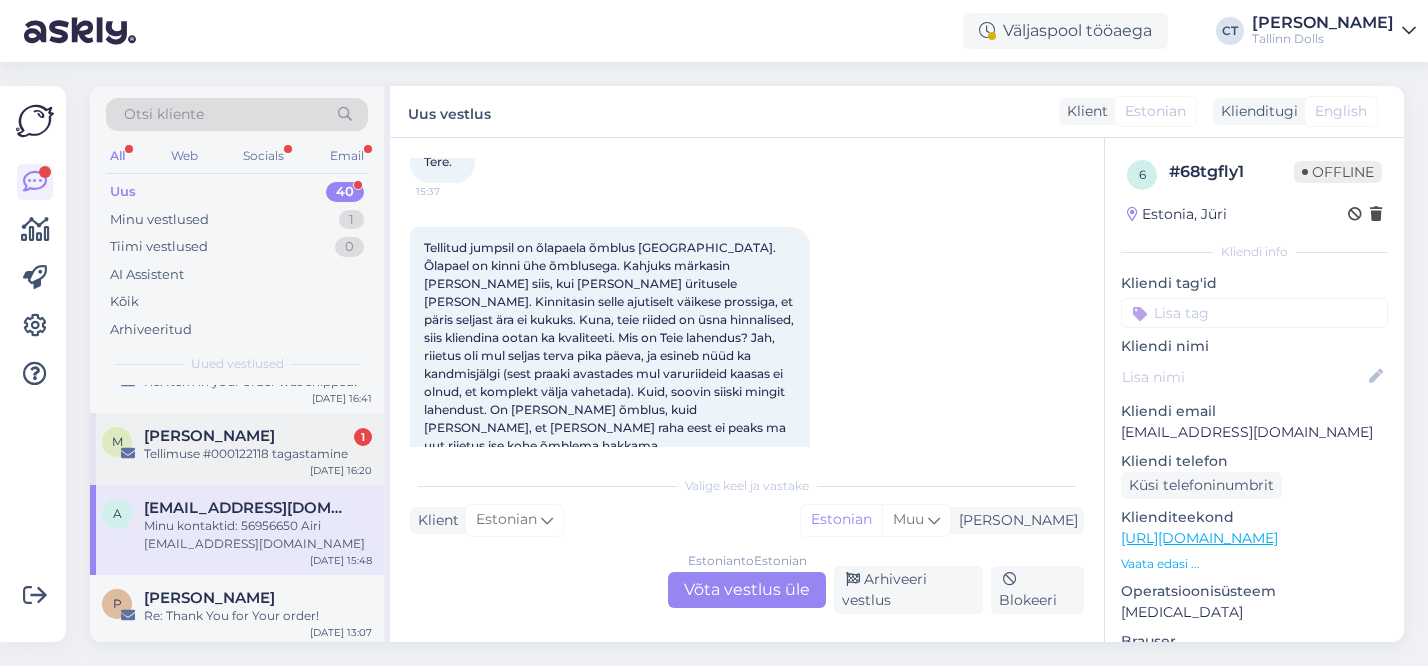 click on "Tellimuse #000122118 tagastamine" at bounding box center (258, 454) 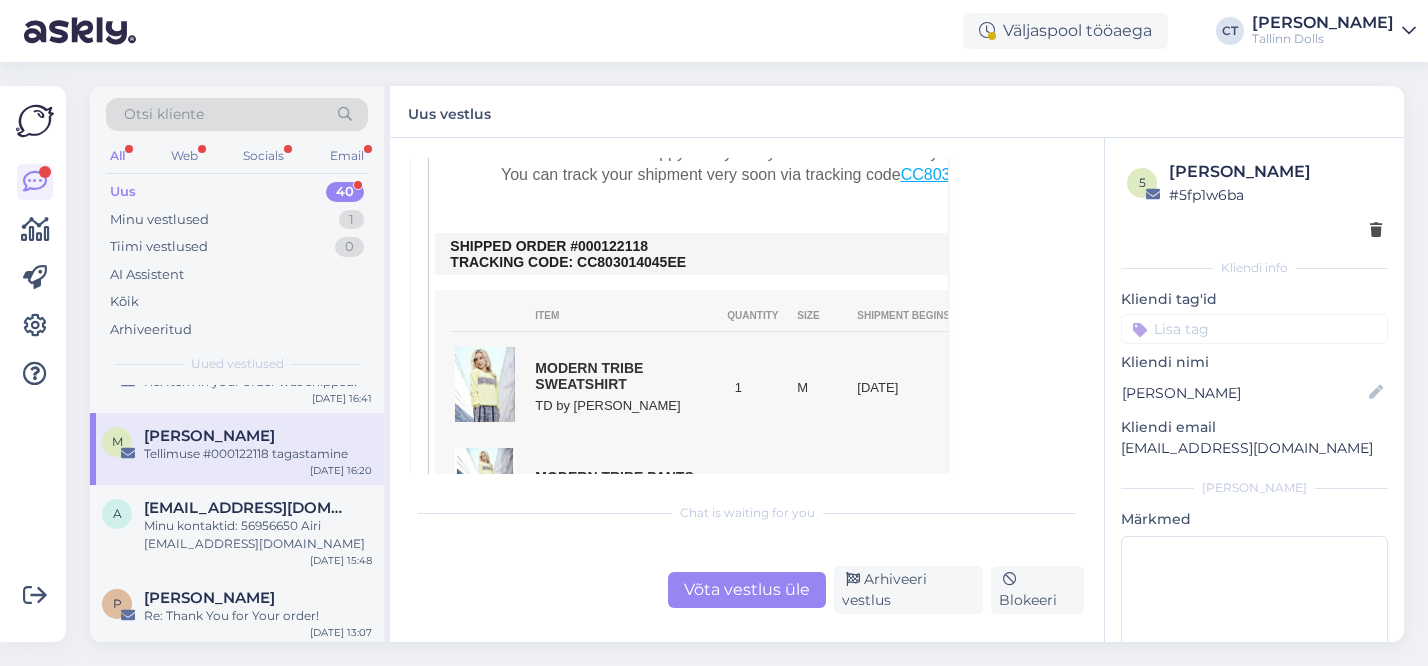 scroll, scrollTop: 600, scrollLeft: 0, axis: vertical 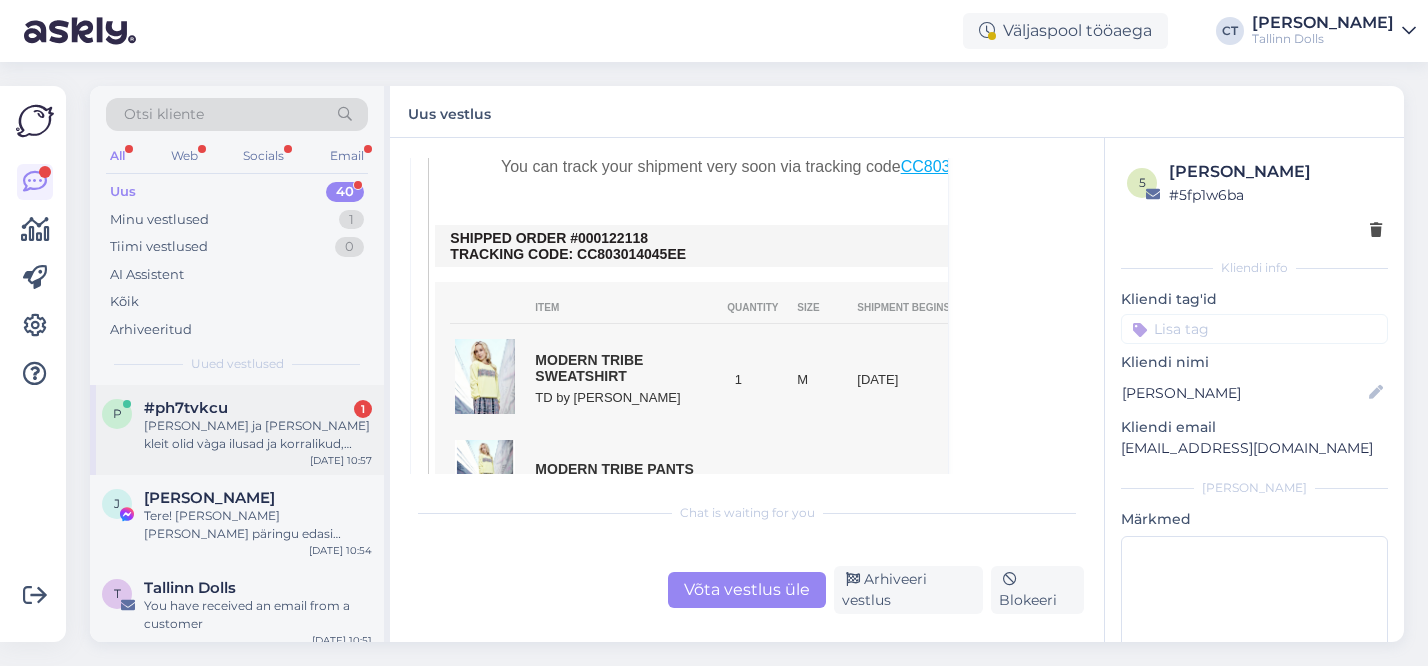 click on "p #ph7tvkcu 1 [PERSON_NAME] ja roosidega kleit olid vàga ilusad ja korralikud, arusaamatu mis selle kleidiga valesti on làinud. Vàga kahju. [DATE] 10:57" at bounding box center (237, 430) 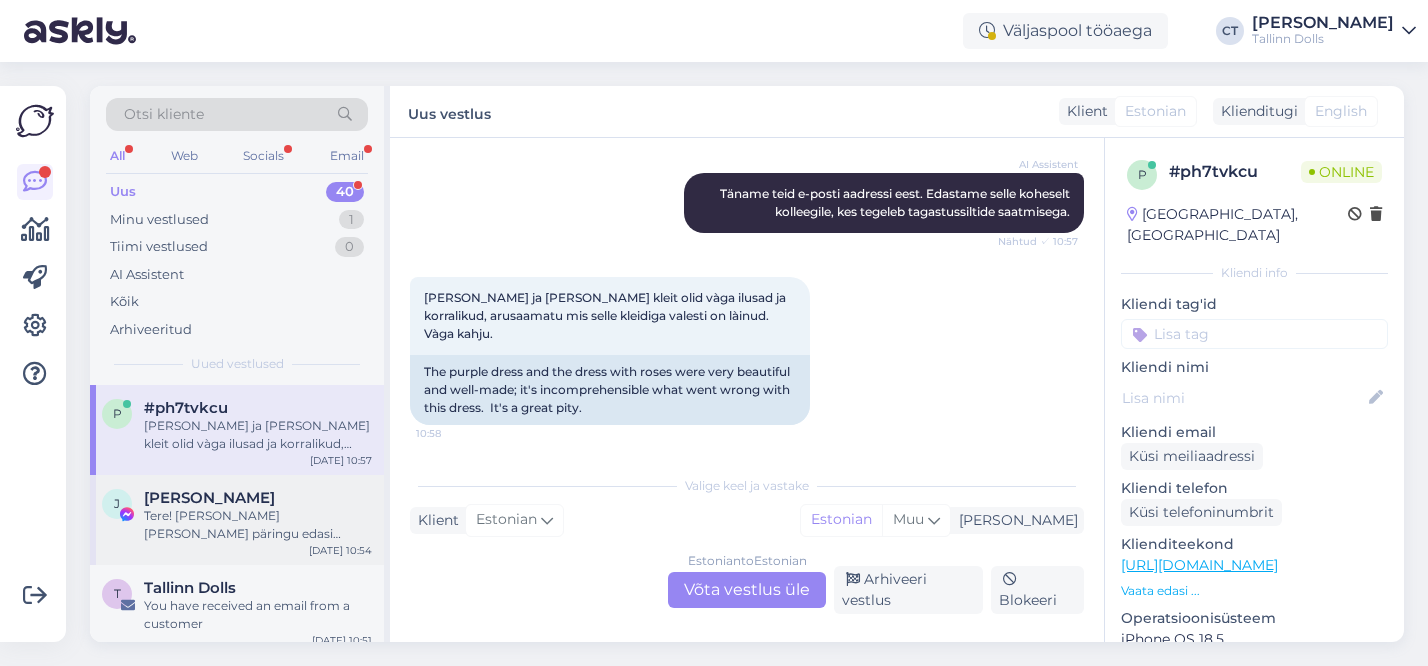 scroll, scrollTop: 90, scrollLeft: 0, axis: vertical 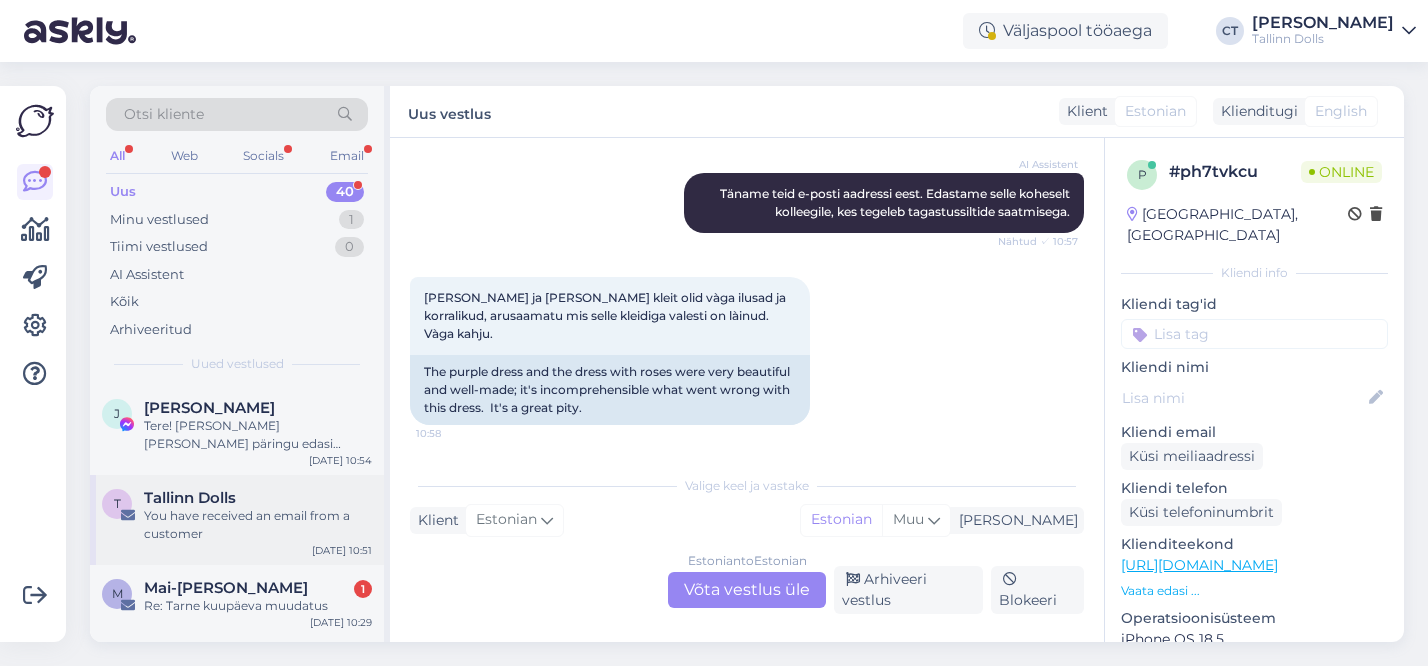 click on "You have received an email from a customer" at bounding box center [258, 525] 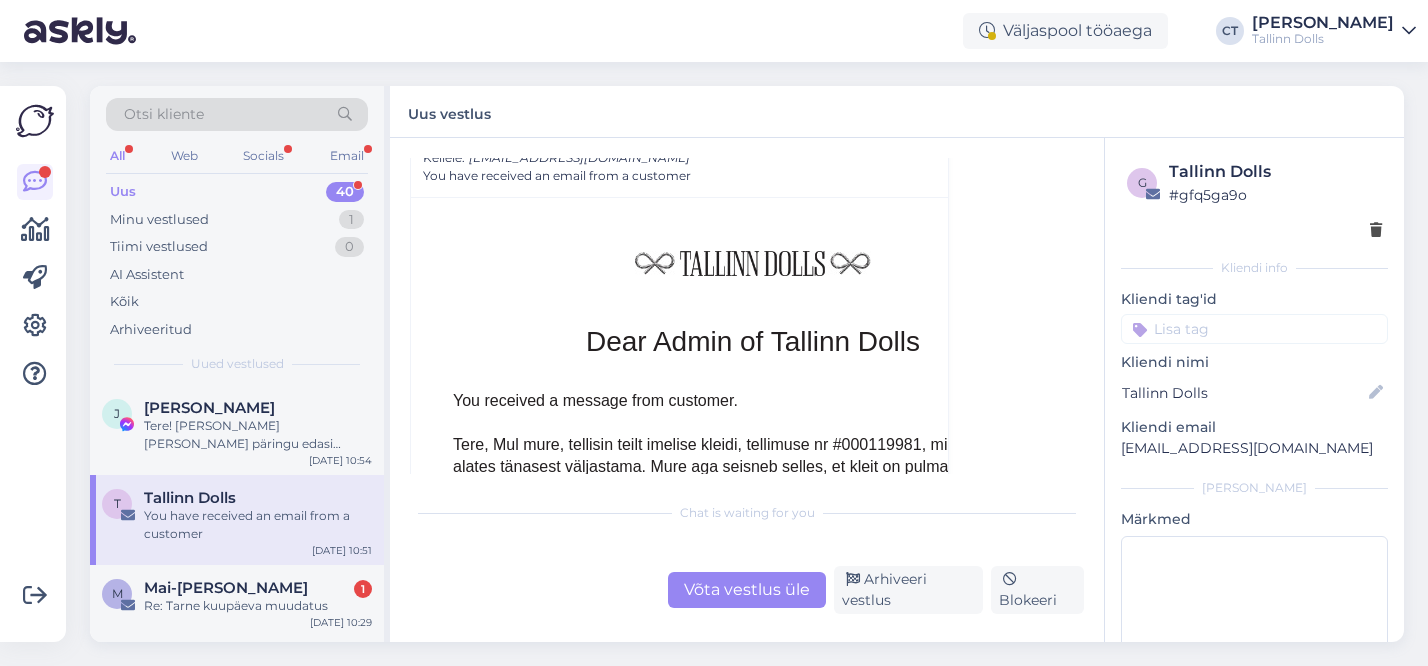 scroll, scrollTop: 8613, scrollLeft: 0, axis: vertical 